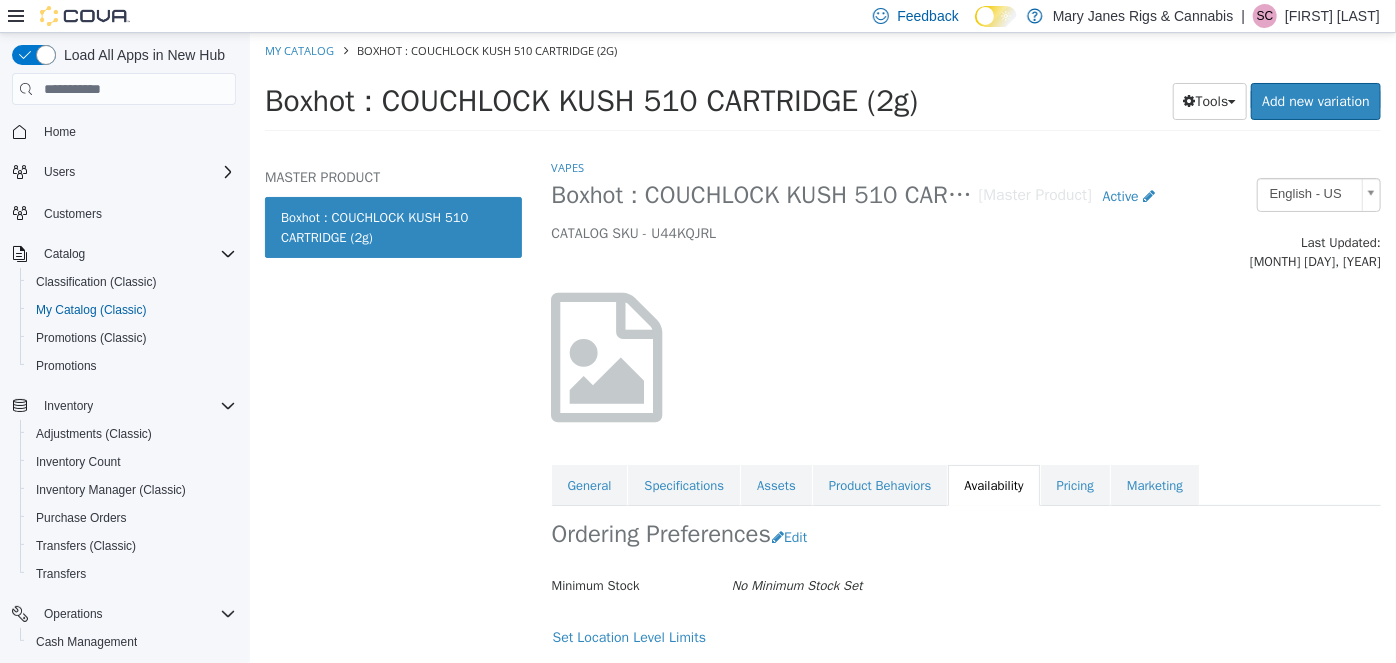 scroll, scrollTop: 0, scrollLeft: 0, axis: both 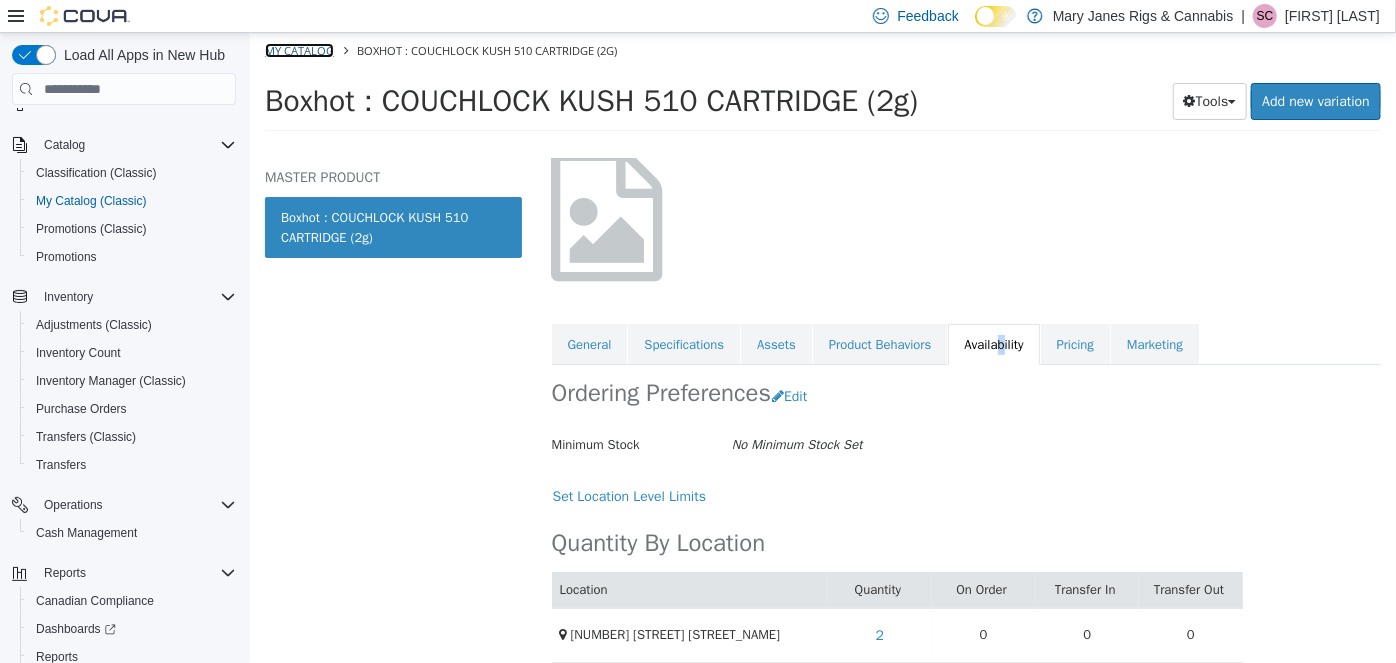 click on "My Catalog" at bounding box center (298, 50) 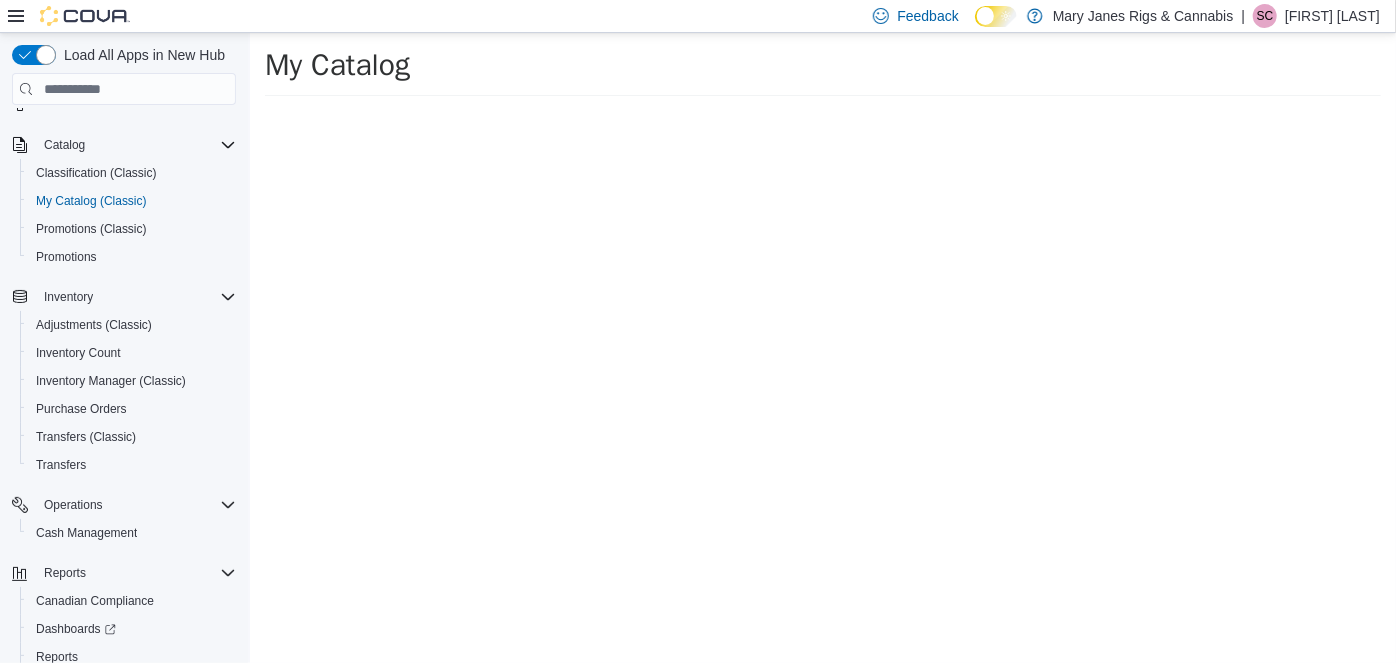 select on "**********" 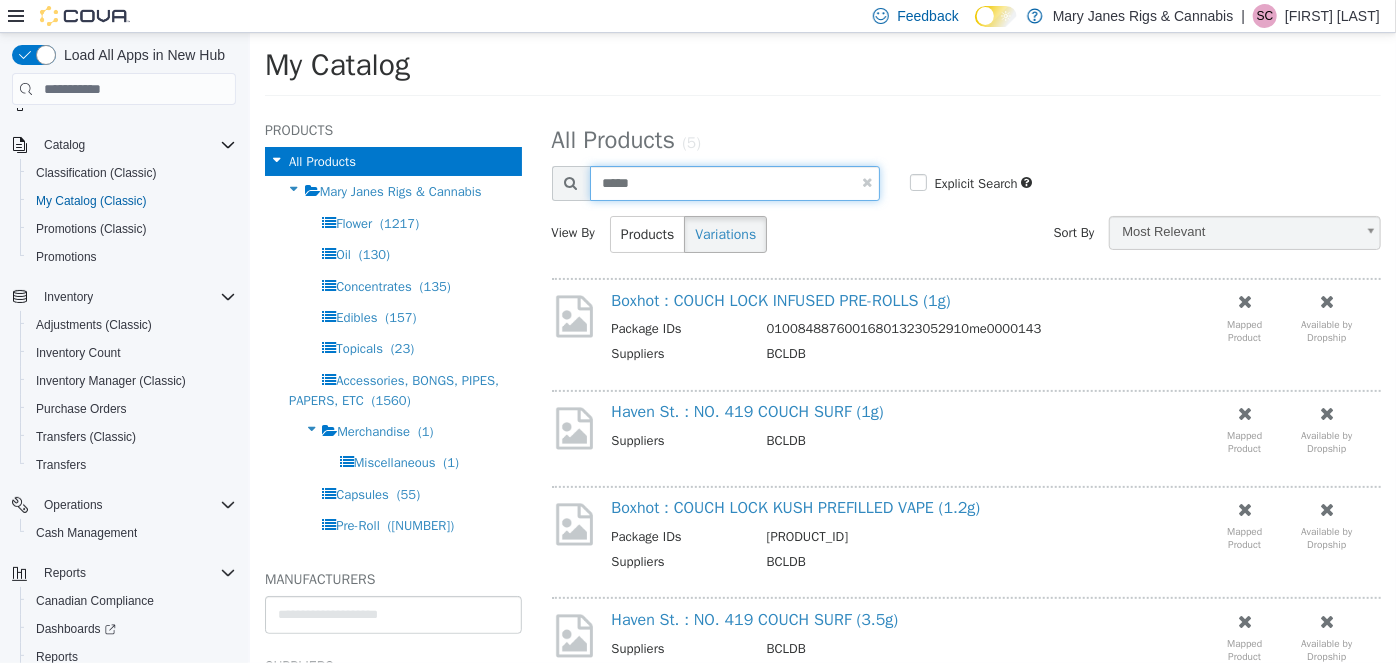 drag, startPoint x: 657, startPoint y: 177, endPoint x: 509, endPoint y: 214, distance: 152.5549 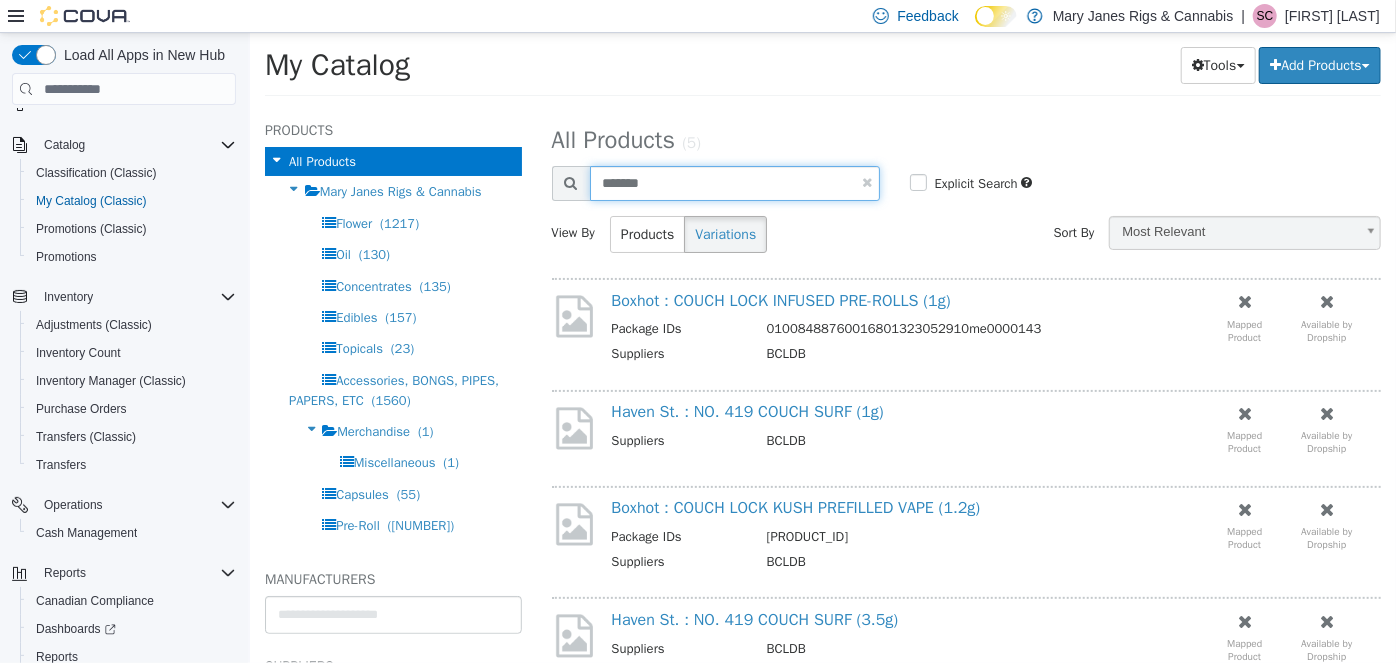 type on "*******" 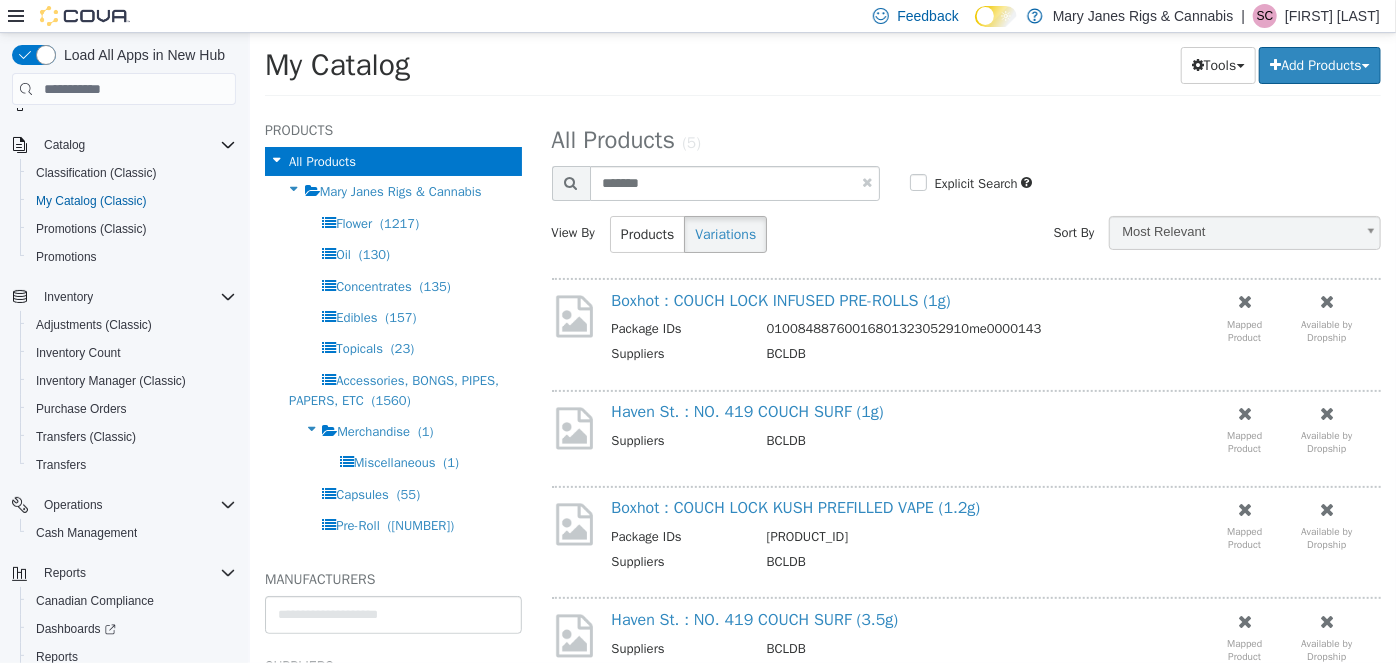 select on "**********" 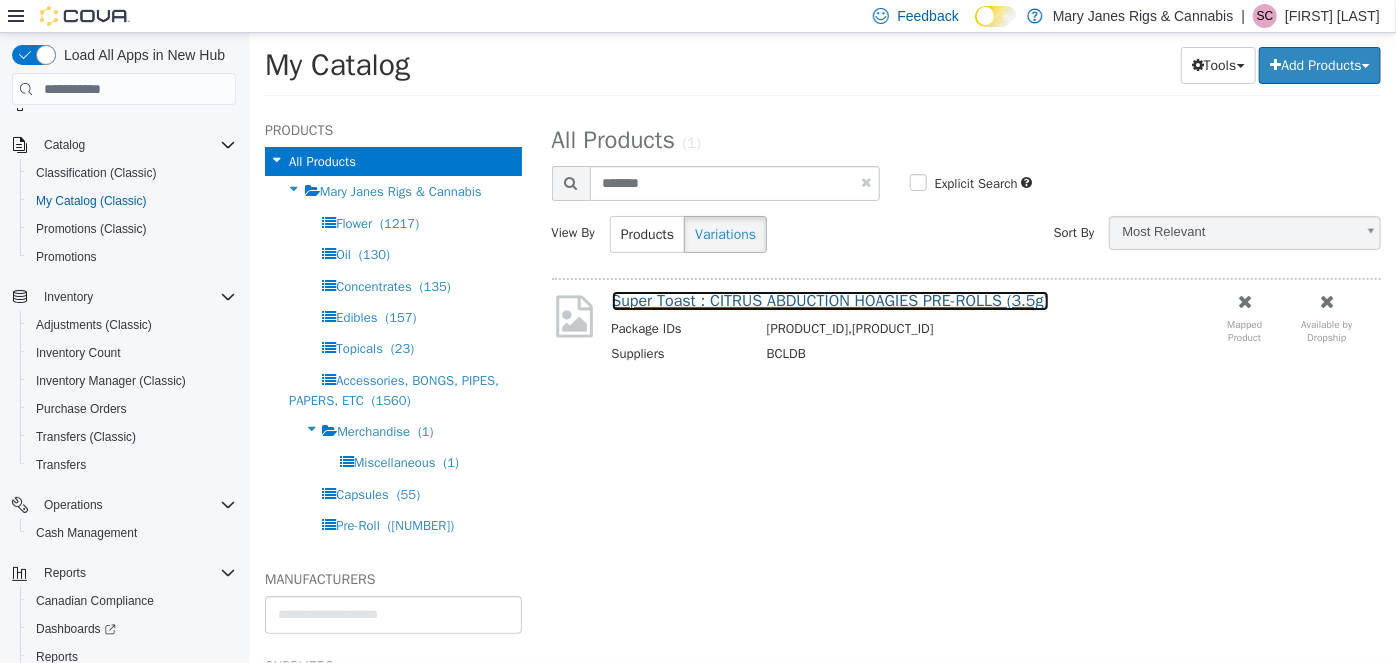 click on "Super Toast : CITRUS ABDUCTION HOAGIES PRE-ROLLS (3.5g)" at bounding box center (829, 301) 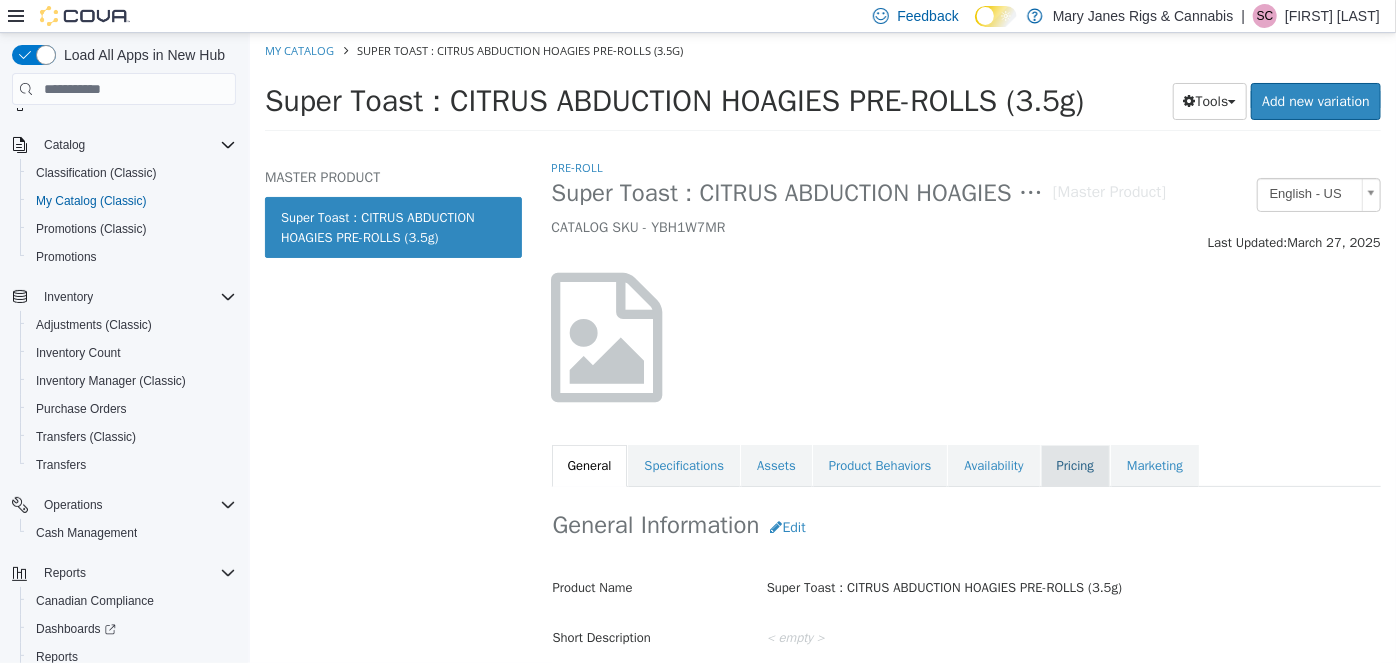 click on "Pricing" at bounding box center [1074, 466] 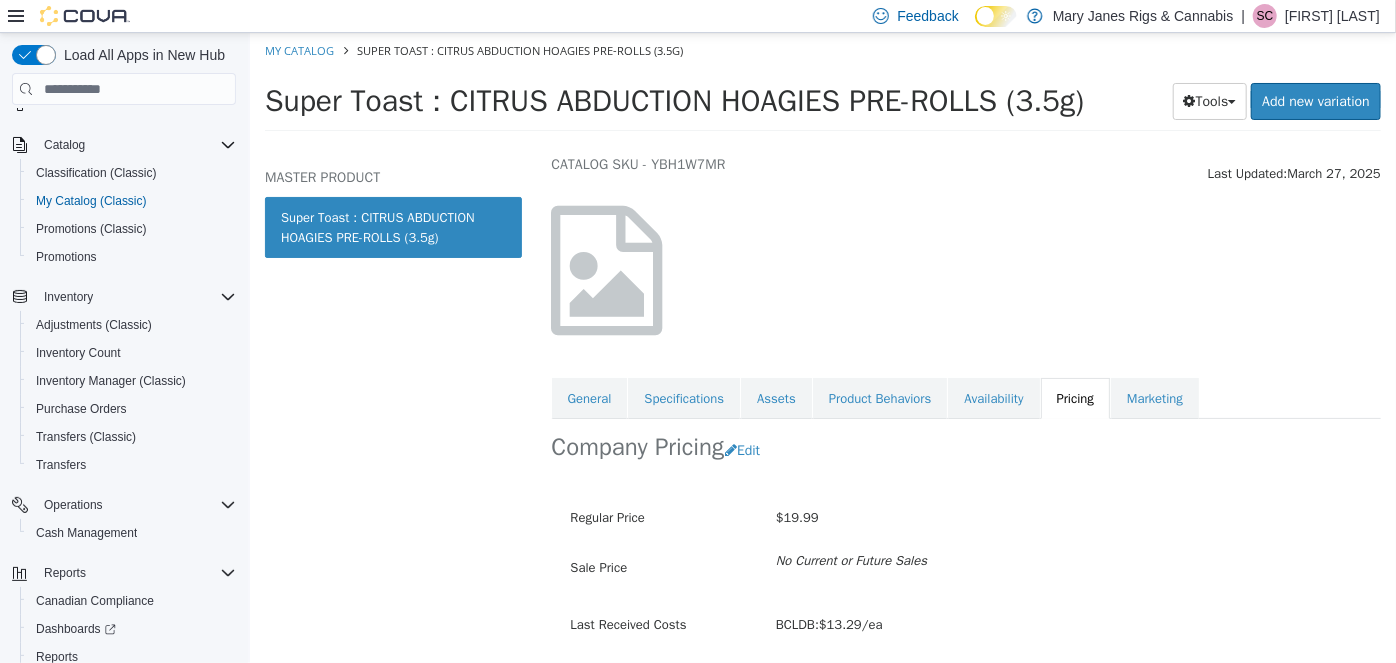 scroll, scrollTop: 136, scrollLeft: 0, axis: vertical 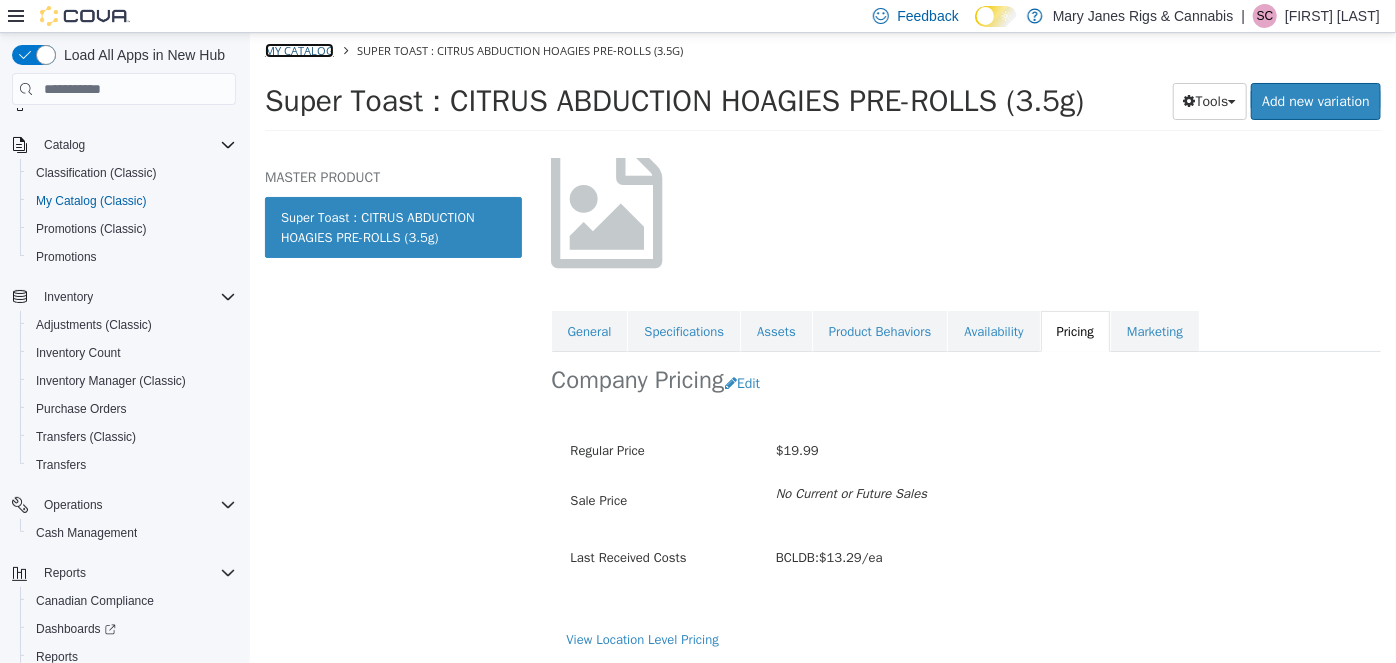 click on "My Catalog" at bounding box center [298, 50] 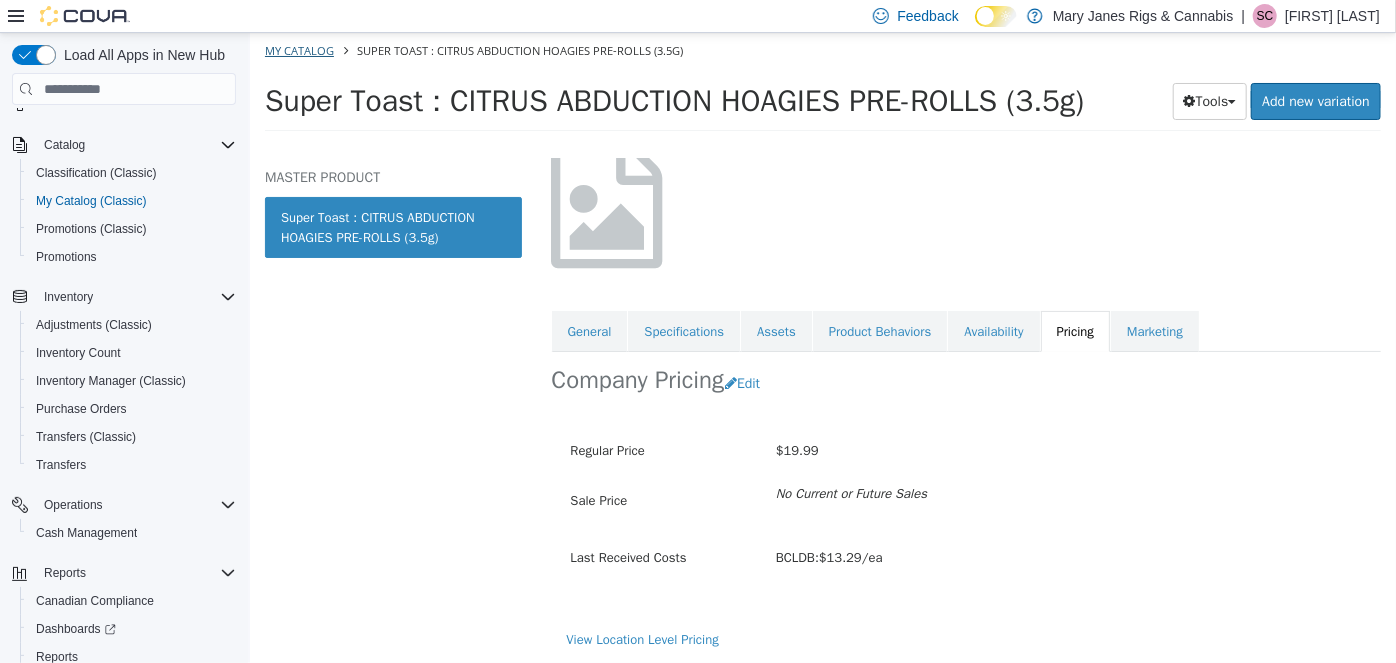 select on "**********" 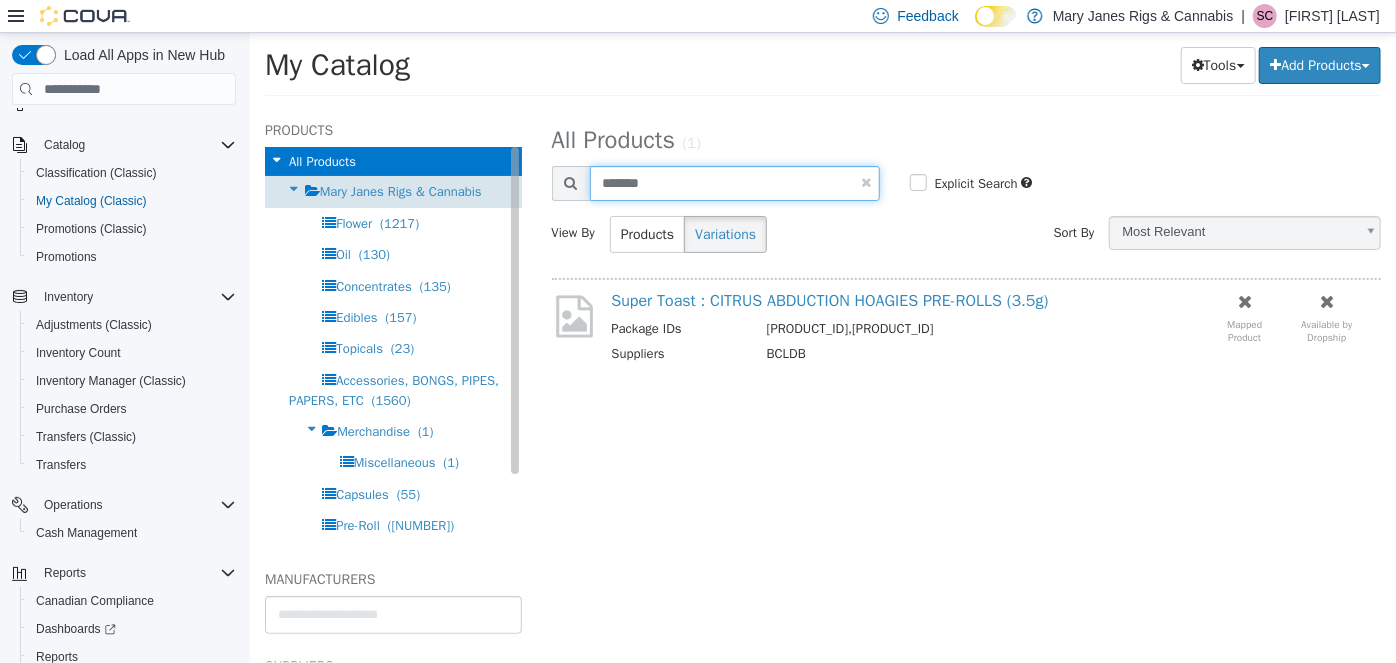 drag, startPoint x: 664, startPoint y: 189, endPoint x: 474, endPoint y: 180, distance: 190.21304 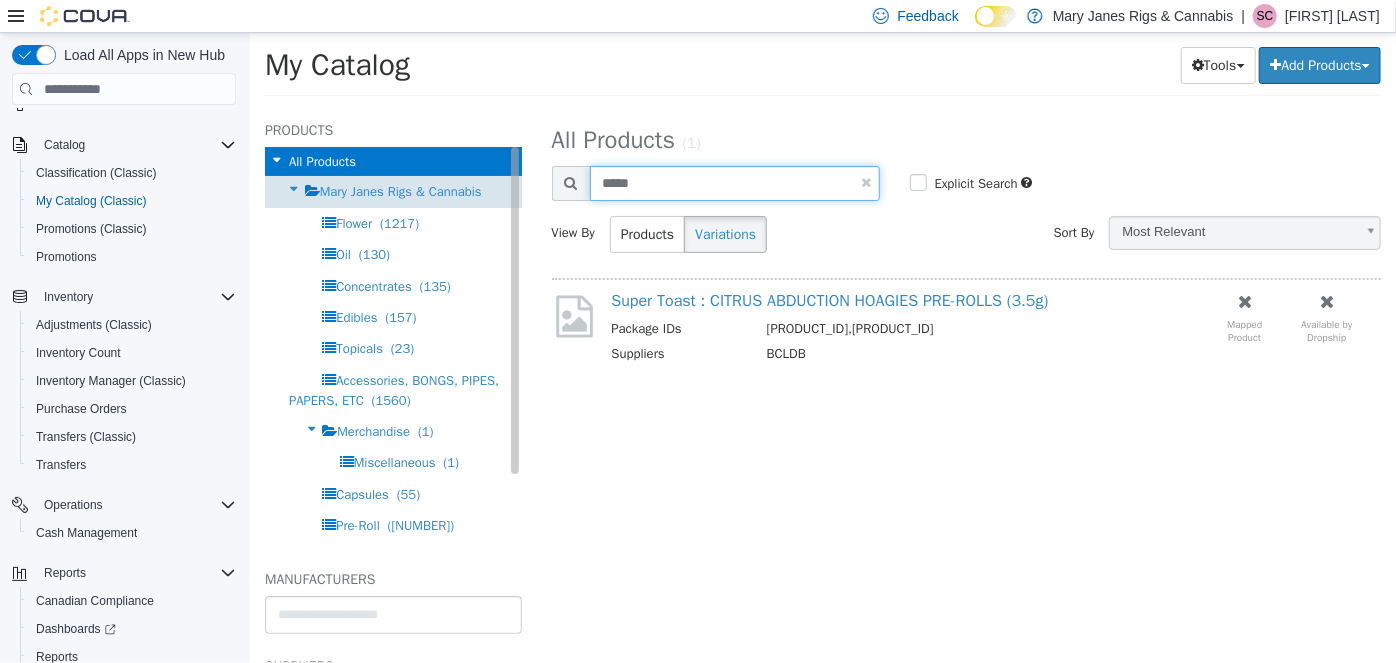 type on "*****" 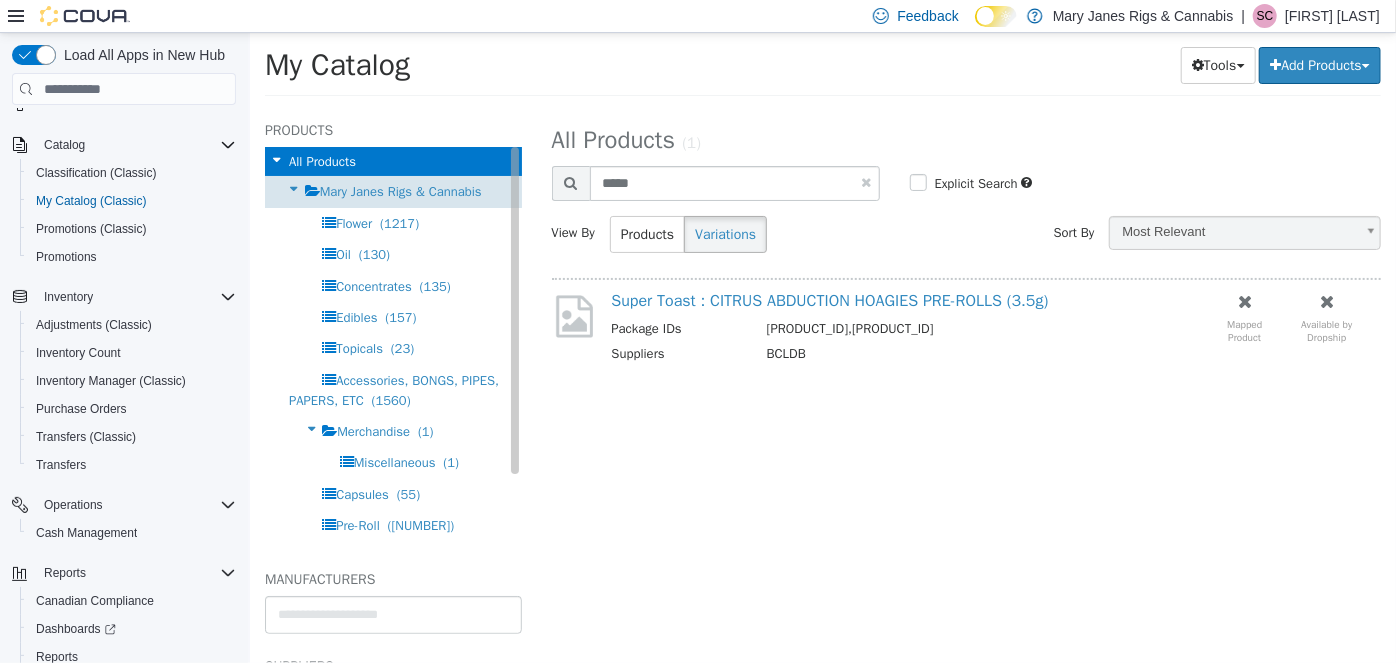 select on "**********" 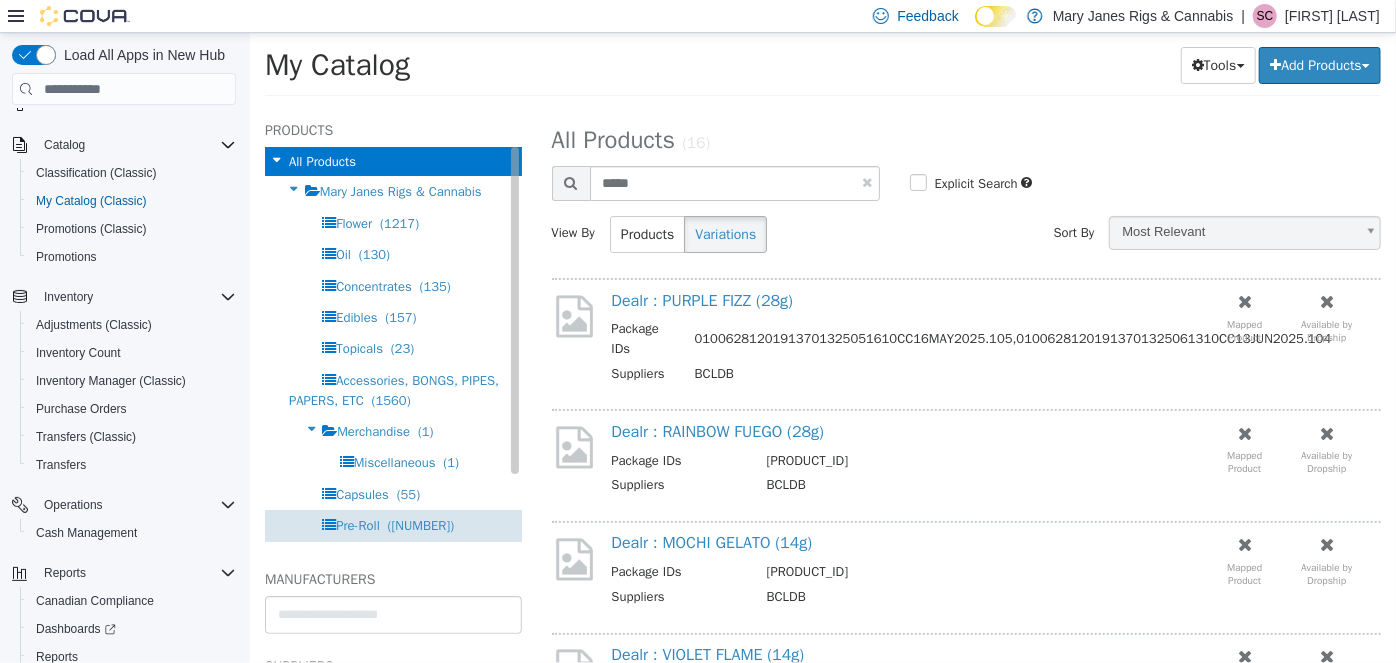 click on "Pre-Roll" at bounding box center (357, 525) 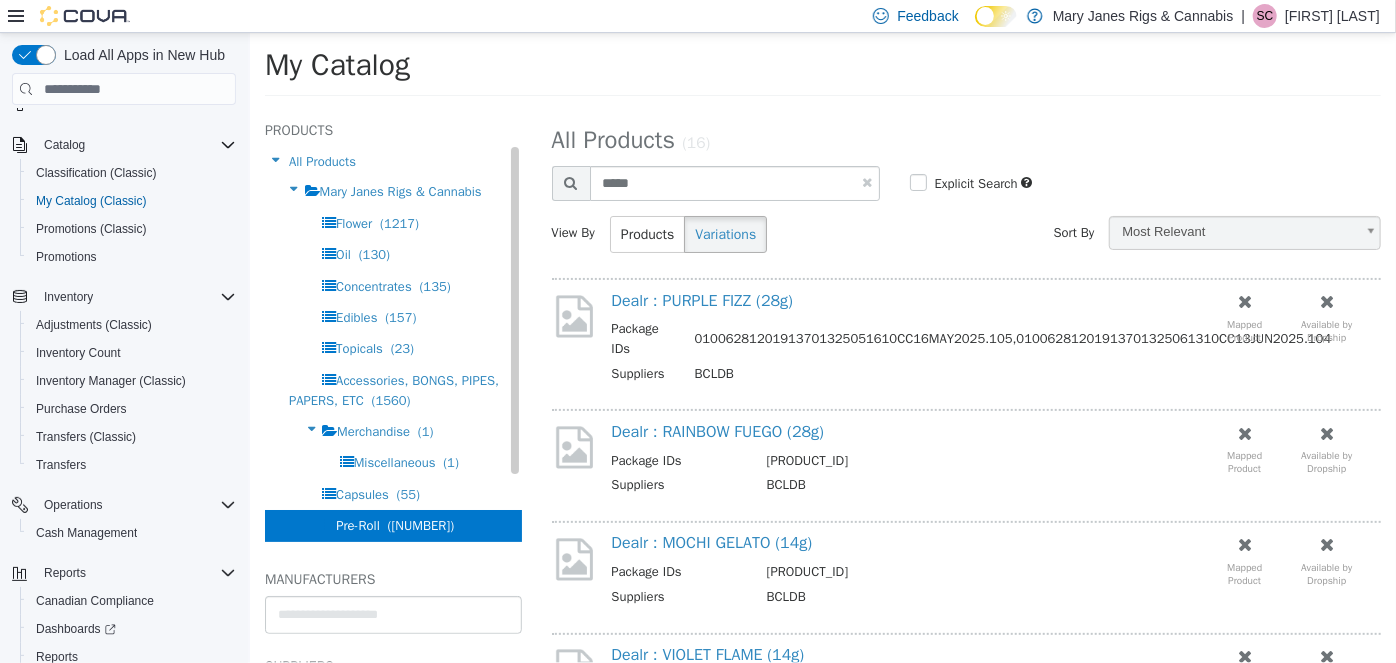 select on "**********" 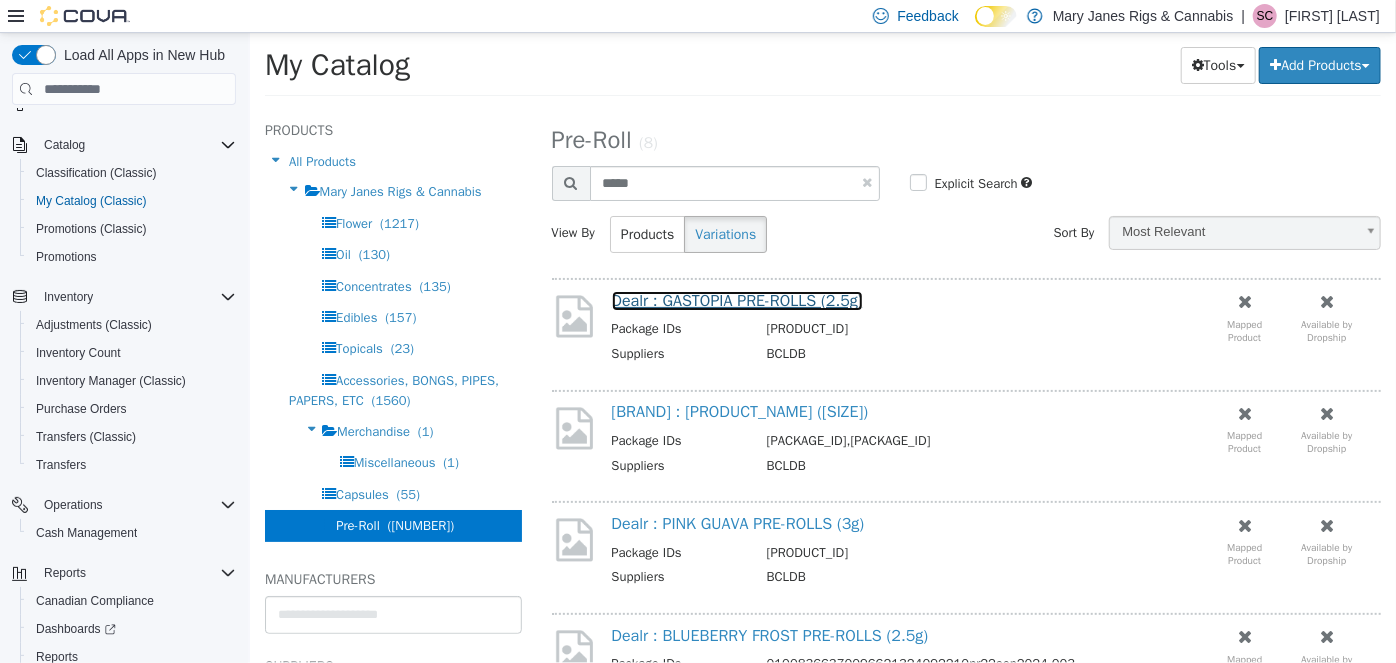 click on "Dealr : GASTOPIA PRE-ROLLS (2.5g)" at bounding box center (736, 301) 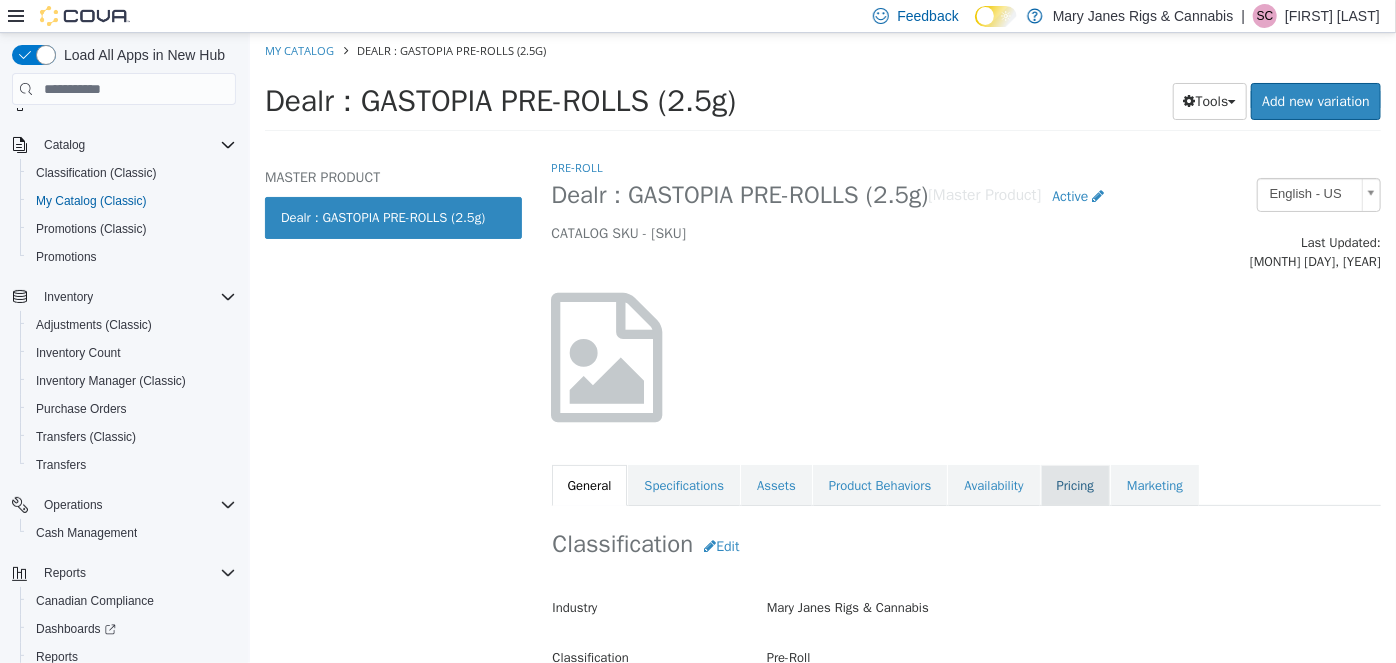 click on "Pricing" at bounding box center [1074, 486] 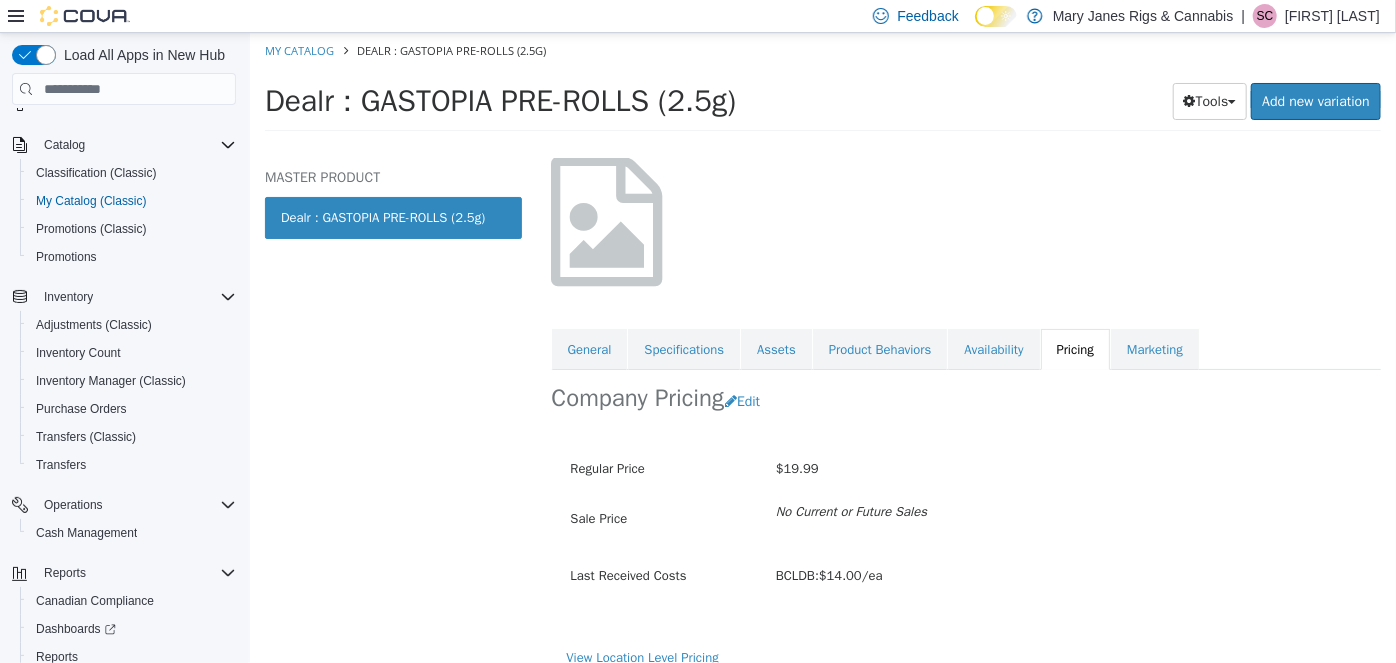 scroll, scrollTop: 136, scrollLeft: 0, axis: vertical 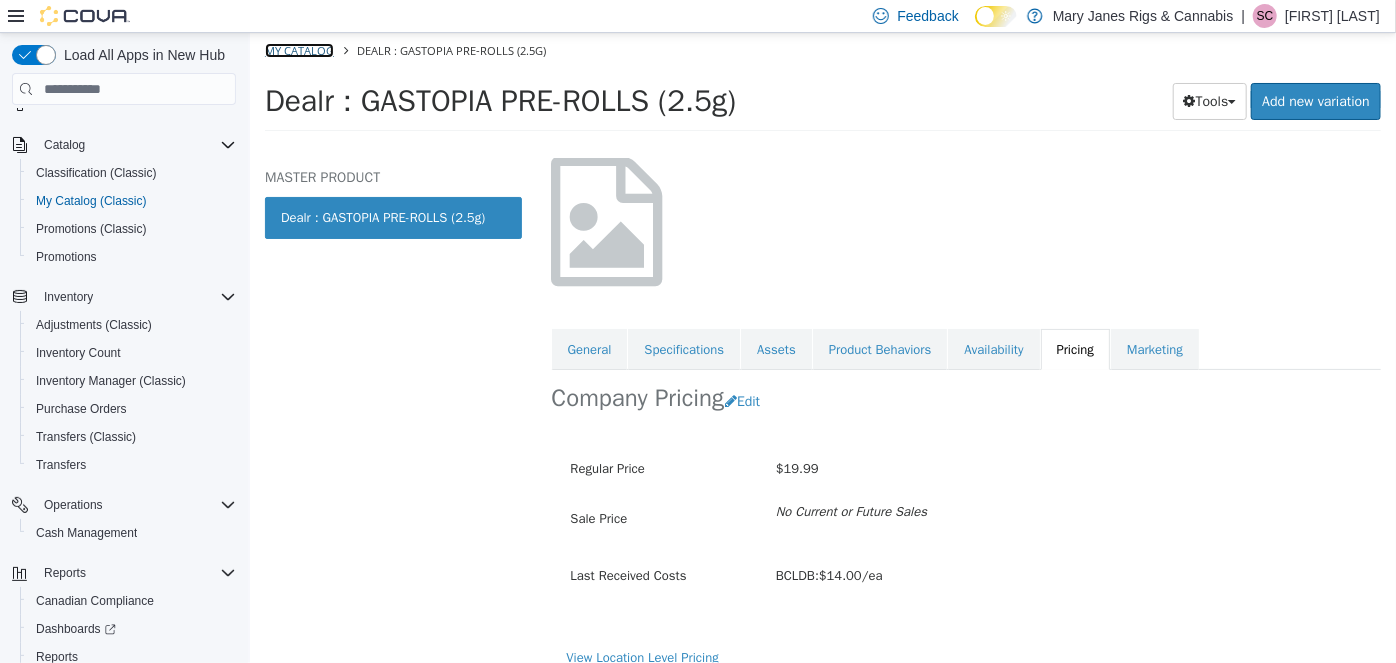 click on "My Catalog" at bounding box center (298, 50) 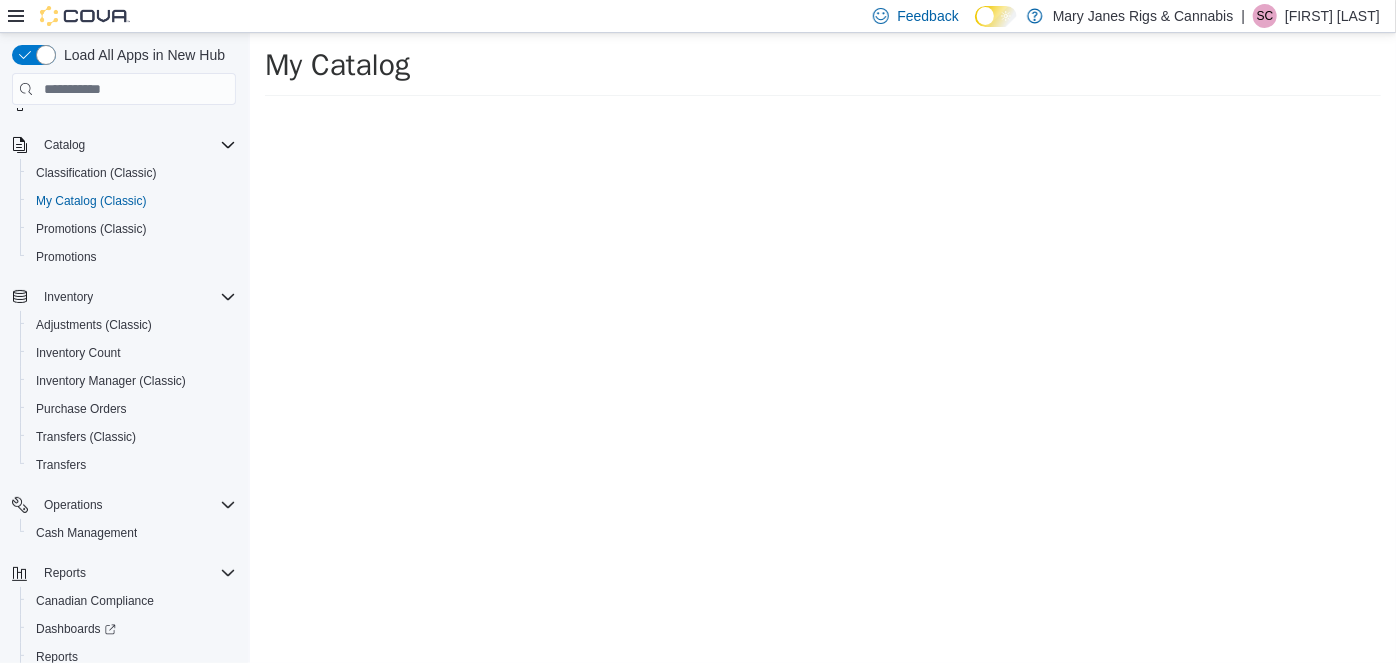 select on "**********" 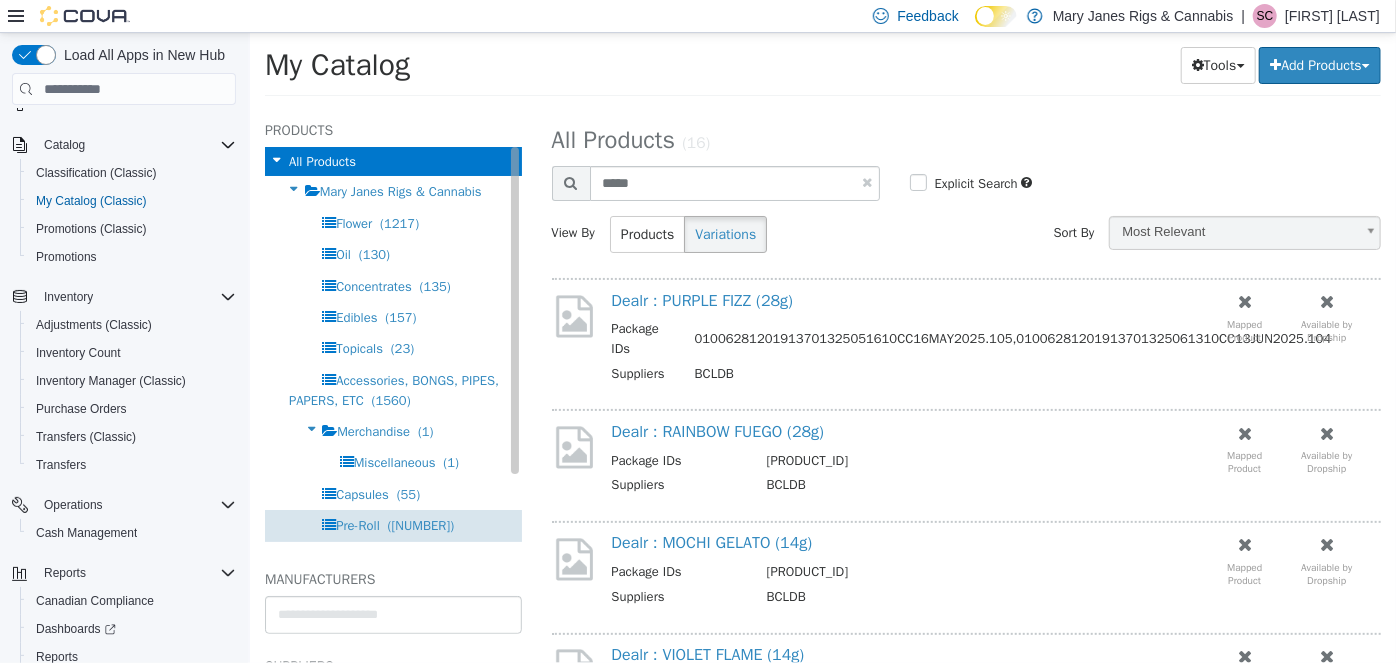 click on "(831)" at bounding box center (420, 525) 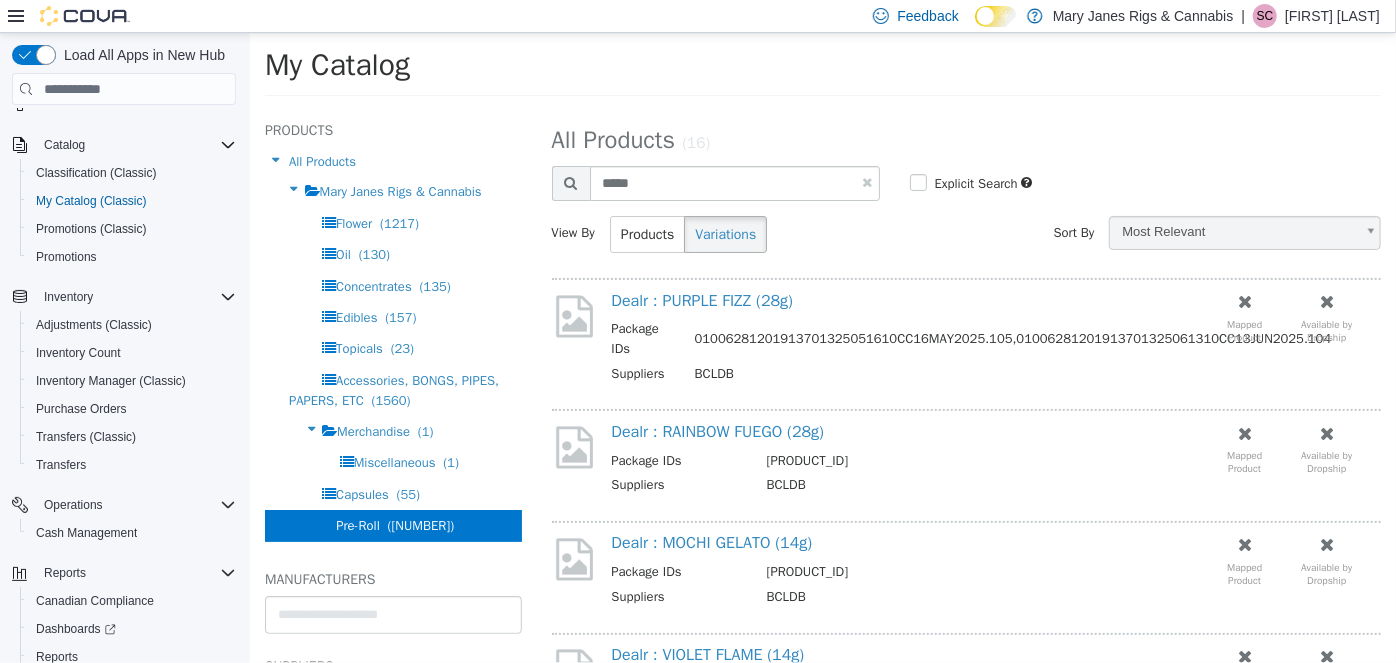 select on "**********" 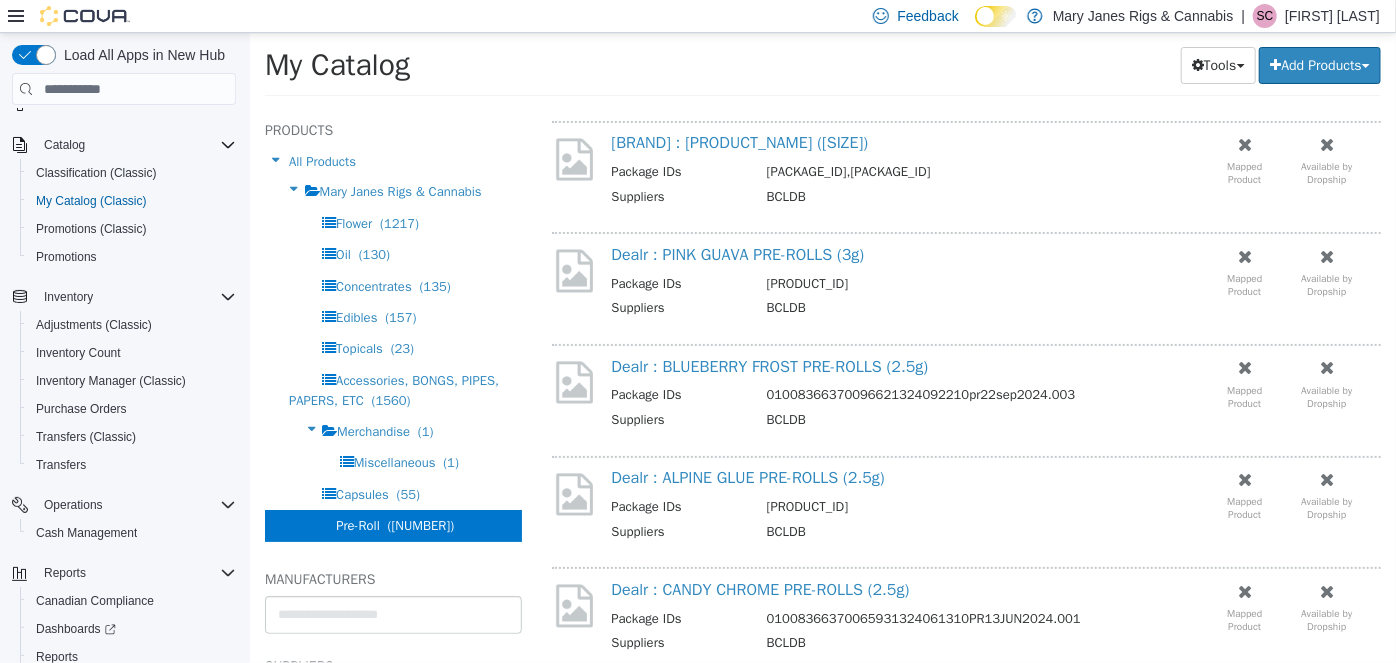 scroll, scrollTop: 272, scrollLeft: 0, axis: vertical 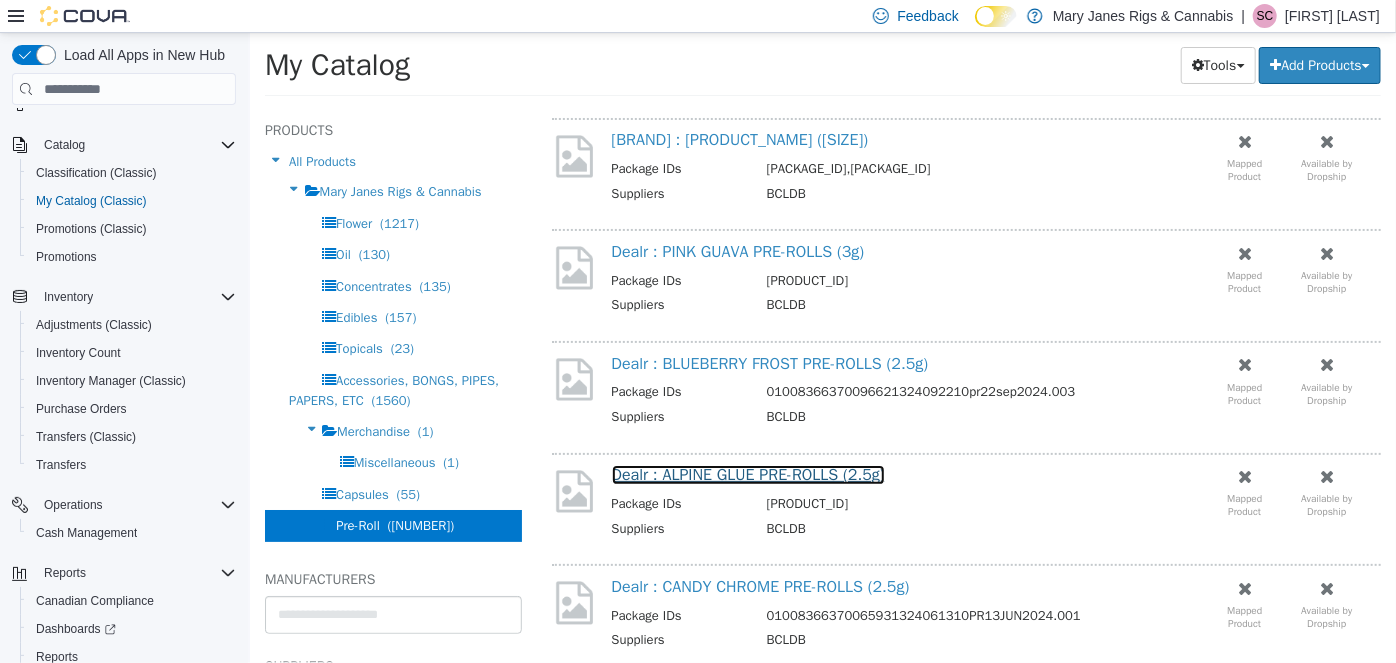 click on "Dealr : ALPINE GLUE PRE-ROLLS (2.5g)" at bounding box center [747, 475] 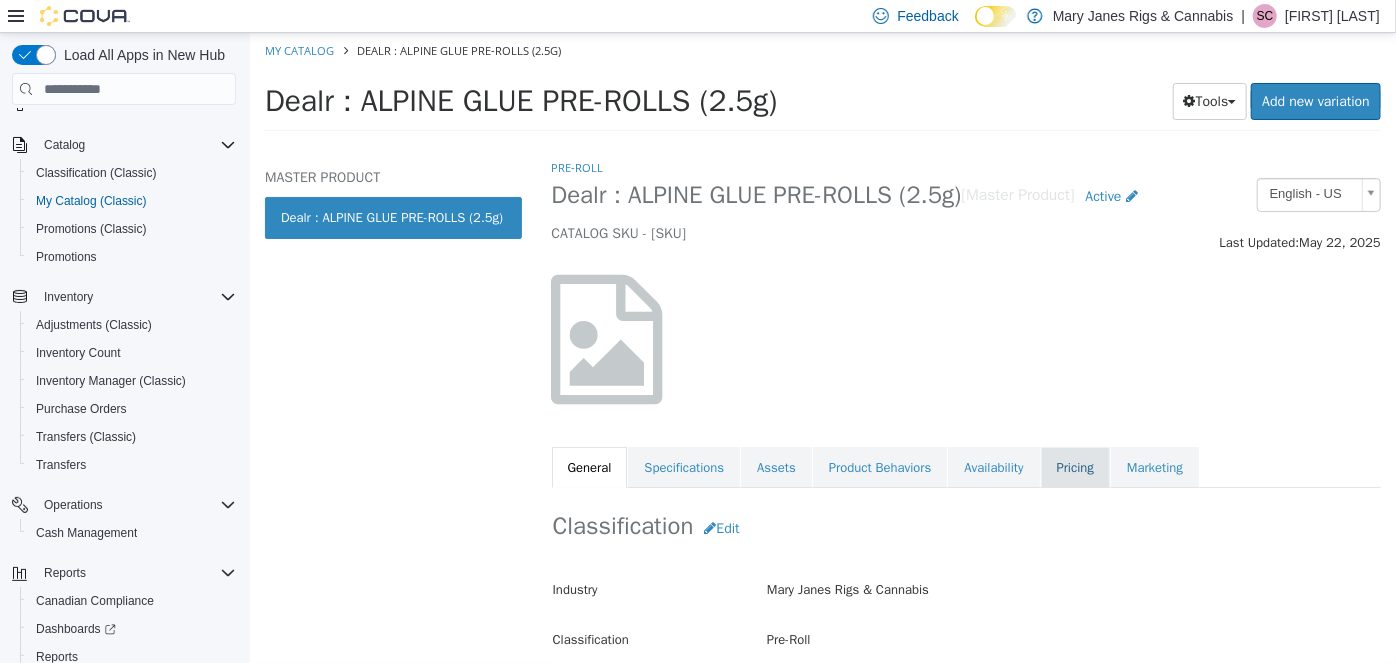 click on "Pricing" at bounding box center [1074, 468] 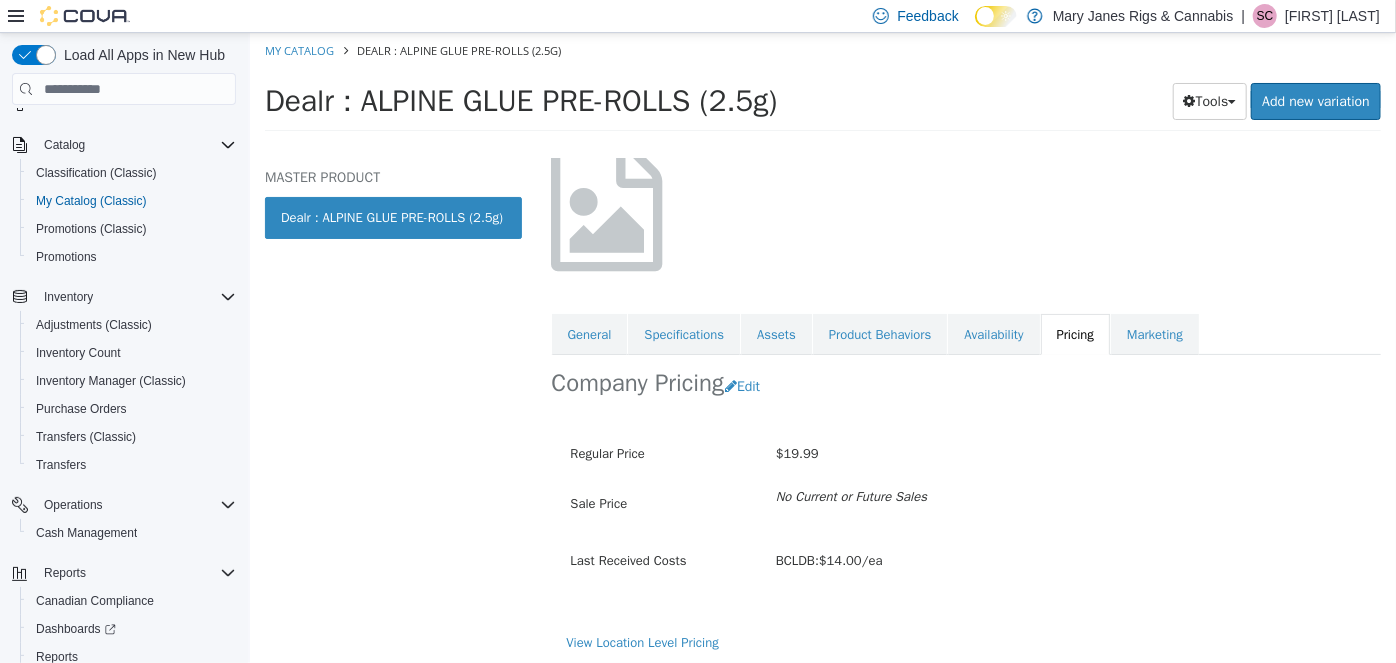 scroll, scrollTop: 136, scrollLeft: 0, axis: vertical 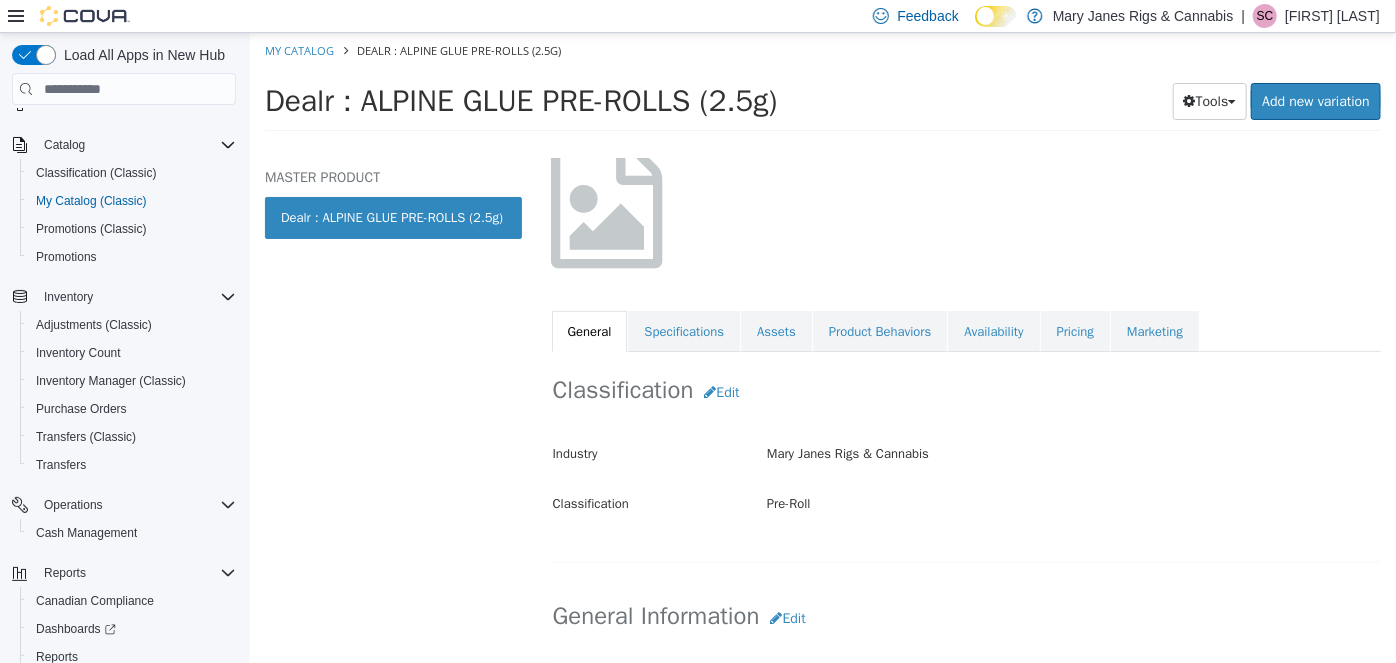 select on "**********" 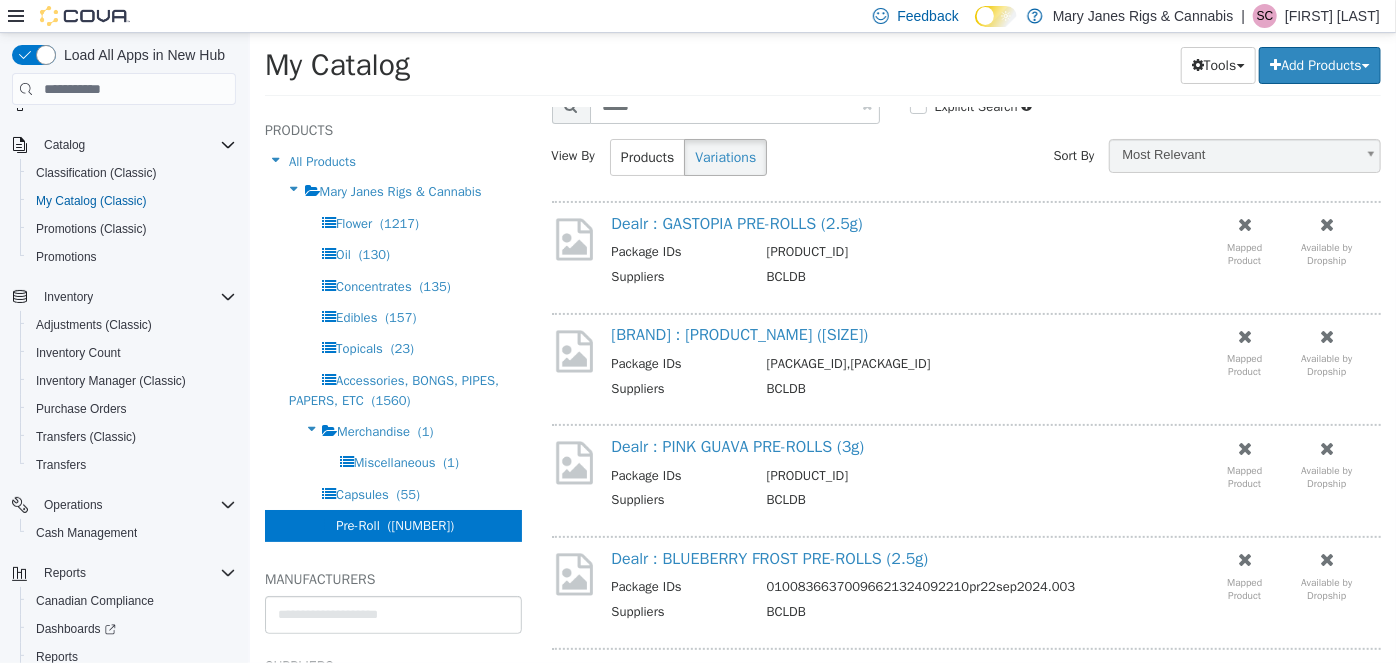 scroll, scrollTop: 363, scrollLeft: 0, axis: vertical 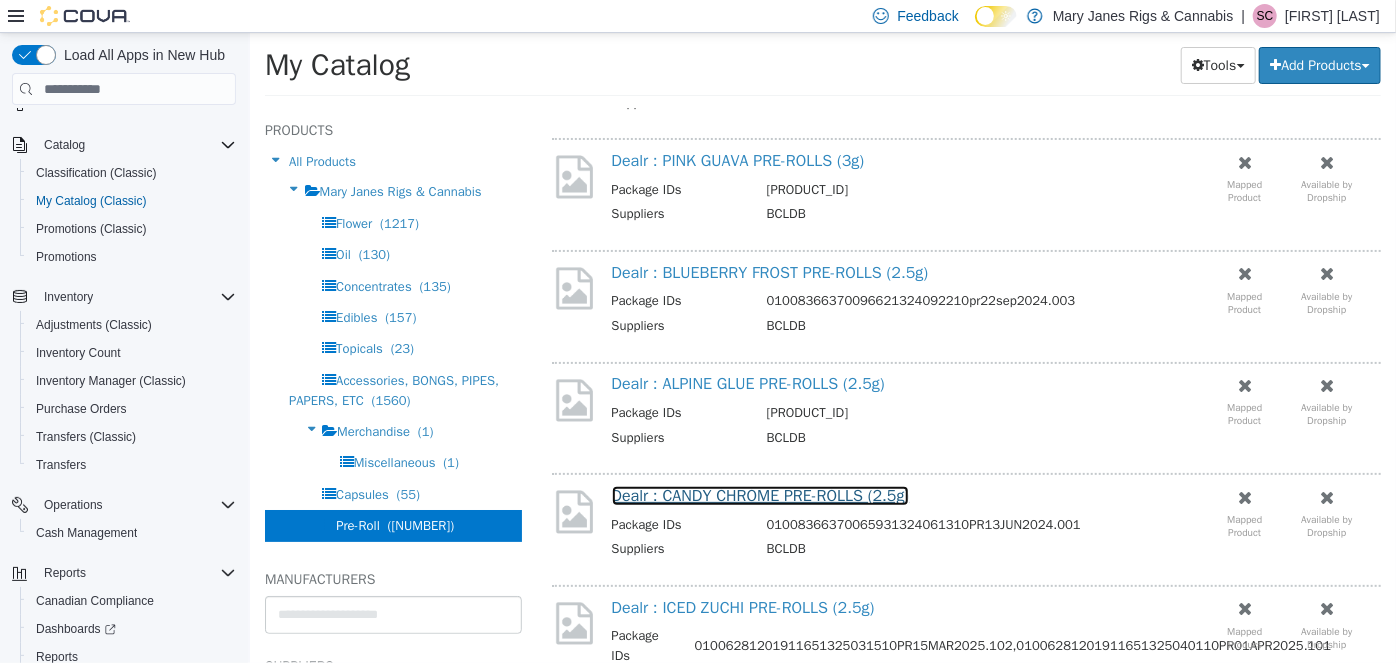 click on "Dealr : CANDY CHROME PRE-ROLLS (2.5g)" at bounding box center (760, 496) 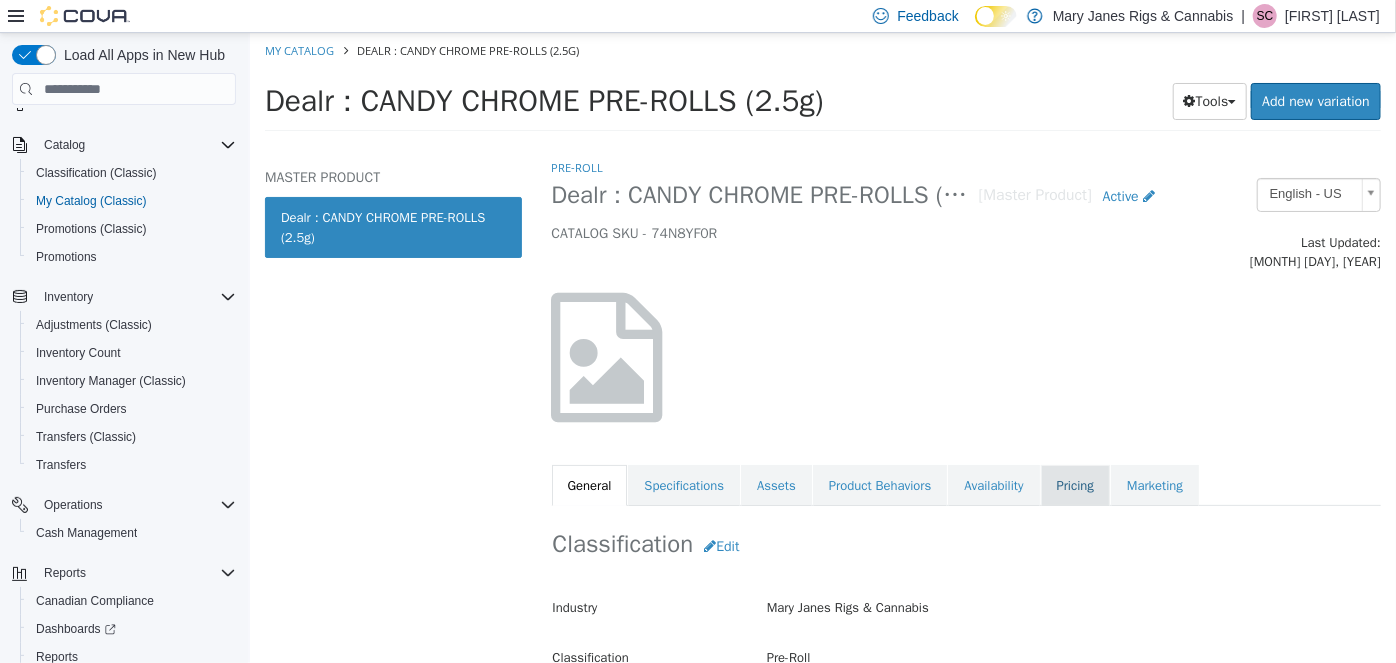click on "Pricing" at bounding box center (1074, 486) 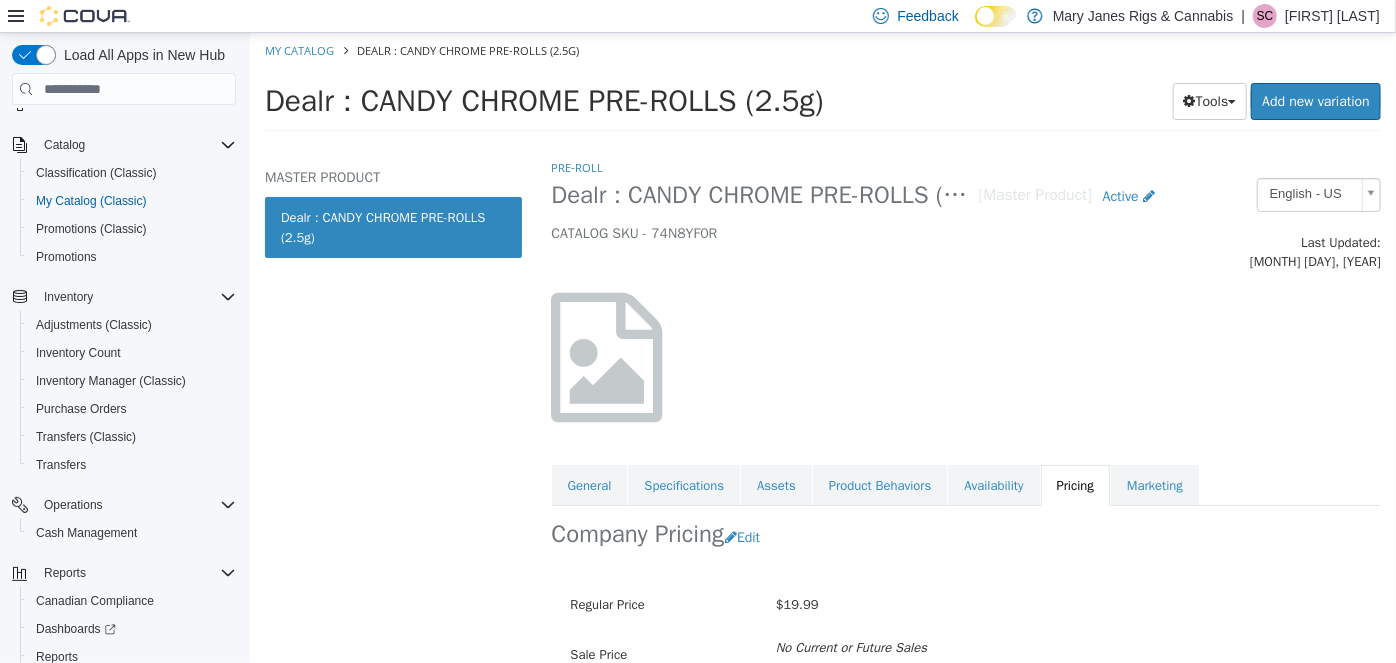scroll, scrollTop: 136, scrollLeft: 0, axis: vertical 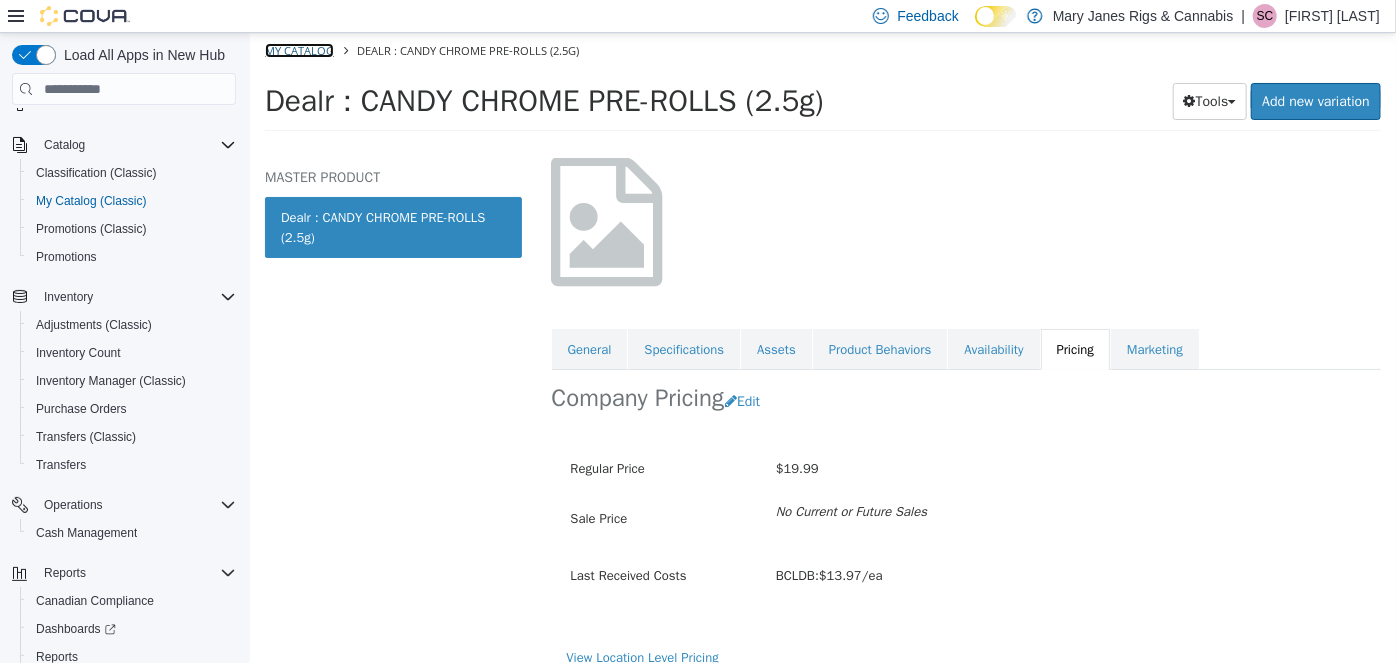 click on "My Catalog" at bounding box center [298, 50] 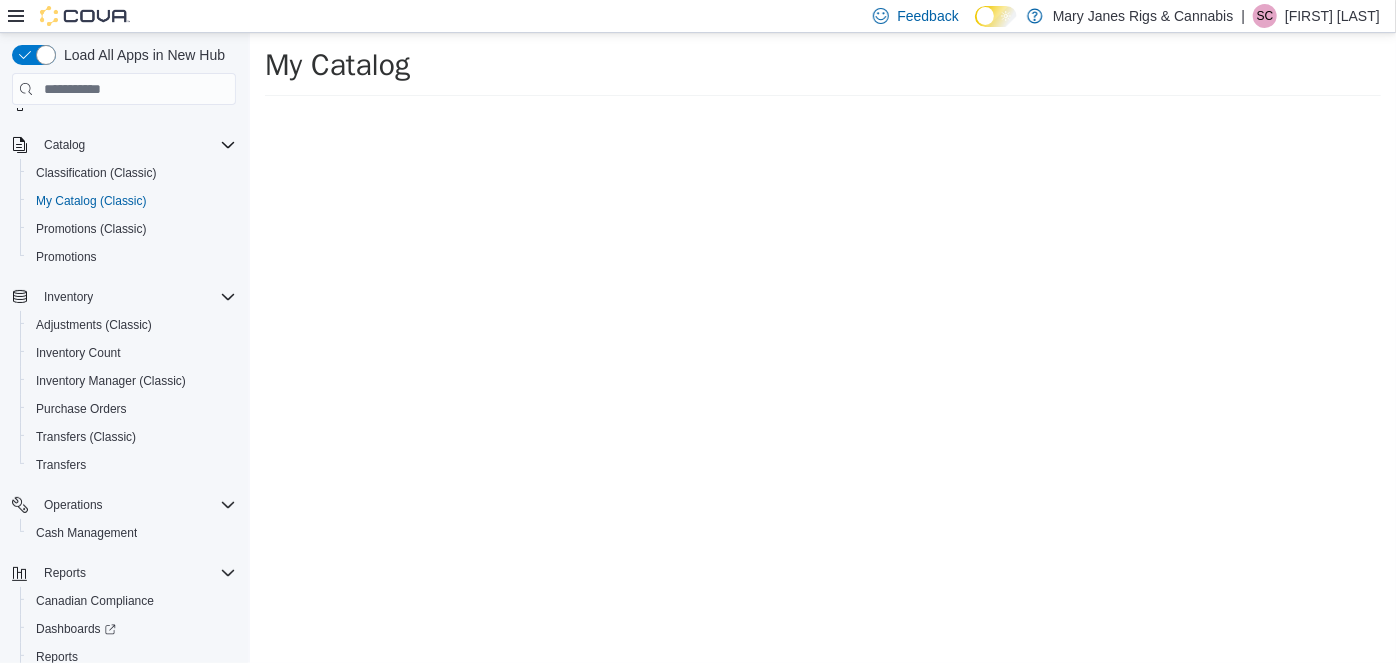 select on "**********" 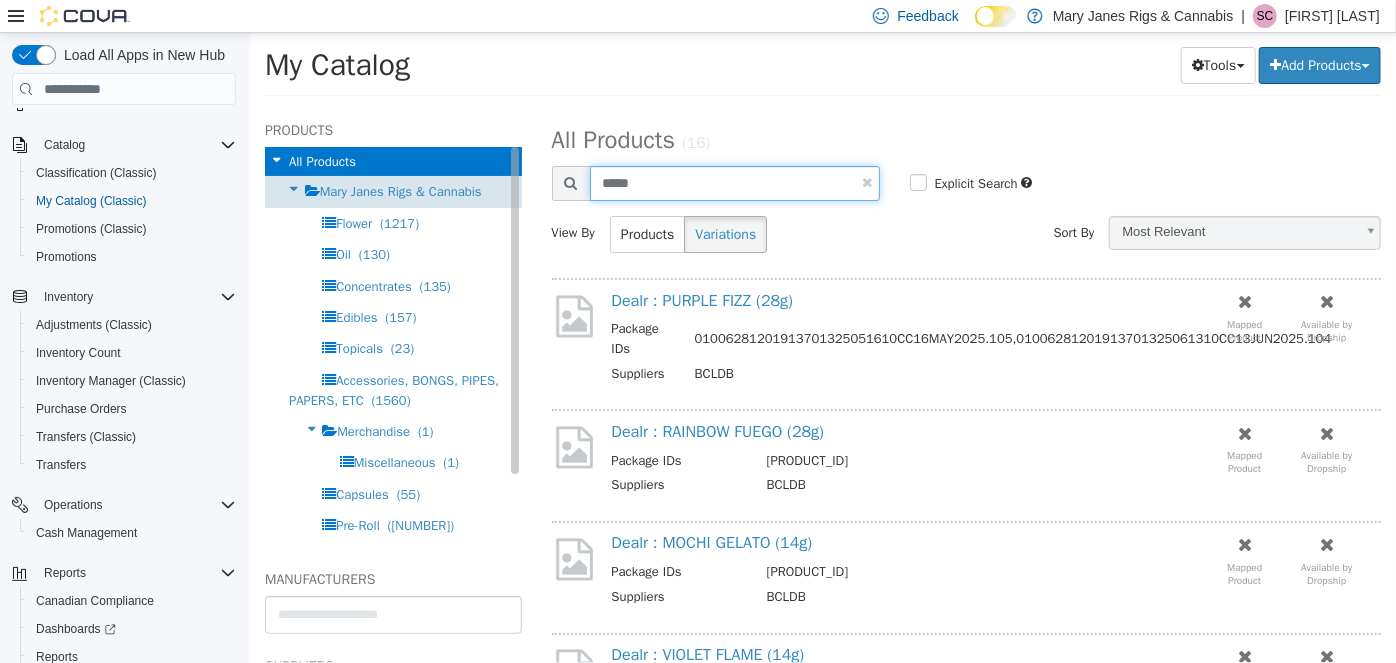 drag, startPoint x: 687, startPoint y: 189, endPoint x: 448, endPoint y: 181, distance: 239.13385 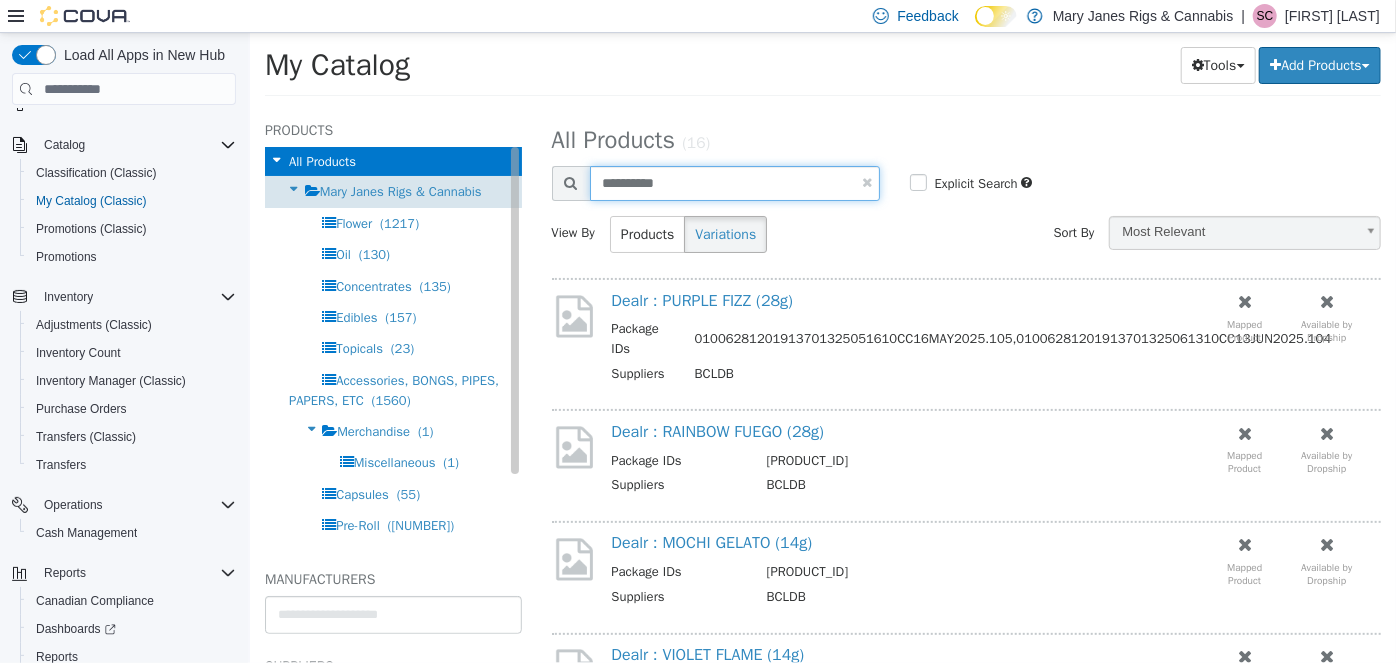 type on "**********" 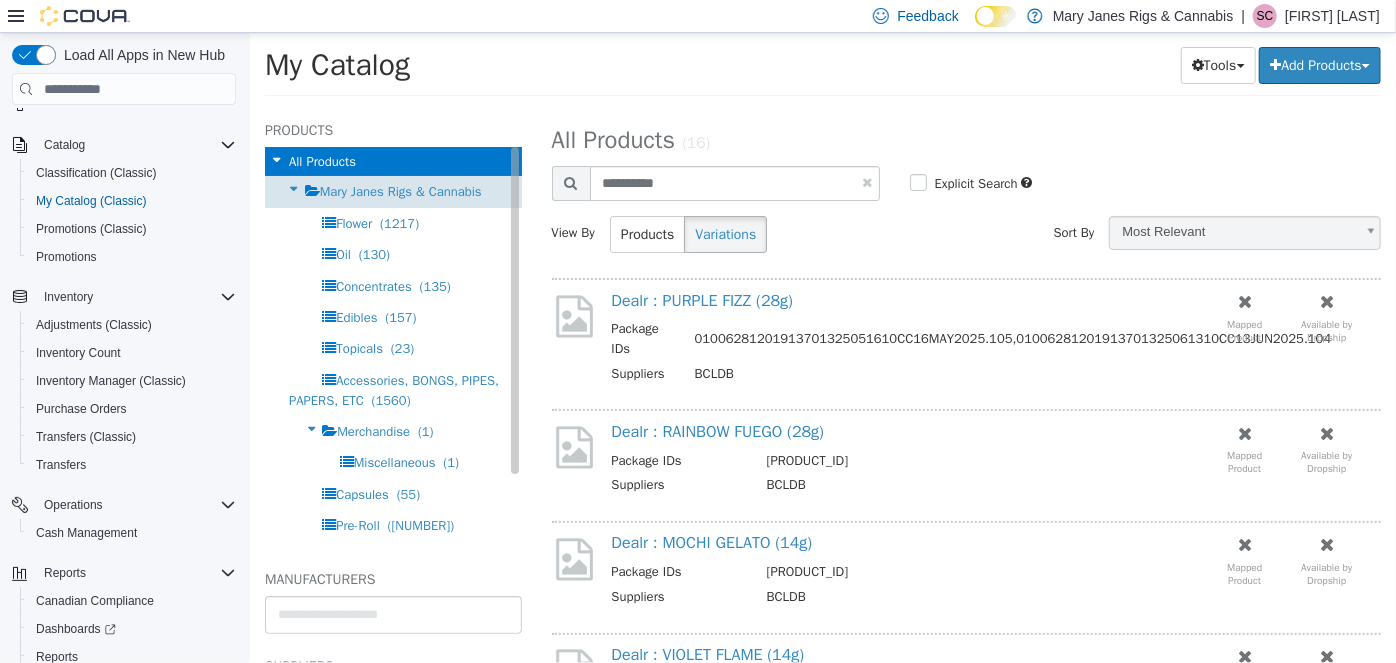 select on "**********" 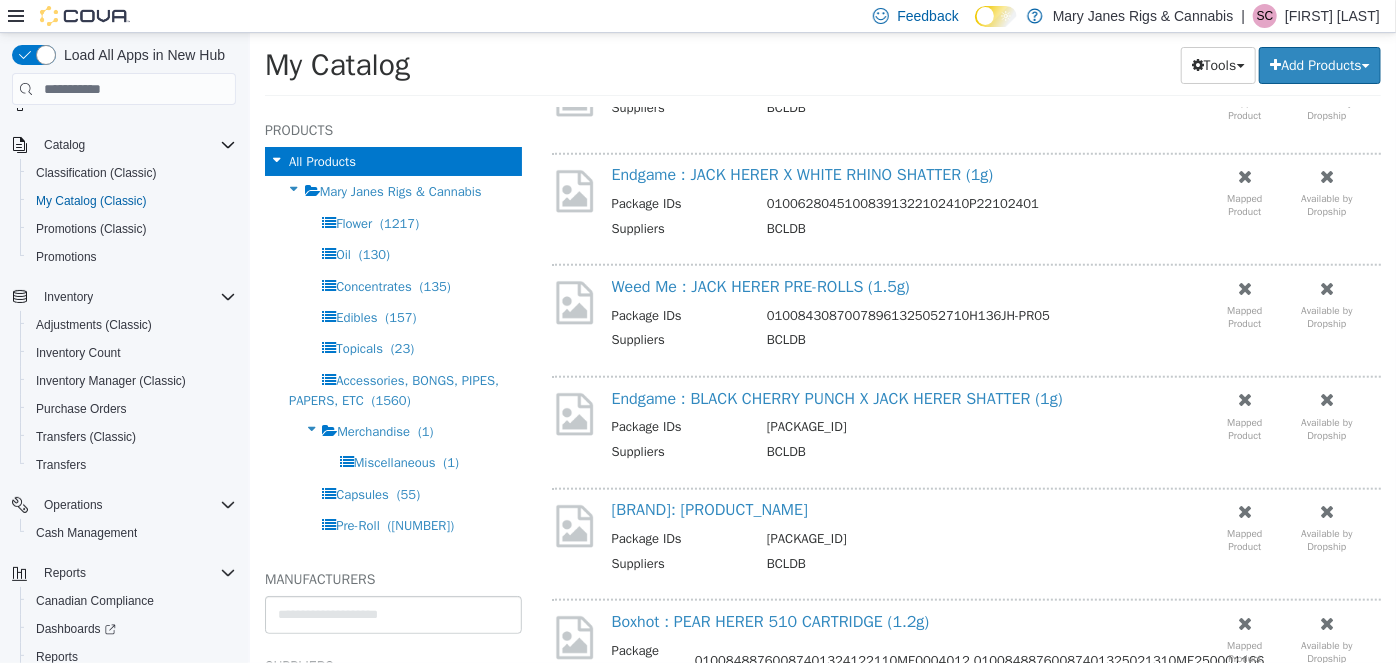 scroll, scrollTop: 909, scrollLeft: 0, axis: vertical 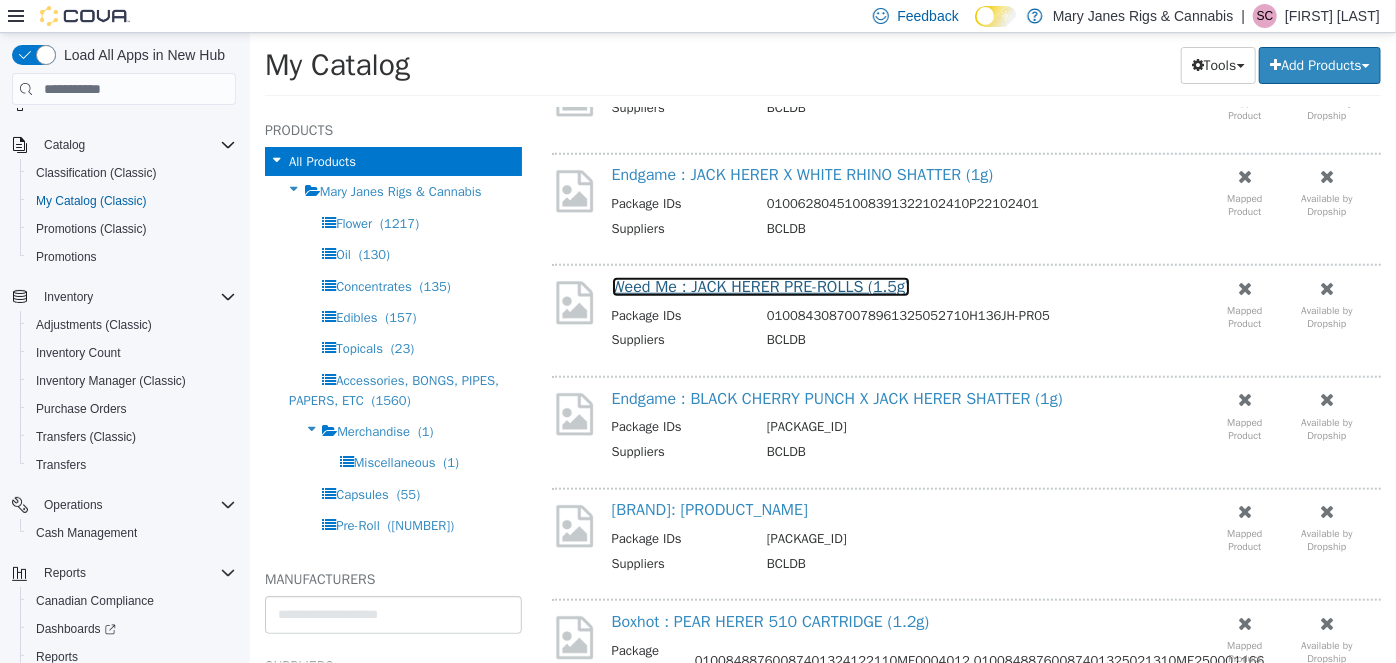 click on "Weed Me : JACK HERER PRE-ROLLS (1.5g)" at bounding box center (760, 287) 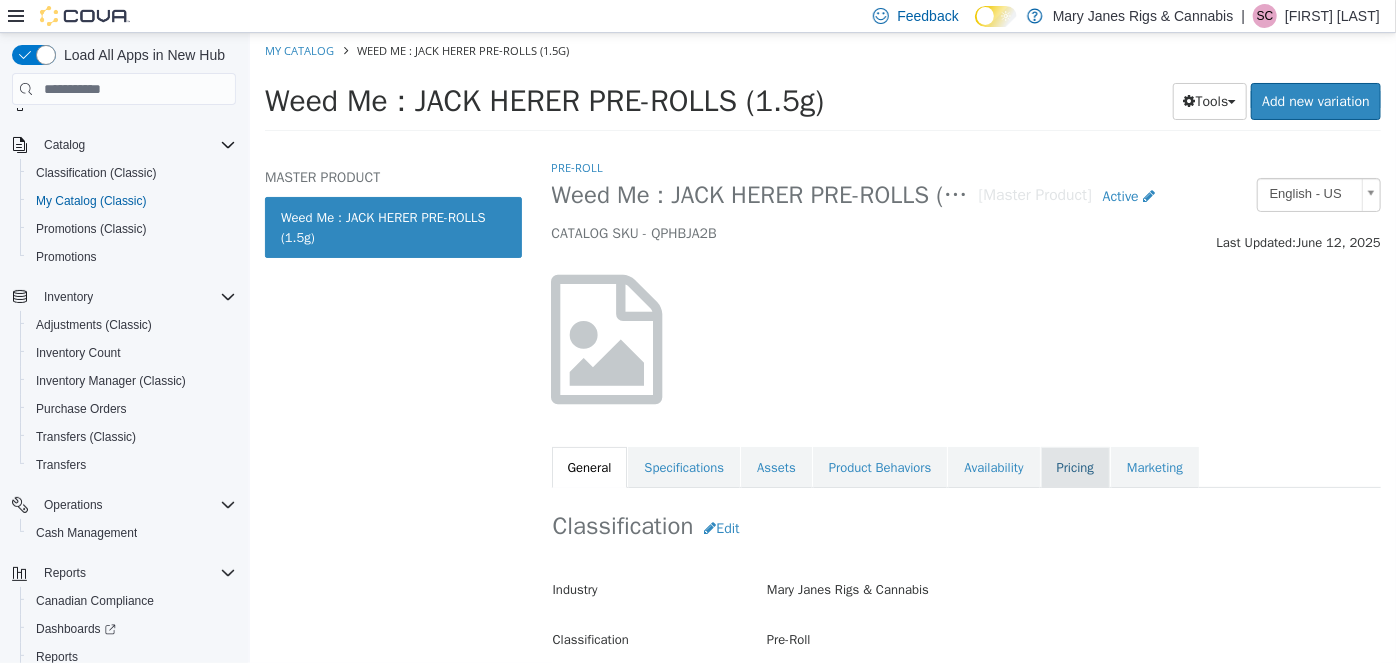 click on "Pricing" at bounding box center (1074, 468) 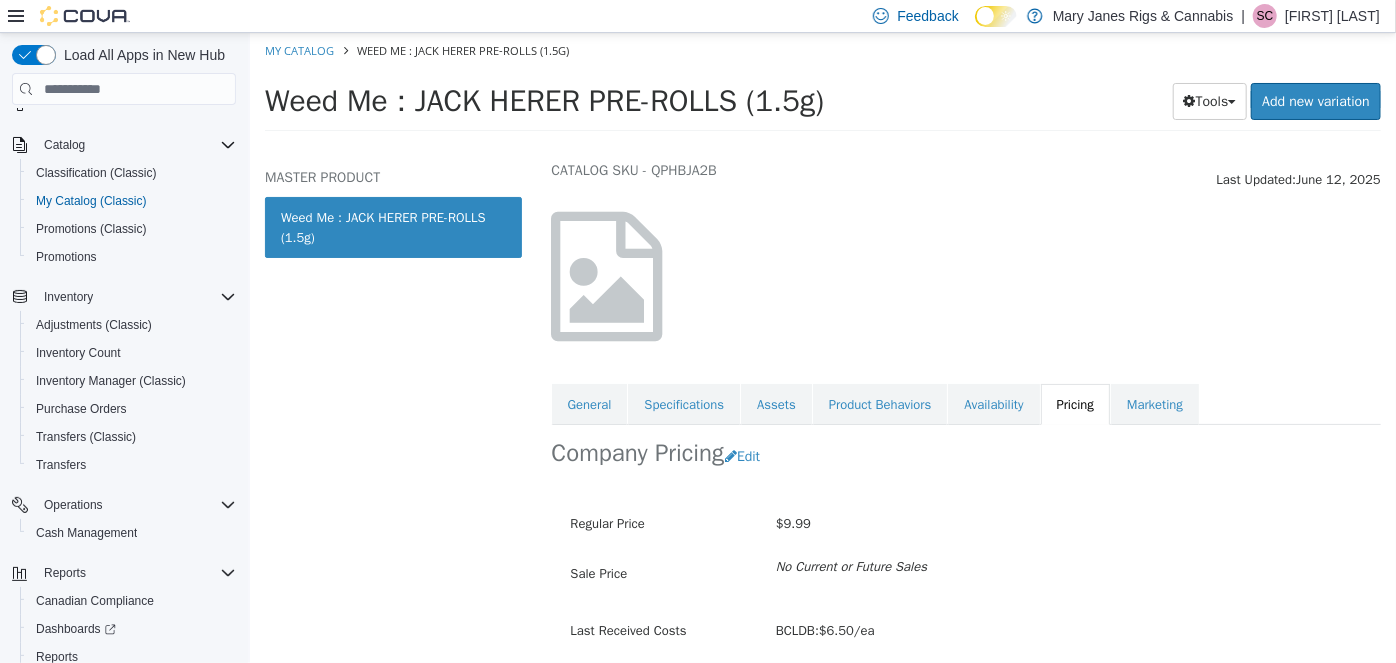scroll, scrollTop: 136, scrollLeft: 0, axis: vertical 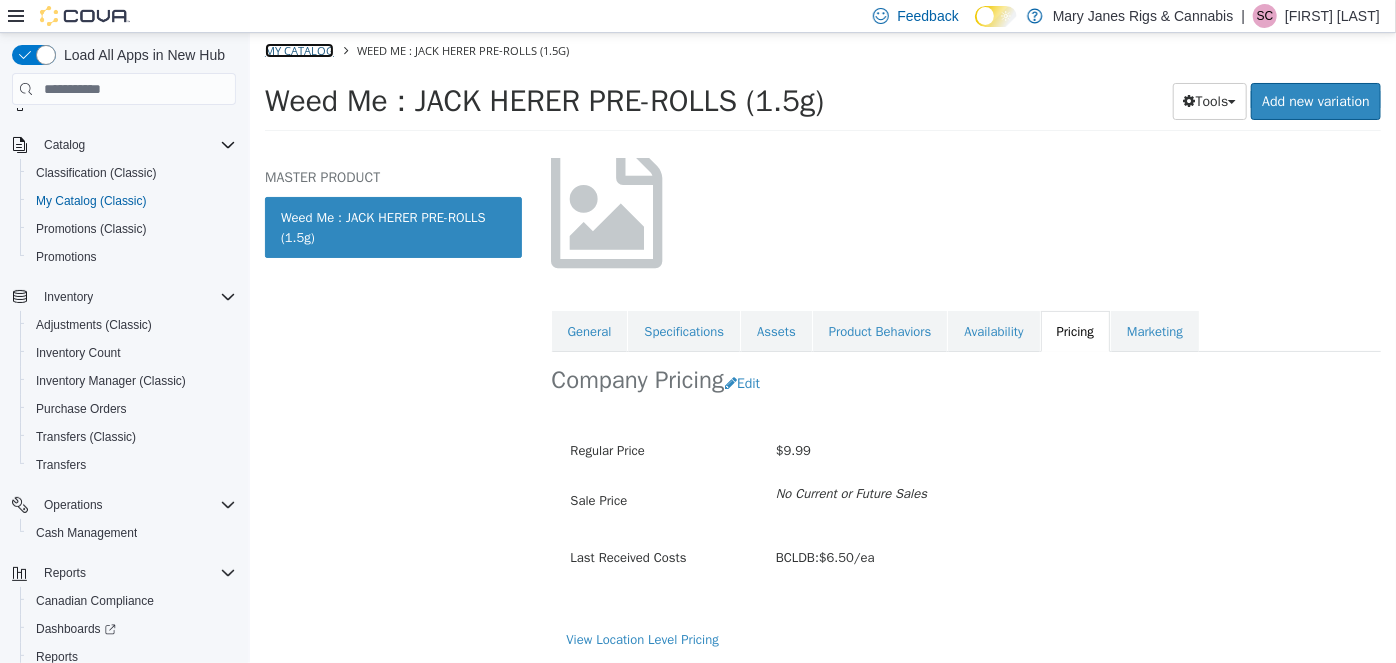 click on "My Catalog" at bounding box center [298, 50] 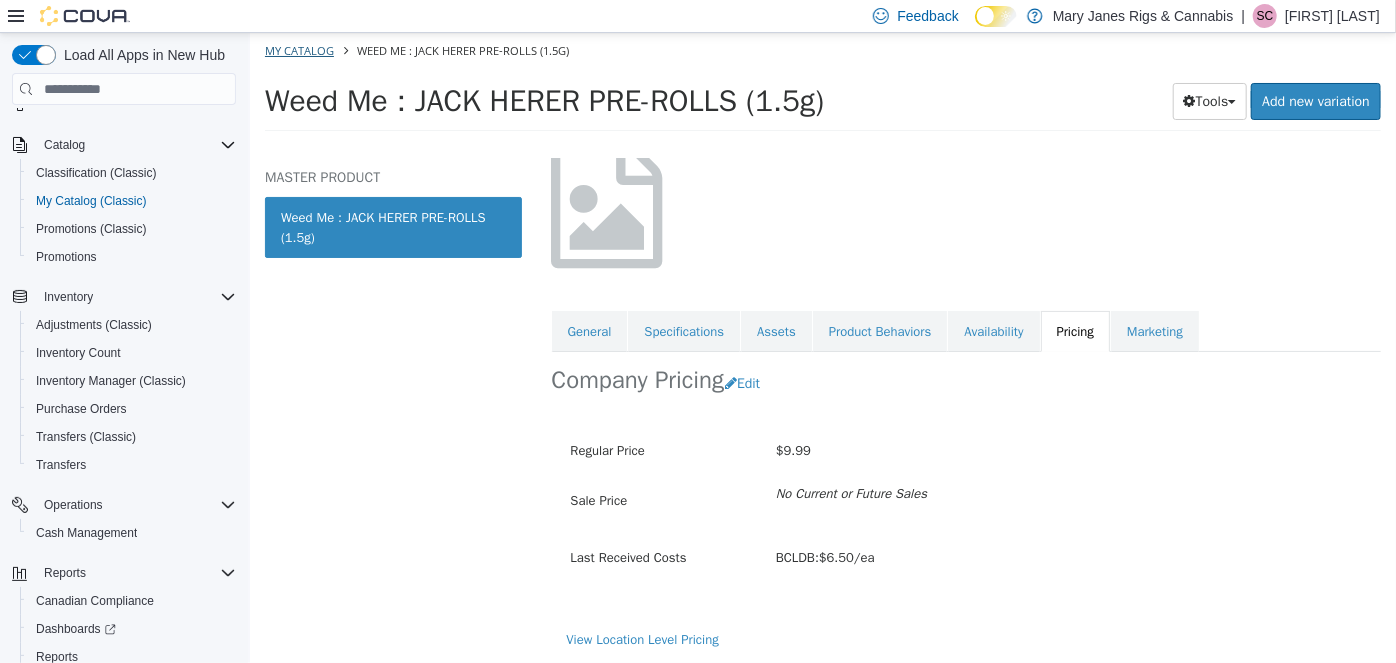 select on "**********" 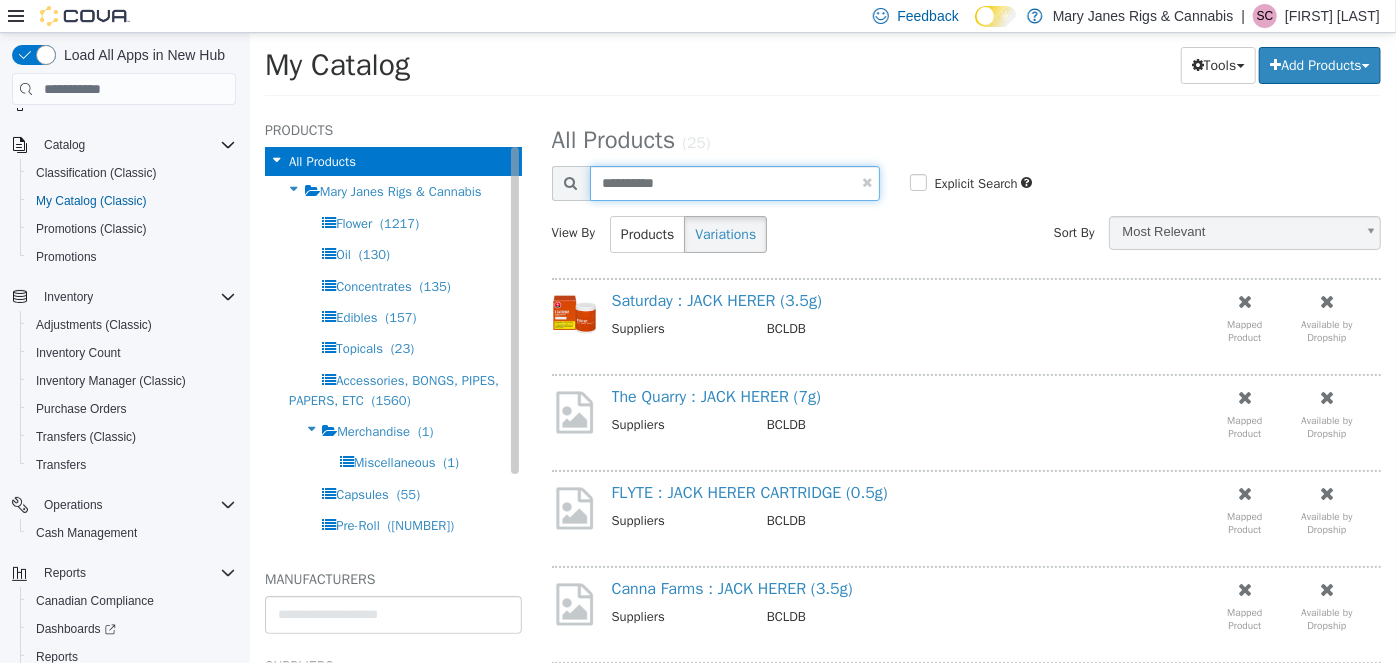 drag, startPoint x: 662, startPoint y: 183, endPoint x: 457, endPoint y: 174, distance: 205.19746 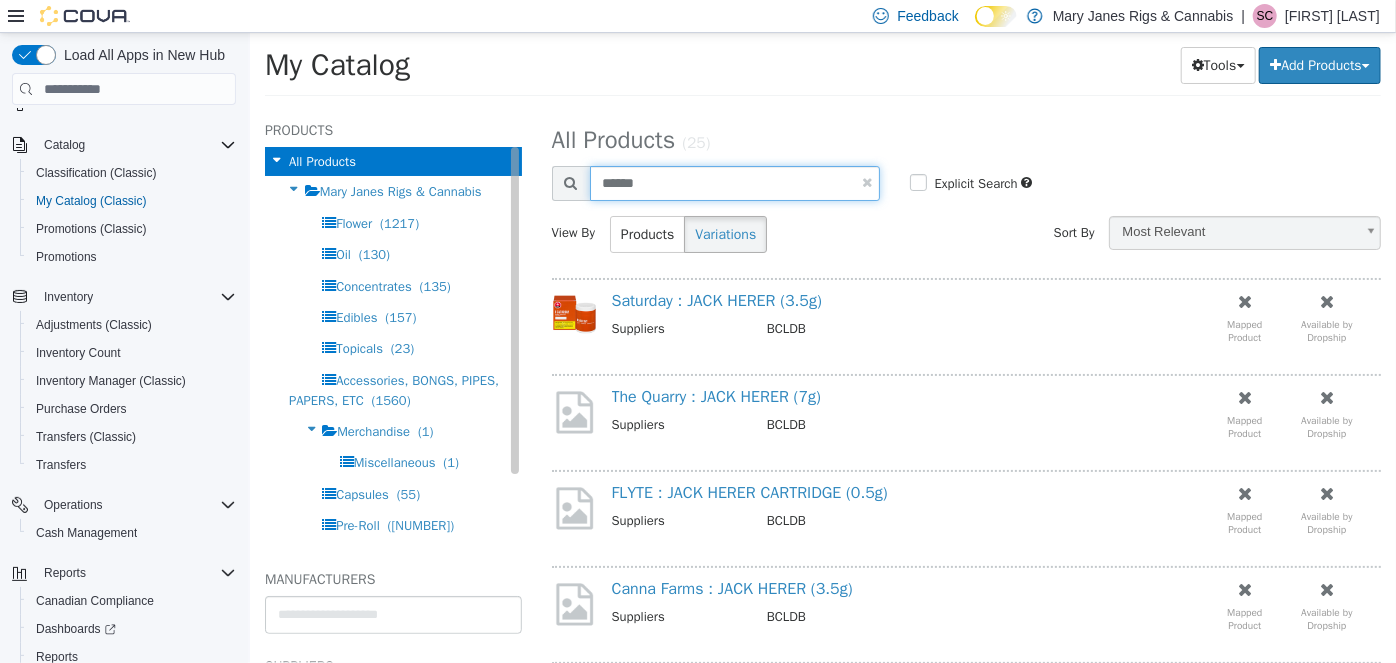 type on "******" 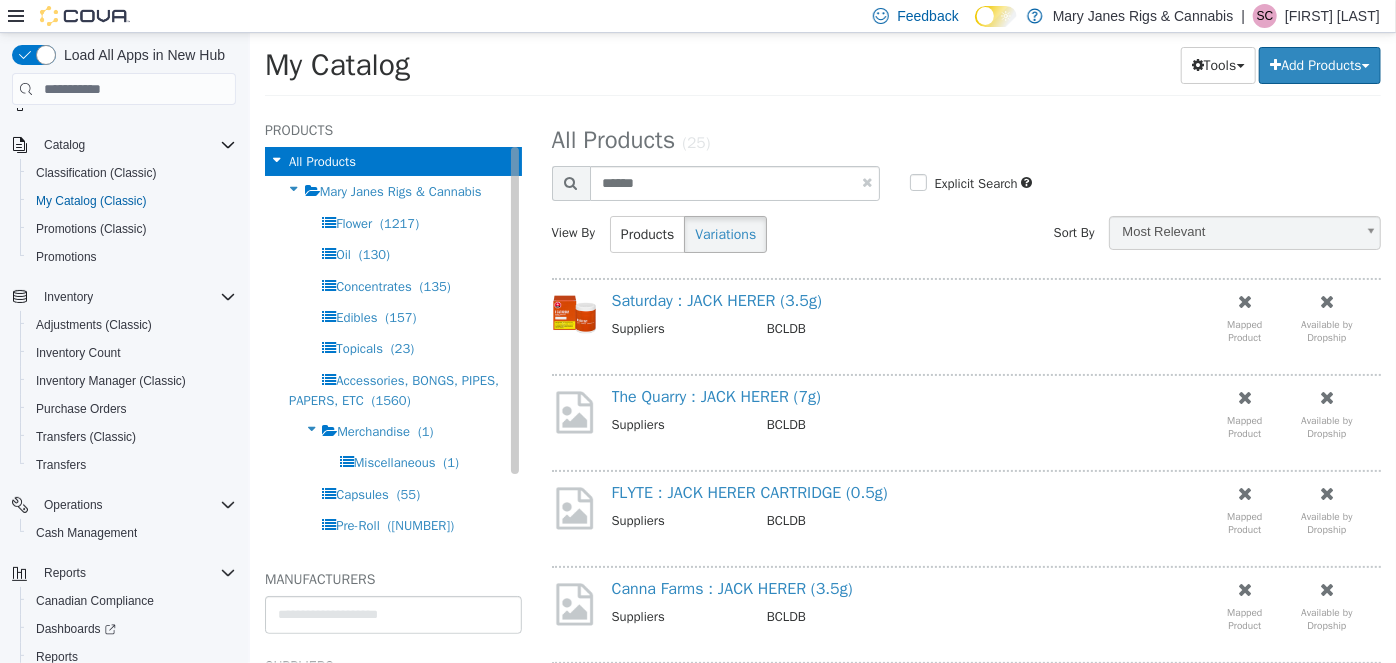 select on "**********" 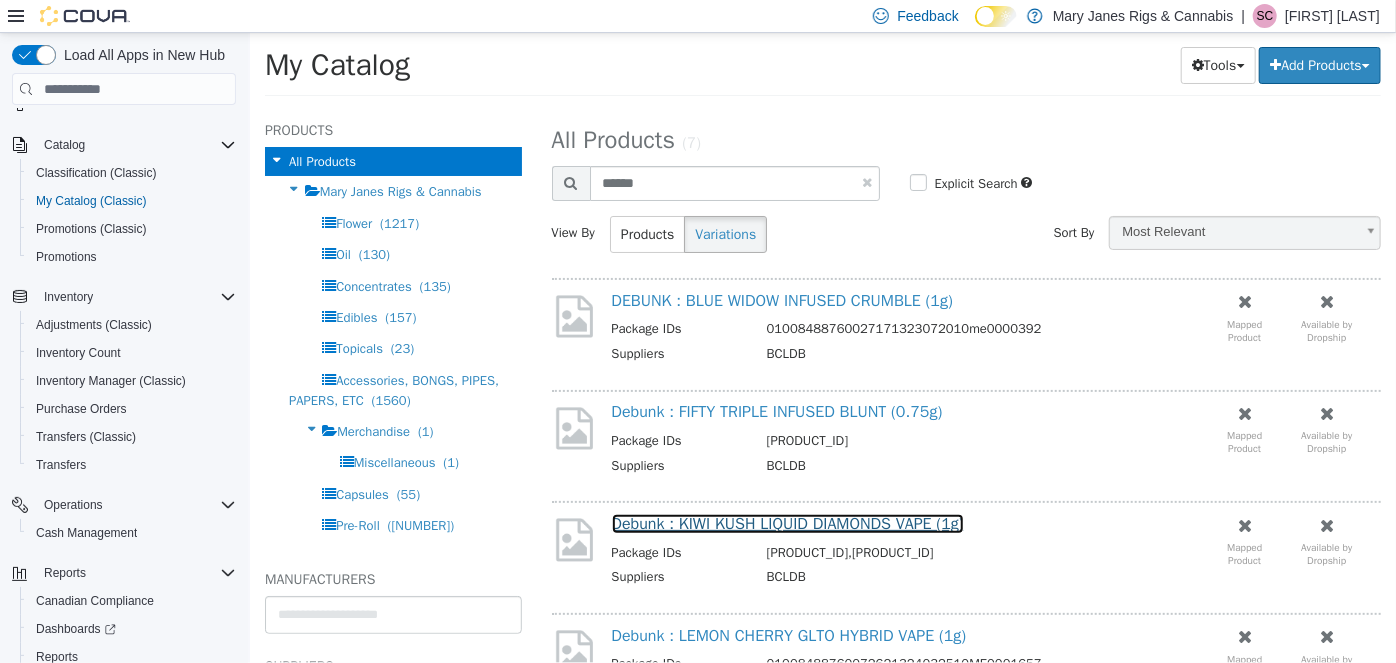 click on "Debunk : KIWI KUSH LIQUID DIAMONDS VAPE (1g)" at bounding box center (787, 524) 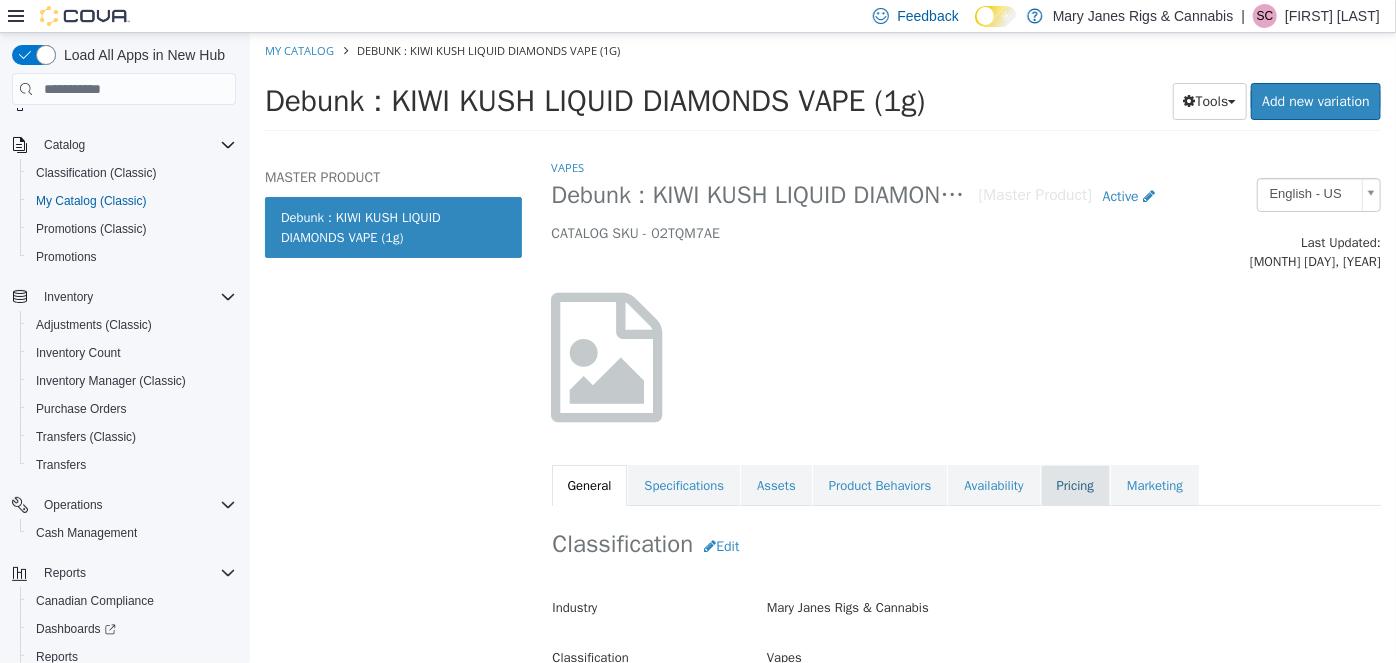 click on "Pricing" at bounding box center [1074, 486] 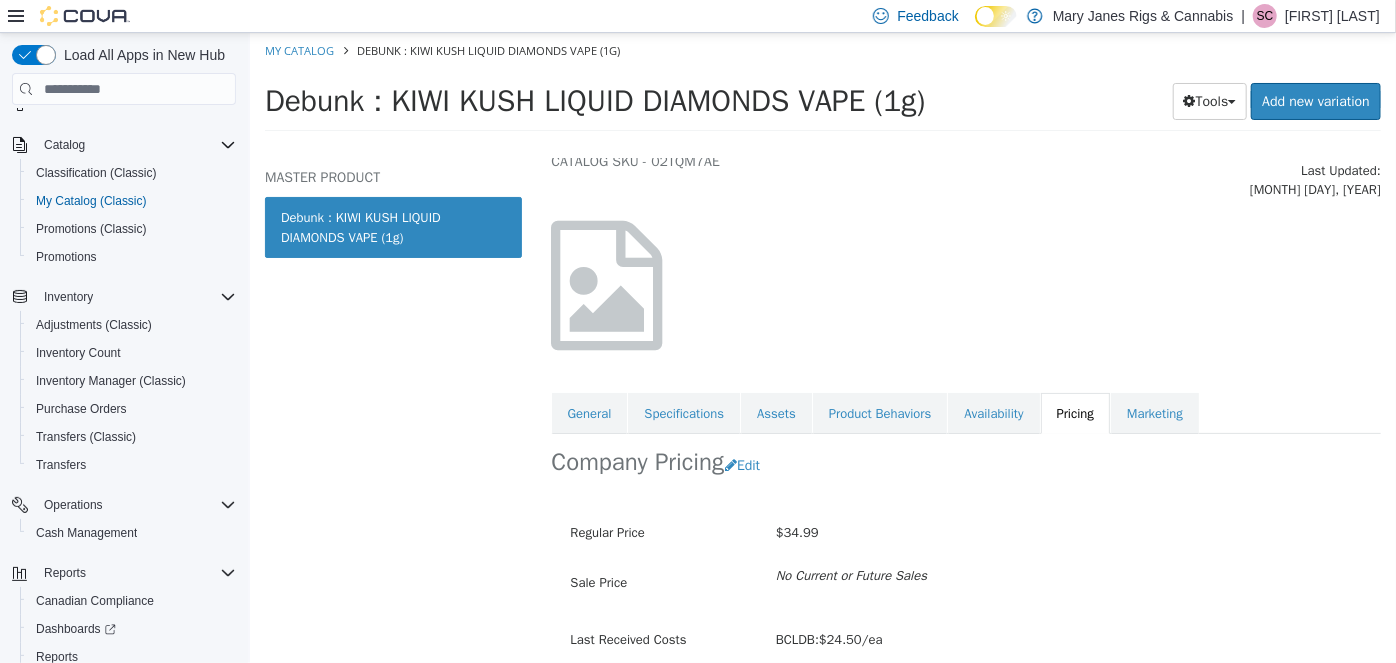 scroll, scrollTop: 136, scrollLeft: 0, axis: vertical 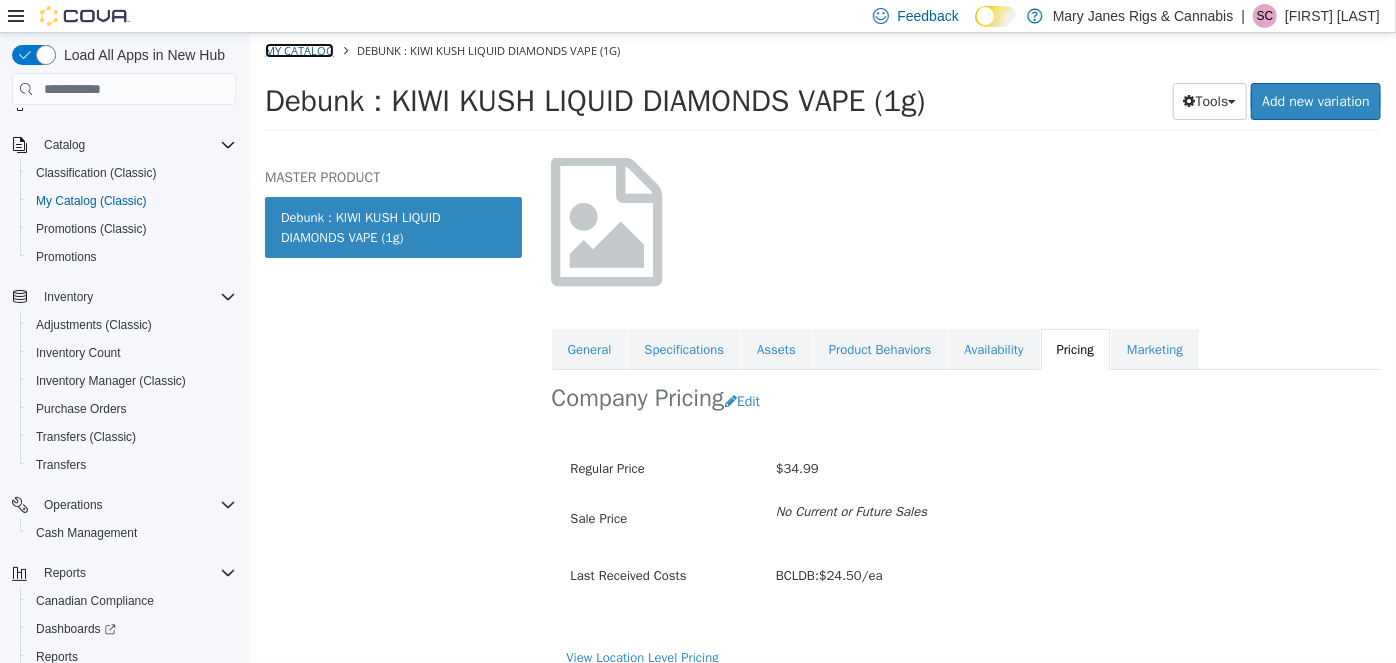 click on "My Catalog" at bounding box center (298, 50) 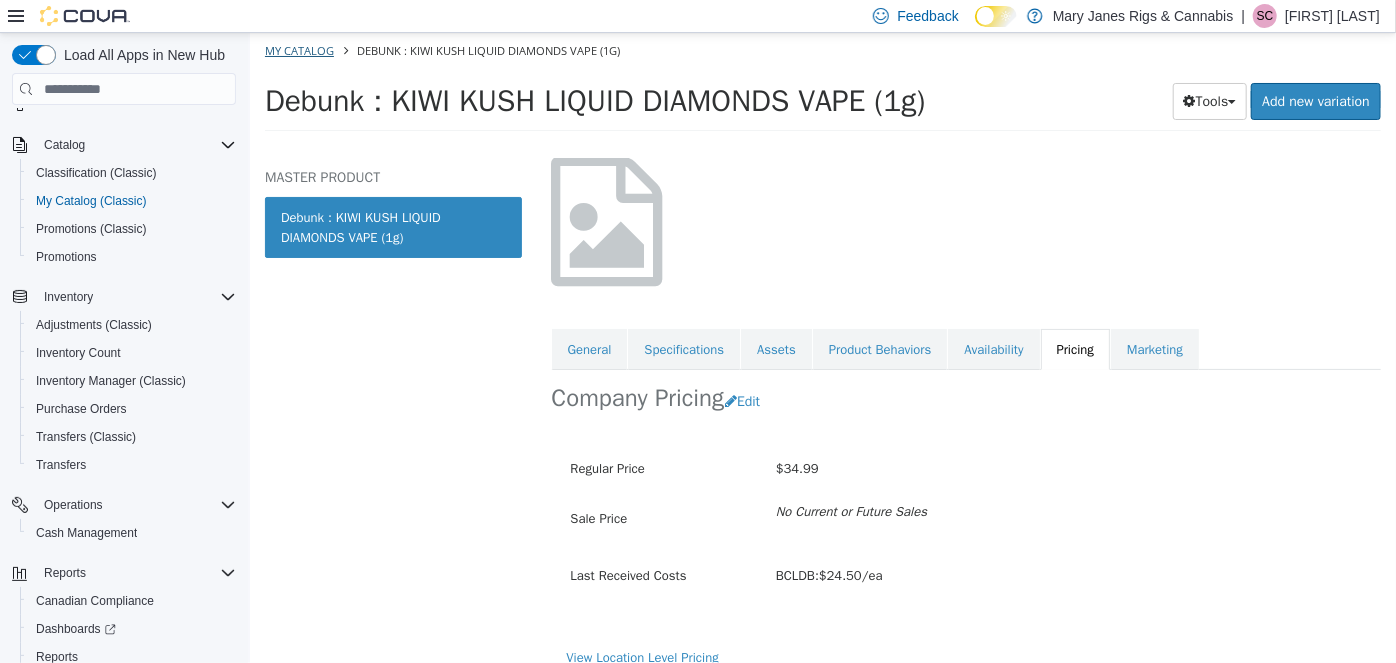 select on "**********" 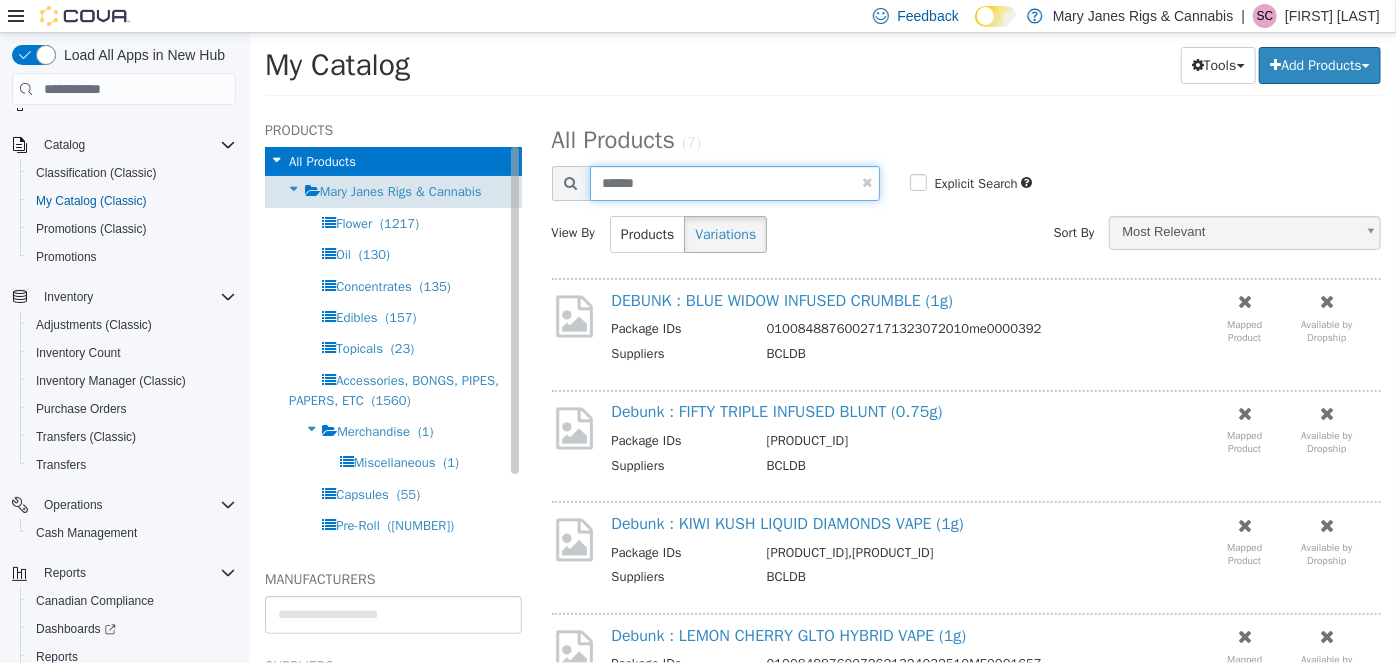 drag, startPoint x: 485, startPoint y: 203, endPoint x: 431, endPoint y: 205, distance: 54.037025 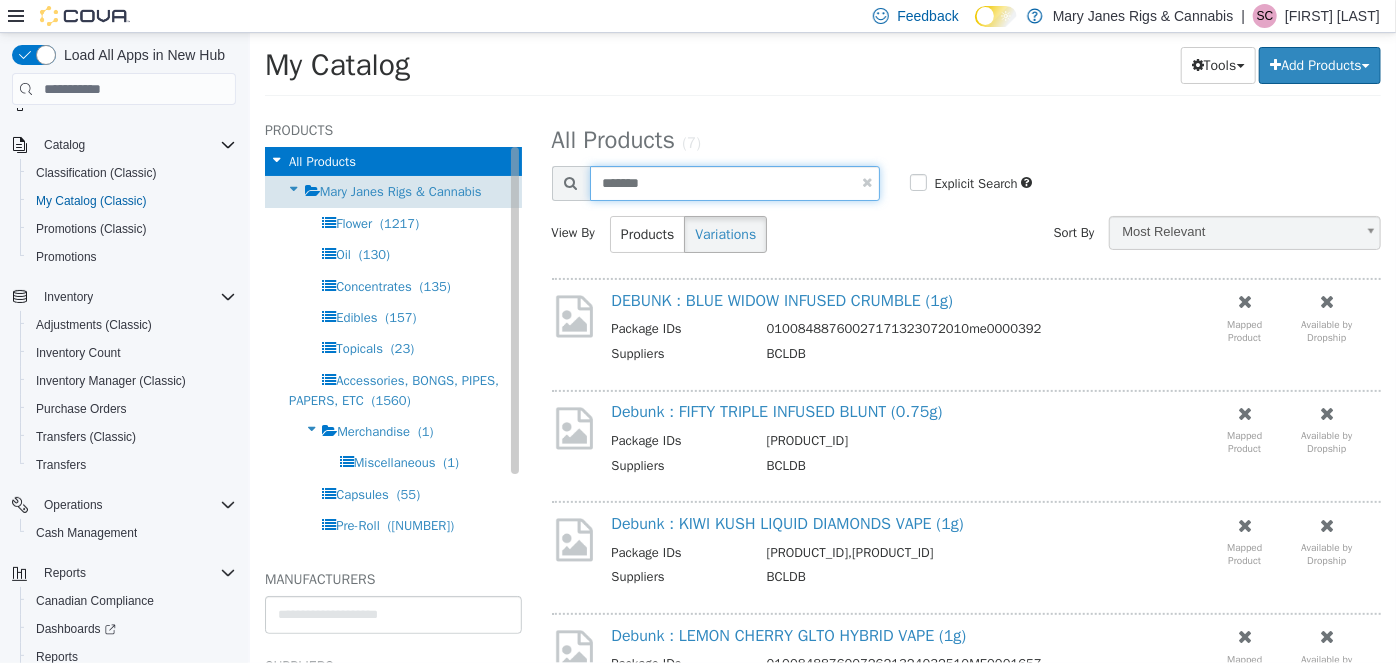 type on "*******" 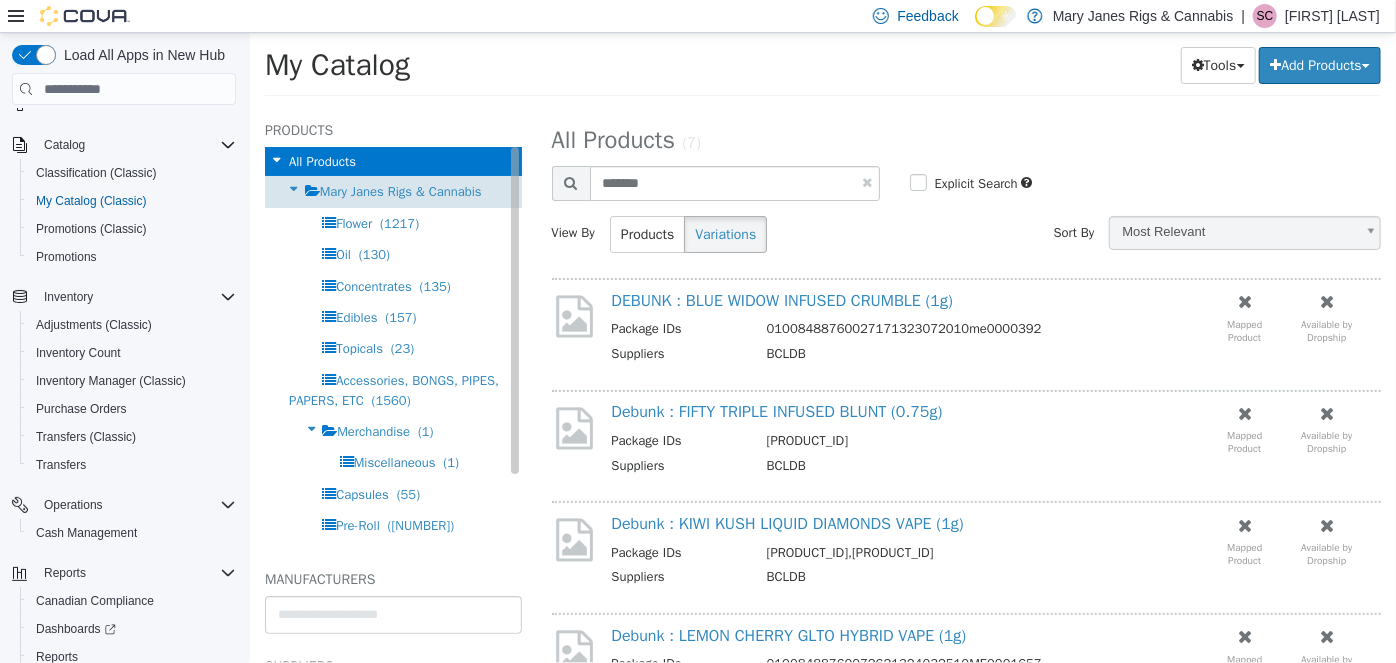 select on "**********" 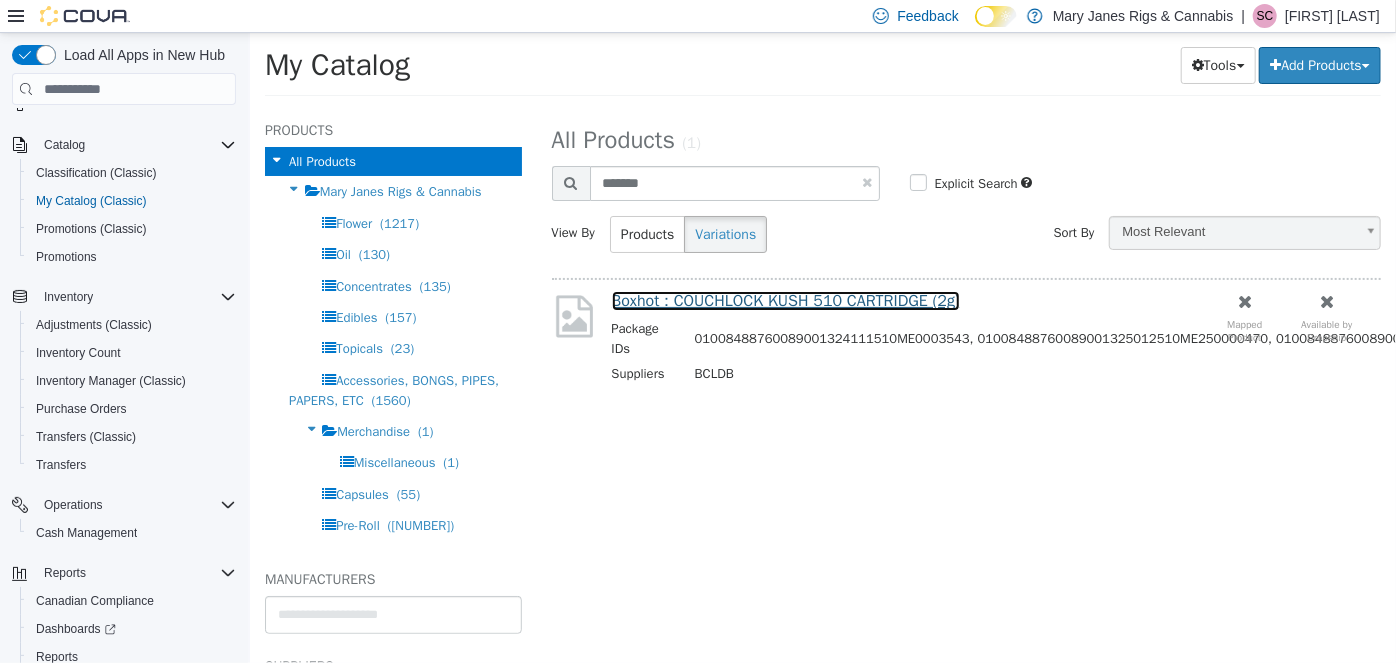 click on "Boxhot : COUCHLOCK KUSH 510 CARTRIDGE (2g)" at bounding box center (785, 301) 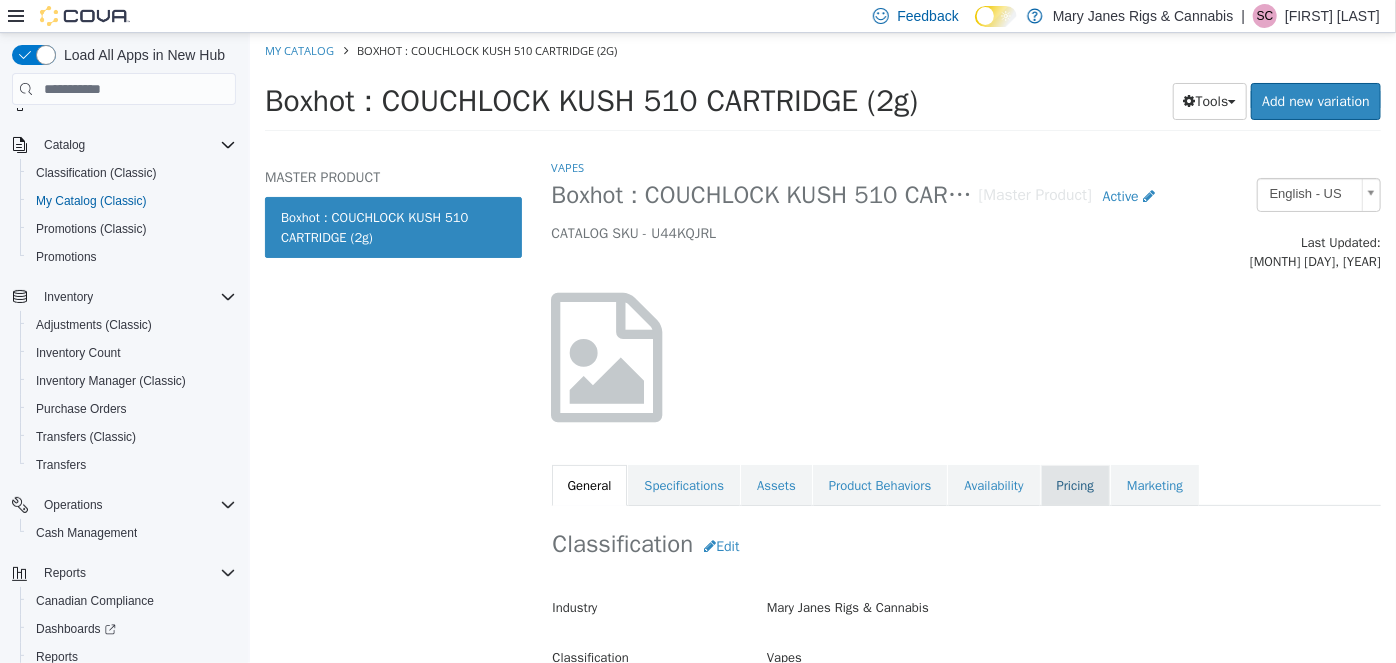 click on "Pricing" at bounding box center [1074, 486] 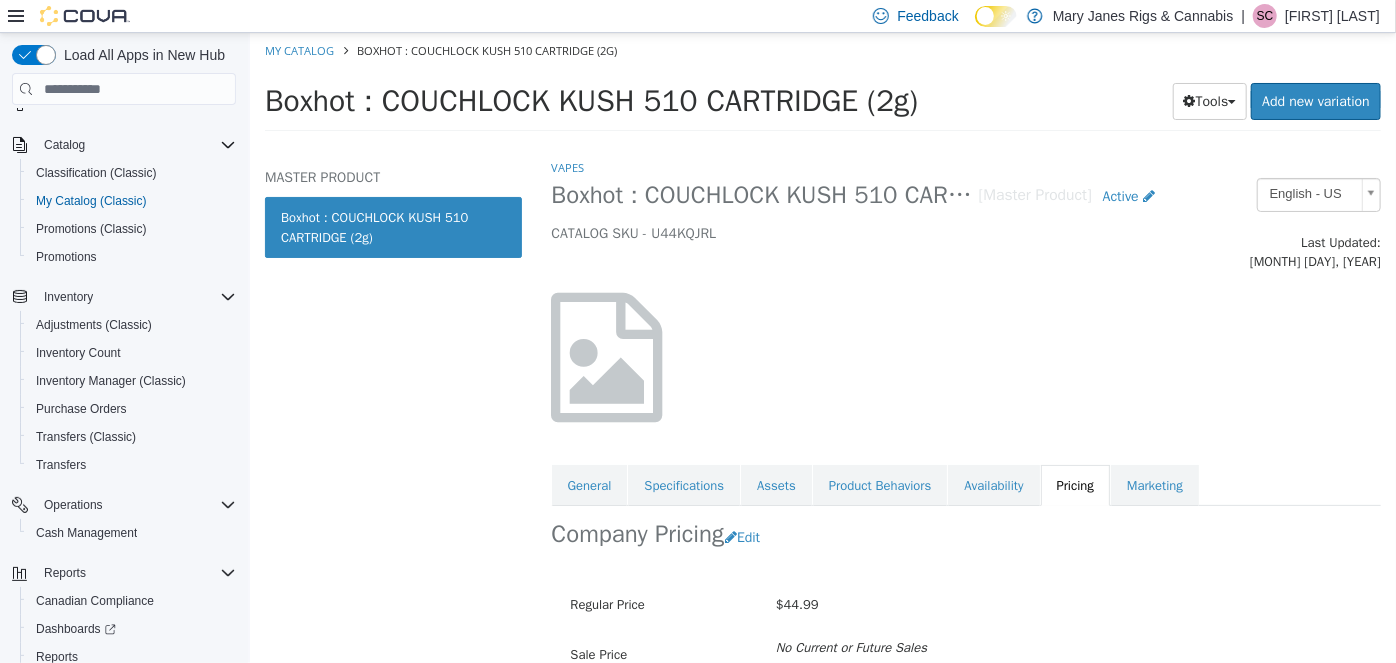 scroll, scrollTop: 136, scrollLeft: 0, axis: vertical 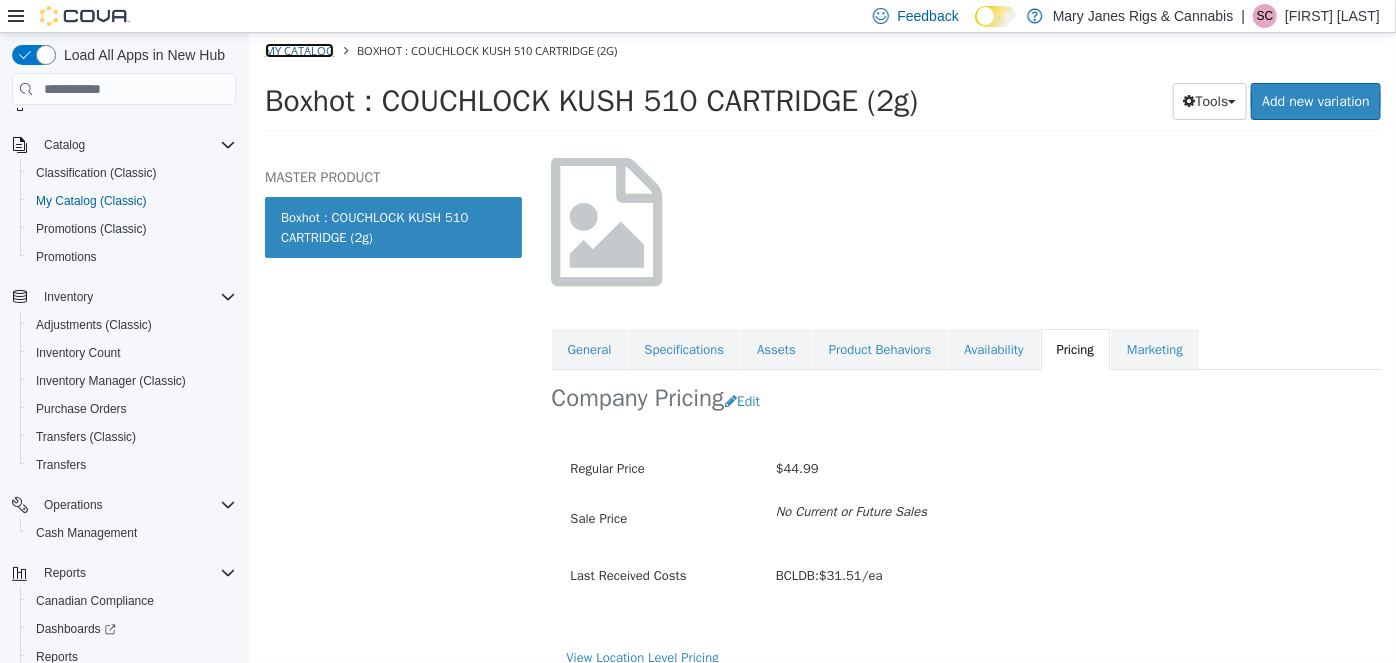 click on "My Catalog" at bounding box center (298, 50) 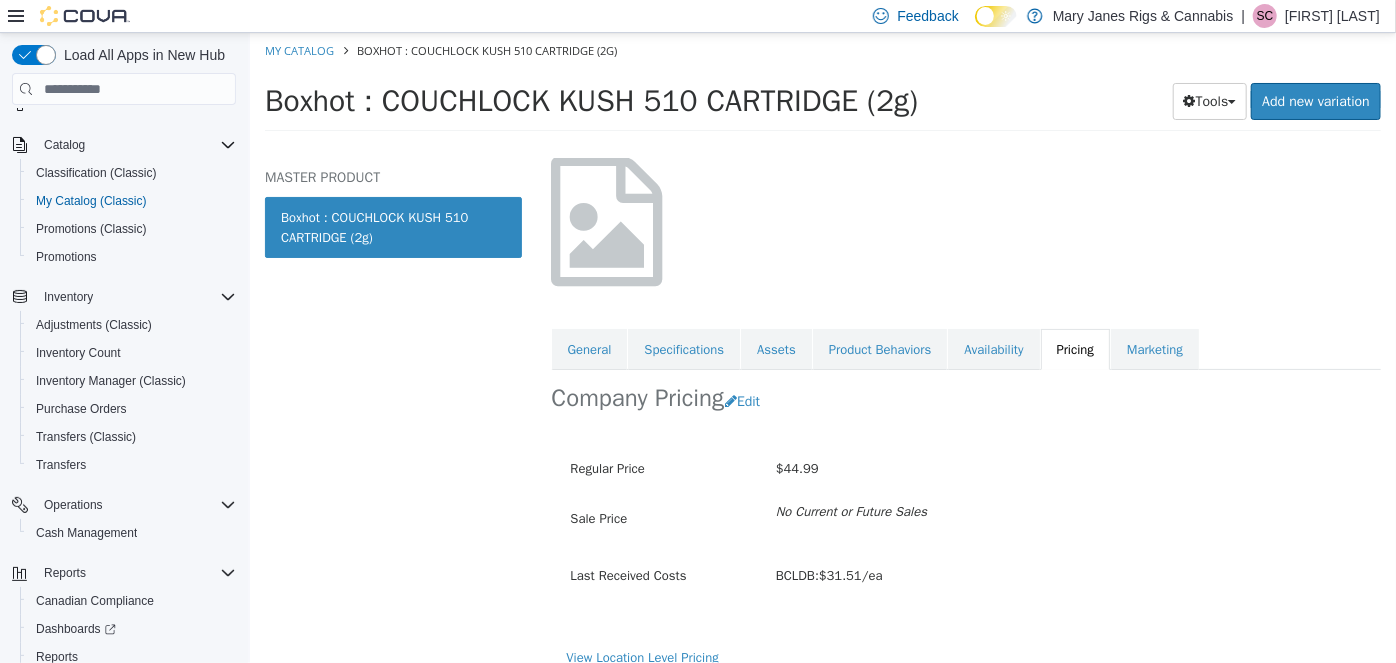 select on "**********" 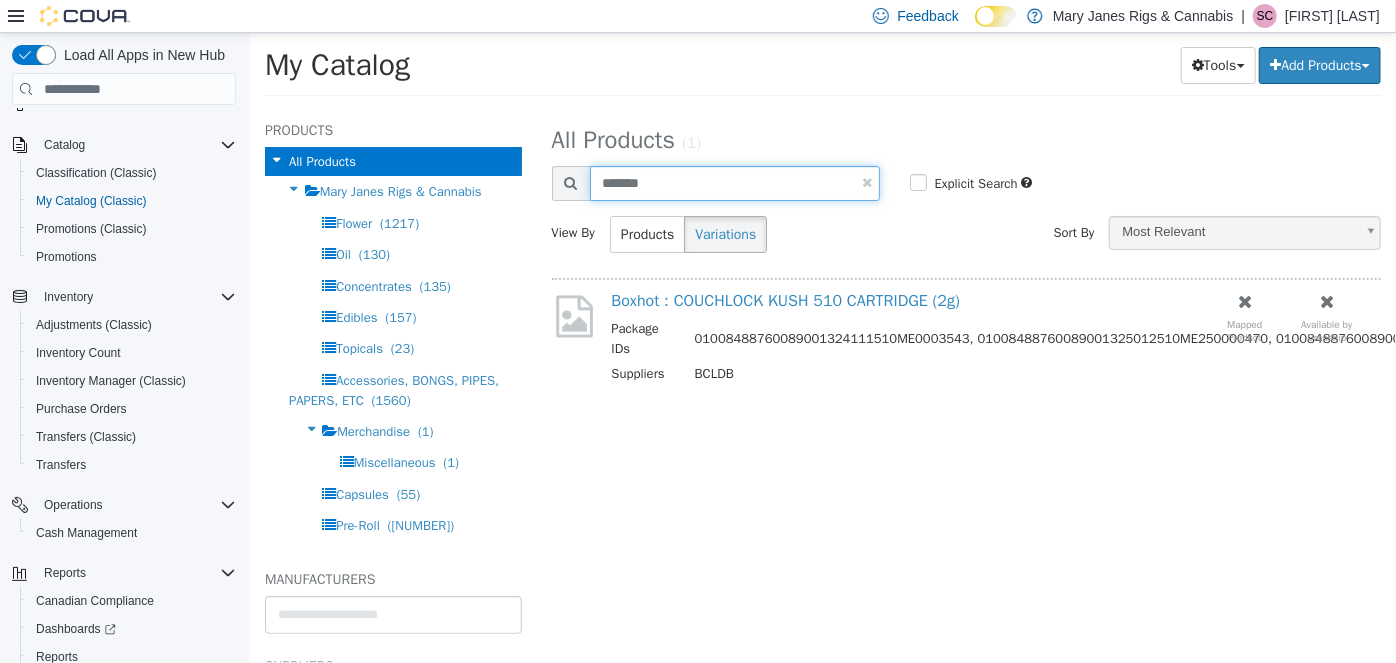 click on "*******" at bounding box center (734, 183) 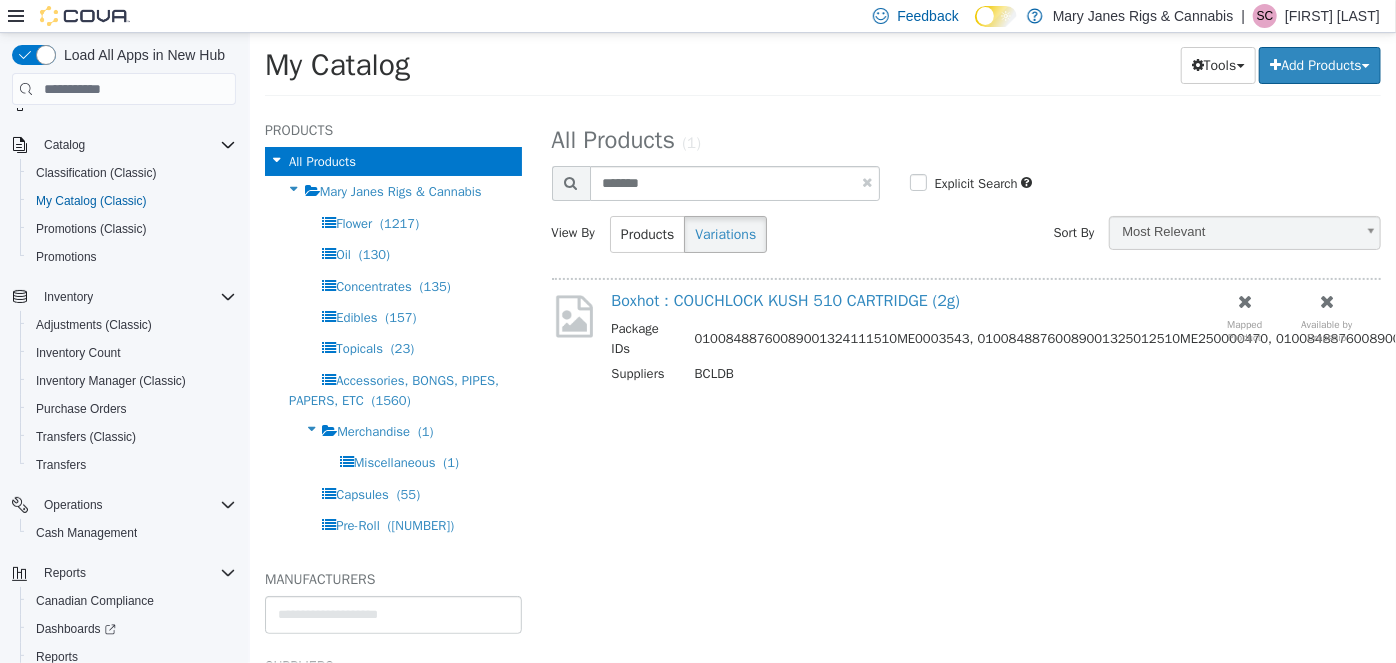 select on "**********" 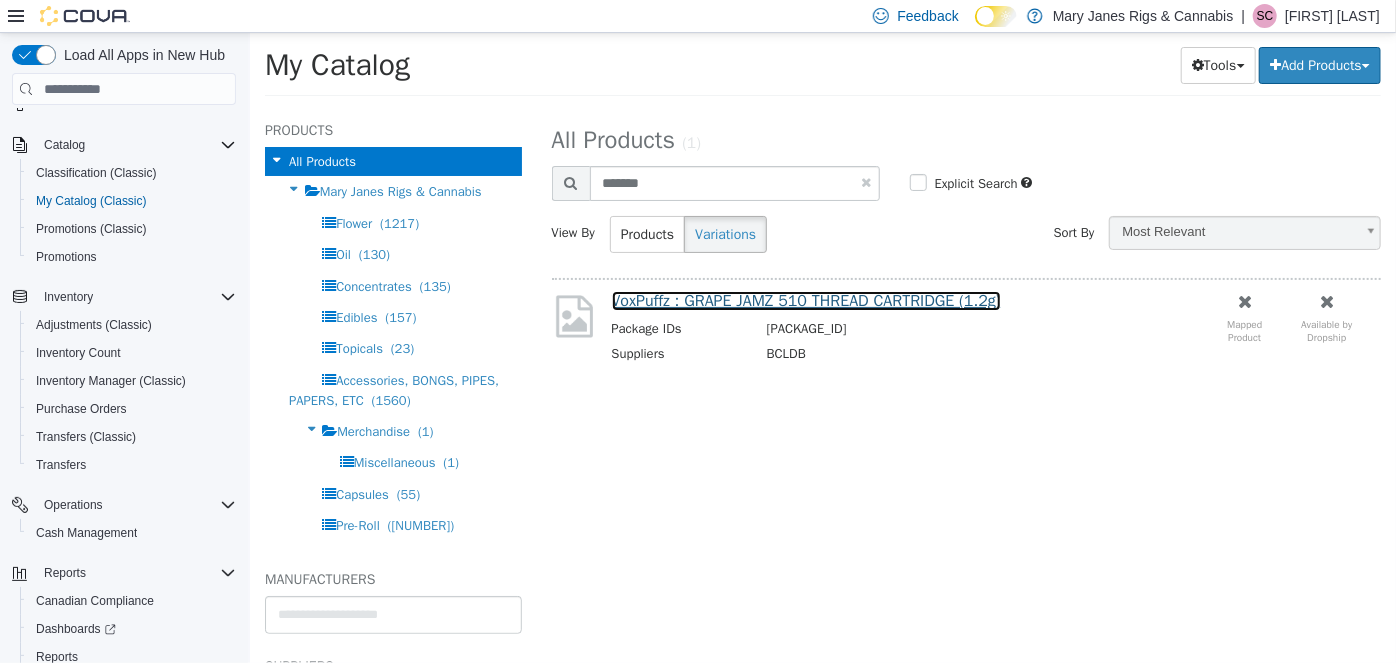 click on "VoxPuffz : GRAPE JAMZ 510 THREAD CARTRIDGE (1.2g)" at bounding box center (805, 301) 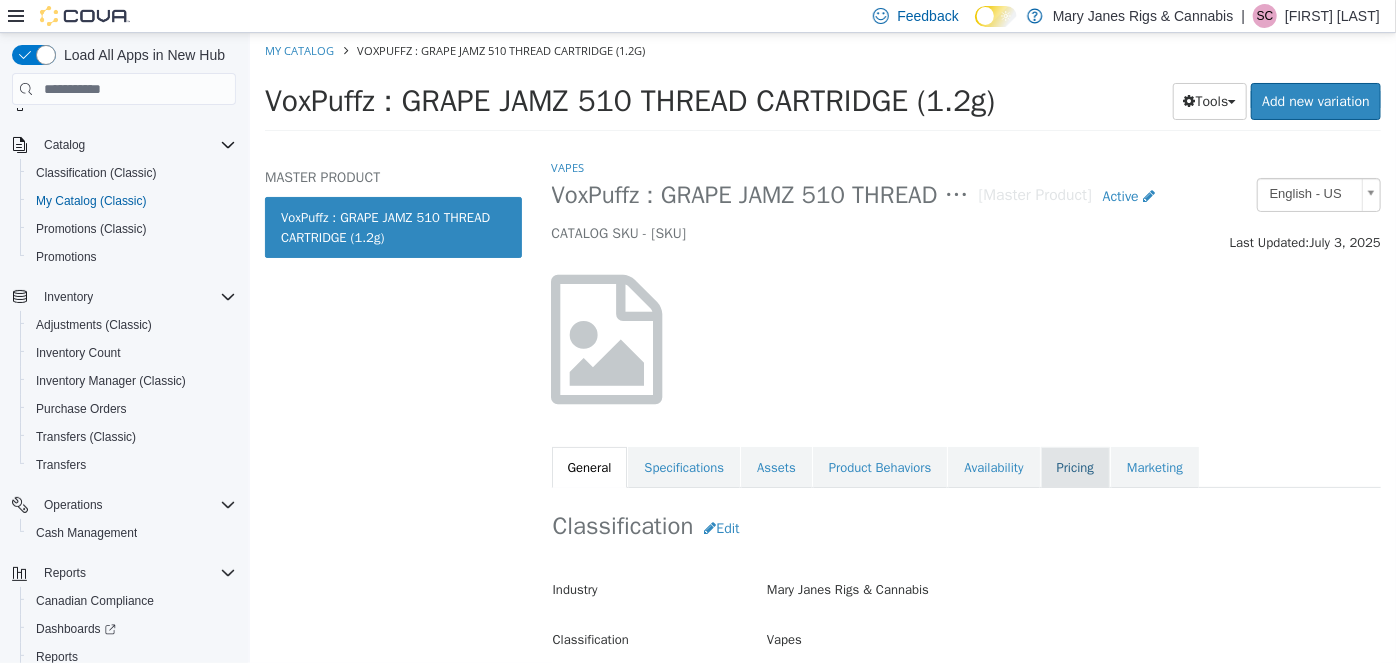 click on "Pricing" at bounding box center [1074, 468] 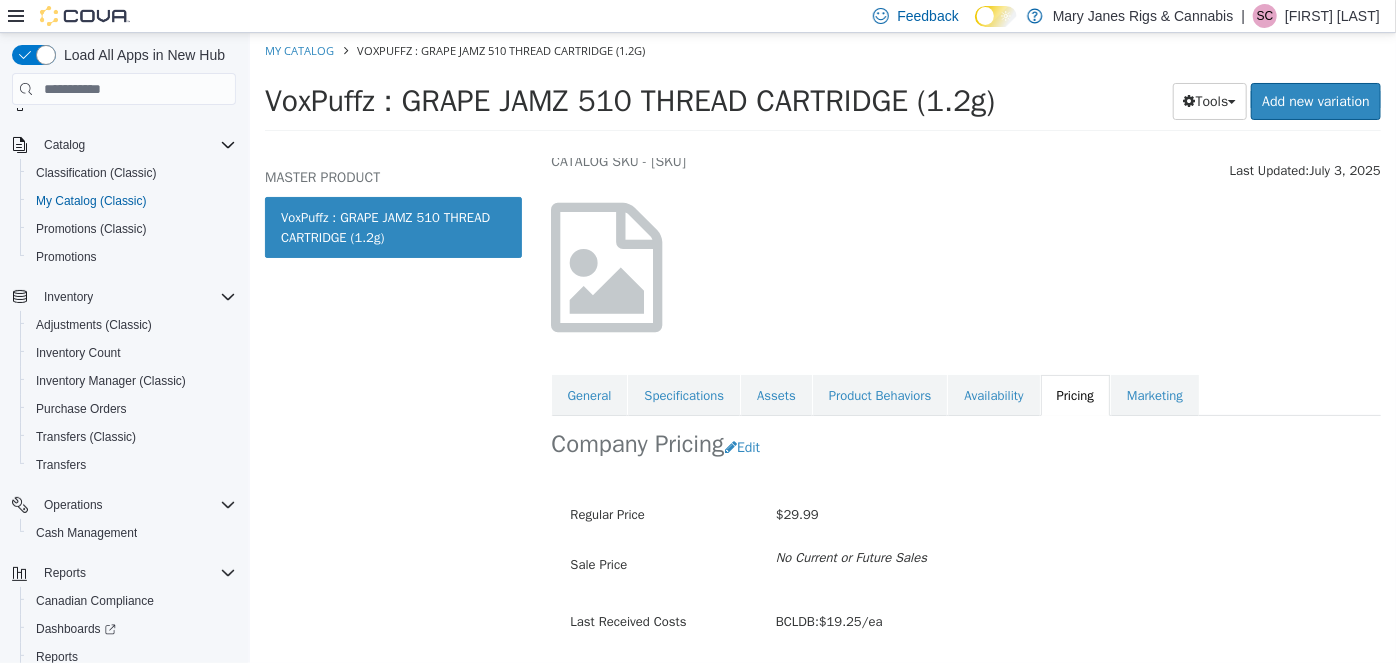 scroll, scrollTop: 136, scrollLeft: 0, axis: vertical 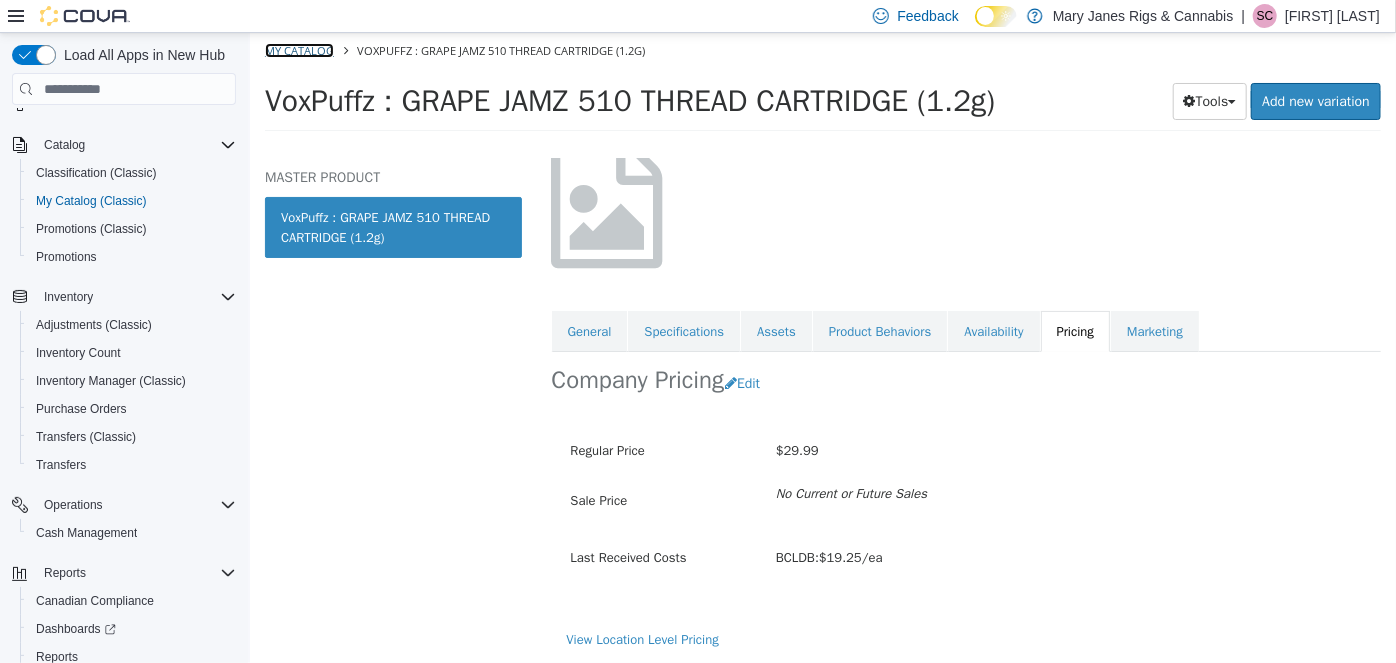 click on "My Catalog" at bounding box center [298, 50] 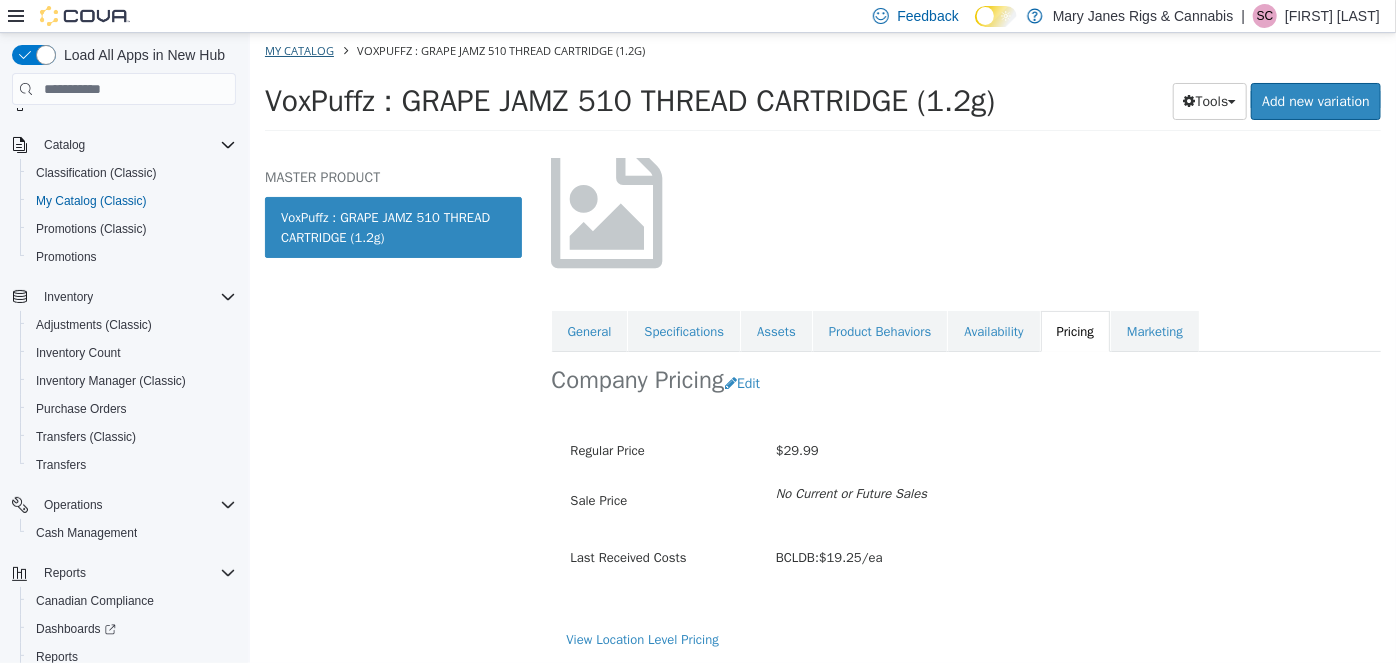 select on "**********" 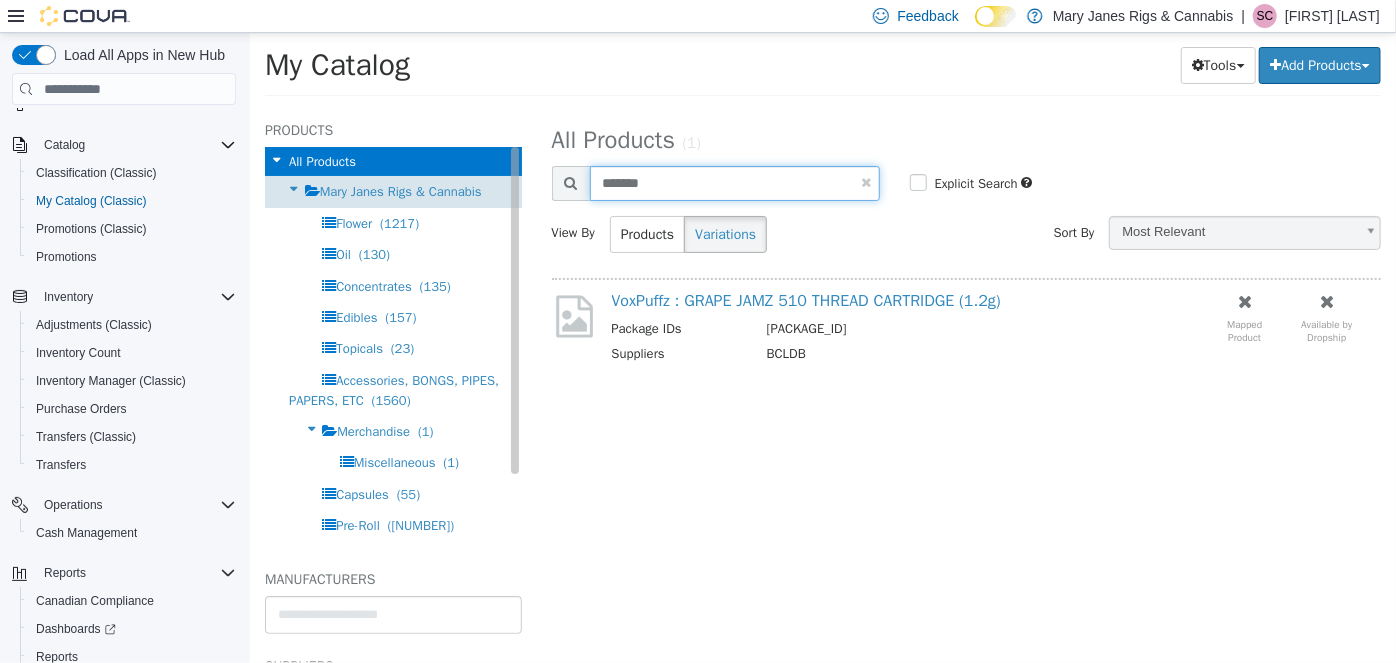 drag, startPoint x: 695, startPoint y: 187, endPoint x: 402, endPoint y: 201, distance: 293.3343 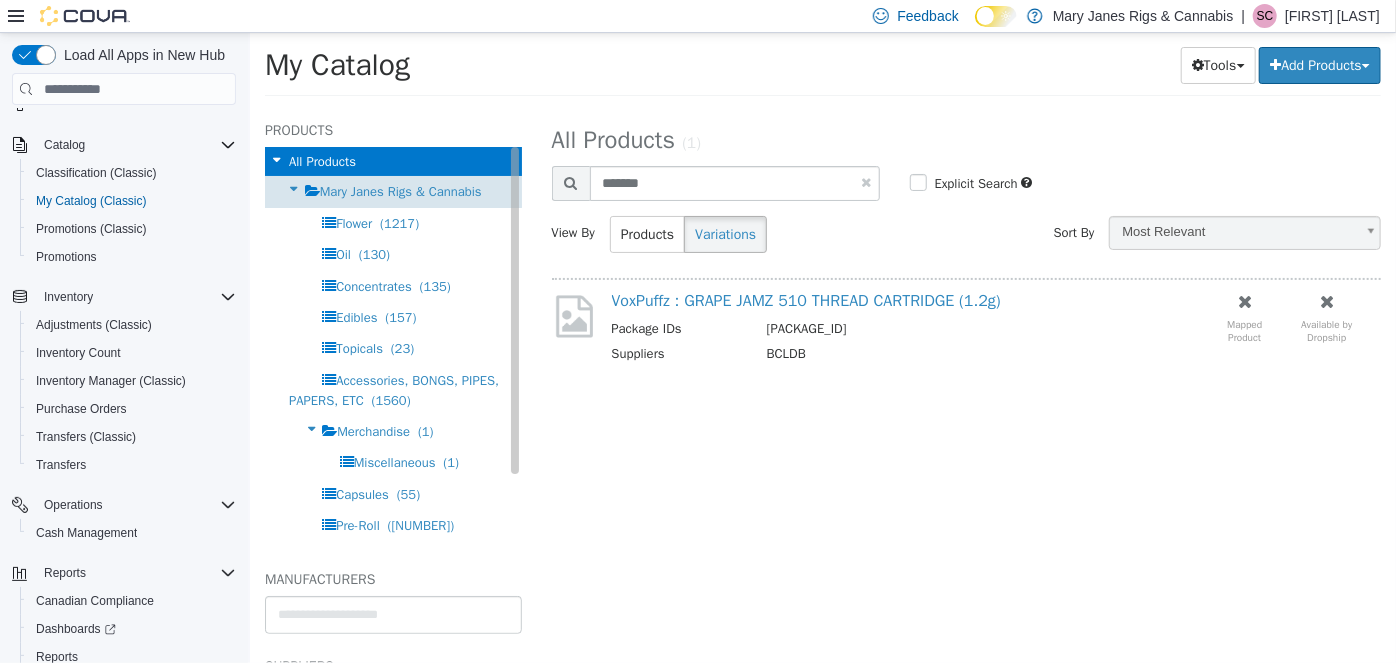 select on "**********" 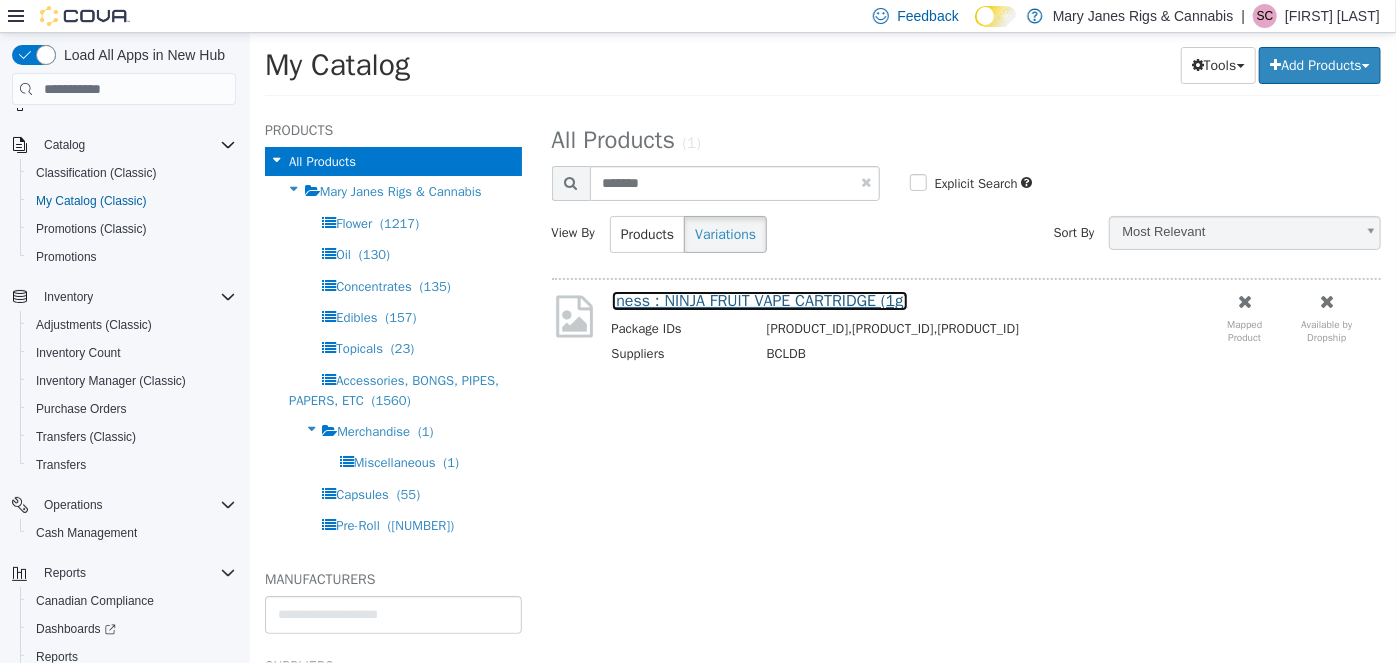 click on "-ness : NINJA FRUIT VAPE CARTRIDGE (1g)" at bounding box center [759, 301] 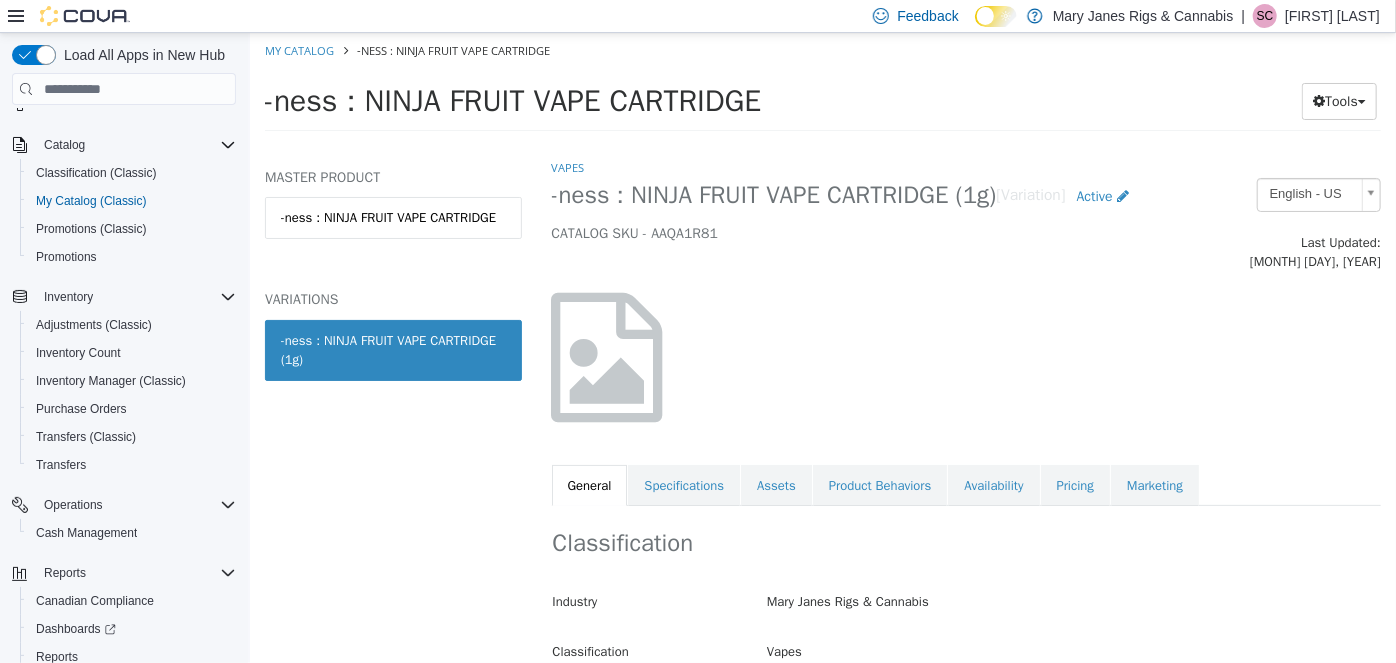 drag, startPoint x: 359, startPoint y: 96, endPoint x: 761, endPoint y: 97, distance: 402.00125 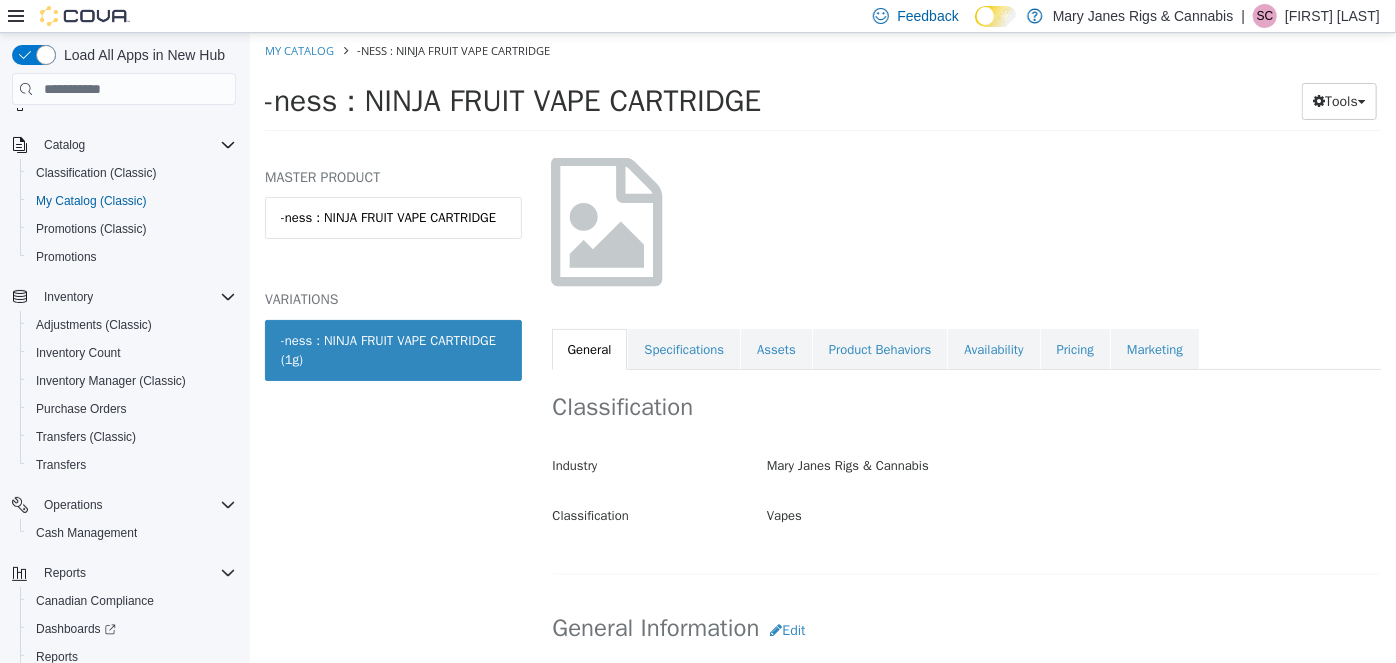 scroll, scrollTop: 90, scrollLeft: 0, axis: vertical 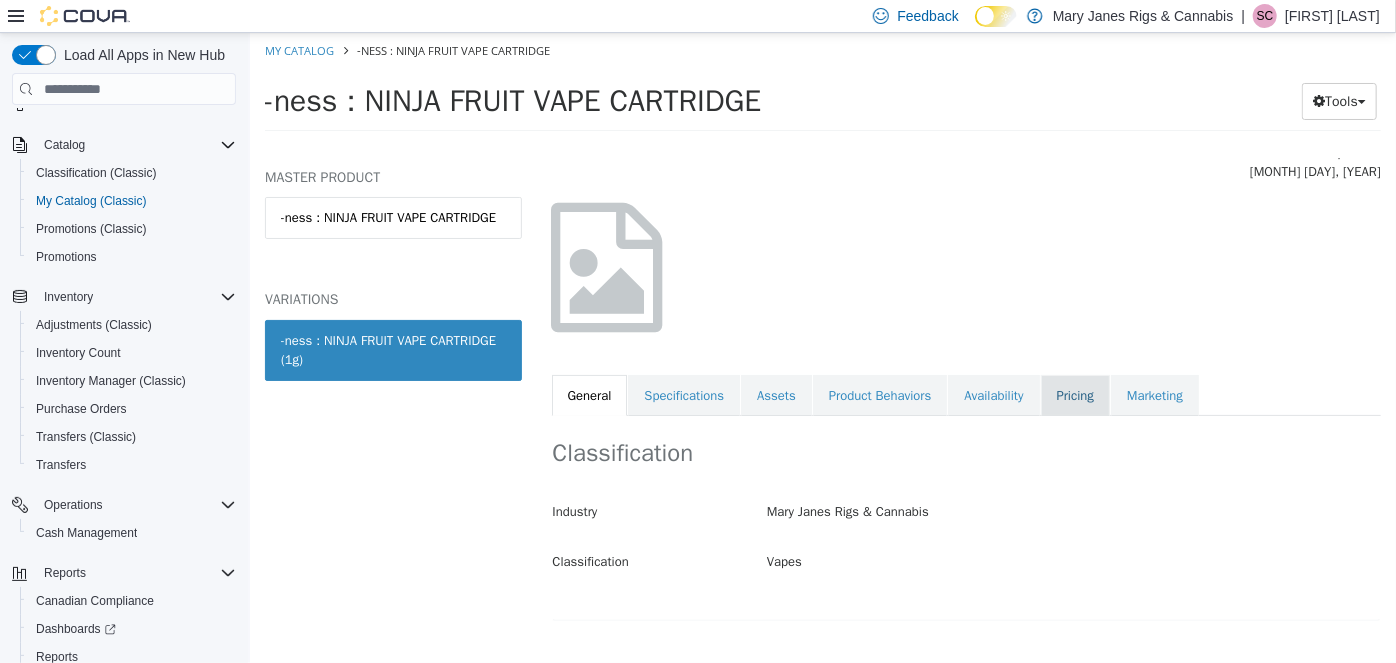 click on "Pricing" at bounding box center [1074, 396] 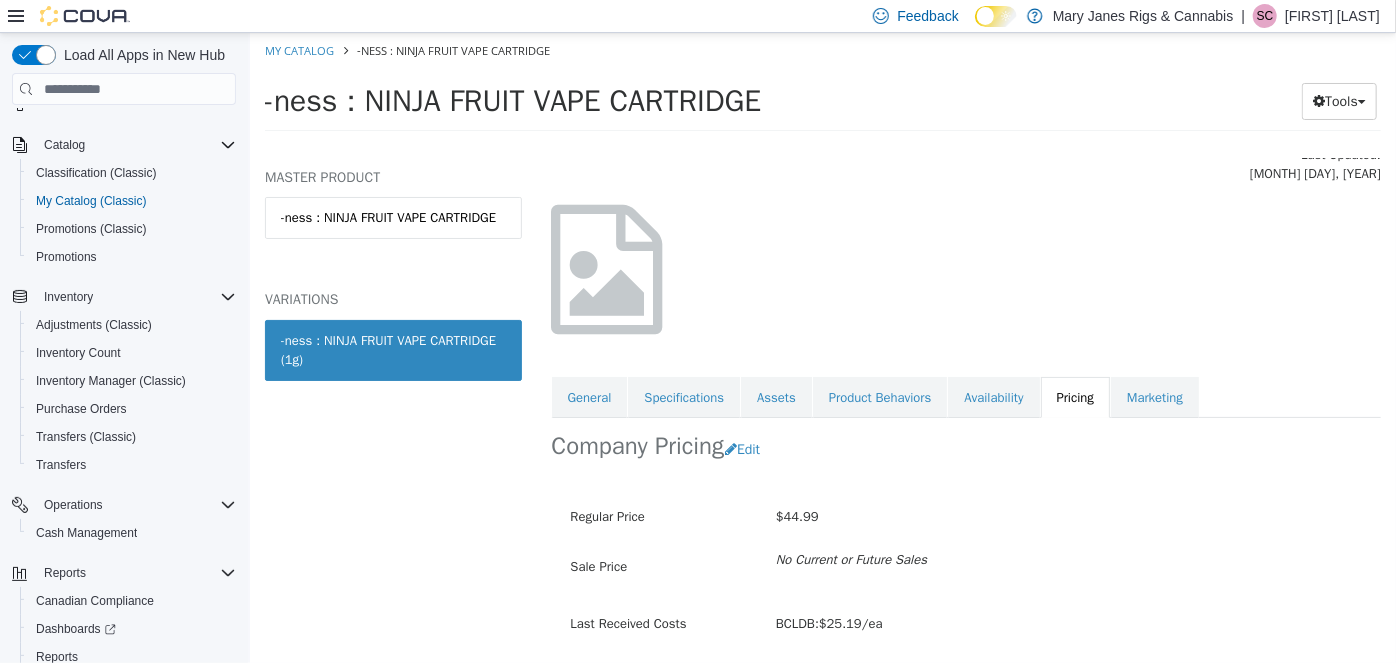 scroll, scrollTop: 90, scrollLeft: 0, axis: vertical 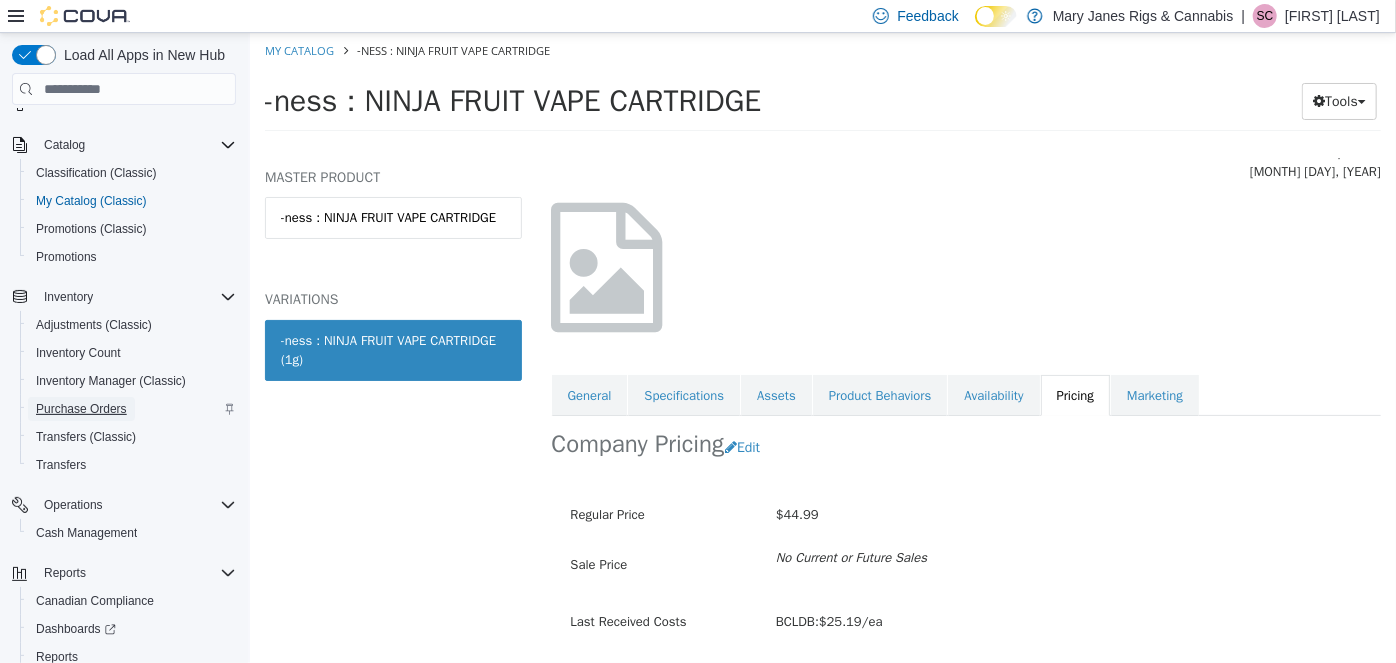 click on "Purchase Orders" at bounding box center [81, 409] 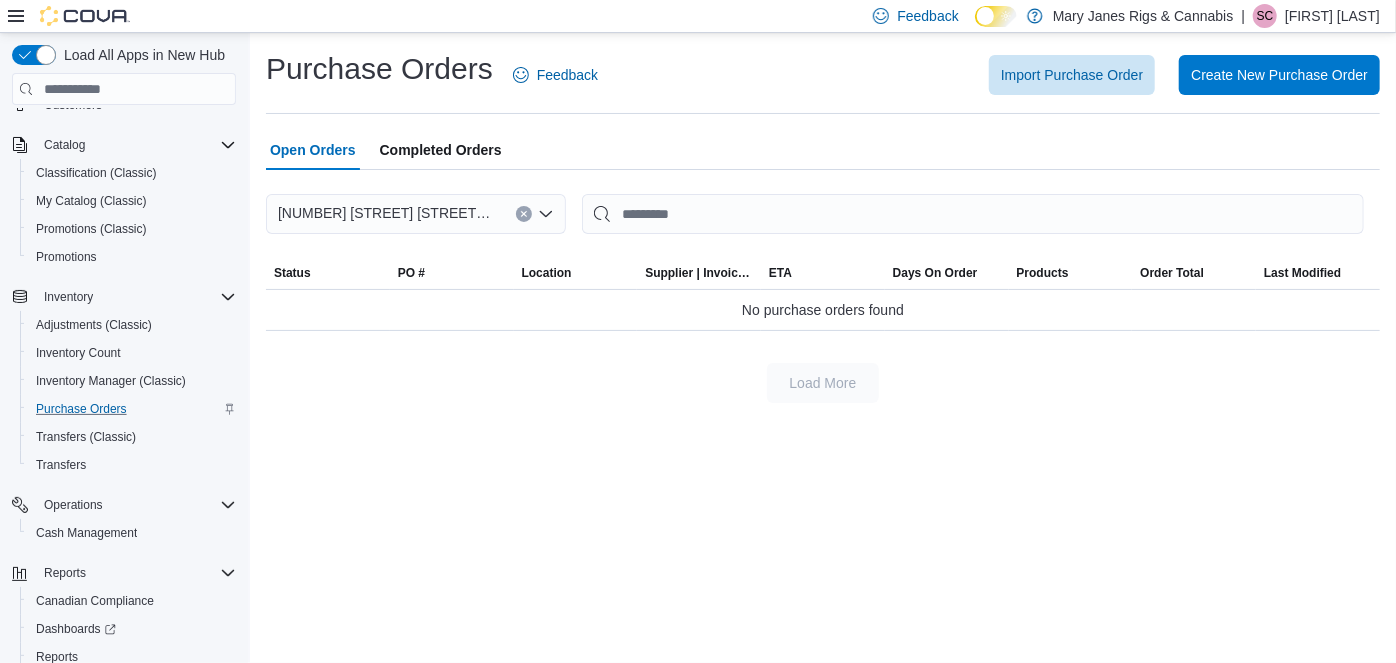 click on "Completed Orders" at bounding box center (441, 150) 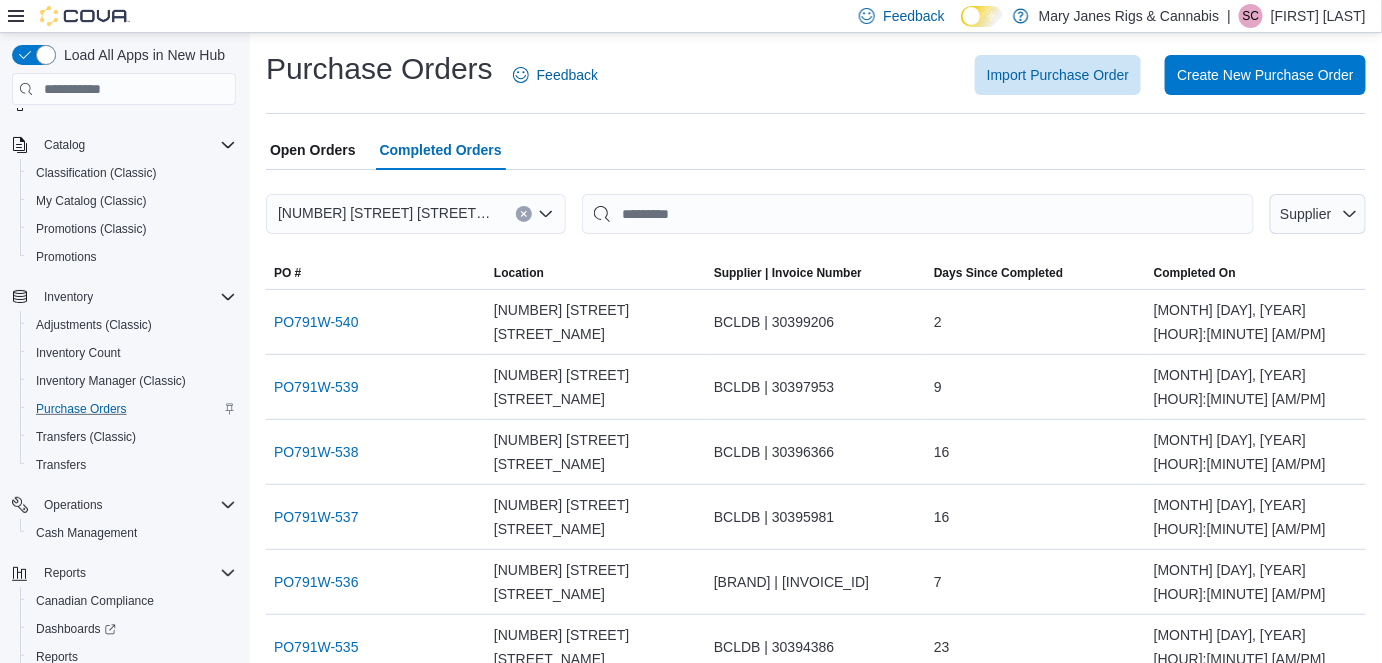 click on "Open Orders" at bounding box center [313, 150] 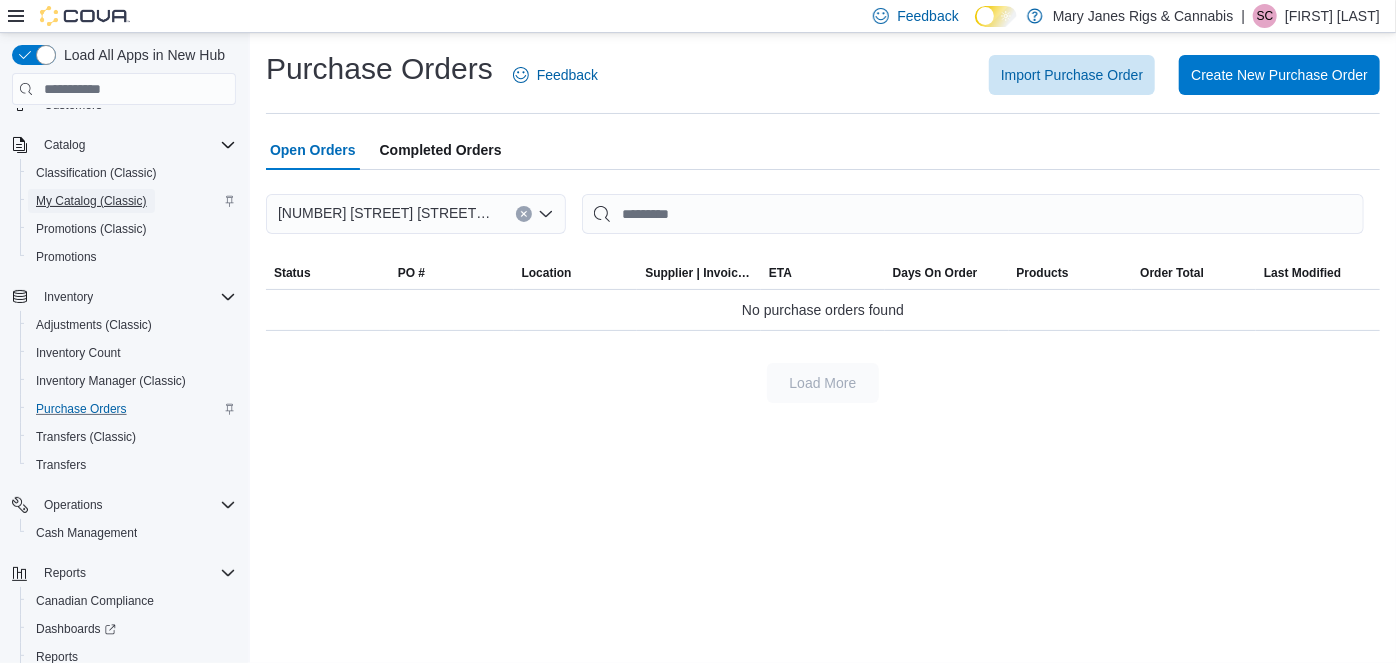 click on "My Catalog (Classic)" at bounding box center (91, 201) 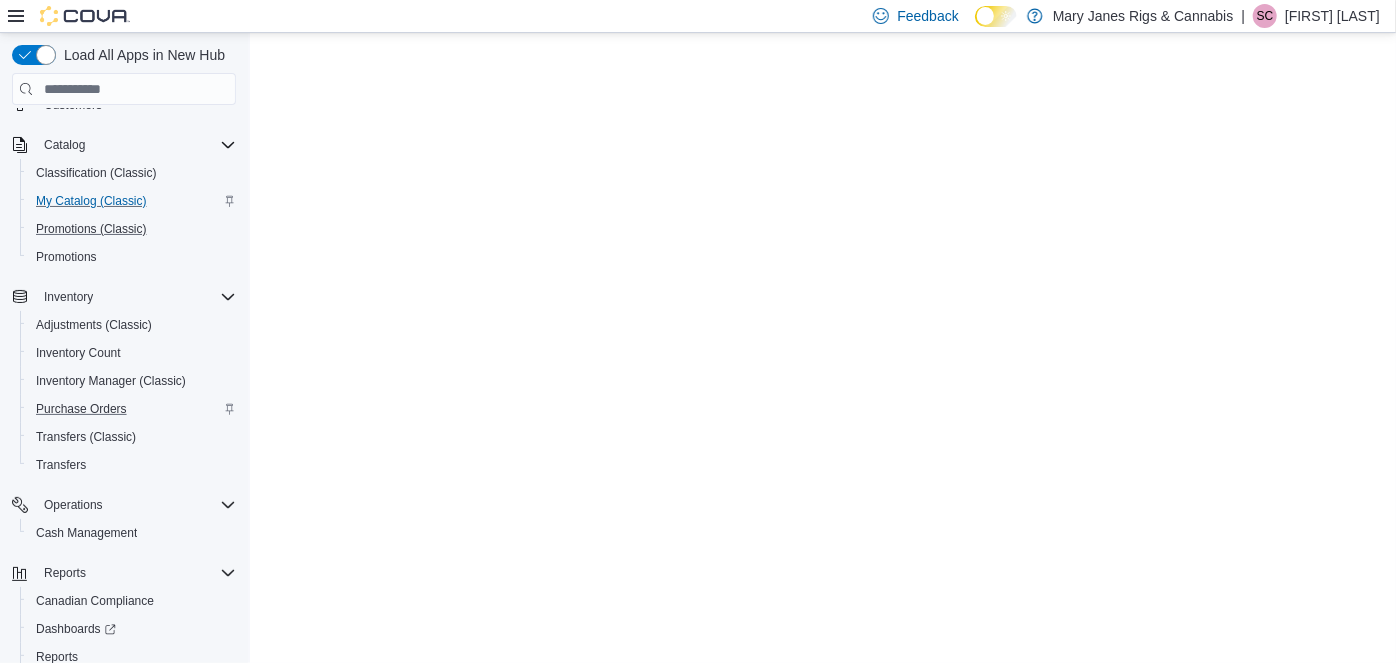 scroll, scrollTop: 0, scrollLeft: 0, axis: both 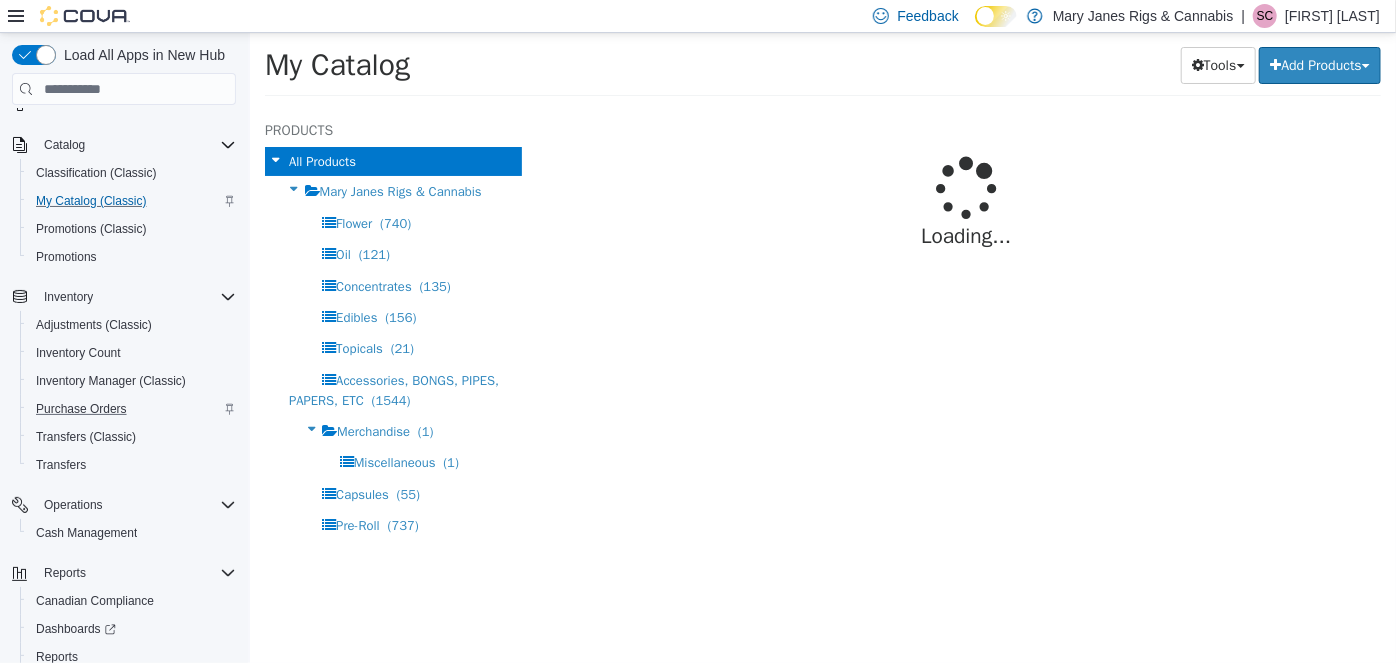 select on "**********" 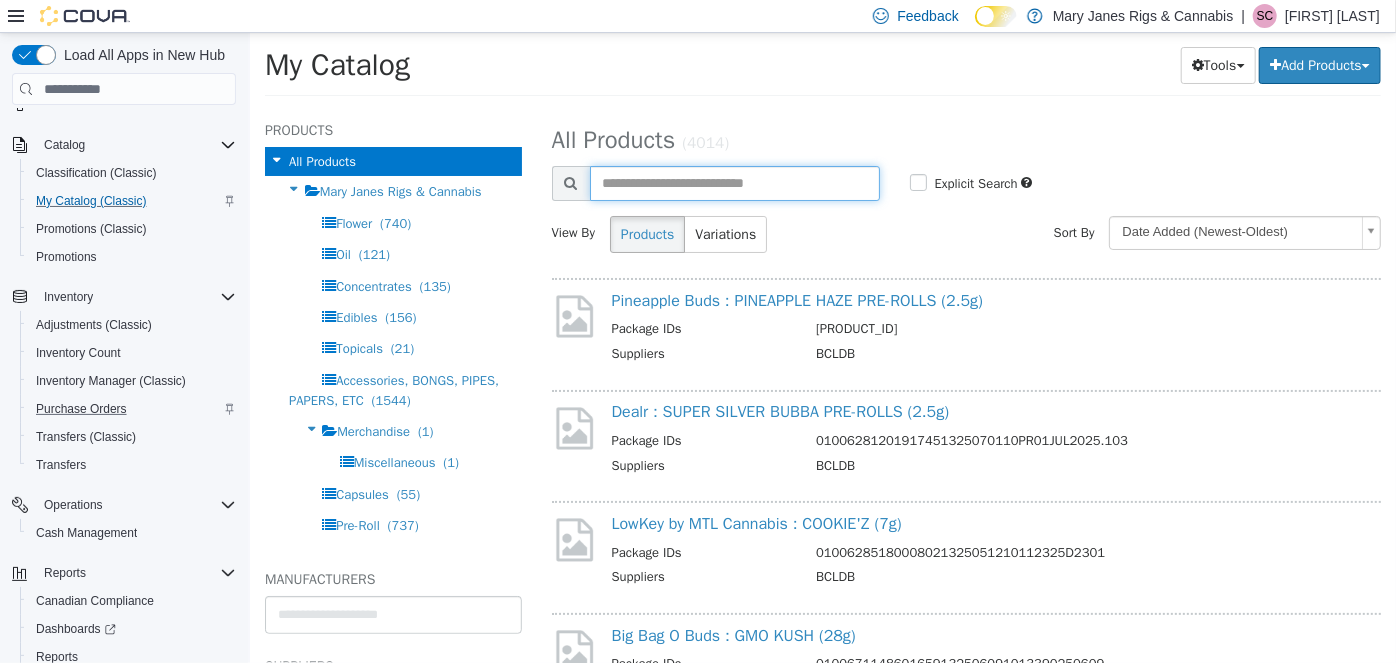 click at bounding box center [734, 183] 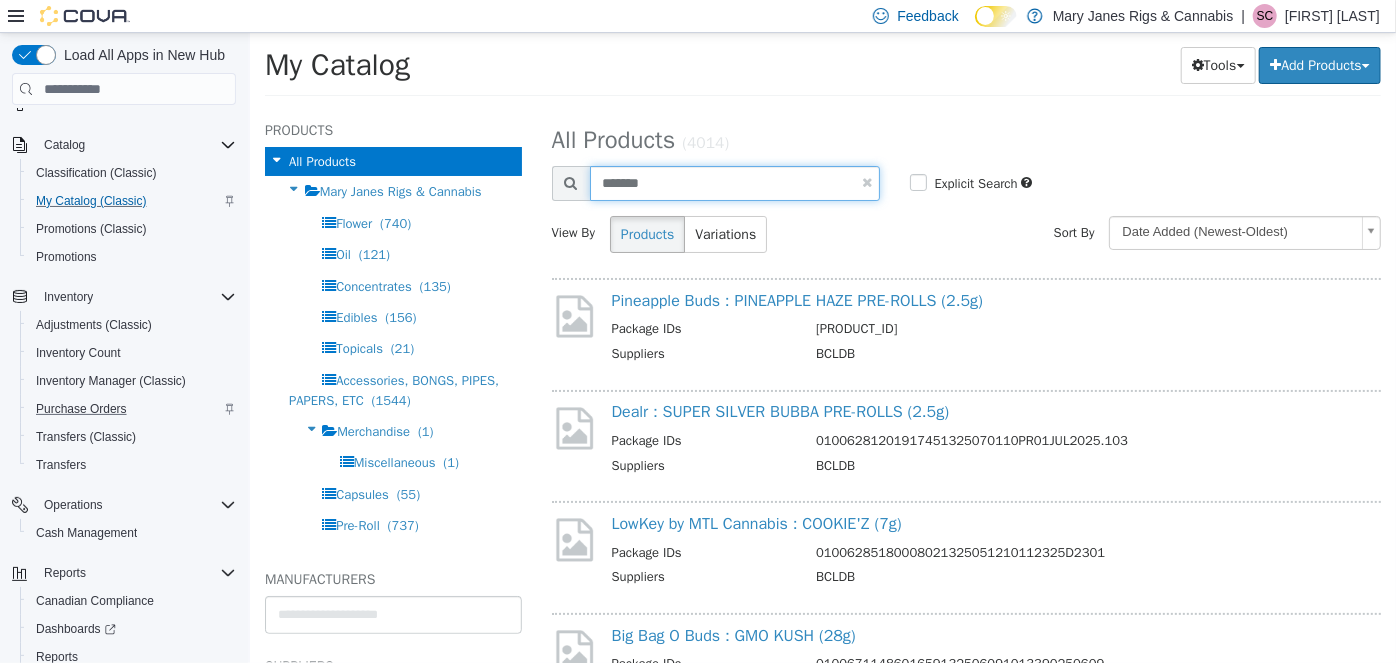 type on "*******" 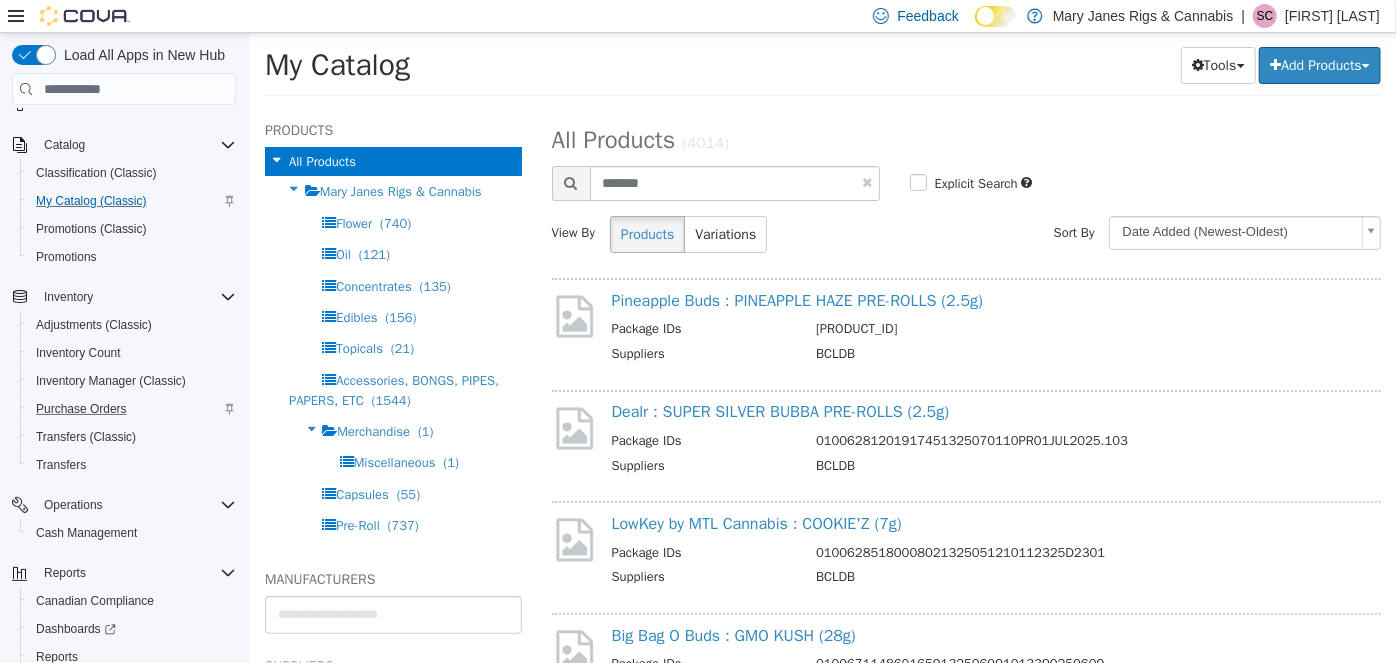select on "**********" 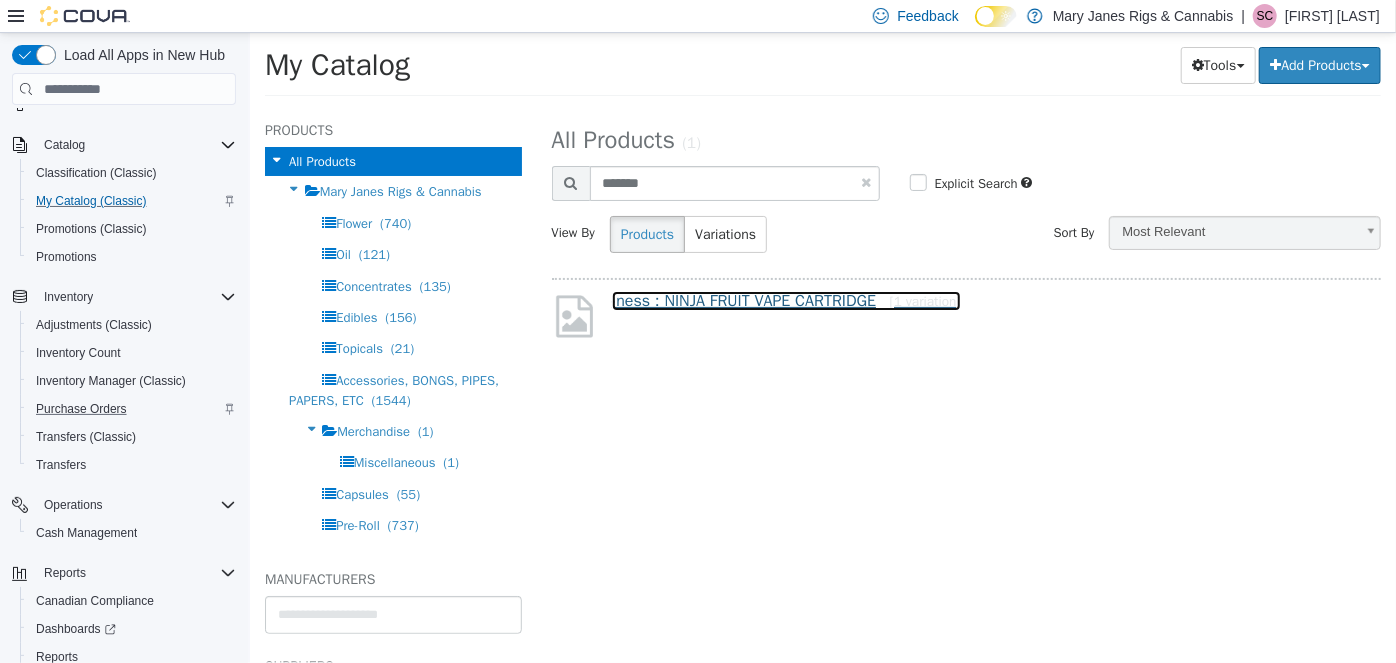 click on "-ness : NINJA FRUIT VAPE CARTRIDGE
[1 variation]" at bounding box center (785, 301) 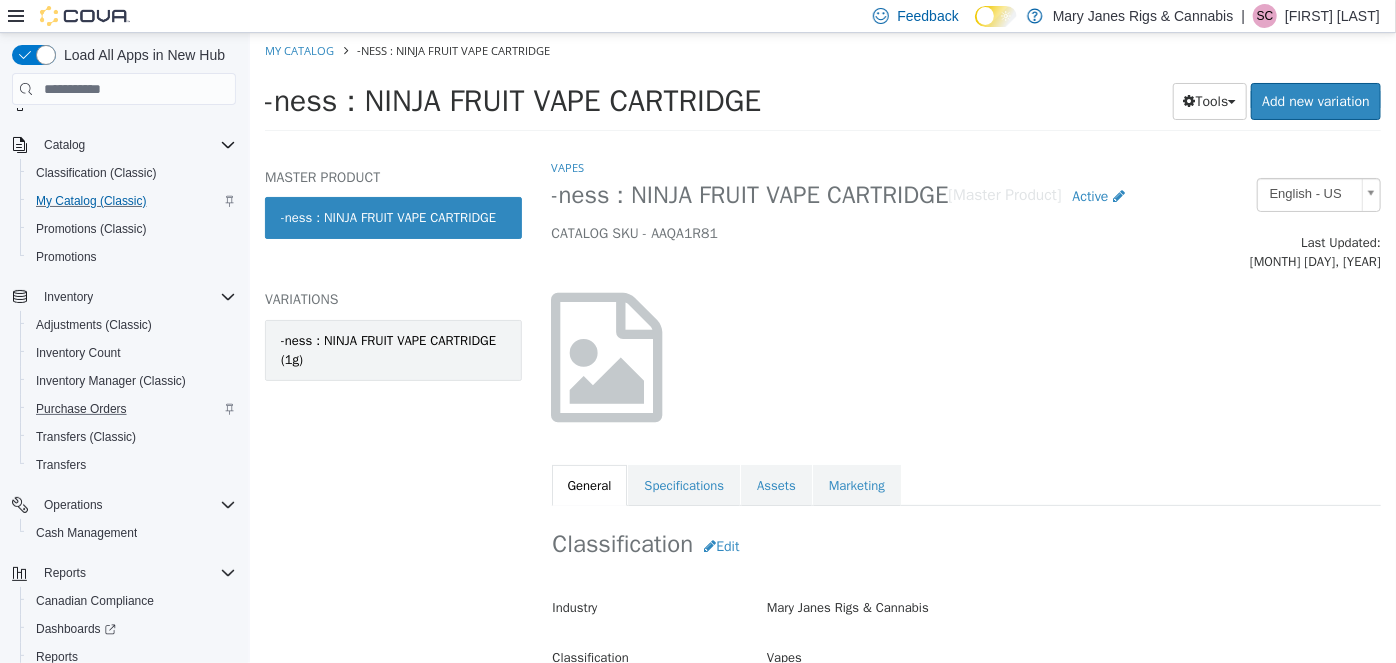 click on "-ness : NINJA FRUIT VAPE CARTRIDGE (1g)" at bounding box center (392, 350) 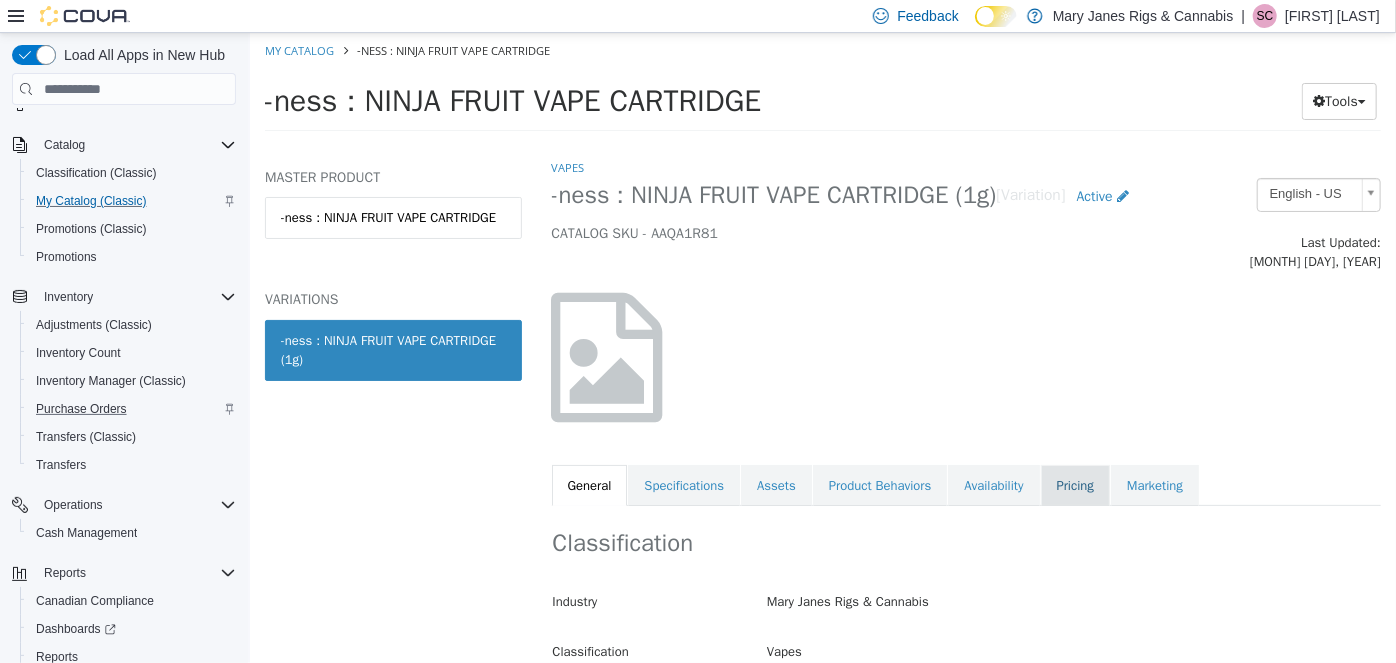 click on "Pricing" at bounding box center (1074, 486) 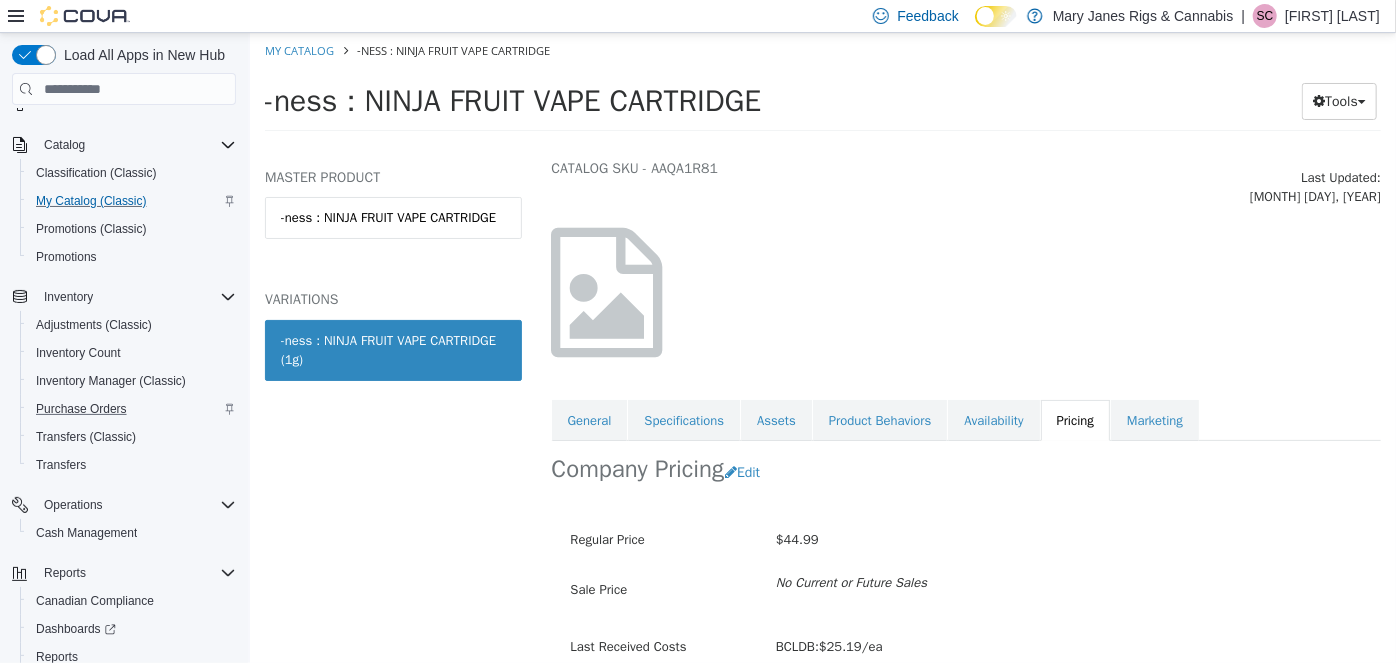scroll, scrollTop: 136, scrollLeft: 0, axis: vertical 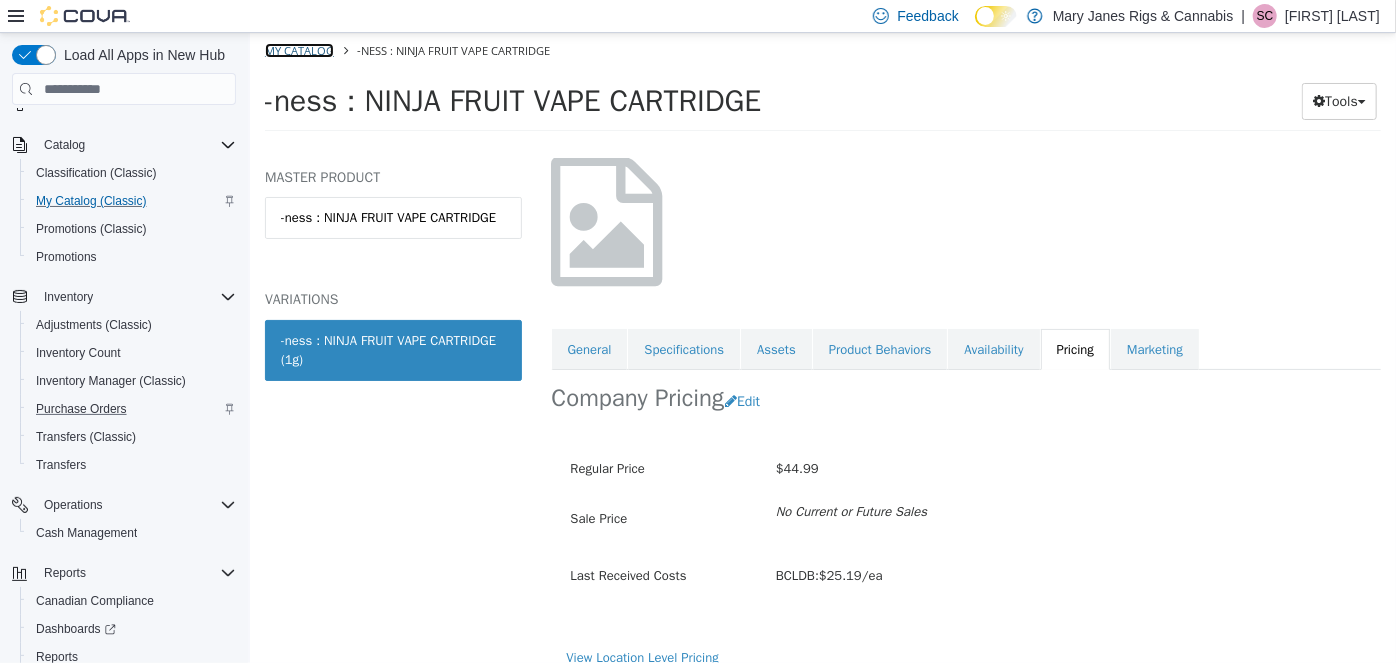 click on "My Catalog" at bounding box center [298, 50] 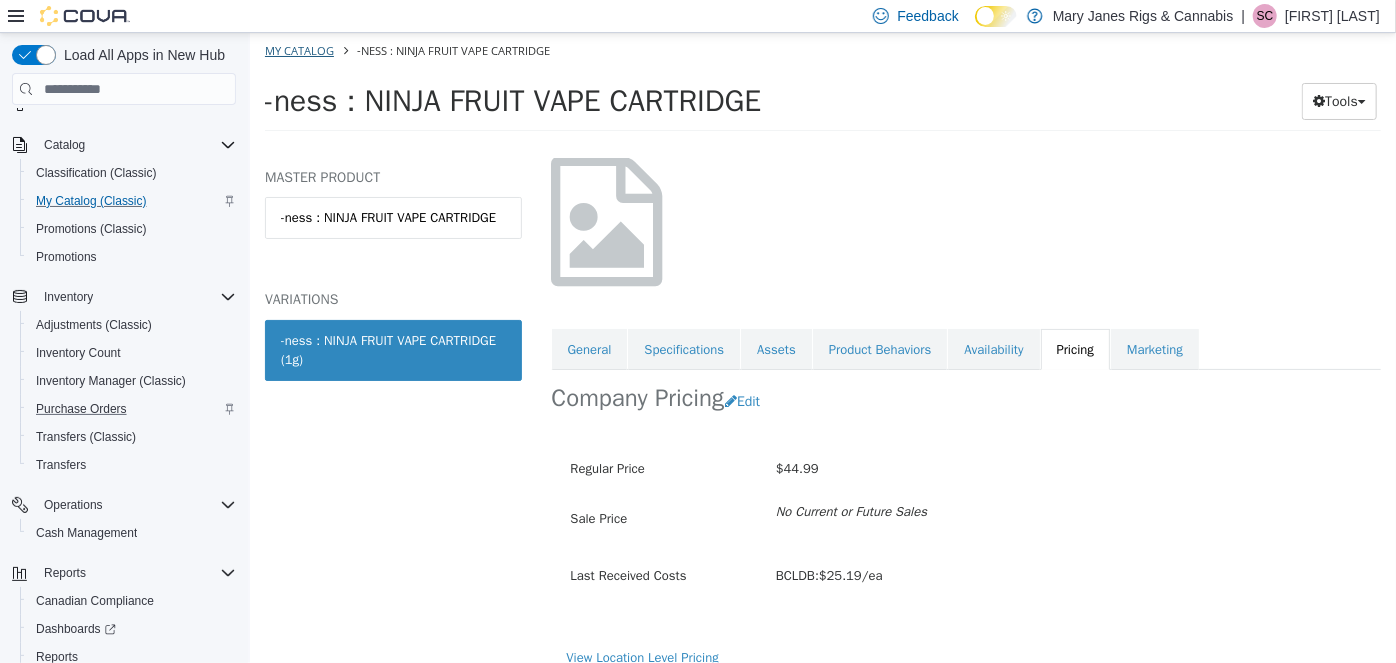 select on "**********" 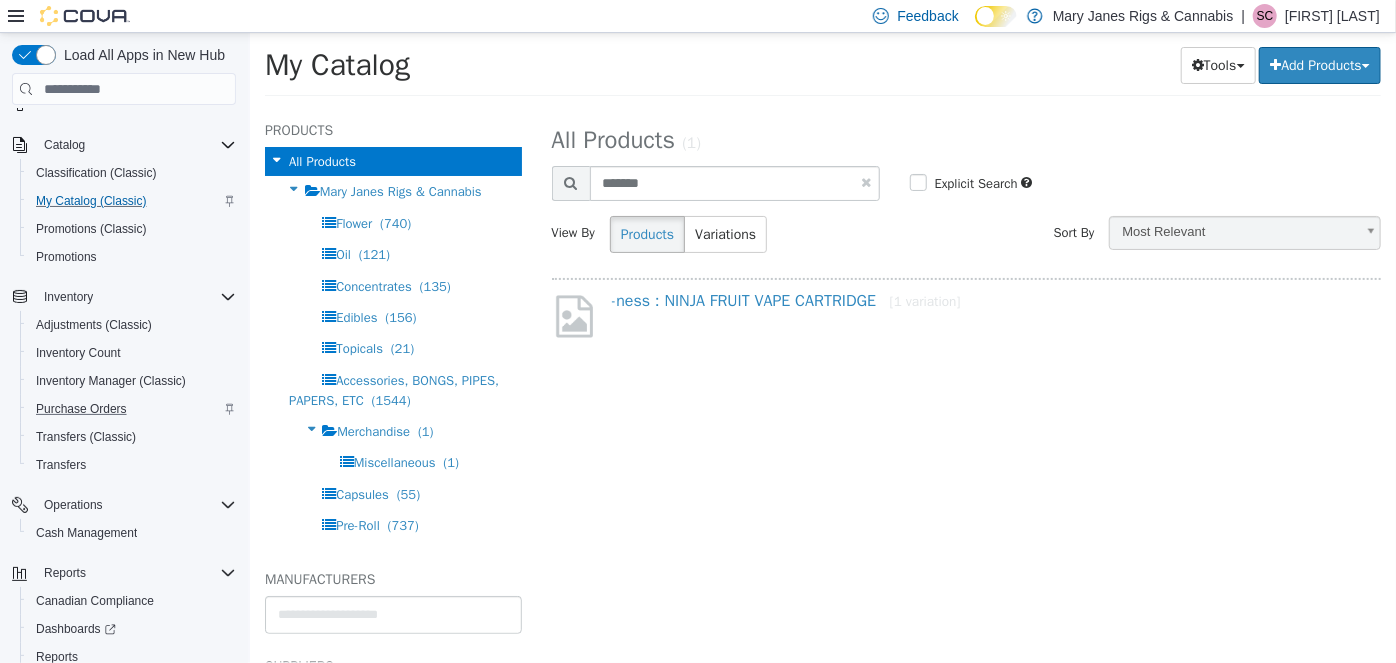 click at bounding box center (866, 182) 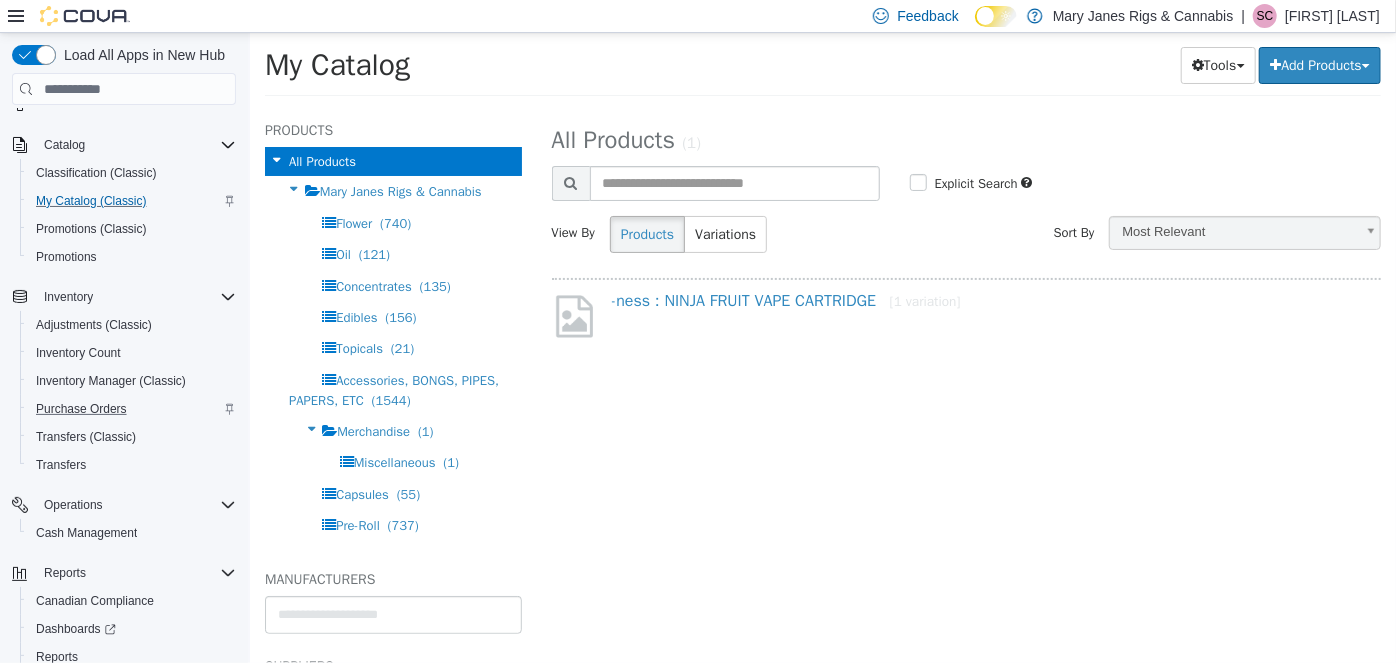 select on "**********" 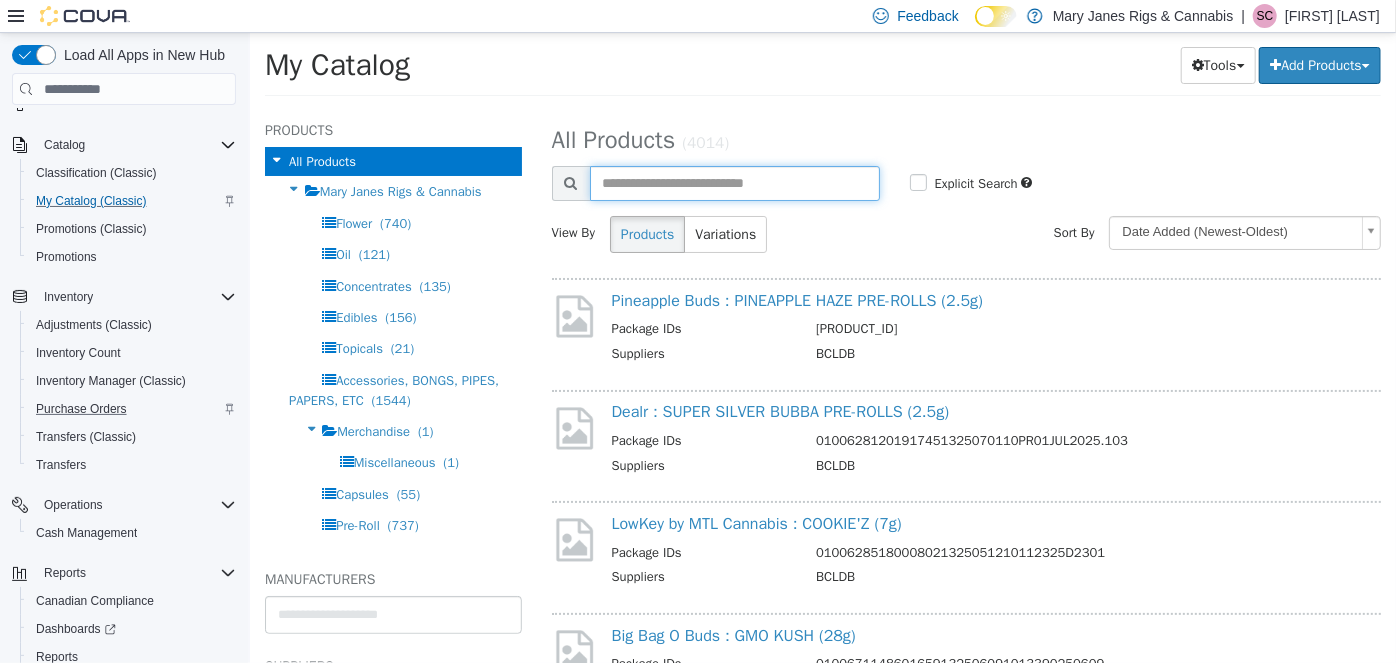 click at bounding box center (734, 183) 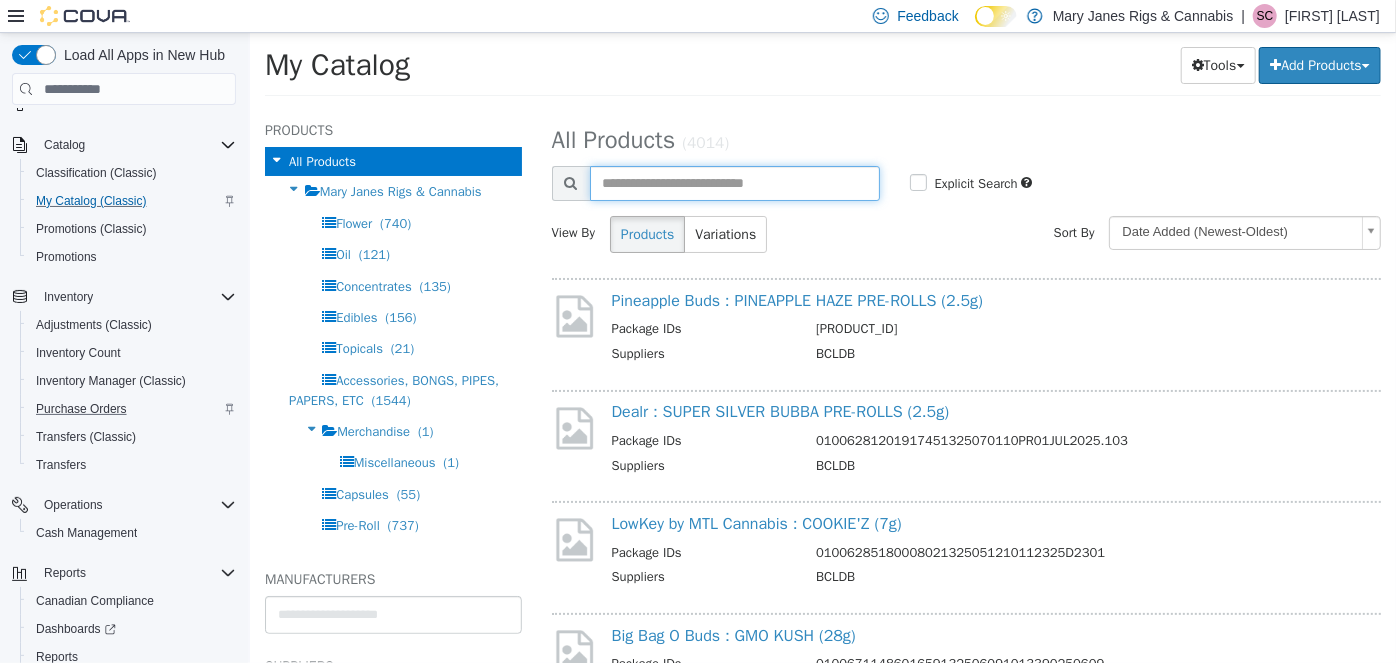 paste on "**********" 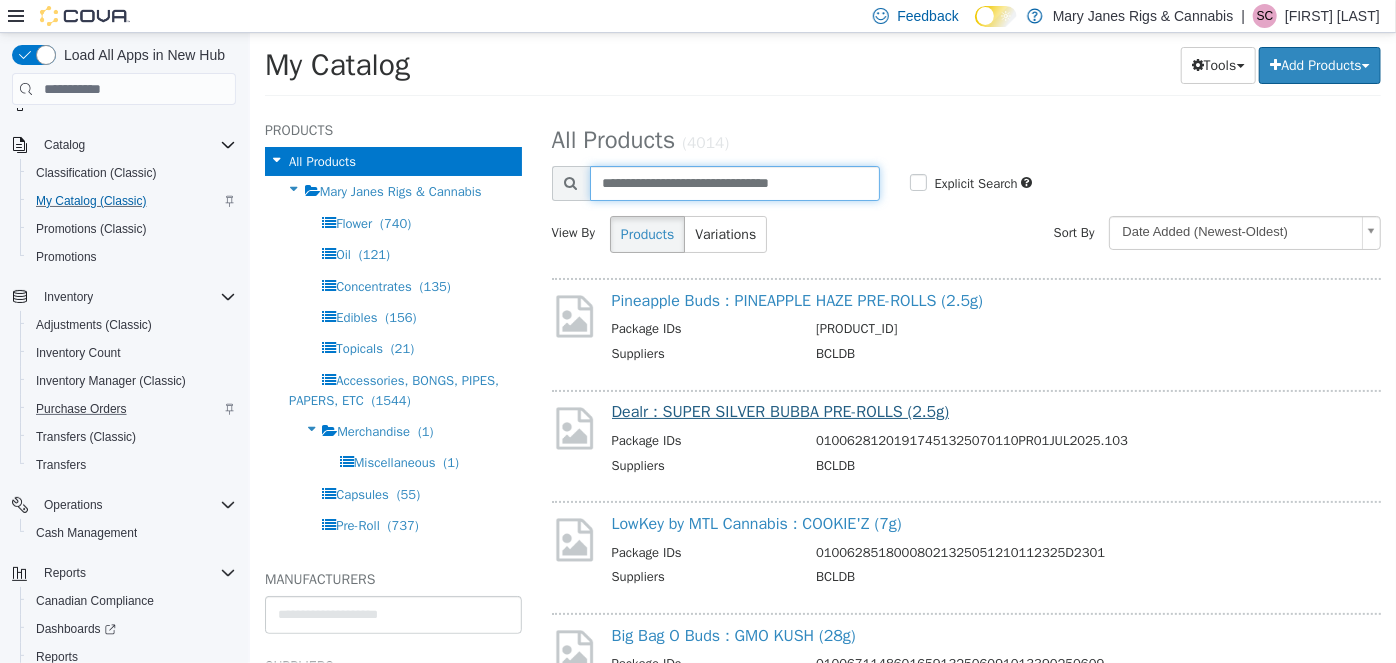 type on "**********" 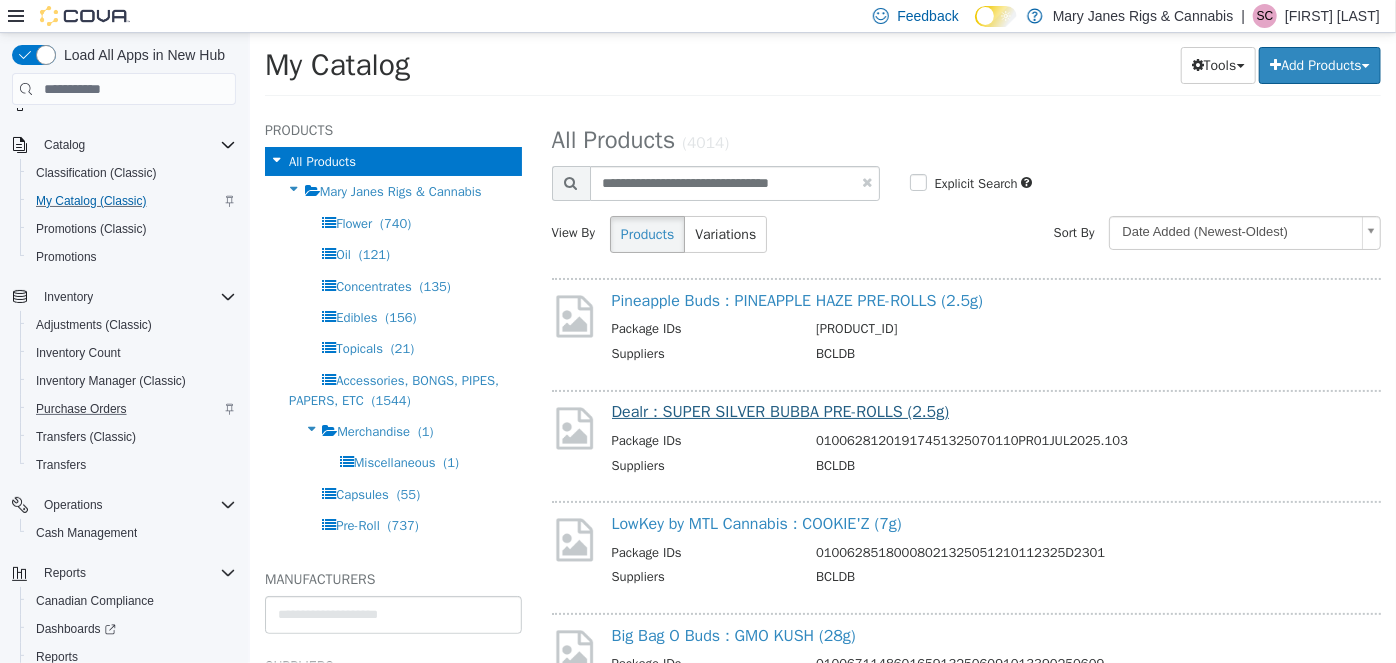 select on "**********" 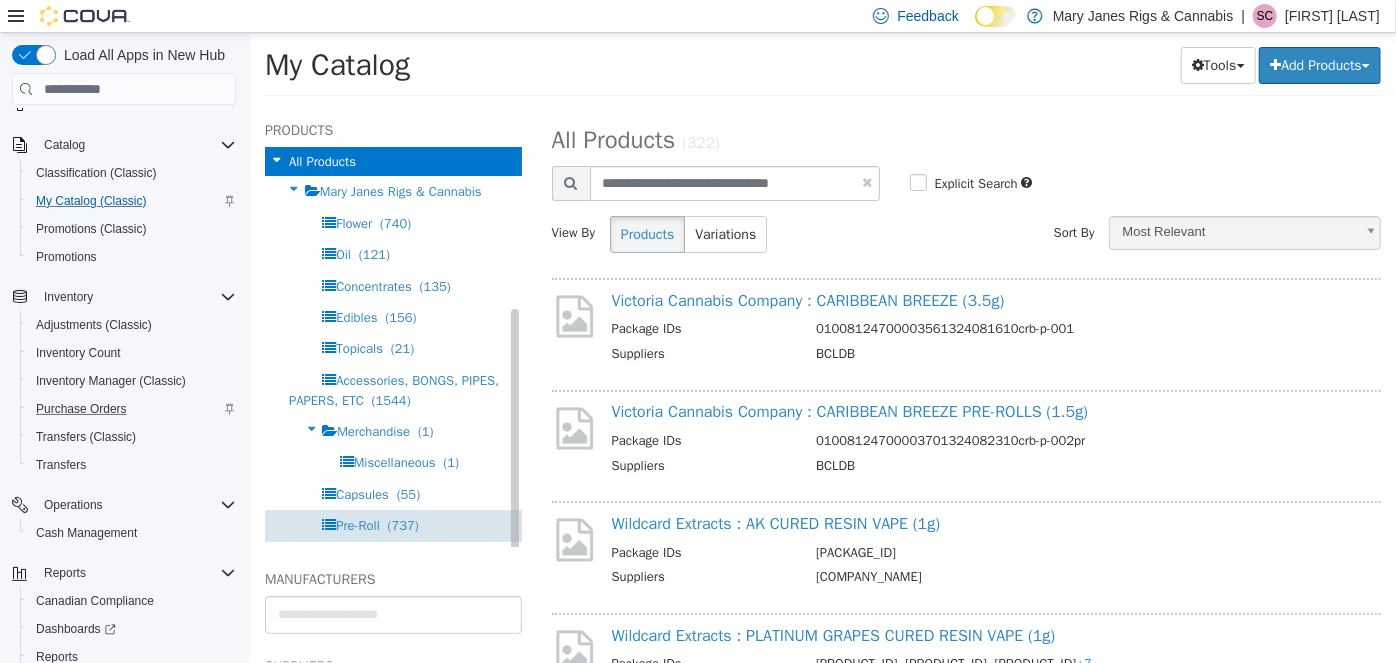 scroll, scrollTop: 89, scrollLeft: 0, axis: vertical 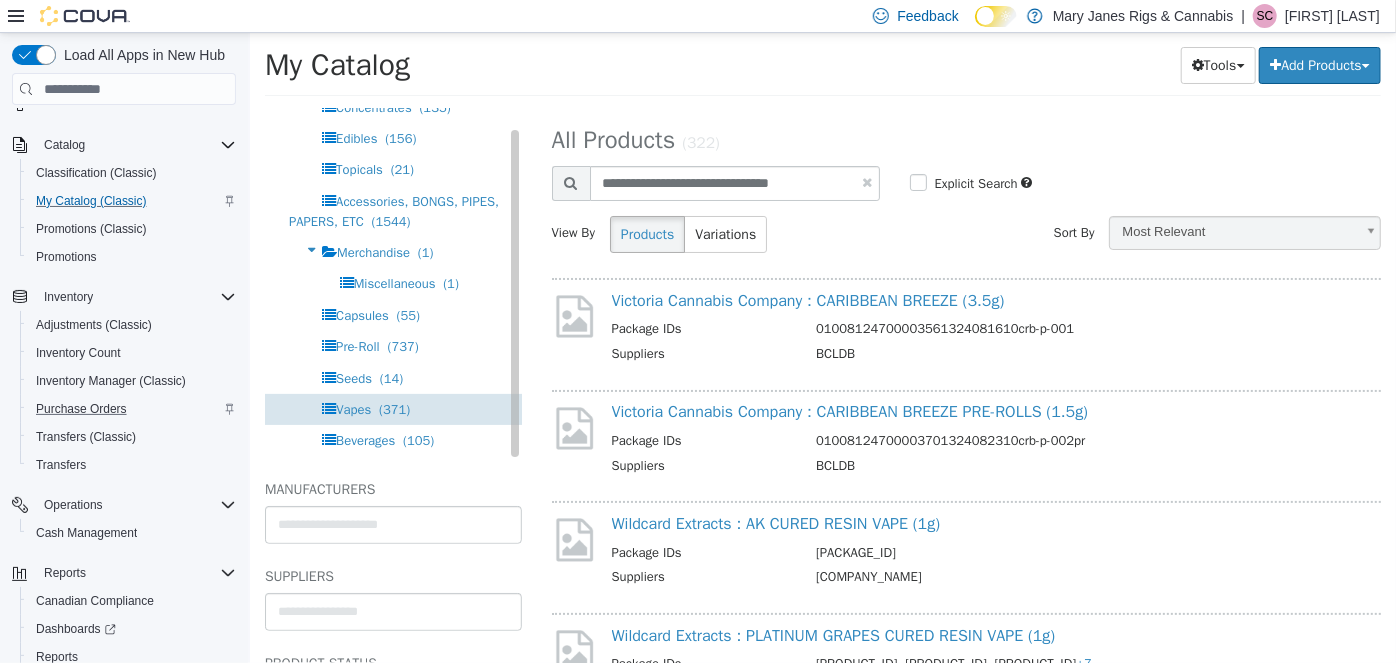 click on "Vapes" at bounding box center [352, 409] 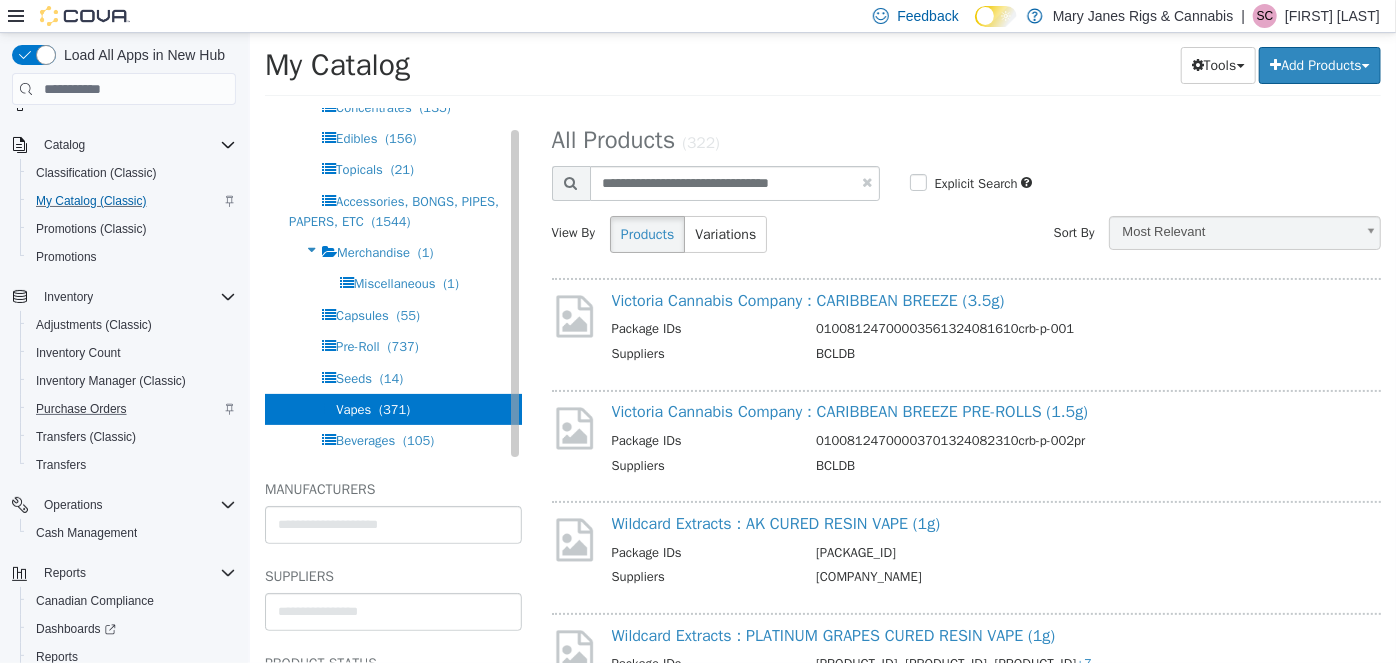 select on "**********" 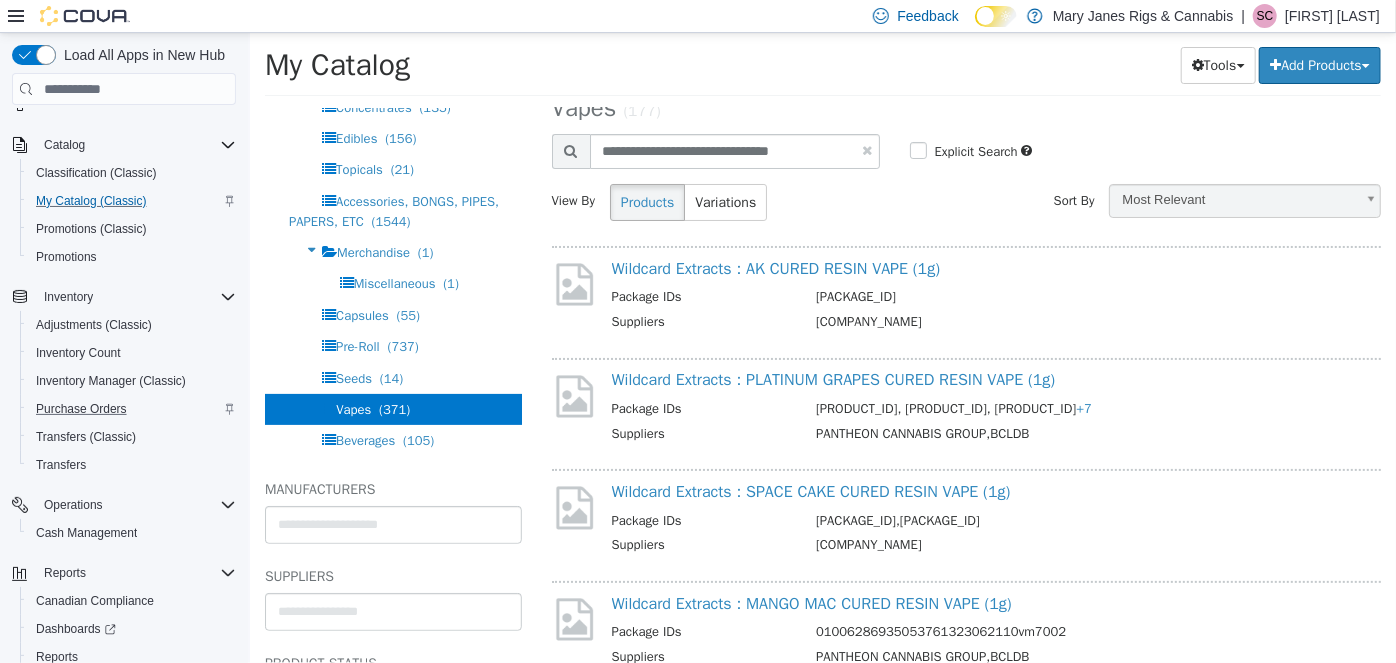 scroll, scrollTop: 0, scrollLeft: 0, axis: both 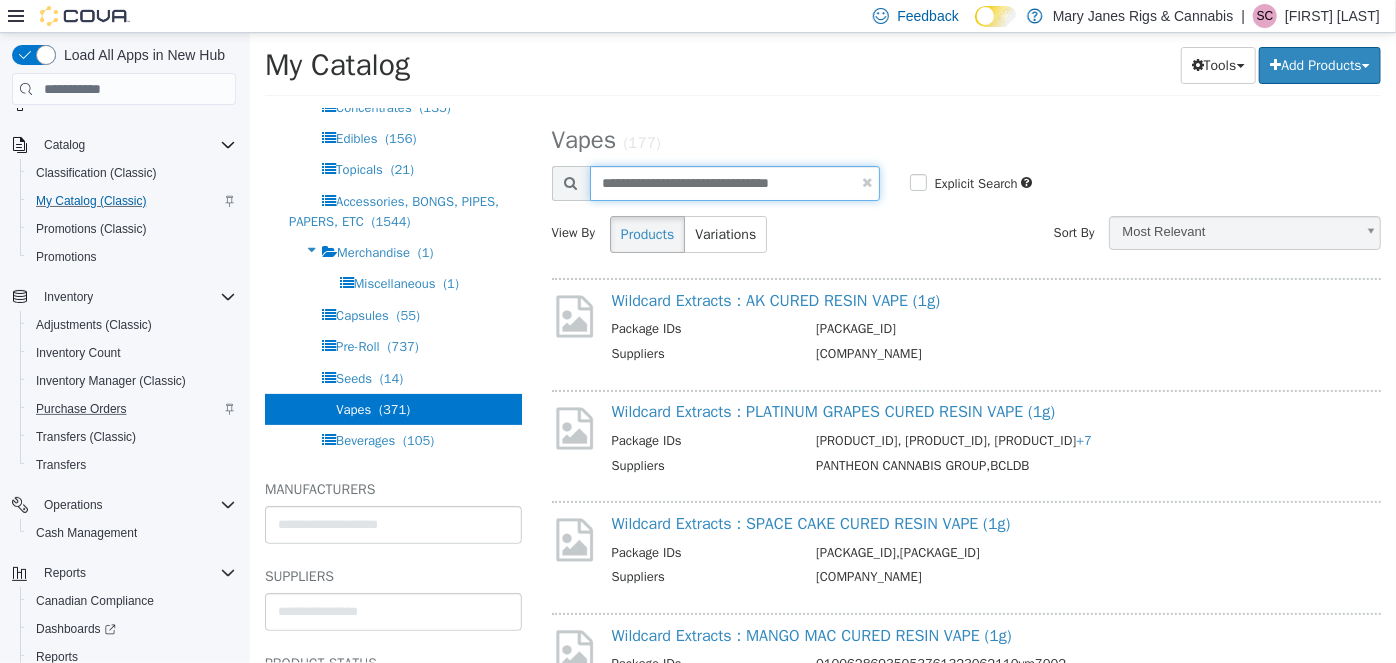drag, startPoint x: 727, startPoint y: 185, endPoint x: 948, endPoint y: 197, distance: 221.32555 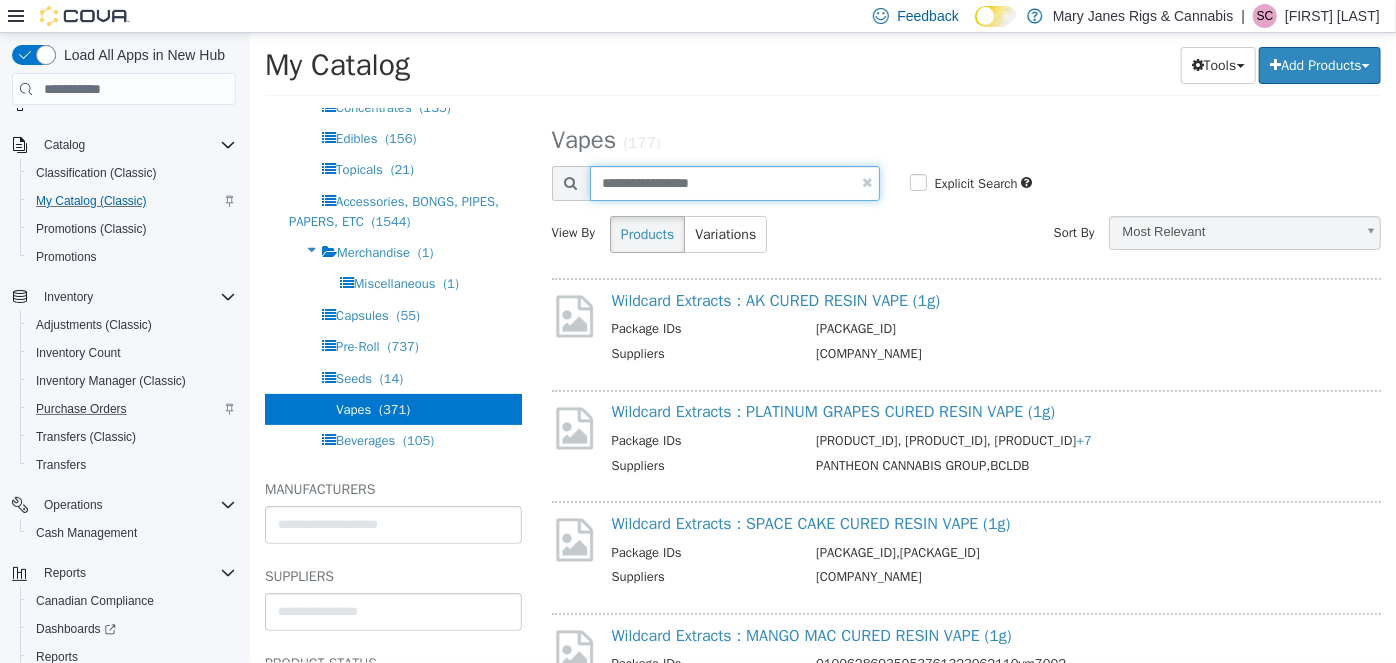 type on "**********" 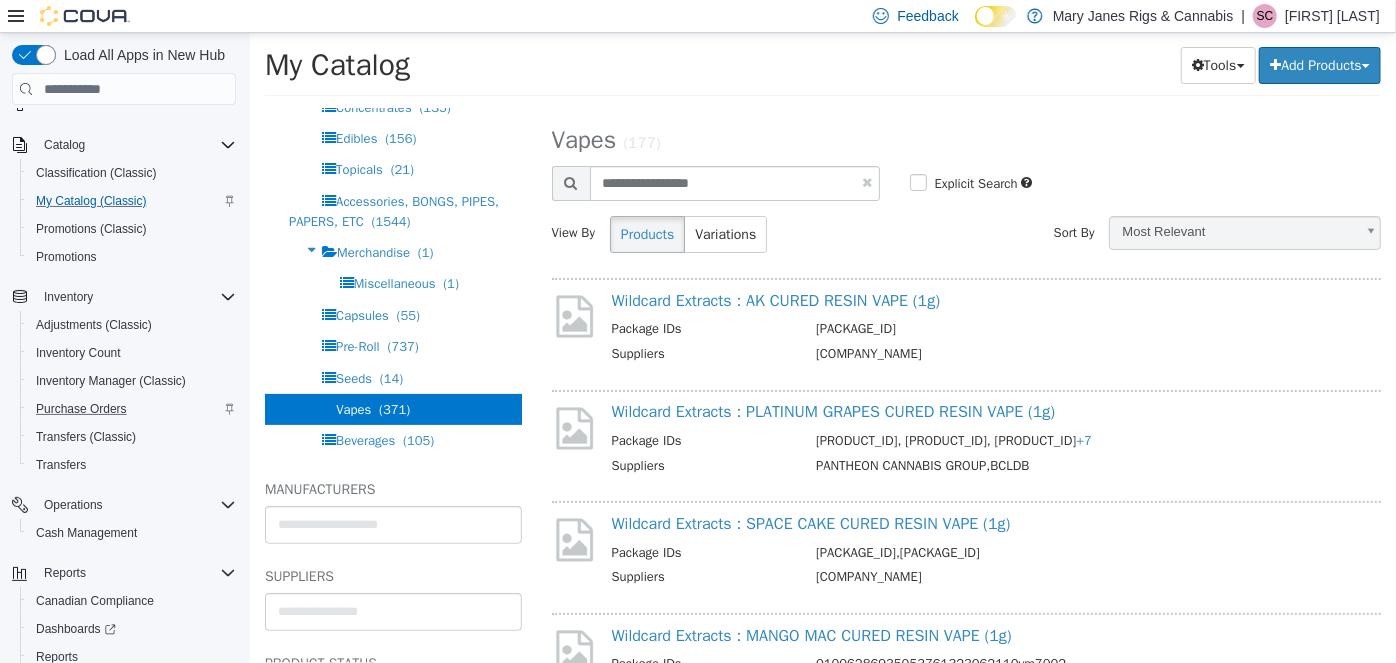 select on "**********" 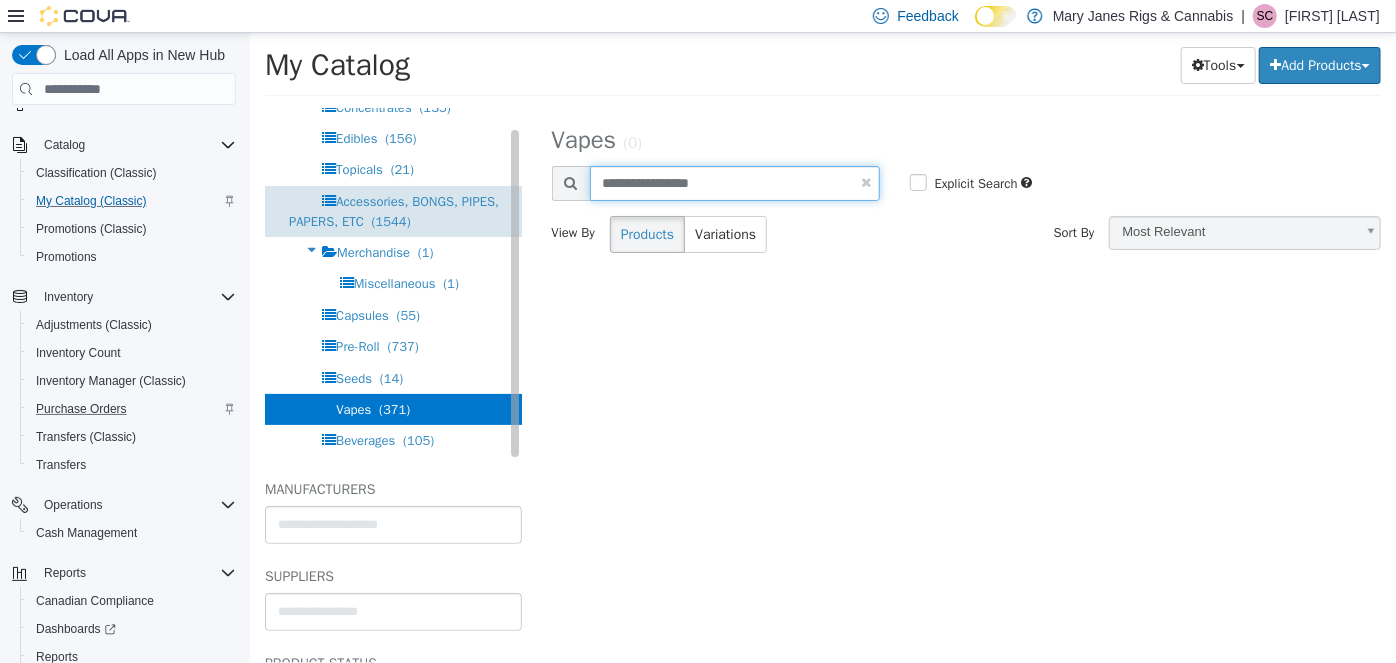 drag, startPoint x: 733, startPoint y: 181, endPoint x: 327, endPoint y: 194, distance: 406.20807 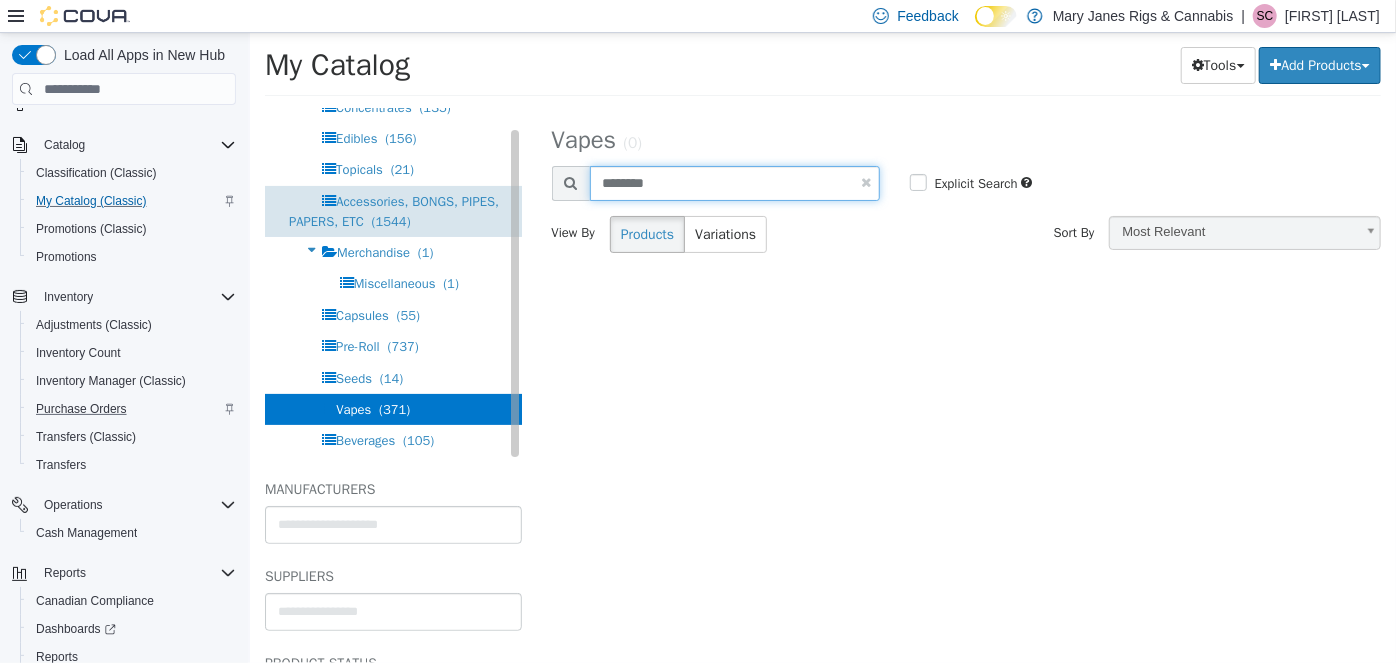 type on "********" 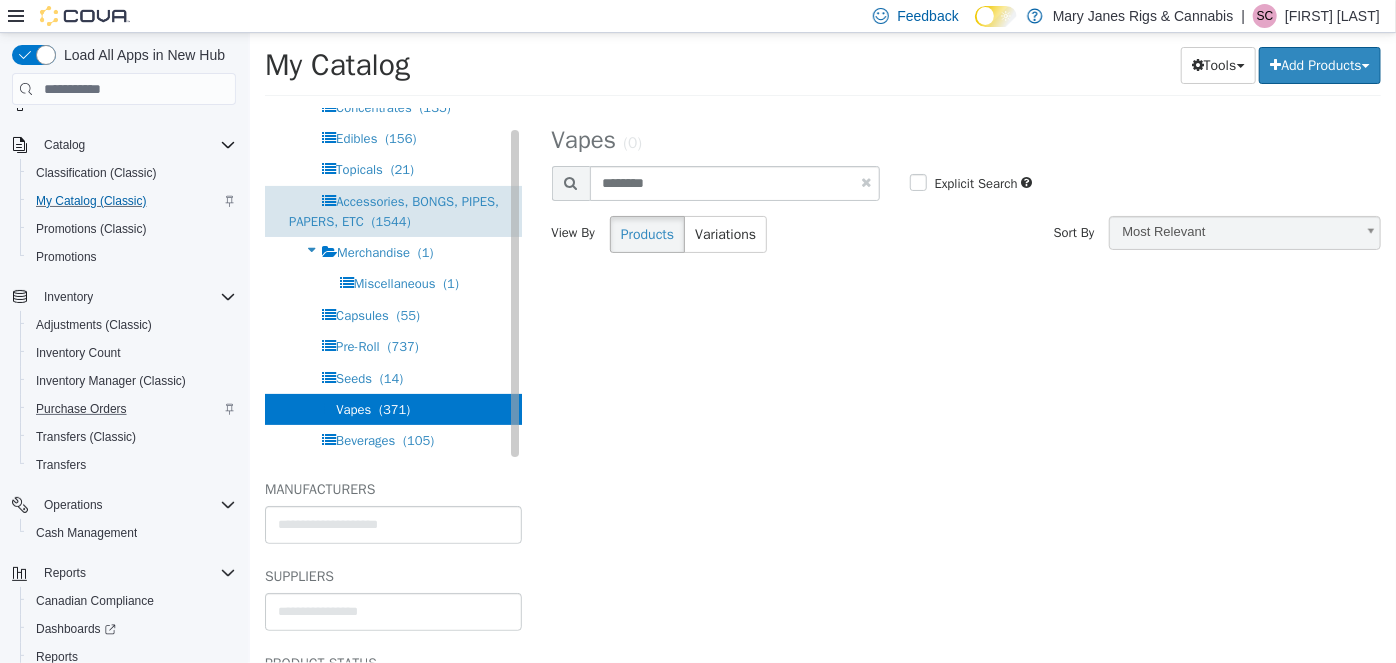 select on "**********" 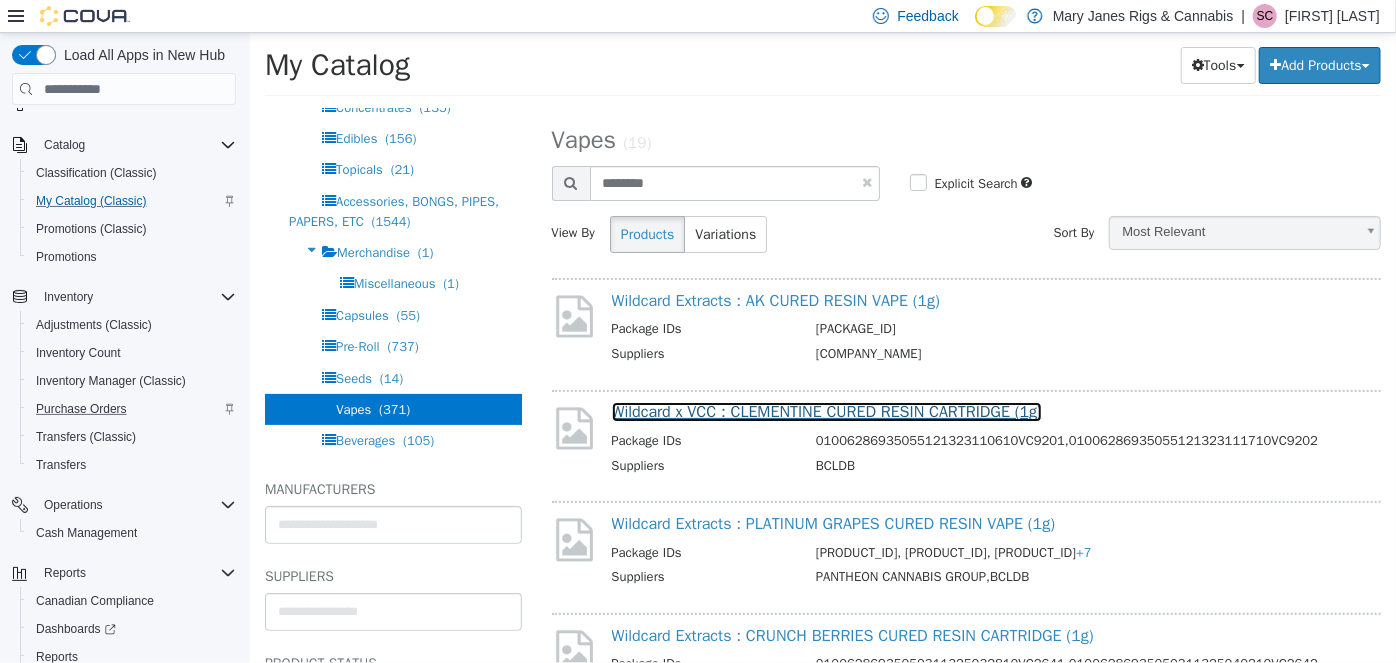 click on "Wildcard x VCC : CLEMENTINE CURED RESIN CARTRIDGE (1g)" at bounding box center [826, 412] 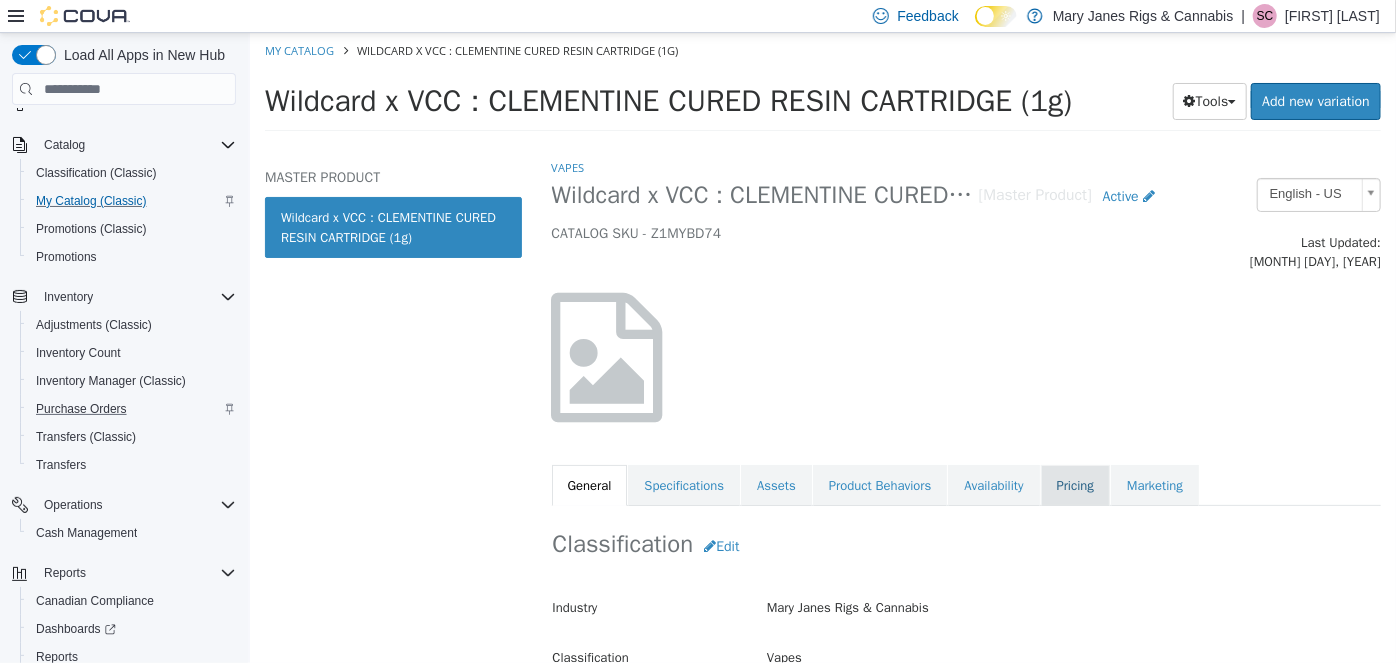 click on "Pricing" at bounding box center (1074, 486) 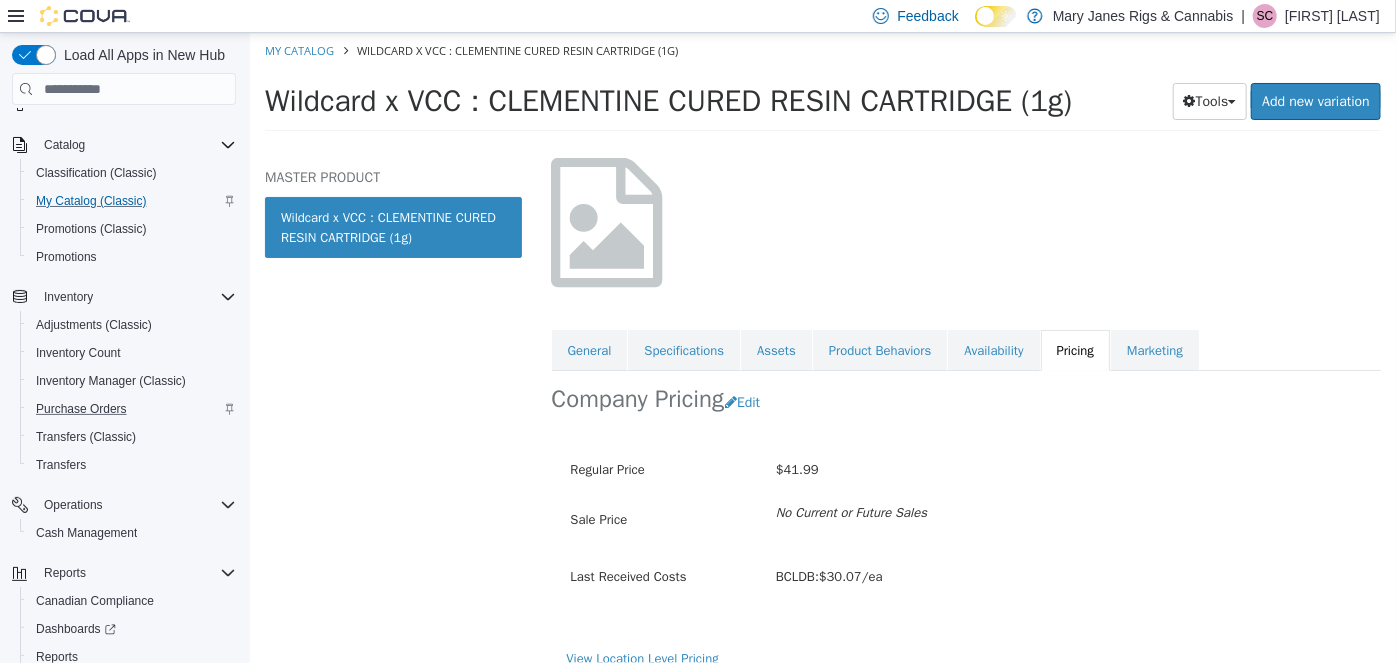 scroll, scrollTop: 136, scrollLeft: 0, axis: vertical 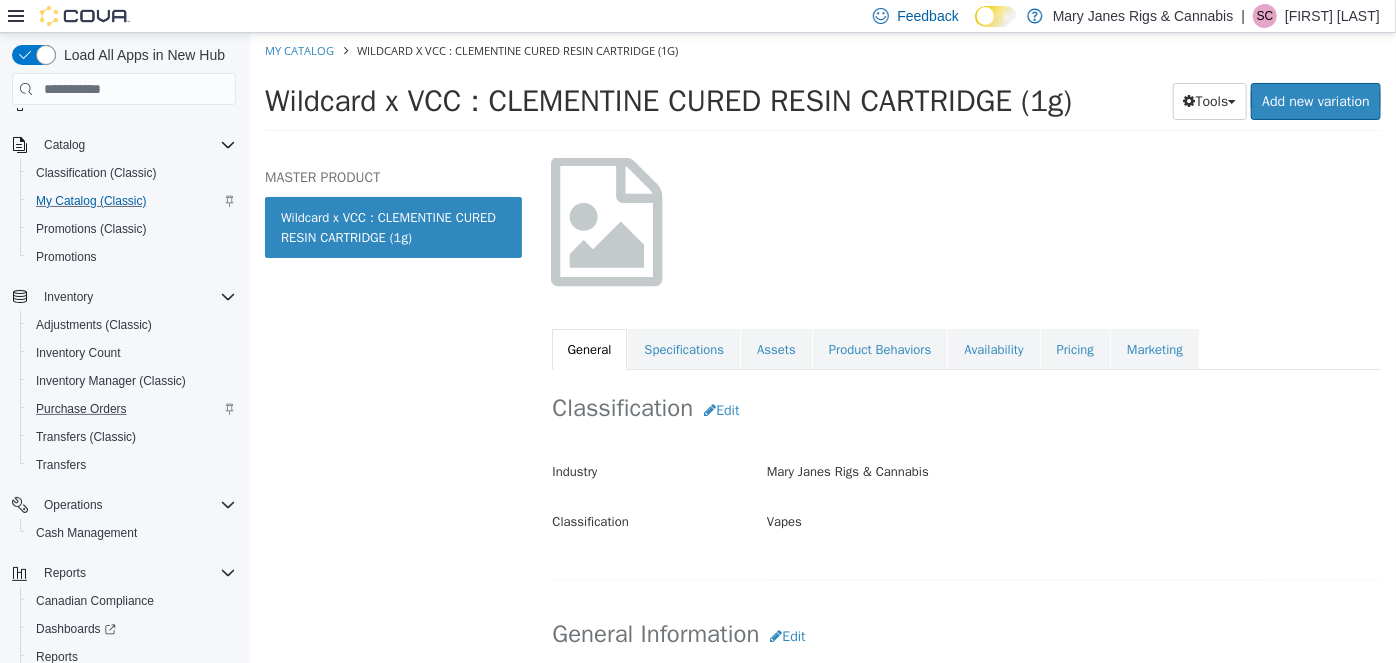 select on "**********" 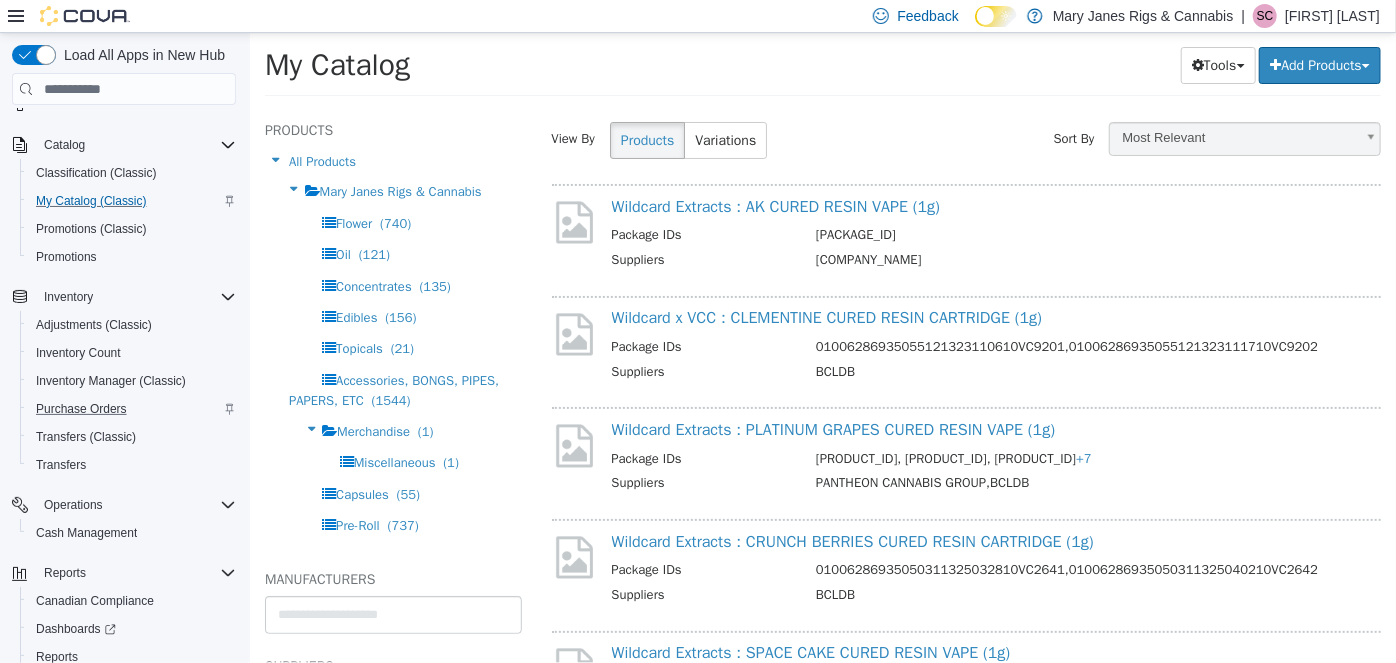 scroll, scrollTop: 181, scrollLeft: 0, axis: vertical 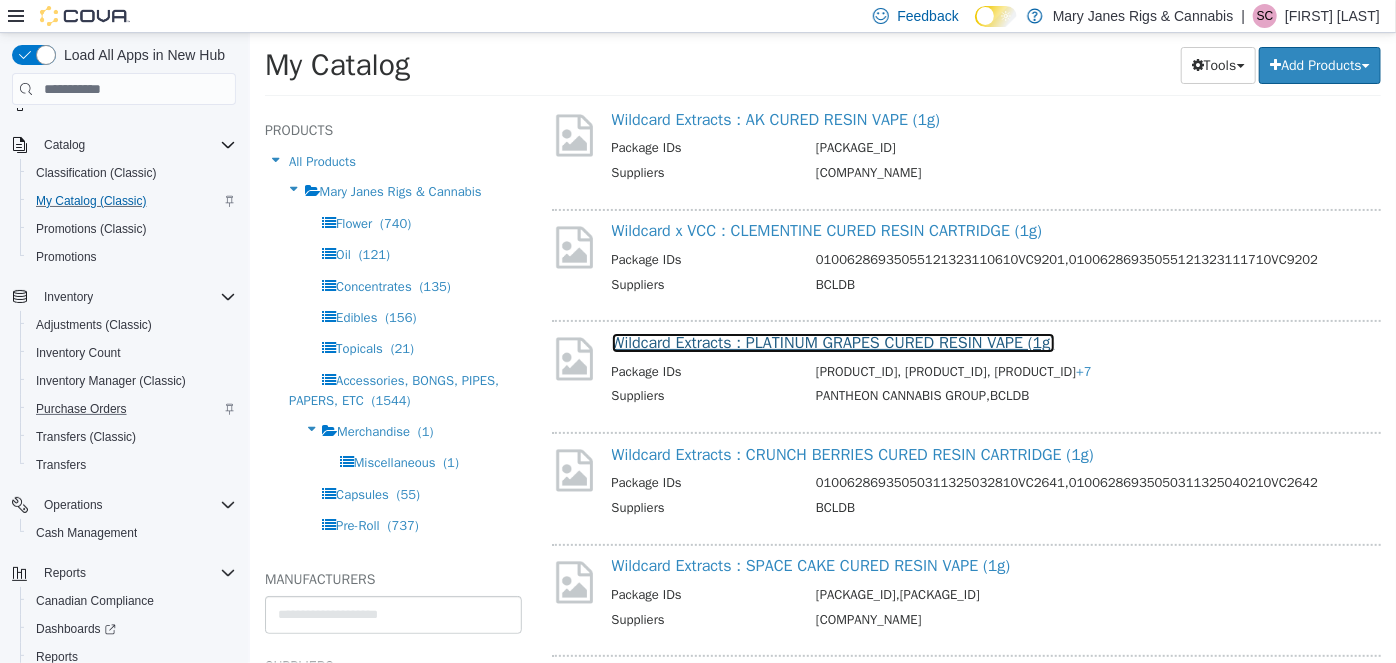 click on "Wildcard Extracts : PLATINUM GRAPES CURED RESIN VAPE (1g)" at bounding box center (833, 343) 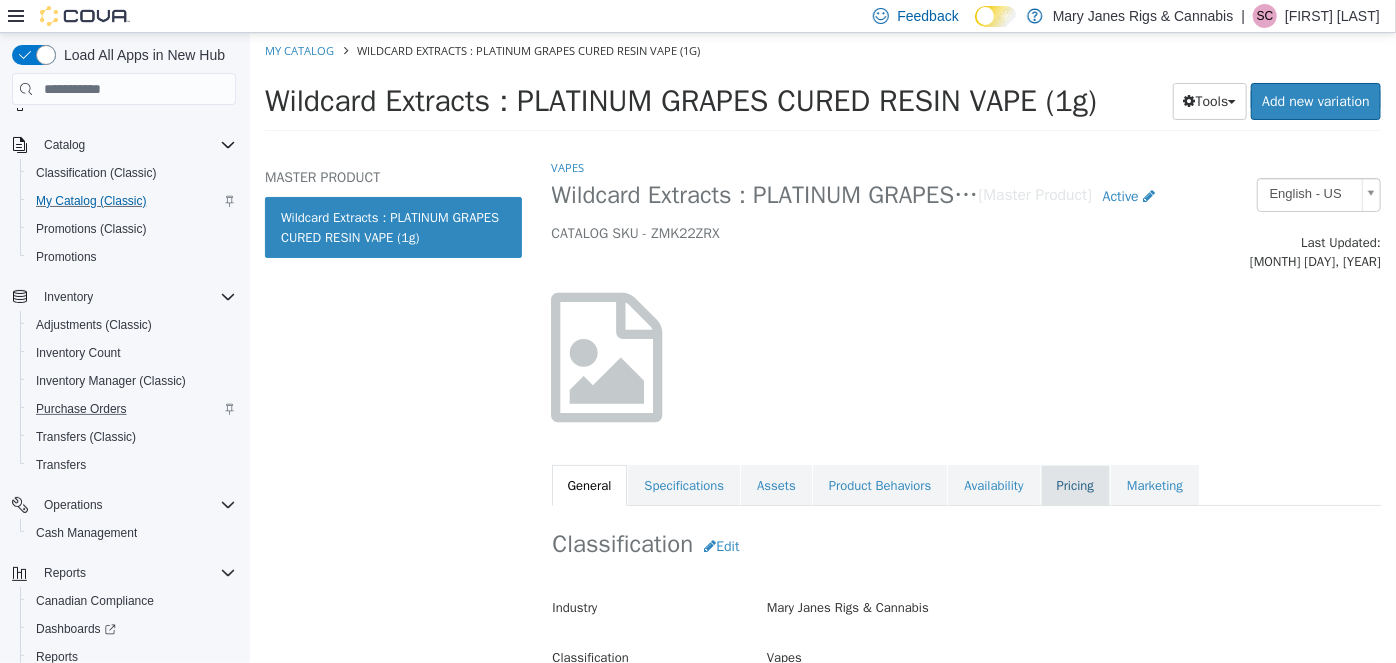 click on "Pricing" at bounding box center (1074, 486) 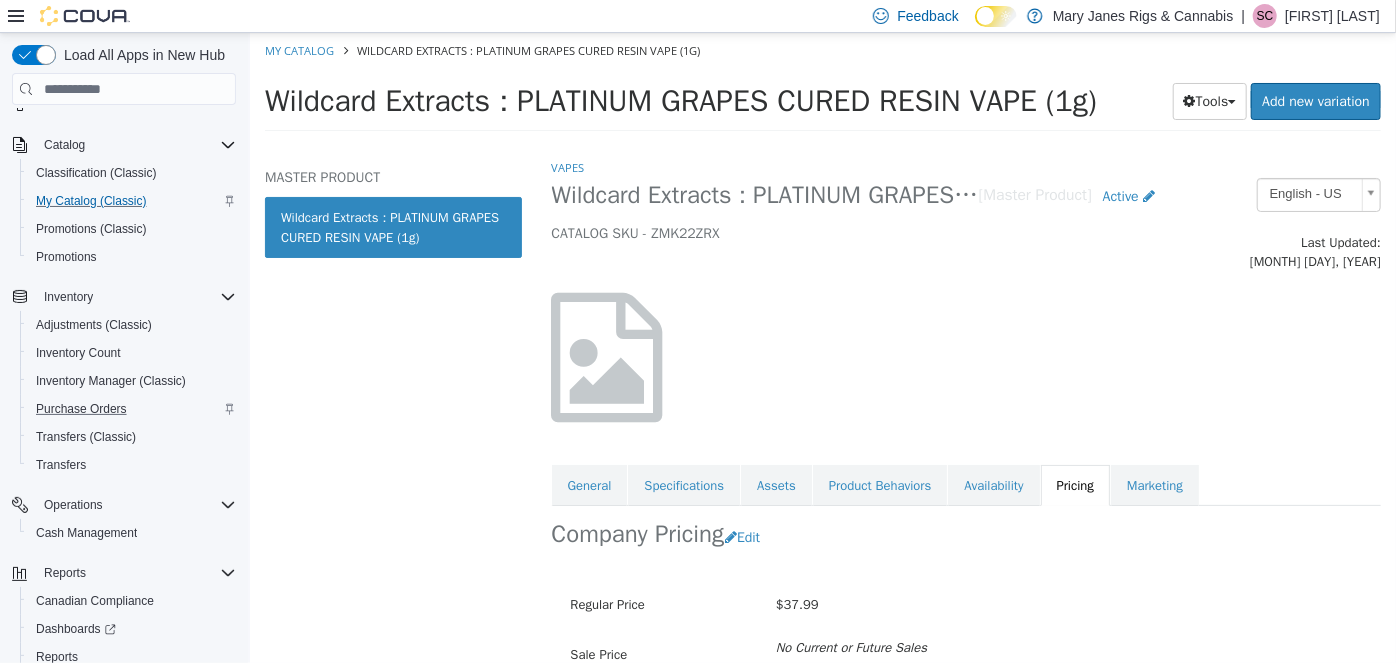 scroll, scrollTop: 154, scrollLeft: 0, axis: vertical 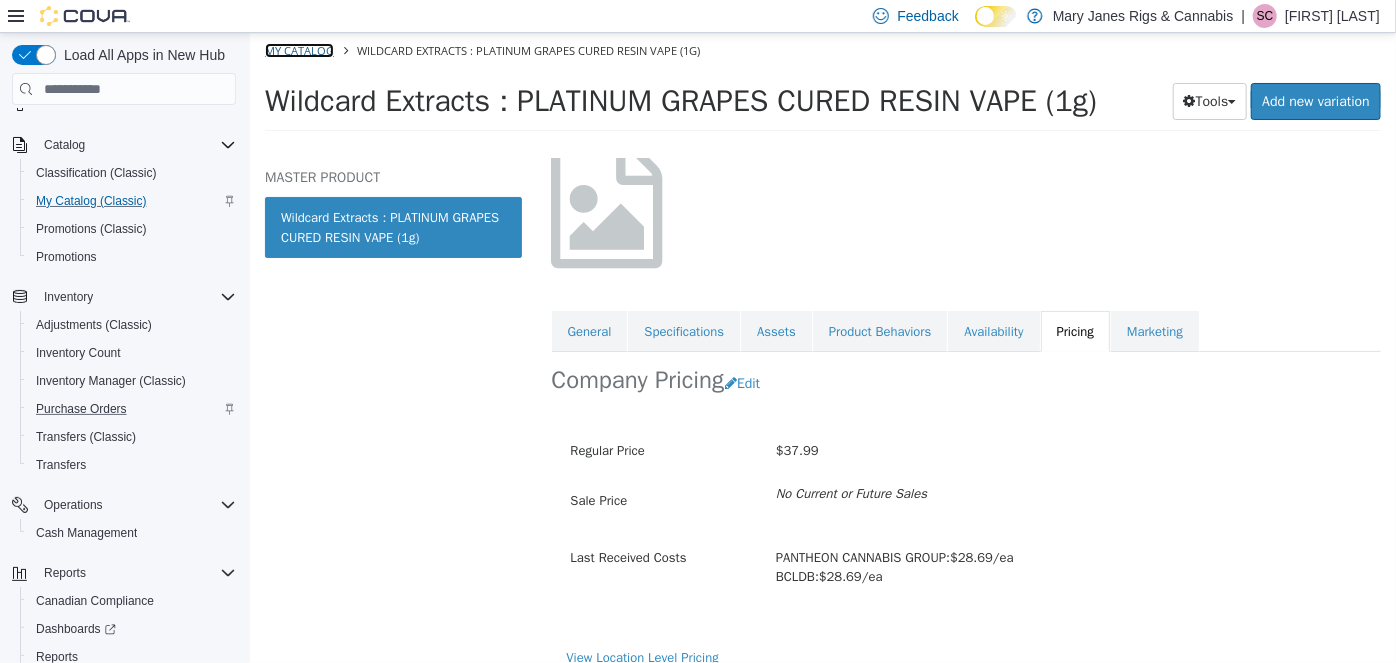 click on "My Catalog" at bounding box center [298, 50] 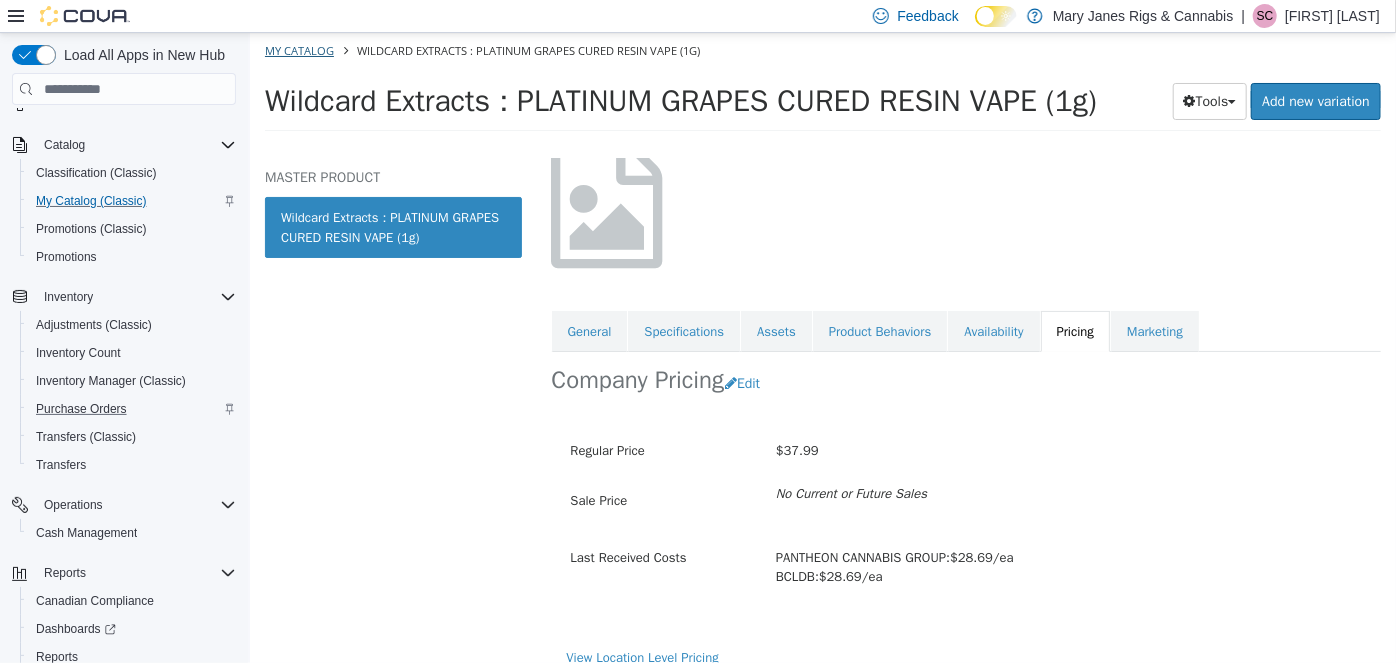 select on "**********" 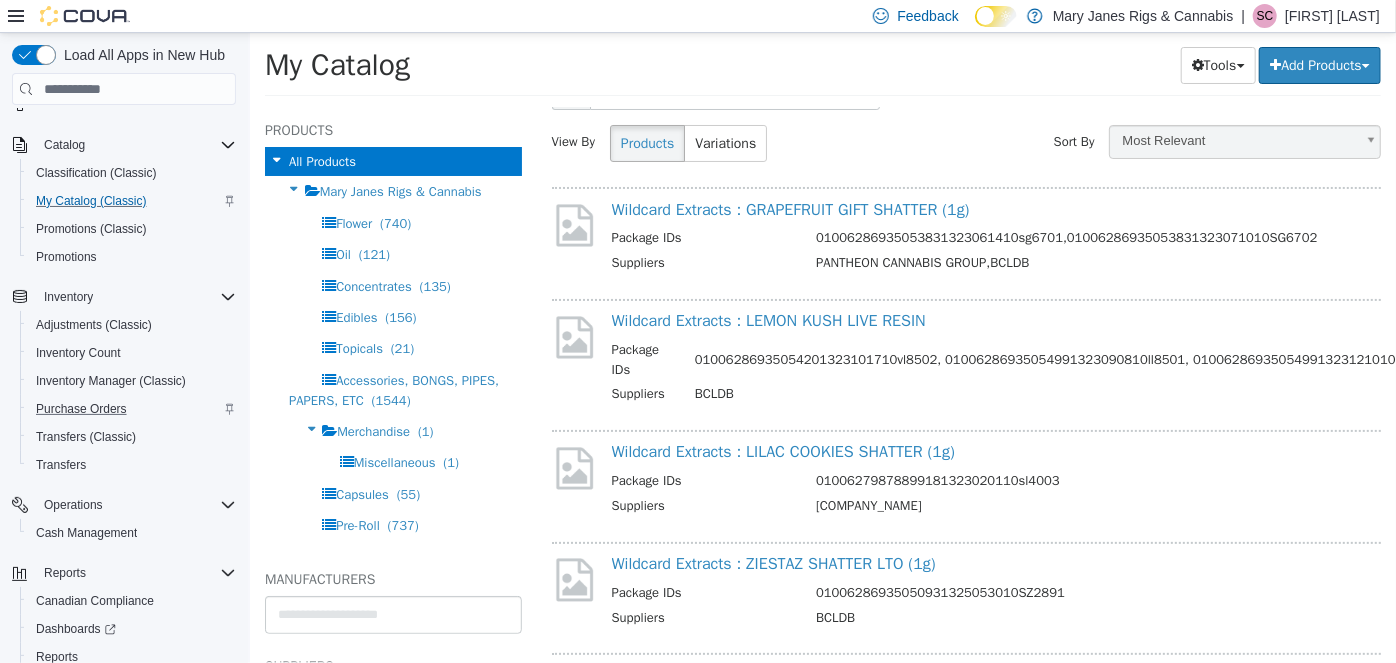 scroll, scrollTop: 363, scrollLeft: 0, axis: vertical 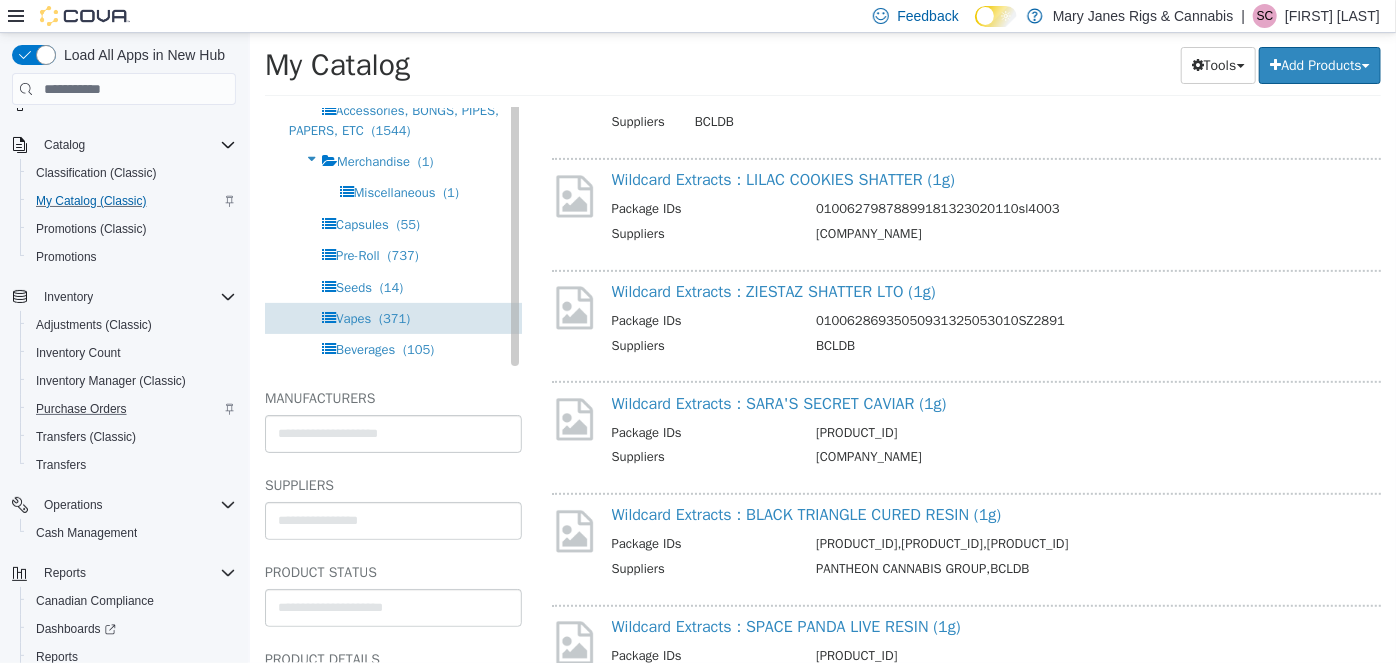 click on "Vapes" at bounding box center [352, 318] 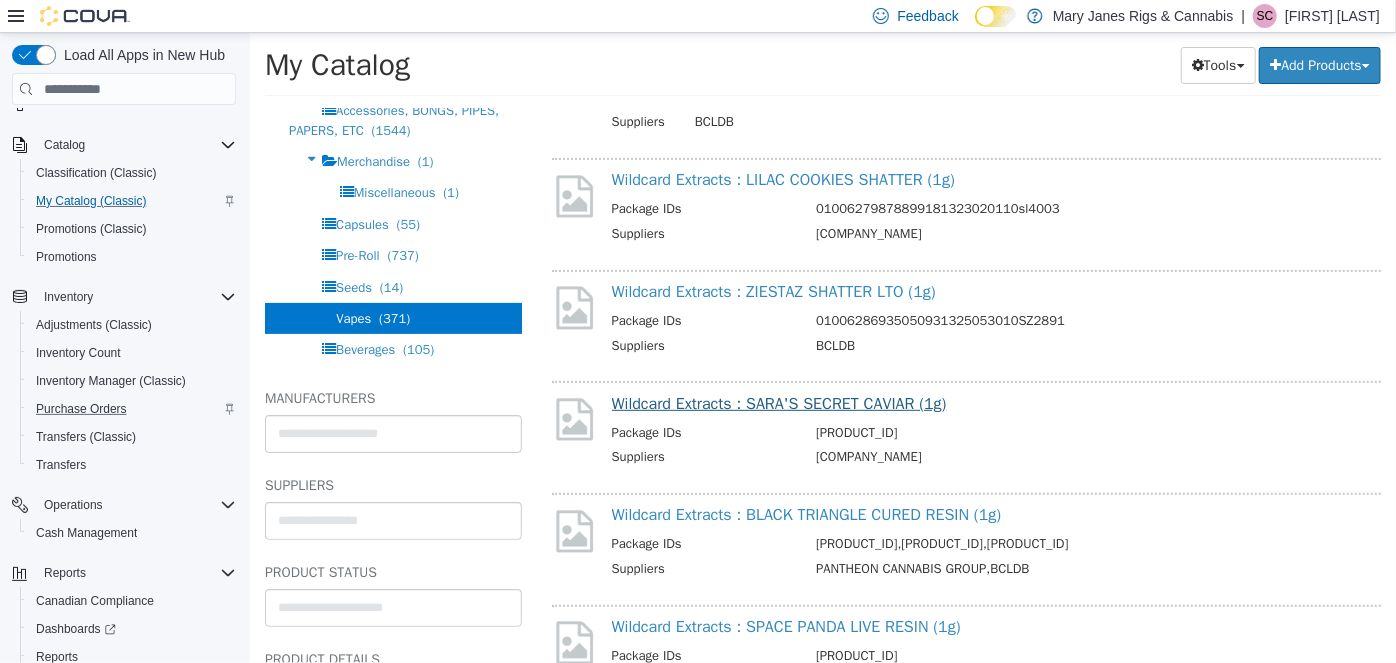 scroll, scrollTop: 0, scrollLeft: 0, axis: both 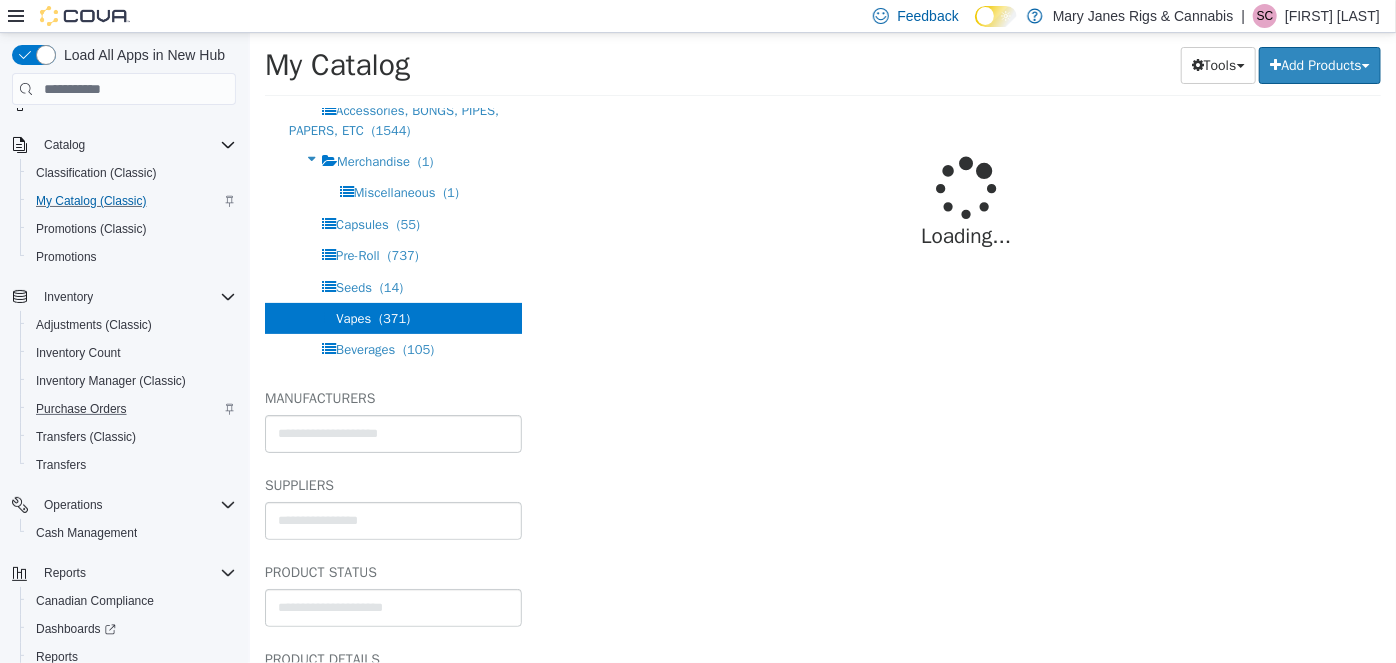 select on "**********" 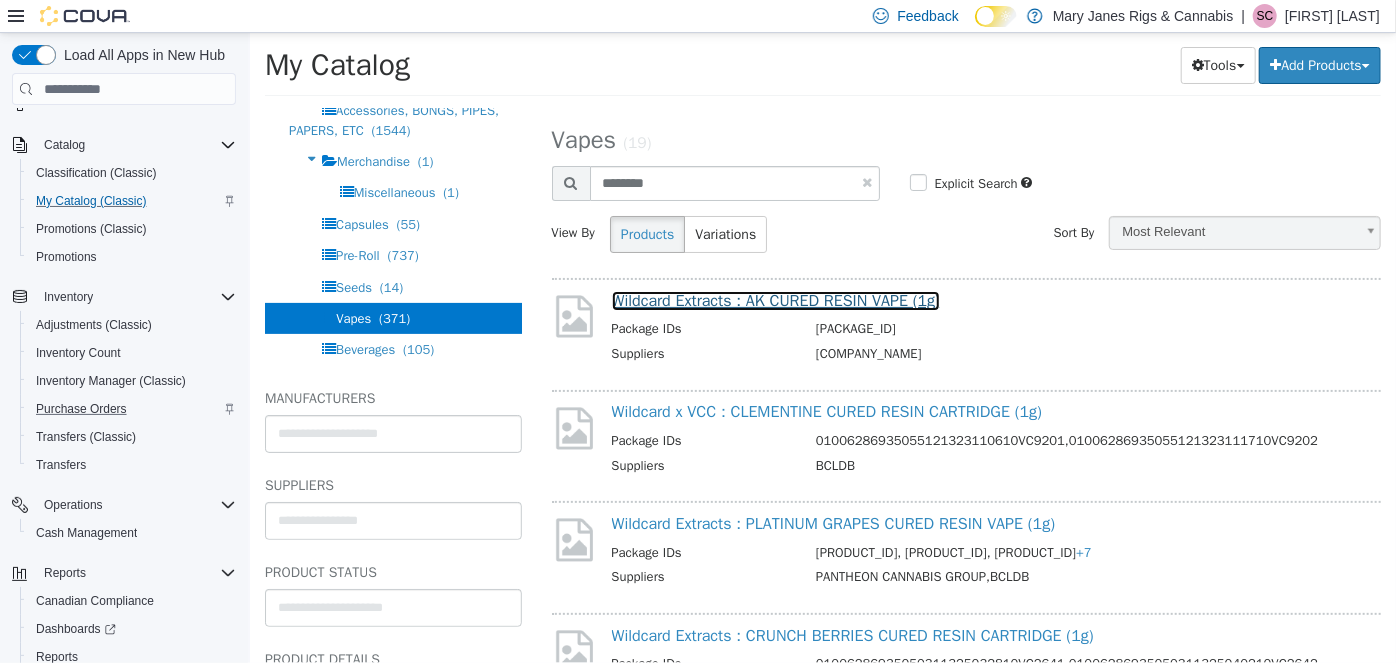 click on "Wildcard Extracts : AK CURED RESIN VAPE (1g)" at bounding box center (775, 301) 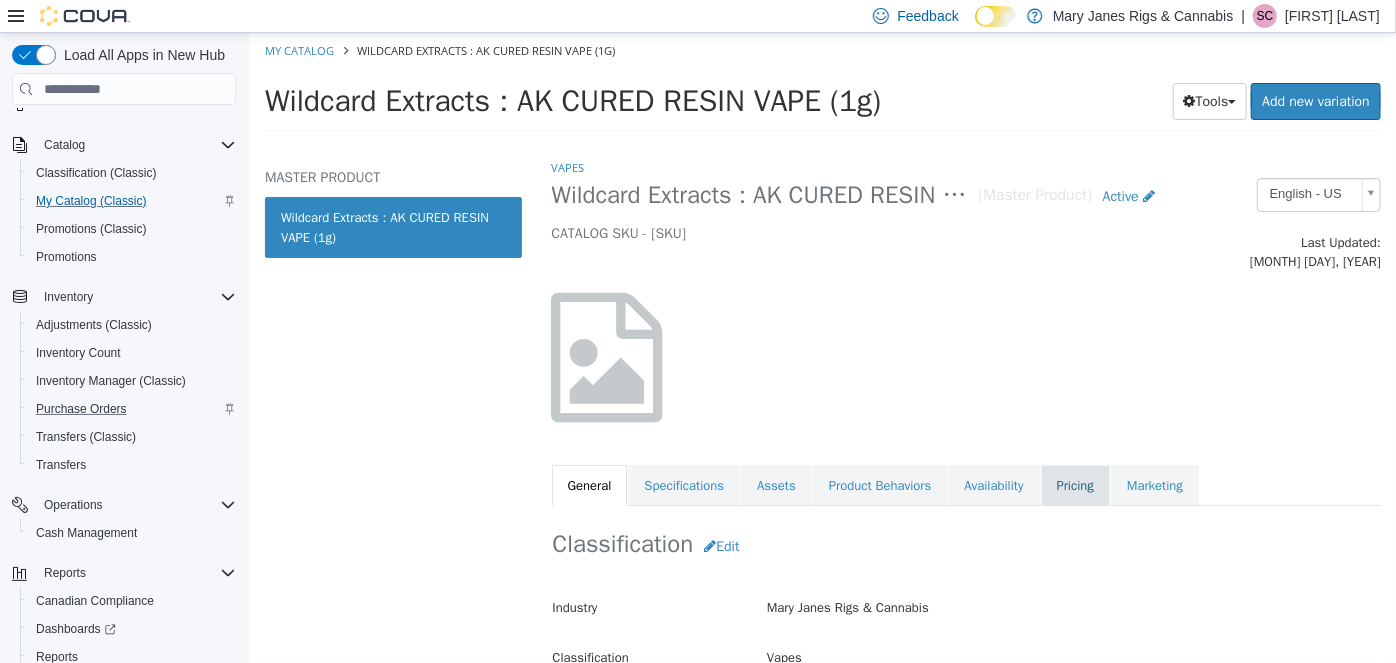 click on "Pricing" at bounding box center [1074, 486] 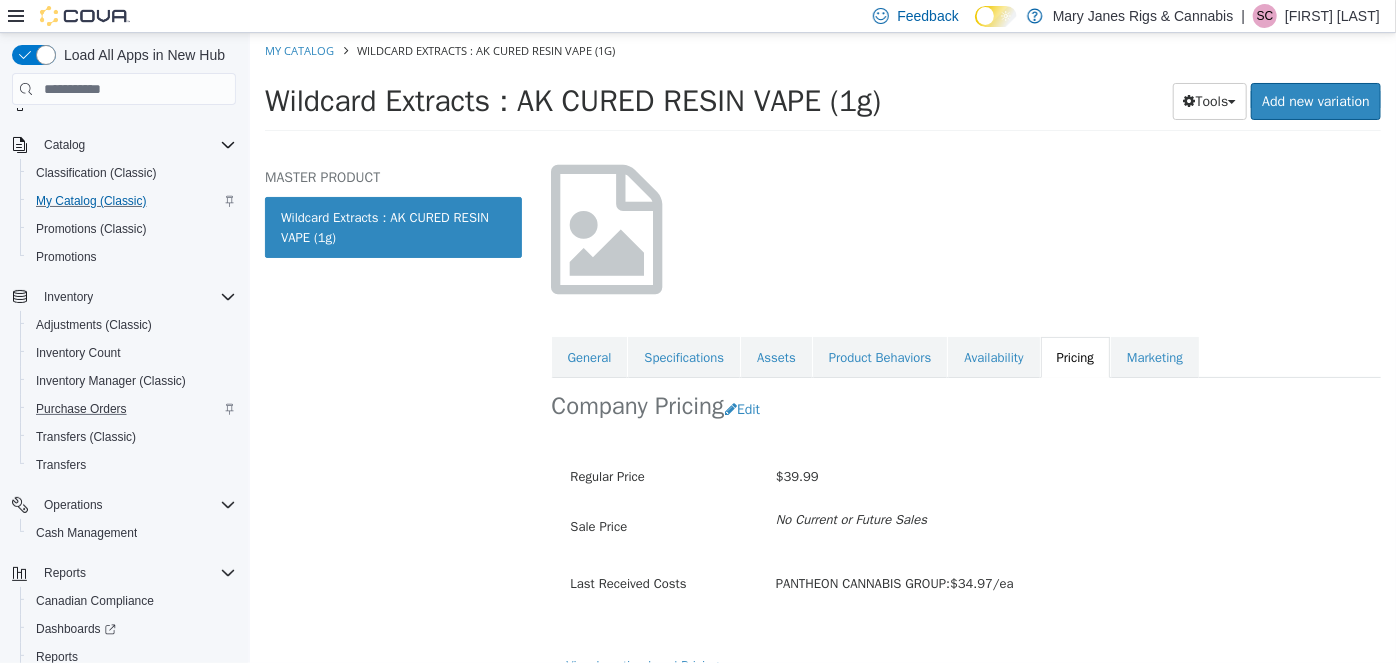 scroll, scrollTop: 136, scrollLeft: 0, axis: vertical 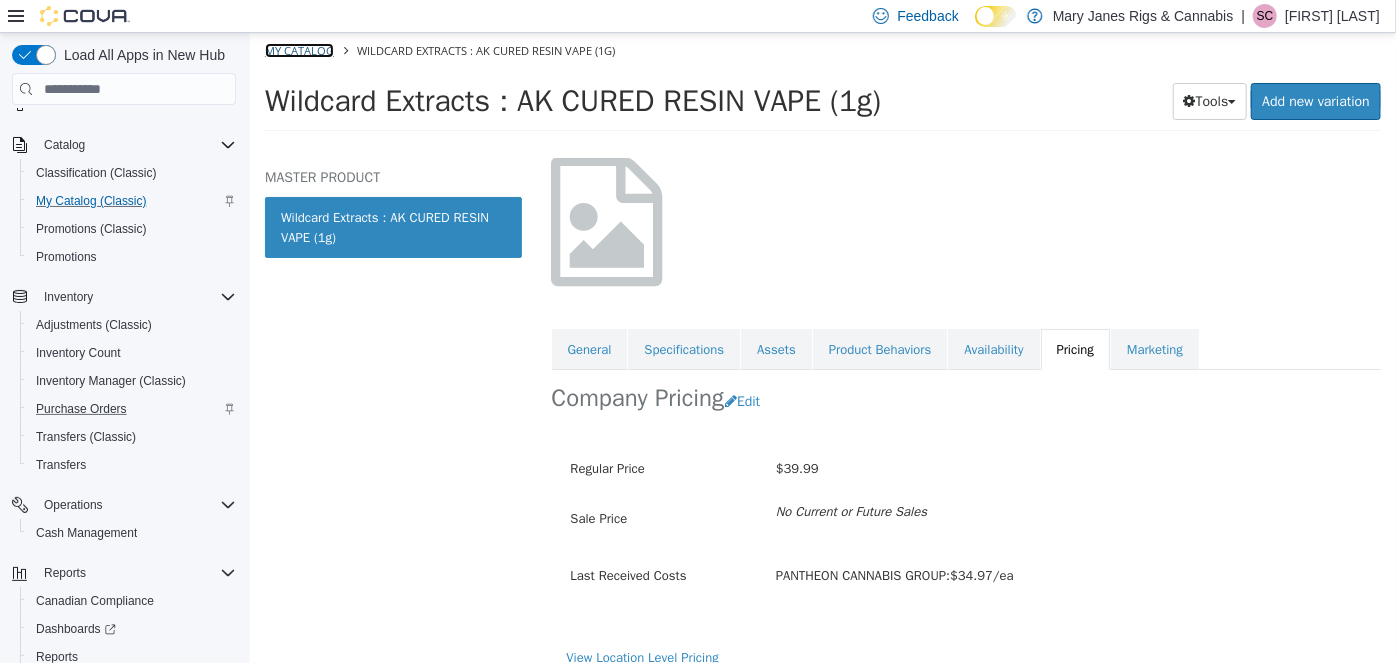 click on "My Catalog" at bounding box center (298, 50) 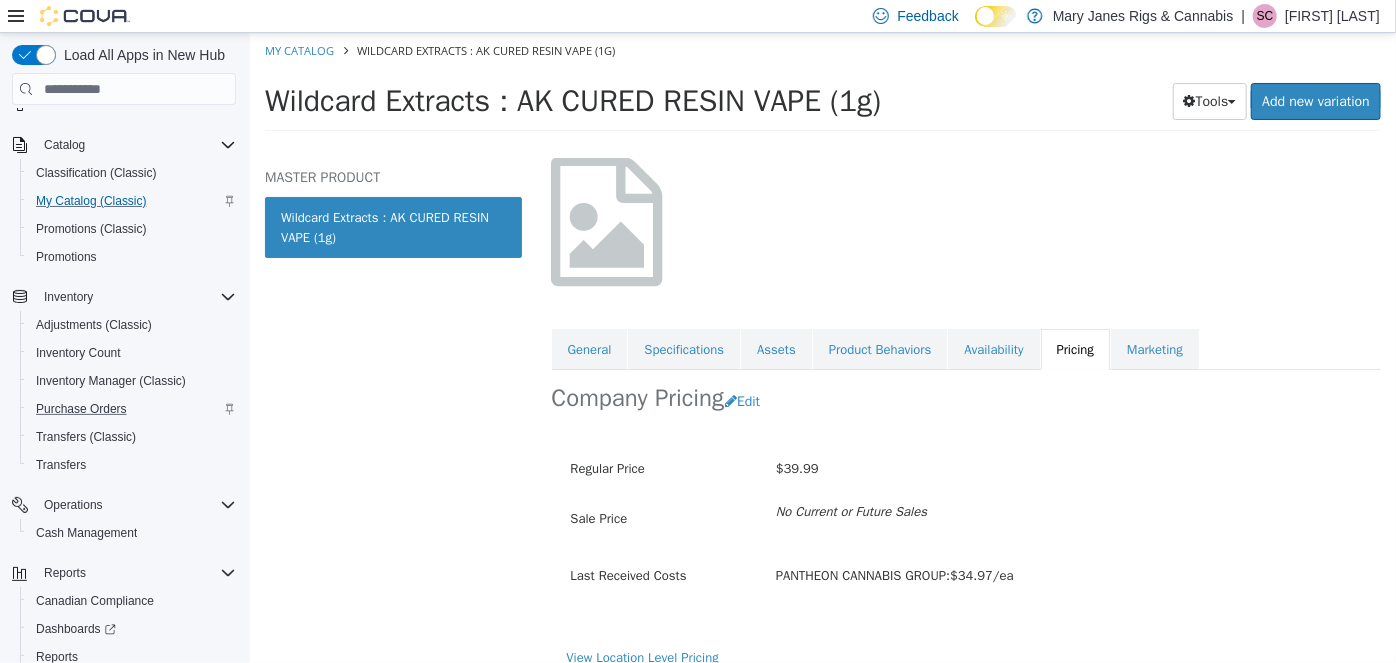 select on "**********" 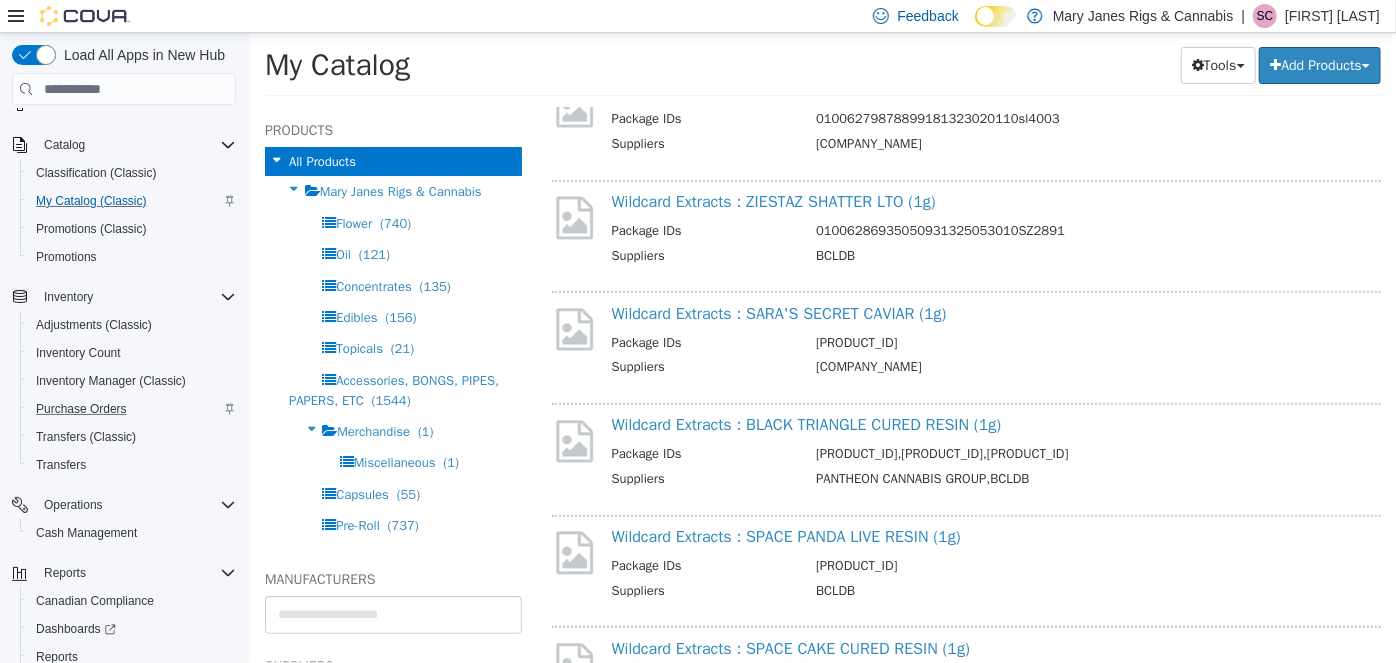 scroll, scrollTop: 454, scrollLeft: 0, axis: vertical 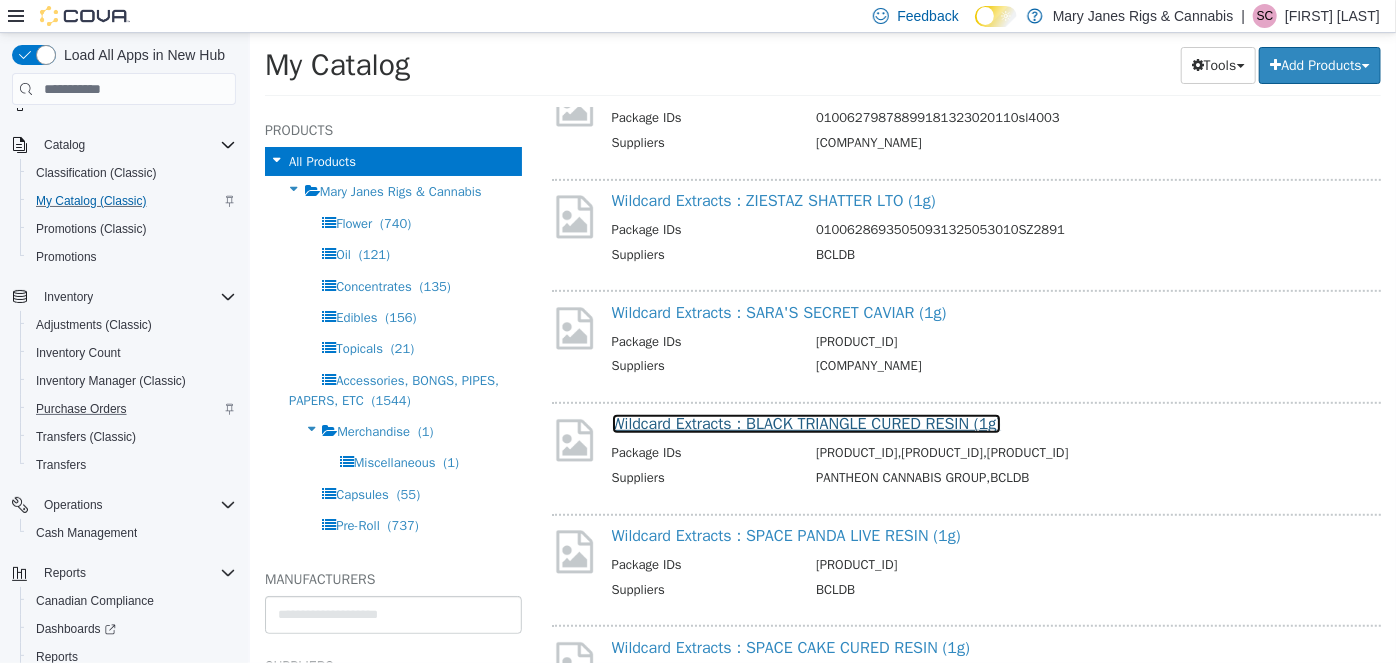 click on "Wildcard Extracts : BLACK TRIANGLE CURED RESIN (1g)" at bounding box center (806, 424) 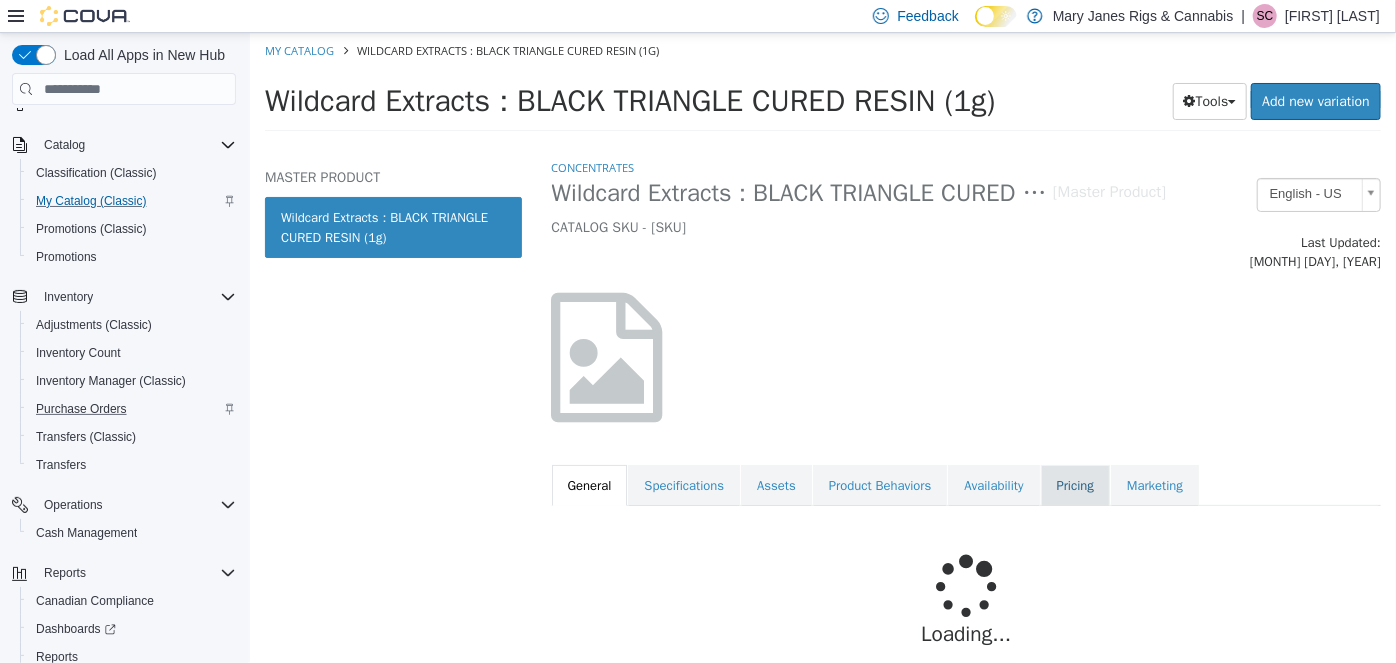 click on "Pricing" at bounding box center [1074, 486] 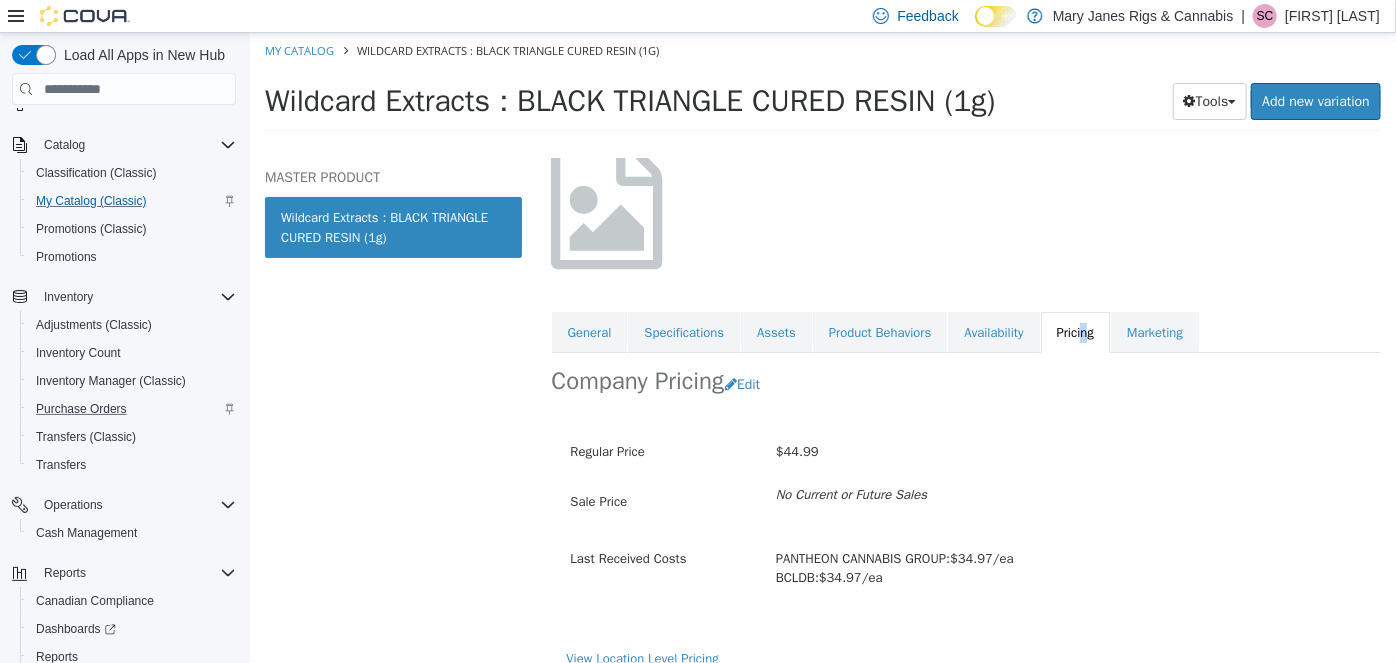 scroll, scrollTop: 154, scrollLeft: 0, axis: vertical 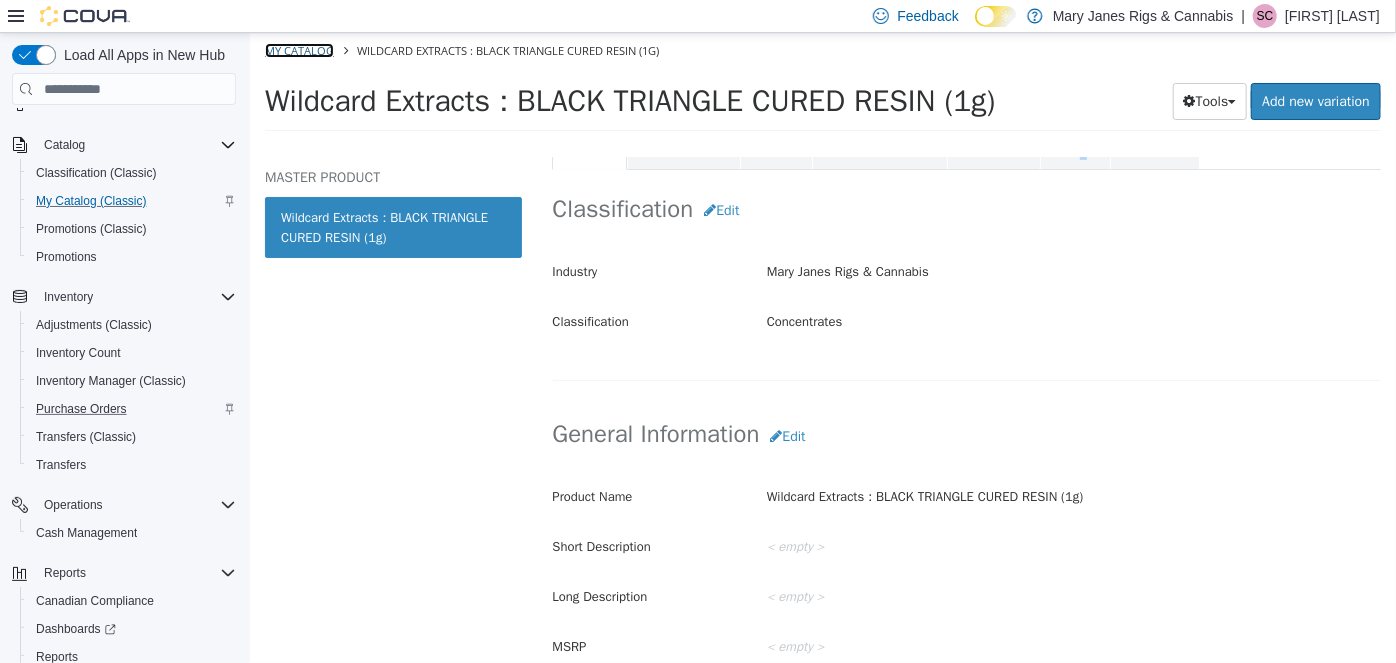 click on "My Catalog" at bounding box center [298, 50] 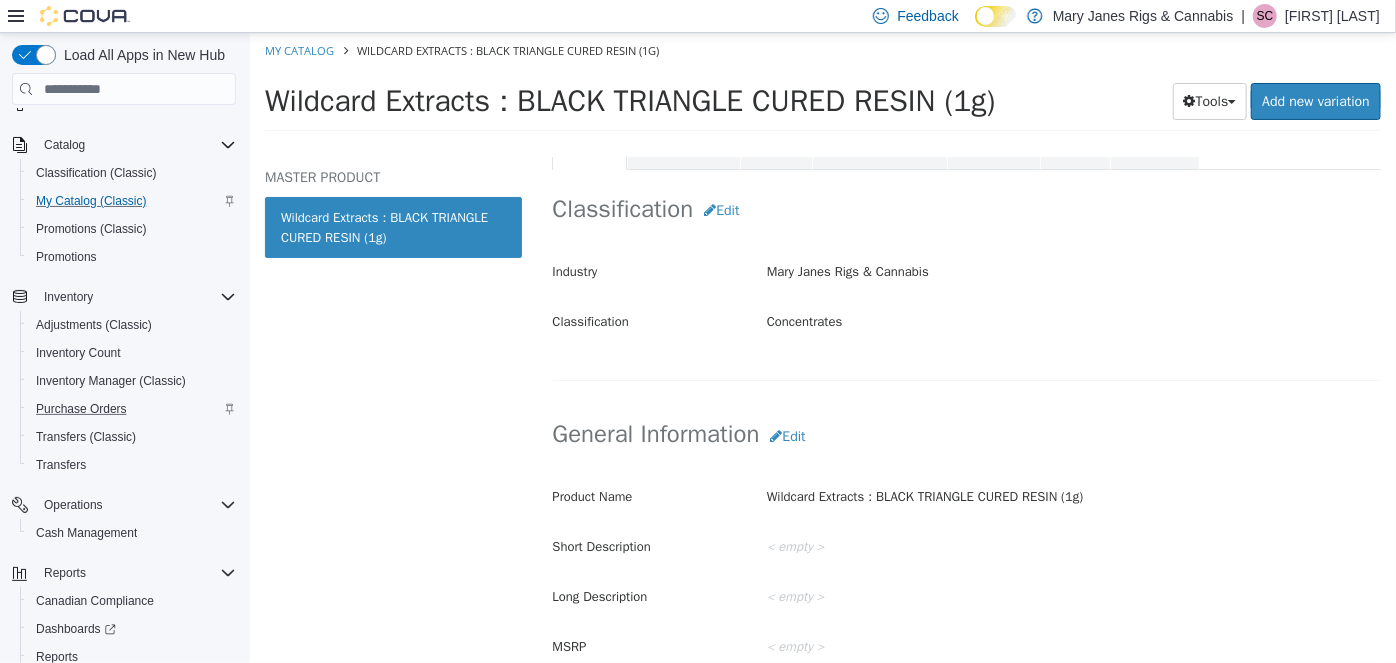 select on "**********" 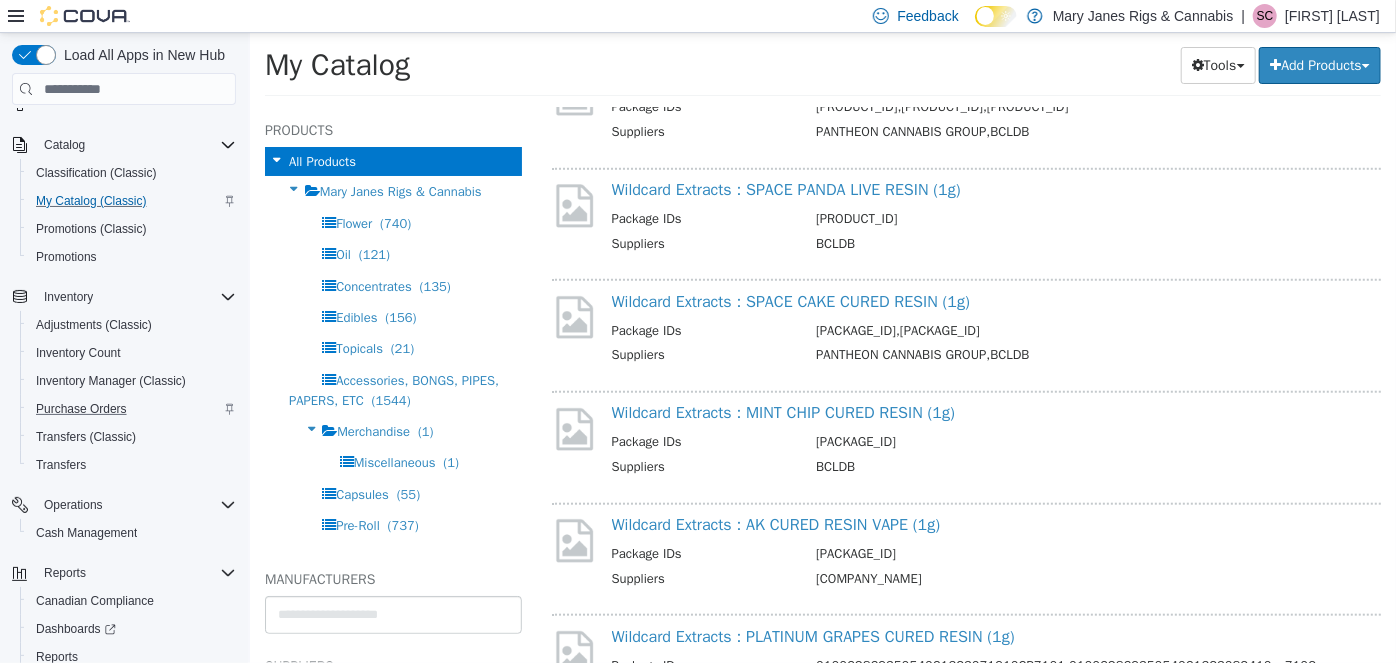 scroll, scrollTop: 818, scrollLeft: 0, axis: vertical 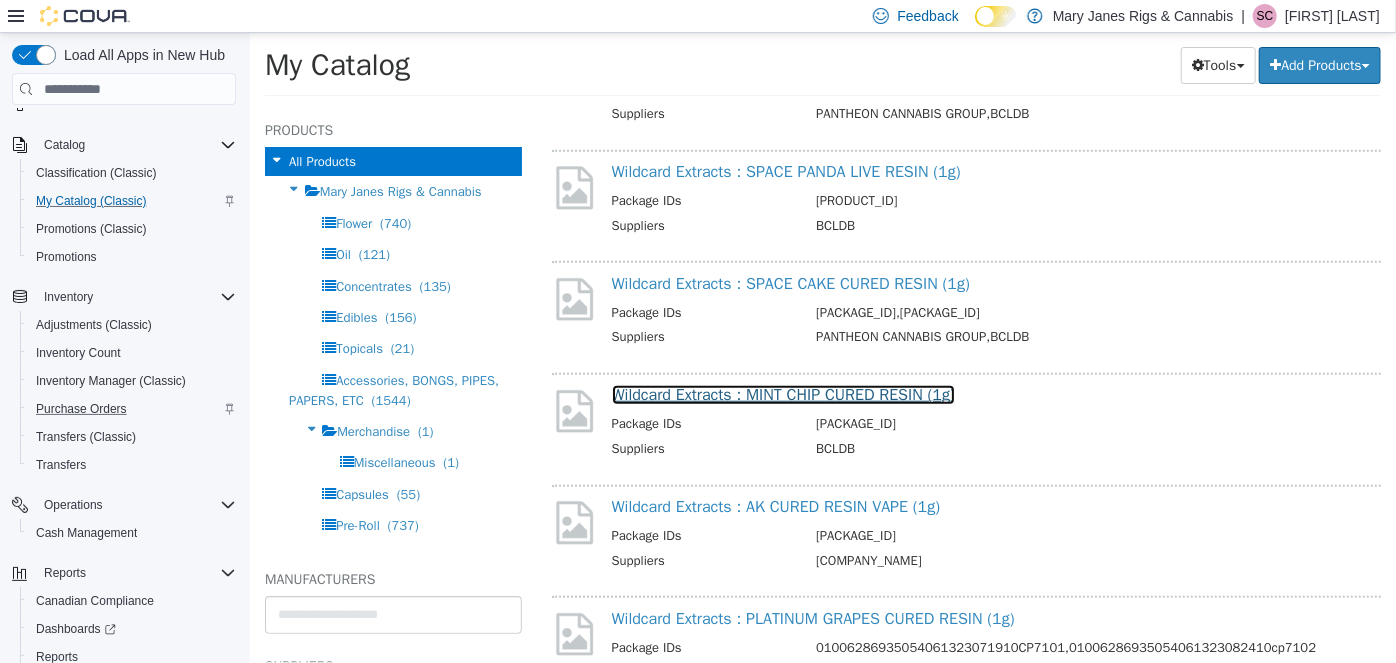 click on "Wildcard Extracts : MINT CHIP CURED RESIN (1g)" at bounding box center (782, 395) 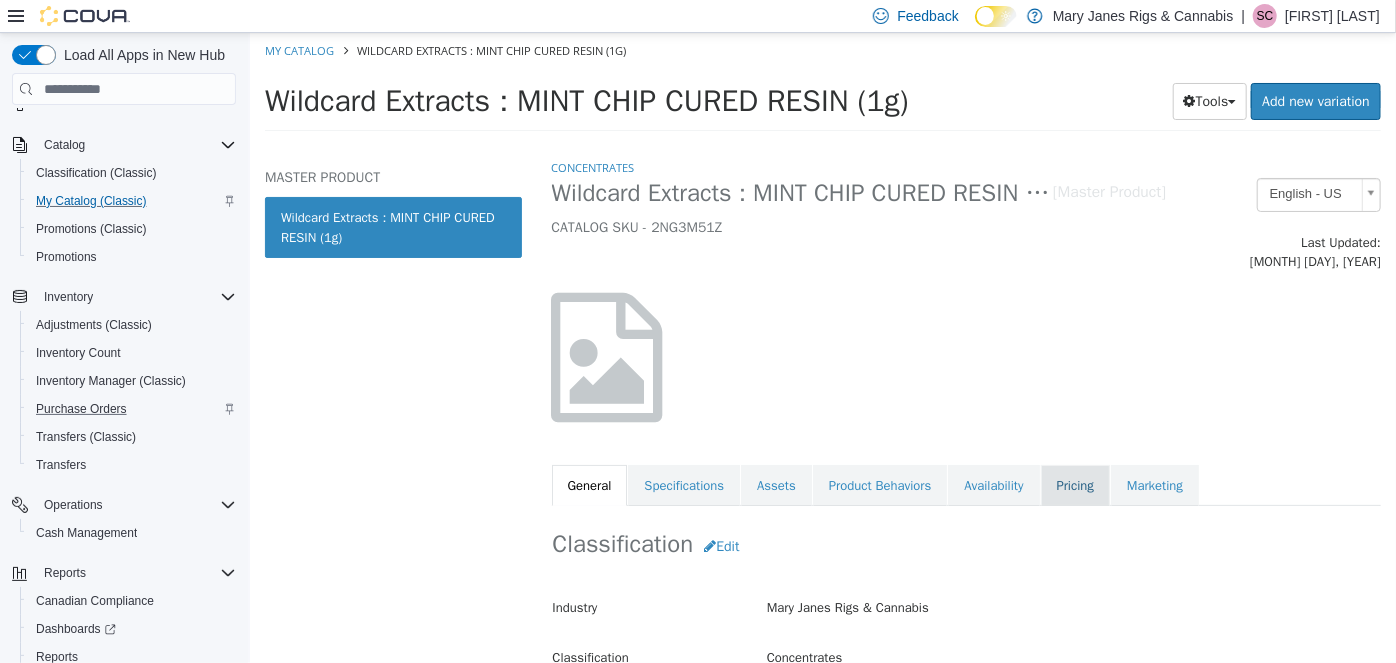 click on "Pricing" at bounding box center (1074, 486) 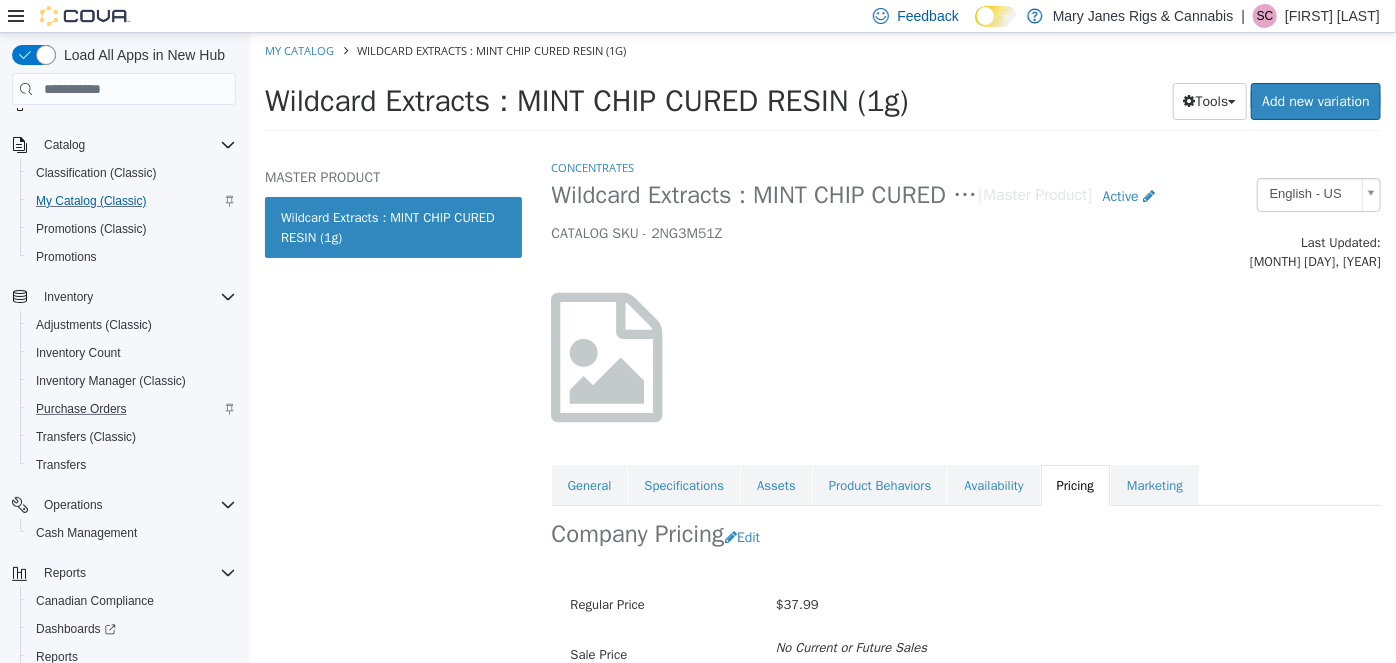 scroll, scrollTop: 136, scrollLeft: 0, axis: vertical 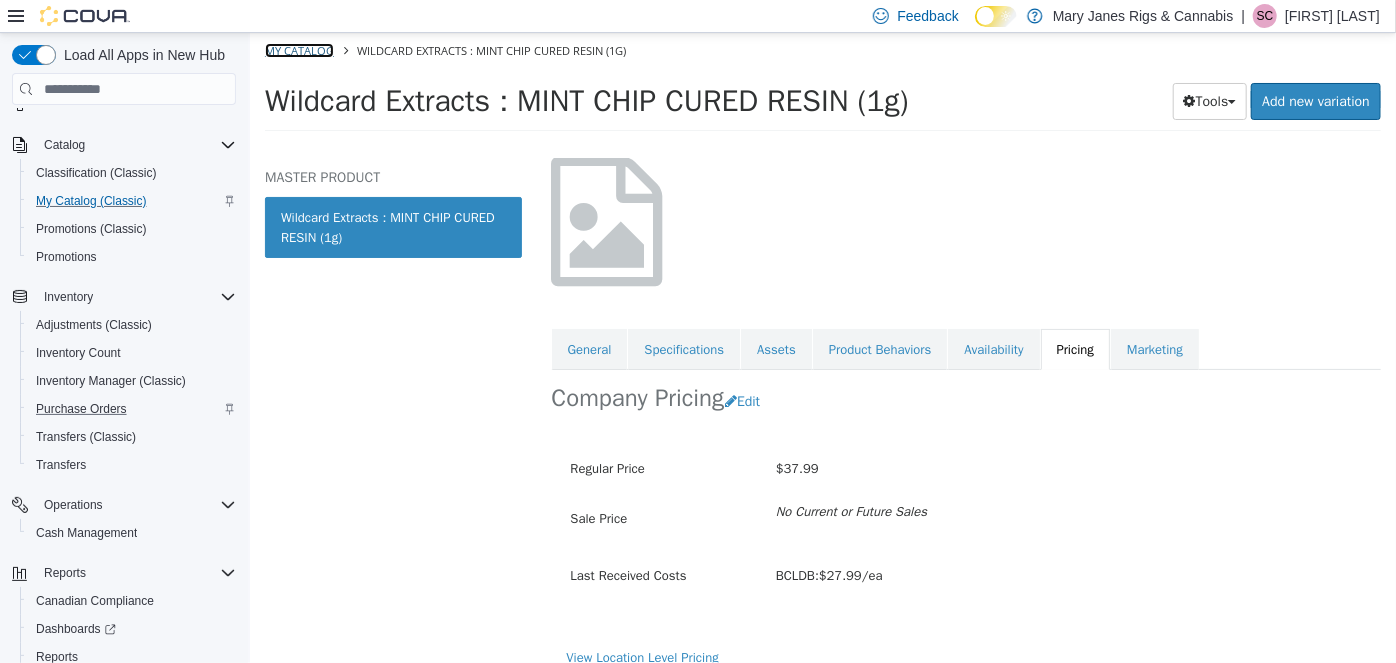 click on "My Catalog" at bounding box center (298, 50) 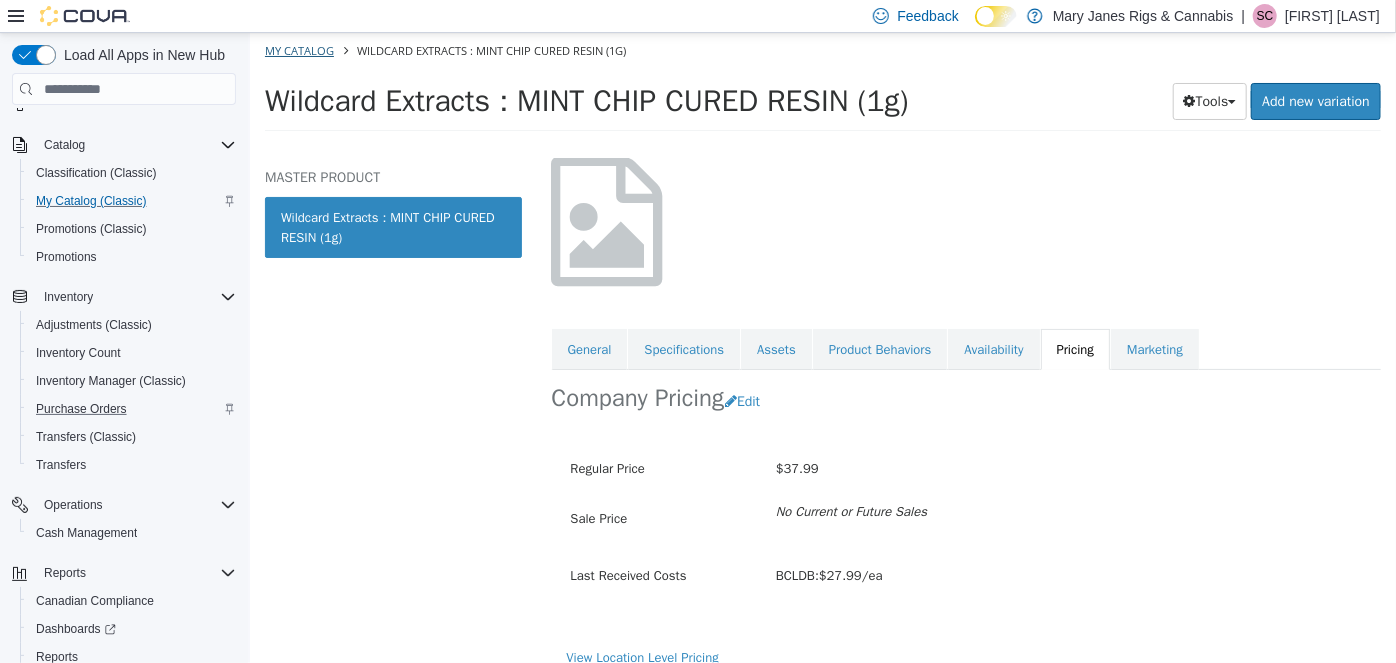 select on "**********" 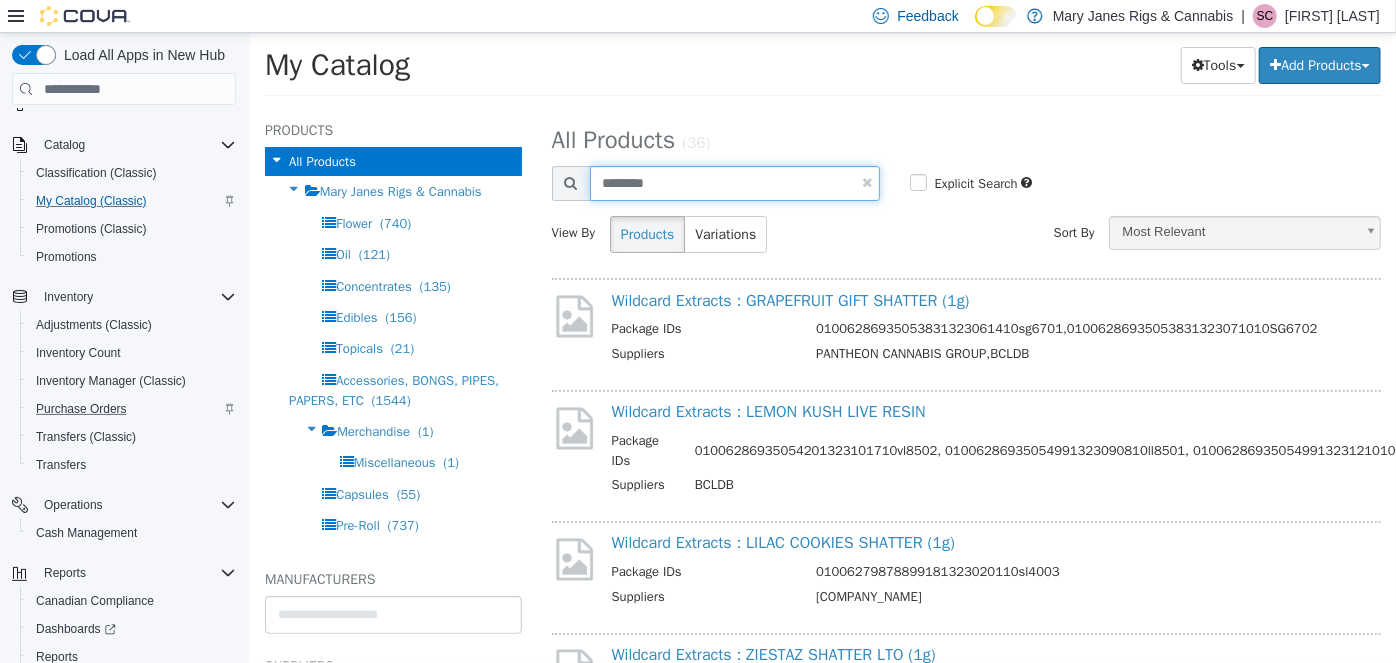 drag, startPoint x: 660, startPoint y: 189, endPoint x: 548, endPoint y: 192, distance: 112.04017 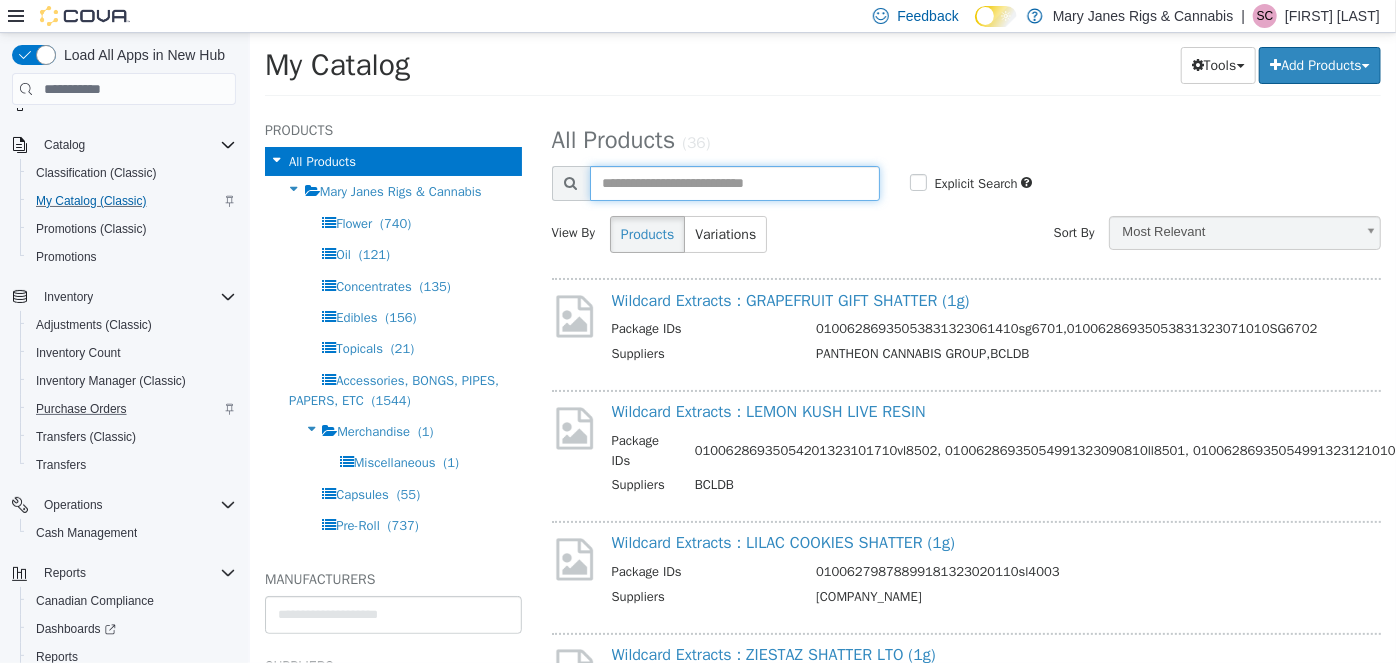 paste on "**********" 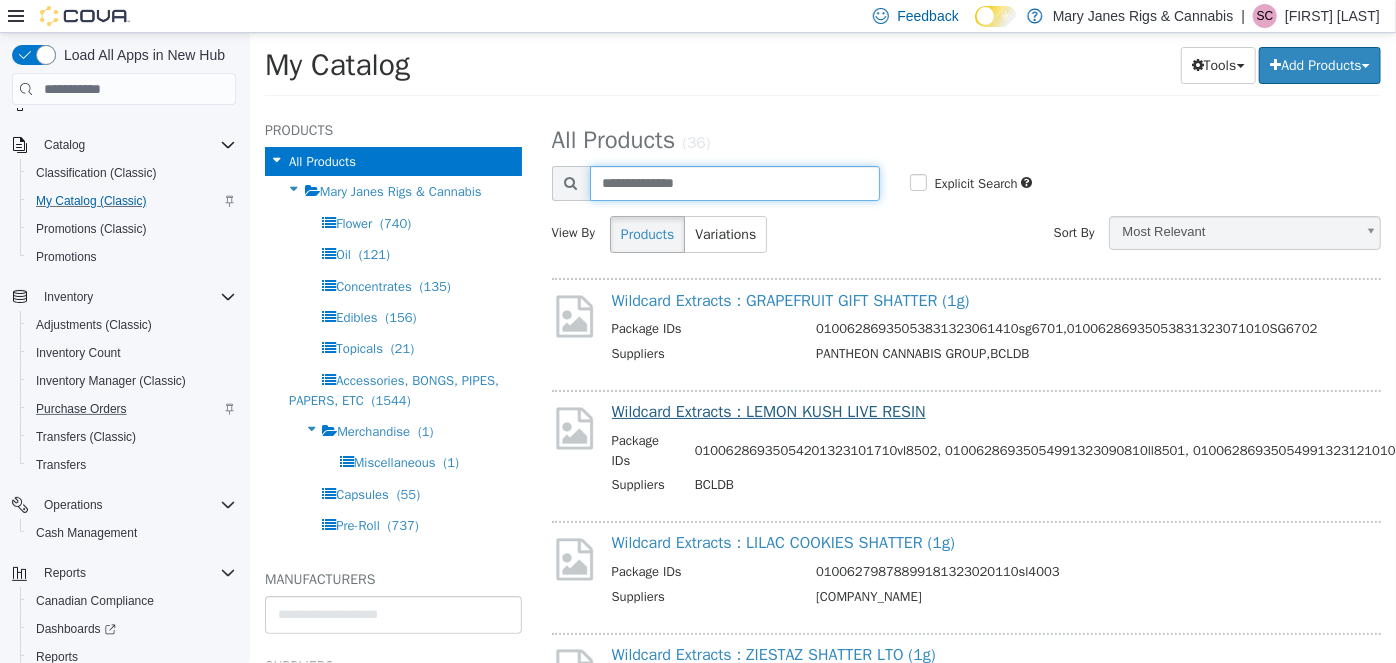 type on "**********" 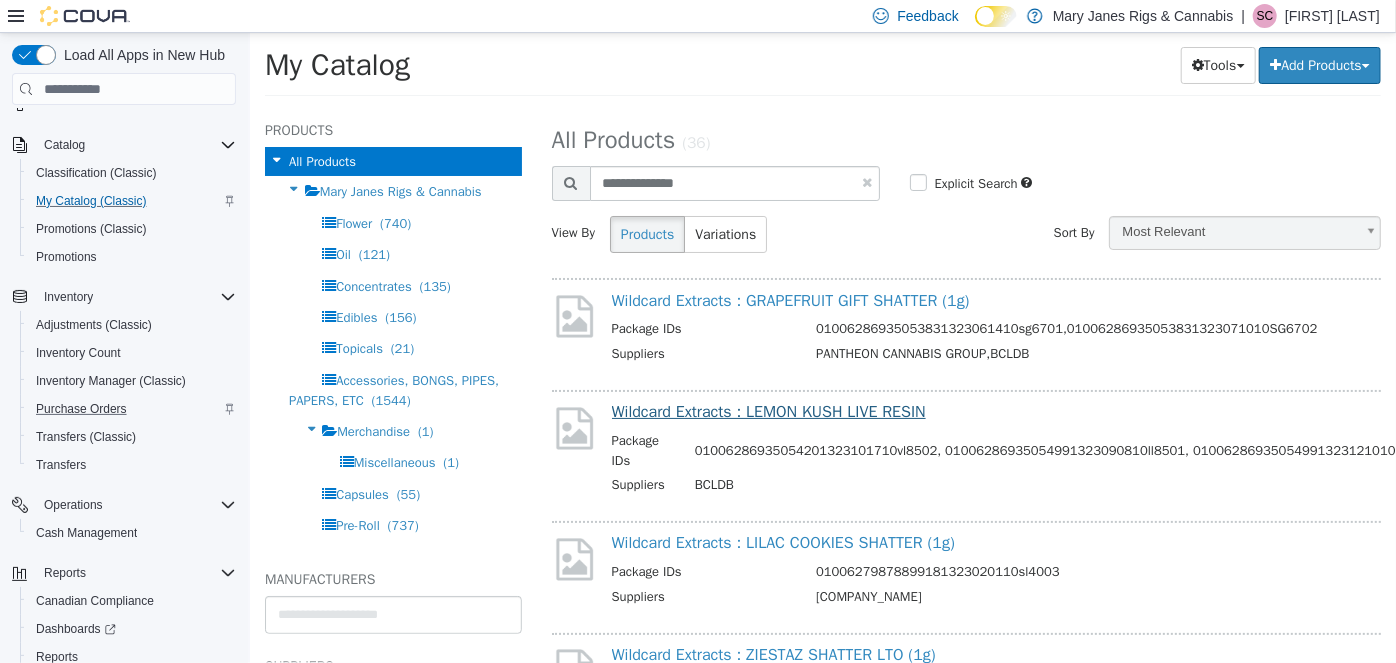 select on "**********" 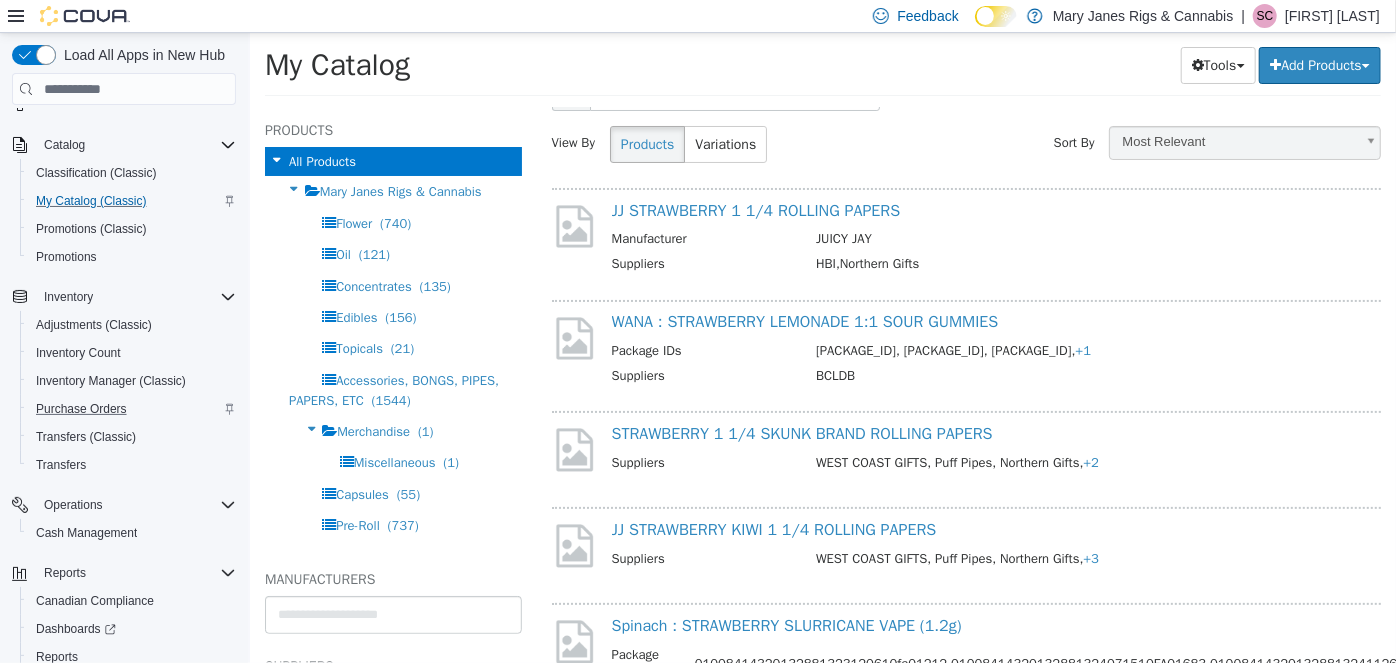 scroll, scrollTop: 0, scrollLeft: 0, axis: both 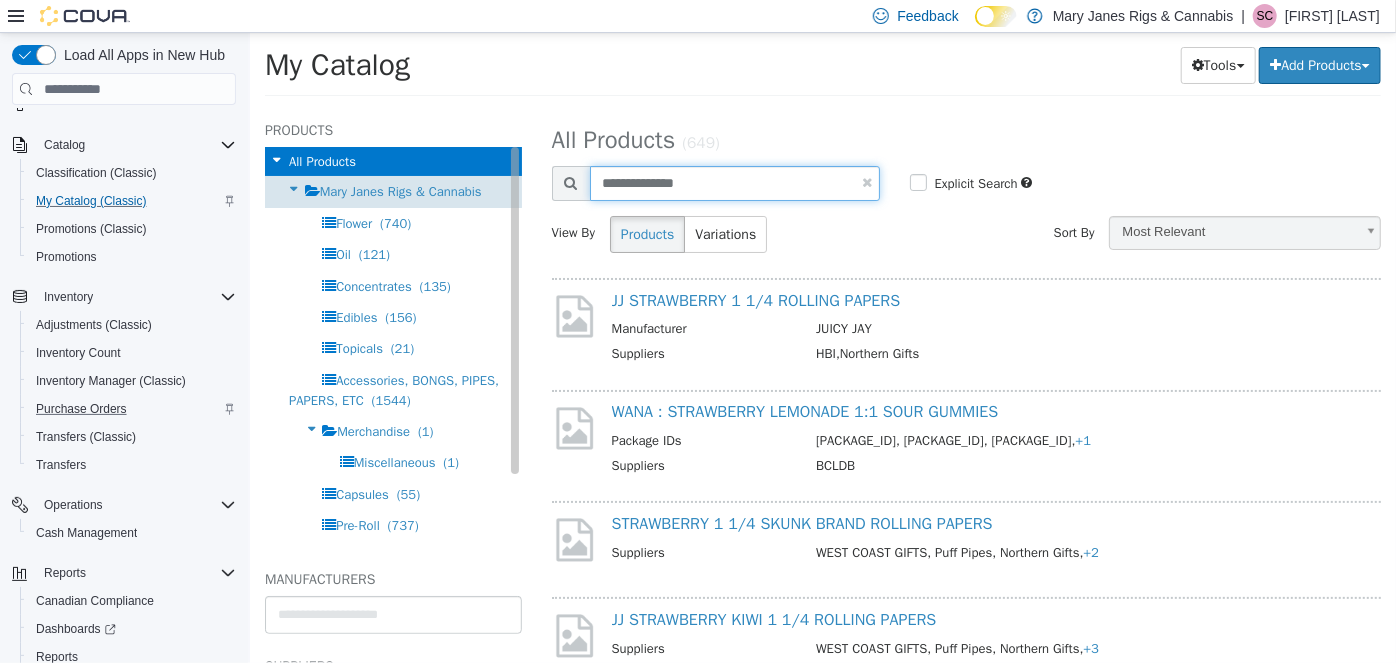 drag, startPoint x: 705, startPoint y: 188, endPoint x: 351, endPoint y: 192, distance: 354.02258 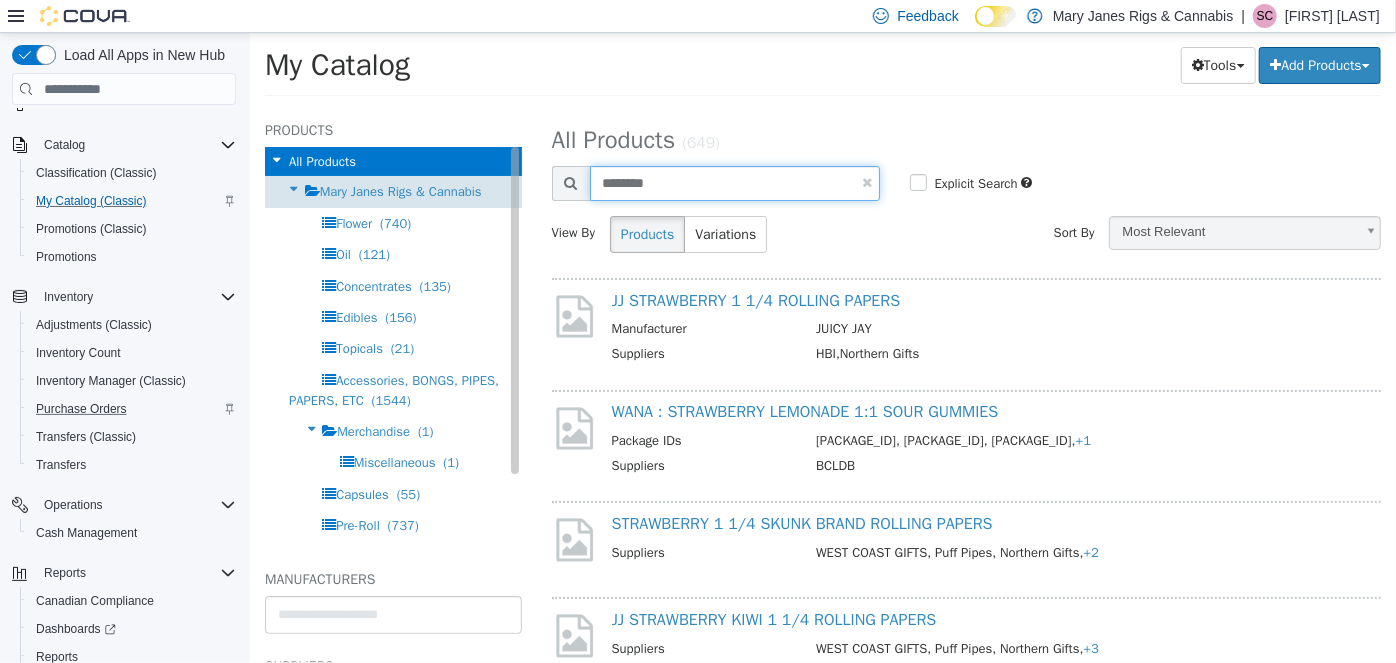 type on "********" 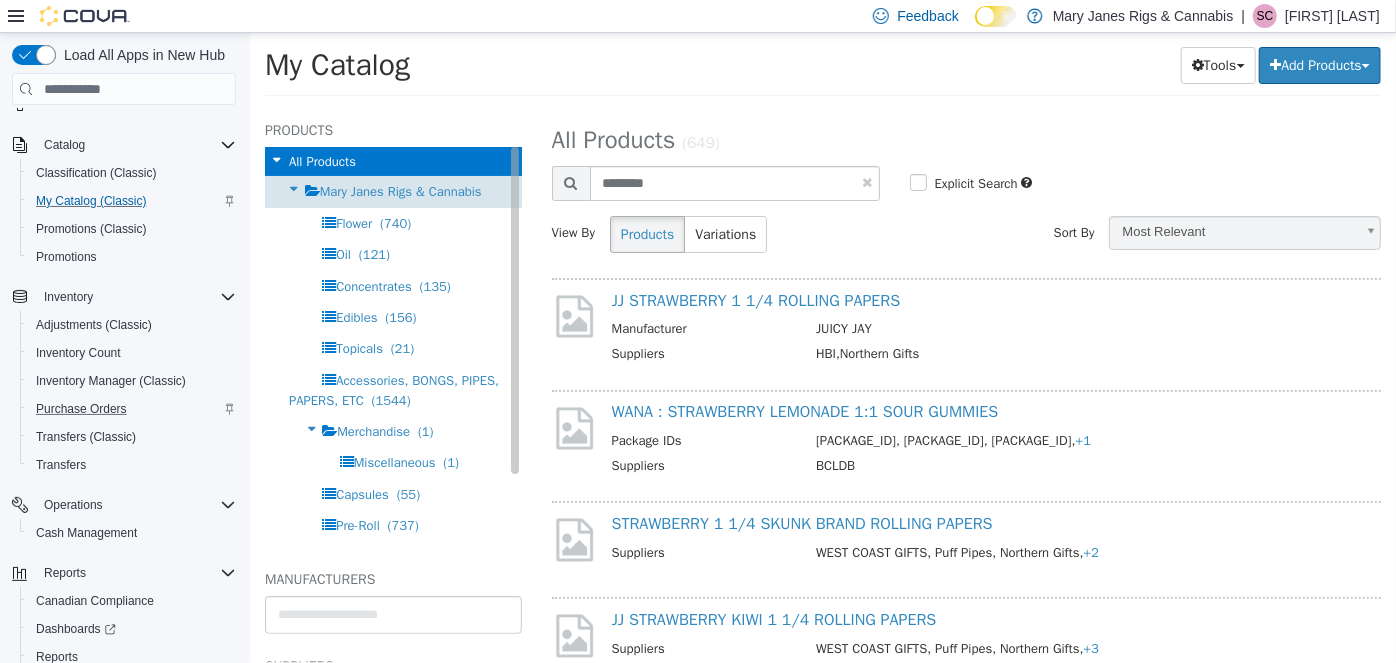 select on "**********" 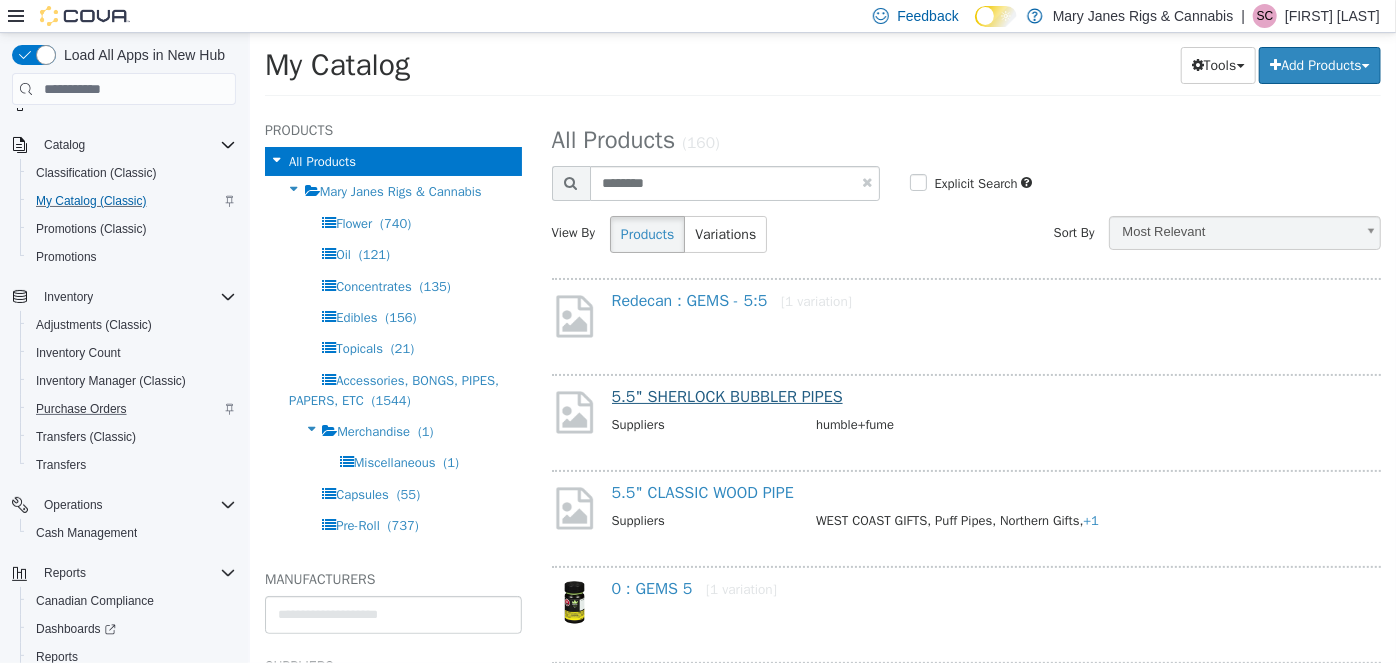 scroll, scrollTop: 181, scrollLeft: 0, axis: vertical 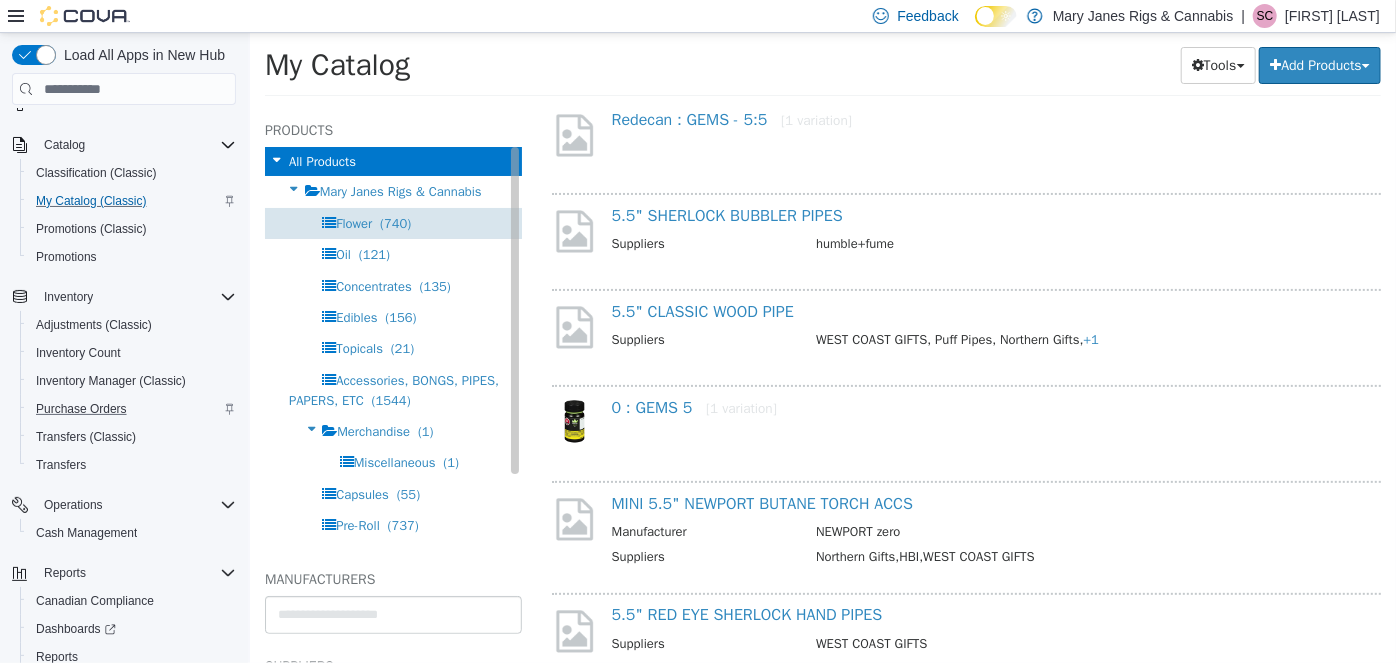click on "Flower" at bounding box center [353, 223] 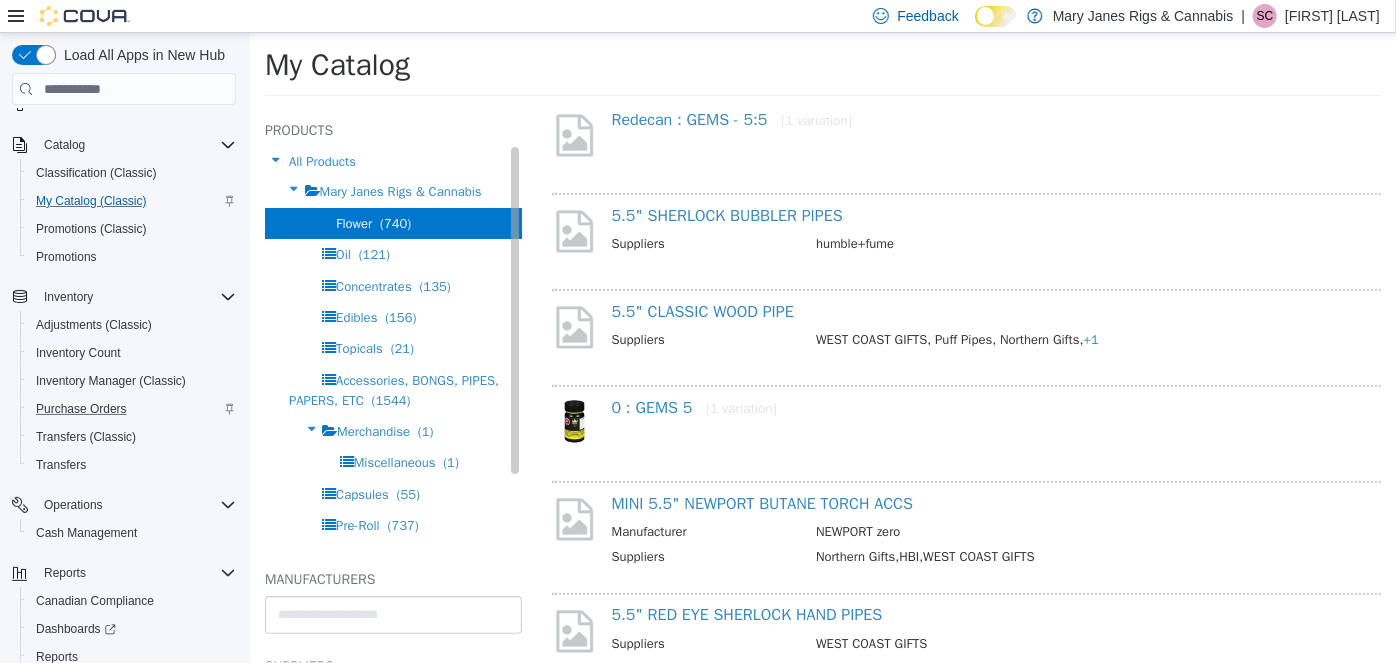 scroll, scrollTop: 0, scrollLeft: 0, axis: both 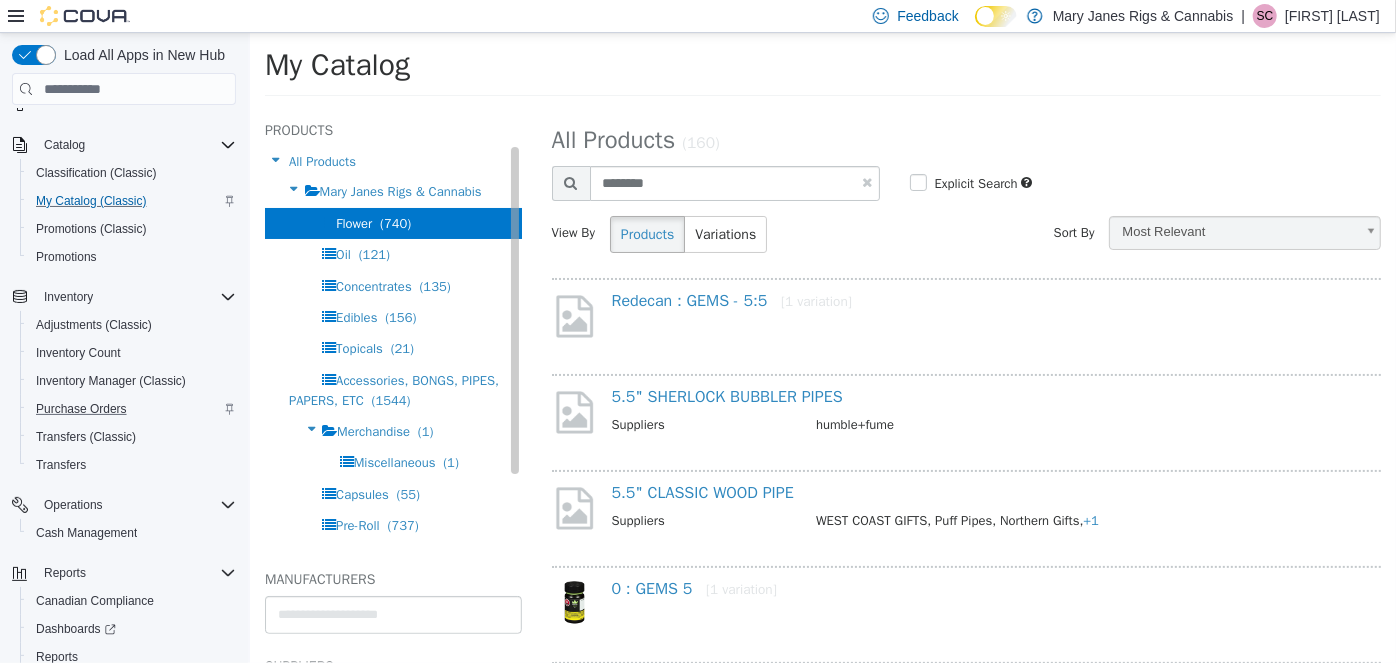 select on "**********" 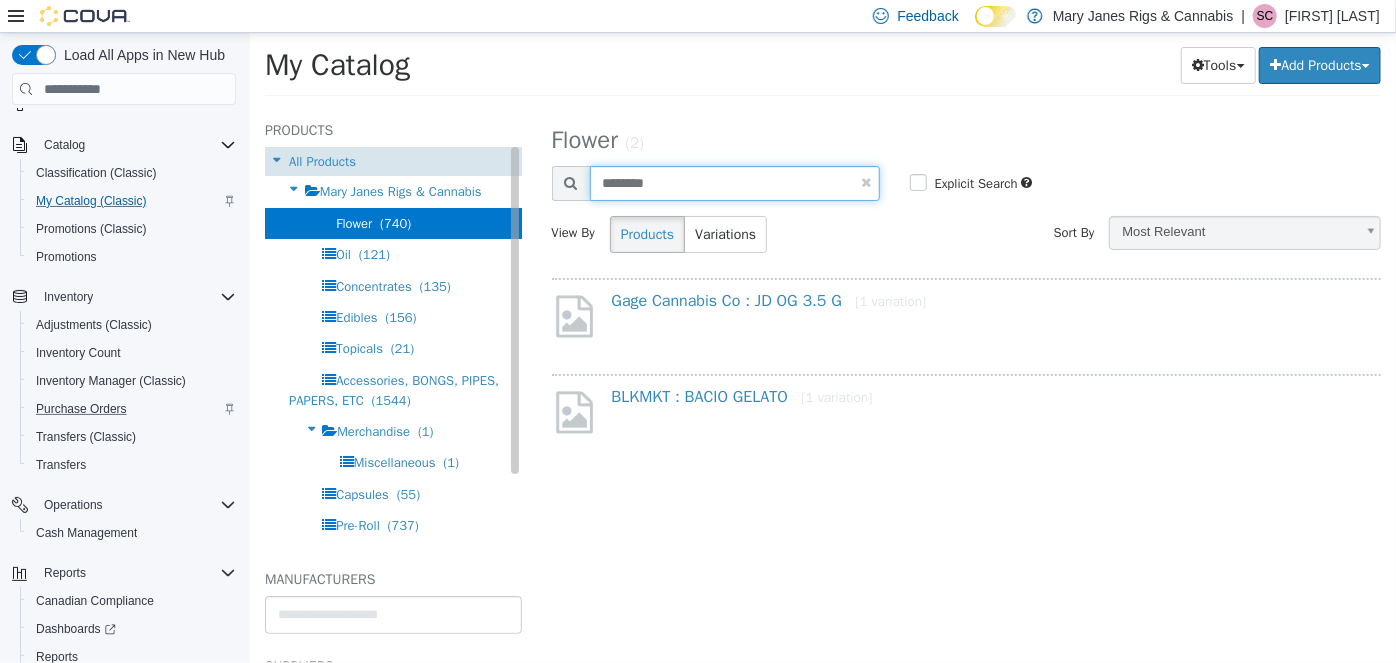 drag, startPoint x: 609, startPoint y: 178, endPoint x: 340, endPoint y: 151, distance: 270.35162 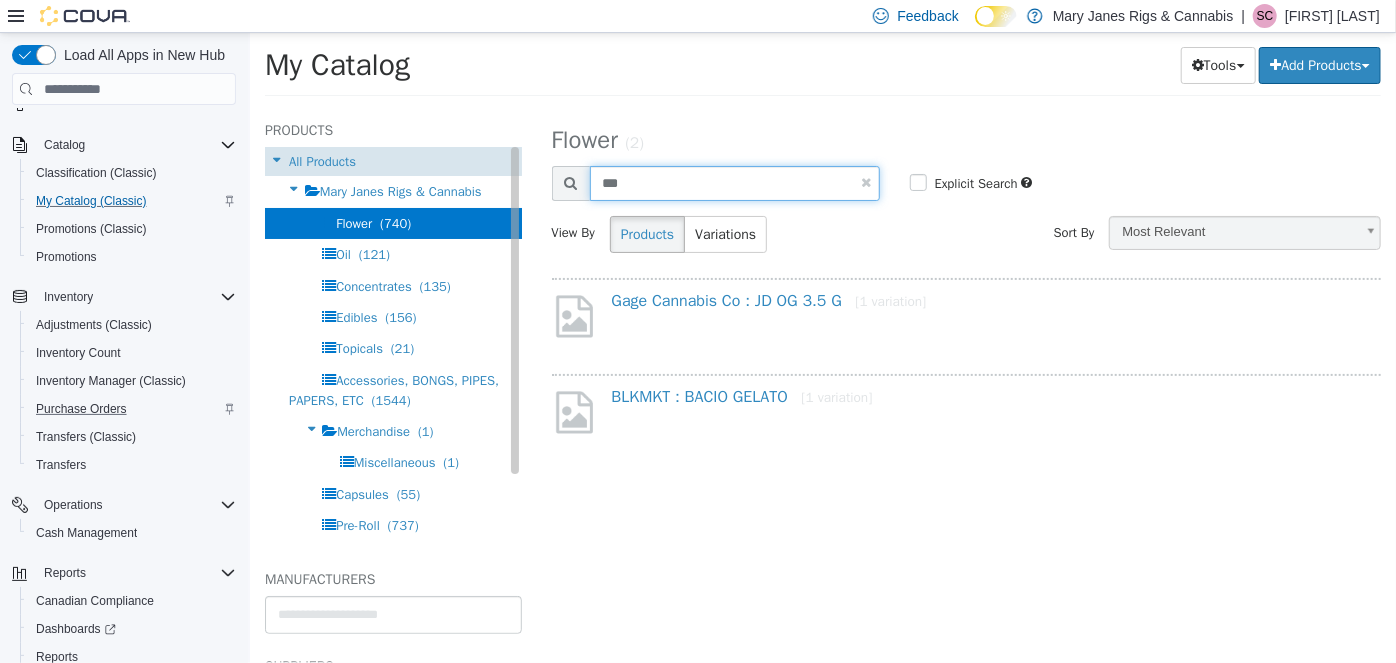 type on "***" 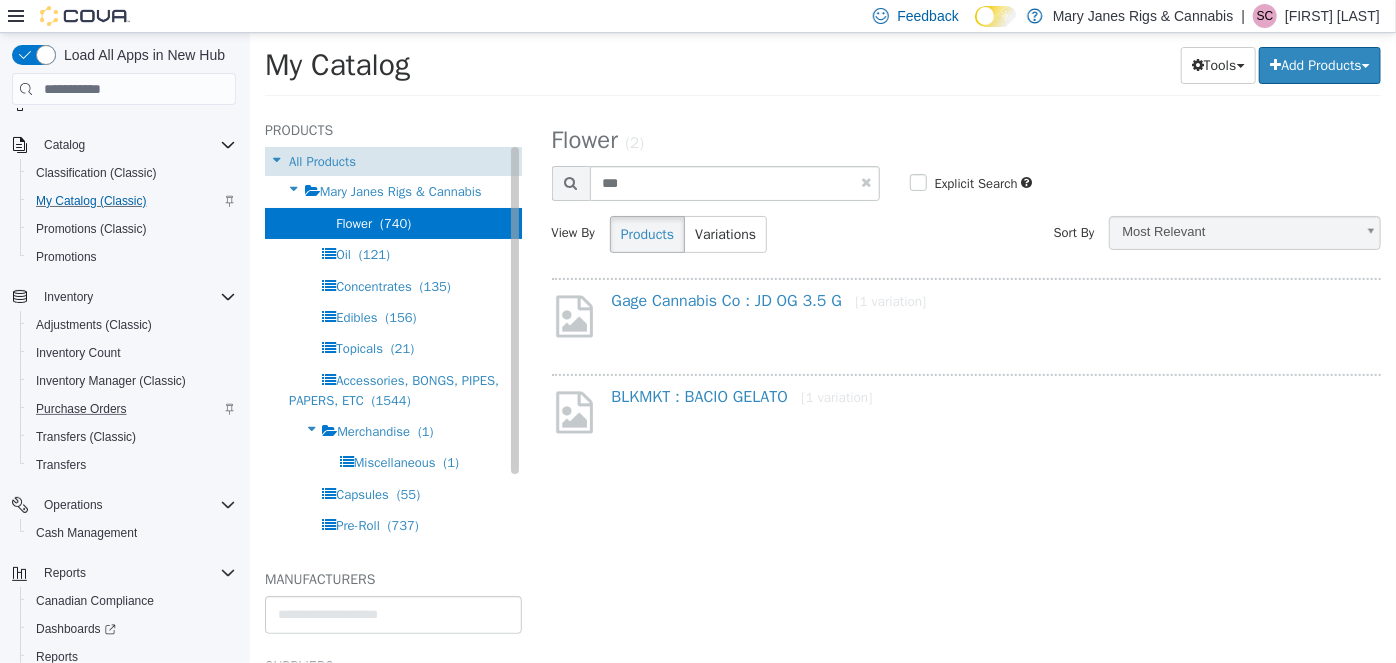 select on "**********" 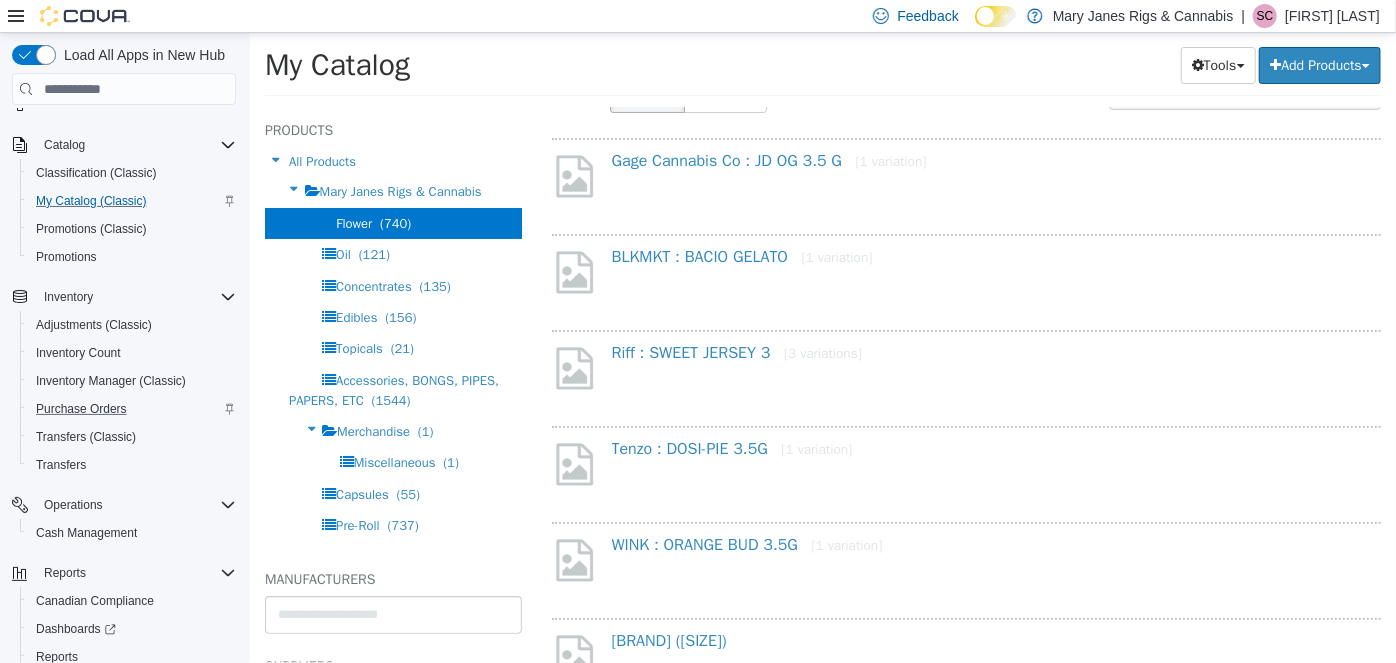 scroll, scrollTop: 545, scrollLeft: 0, axis: vertical 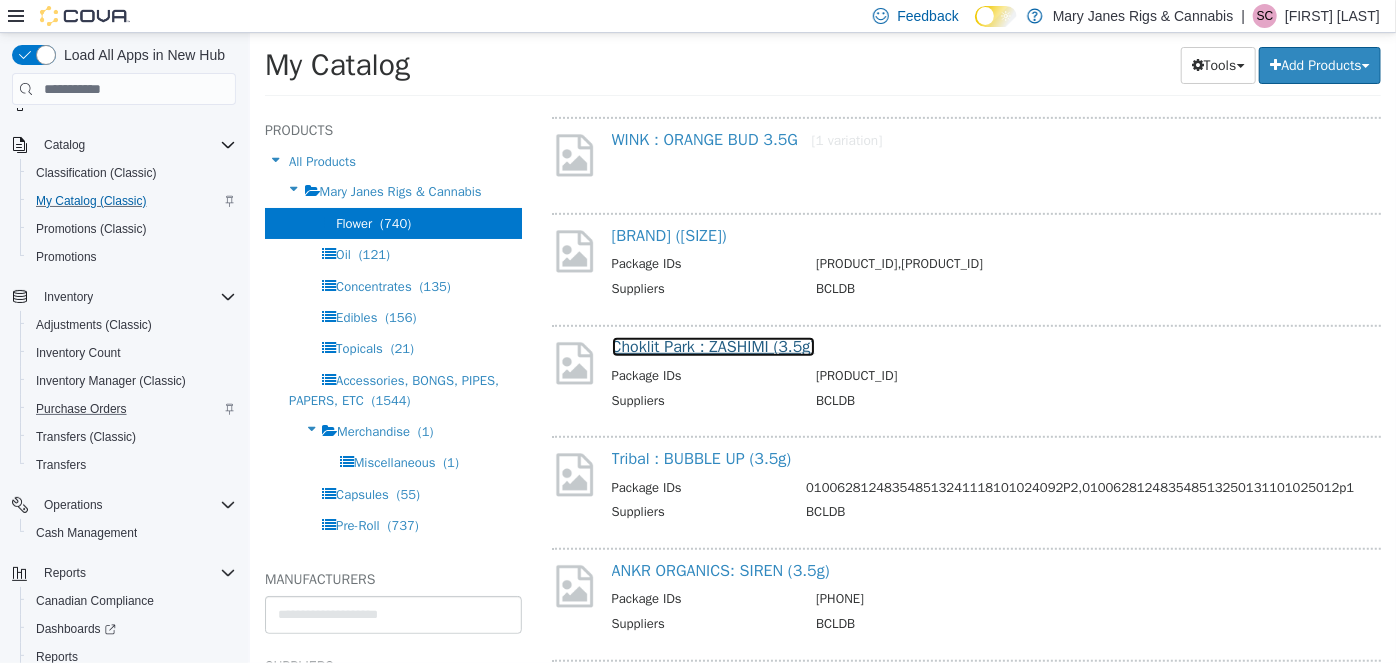 click on "Choklit Park : ZASHIMI (3.5g)" at bounding box center [713, 347] 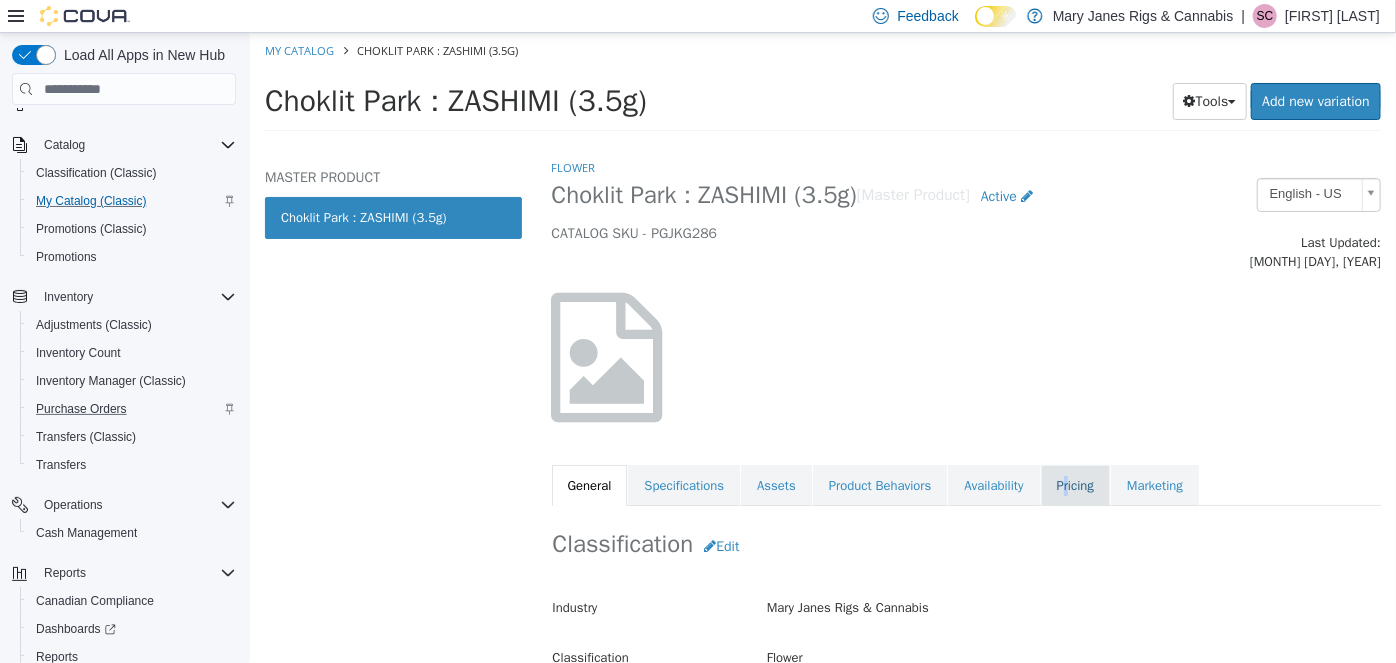 click on "Pricing" at bounding box center (1074, 486) 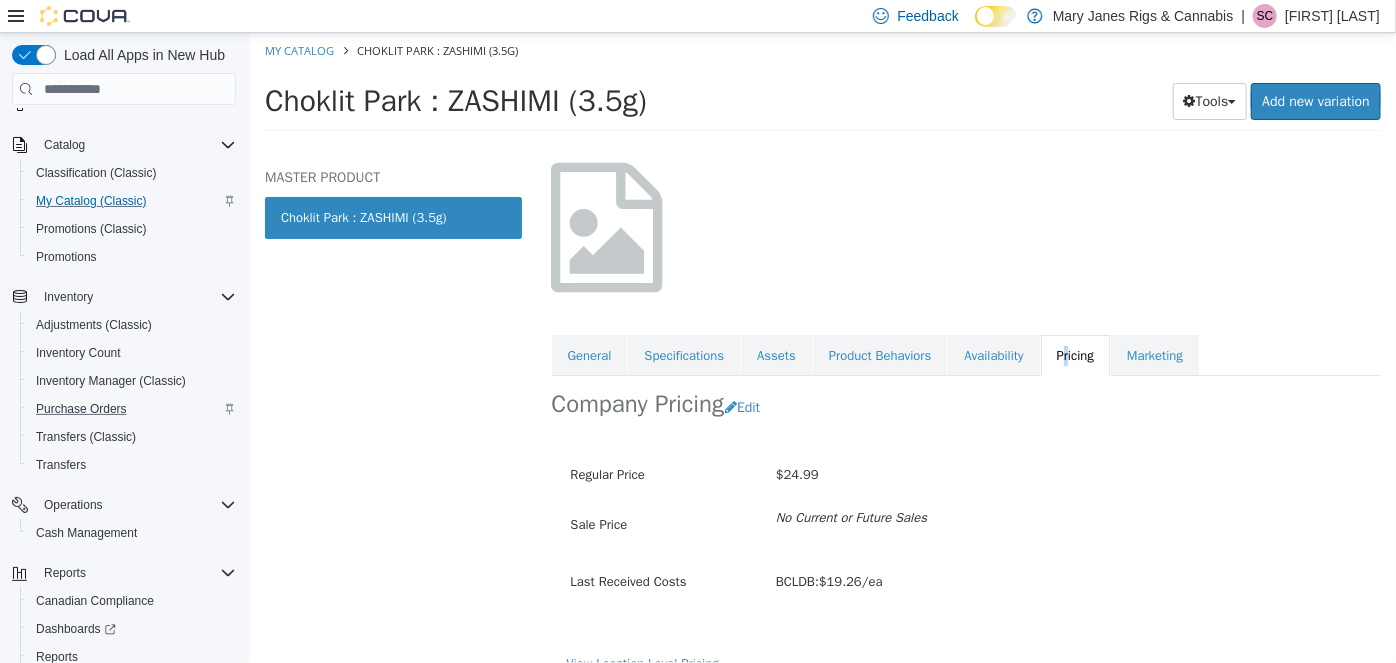scroll, scrollTop: 136, scrollLeft: 0, axis: vertical 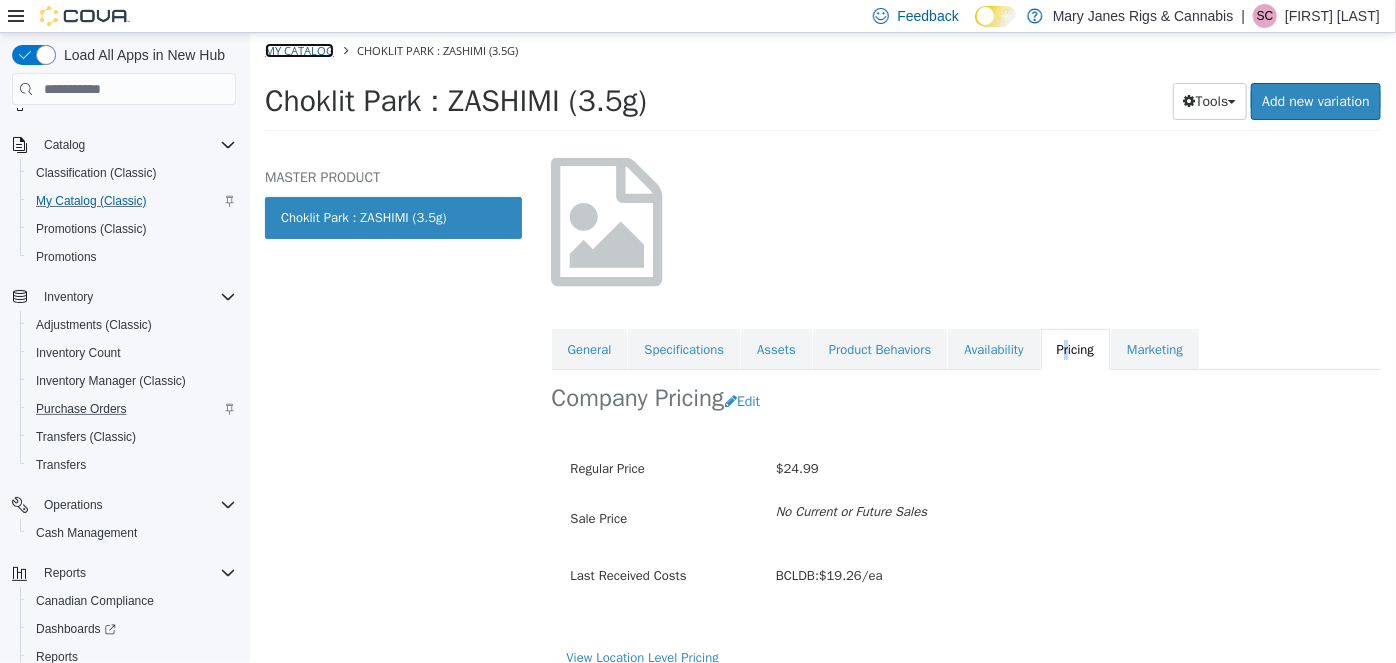 click on "My Catalog" at bounding box center (298, 50) 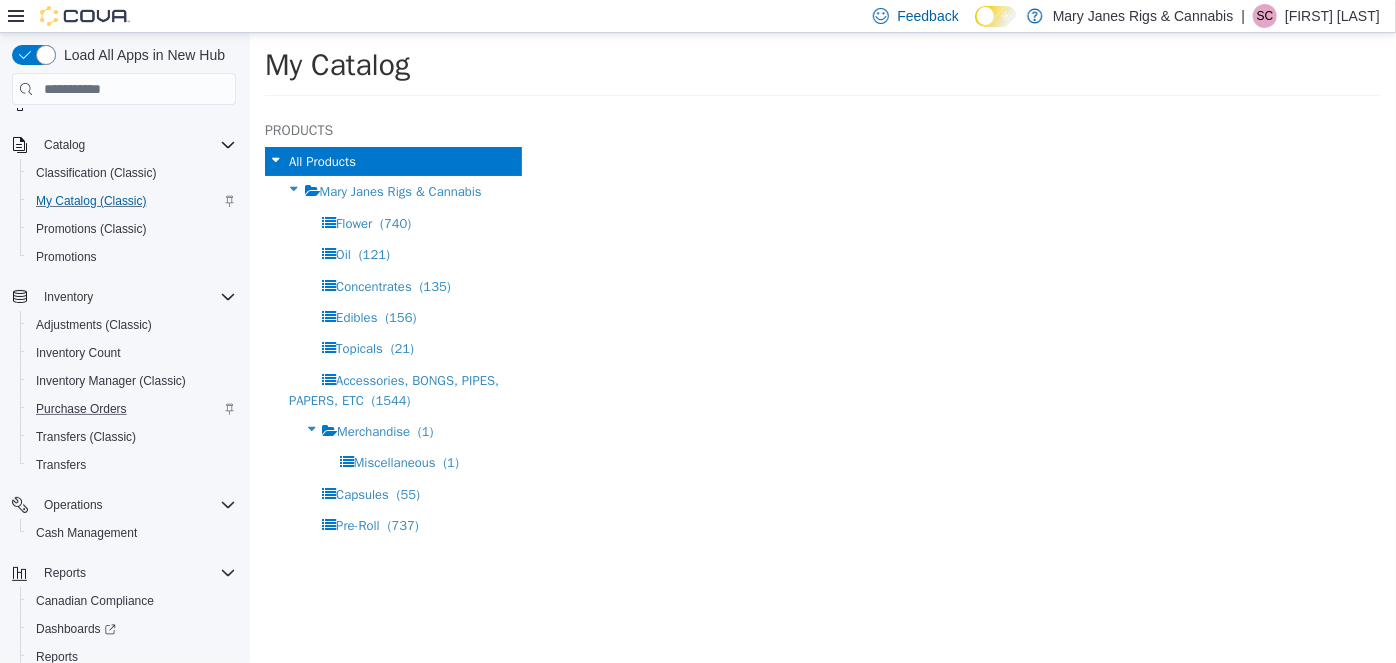 select on "**********" 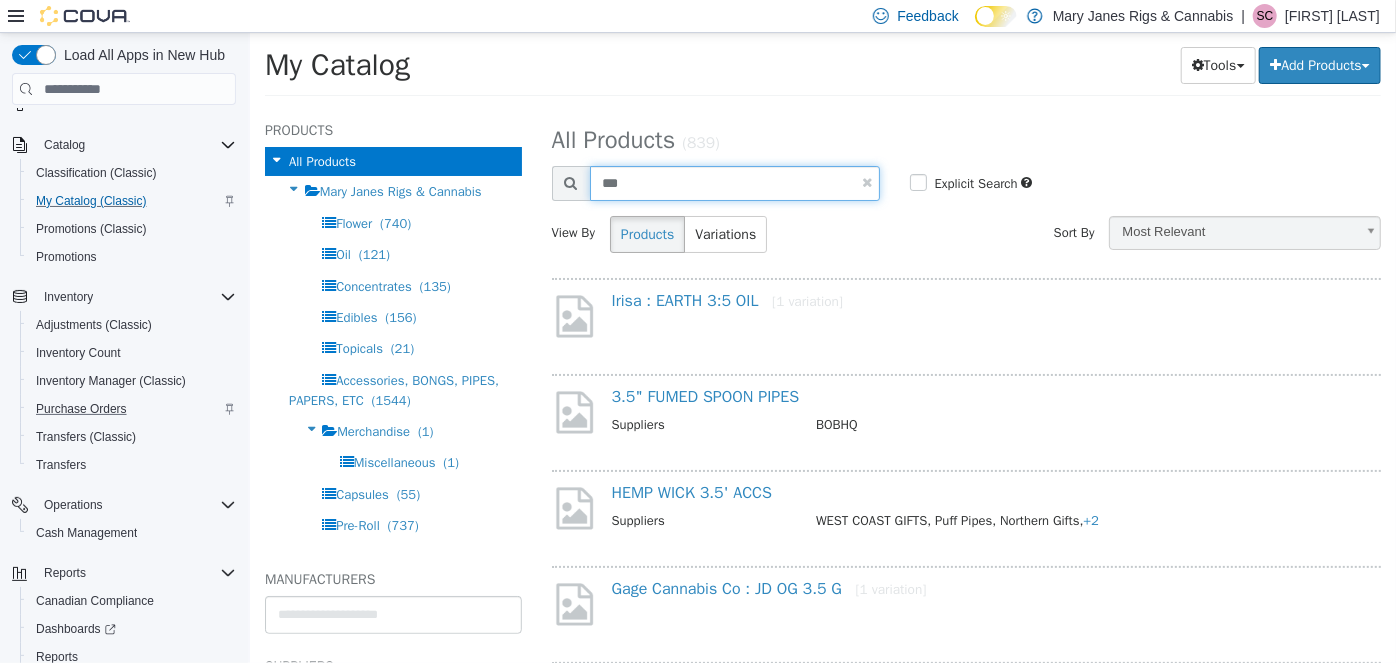 drag, startPoint x: 629, startPoint y: 186, endPoint x: 490, endPoint y: 145, distance: 144.92067 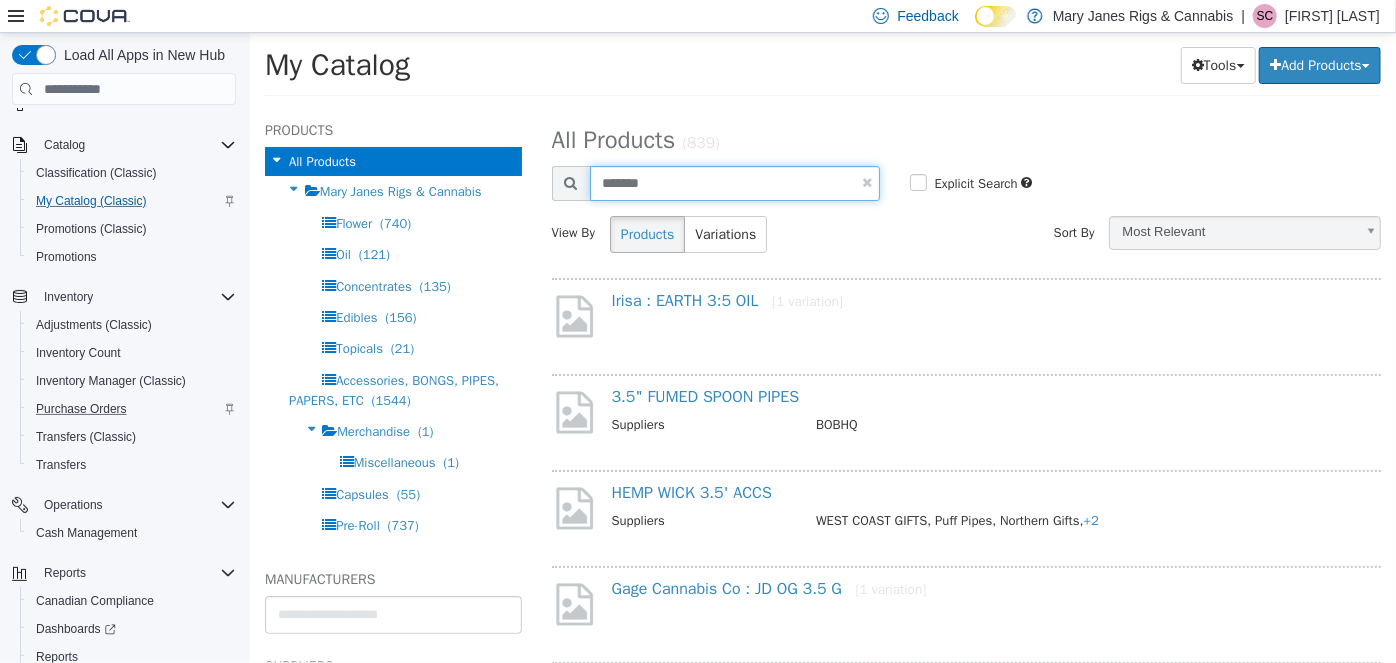 type on "*******" 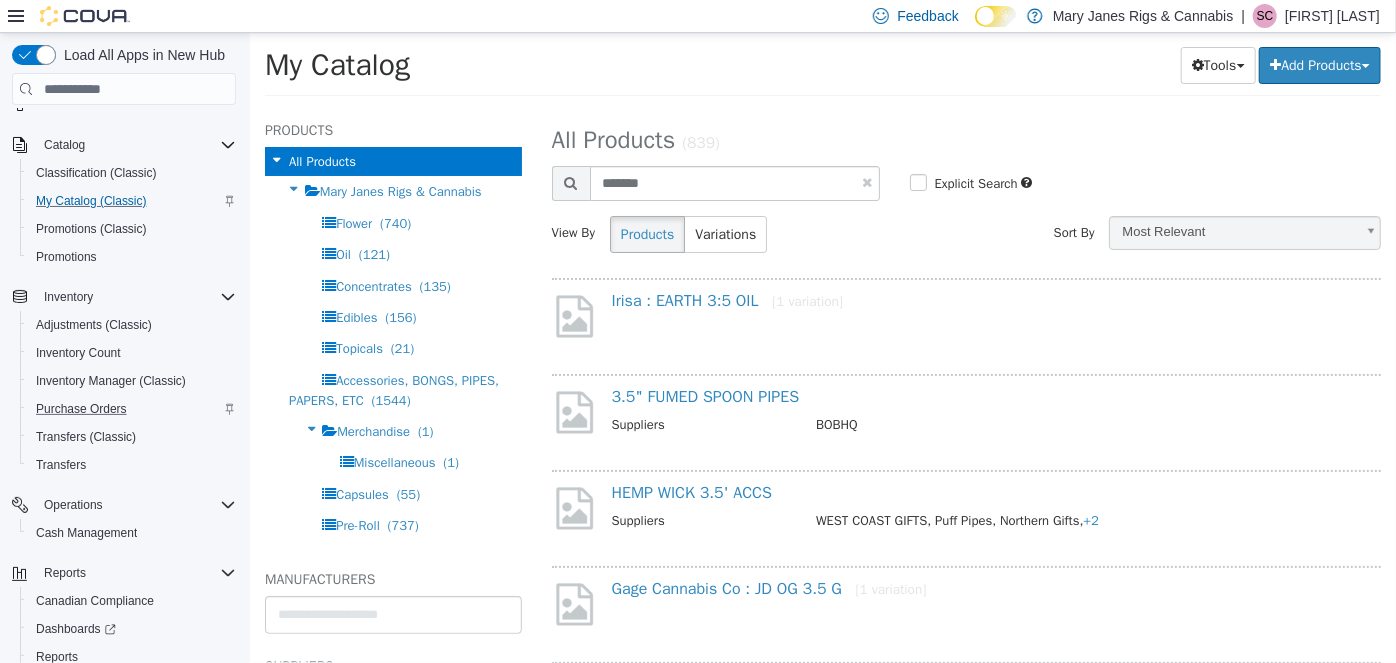 select on "**********" 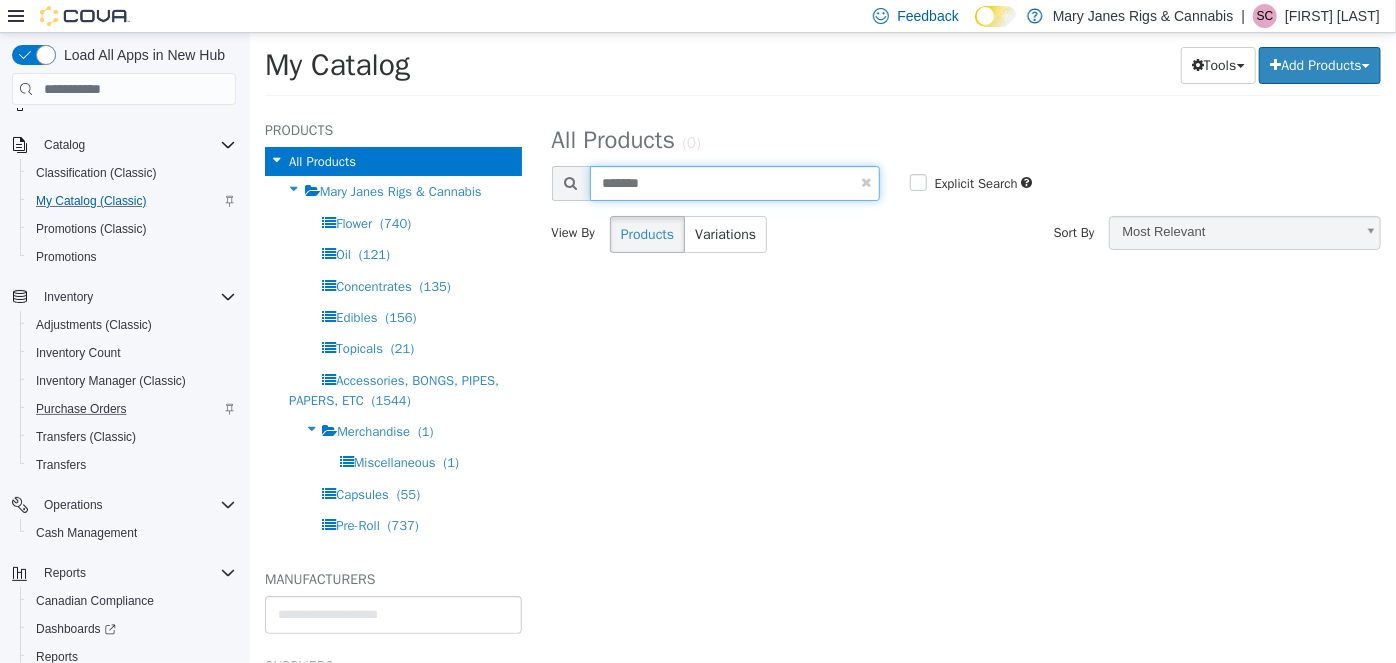 drag, startPoint x: 667, startPoint y: 178, endPoint x: 529, endPoint y: 183, distance: 138.09055 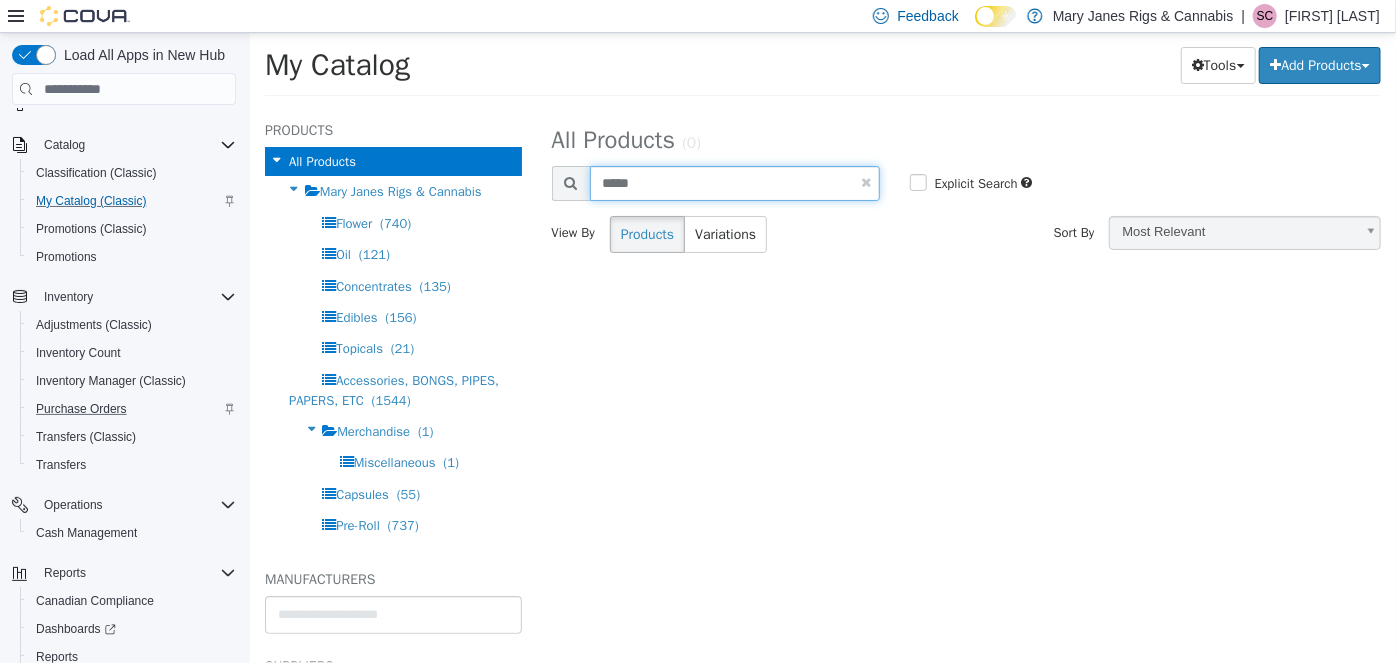 type on "*****" 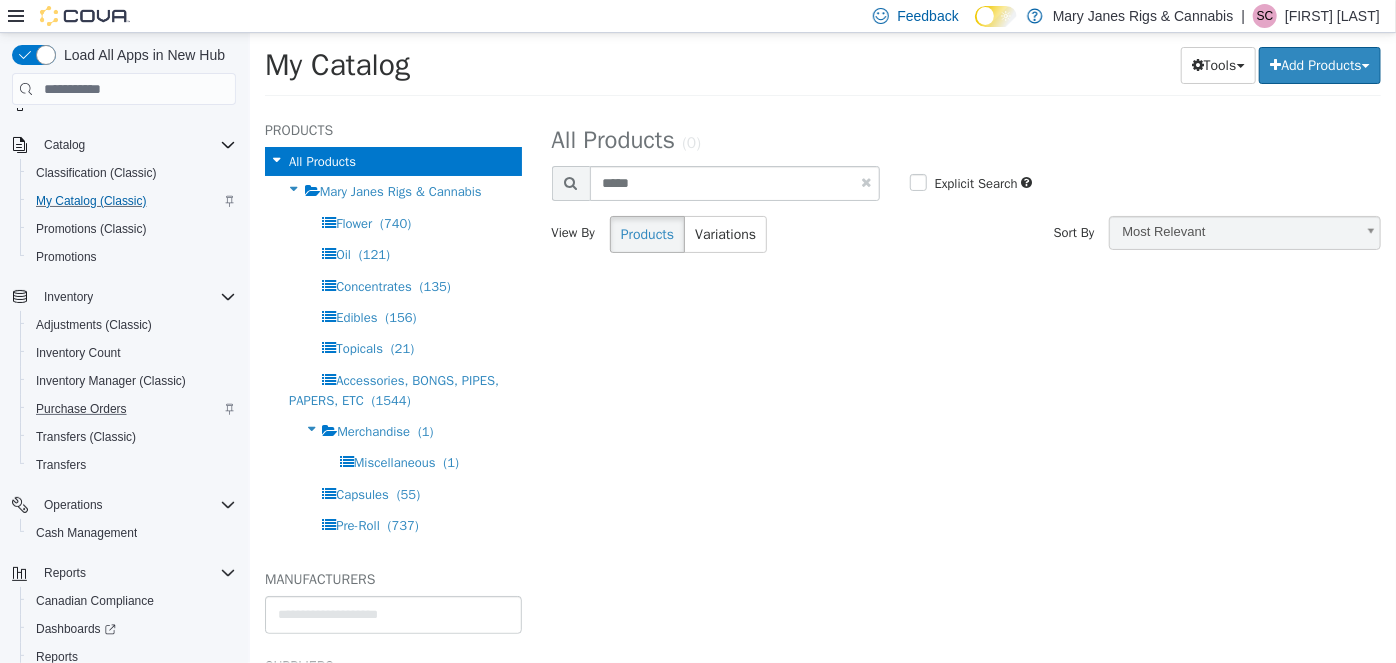 select on "**********" 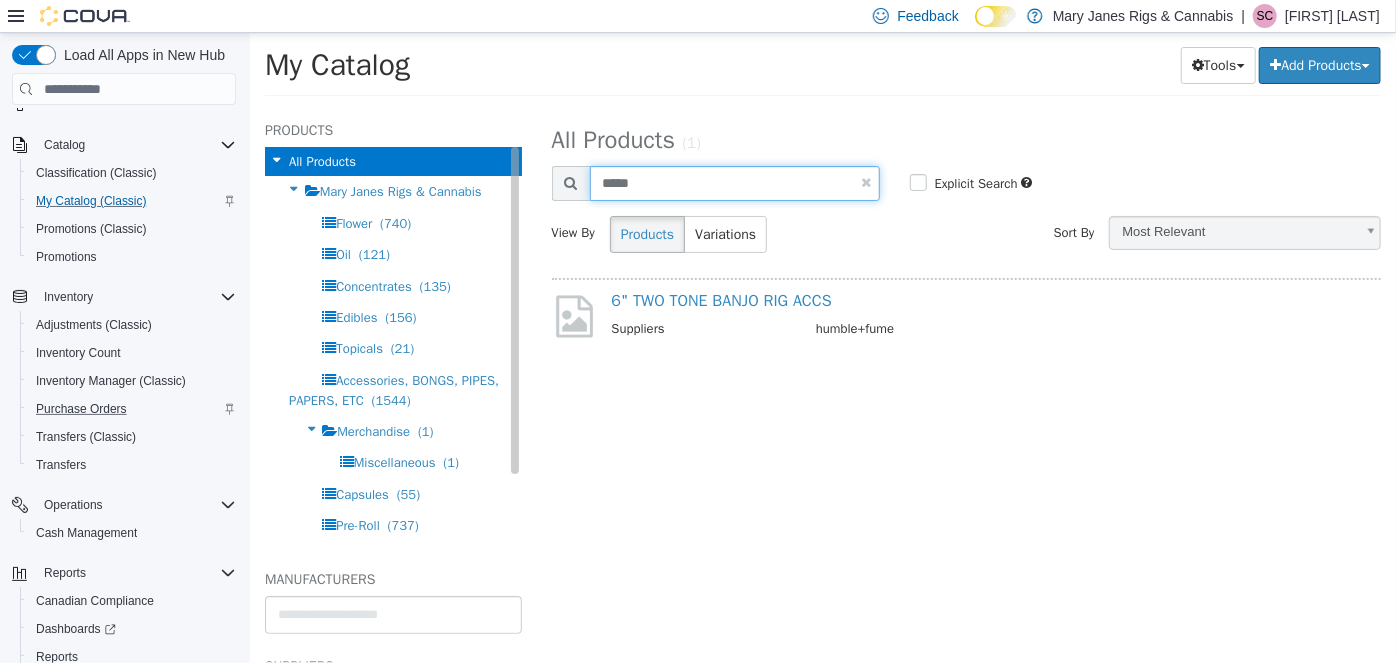 drag, startPoint x: 661, startPoint y: 180, endPoint x: 416, endPoint y: 161, distance: 245.73563 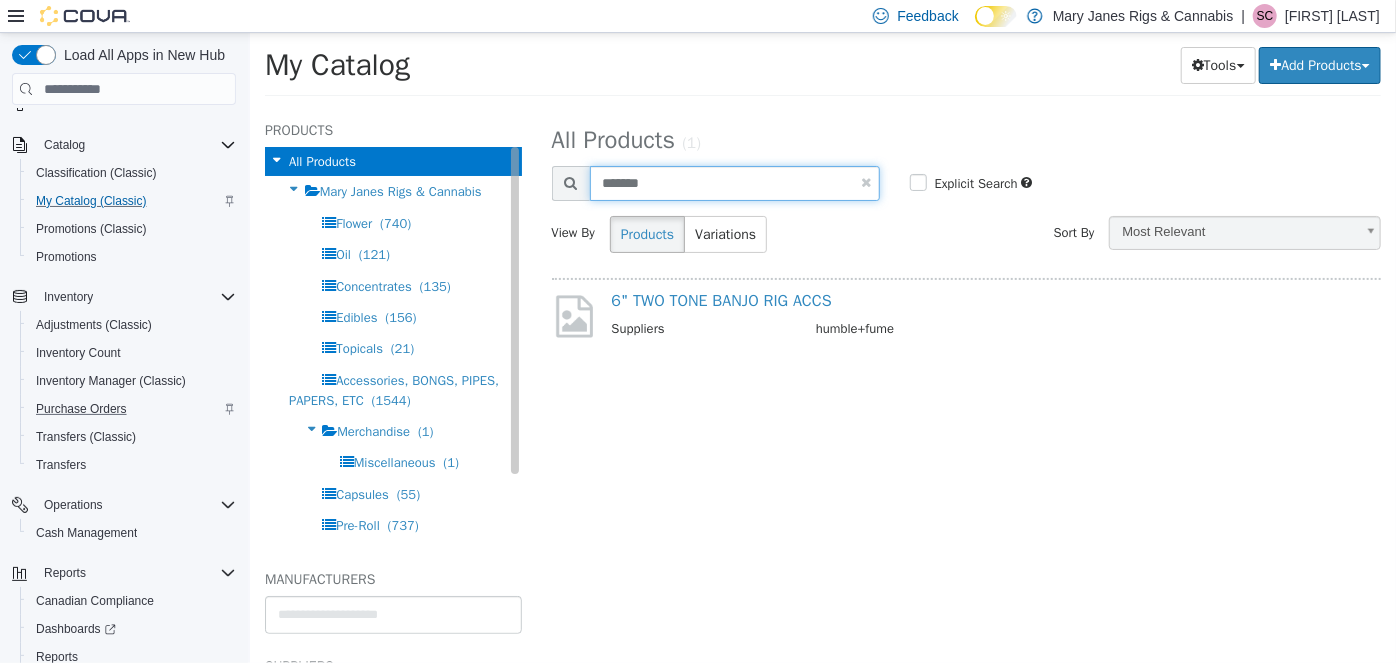 type on "*******" 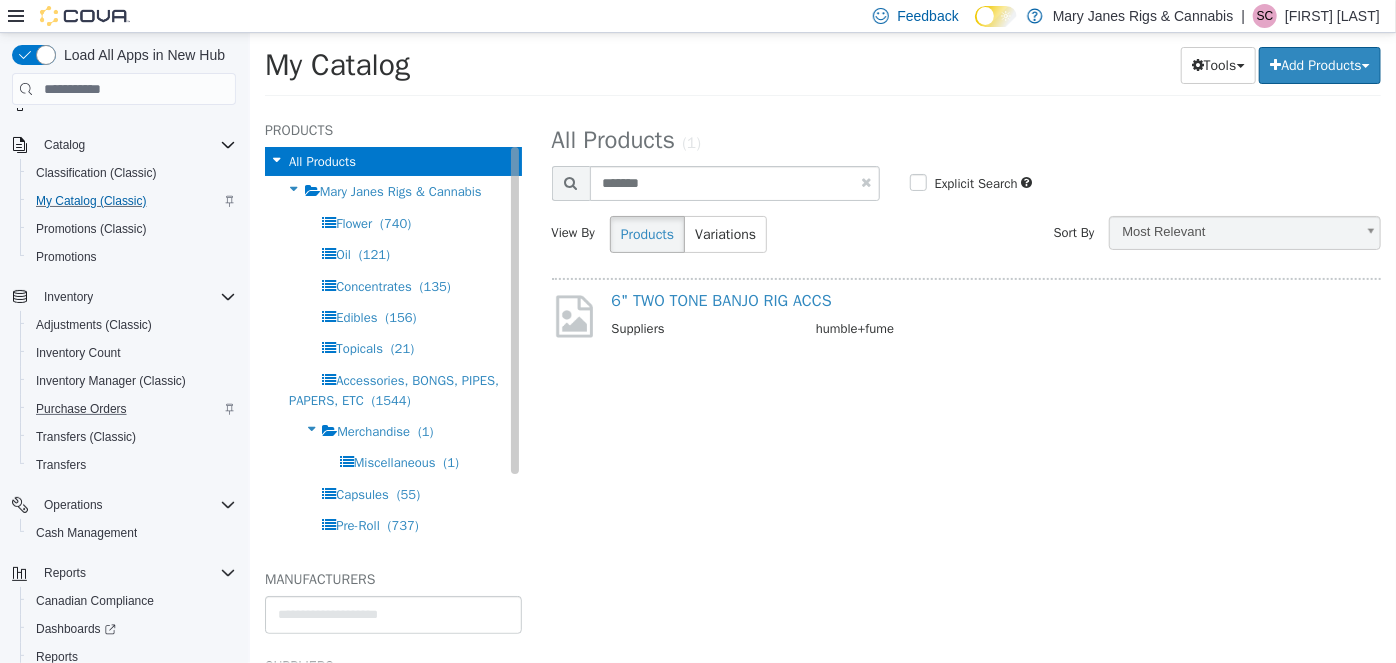 select on "**********" 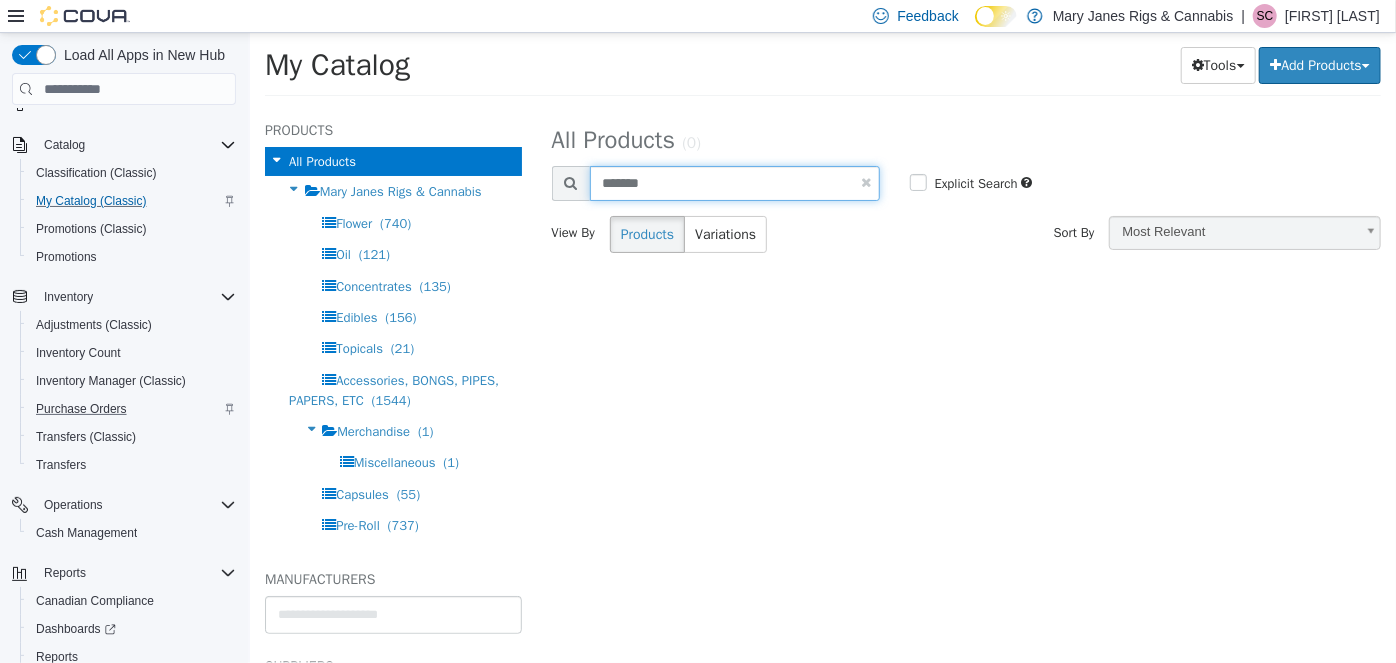 click on "*******" at bounding box center [734, 183] 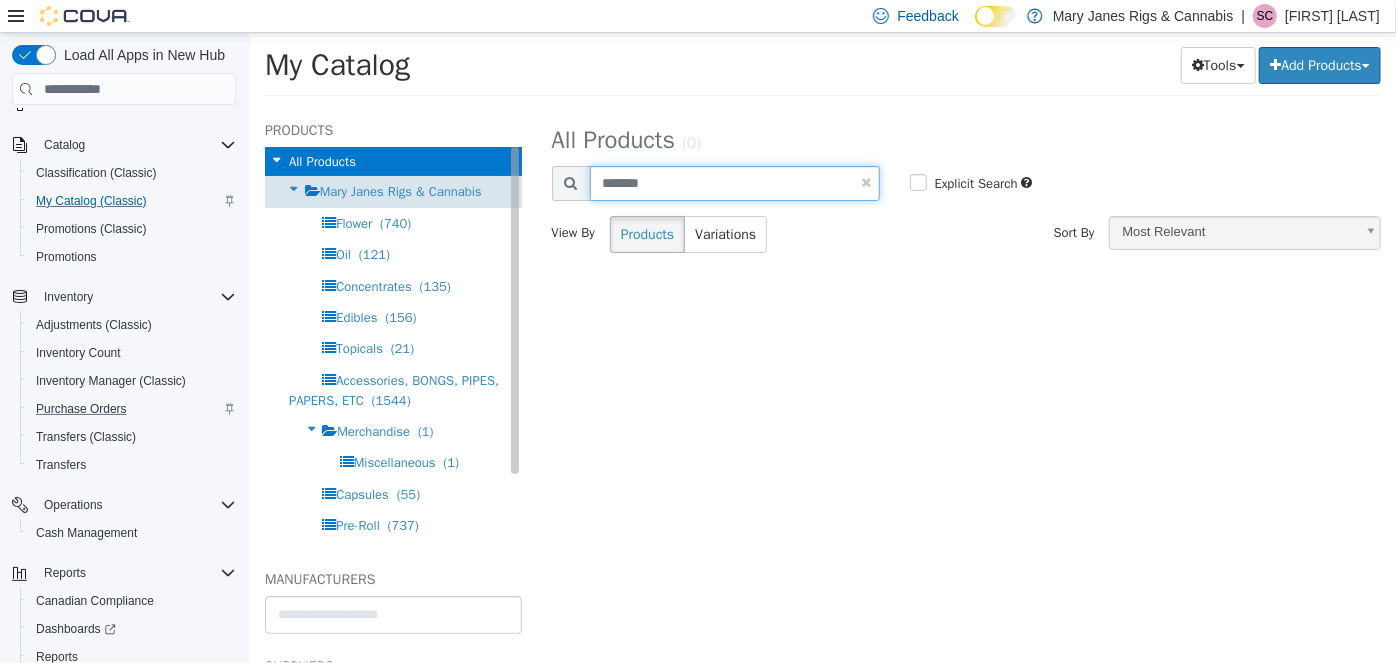 drag, startPoint x: 686, startPoint y: 182, endPoint x: 452, endPoint y: 195, distance: 234.36084 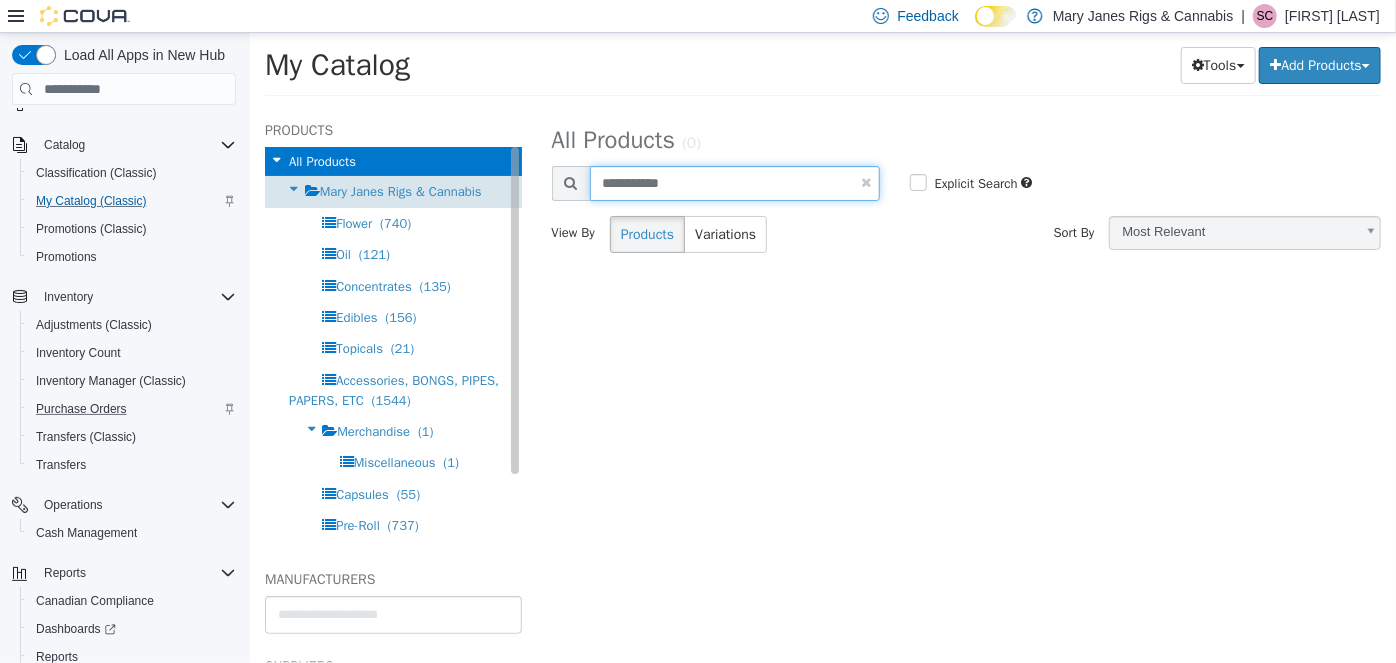 type on "**********" 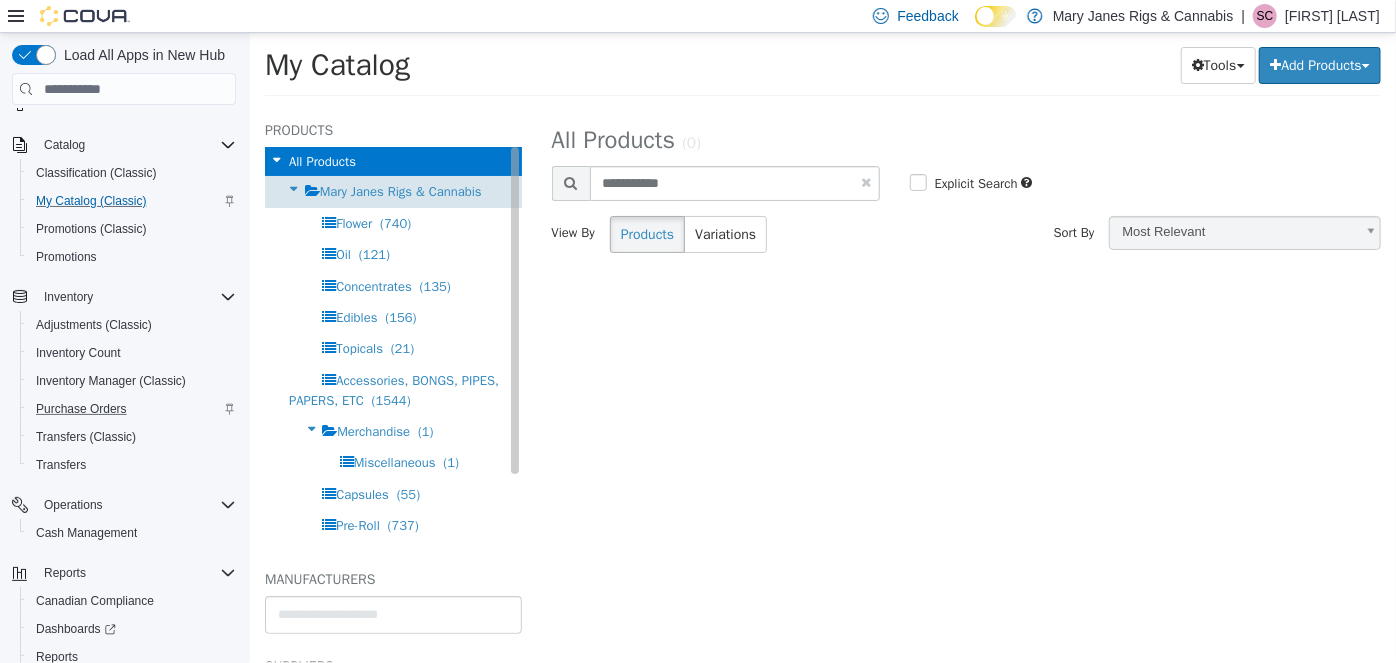 select on "**********" 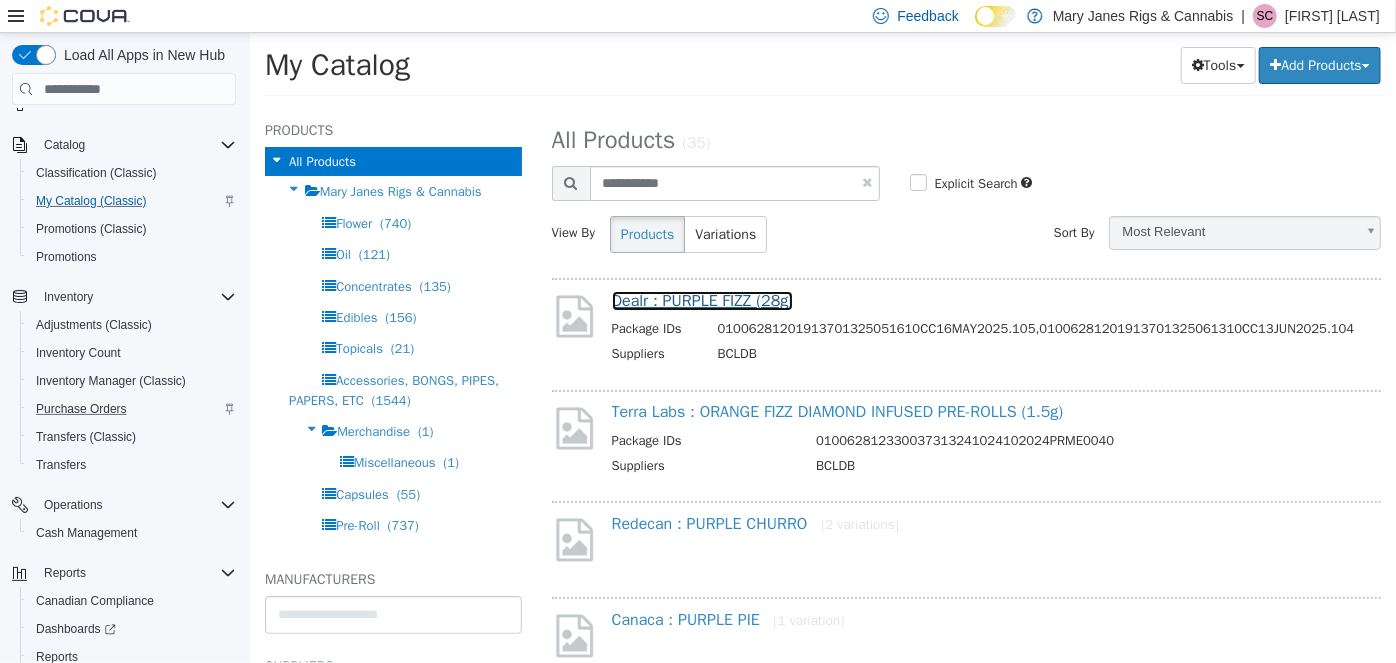 click on "Dealr : PURPLE FIZZ (28g)" at bounding box center [702, 301] 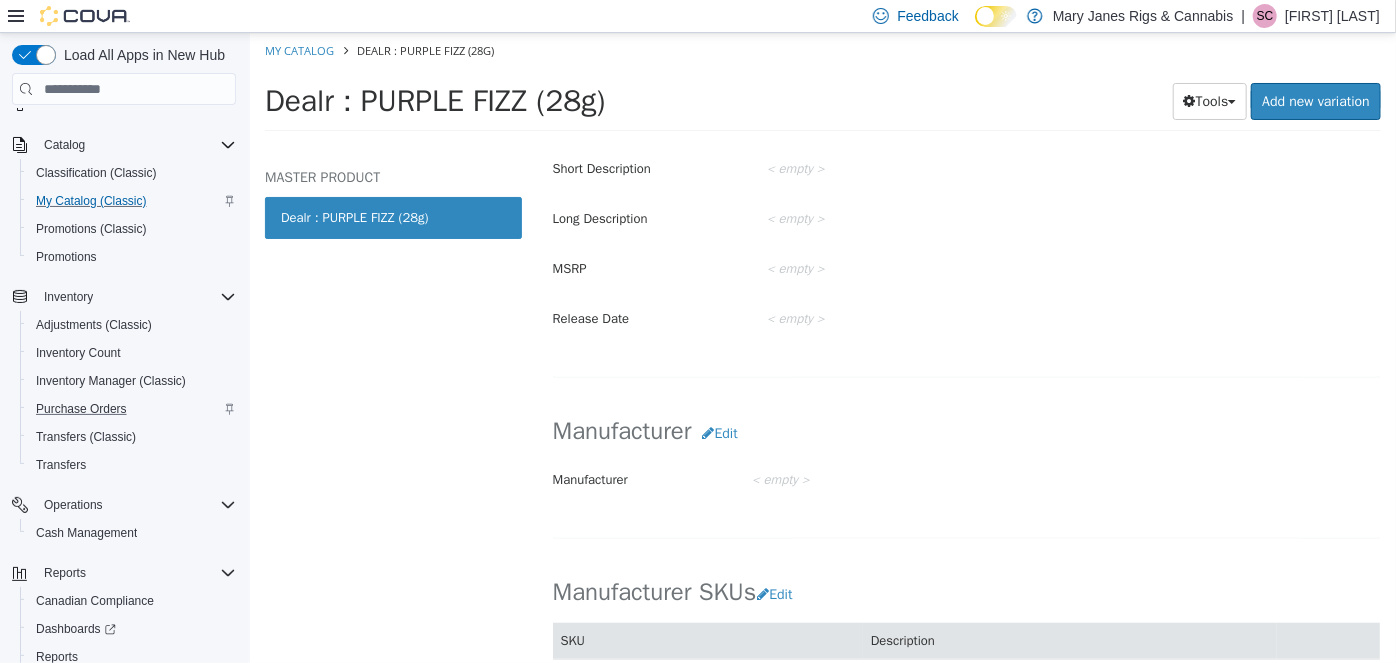 scroll, scrollTop: 909, scrollLeft: 0, axis: vertical 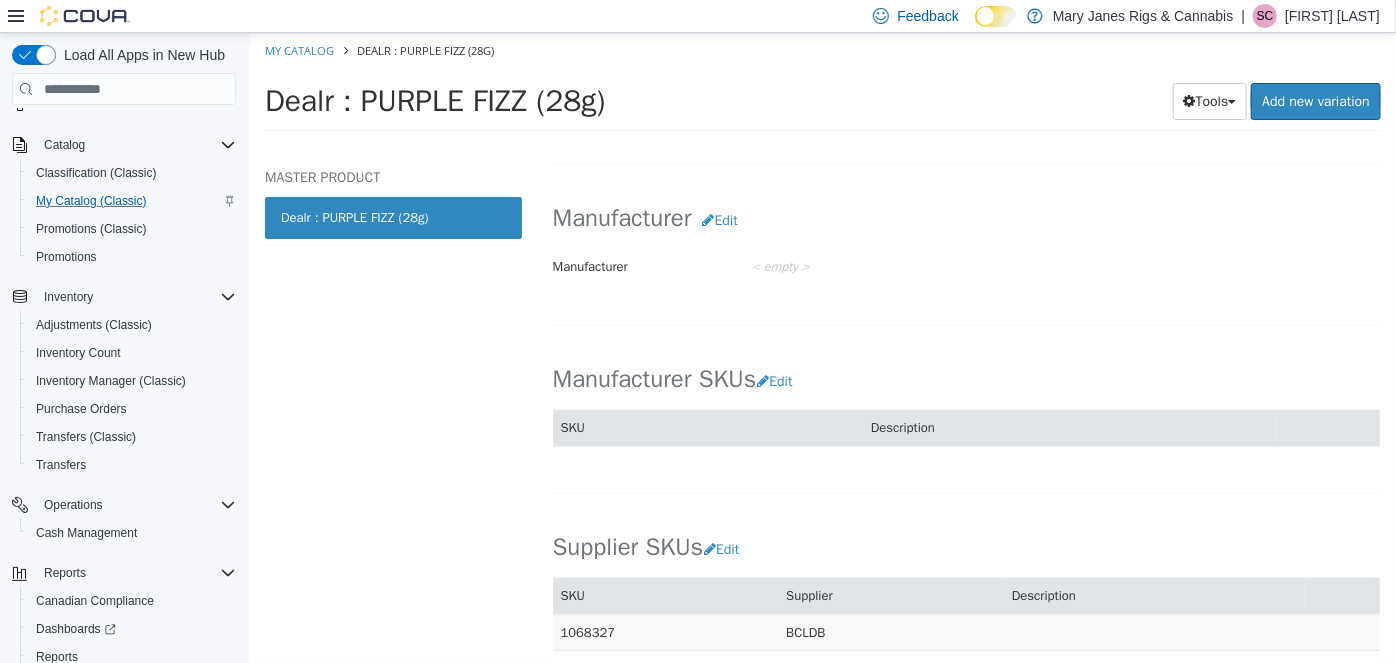 click on "1068327" at bounding box center (665, 632) 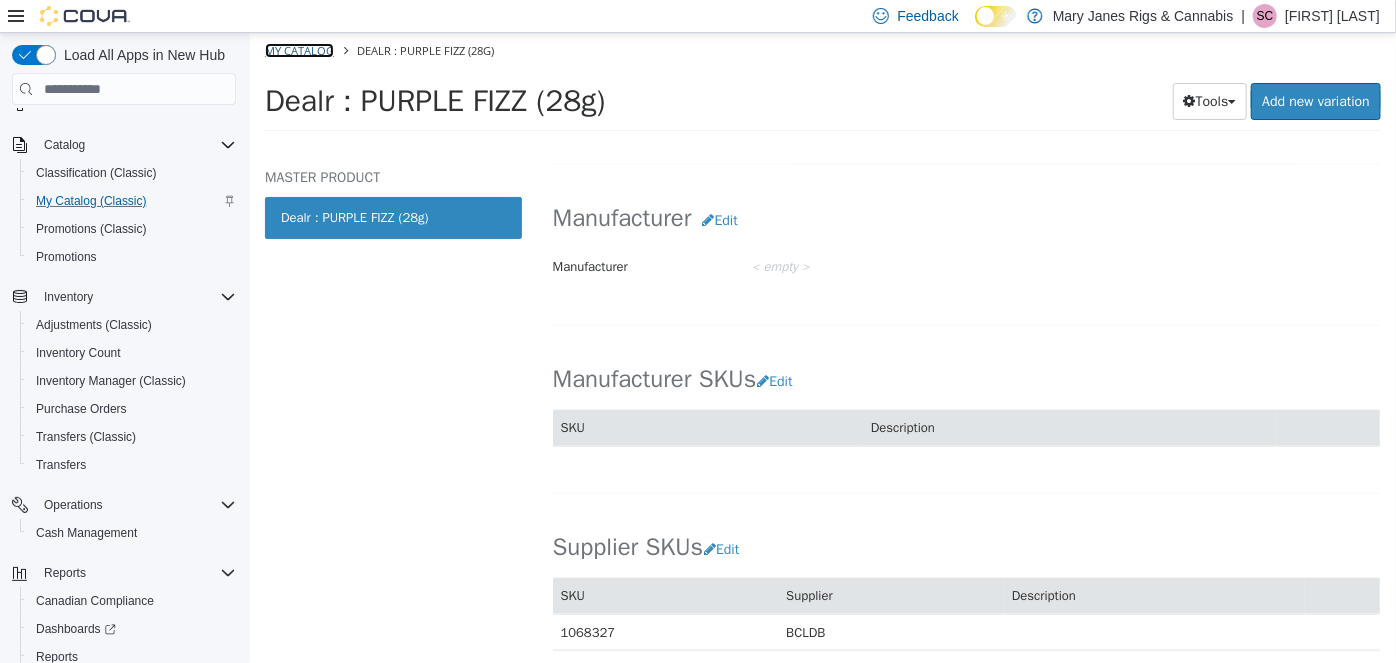 click on "My Catalog" at bounding box center (298, 50) 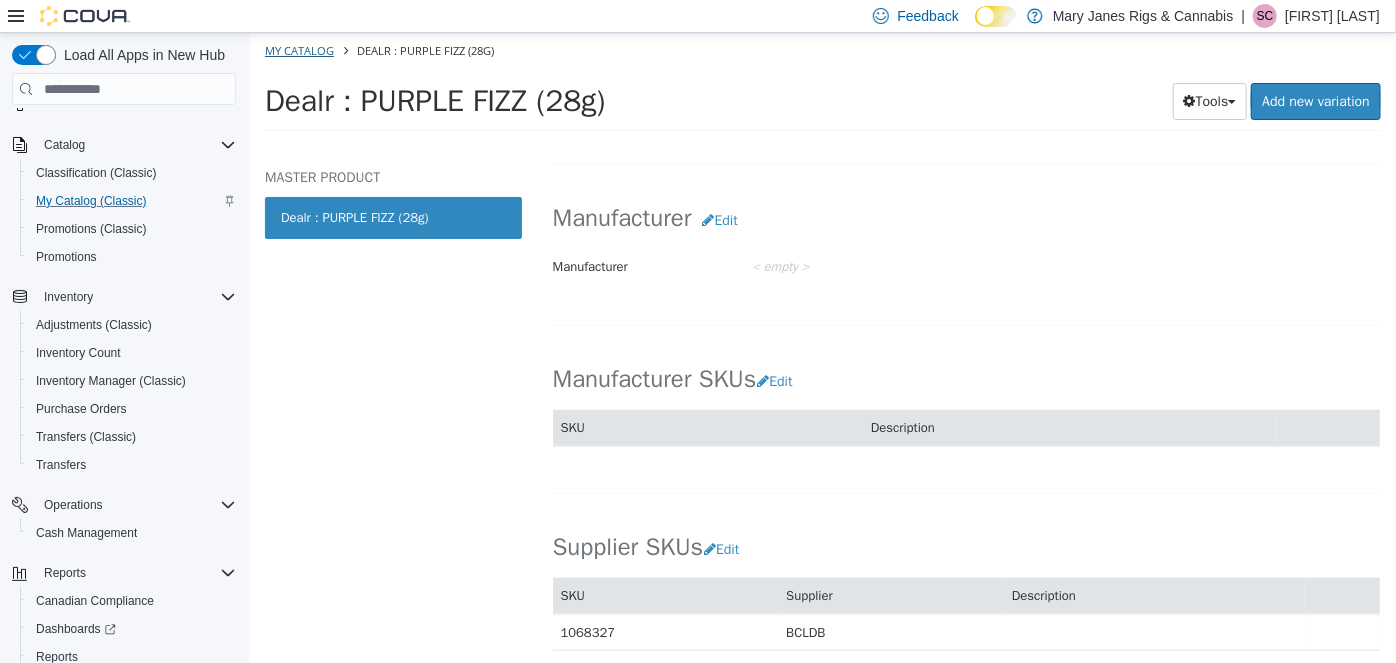 select on "**********" 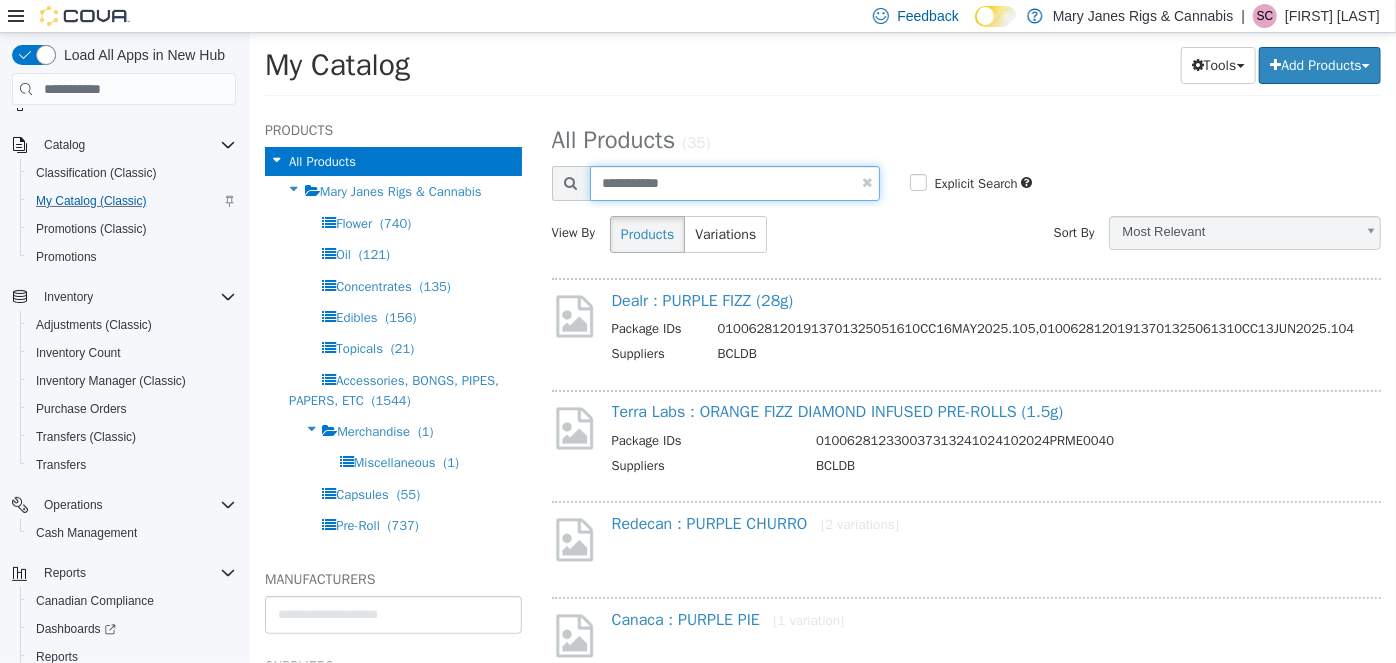 drag, startPoint x: 710, startPoint y: 173, endPoint x: 542, endPoint y: 188, distance: 168.66832 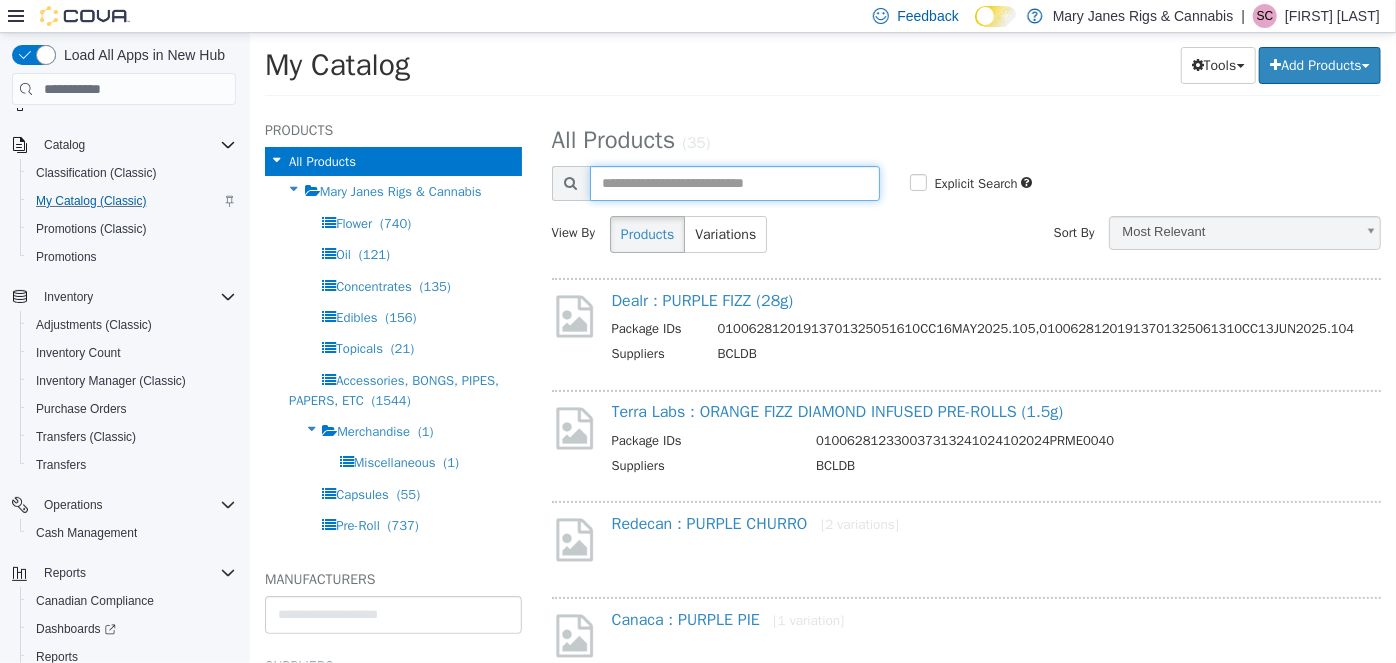 paste on "*******" 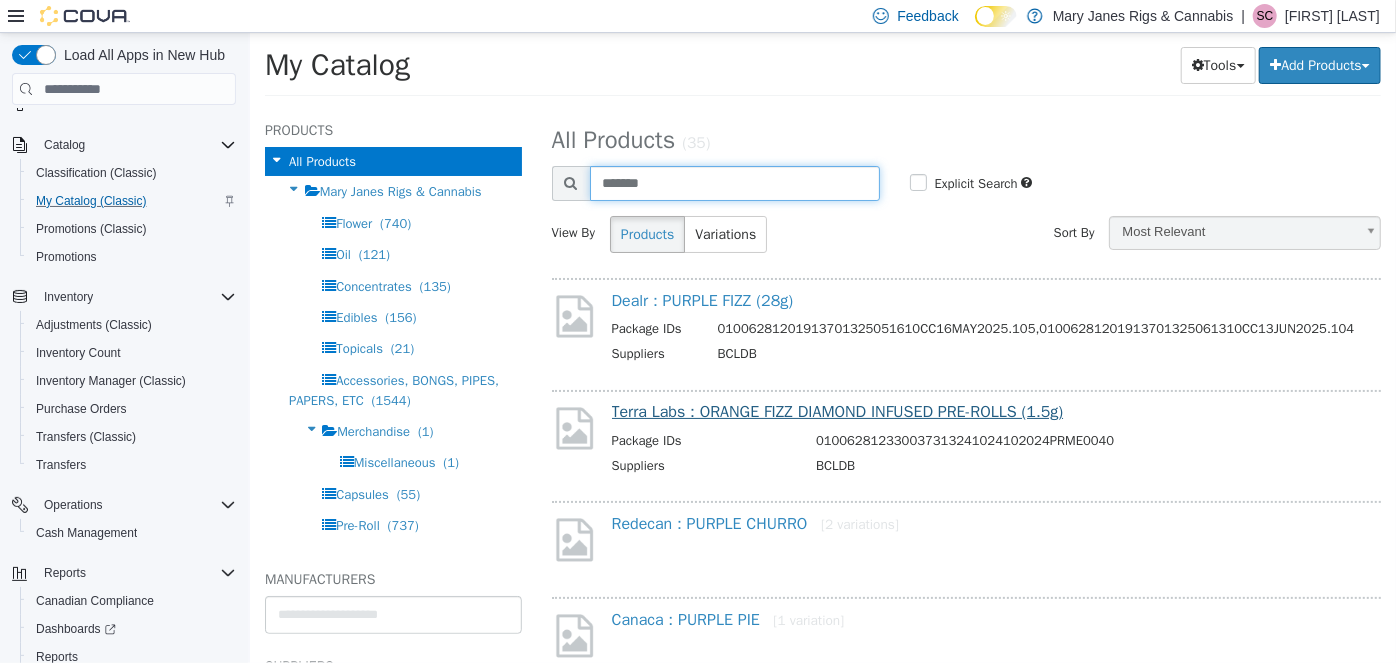 type on "*******" 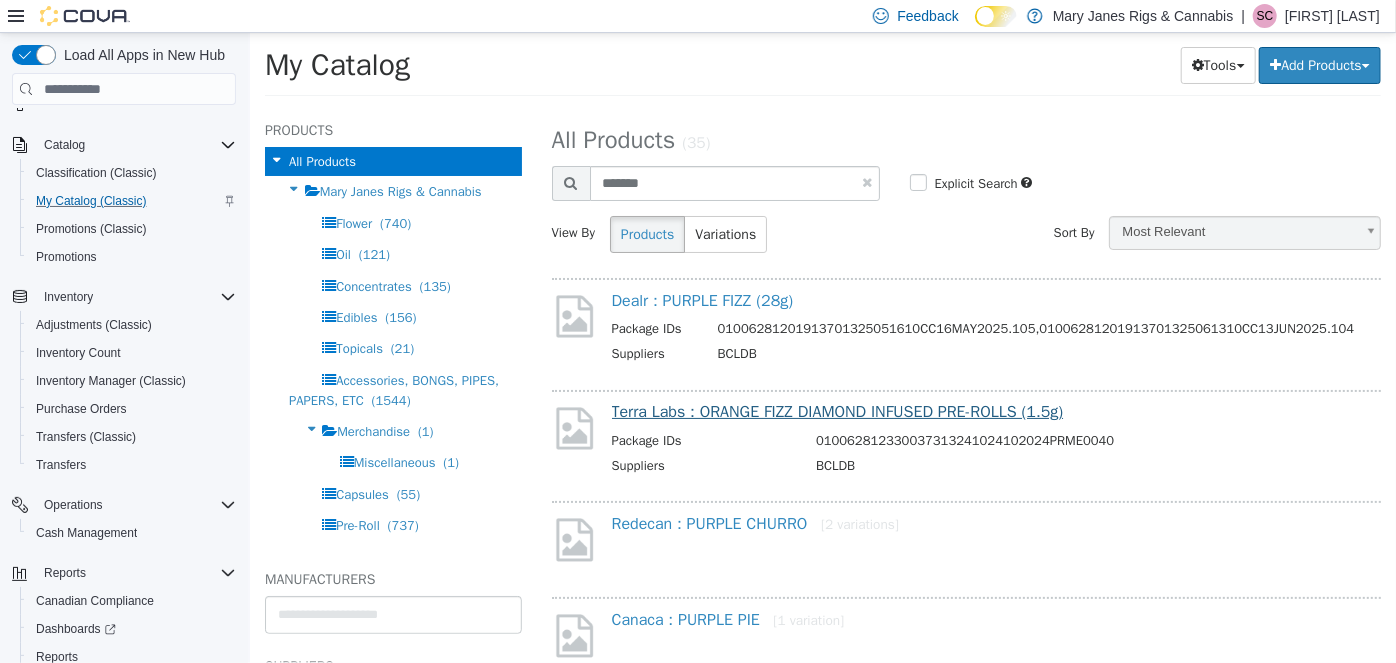 select on "**********" 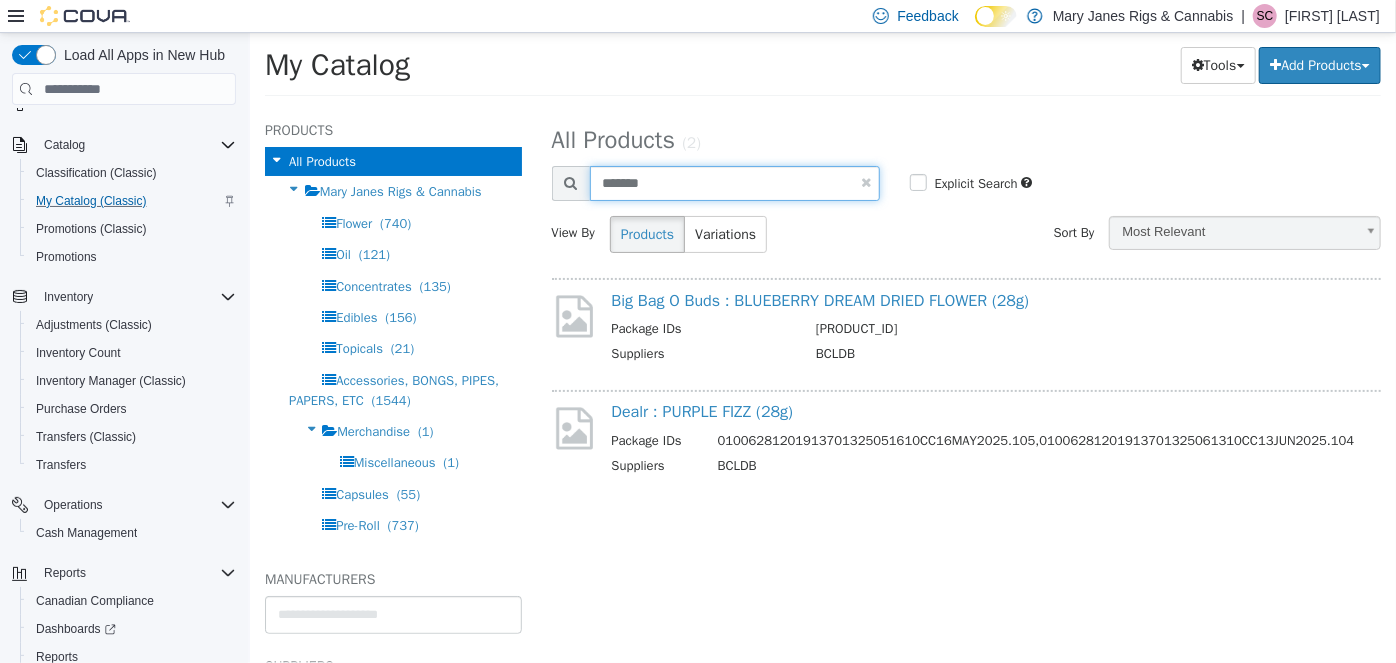 click on "*******" at bounding box center [734, 183] 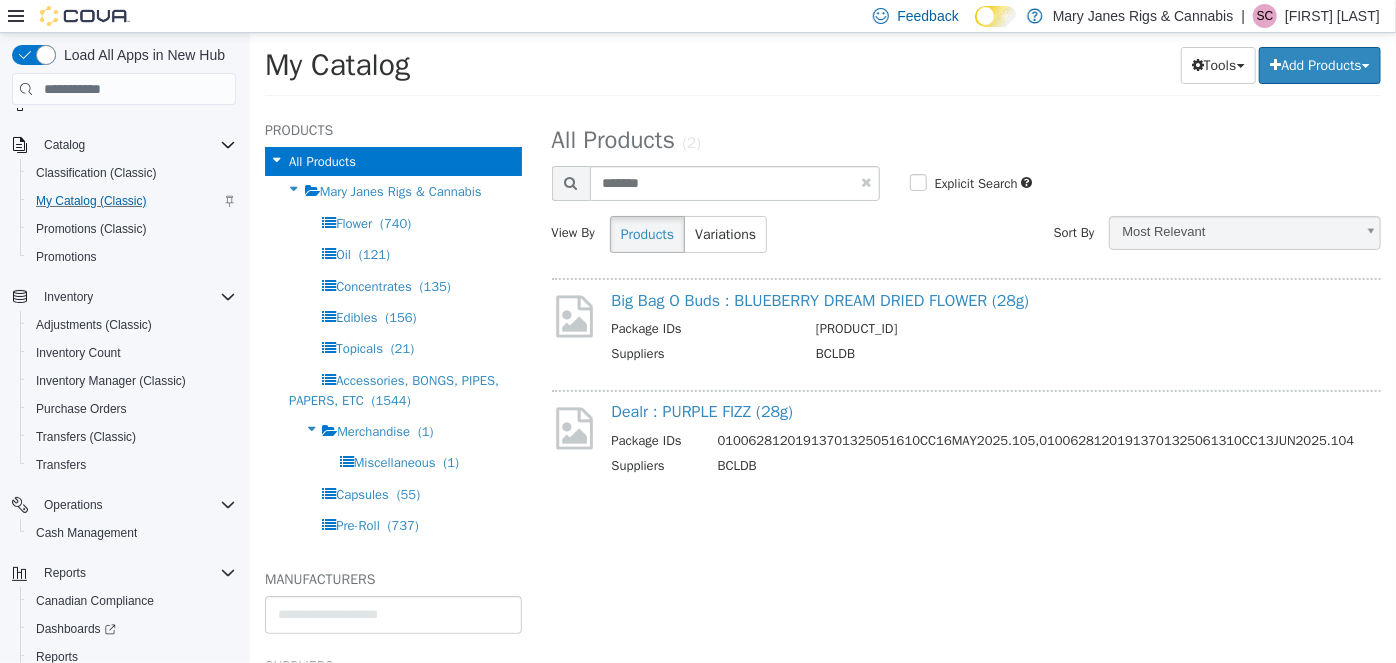 select on "**********" 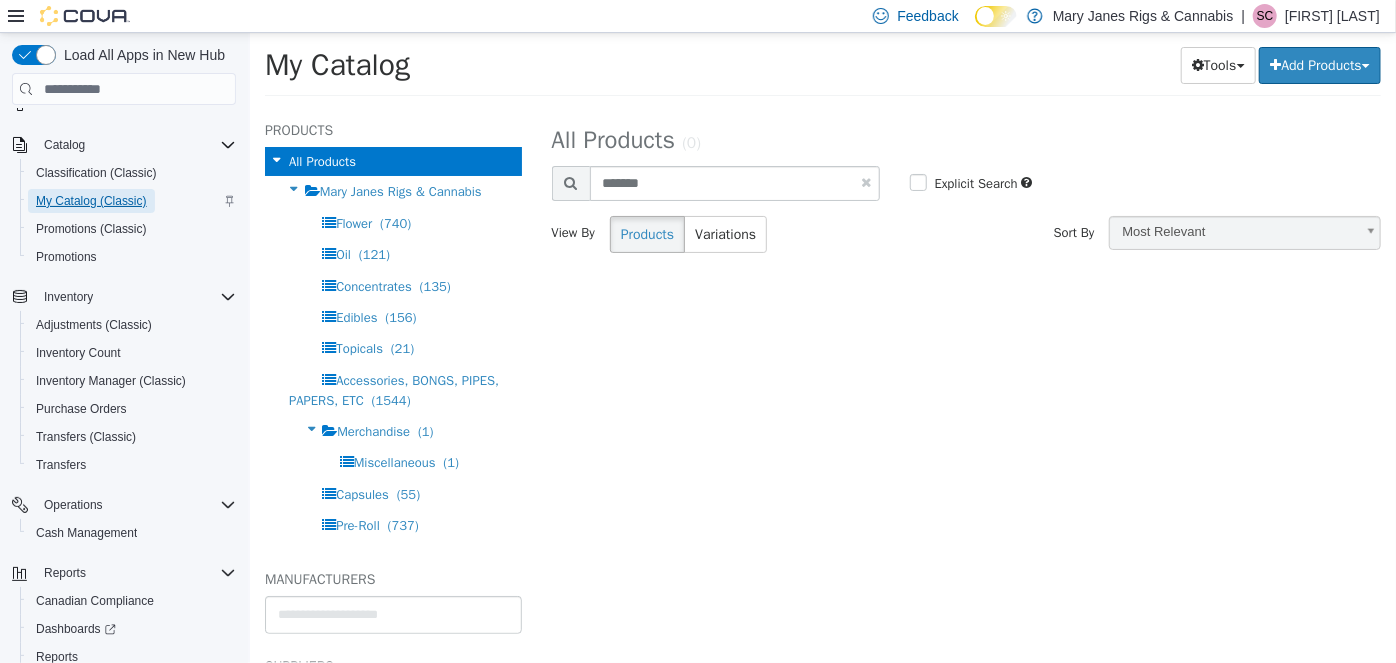 click on "My Catalog (Classic)" at bounding box center (91, 201) 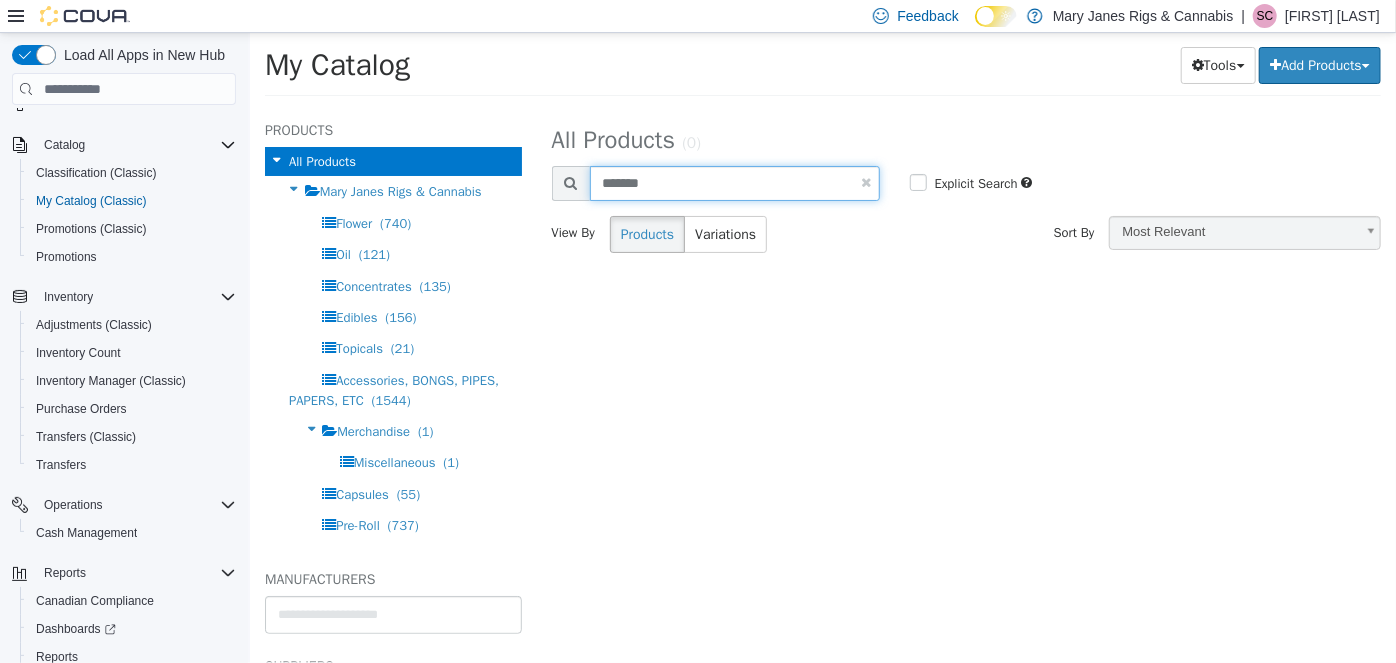 click on "*******" at bounding box center (734, 183) 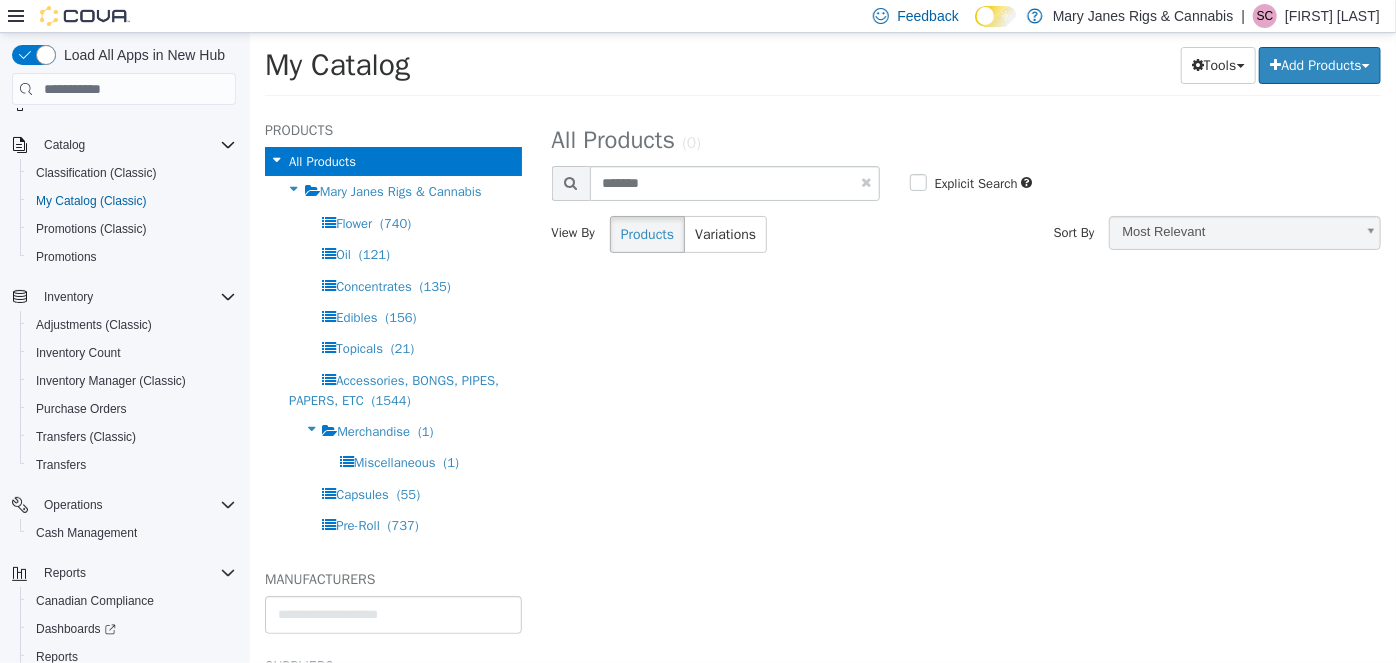 select on "**********" 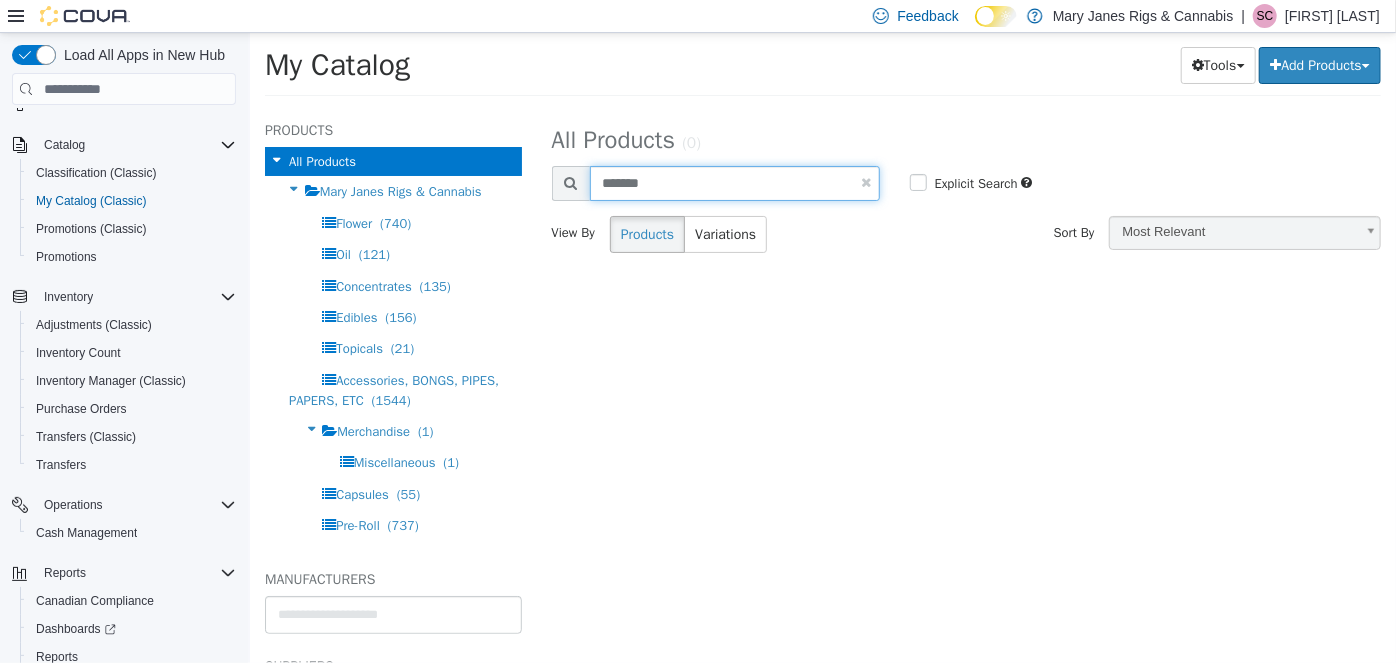 drag, startPoint x: 706, startPoint y: 184, endPoint x: 687, endPoint y: 185, distance: 19.026299 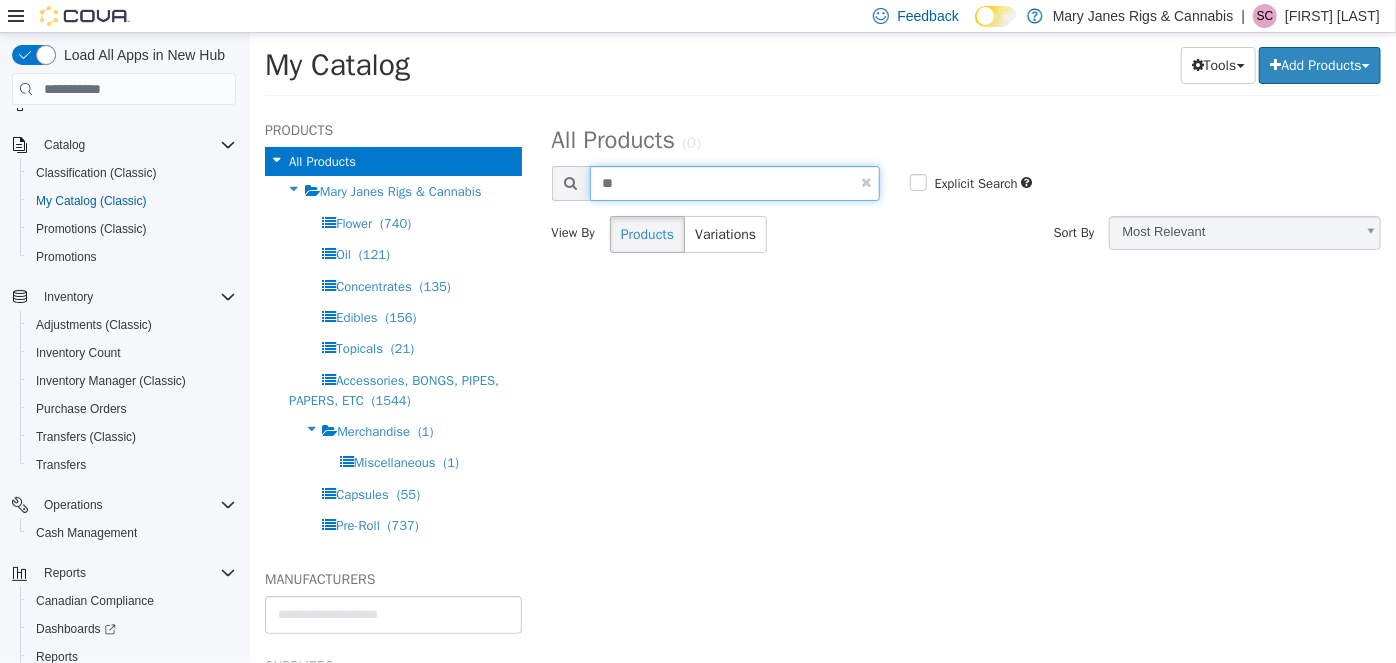 type on "*" 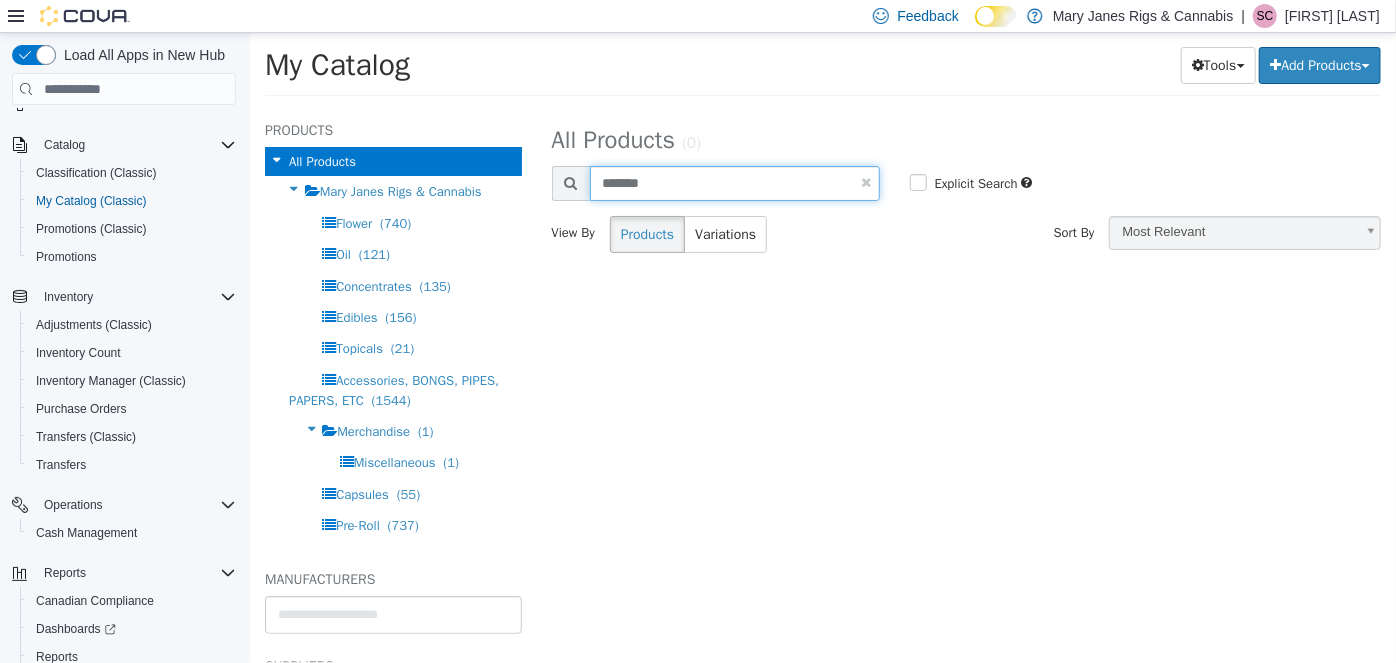 type on "*******" 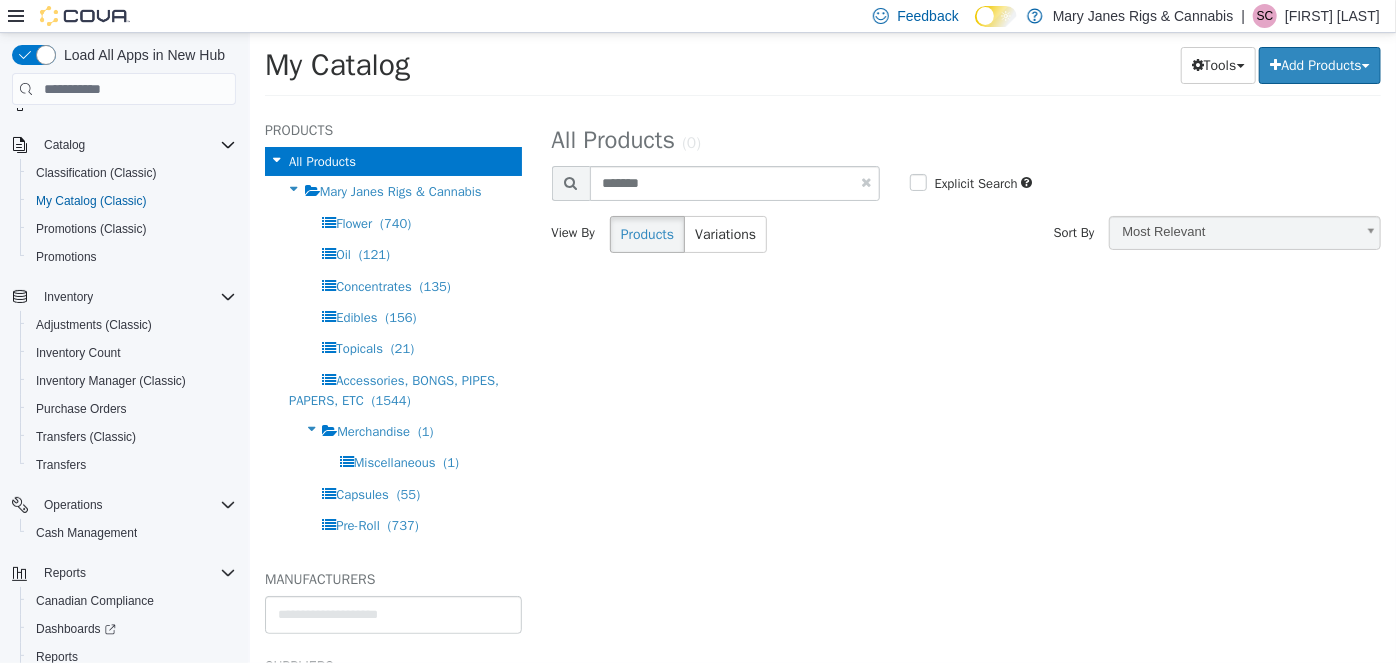 select on "**********" 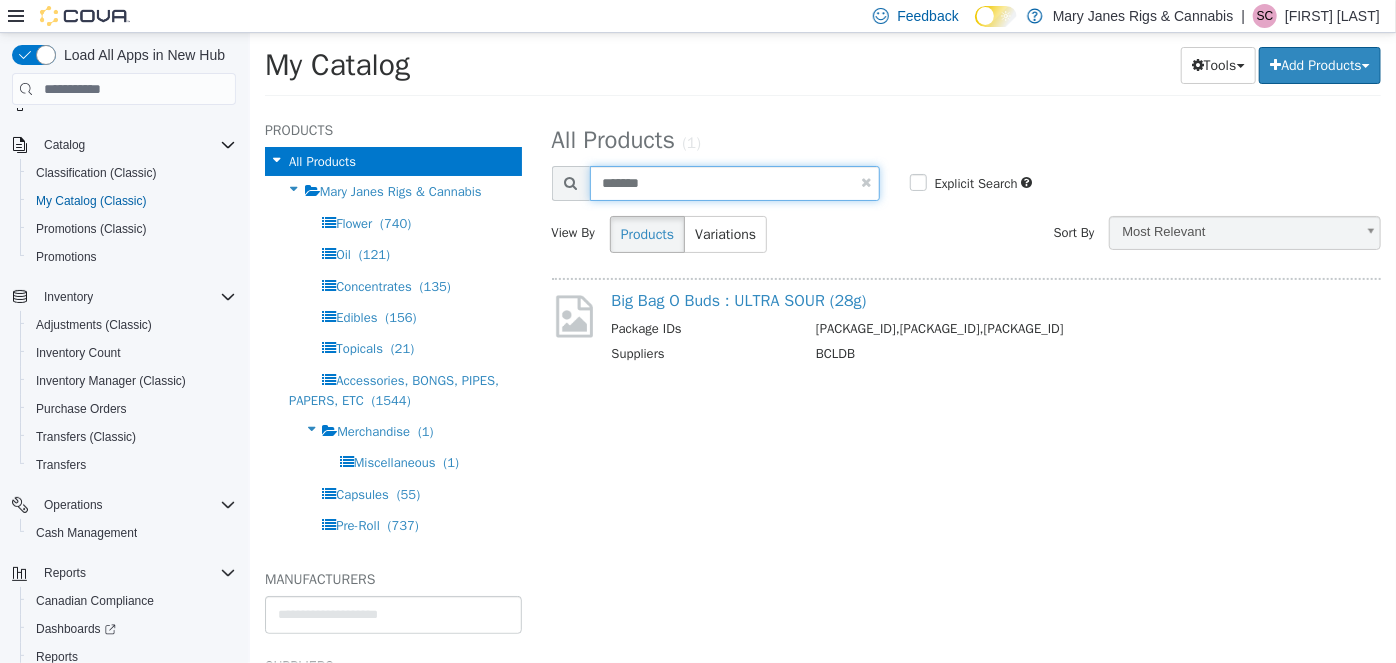 click on "*******" at bounding box center [734, 183] 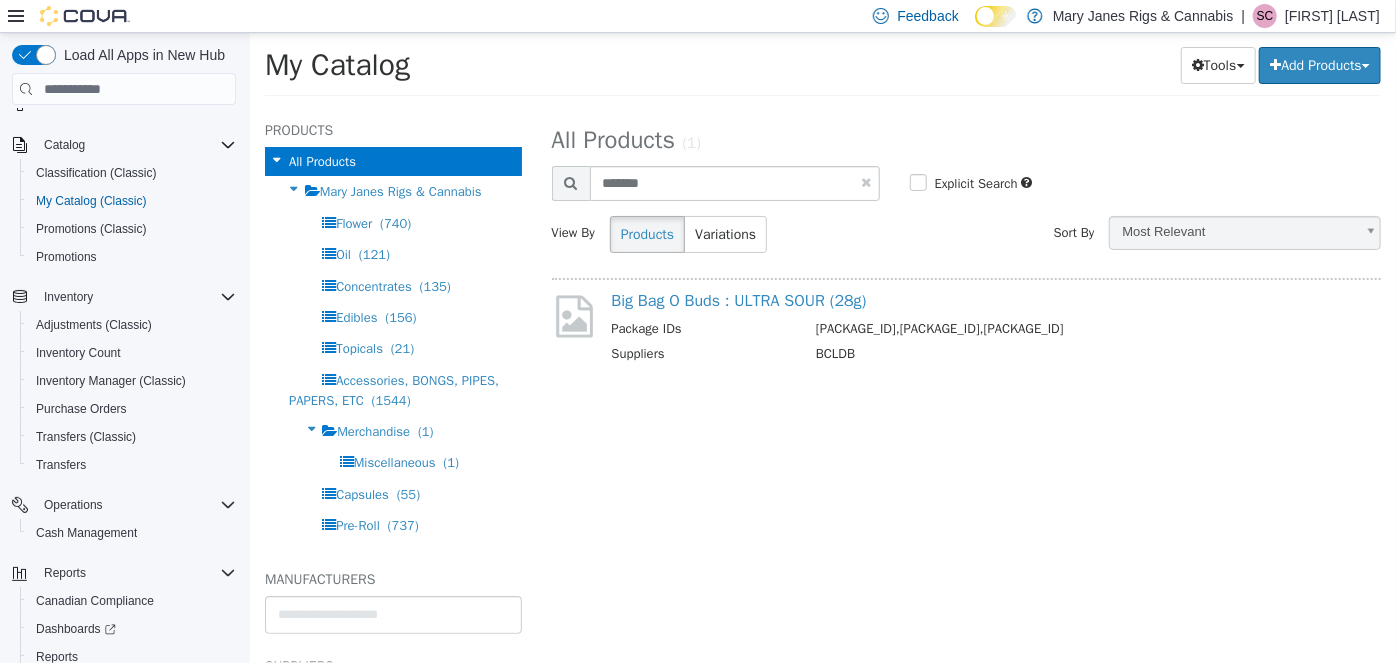 select on "**********" 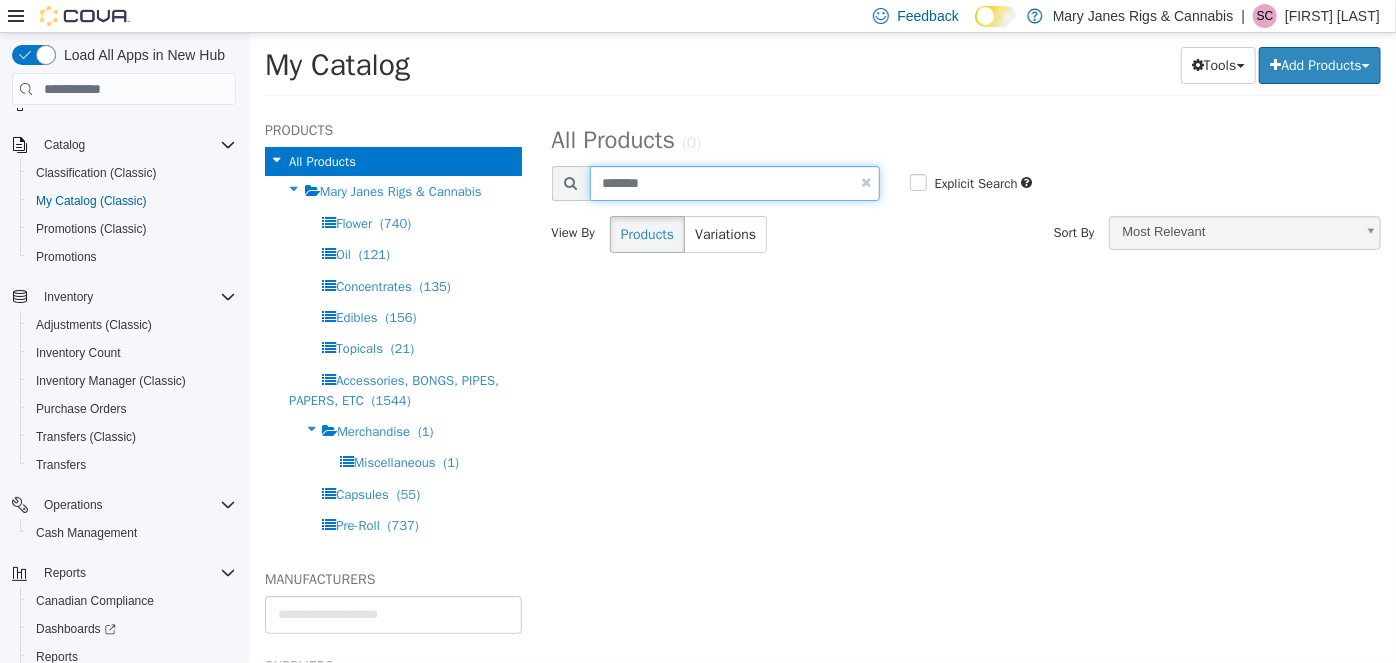 click on "*******" at bounding box center [734, 183] 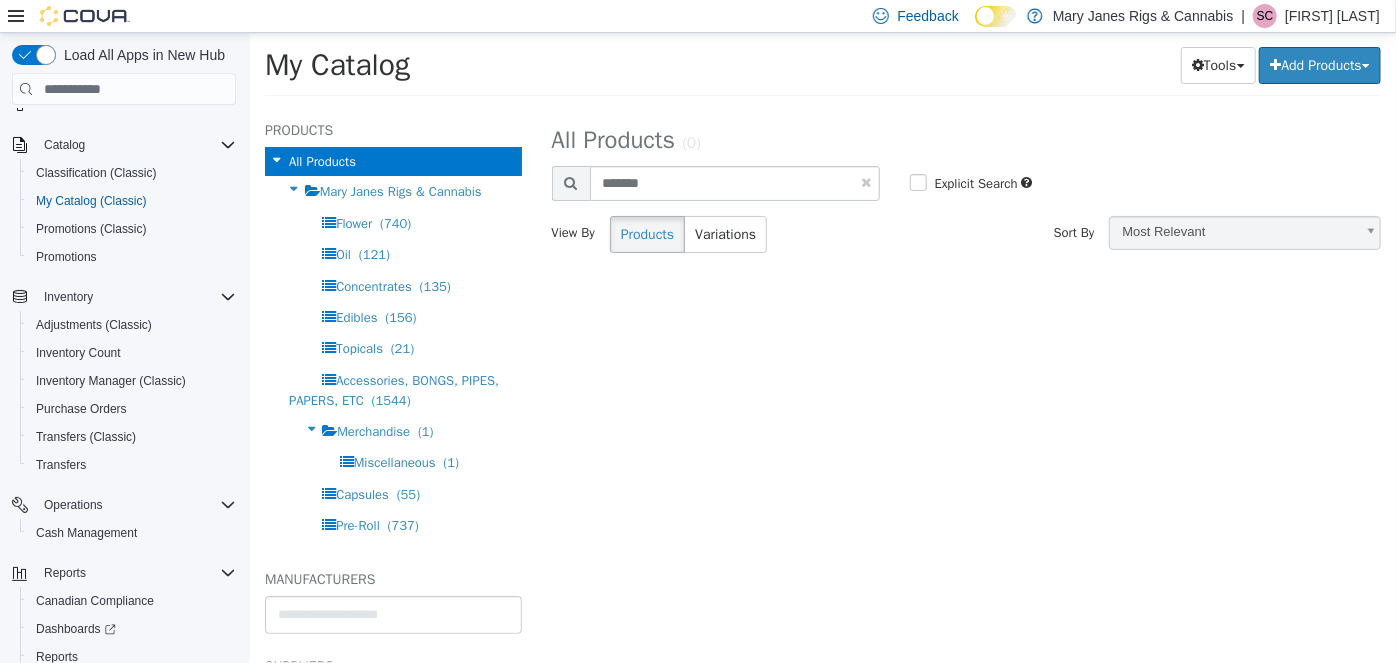select on "**********" 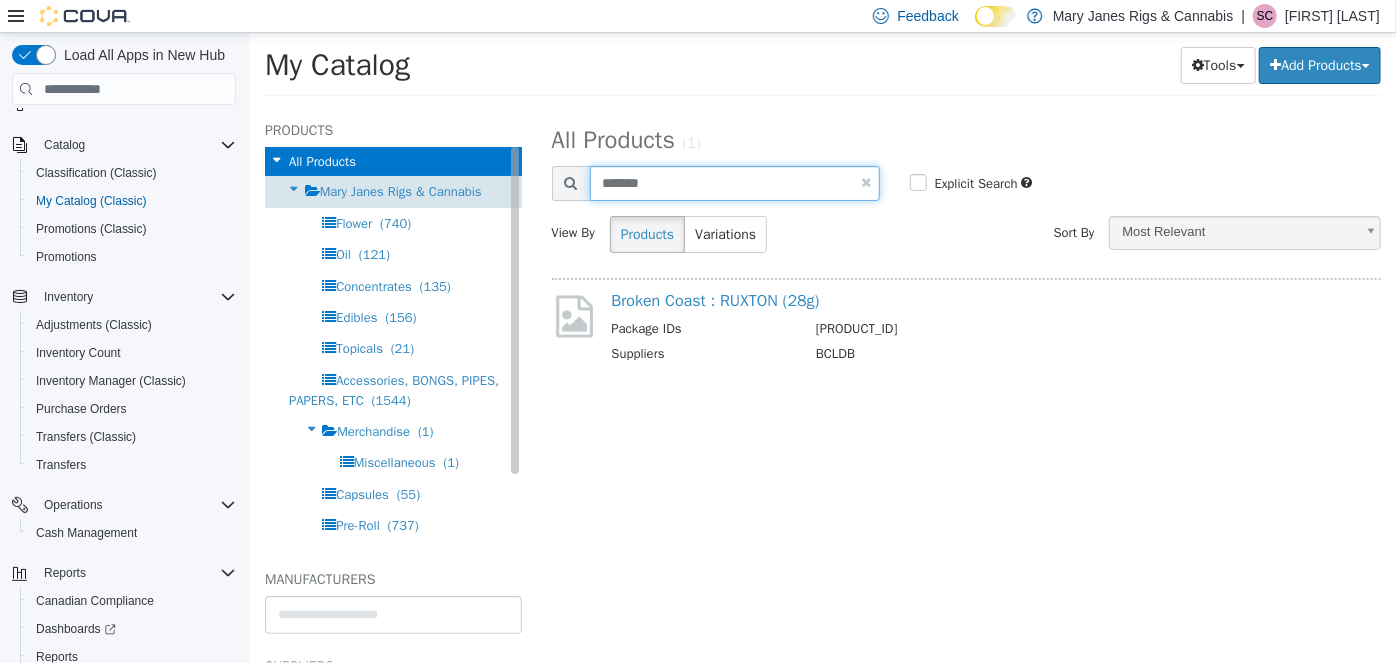 drag, startPoint x: 660, startPoint y: 175, endPoint x: 421, endPoint y: 197, distance: 240.01042 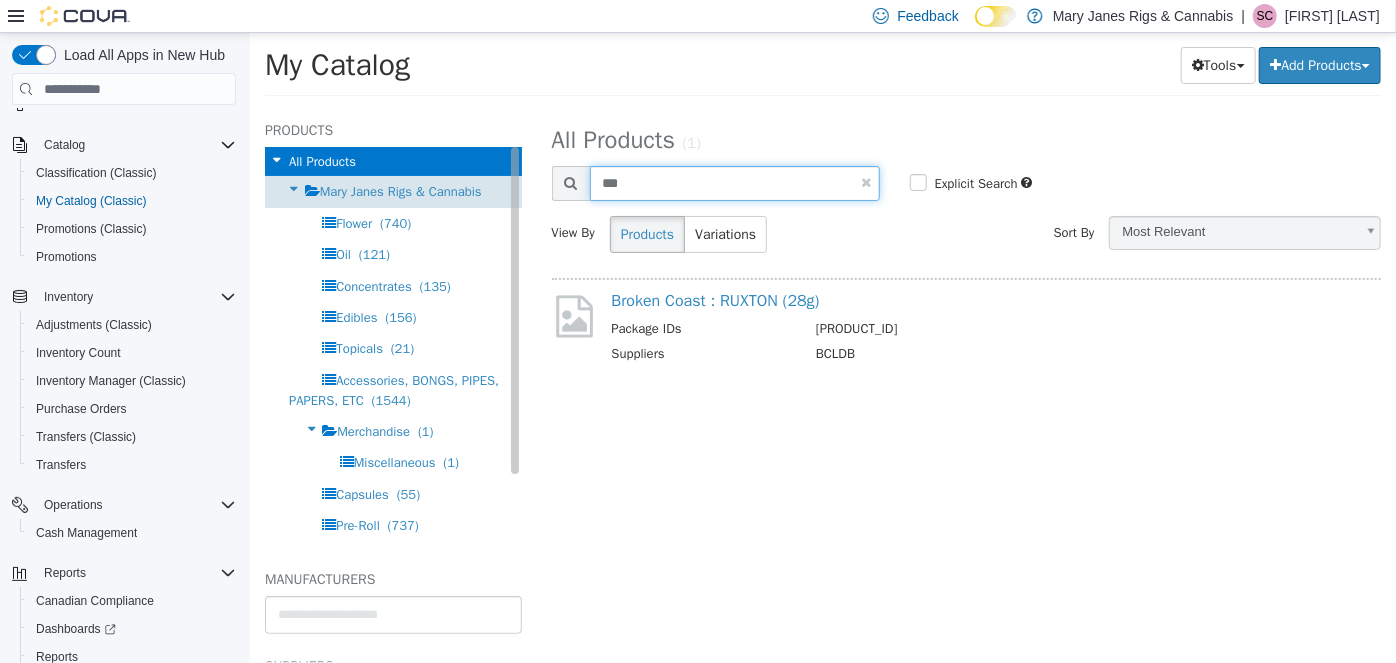 type on "***" 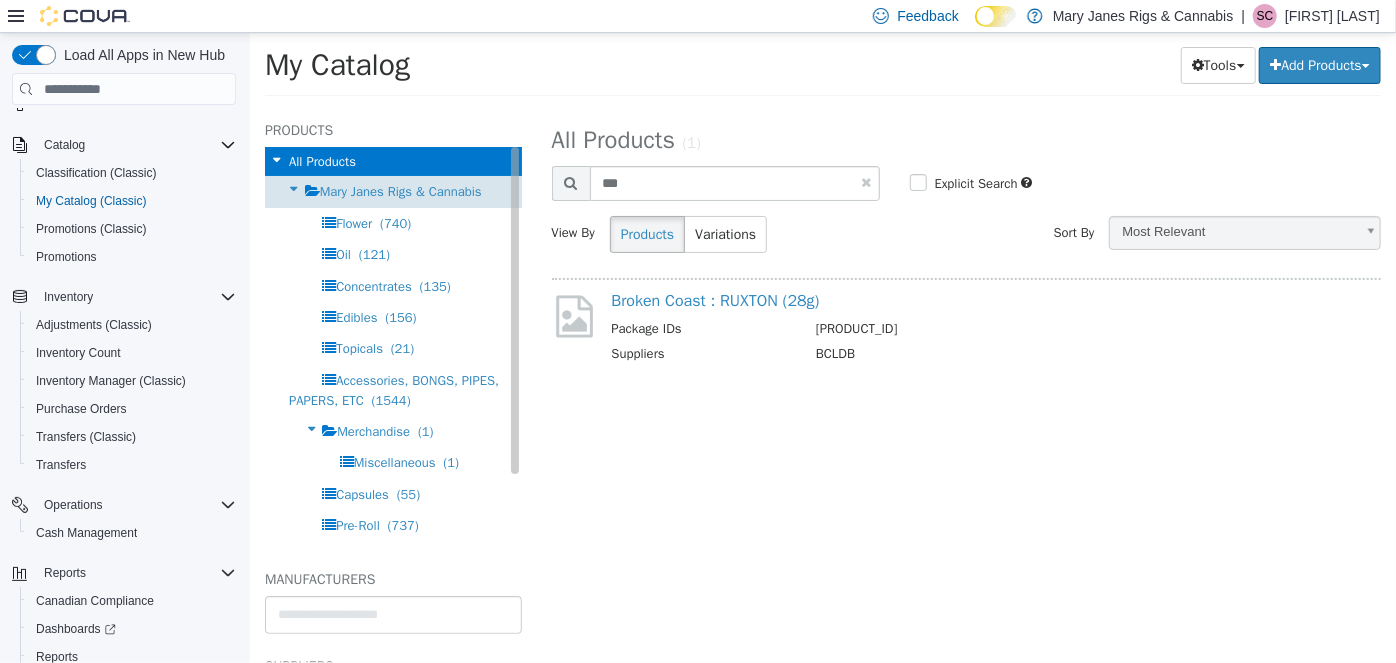 select on "**********" 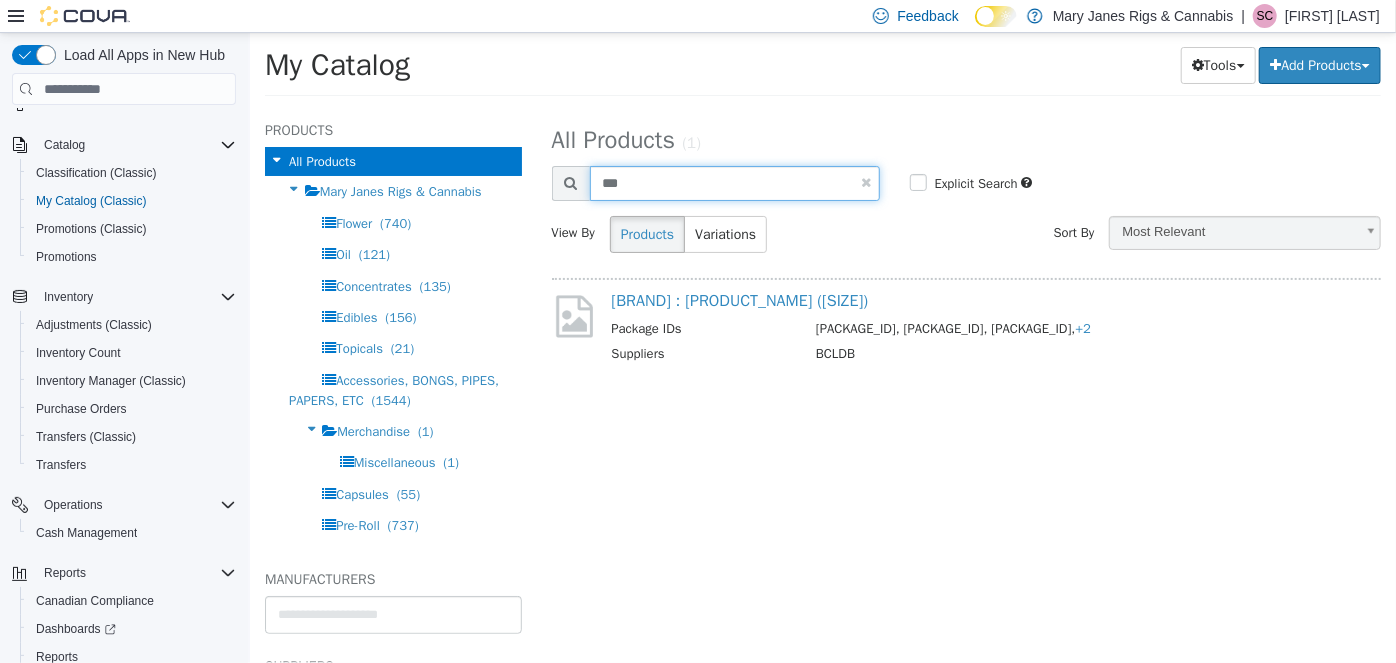 click on "***" at bounding box center (734, 183) 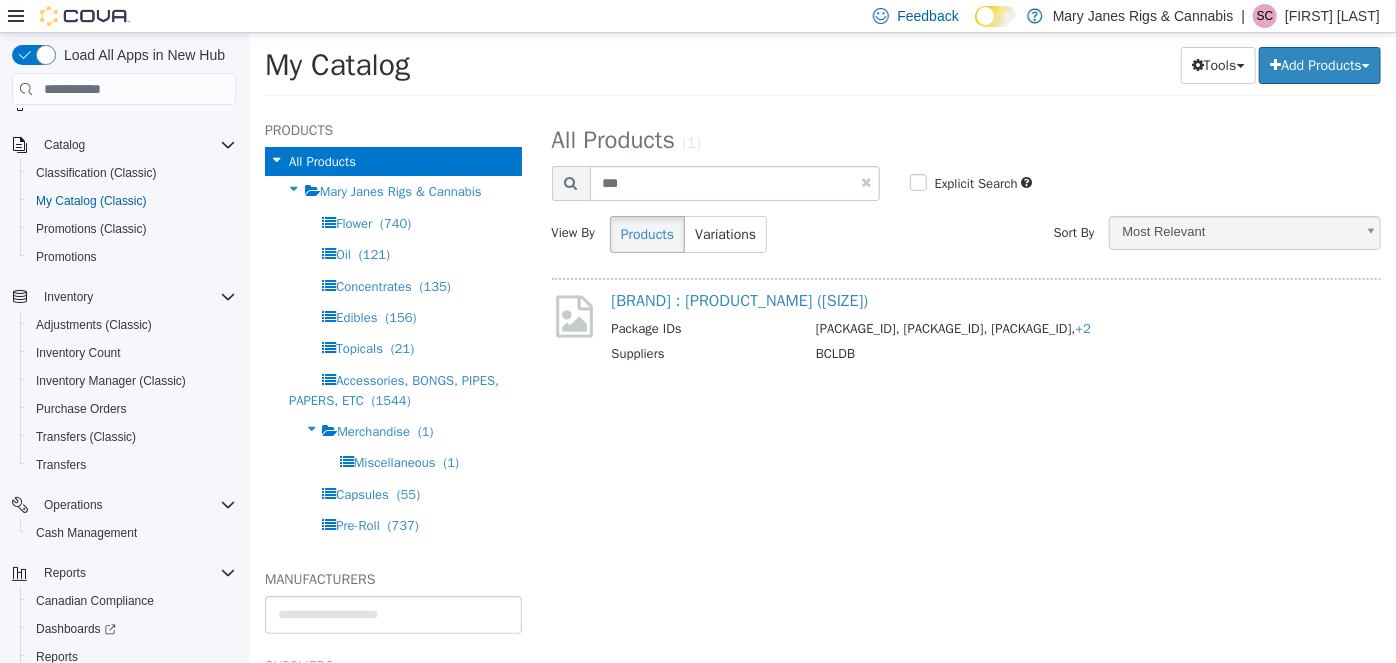 select on "**********" 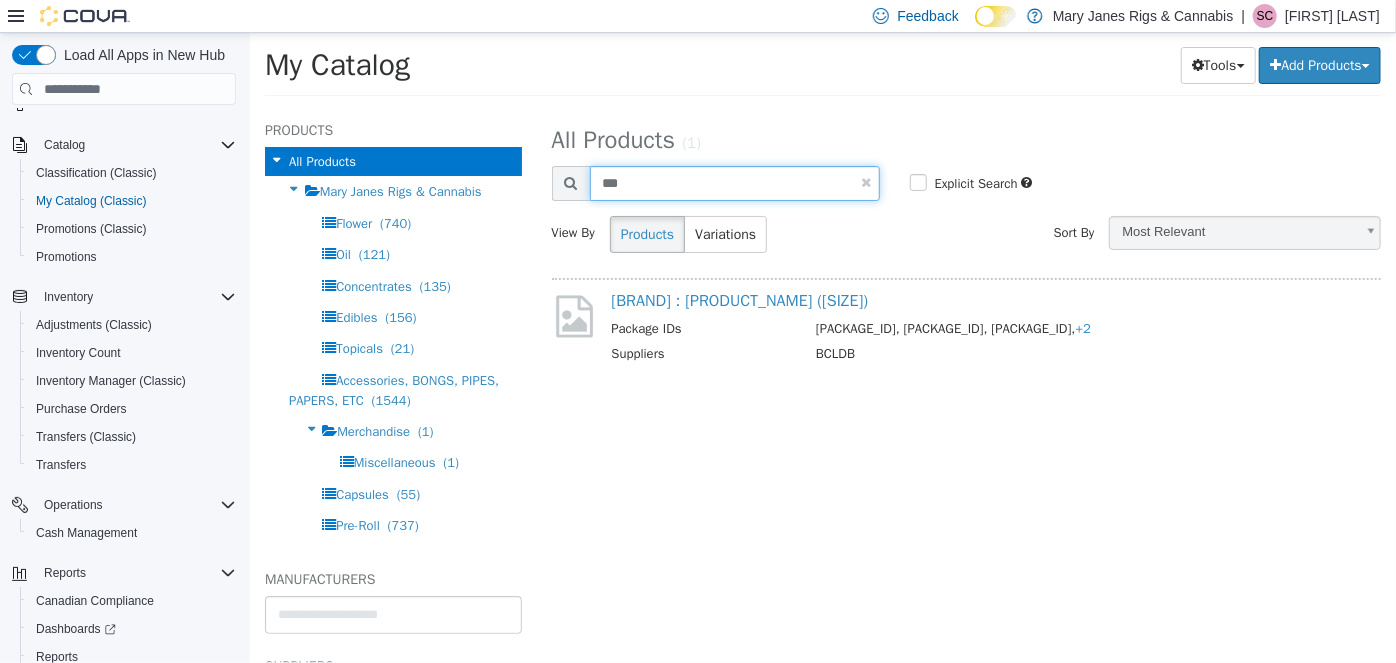 drag, startPoint x: 649, startPoint y: 181, endPoint x: 547, endPoint y: 181, distance: 102 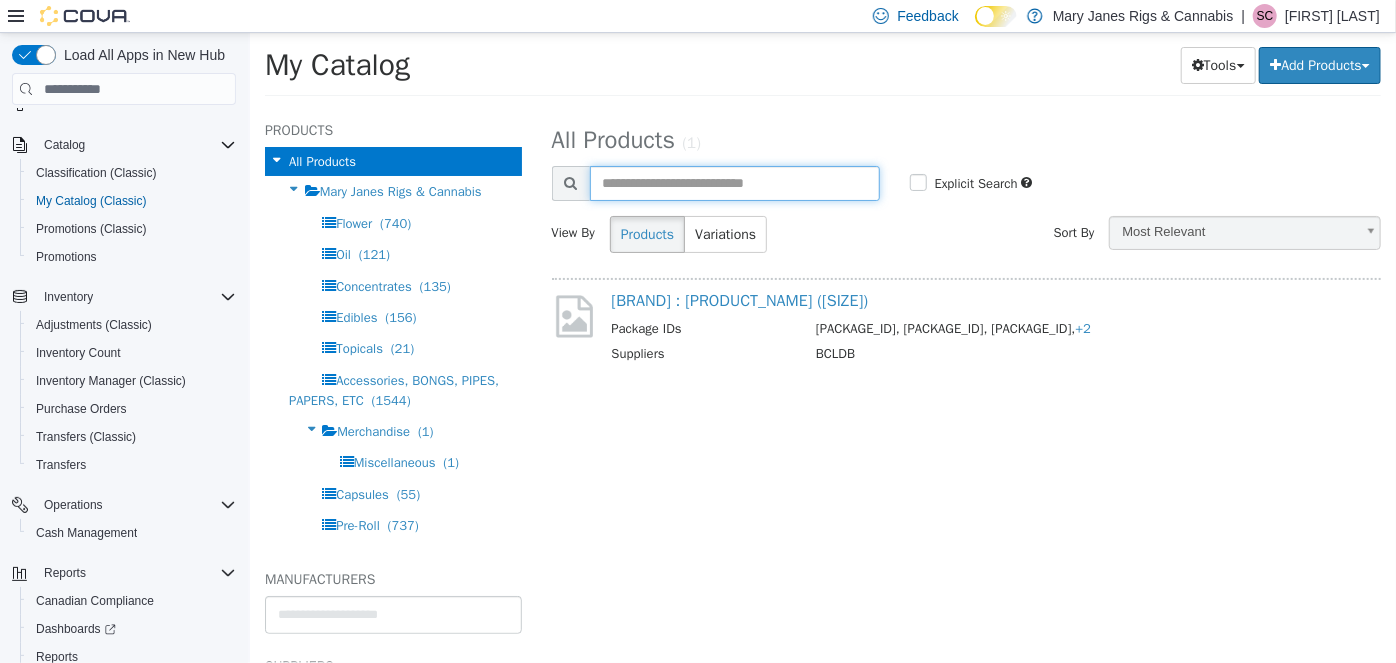 click at bounding box center [734, 183] 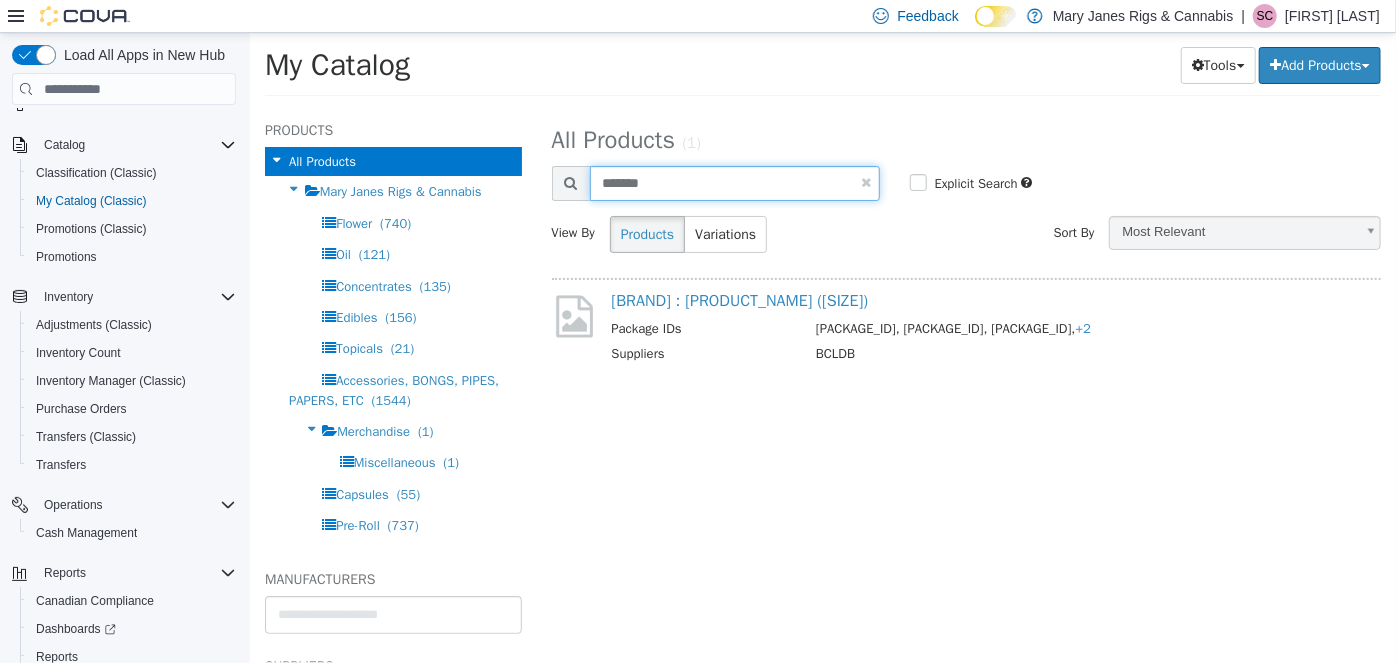 type on "*******" 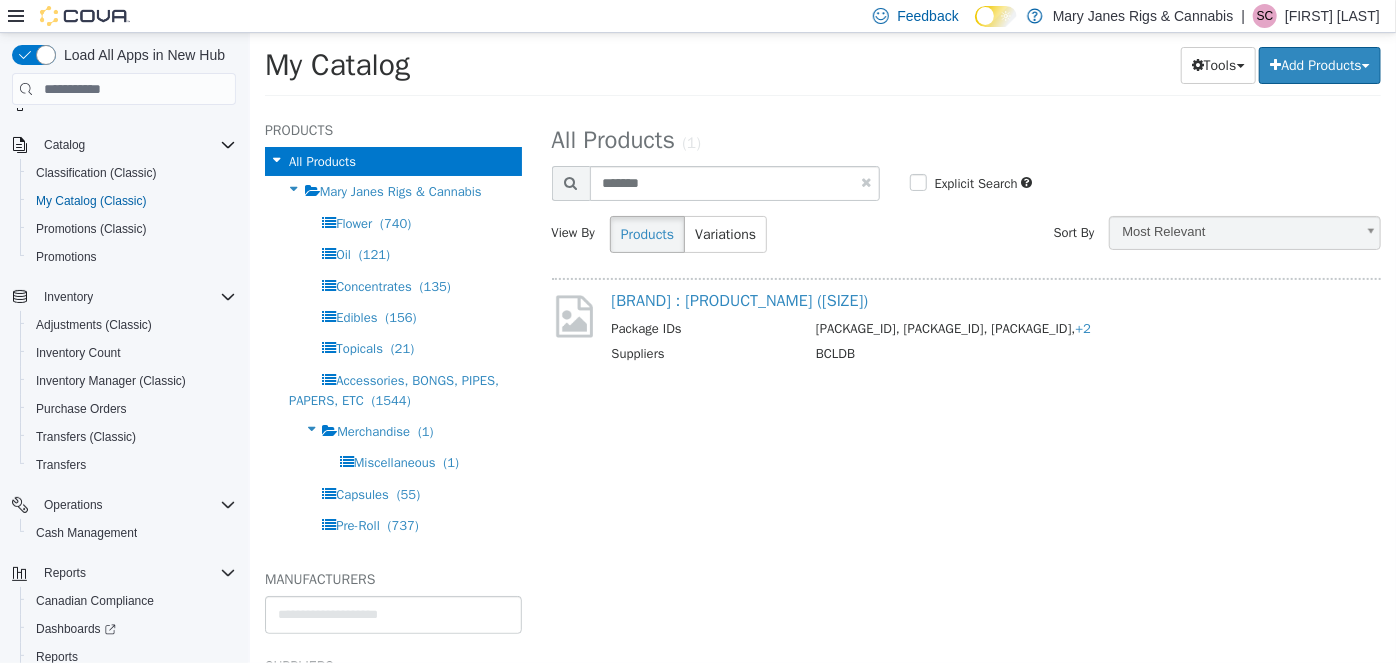 select on "**********" 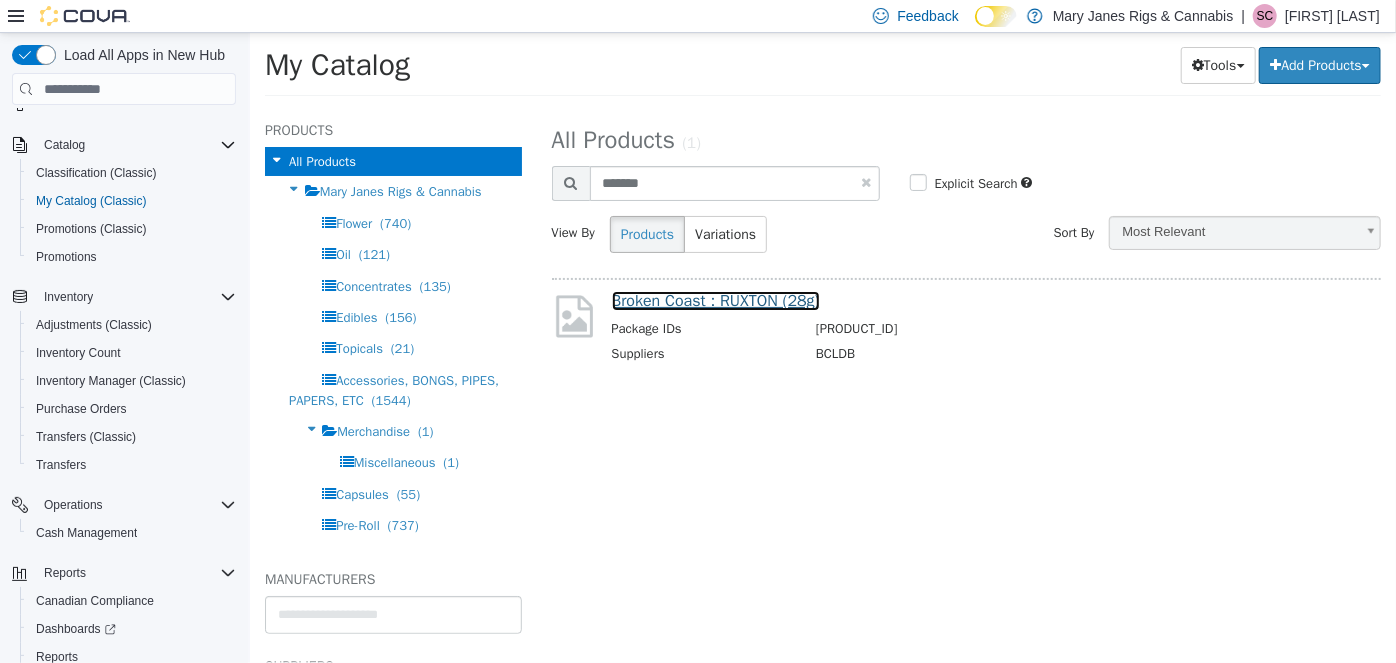click on "Broken Coast : RUXTON (28g)" at bounding box center (715, 301) 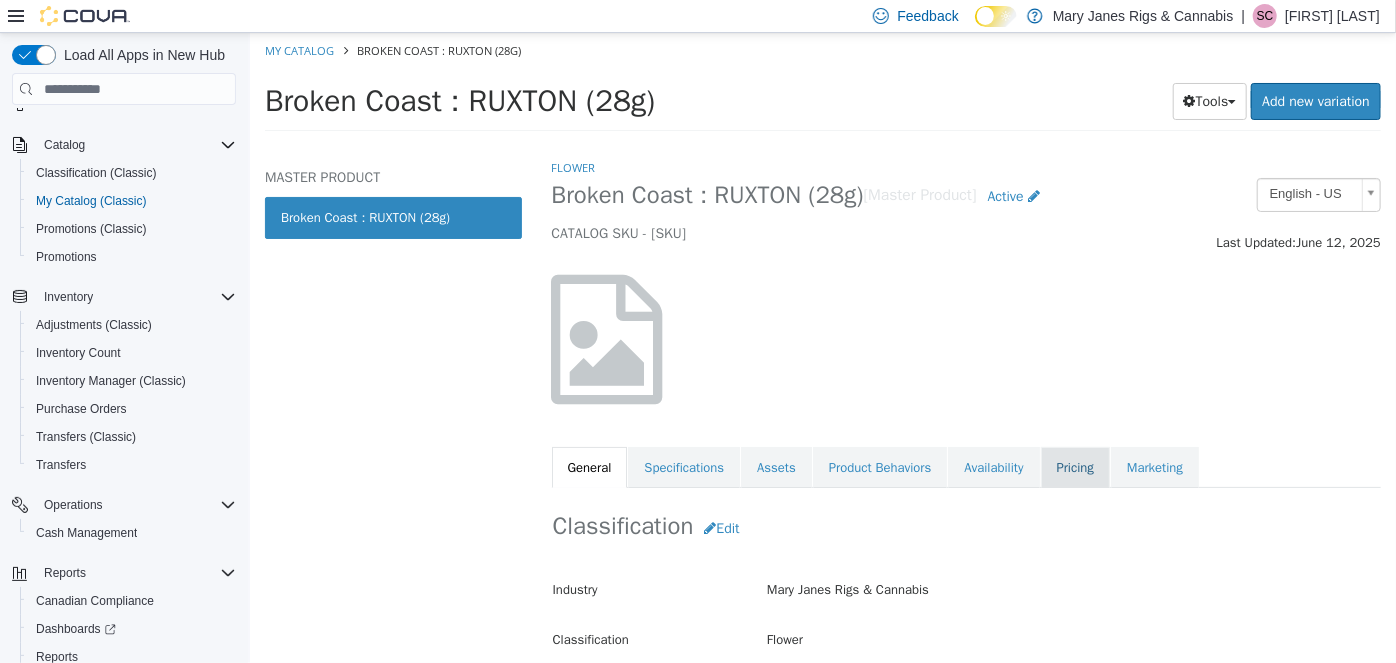 click on "Pricing" at bounding box center [1074, 468] 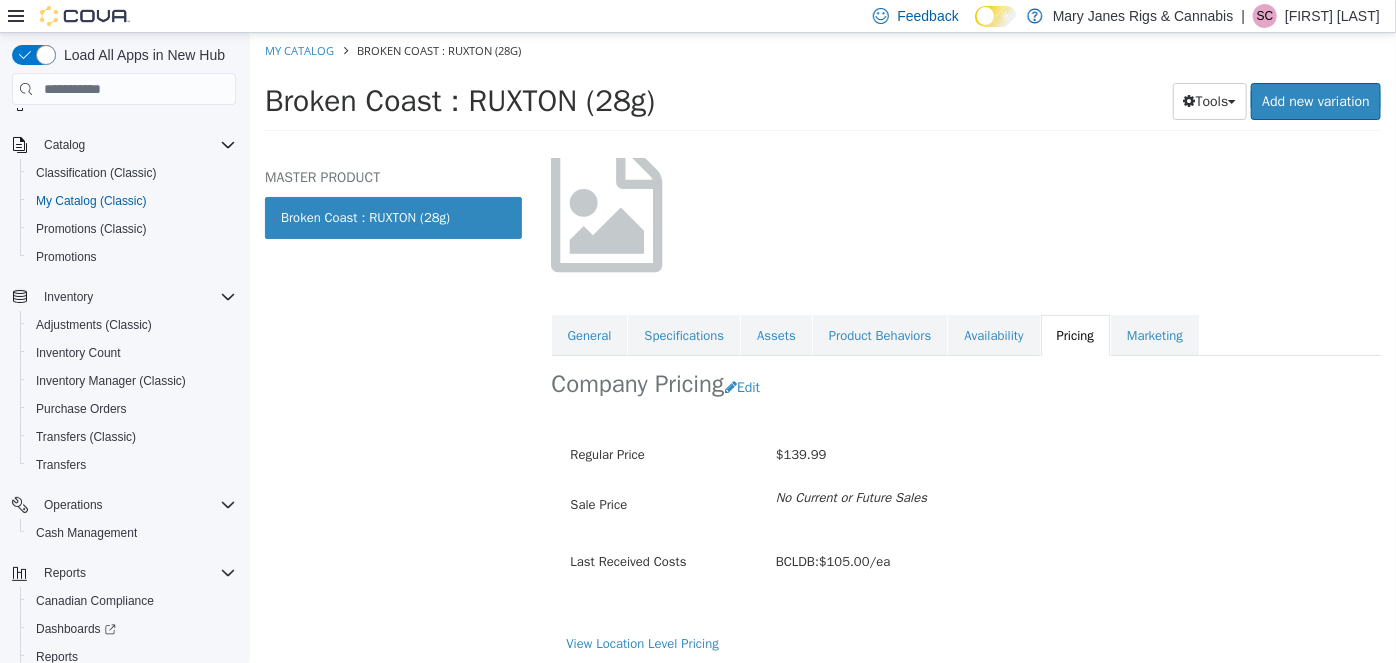 scroll, scrollTop: 136, scrollLeft: 0, axis: vertical 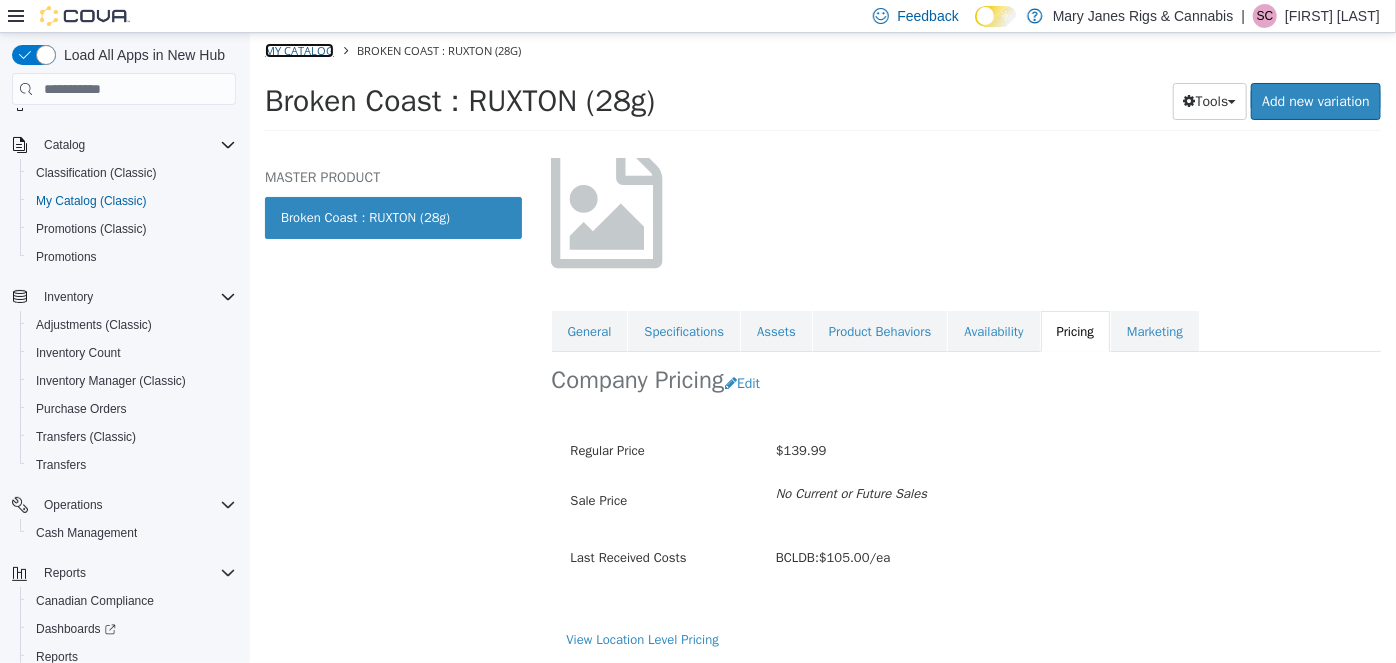 click on "My Catalog" at bounding box center [298, 50] 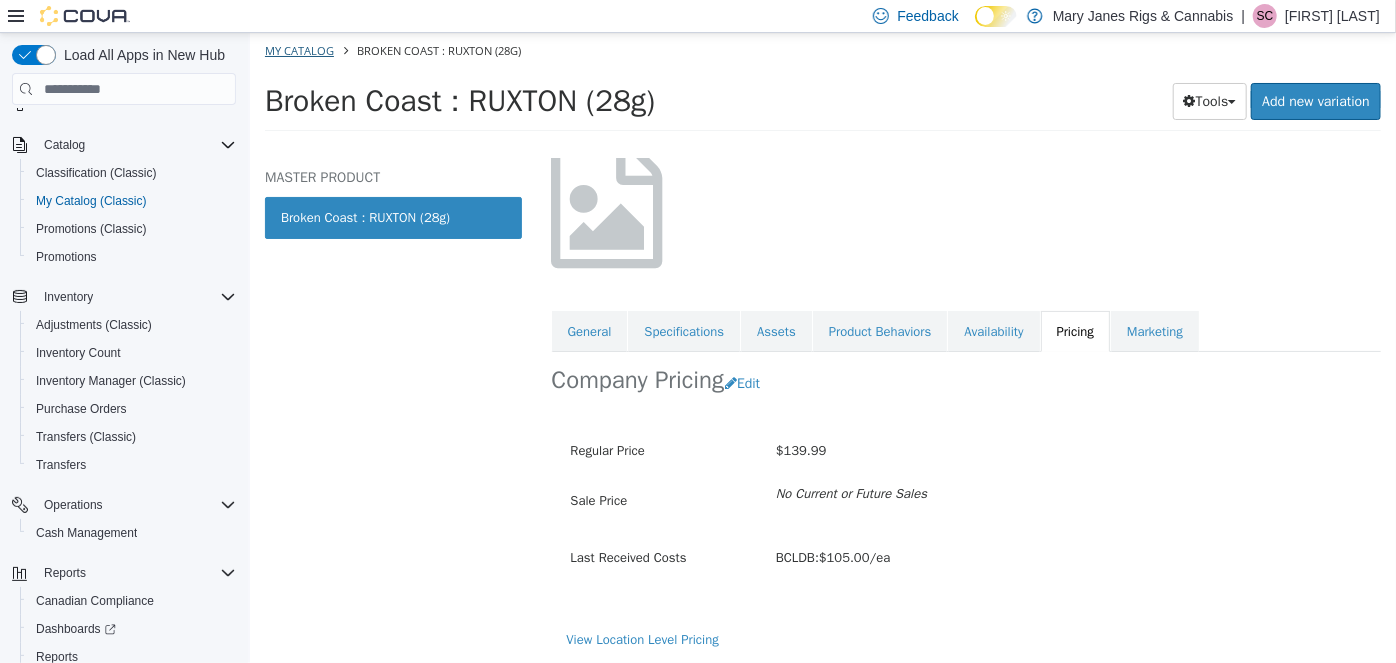 select on "**********" 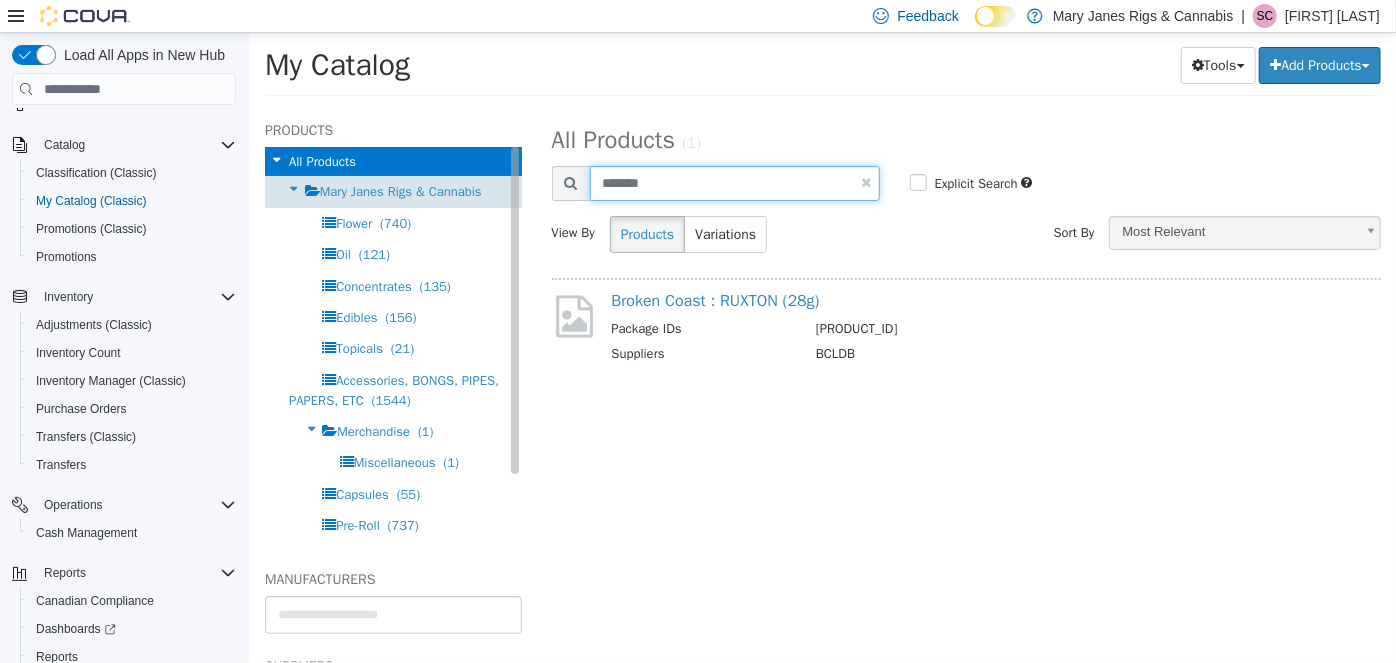 drag, startPoint x: 658, startPoint y: 184, endPoint x: 481, endPoint y: 193, distance: 177.22867 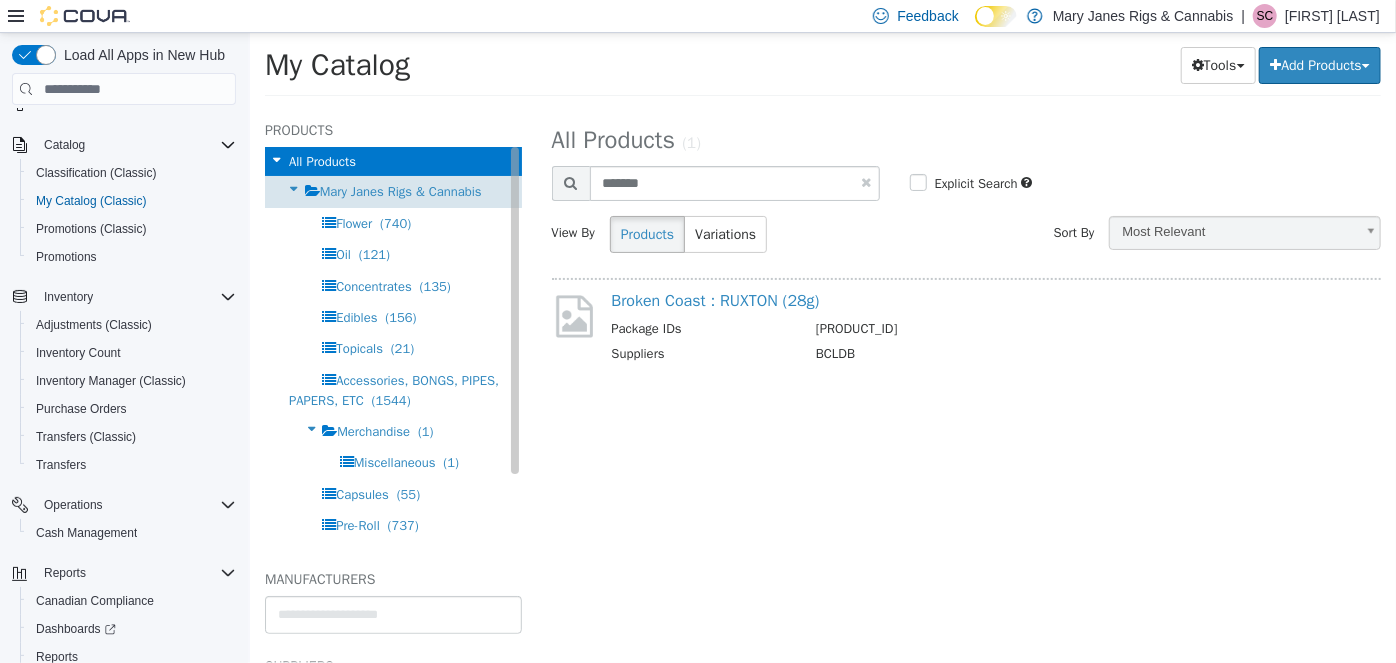 select on "**********" 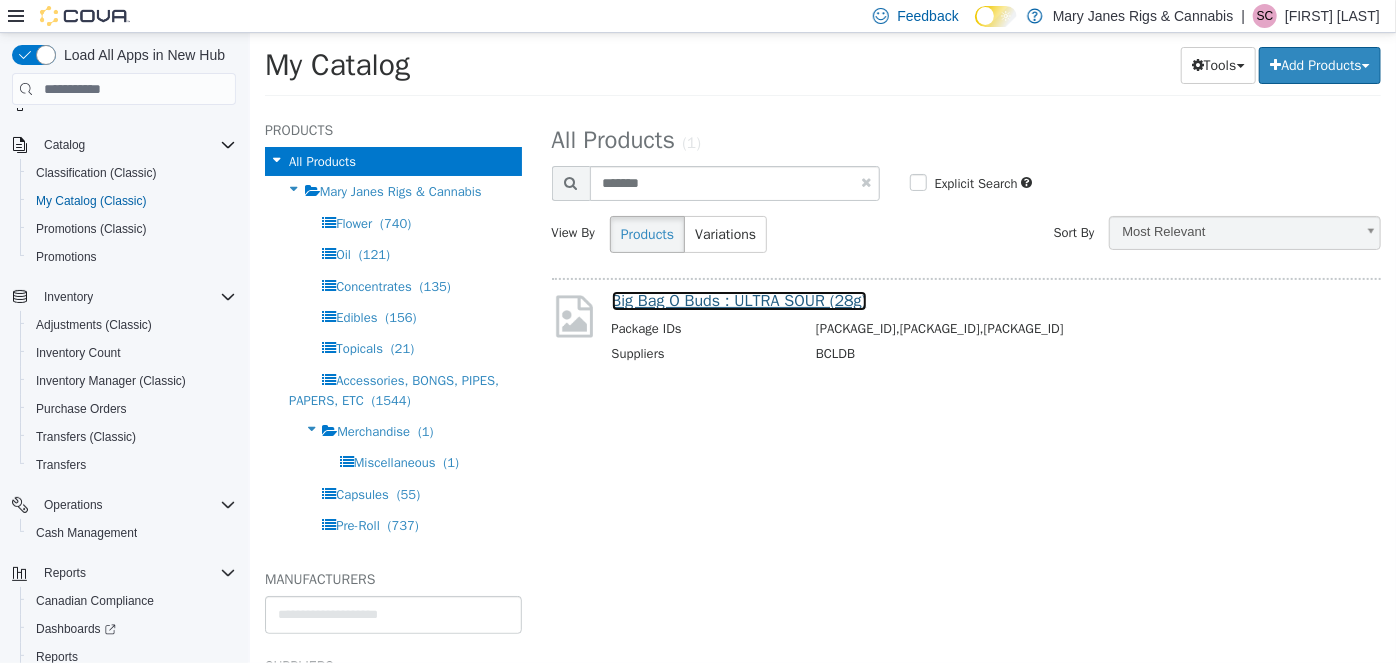 click on "Big Bag O Buds : ULTRA SOUR (28g)" at bounding box center (738, 301) 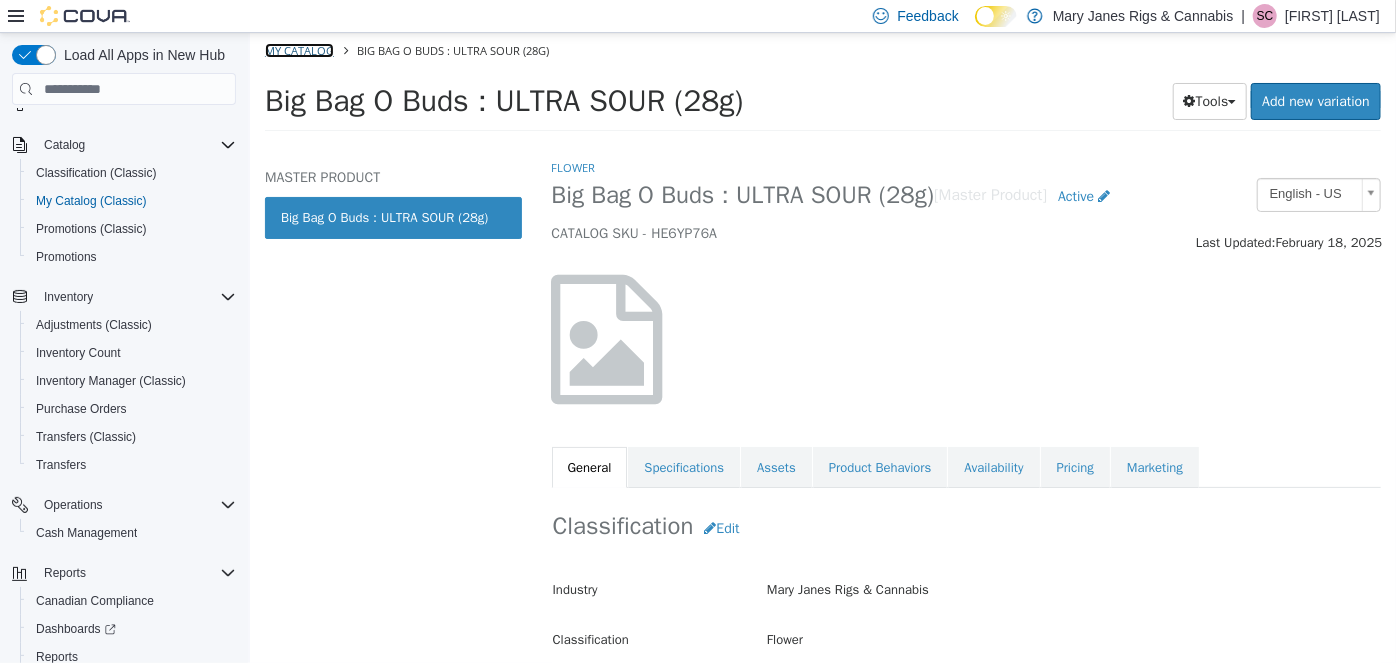 click on "My Catalog" at bounding box center [298, 50] 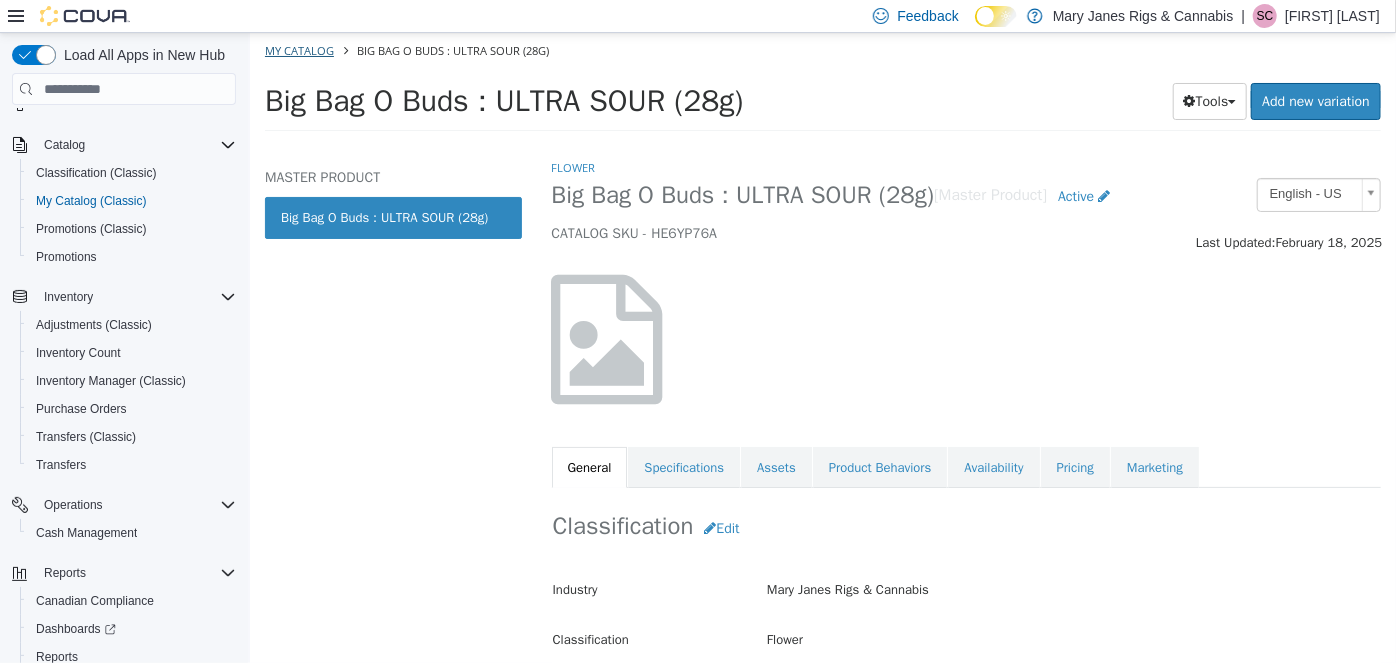 select on "**********" 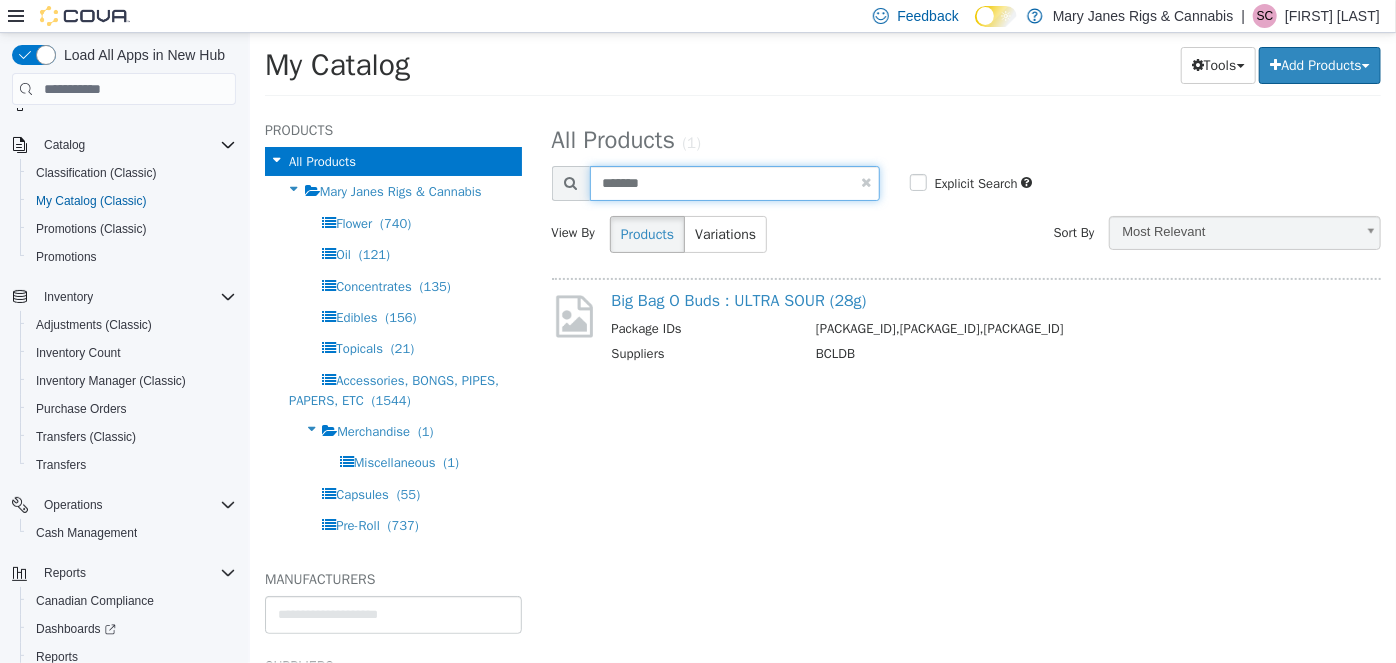 click on "*******" at bounding box center (734, 183) 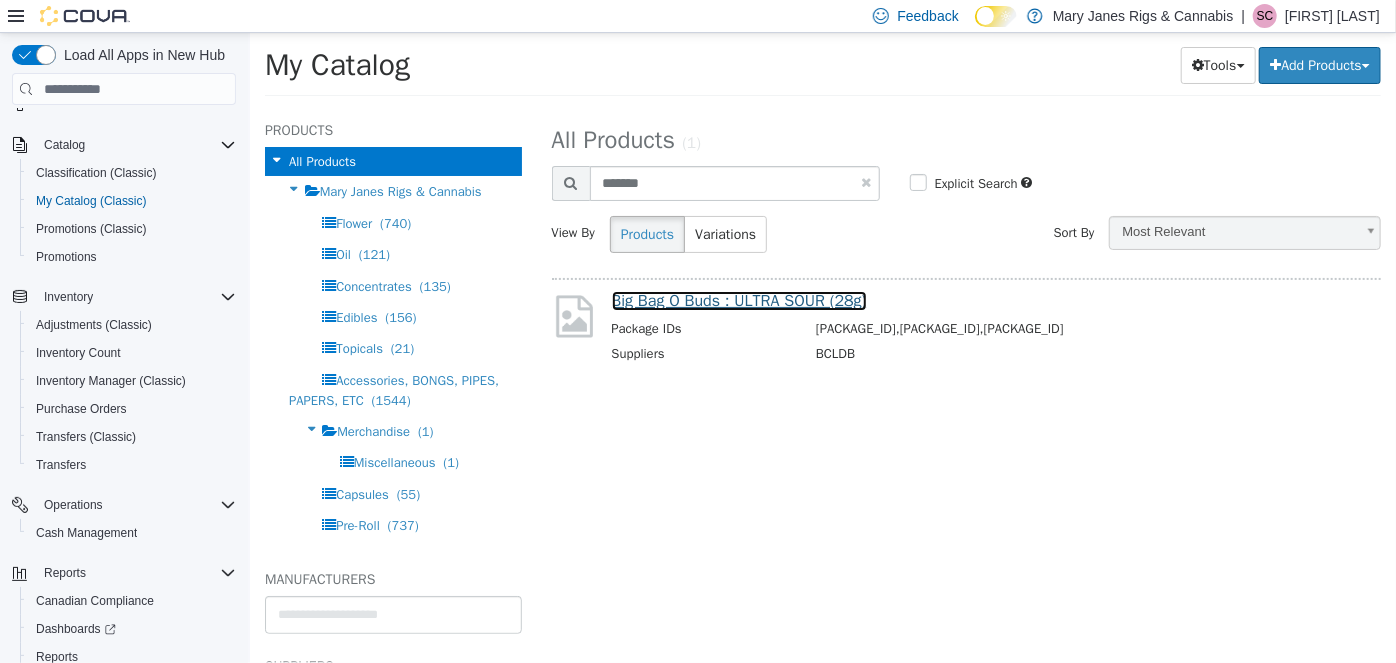 click on "Big Bag O Buds : ULTRA SOUR (28g)" at bounding box center (738, 301) 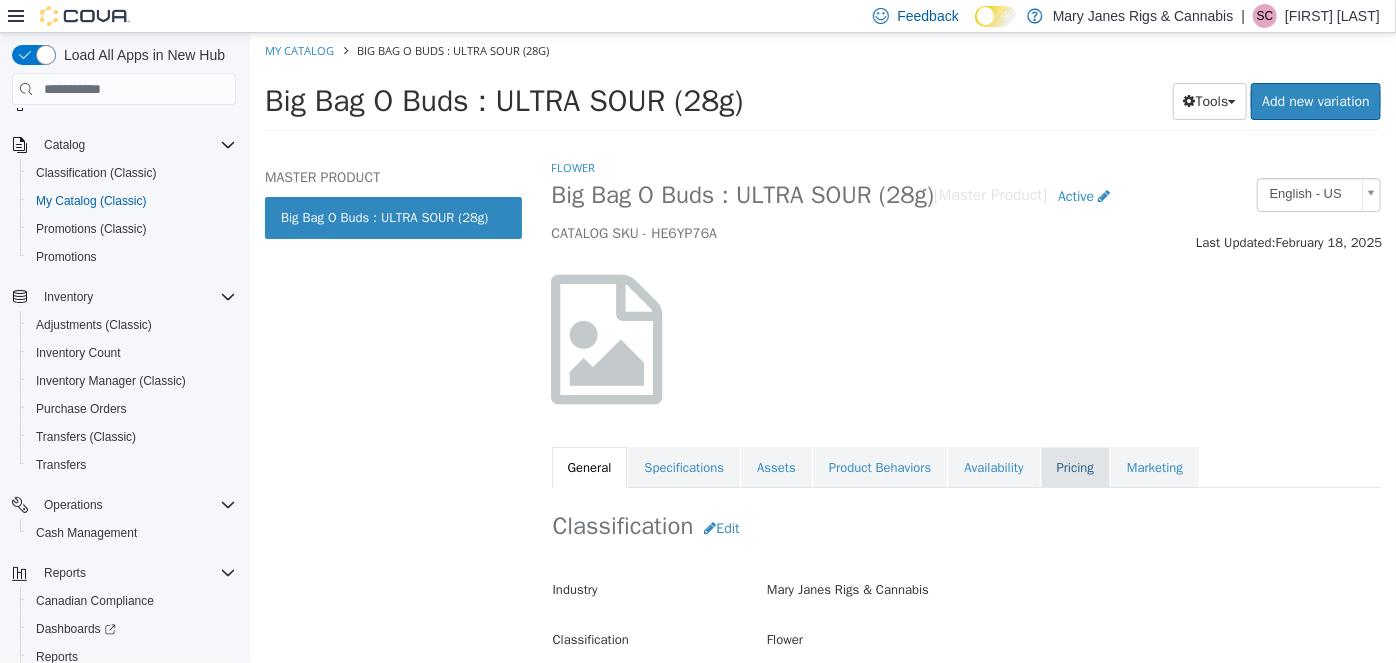 click on "Pricing" at bounding box center (1074, 468) 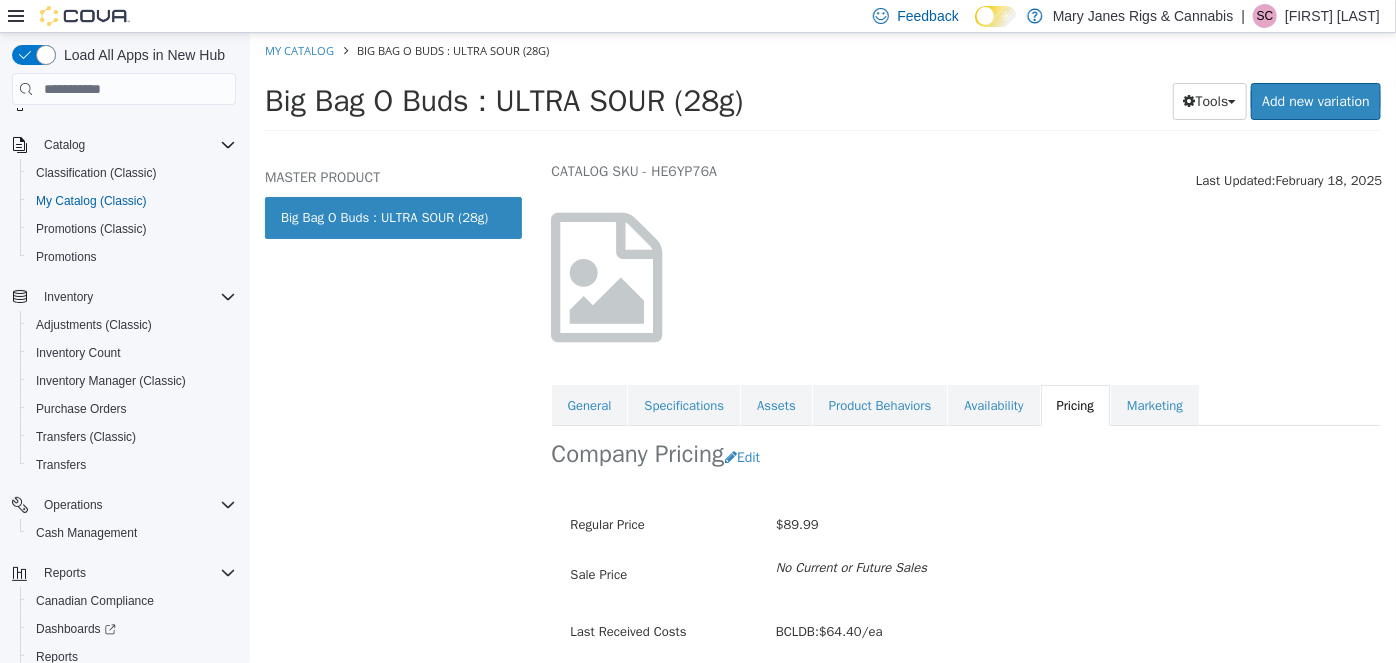 scroll, scrollTop: 136, scrollLeft: 0, axis: vertical 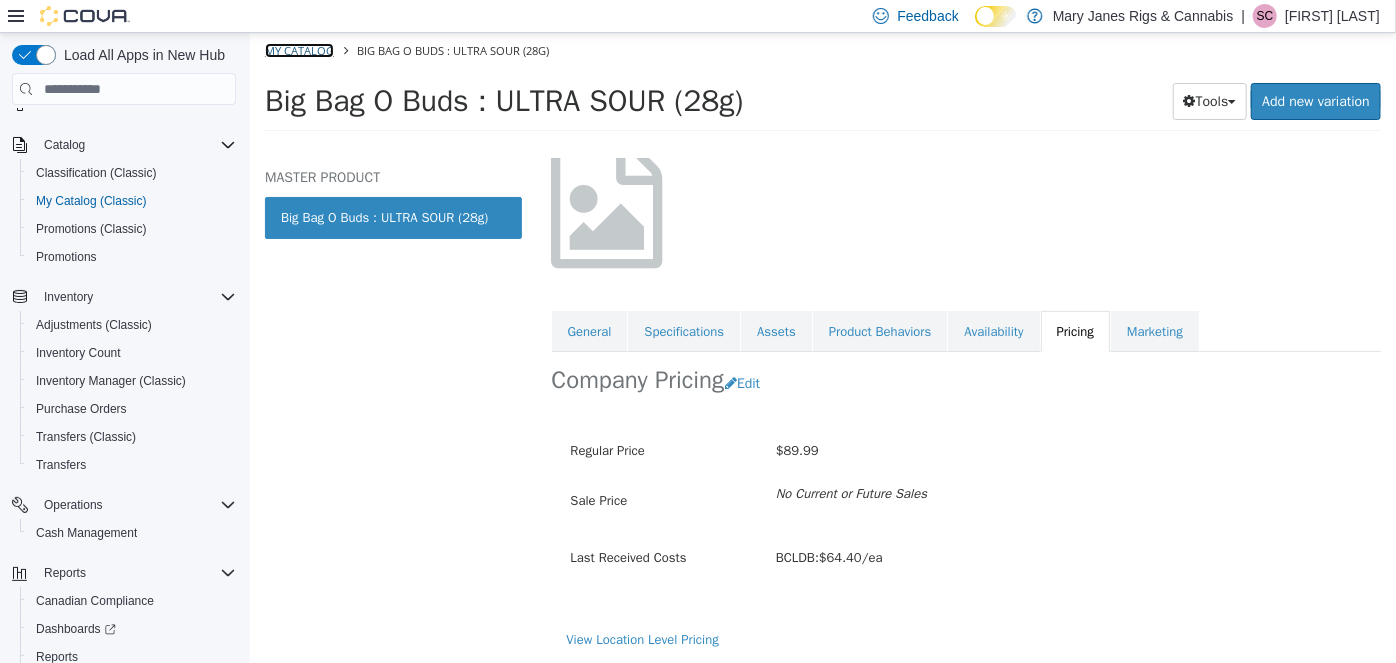 click on "My Catalog" at bounding box center [298, 50] 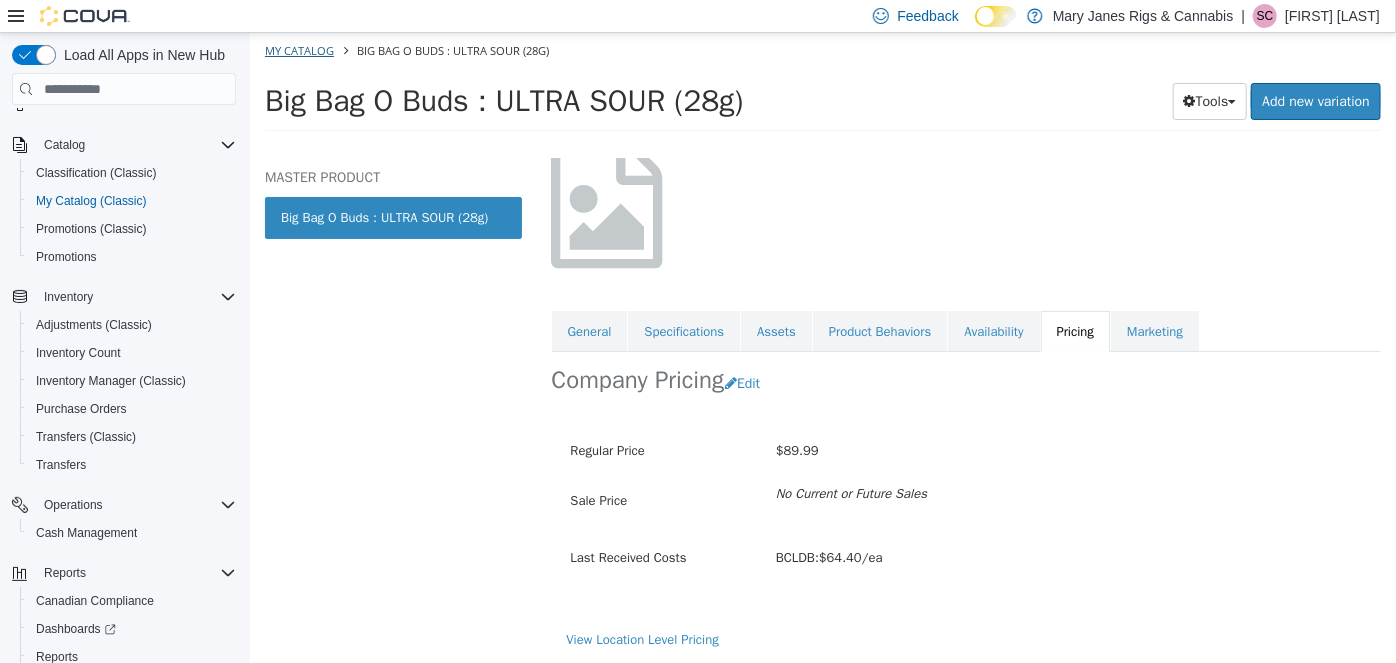 select on "**********" 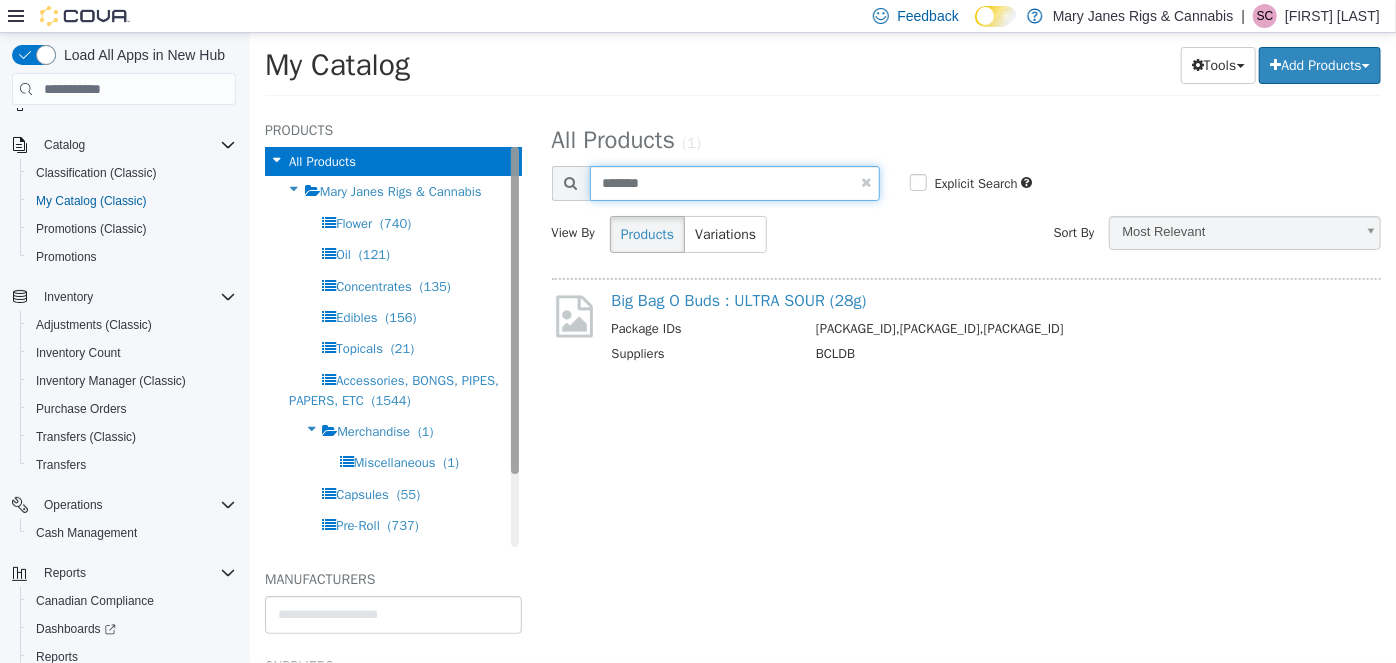 drag, startPoint x: 687, startPoint y: 184, endPoint x: 495, endPoint y: 197, distance: 192.4396 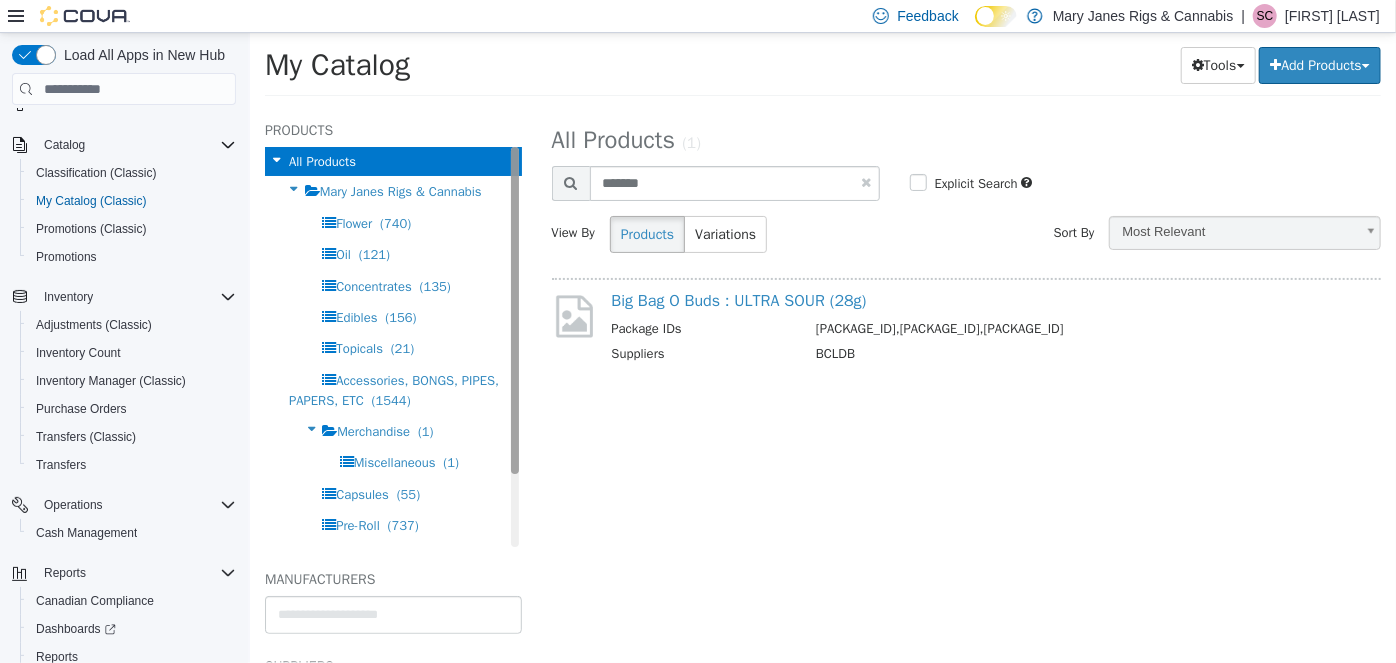 select on "**********" 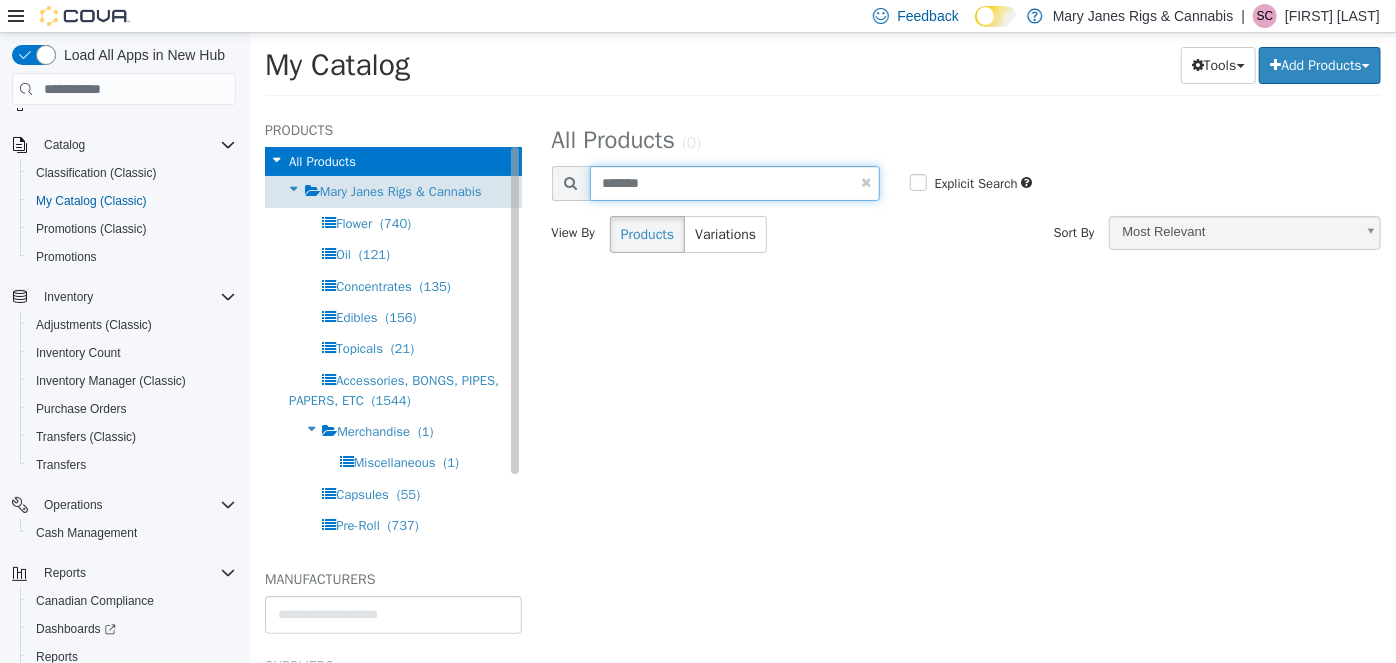 drag, startPoint x: 676, startPoint y: 189, endPoint x: 460, endPoint y: 192, distance: 216.02083 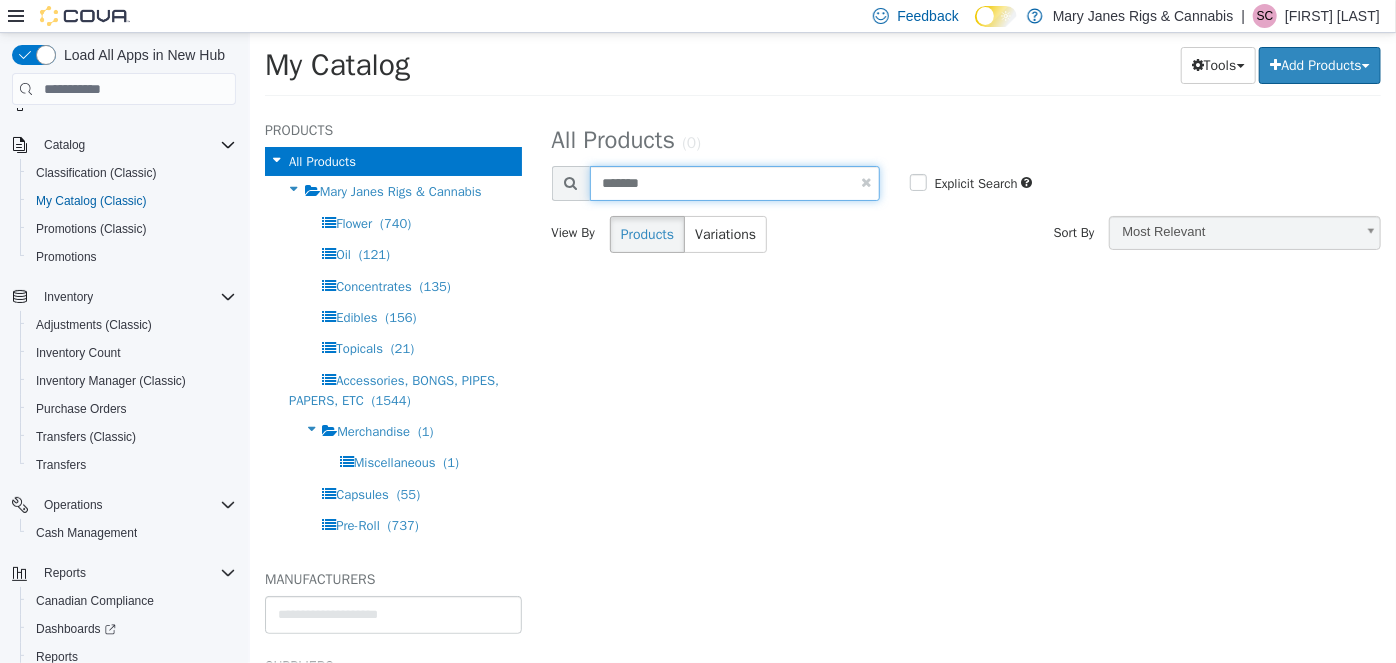 click on "*******" at bounding box center [734, 183] 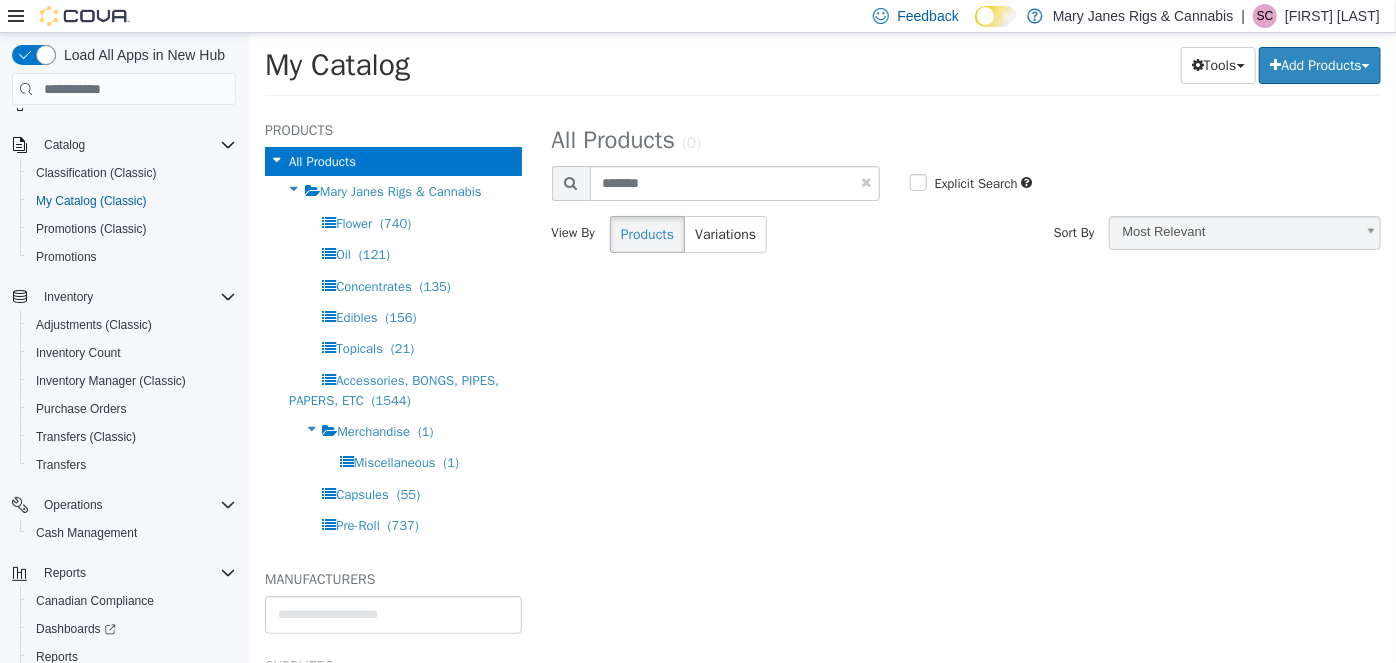 select on "**********" 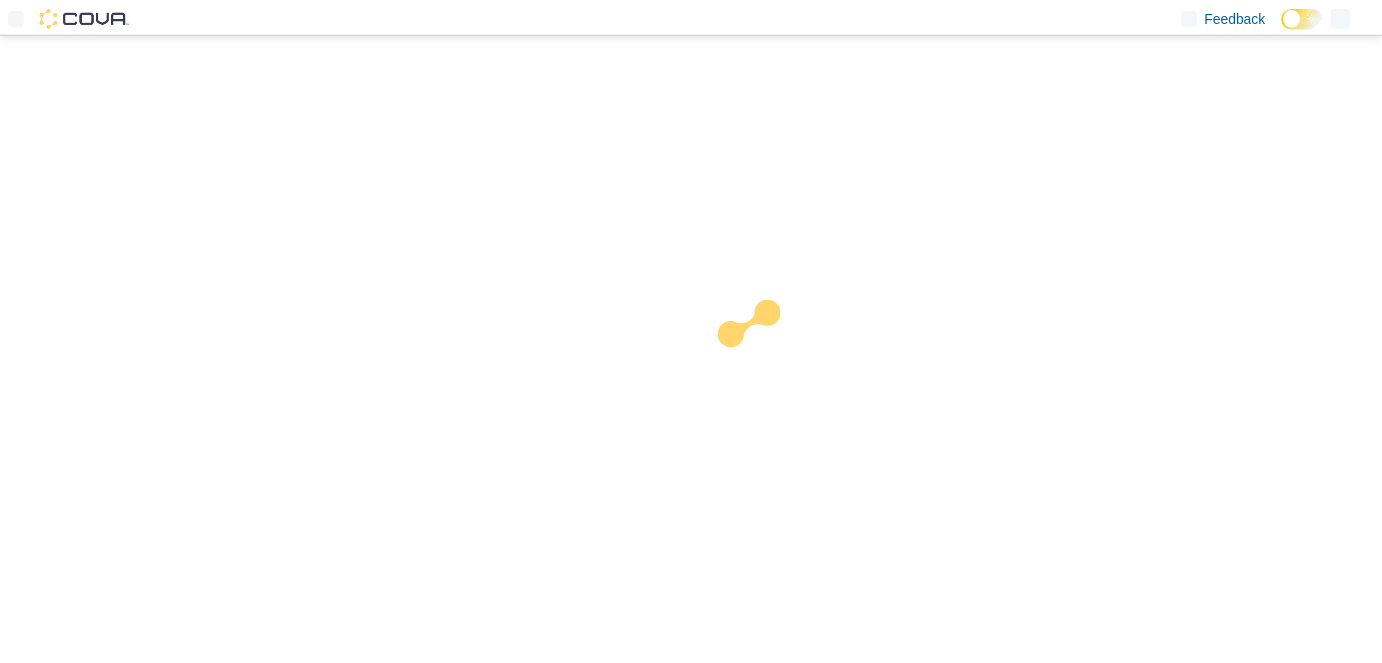 scroll, scrollTop: 0, scrollLeft: 0, axis: both 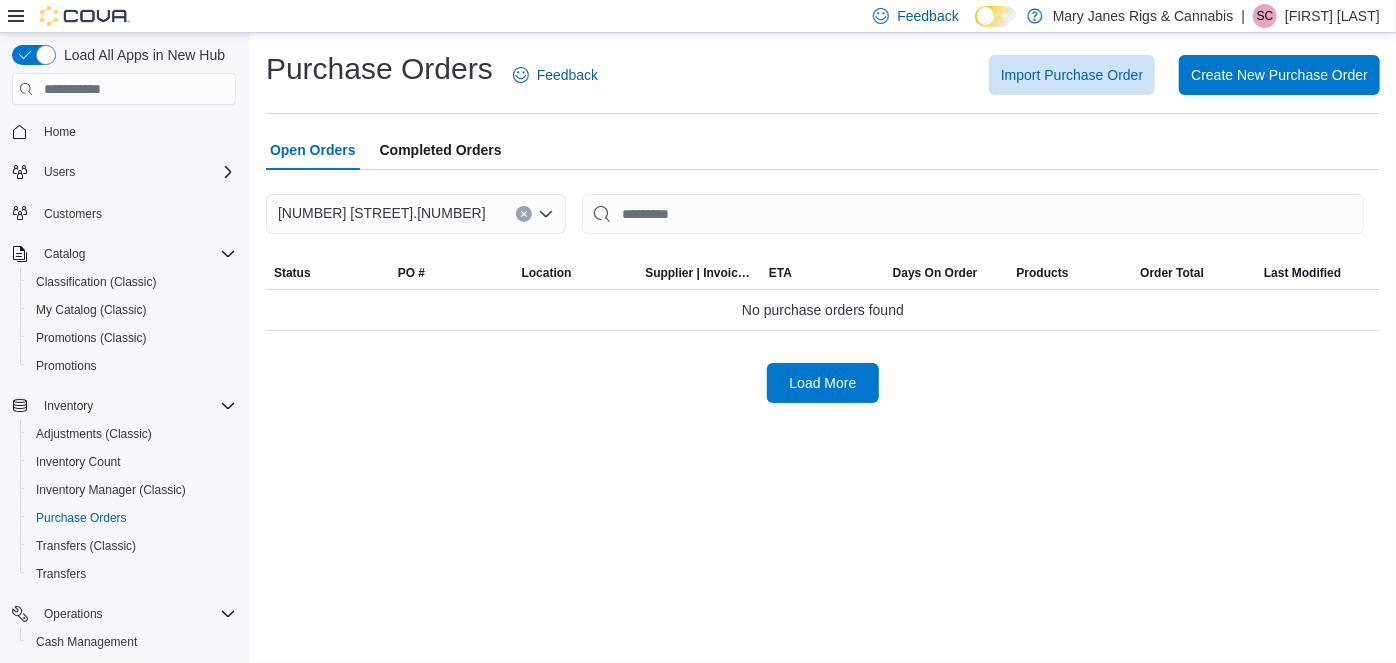 click on "Completed Orders" at bounding box center (441, 150) 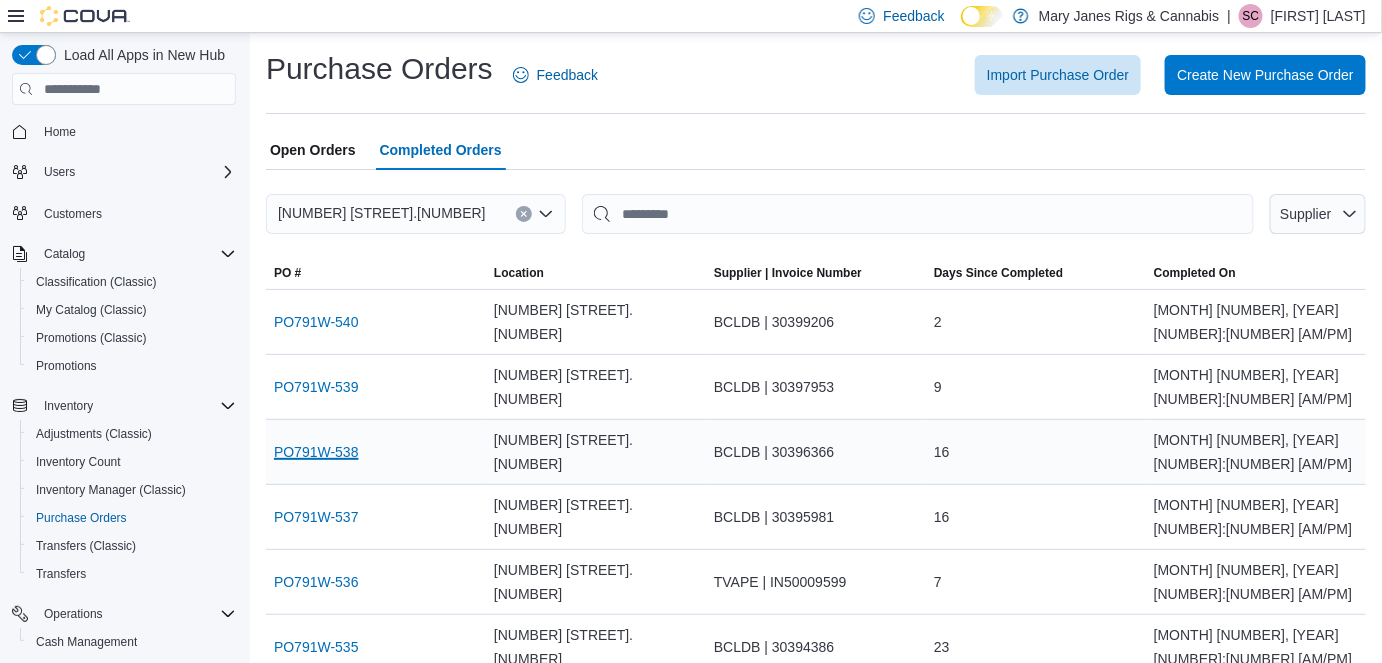 click on "PO791W-538" at bounding box center (316, 452) 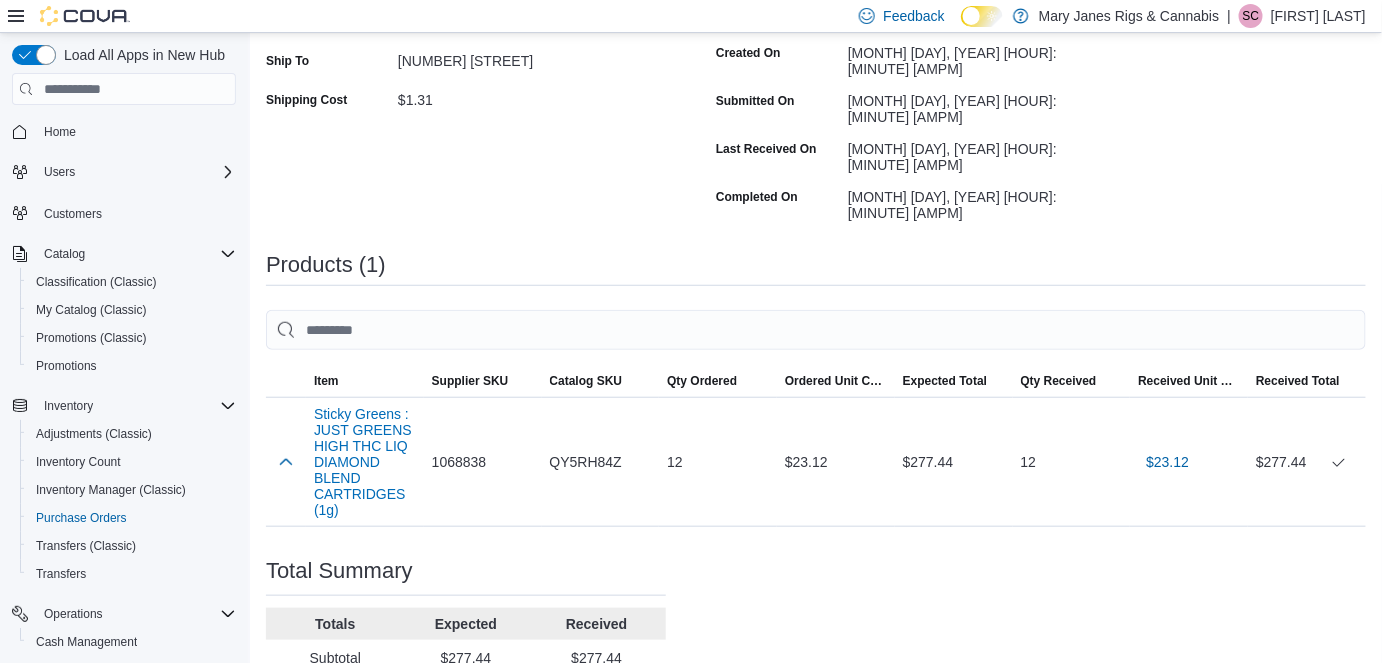 scroll, scrollTop: 363, scrollLeft: 0, axis: vertical 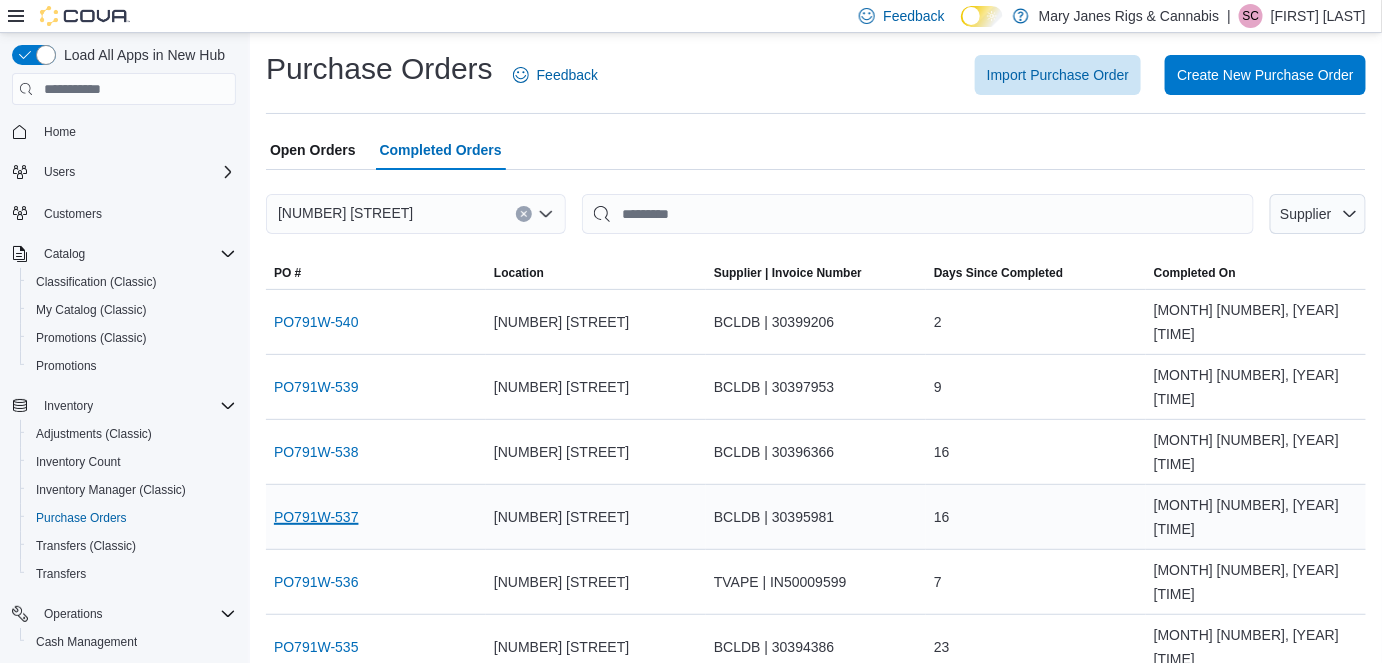 click on "PO791W-537" at bounding box center [316, 517] 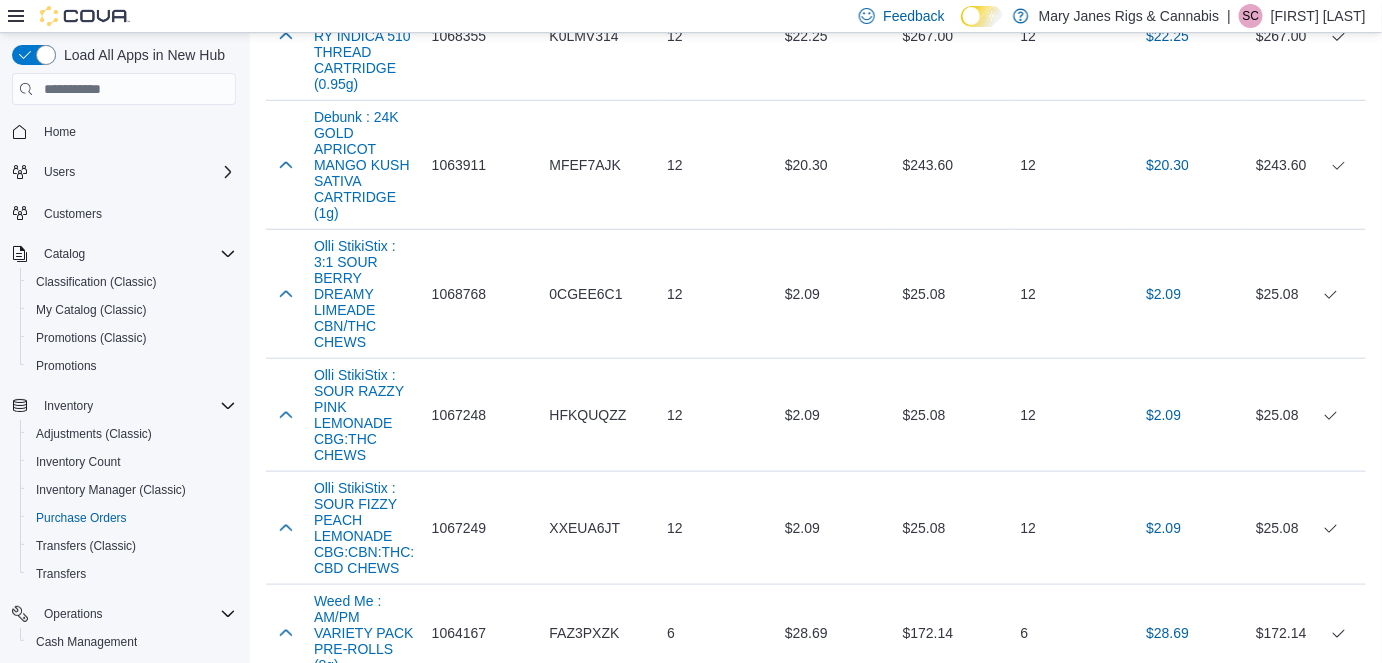scroll, scrollTop: 3090, scrollLeft: 0, axis: vertical 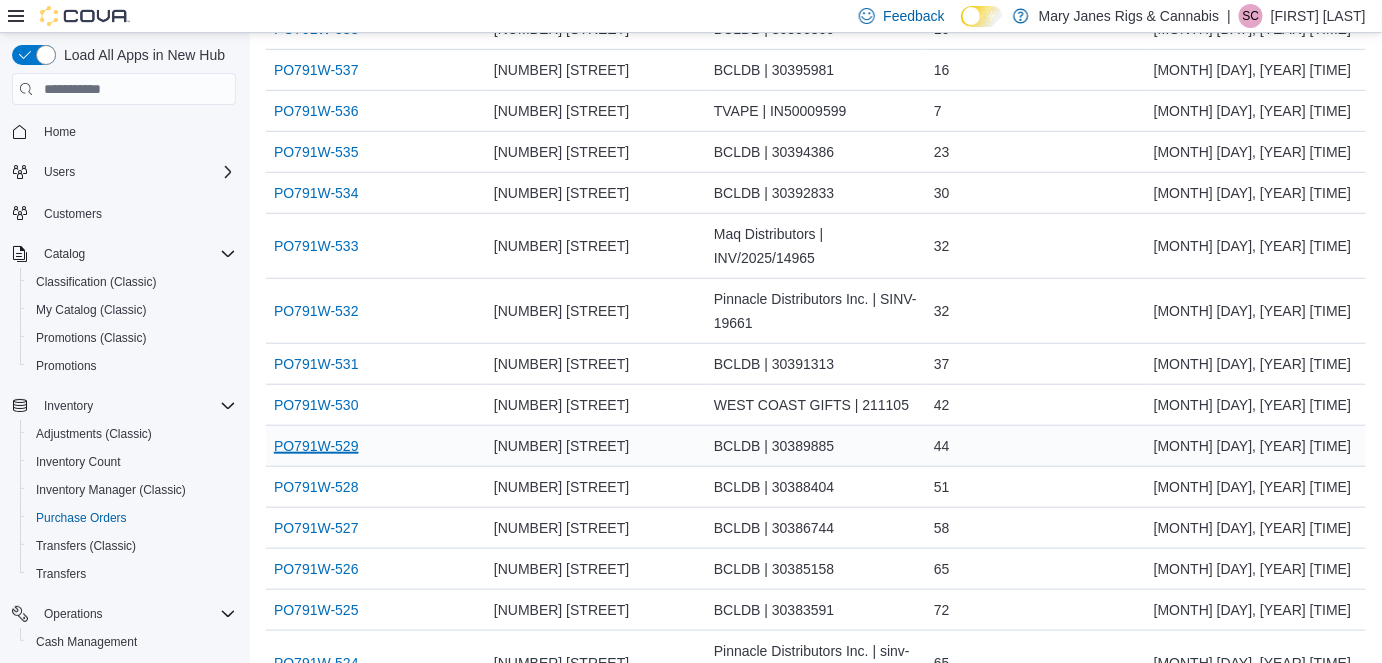 click on "PO791W-529" at bounding box center [316, 446] 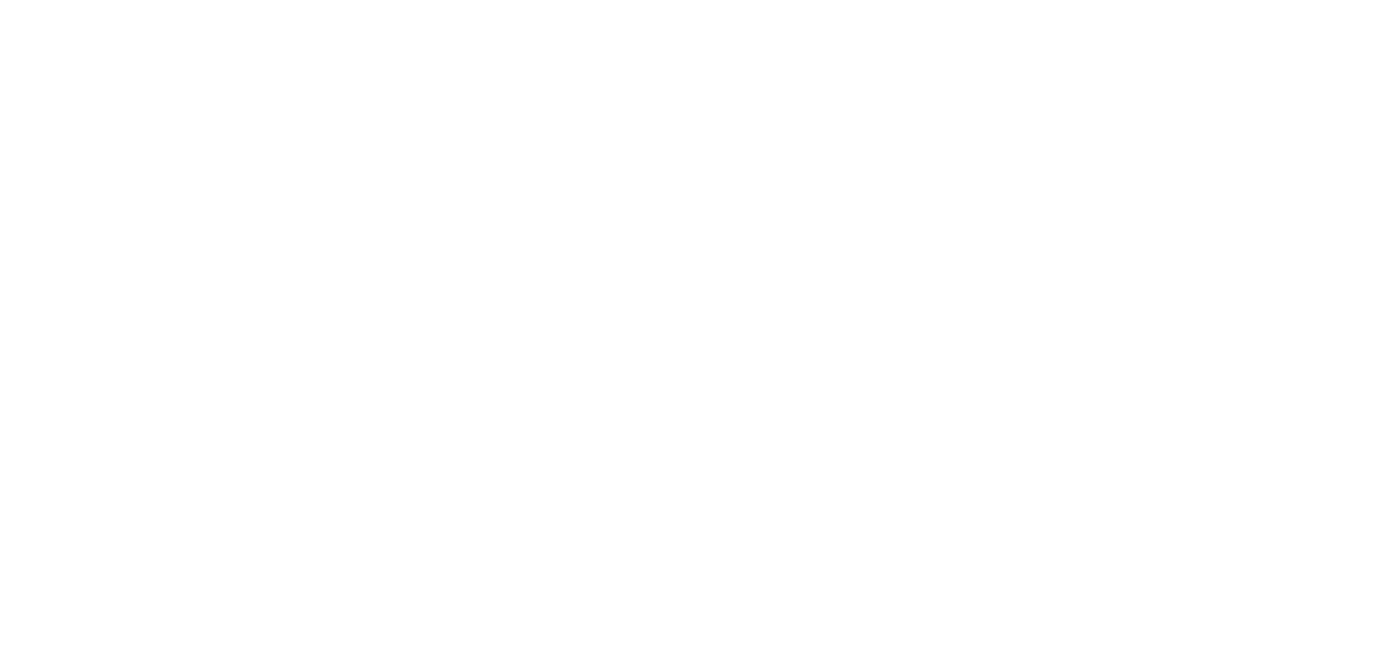 scroll, scrollTop: 0, scrollLeft: 0, axis: both 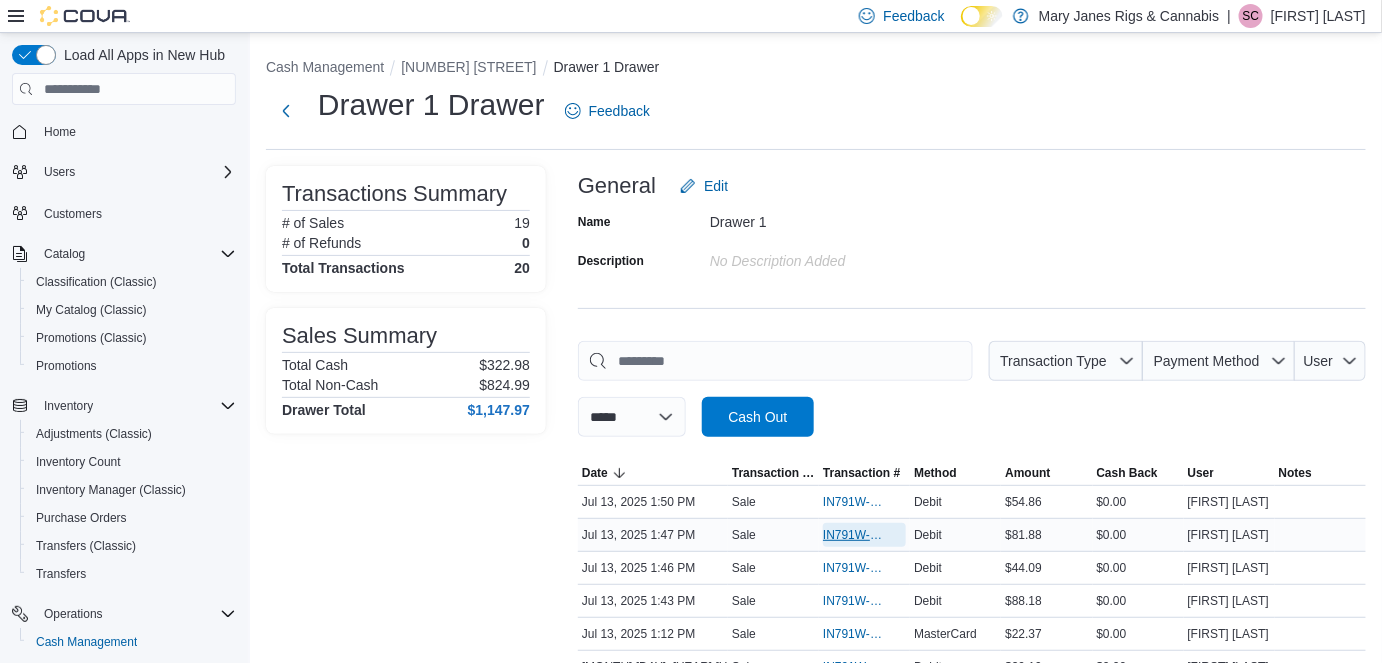 click on "IN791W-32443" at bounding box center (854, 535) 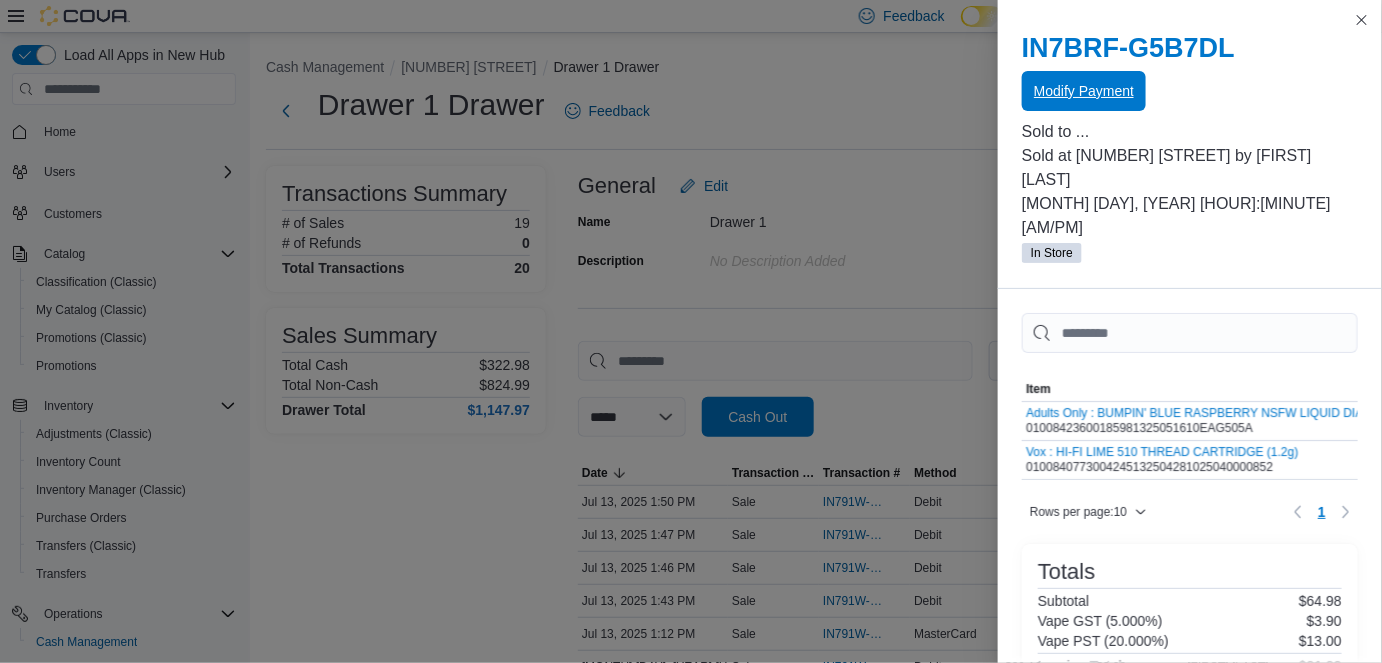 click on "Modify Payment" at bounding box center [1084, 91] 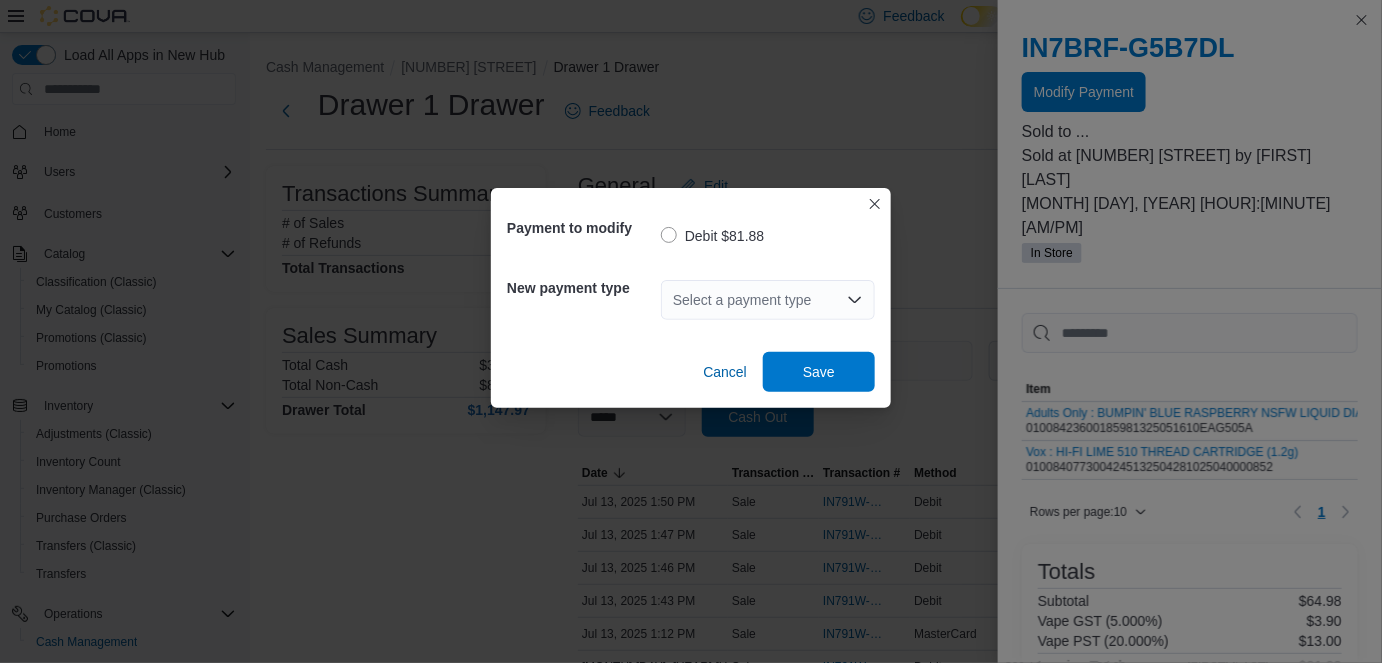 click on "Select a payment type" at bounding box center (768, 300) 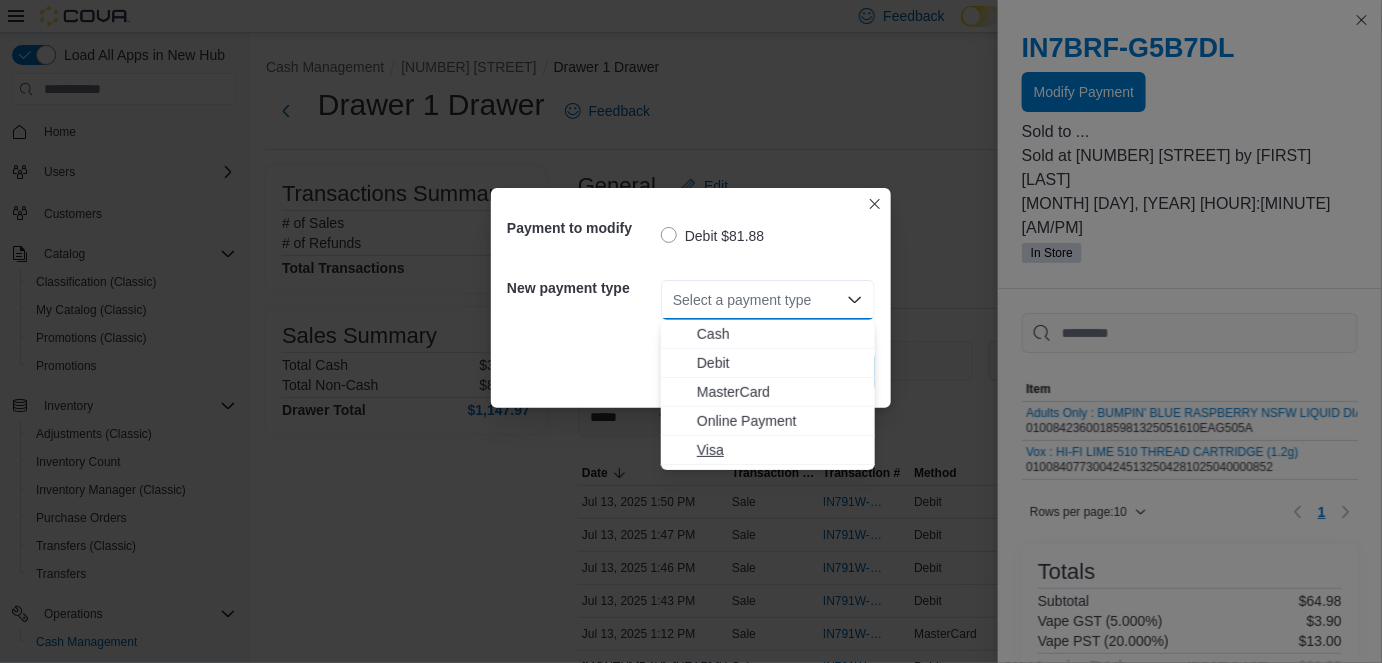 click on "Visa" at bounding box center (780, 450) 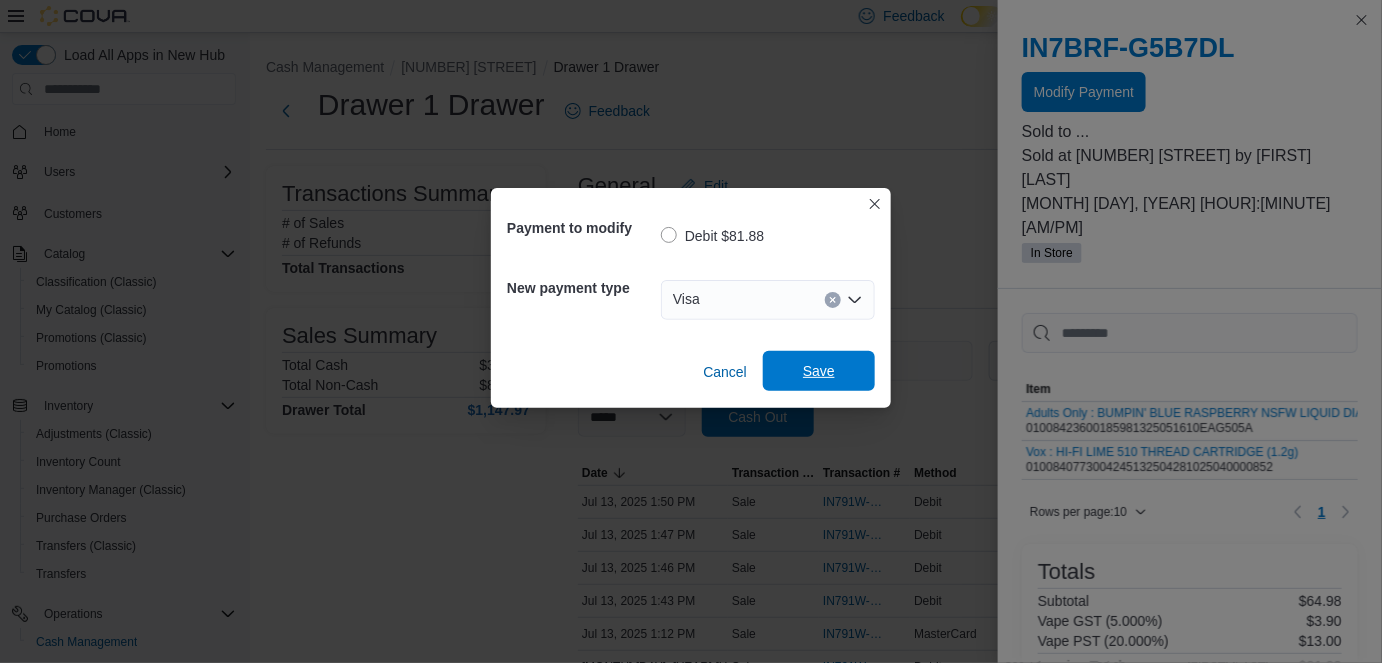 click on "Save" at bounding box center (819, 371) 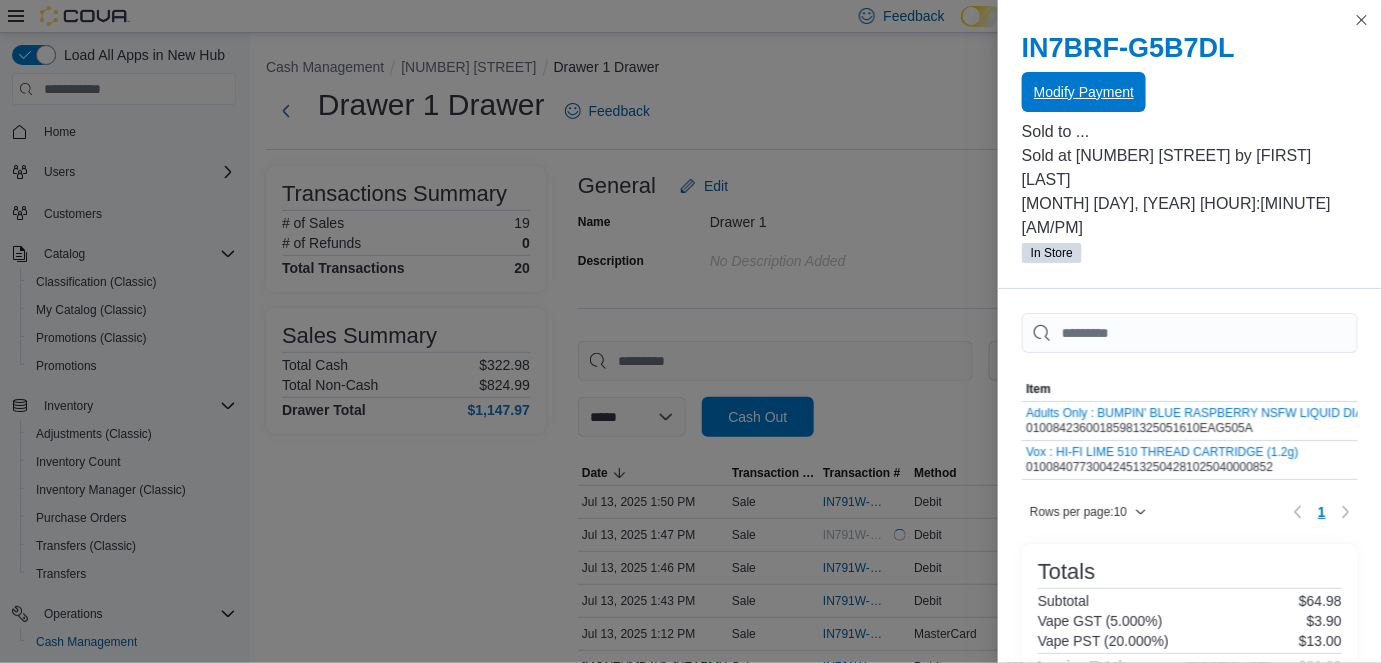 scroll, scrollTop: 0, scrollLeft: 0, axis: both 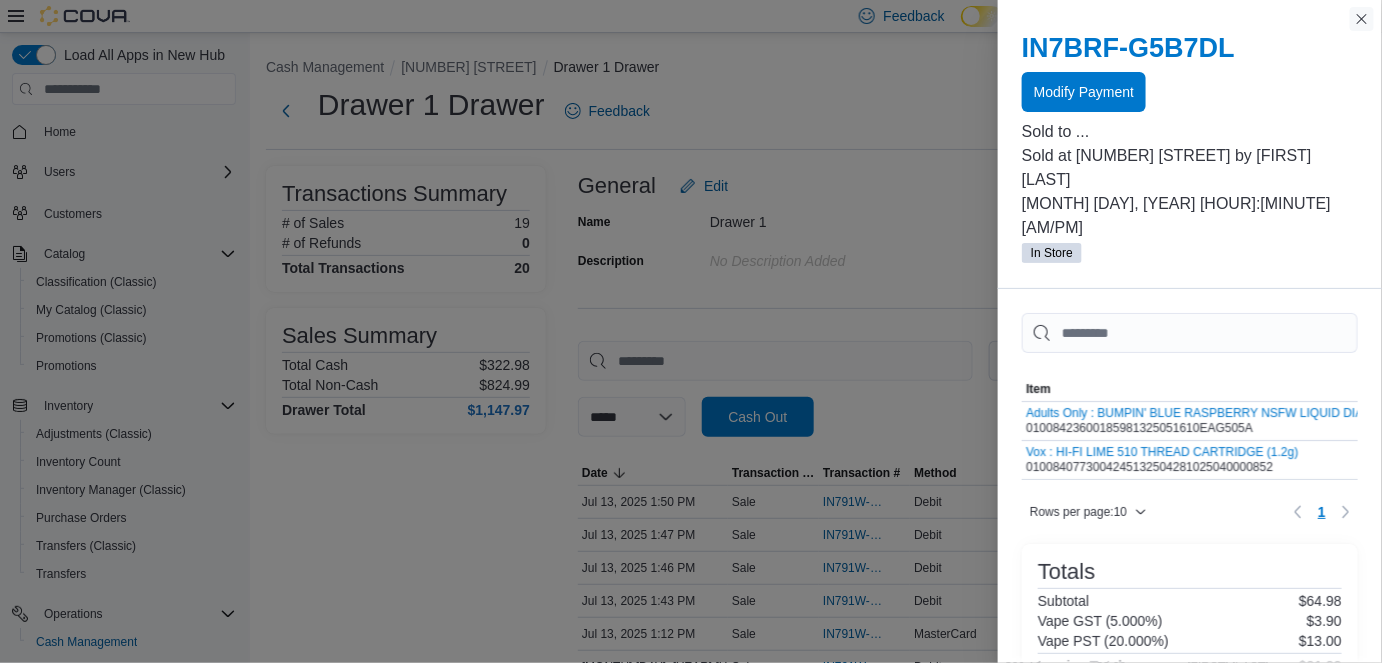 click at bounding box center [1362, 19] 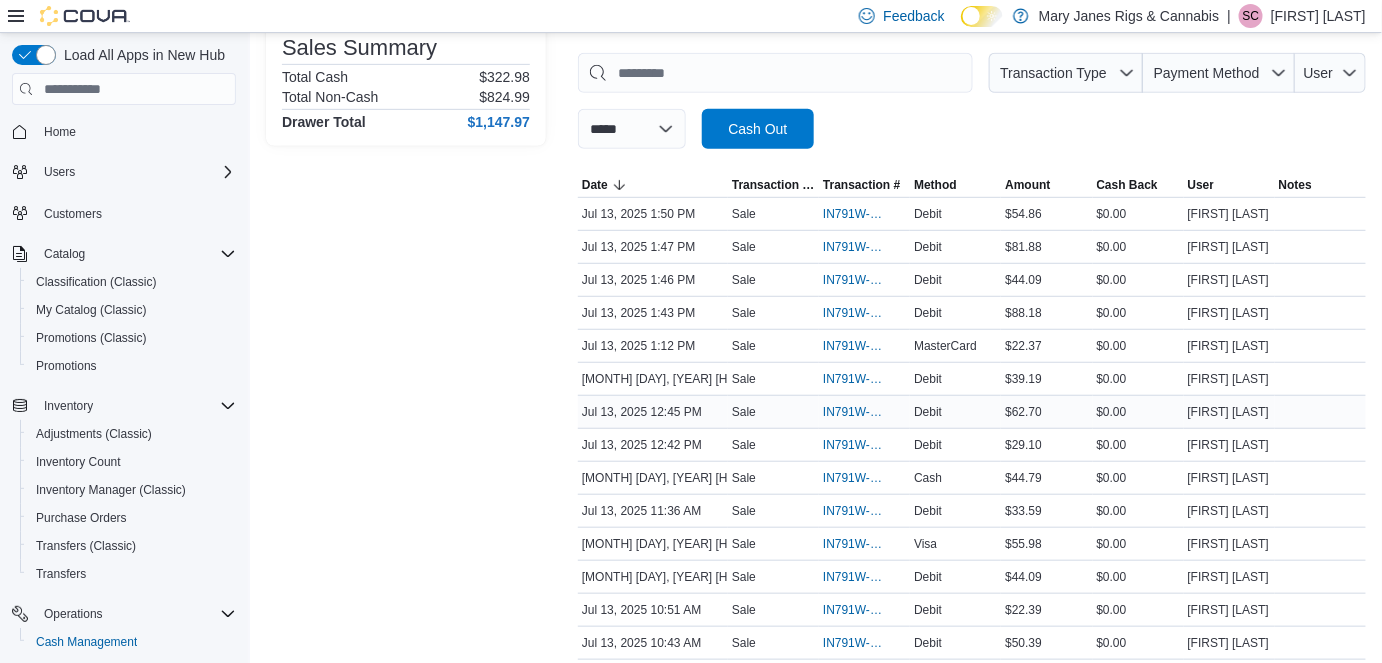 scroll, scrollTop: 272, scrollLeft: 0, axis: vertical 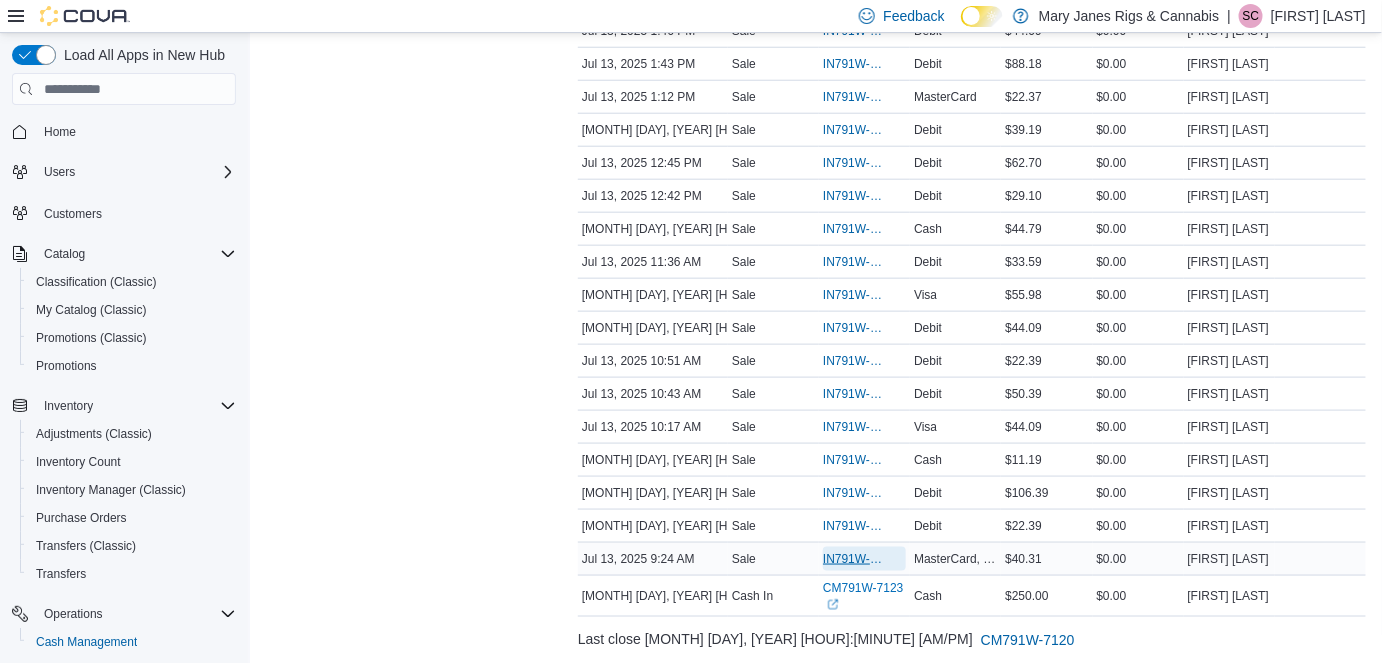 click on "IN791W-32426" at bounding box center [854, 559] 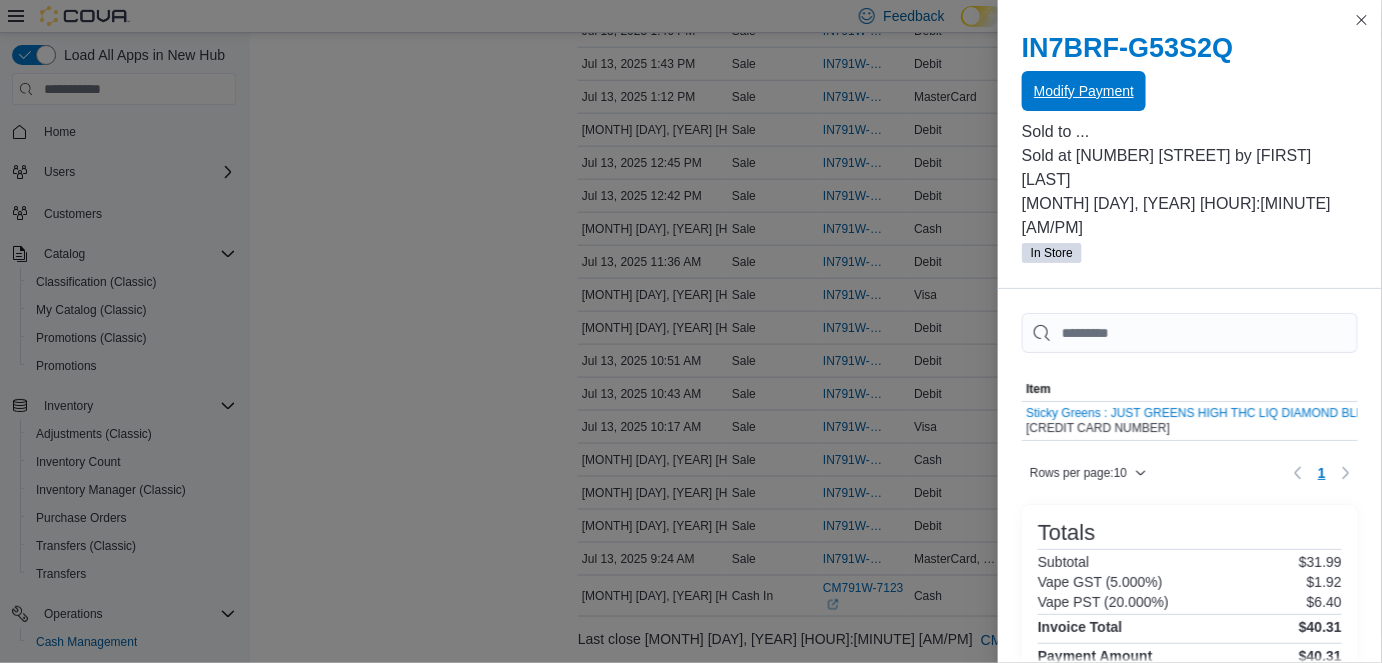 click on "Modify Payment" at bounding box center (1084, 91) 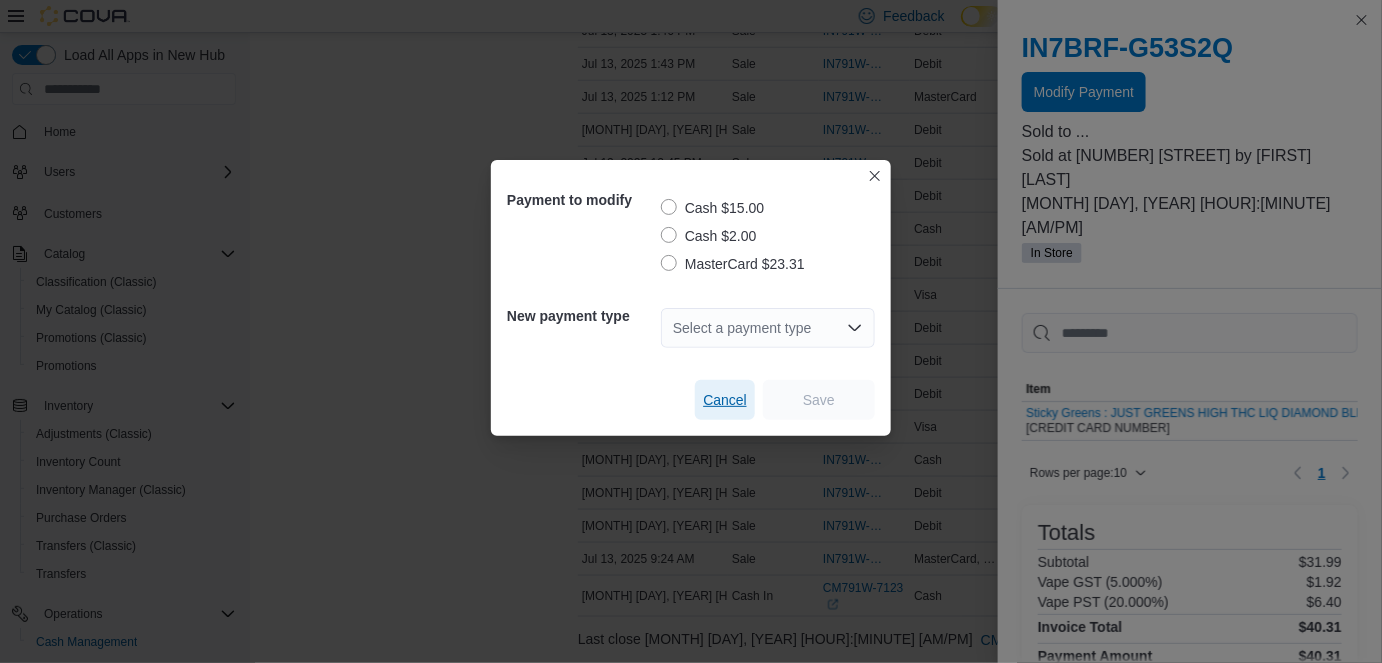 click on "Cancel" at bounding box center [725, 400] 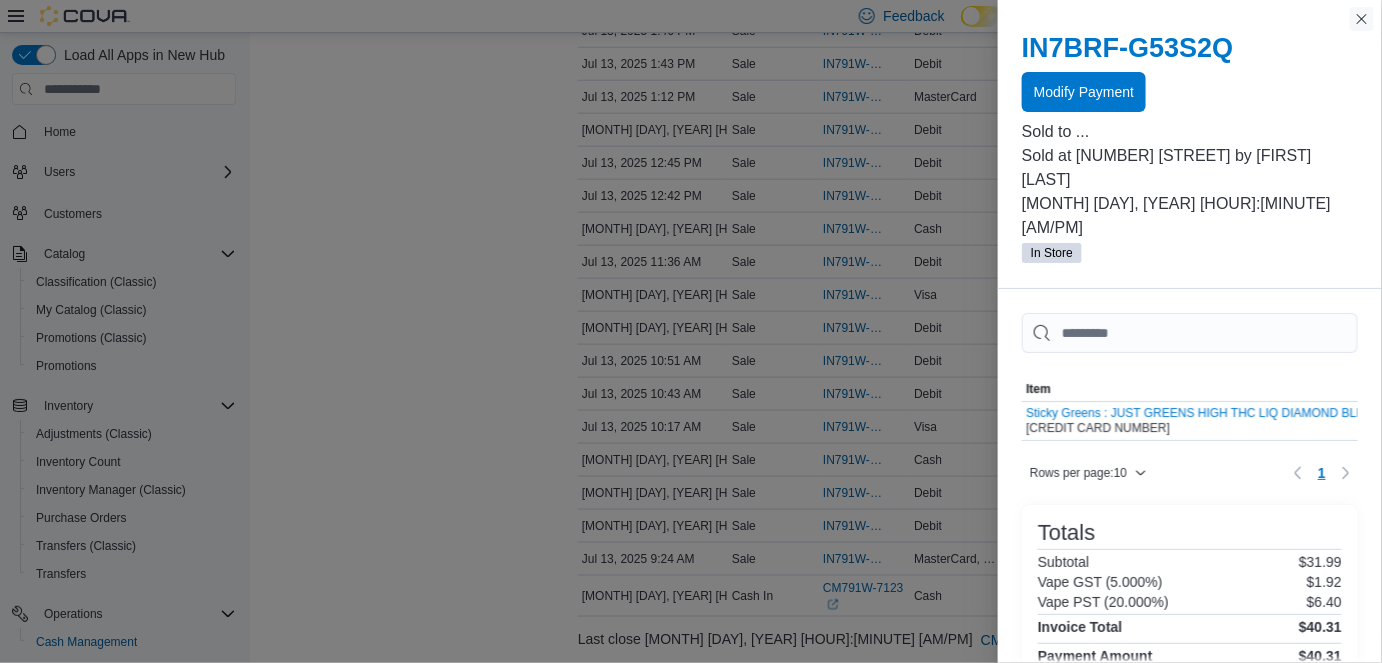 click at bounding box center (1362, 19) 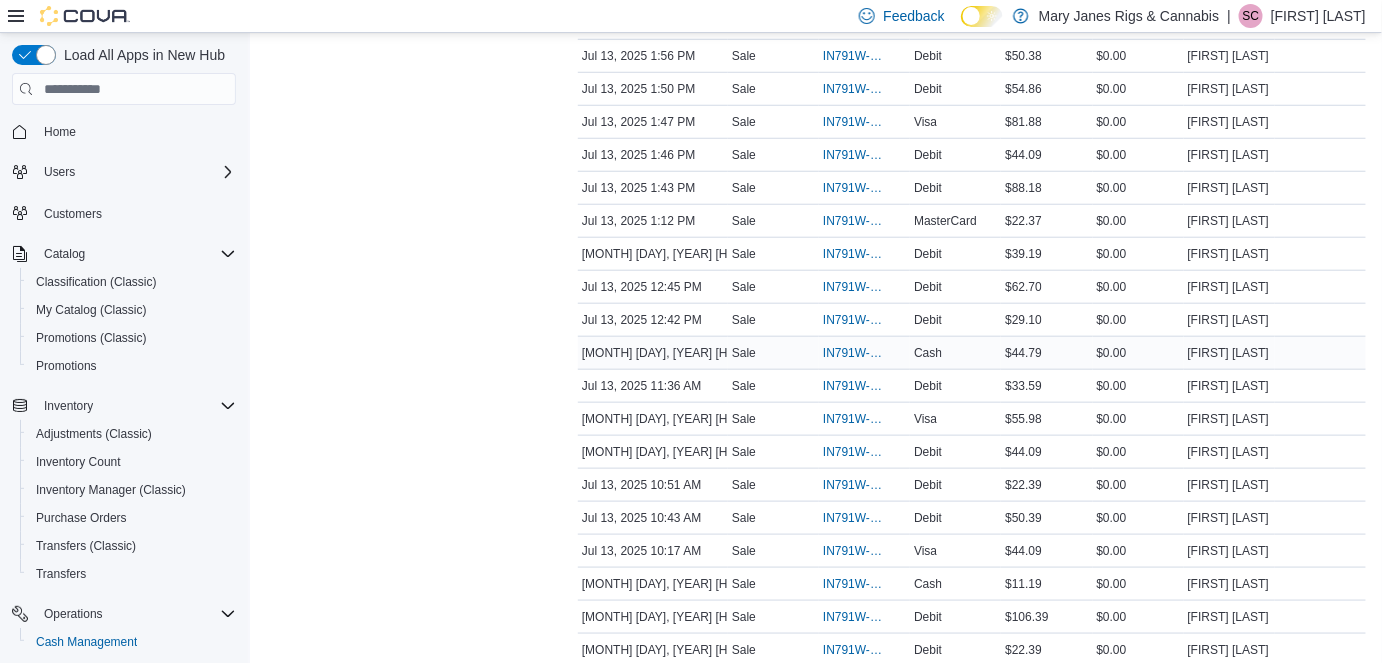 scroll, scrollTop: 504, scrollLeft: 0, axis: vertical 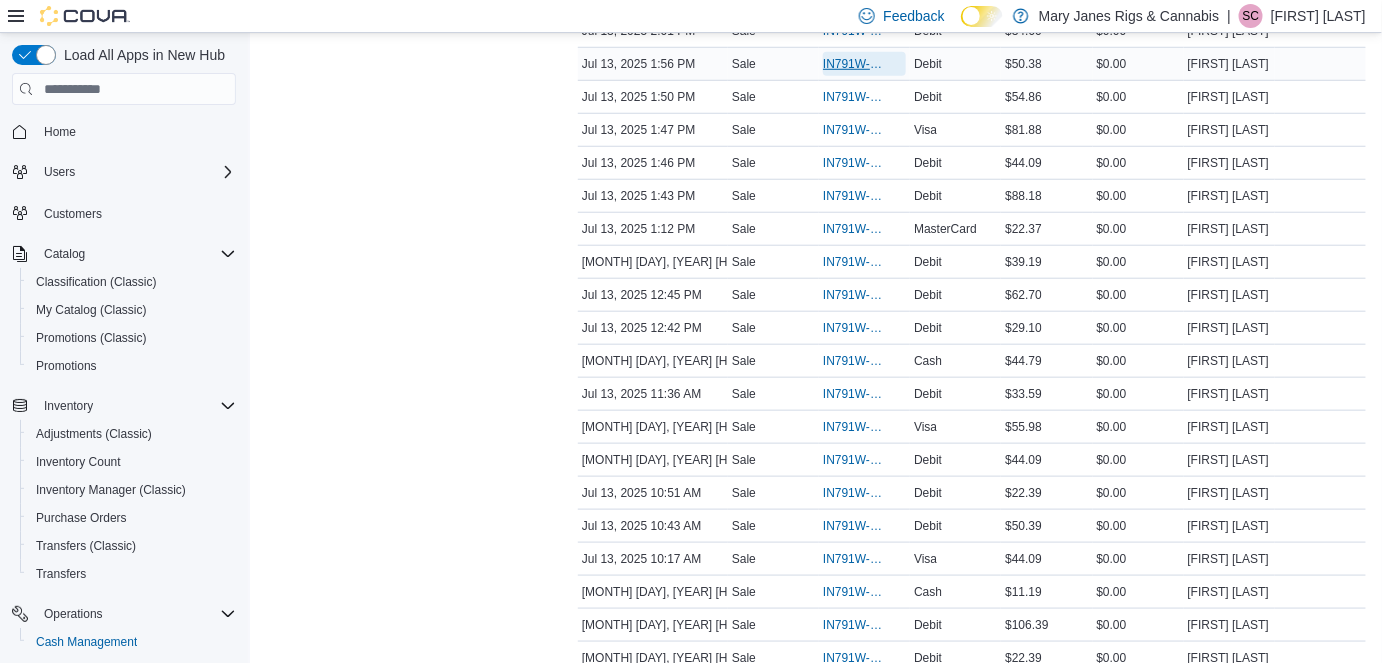 click on "IN791W-32445" at bounding box center [854, 64] 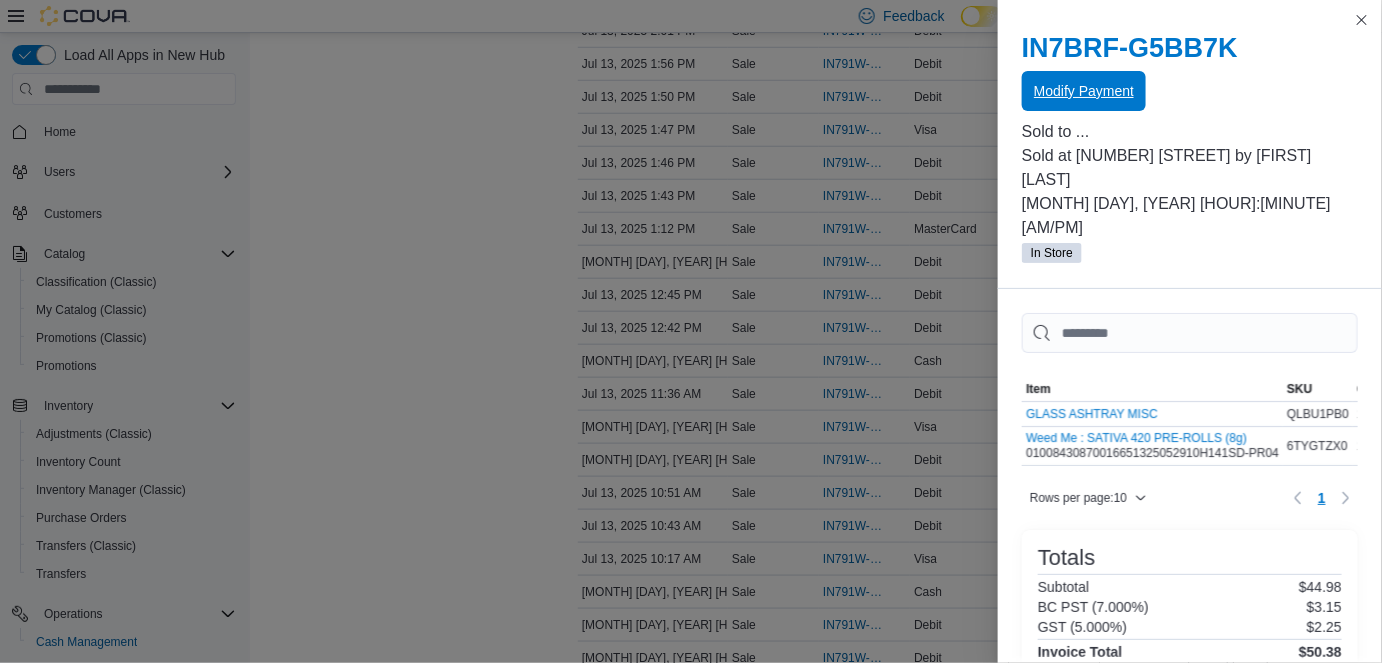 click on "Modify Payment" at bounding box center [1084, 91] 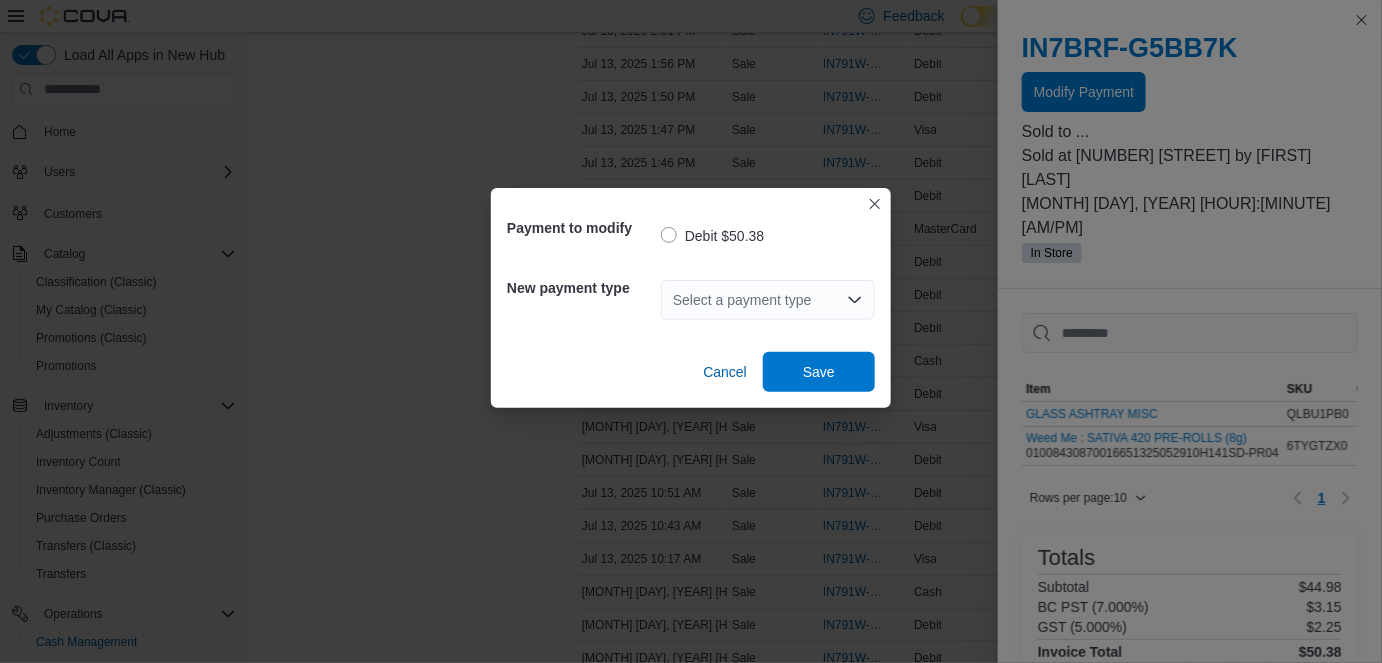 click on "Select a payment type" at bounding box center (768, 300) 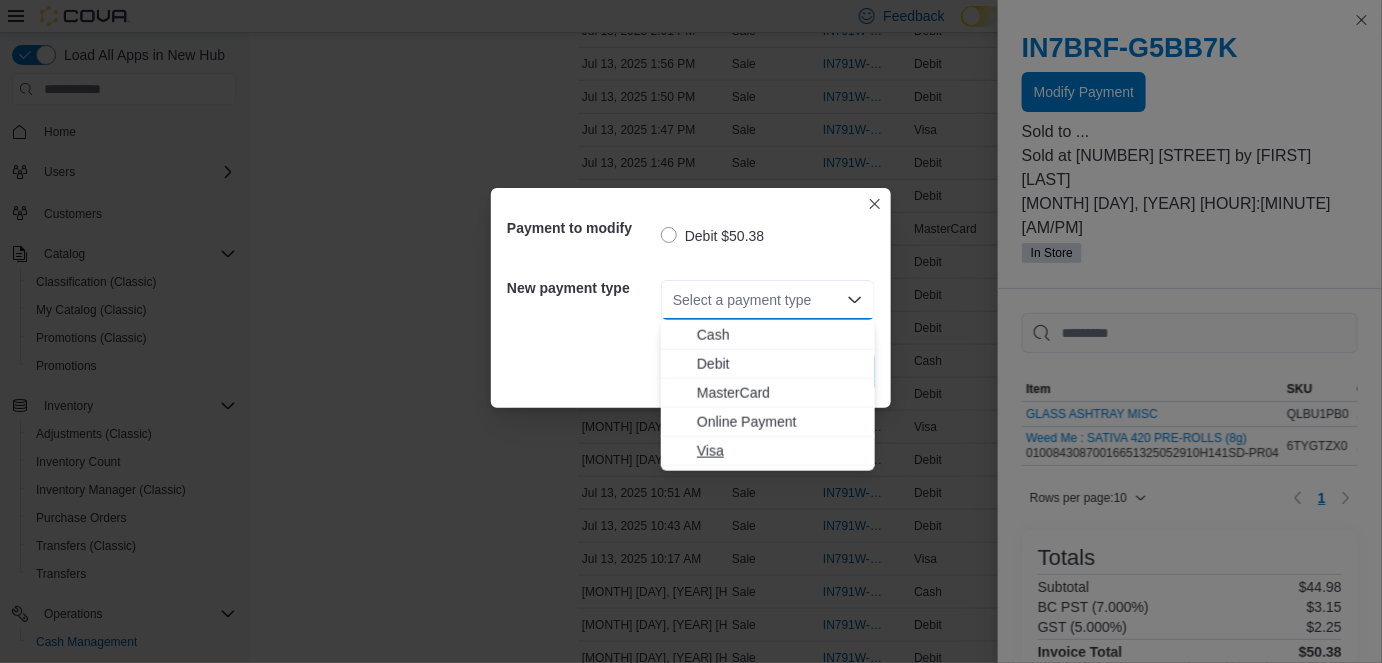 click on "Visa" at bounding box center [780, 451] 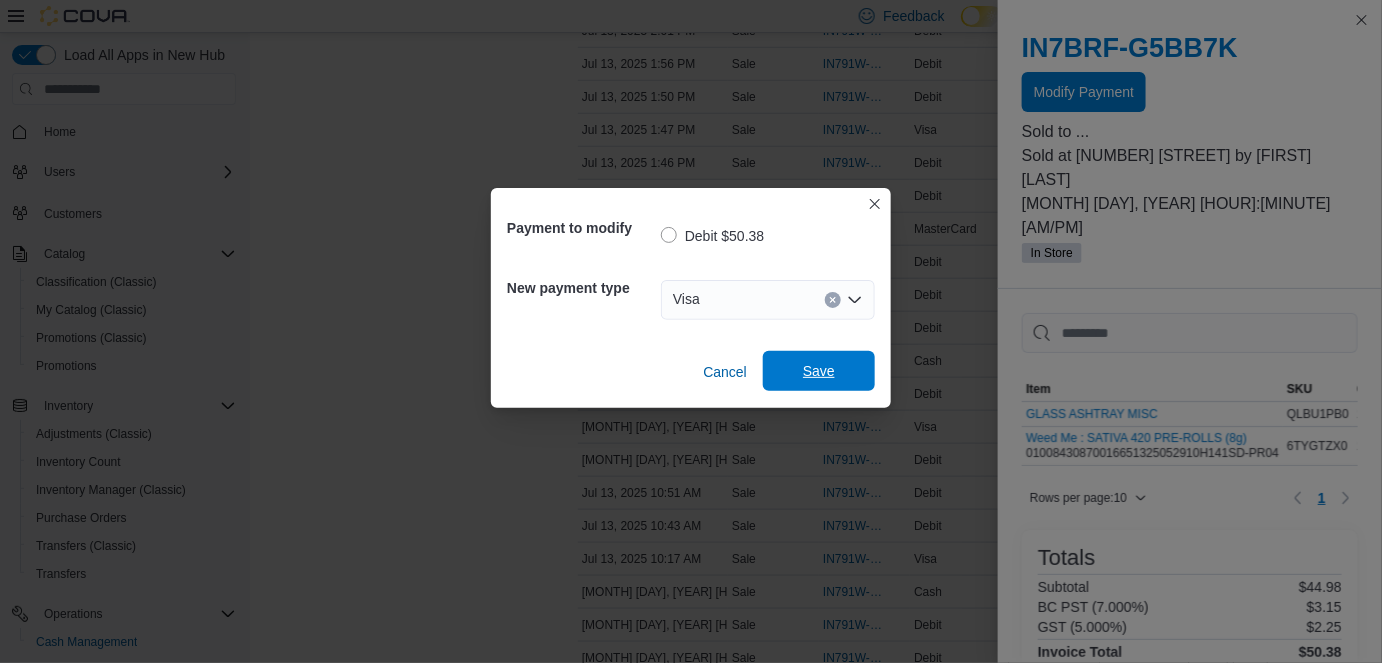 click on "Save" at bounding box center (819, 371) 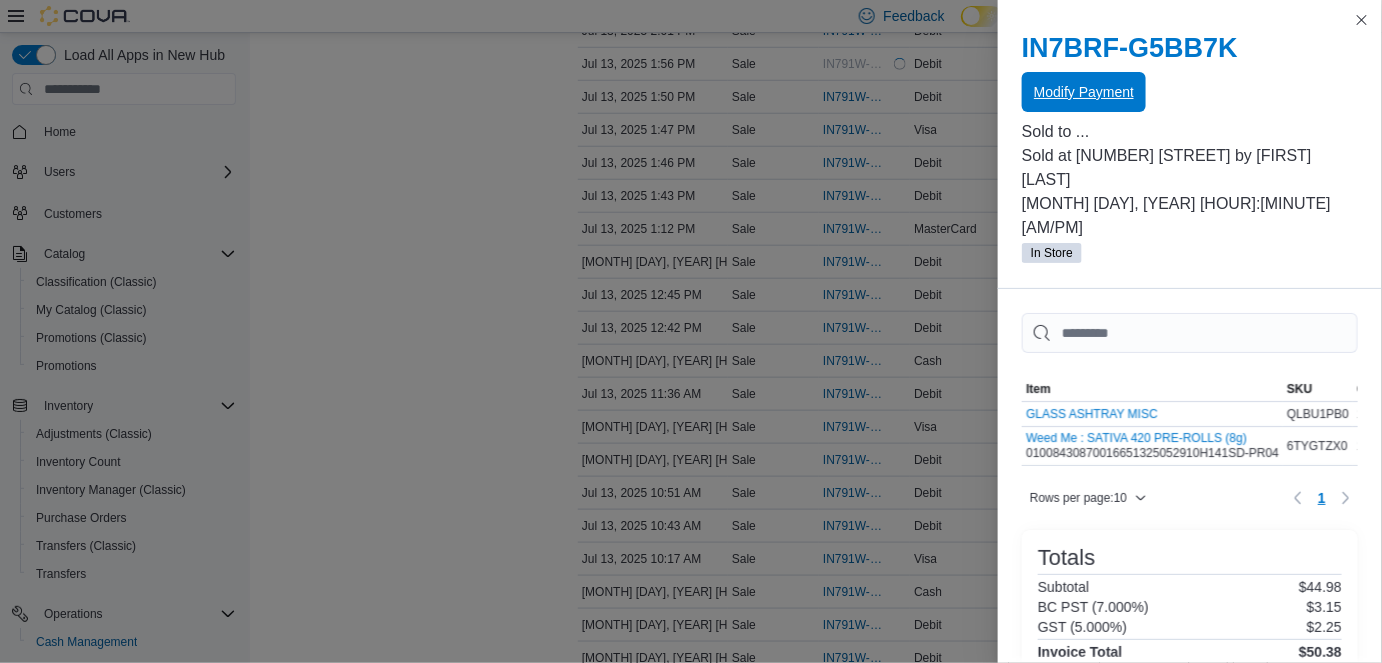 scroll, scrollTop: 0, scrollLeft: 0, axis: both 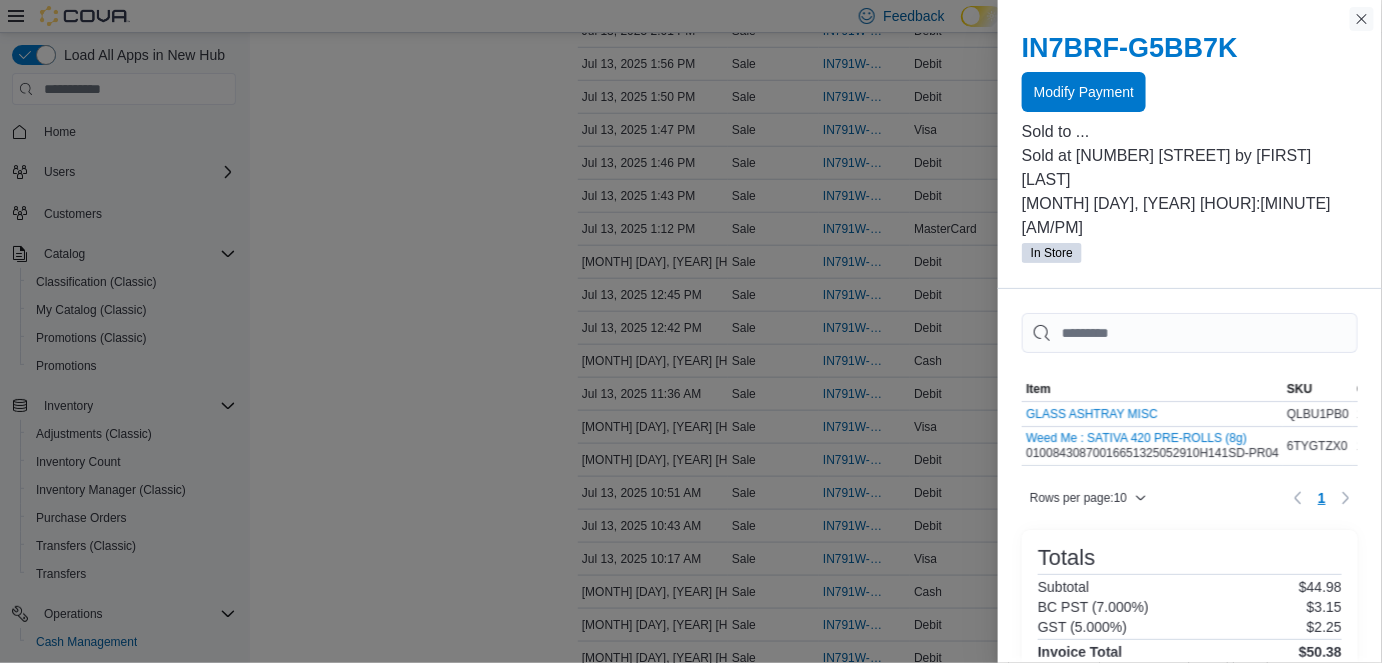 click at bounding box center [1362, 19] 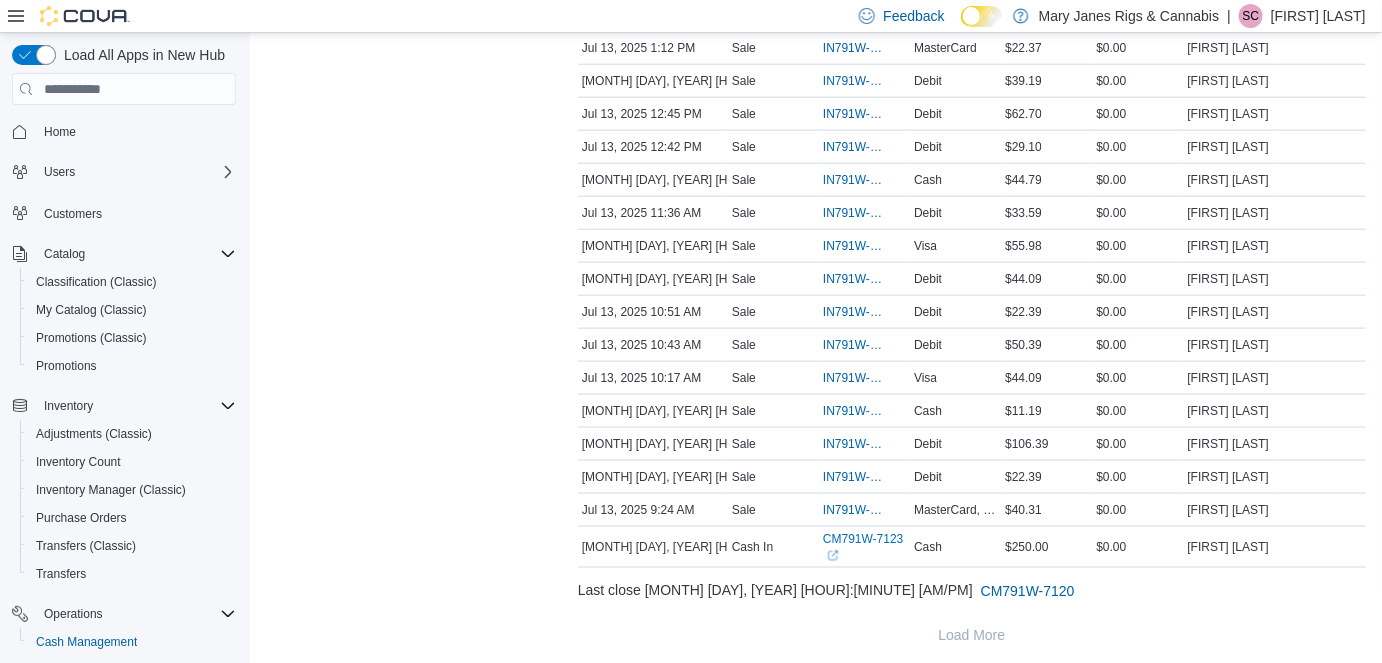 scroll, scrollTop: 686, scrollLeft: 0, axis: vertical 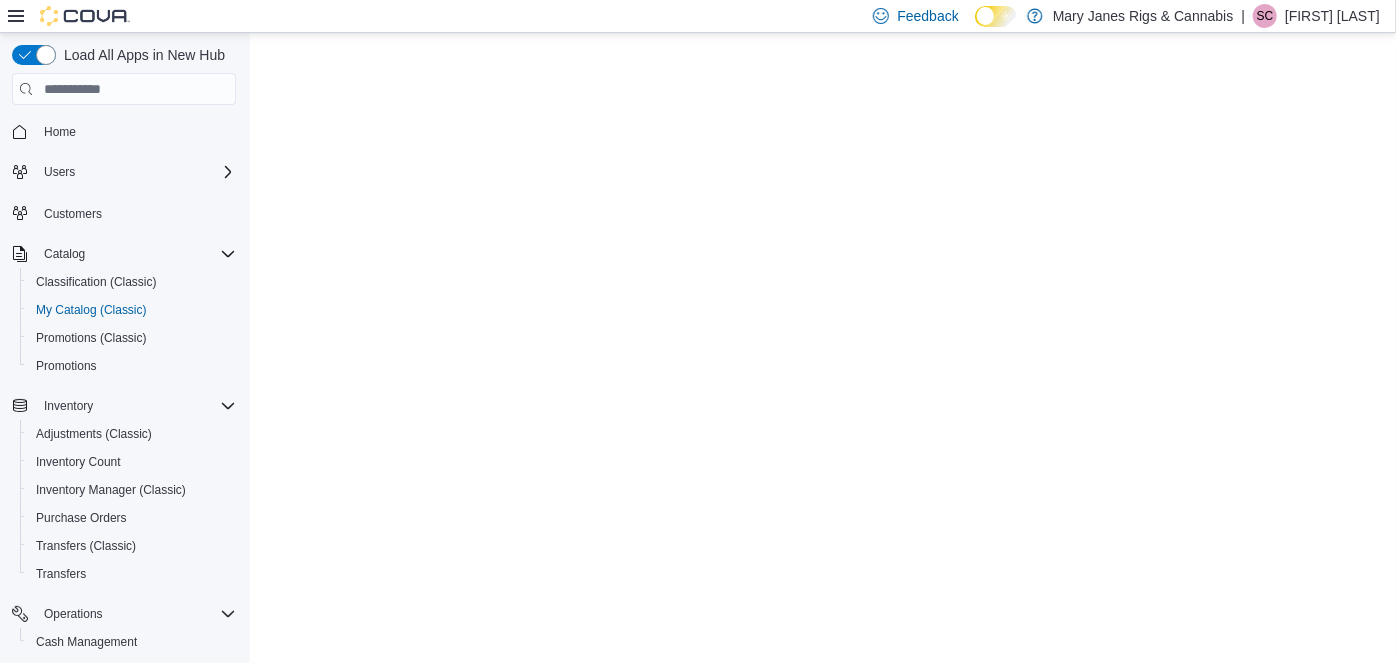select on "**********" 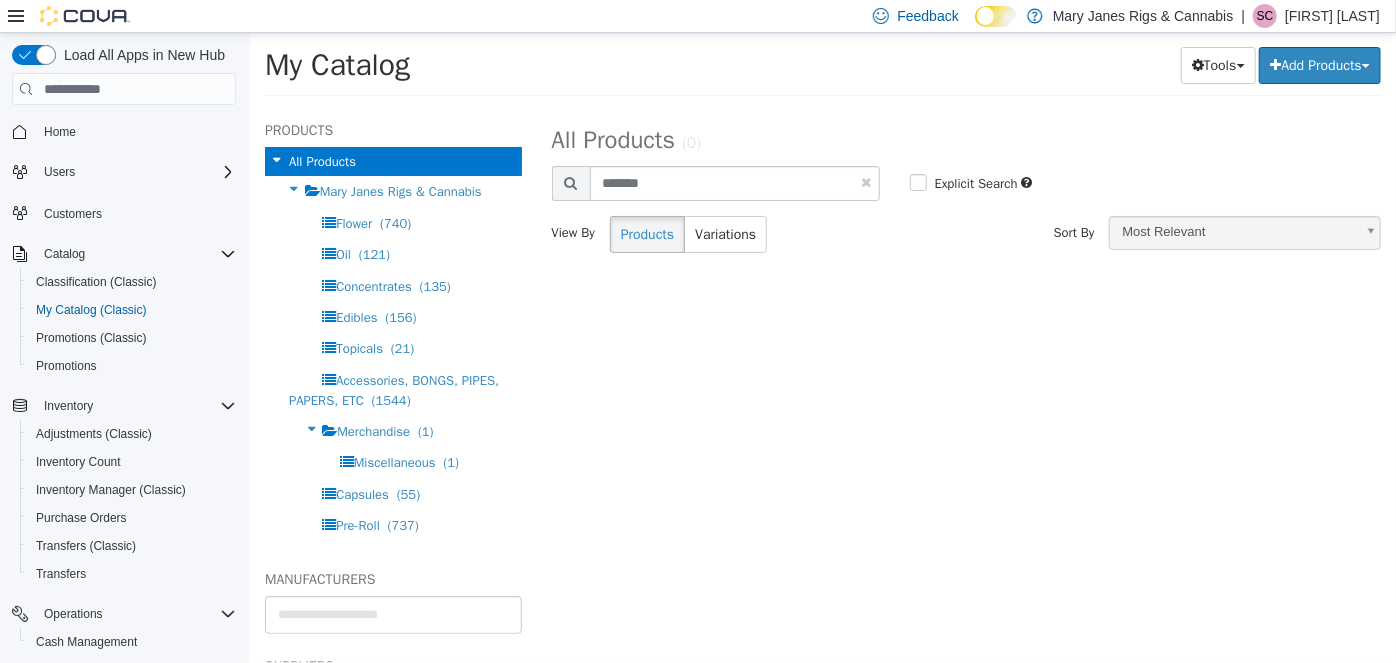 scroll, scrollTop: 0, scrollLeft: 0, axis: both 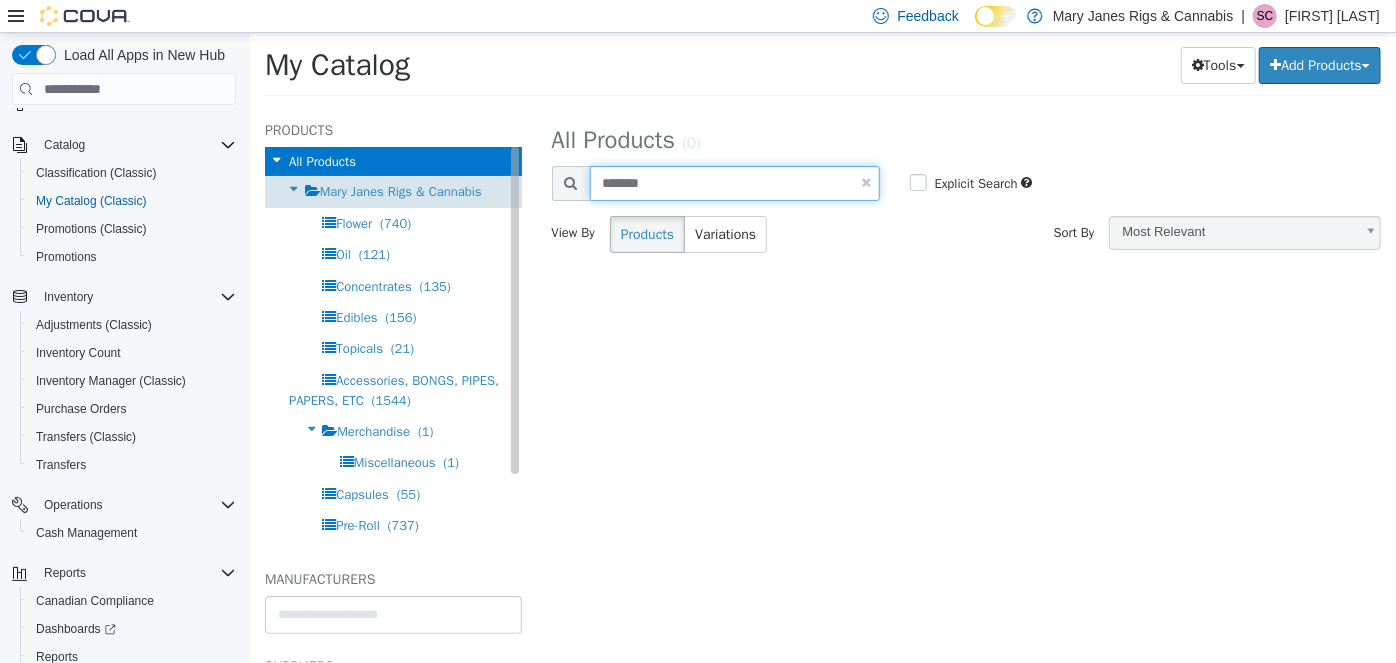 drag, startPoint x: 673, startPoint y: 180, endPoint x: 401, endPoint y: 178, distance: 272.00735 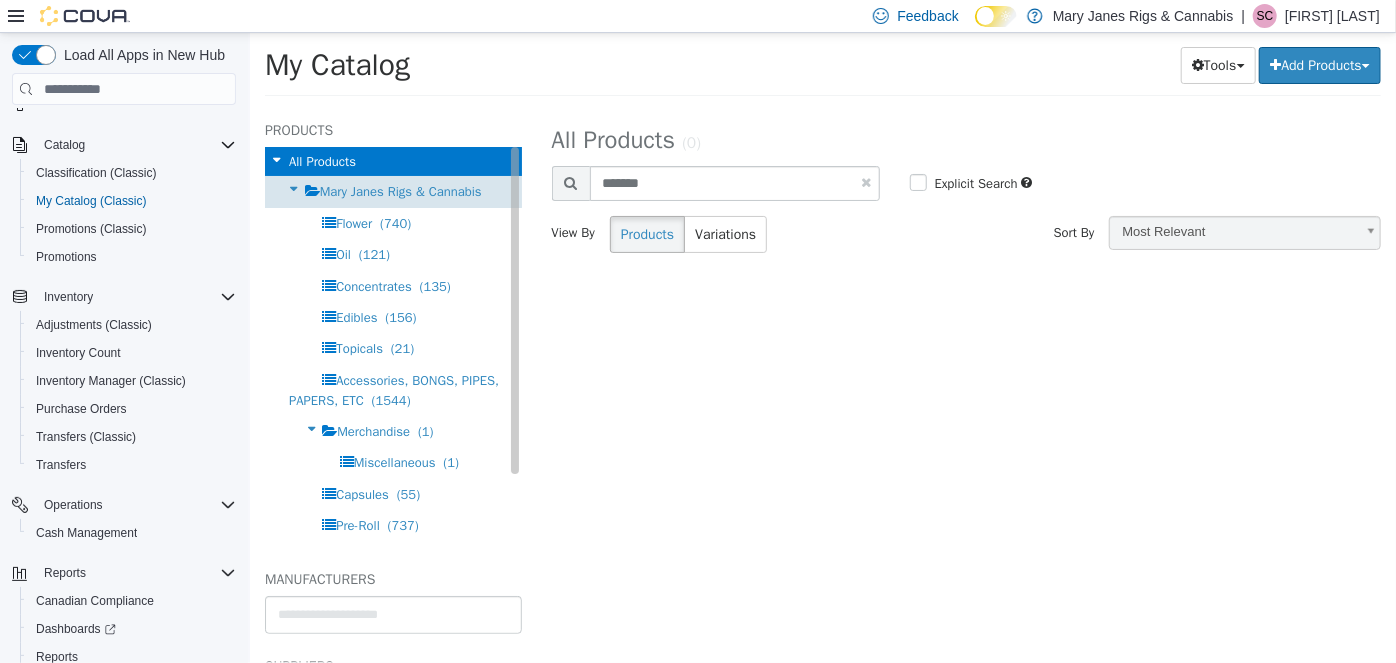 select on "**********" 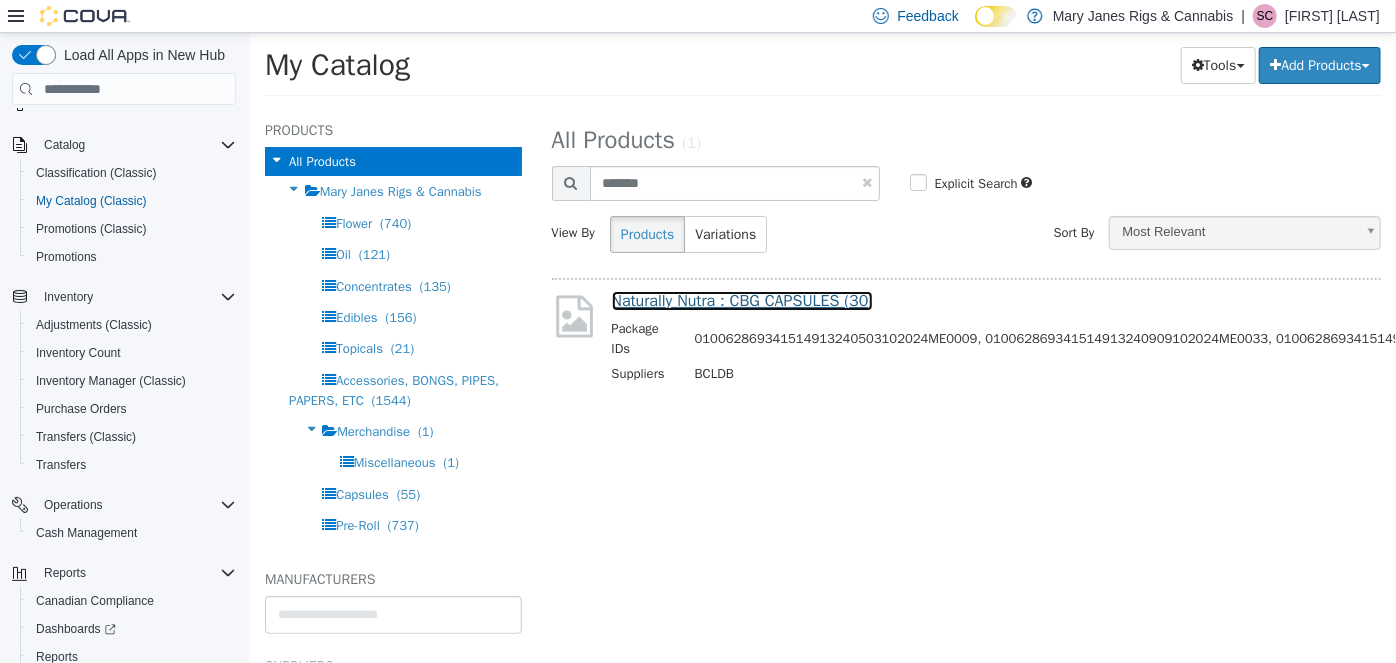click on "Naturally Nutra : CBG CAPSULES (30)" at bounding box center (742, 301) 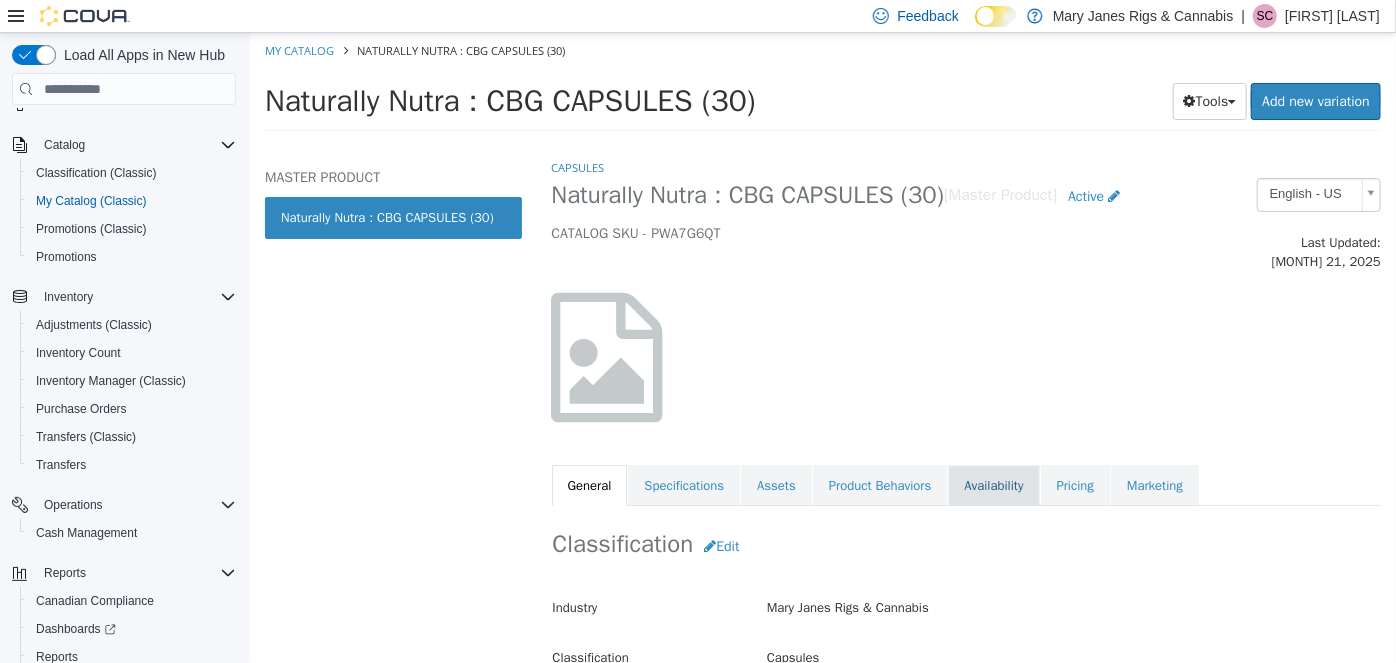 click on "Availability" at bounding box center (992, 486) 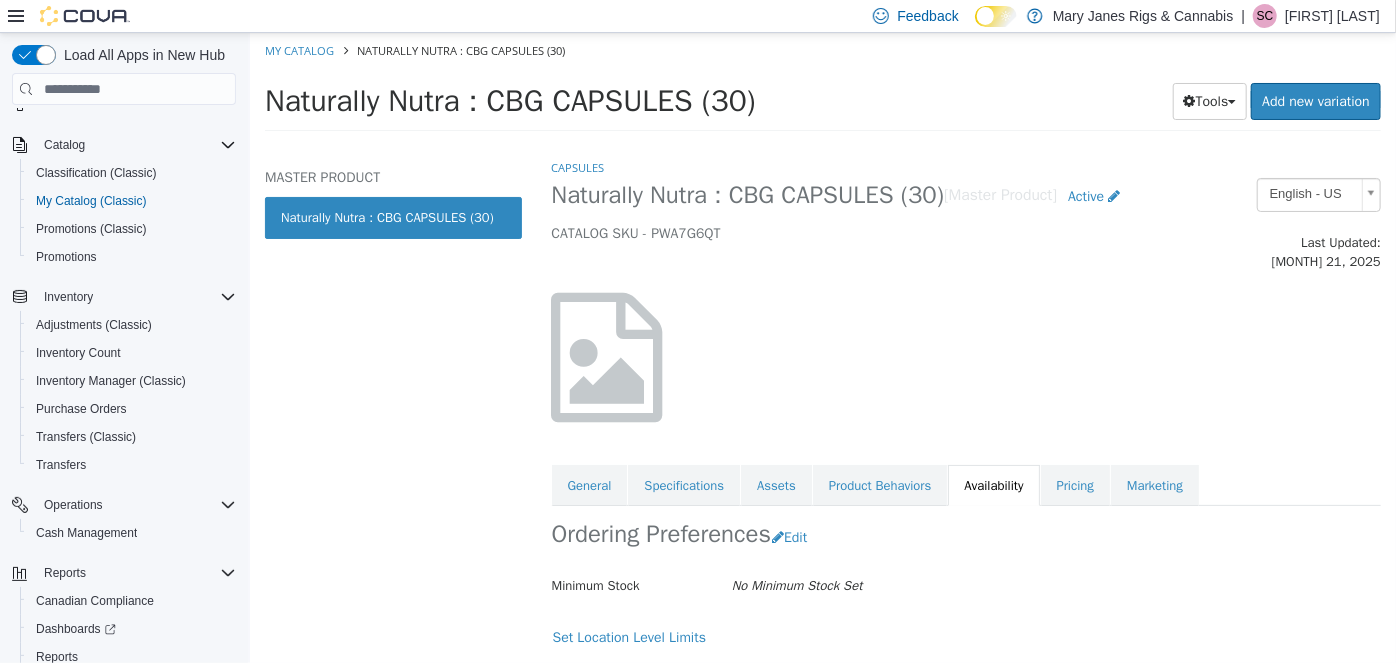 scroll, scrollTop: 141, scrollLeft: 0, axis: vertical 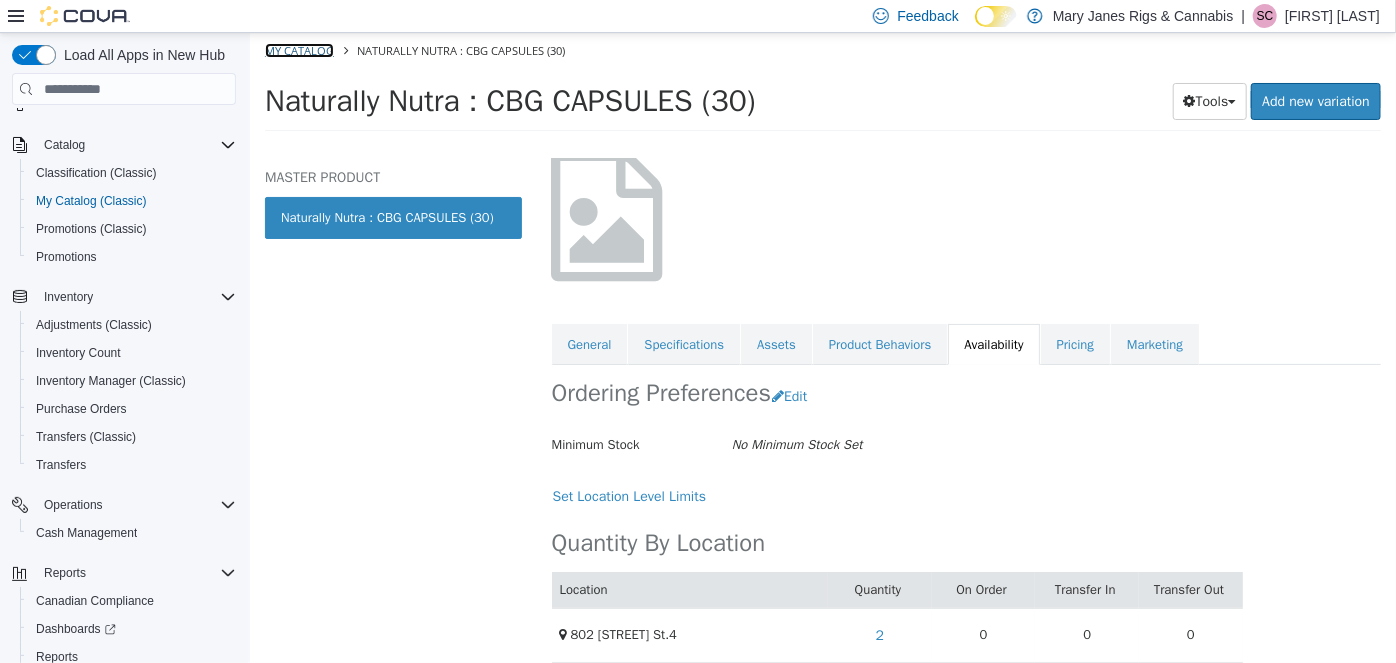 click on "My Catalog" at bounding box center [298, 50] 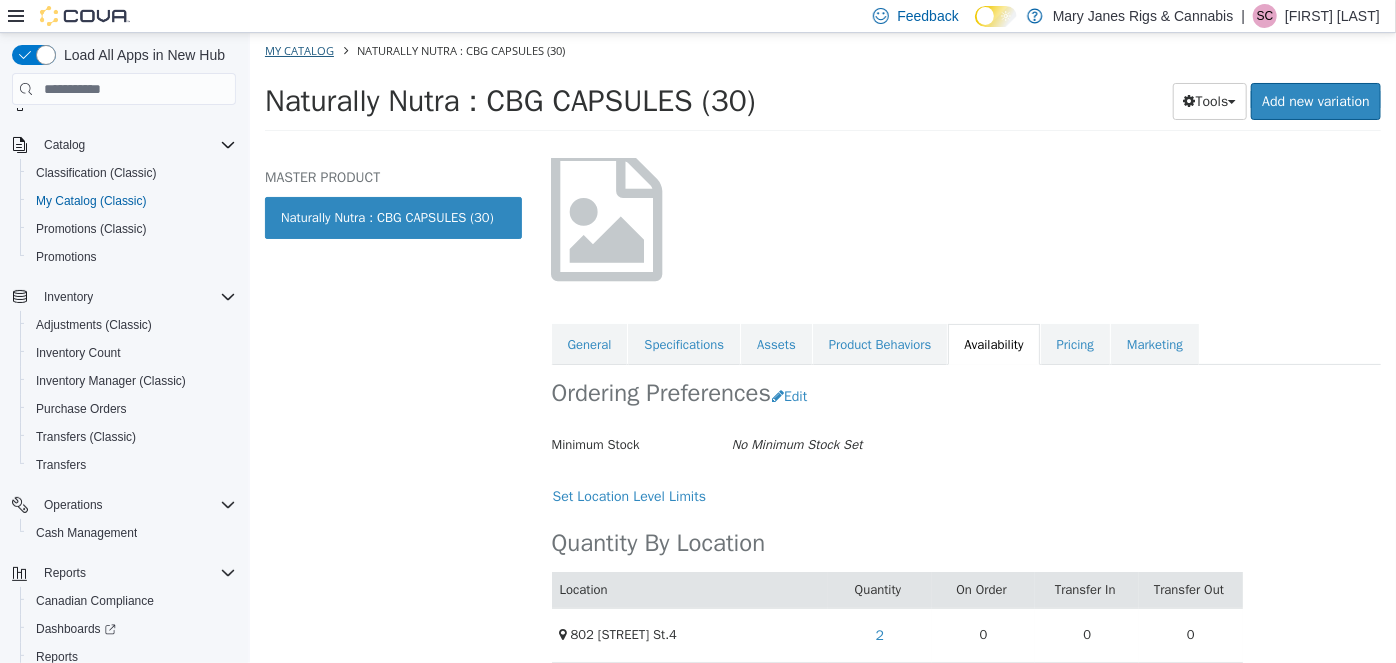 select on "**********" 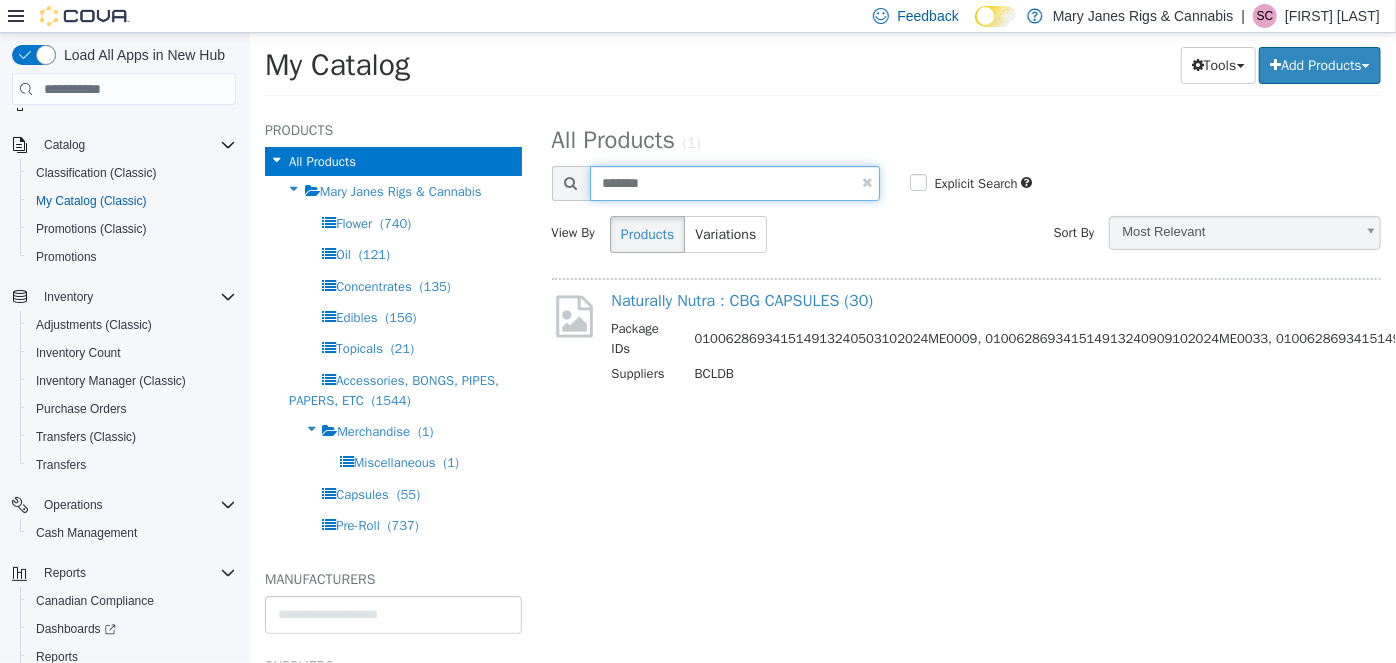 click on "*******" at bounding box center (734, 183) 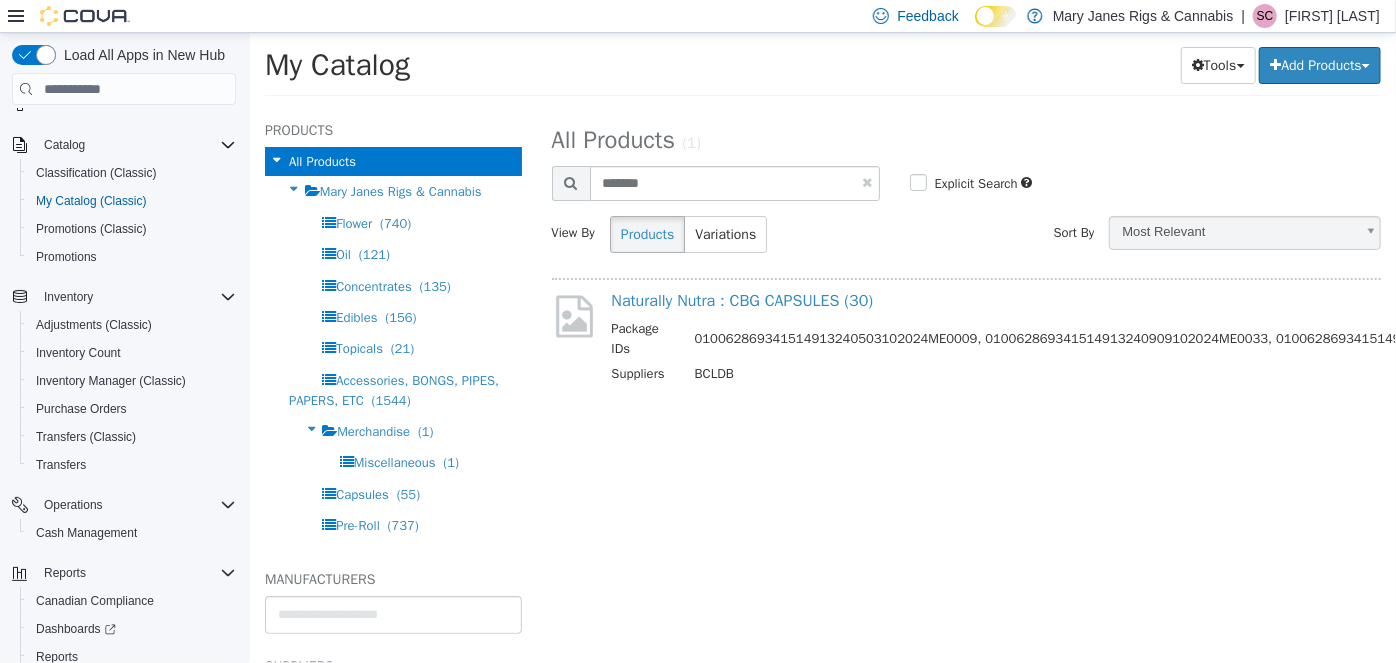 select on "**********" 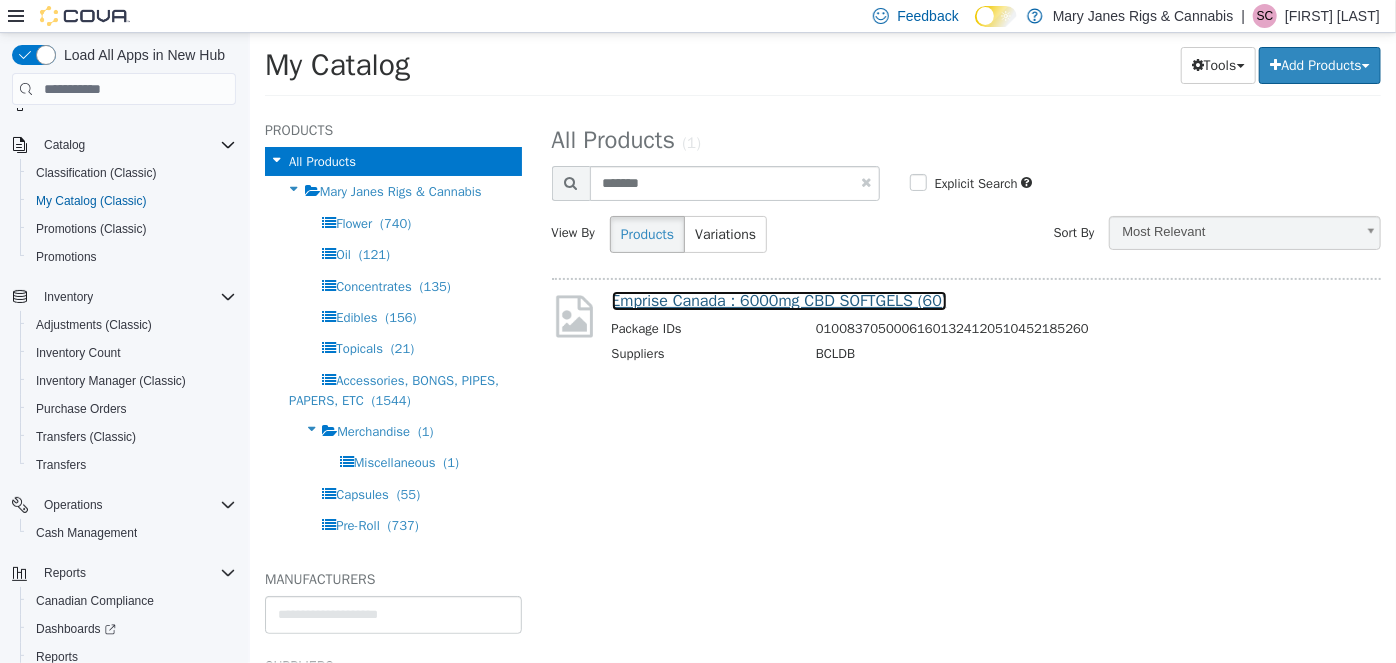 click on "Emprise Canada : 6000mg CBD SOFTGELS (60)" at bounding box center (778, 301) 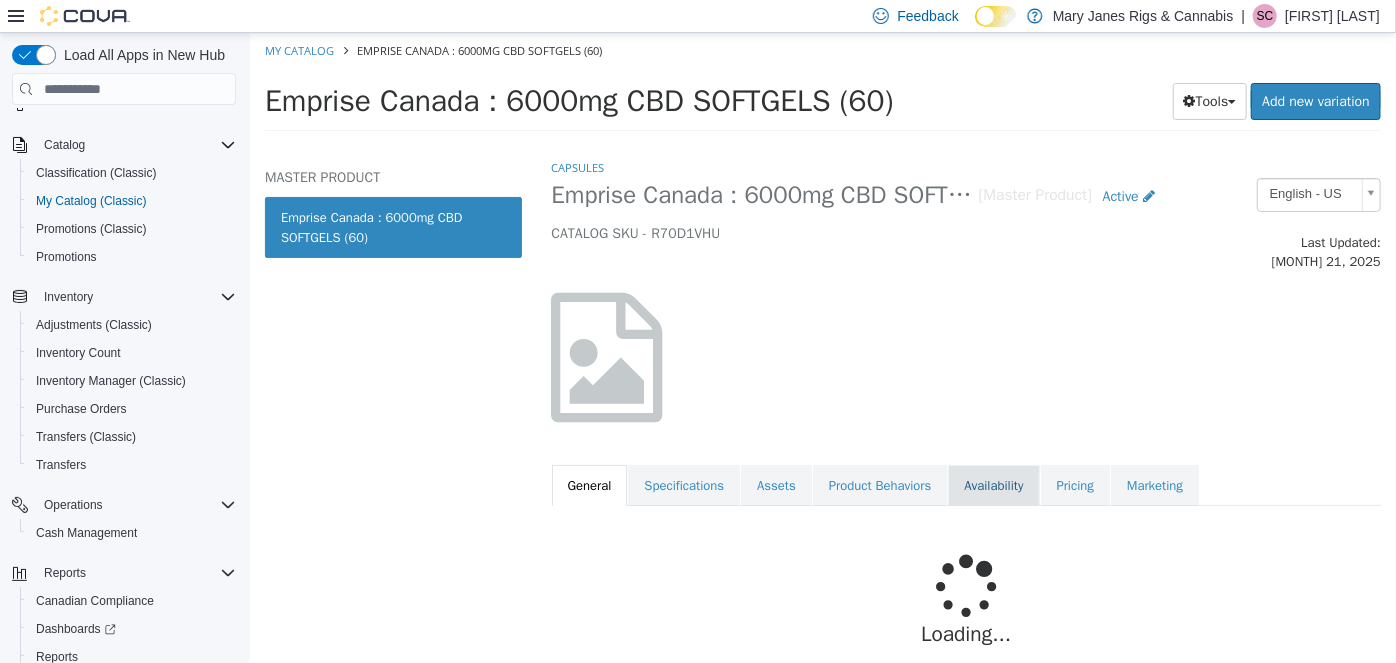 click on "Availability" at bounding box center (992, 486) 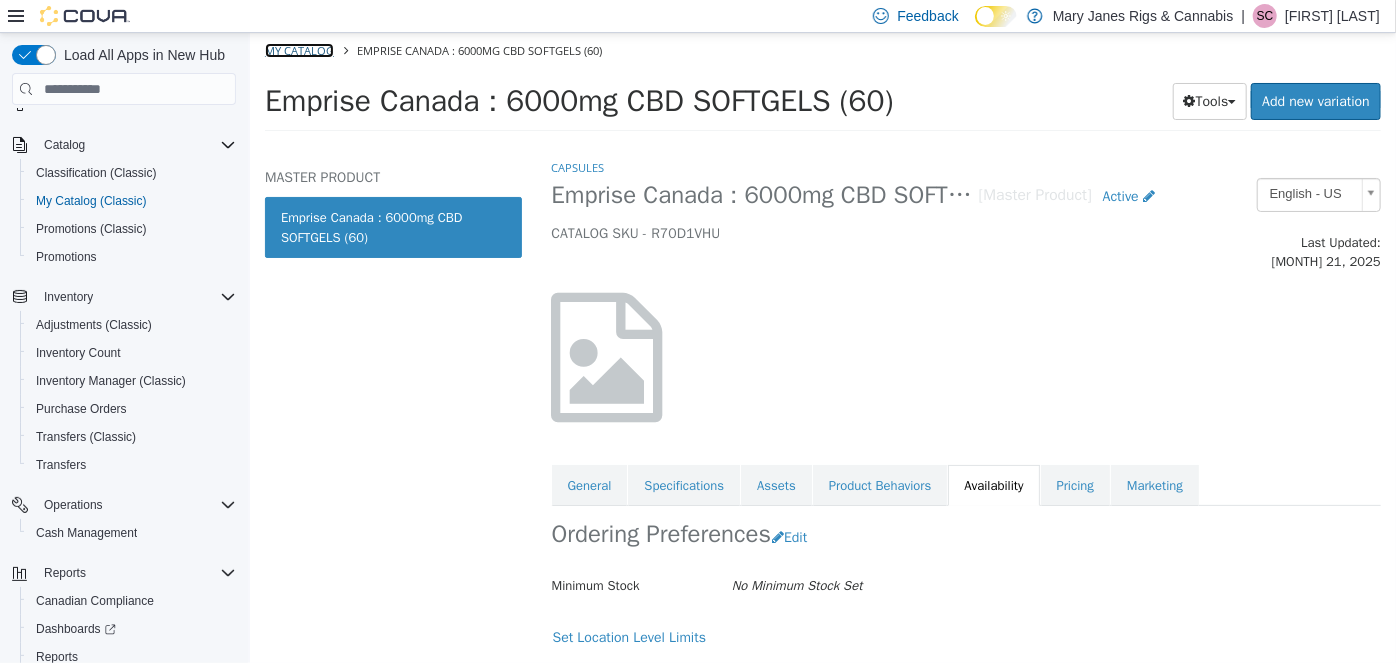 click on "My Catalog" at bounding box center [298, 50] 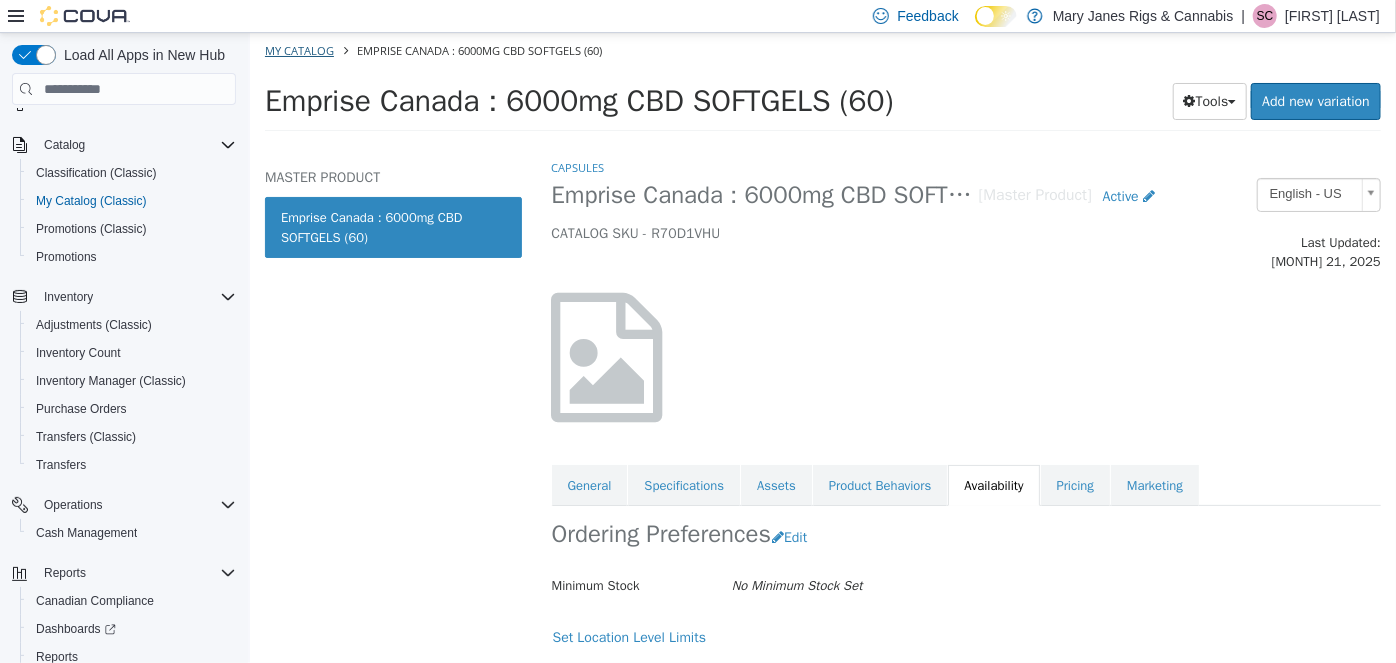 select on "**********" 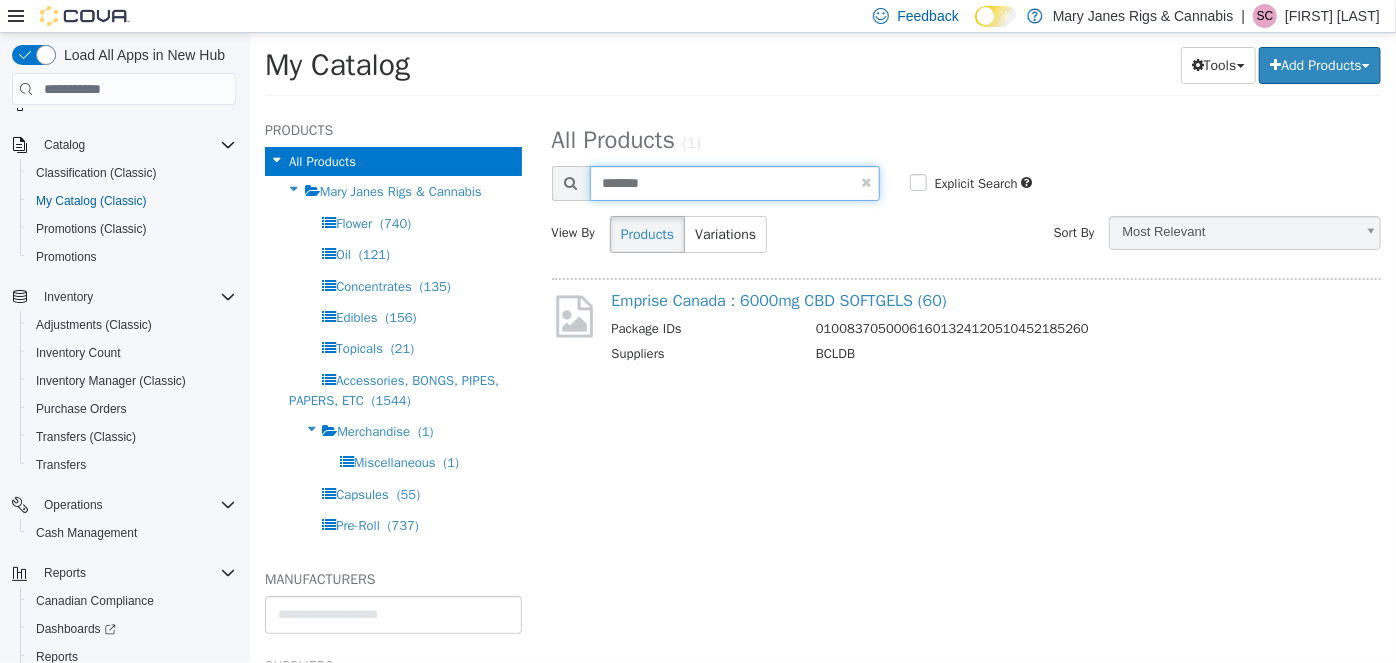 click on "*******" at bounding box center (734, 183) 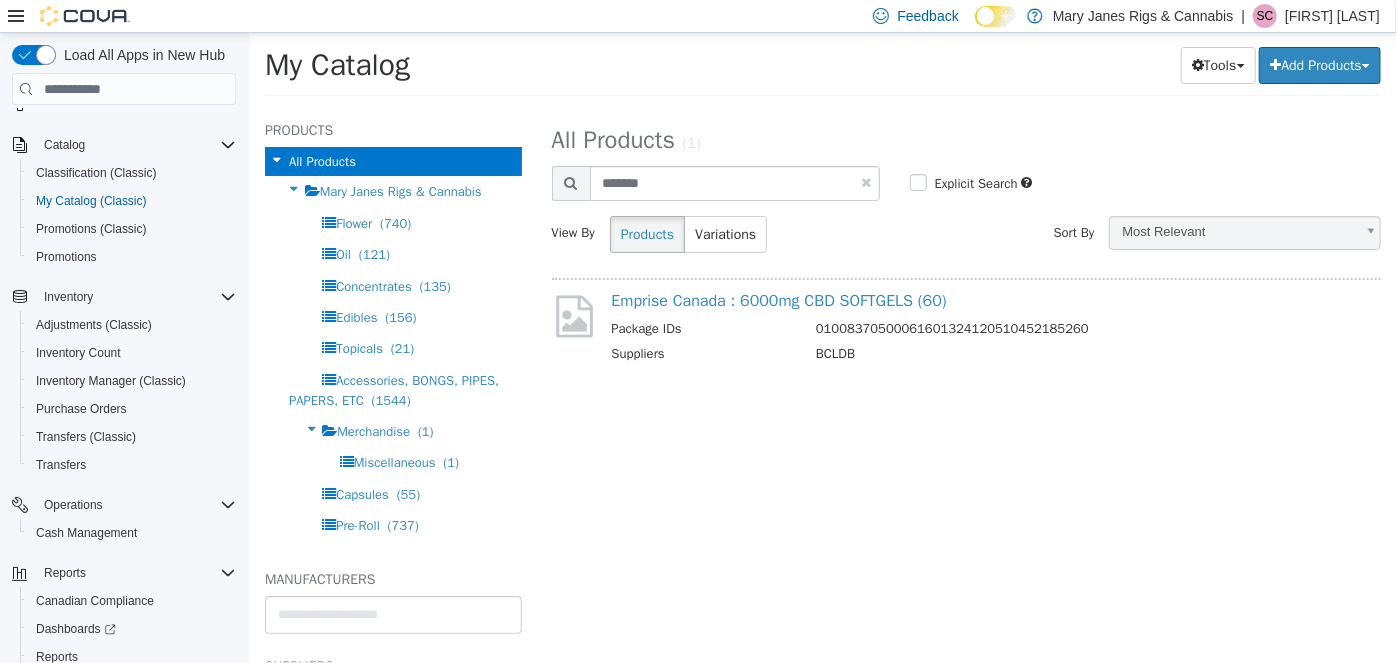 select on "**********" 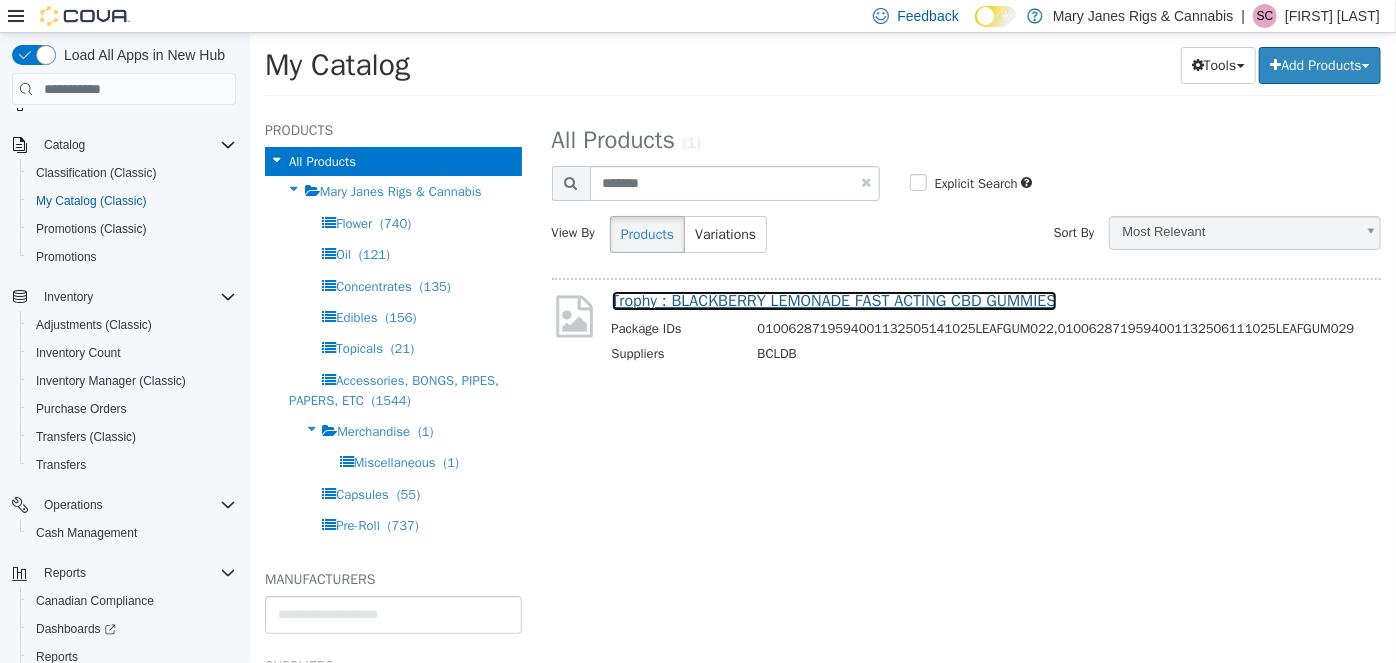 click on "Trophy : BLACKBERRY LEMONADE FAST ACTING CBD GUMMIES" at bounding box center (833, 301) 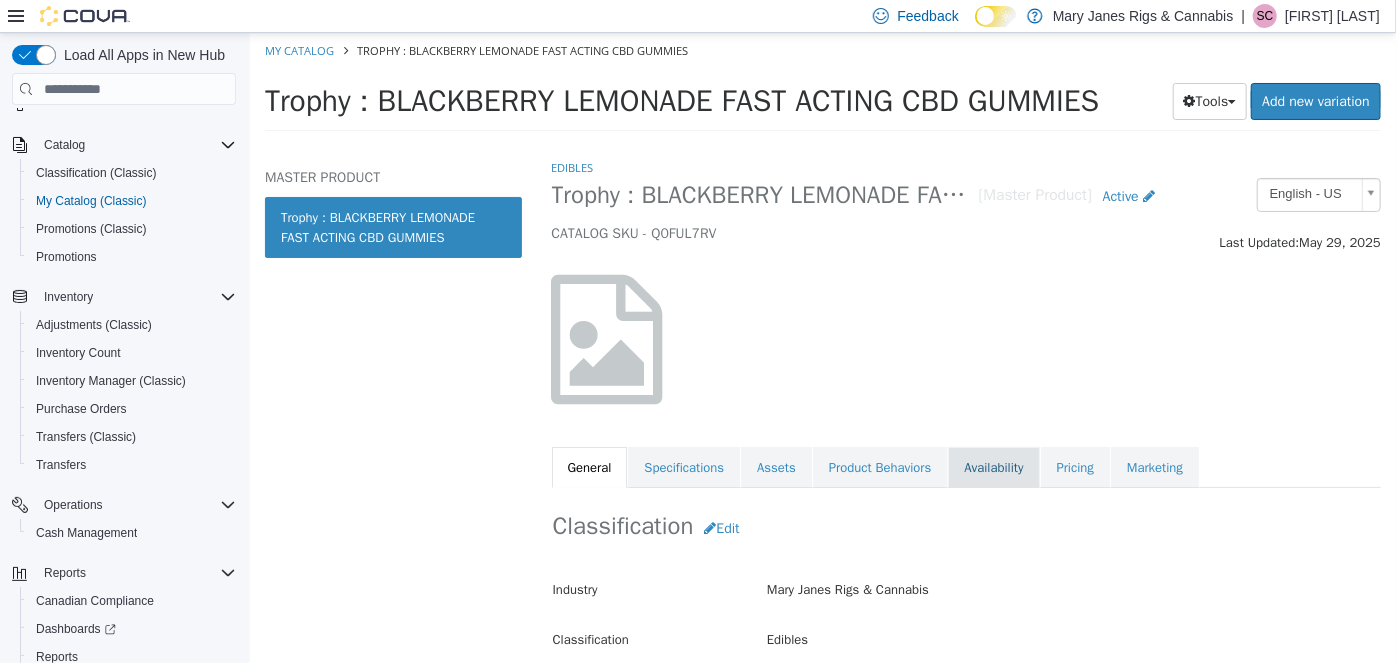 click on "Availability" at bounding box center [992, 468] 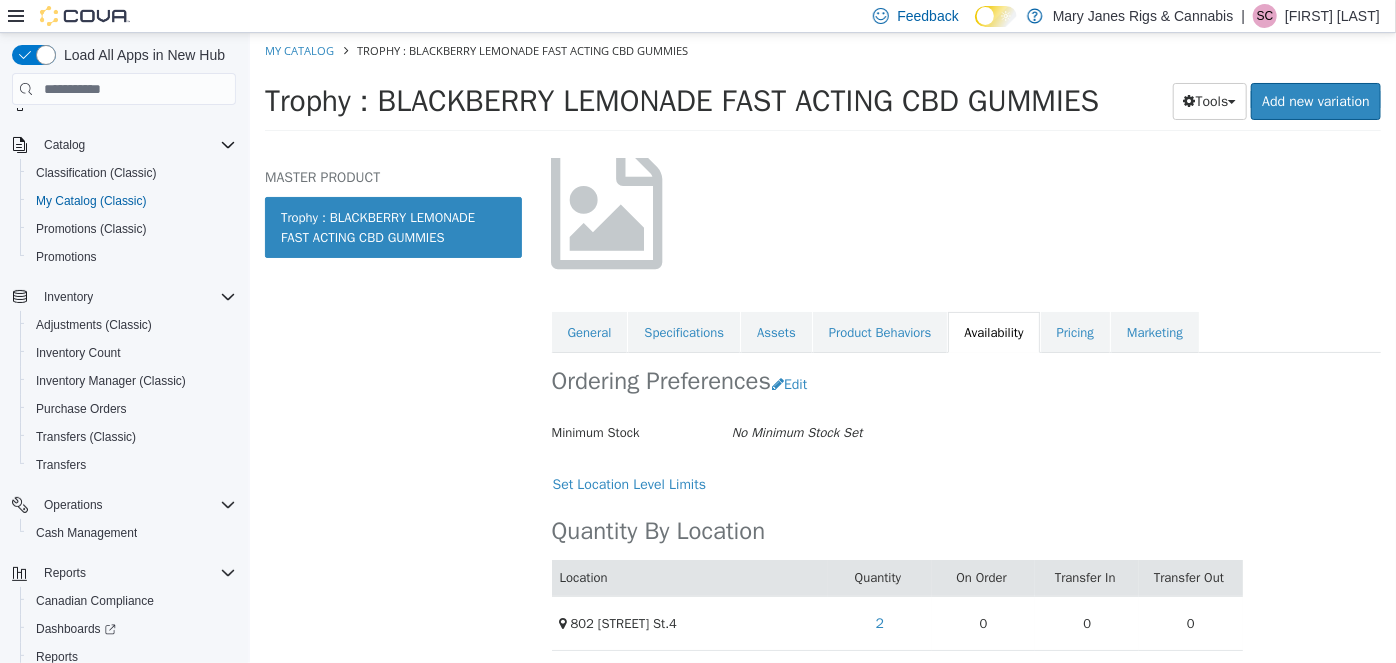 scroll, scrollTop: 141, scrollLeft: 0, axis: vertical 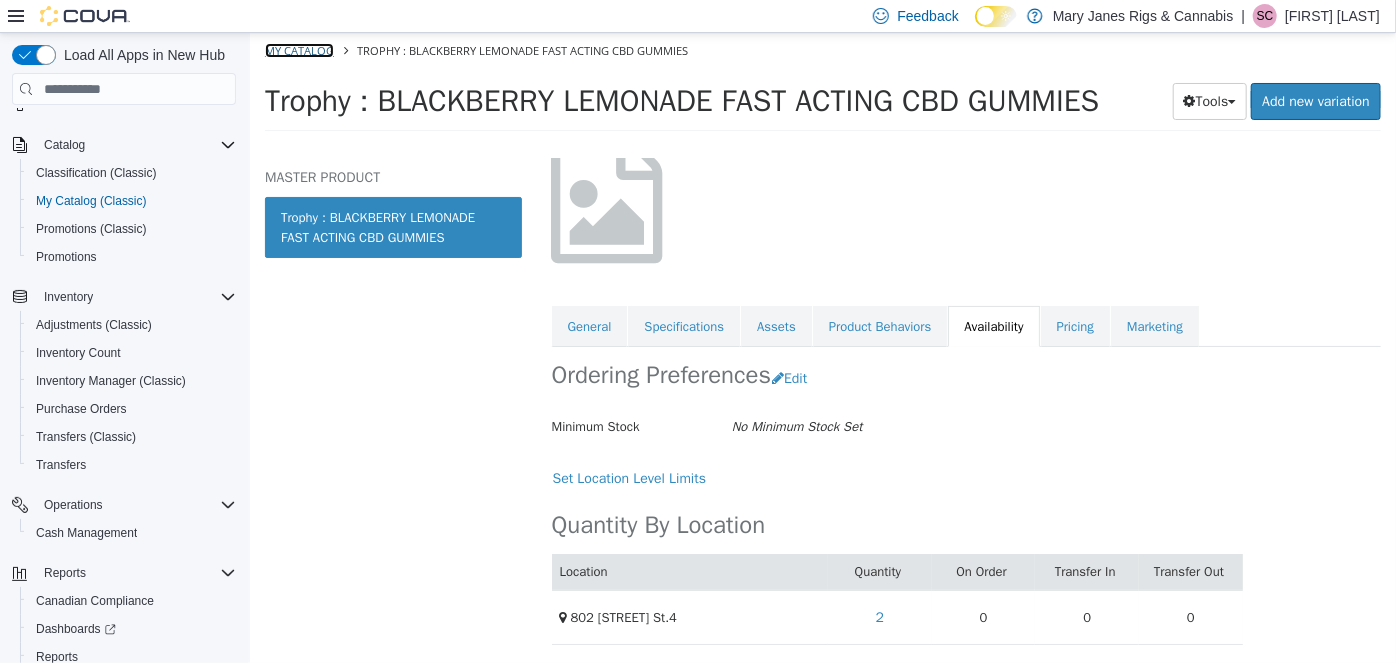click on "My Catalog" at bounding box center [298, 50] 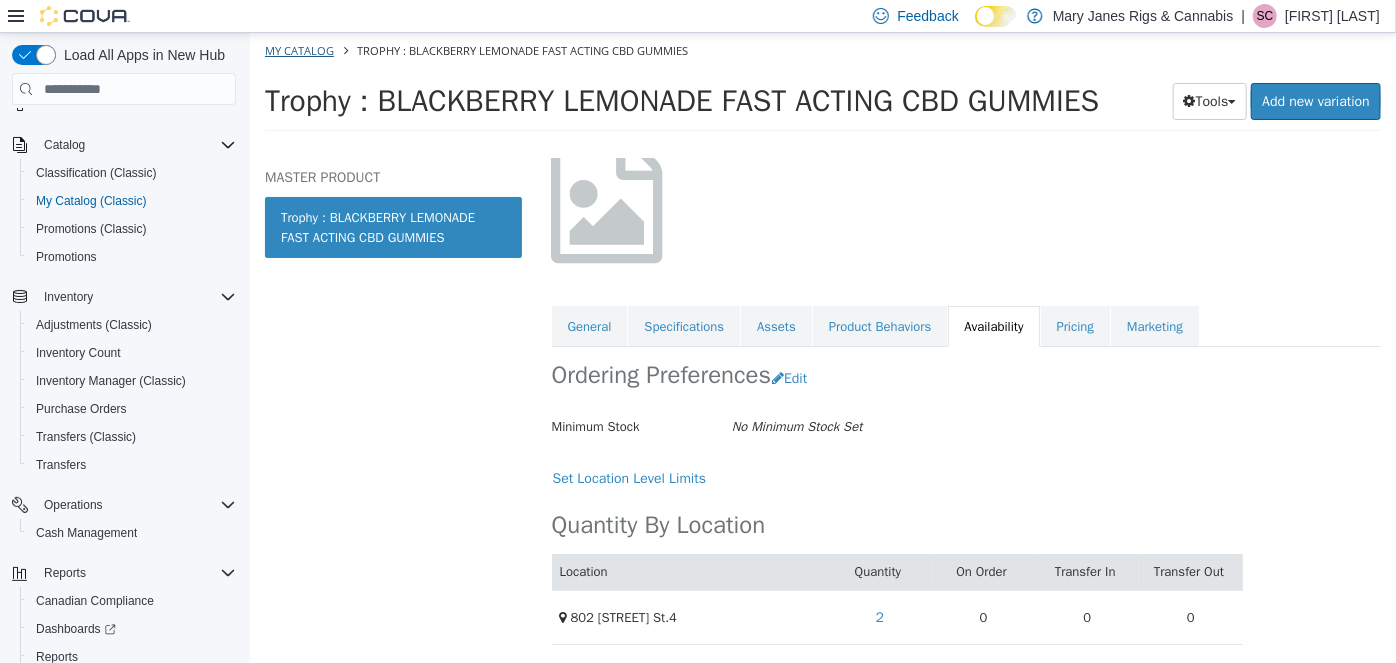 select on "**********" 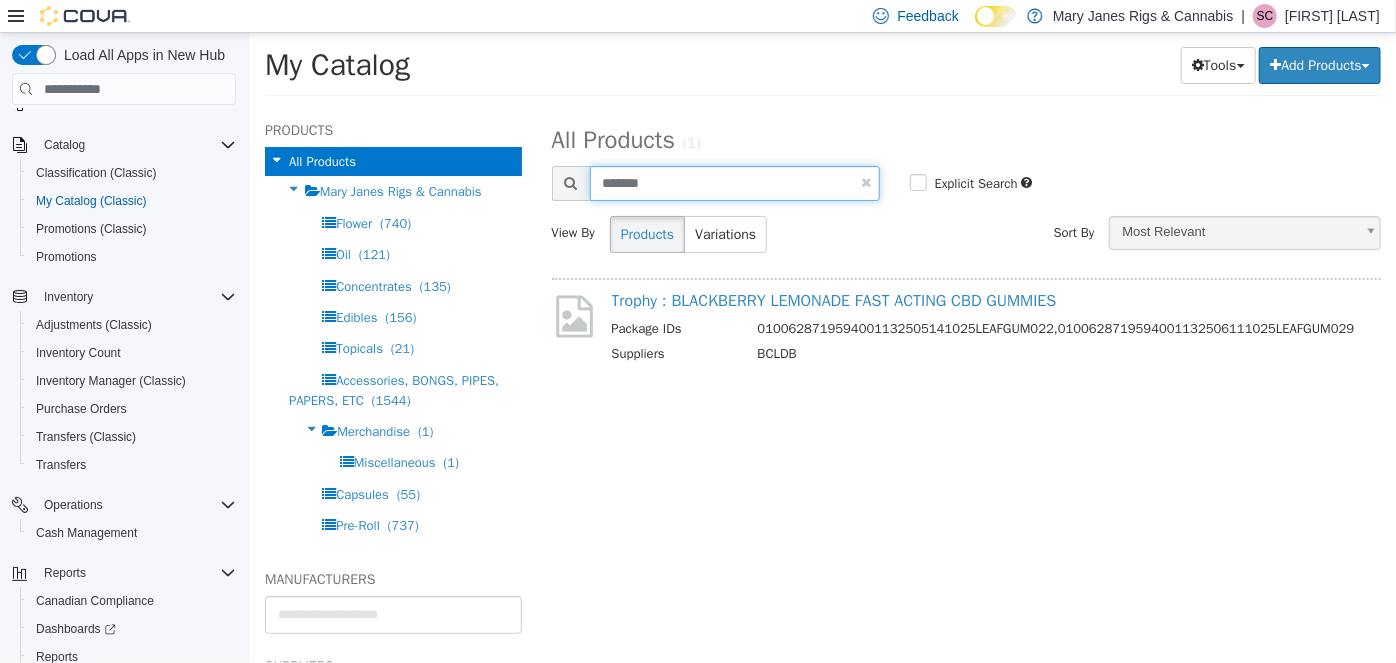 click on "*******" at bounding box center [734, 183] 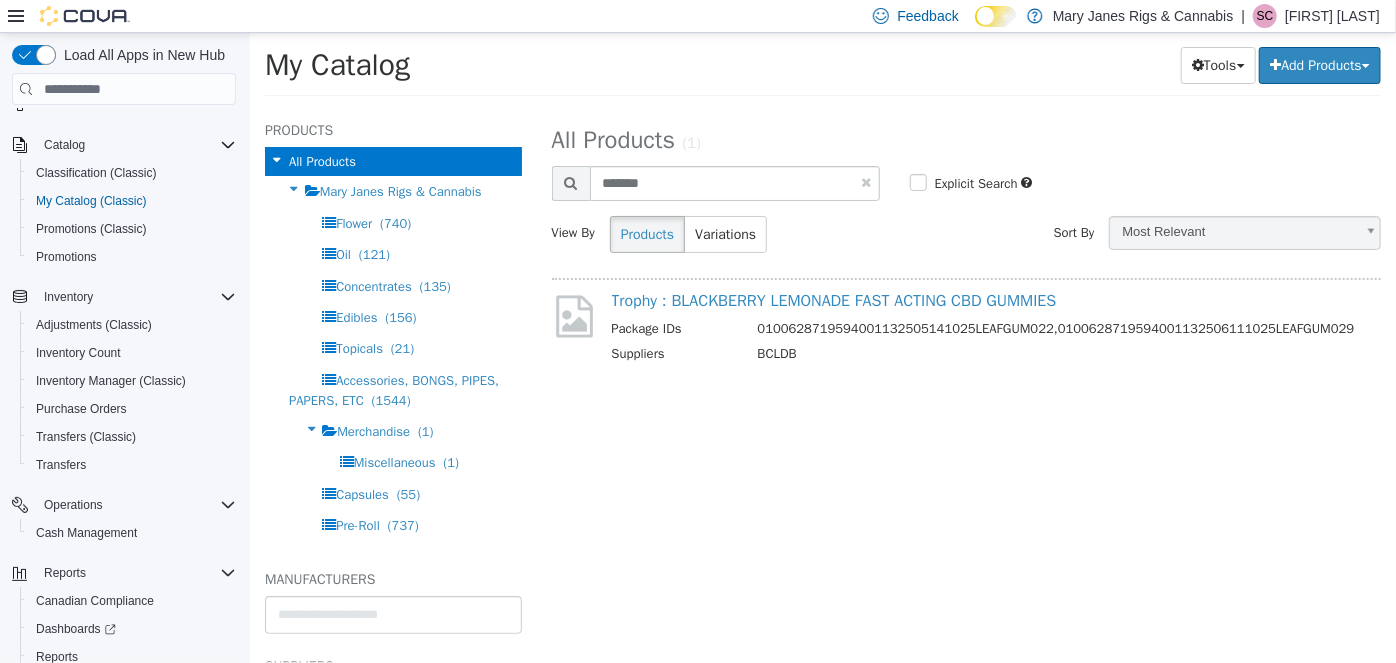 select on "**********" 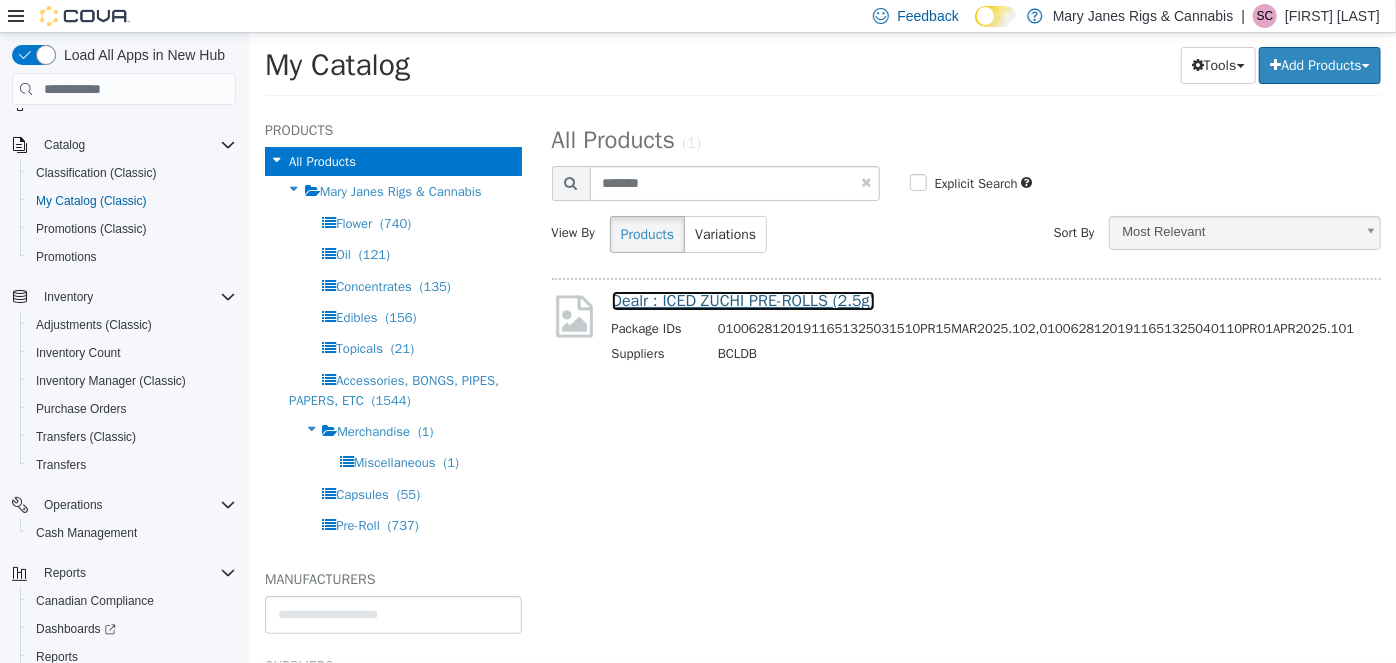 click on "Dealr : ICED ZUCHI PRE-ROLLS (2.5g)" at bounding box center [742, 301] 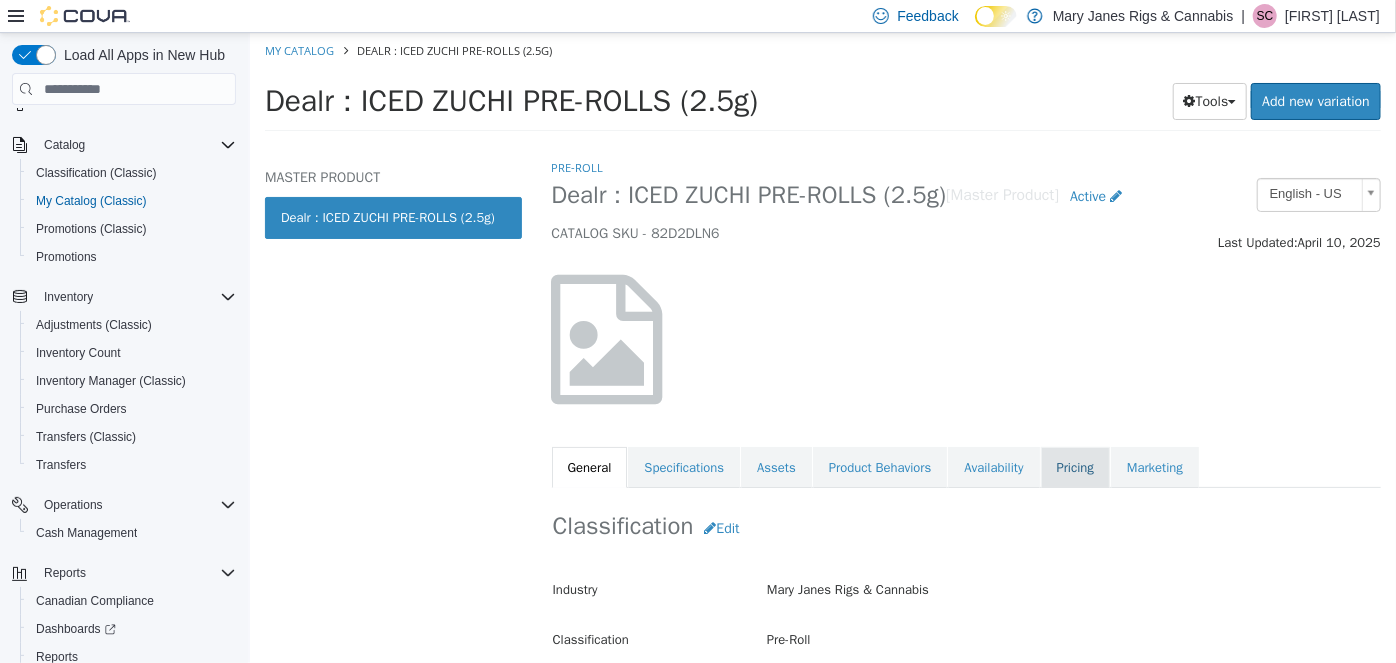 click on "Pricing" at bounding box center (1074, 468) 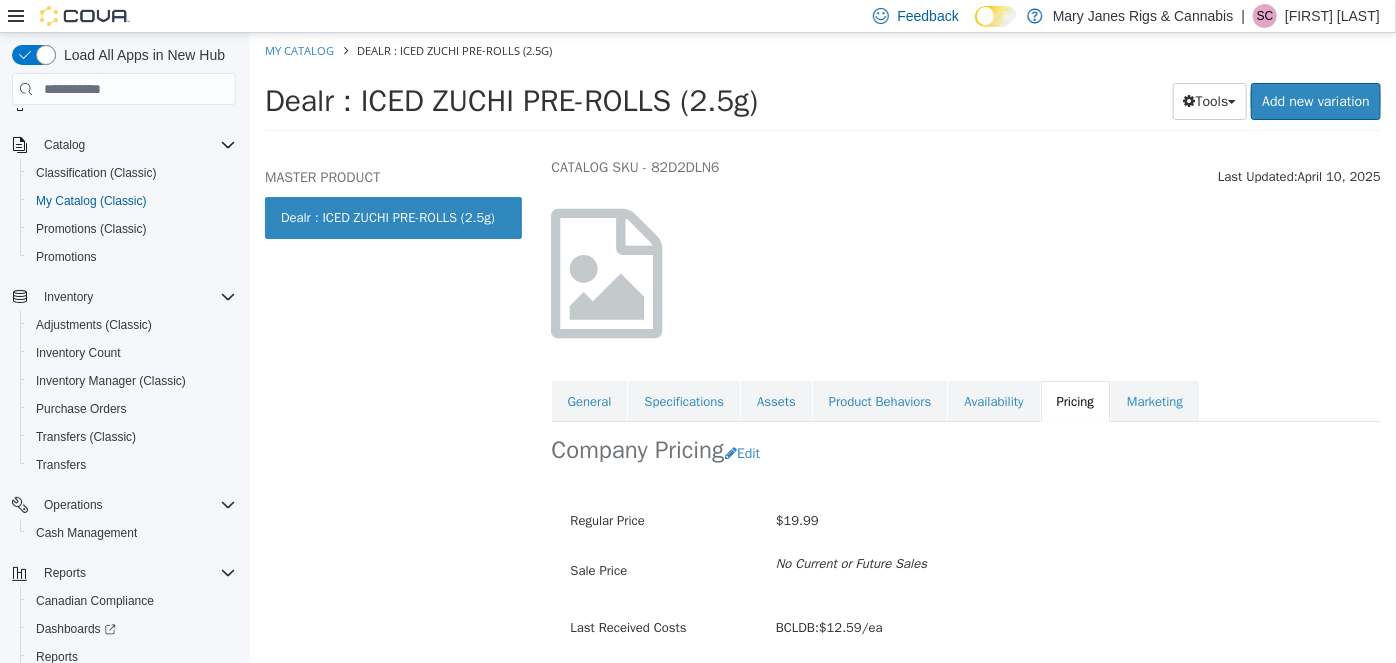 scroll, scrollTop: 136, scrollLeft: 0, axis: vertical 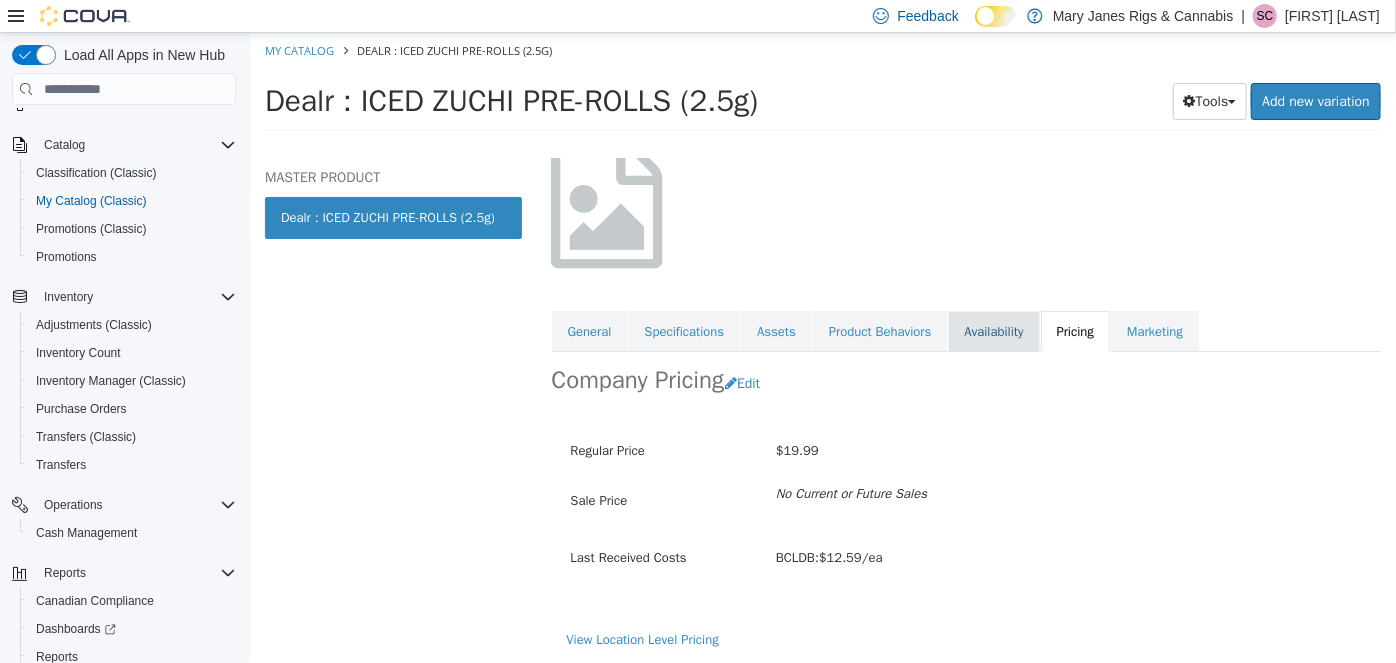 click on "Availability" at bounding box center (992, 332) 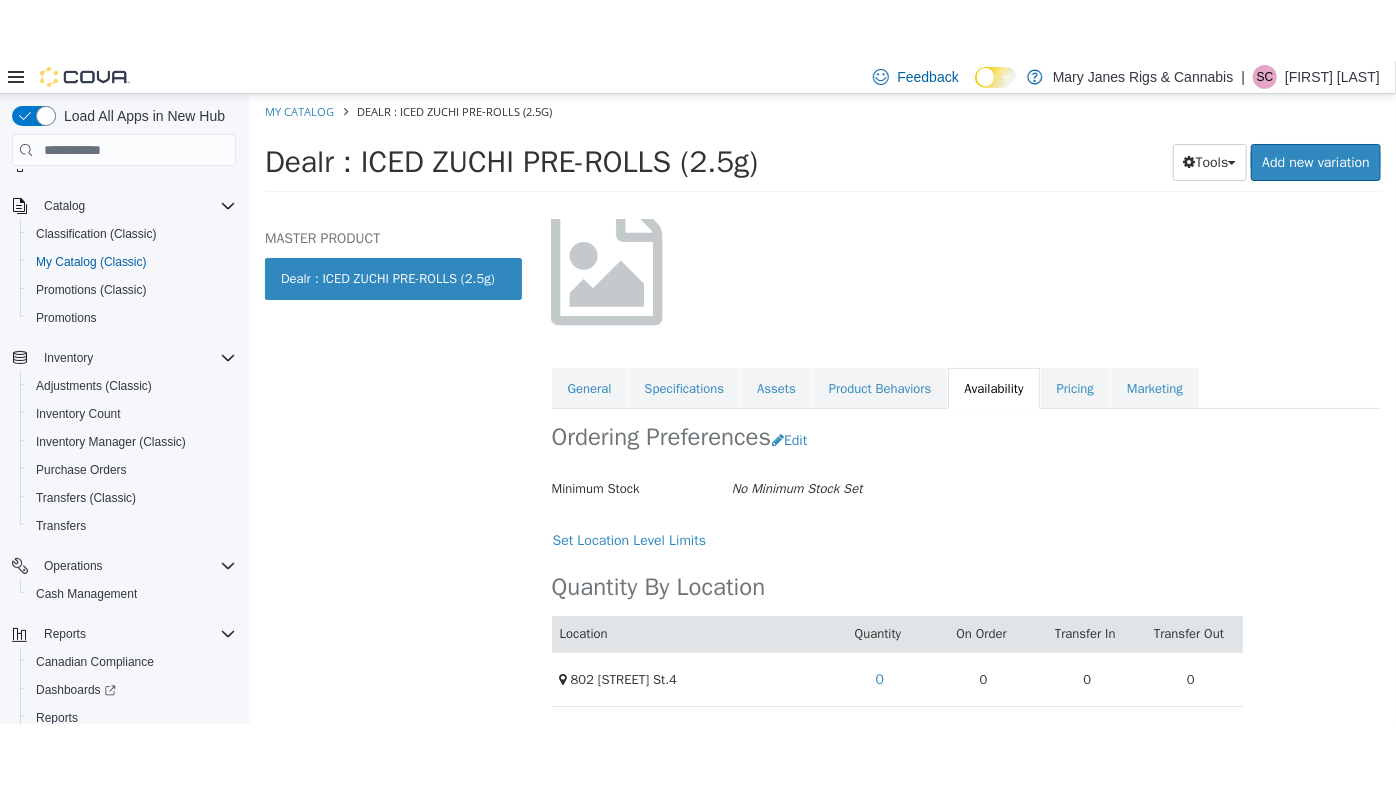 scroll, scrollTop: 141, scrollLeft: 0, axis: vertical 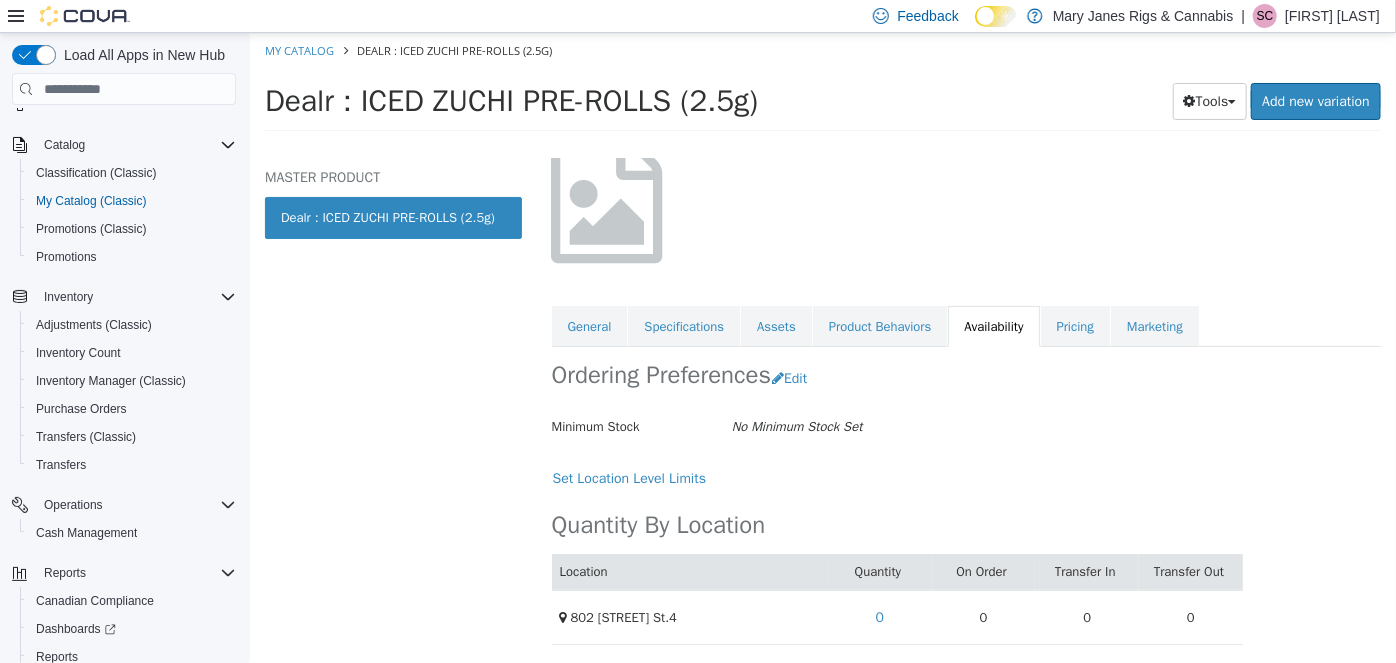 click on "Minimum Stock No Minimum Stock Set" at bounding box center [896, 427] 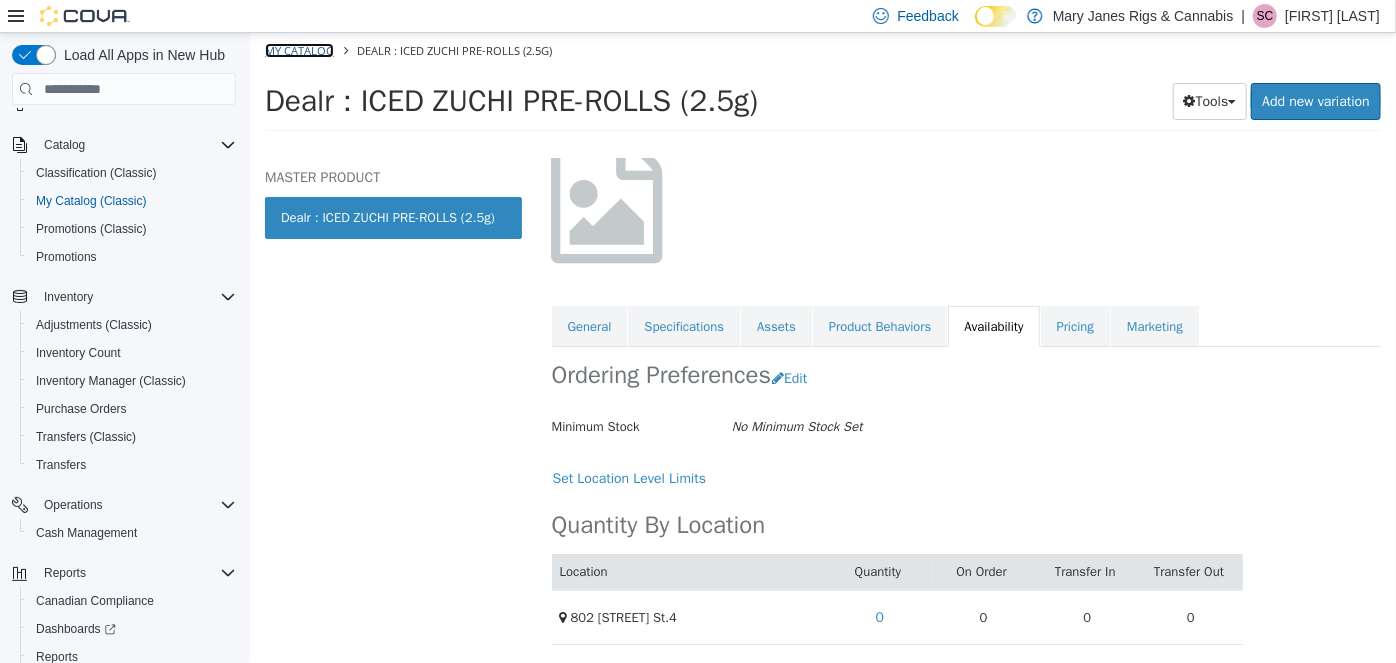 click on "My Catalog" at bounding box center (298, 50) 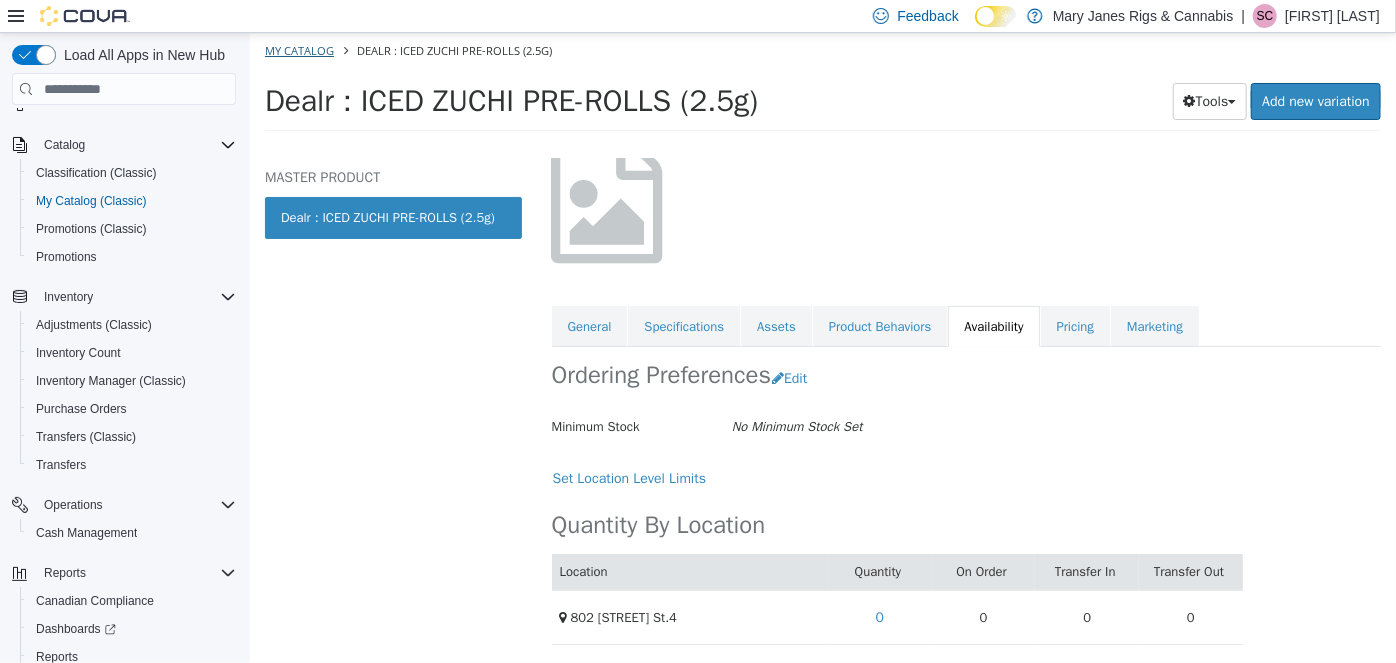select on "**********" 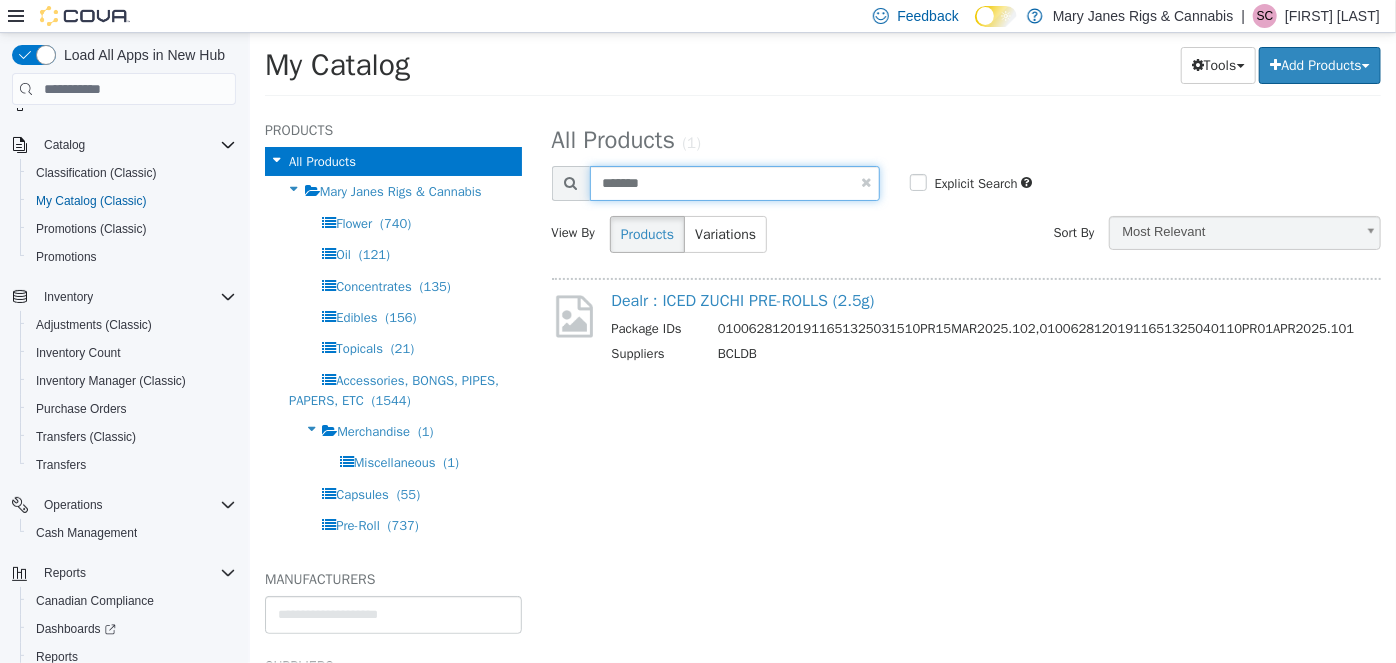 click on "*******" at bounding box center [734, 183] 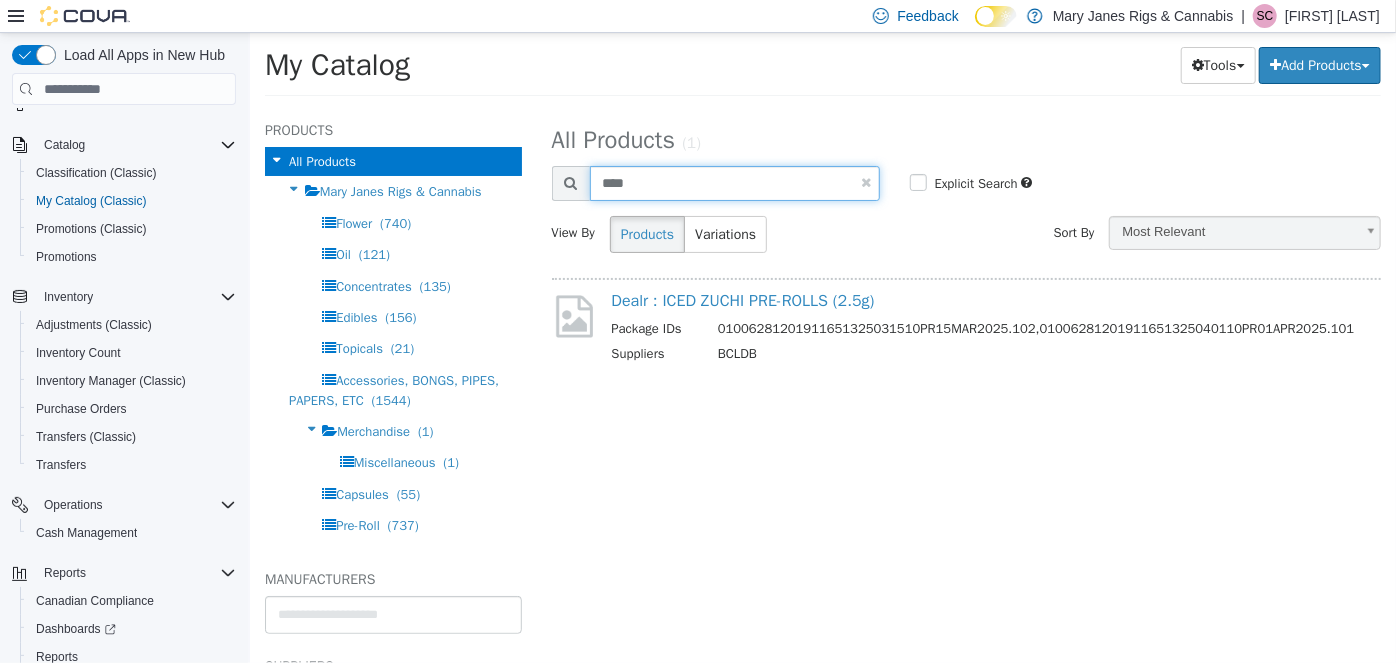 scroll, scrollTop: 92, scrollLeft: 0, axis: vertical 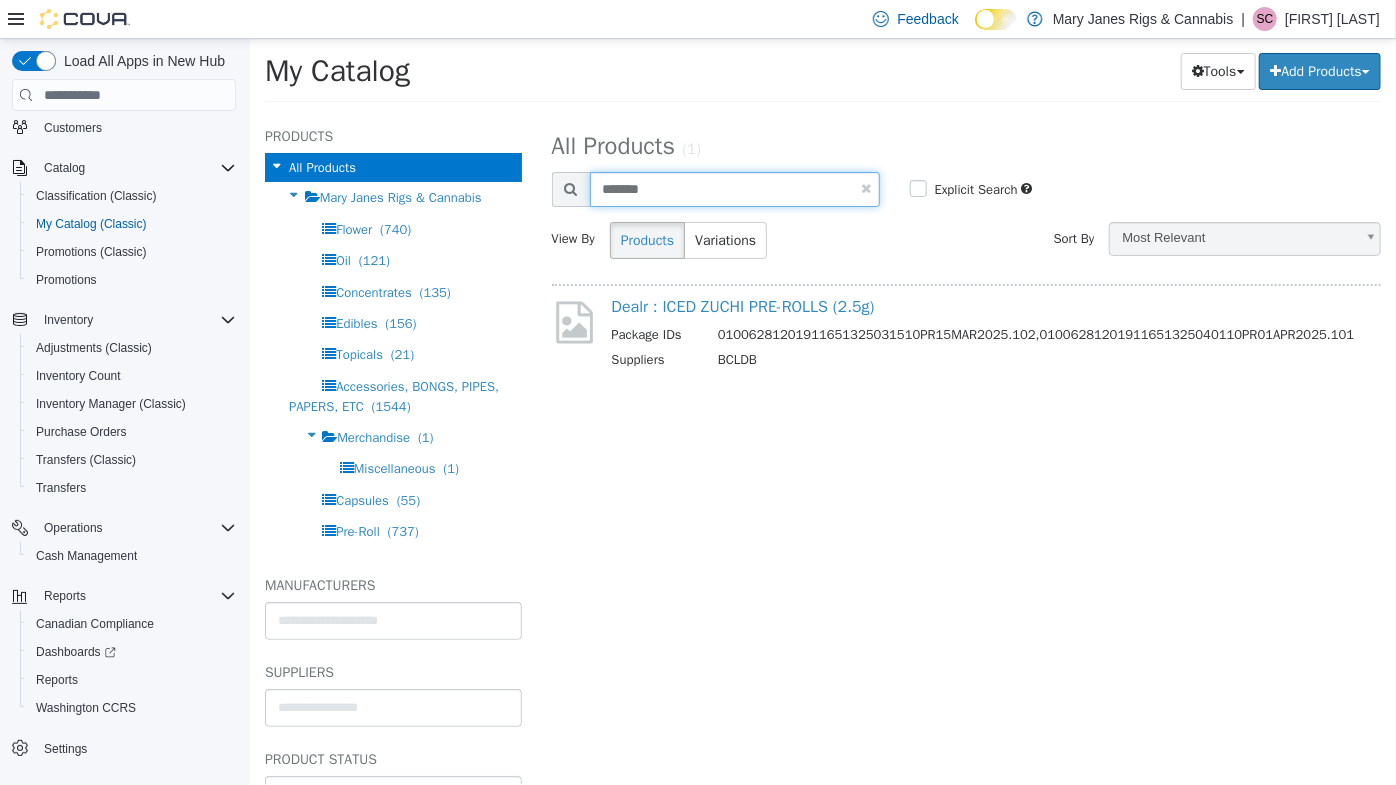 type on "*******" 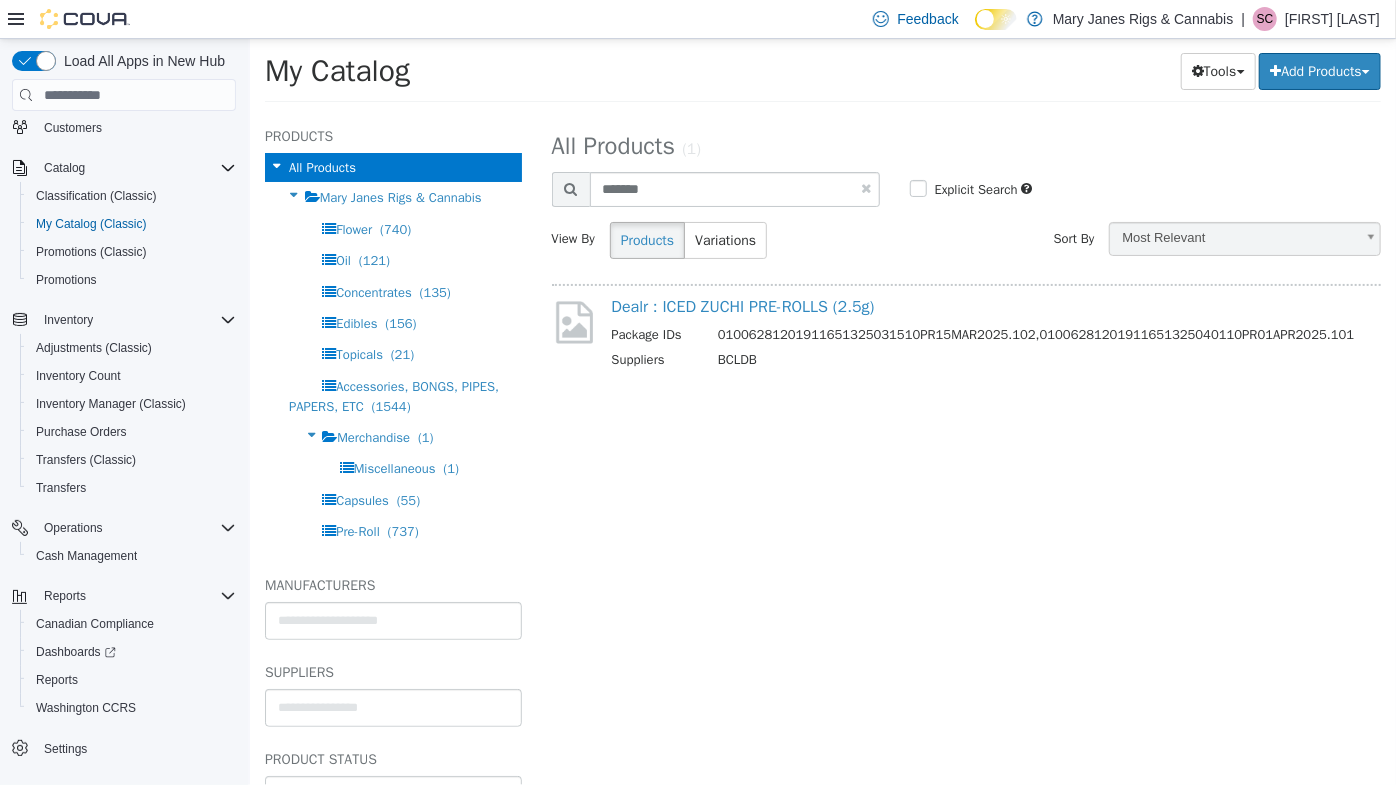select on "**********" 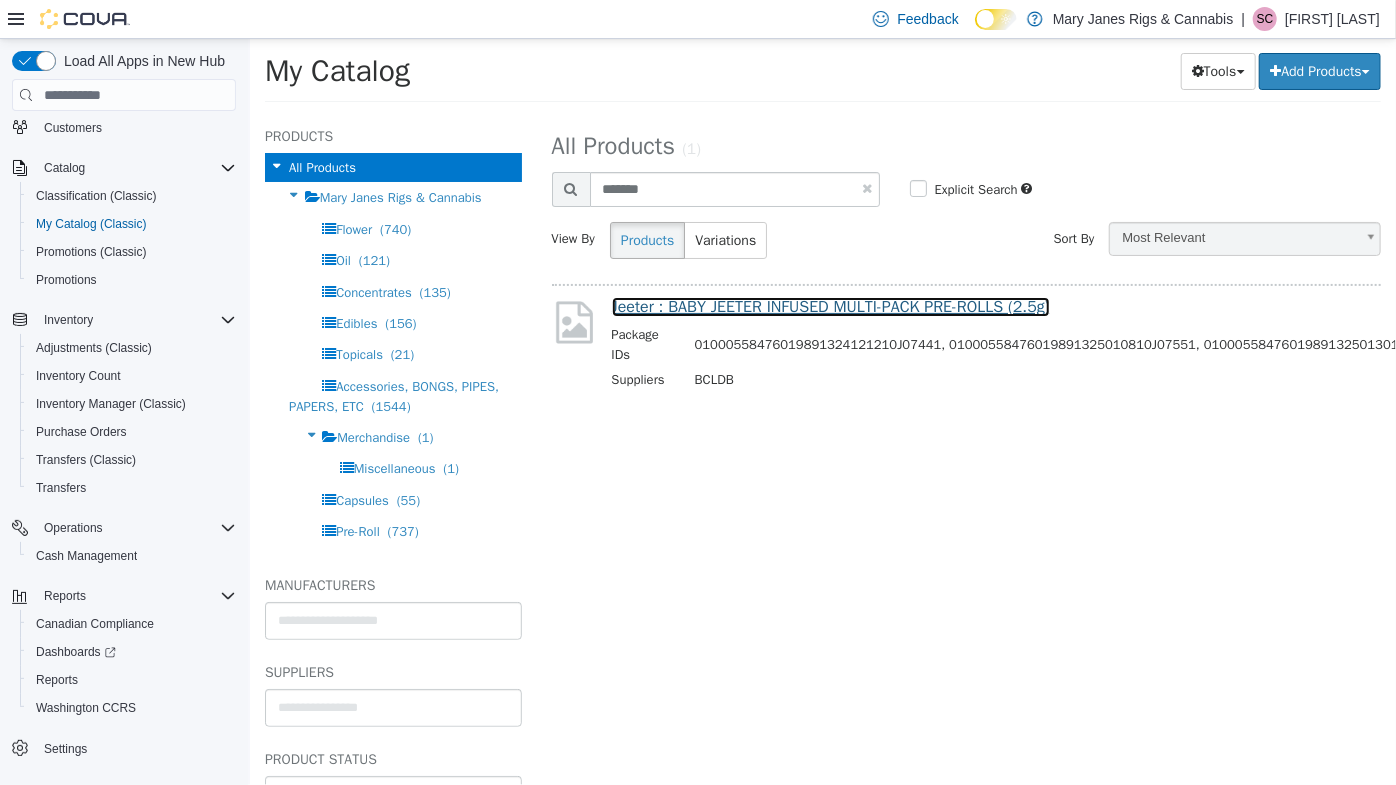 click on "Jeeter : BABY JEETER INFUSED MULTI-PACK PRE-ROLLS (2.5g)" at bounding box center [830, 307] 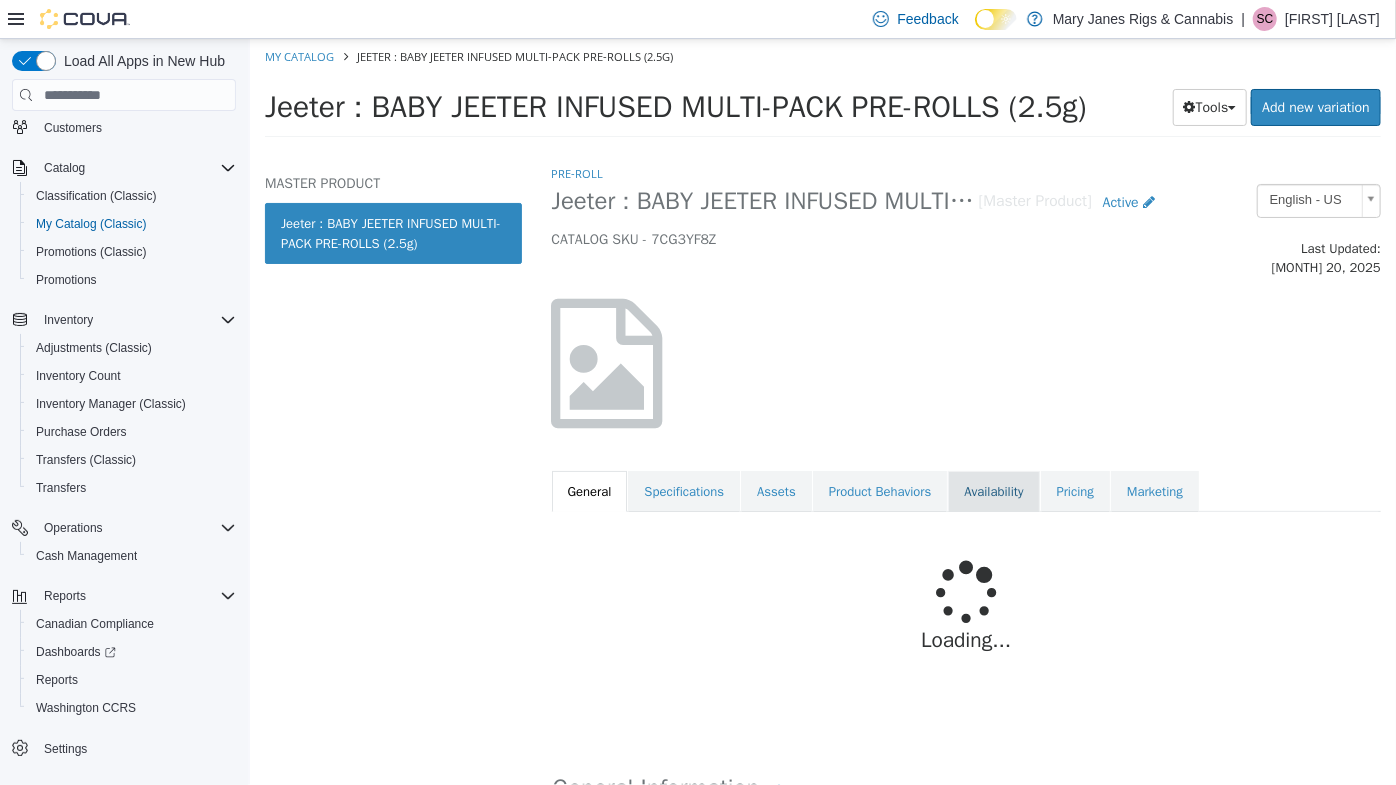 click on "Availability" at bounding box center (992, 492) 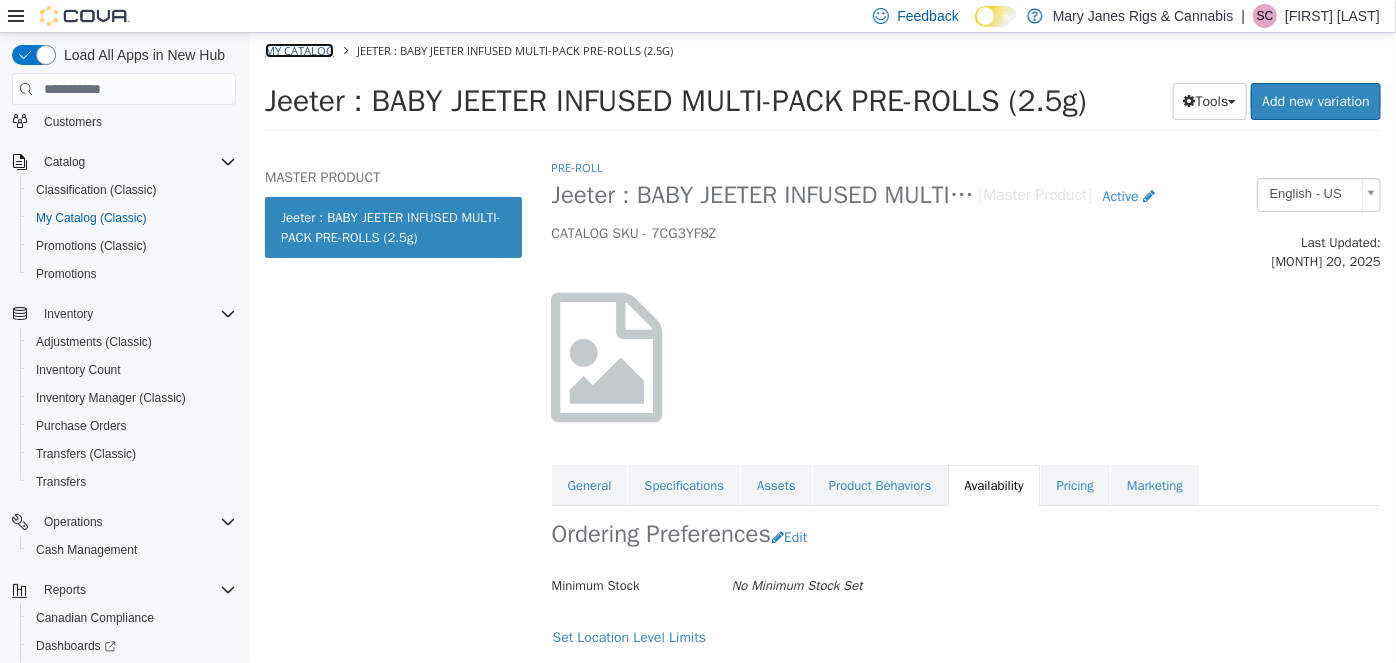 click on "My Catalog" at bounding box center (298, 50) 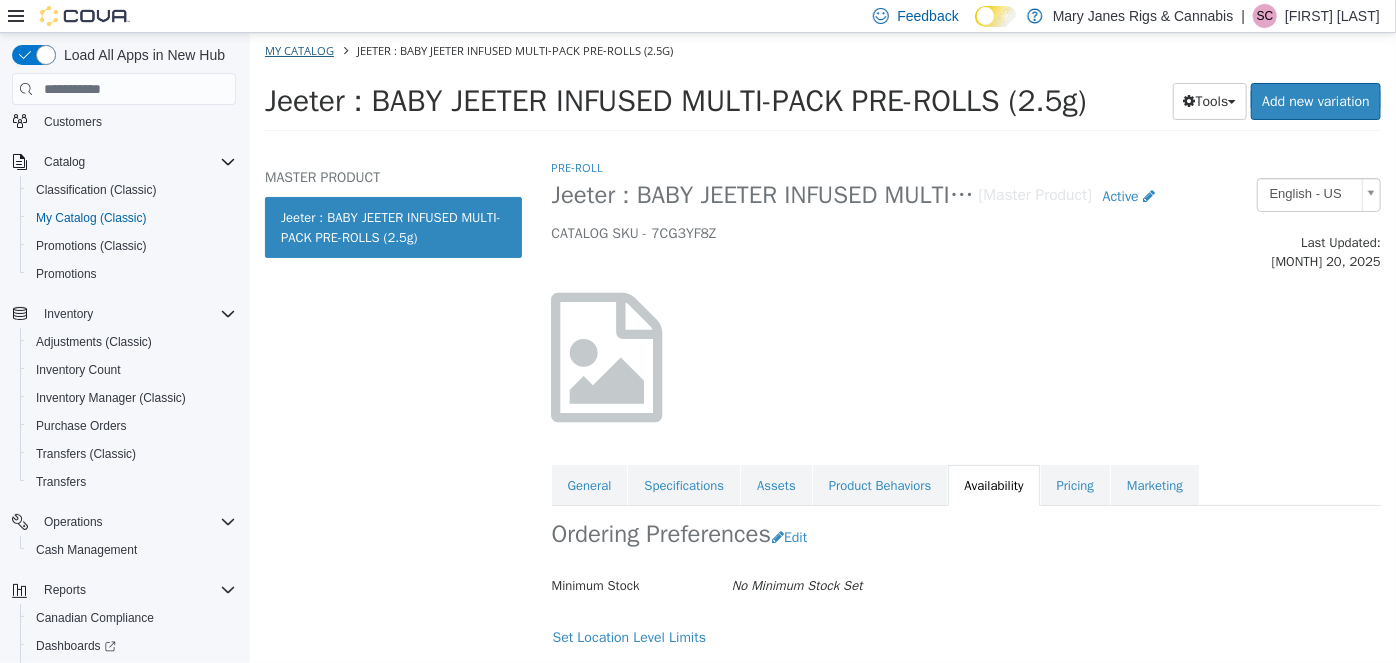 select on "**********" 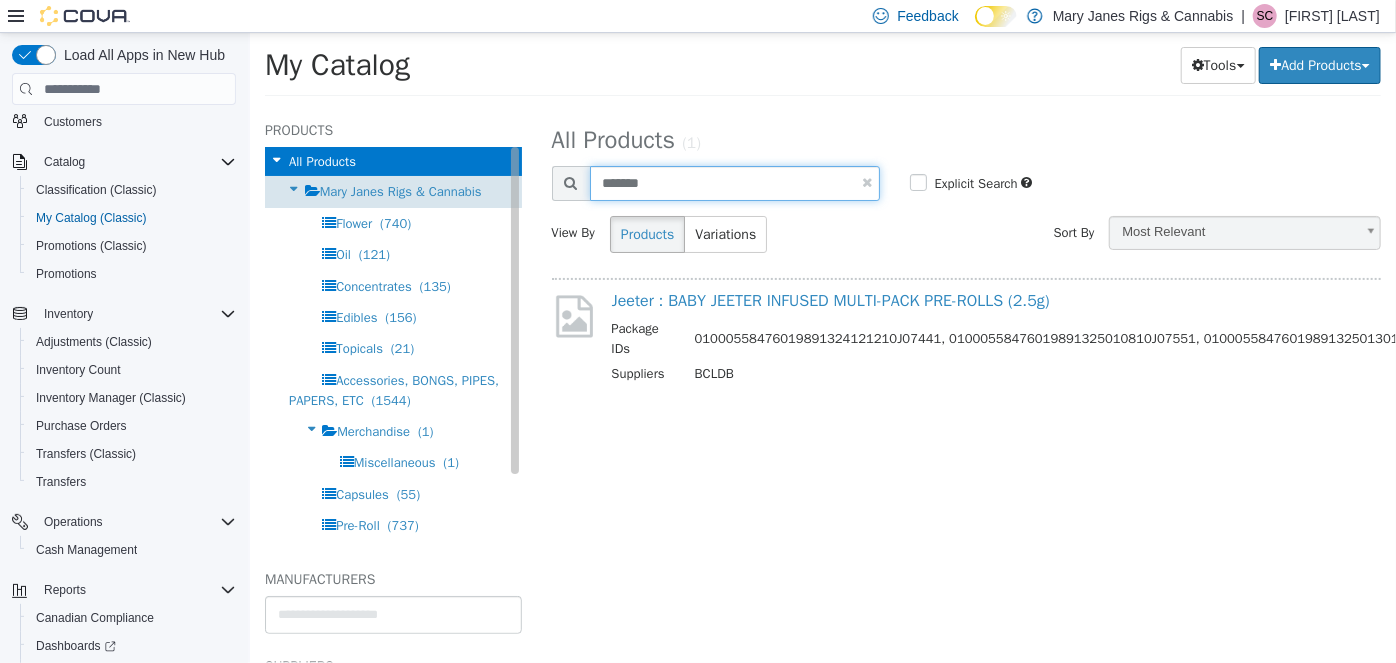 drag, startPoint x: 677, startPoint y: 177, endPoint x: 419, endPoint y: 180, distance: 258.01746 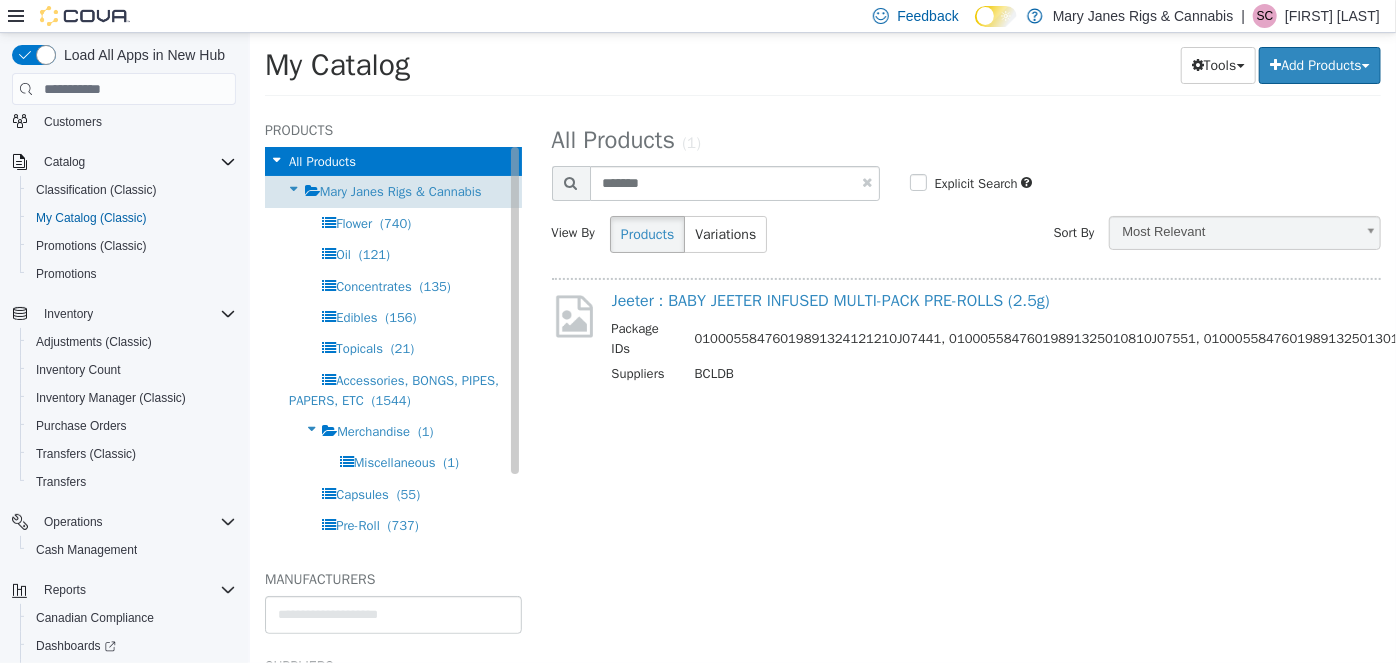 select on "**********" 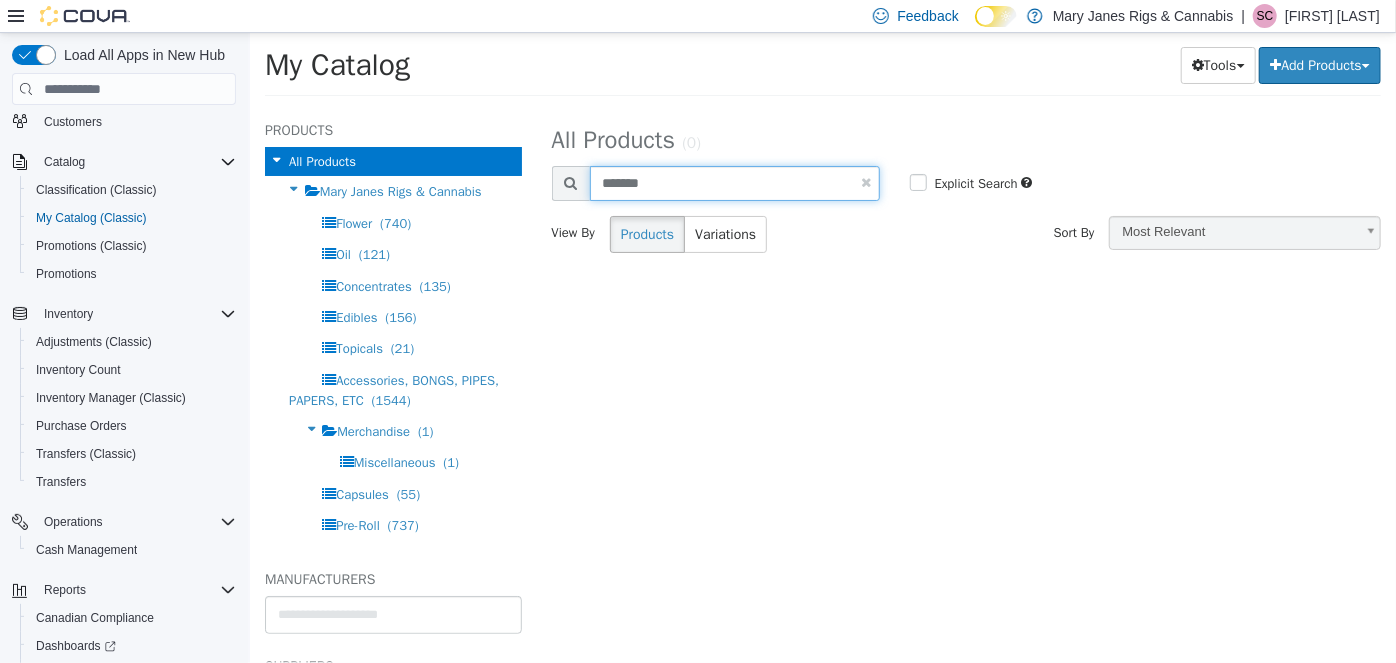drag, startPoint x: 676, startPoint y: 189, endPoint x: 249, endPoint y: 170, distance: 427.42252 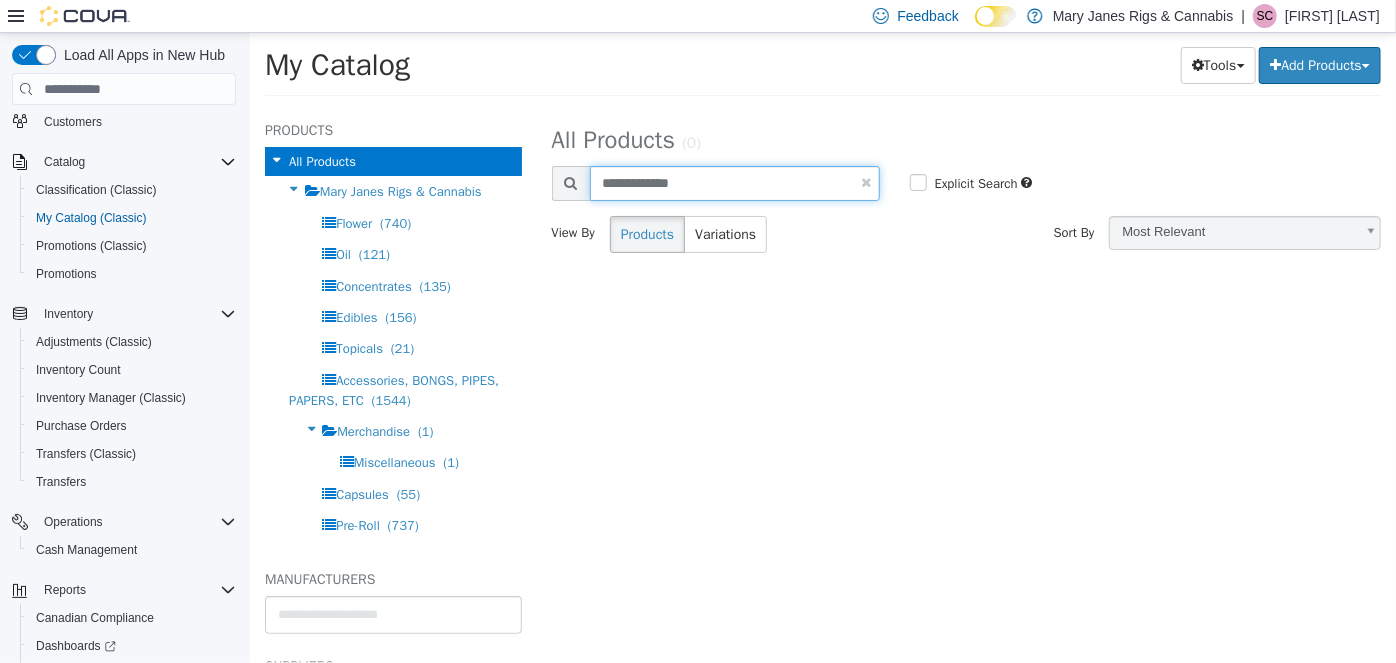 type on "**********" 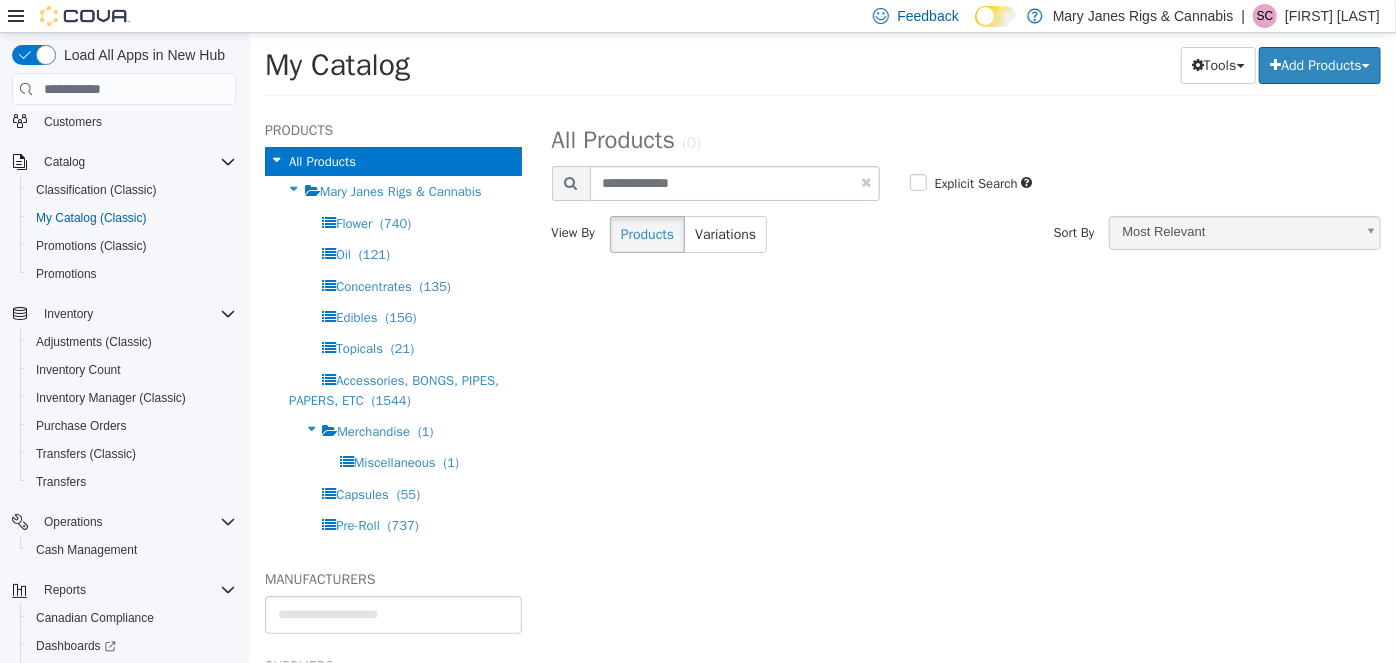 select on "**********" 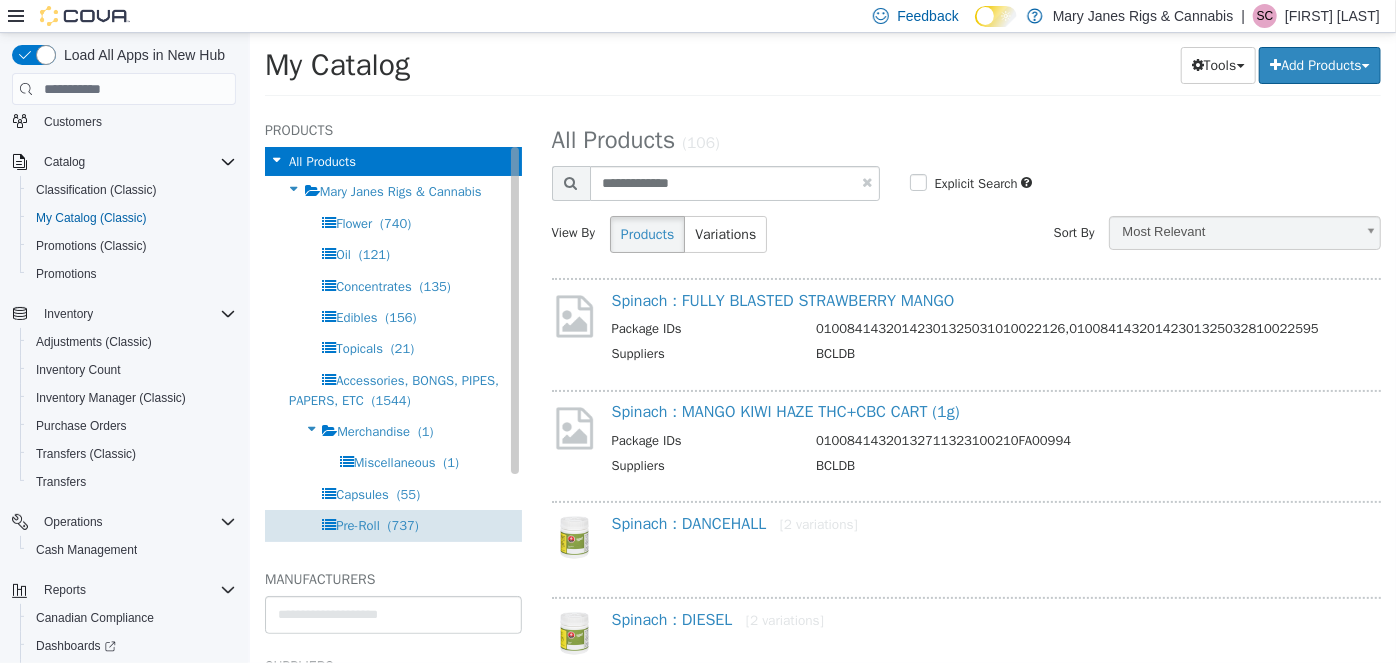 click on "(737)" at bounding box center (402, 525) 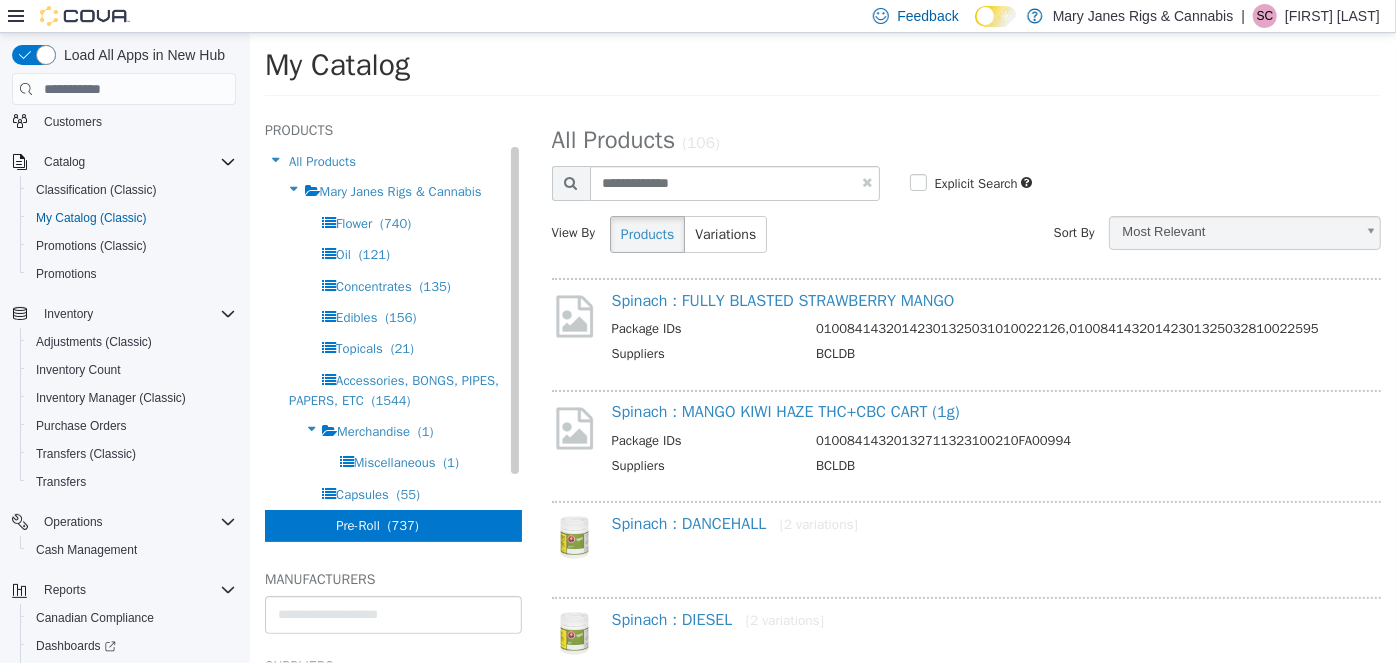 select on "**********" 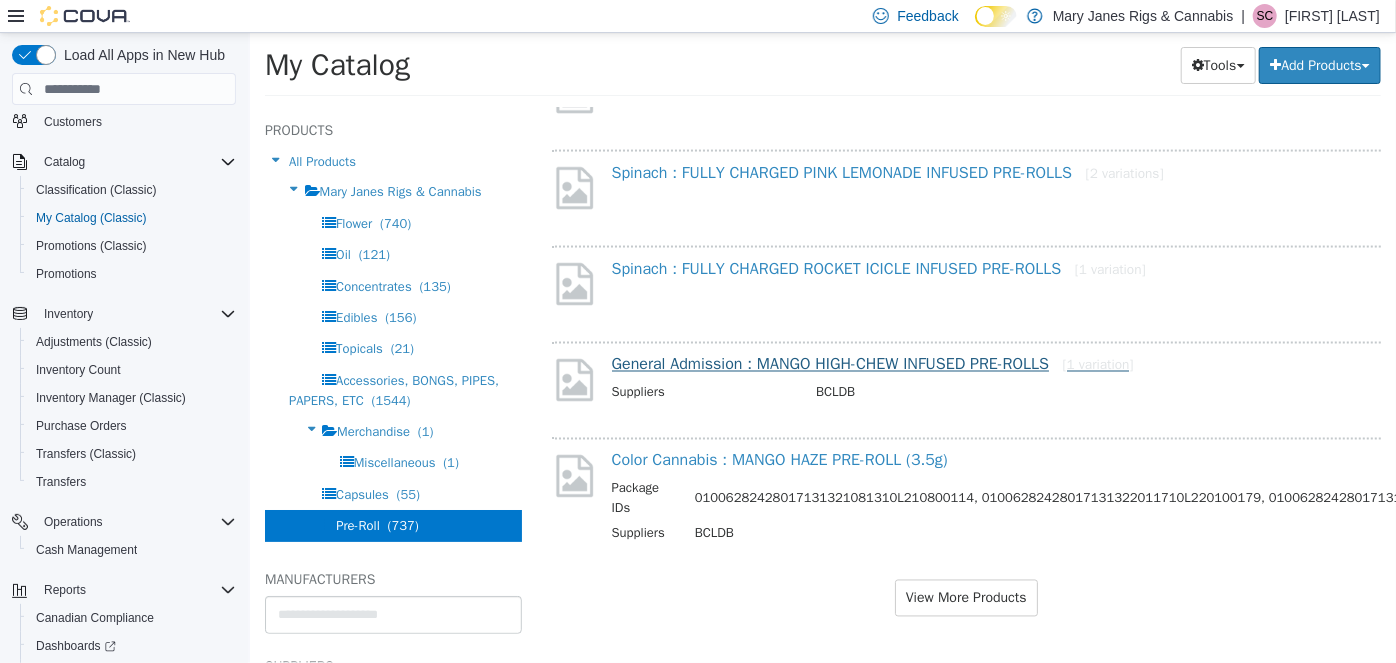 scroll, scrollTop: 1666, scrollLeft: 0, axis: vertical 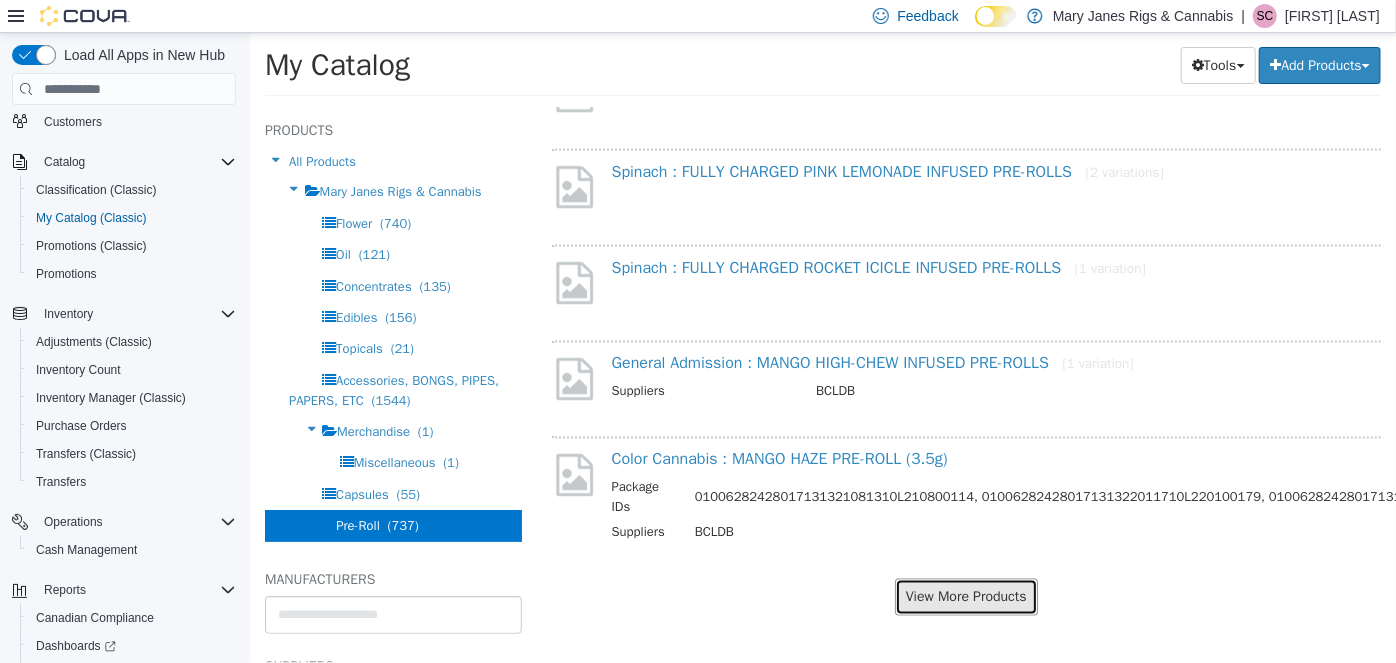 click on "View More Products" at bounding box center (965, 597) 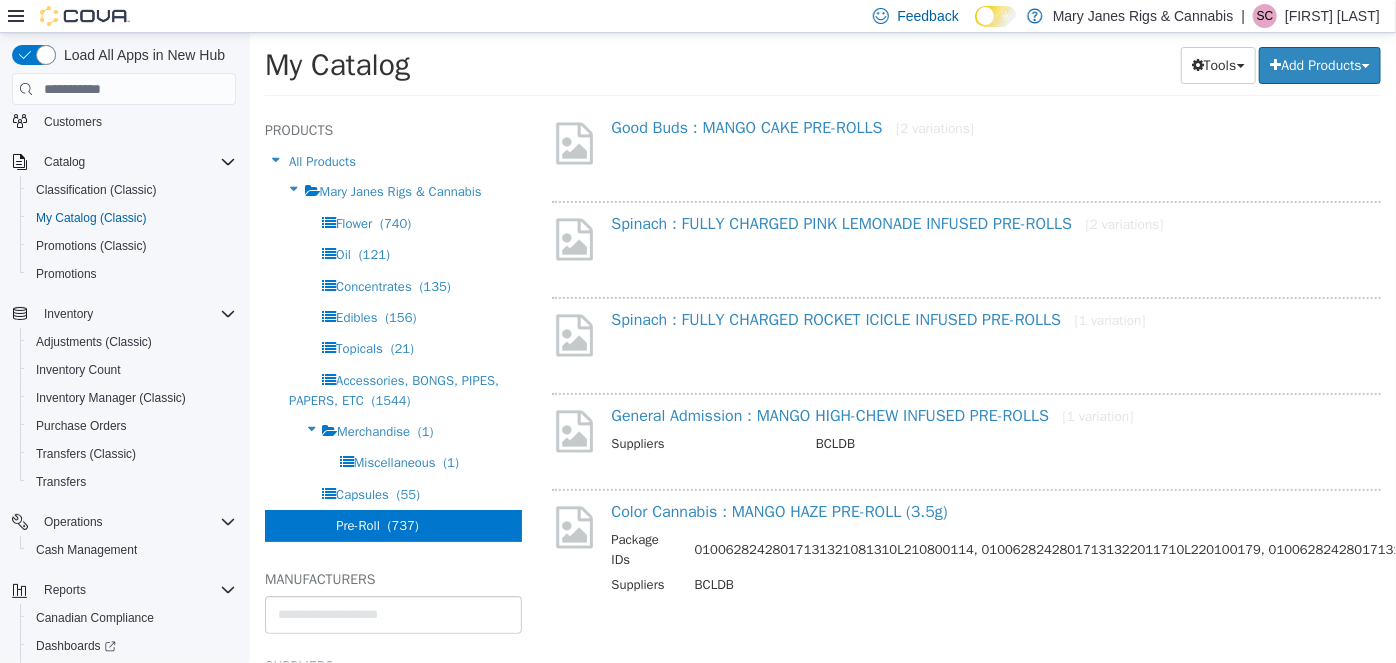 select on "**********" 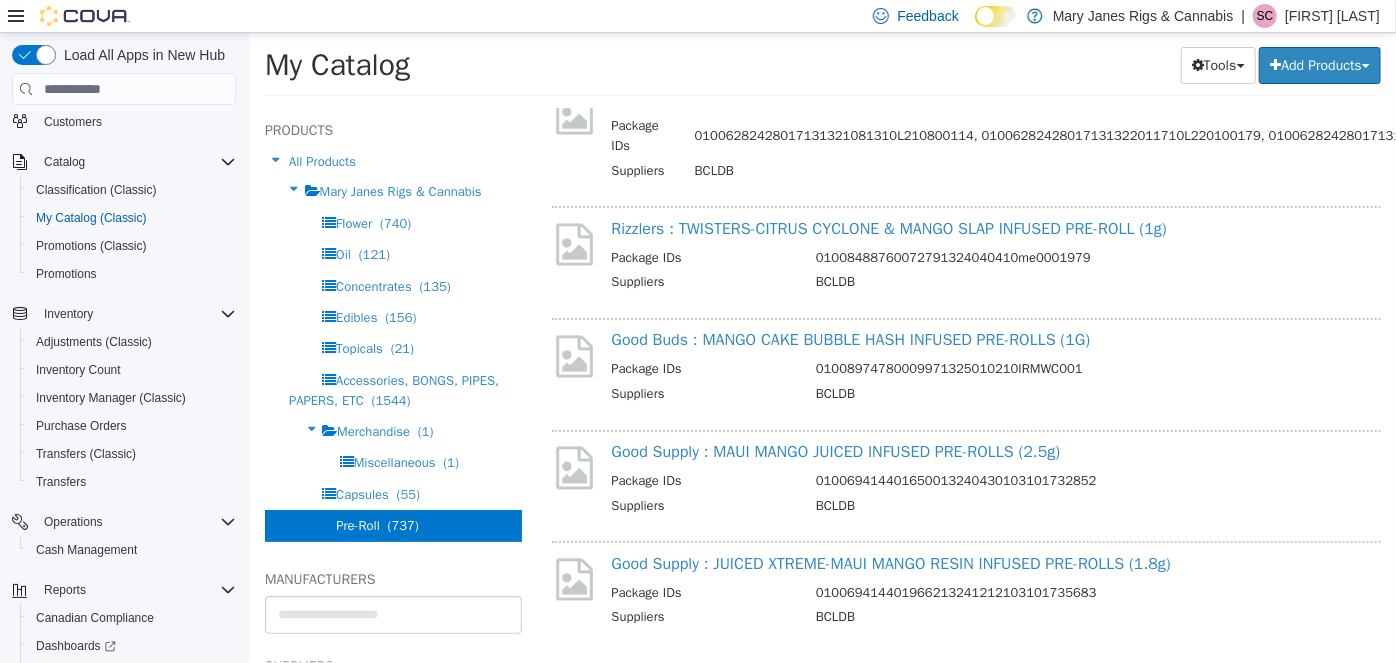 scroll, scrollTop: 2053, scrollLeft: 0, axis: vertical 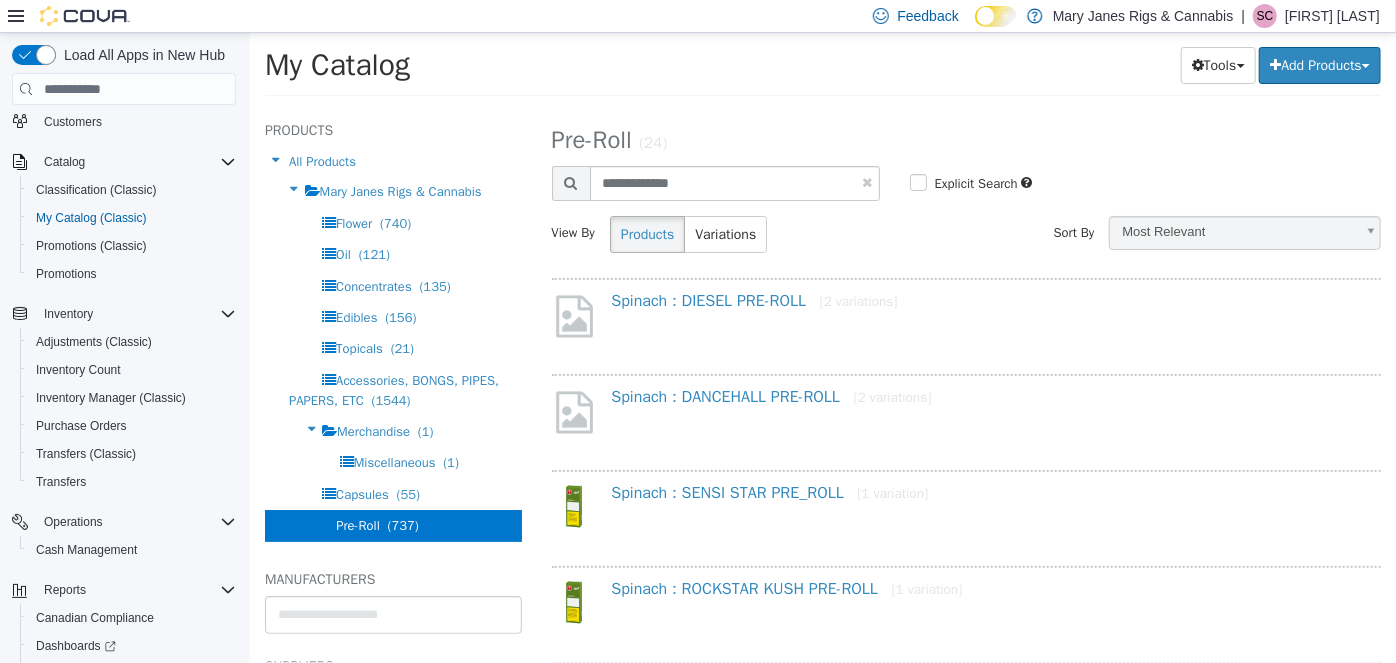 drag, startPoint x: 1388, startPoint y: 535, endPoint x: 1300, endPoint y: 53, distance: 489.96735 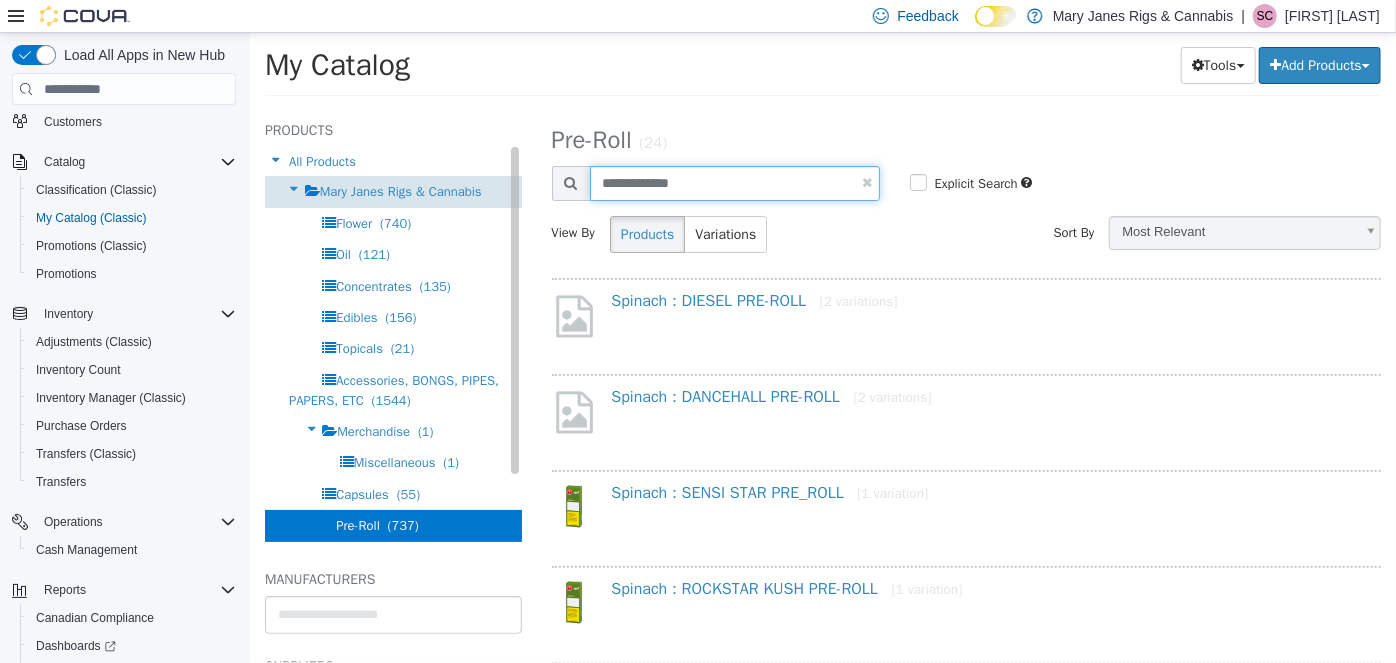 drag, startPoint x: 727, startPoint y: 185, endPoint x: 324, endPoint y: 191, distance: 403.04468 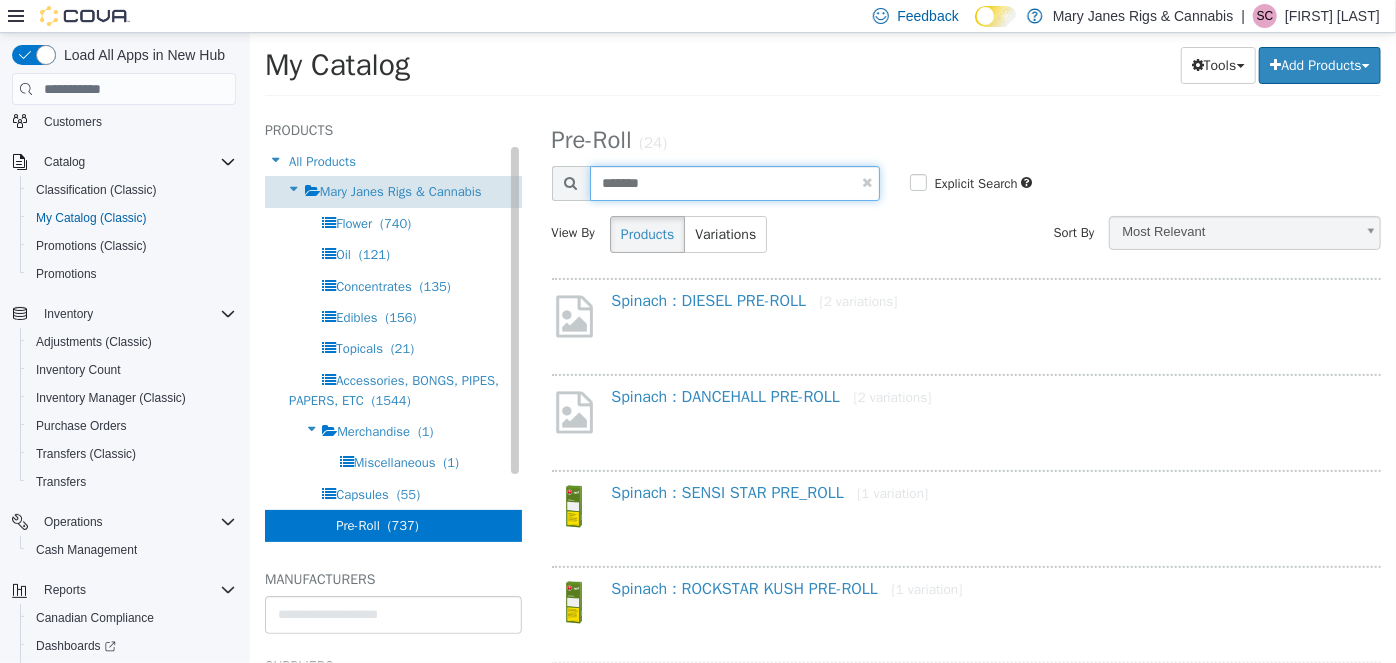 type on "*******" 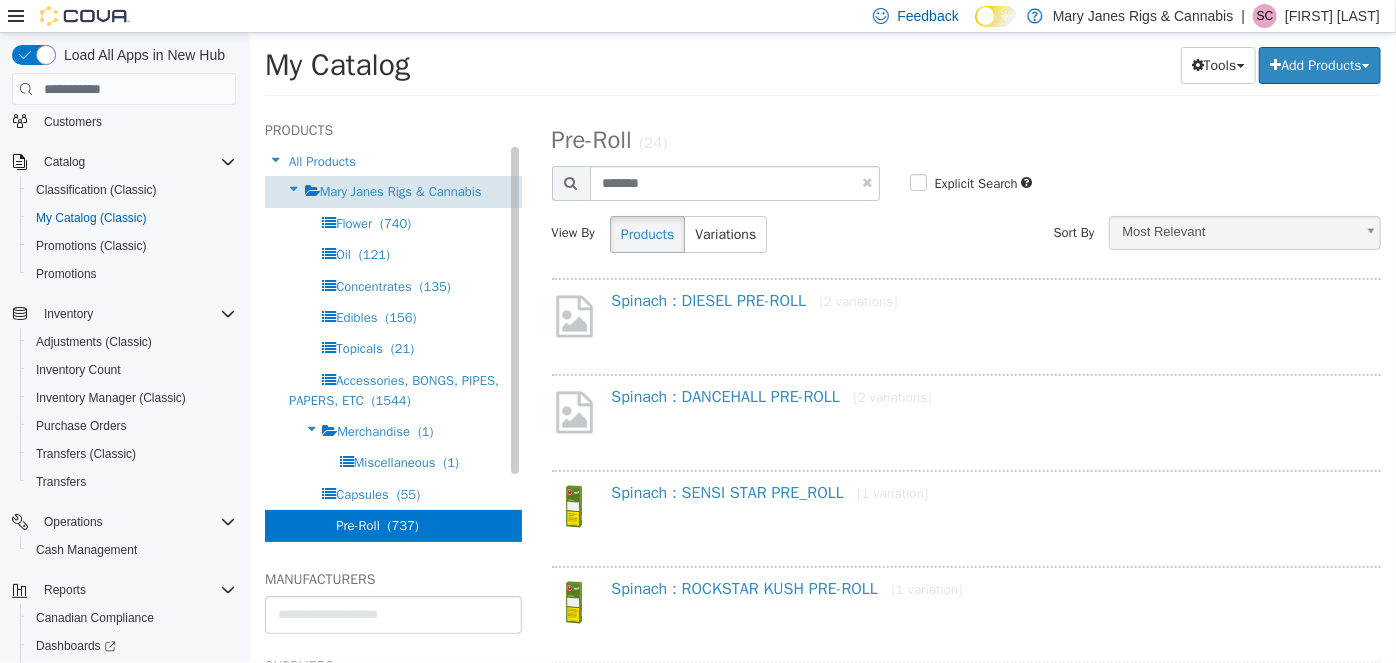 select on "**********" 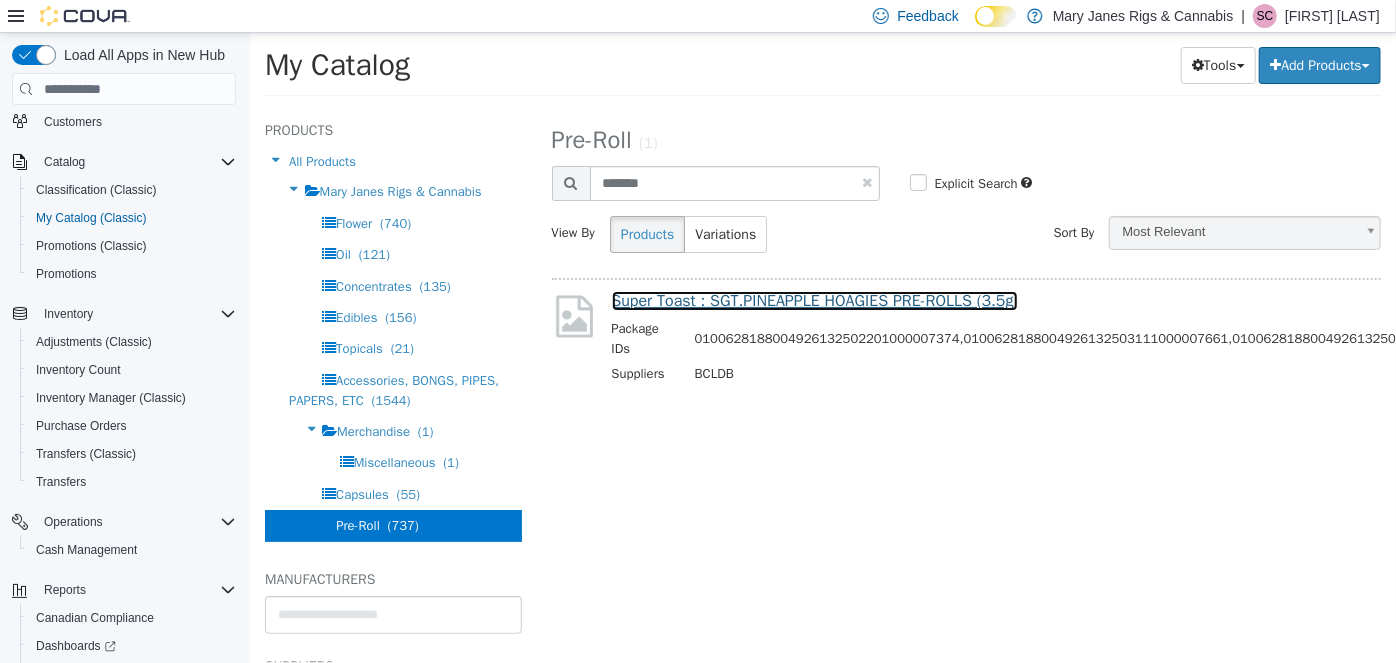 click on "Super Toast : SGT.PINEAPPLE HOAGIES PRE-ROLLS (3.5g)" at bounding box center (814, 301) 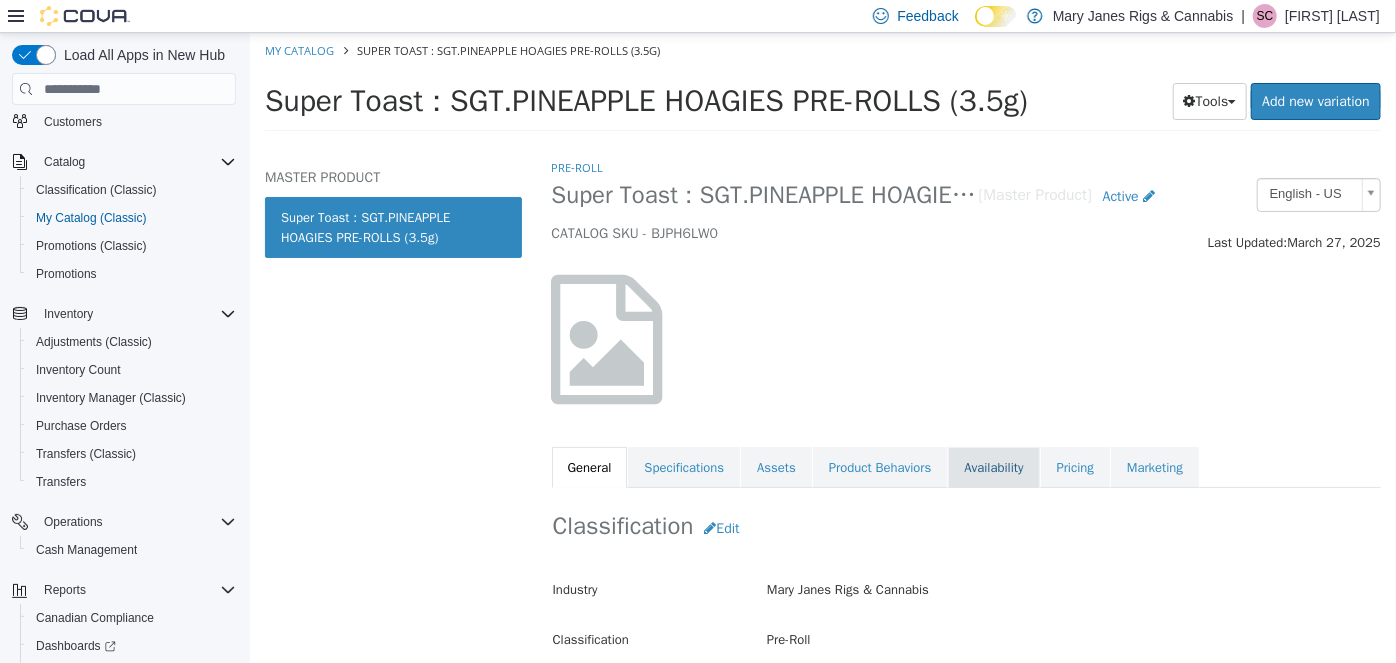 click on "Availability" at bounding box center (992, 468) 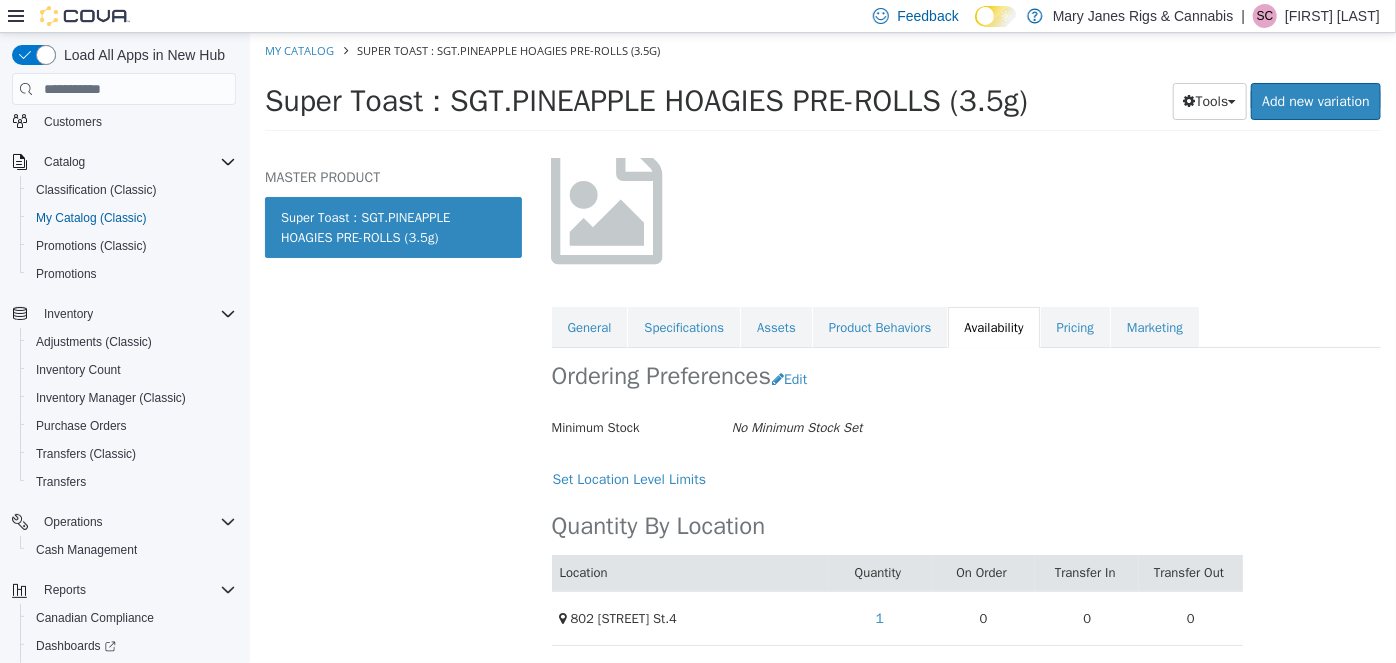 scroll, scrollTop: 141, scrollLeft: 0, axis: vertical 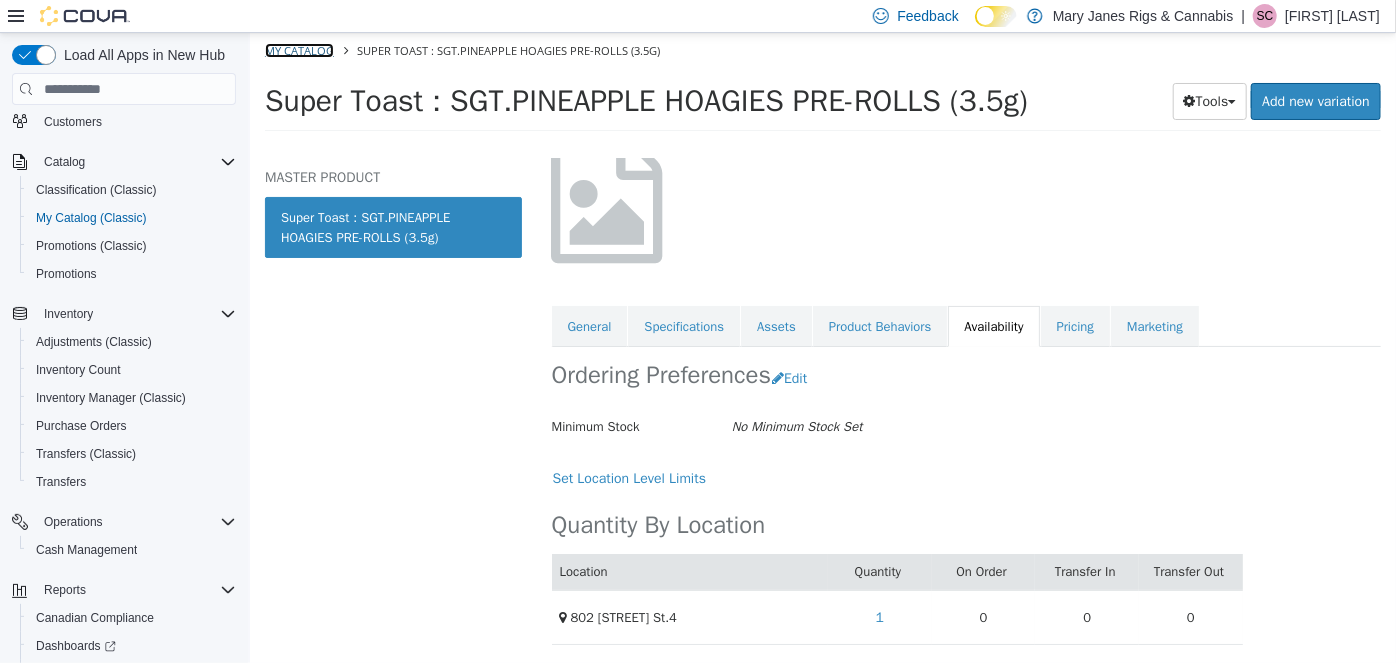 click on "My Catalog" at bounding box center (298, 50) 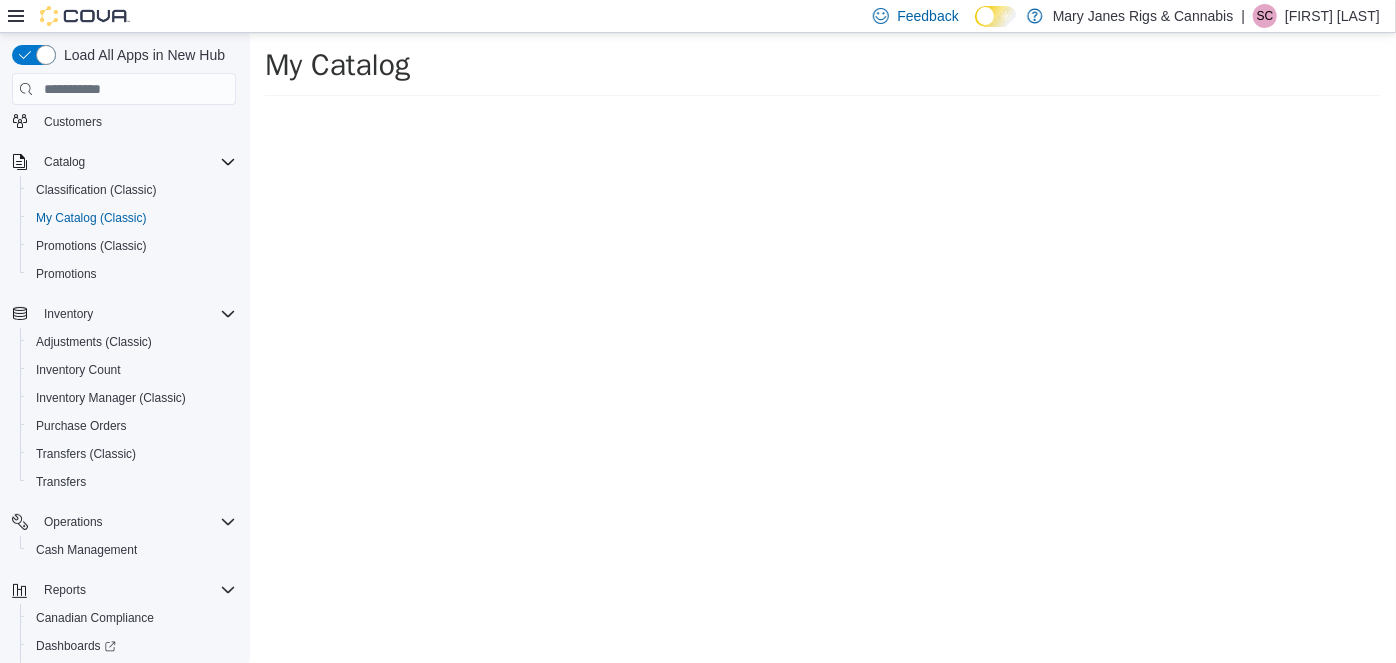 select on "**********" 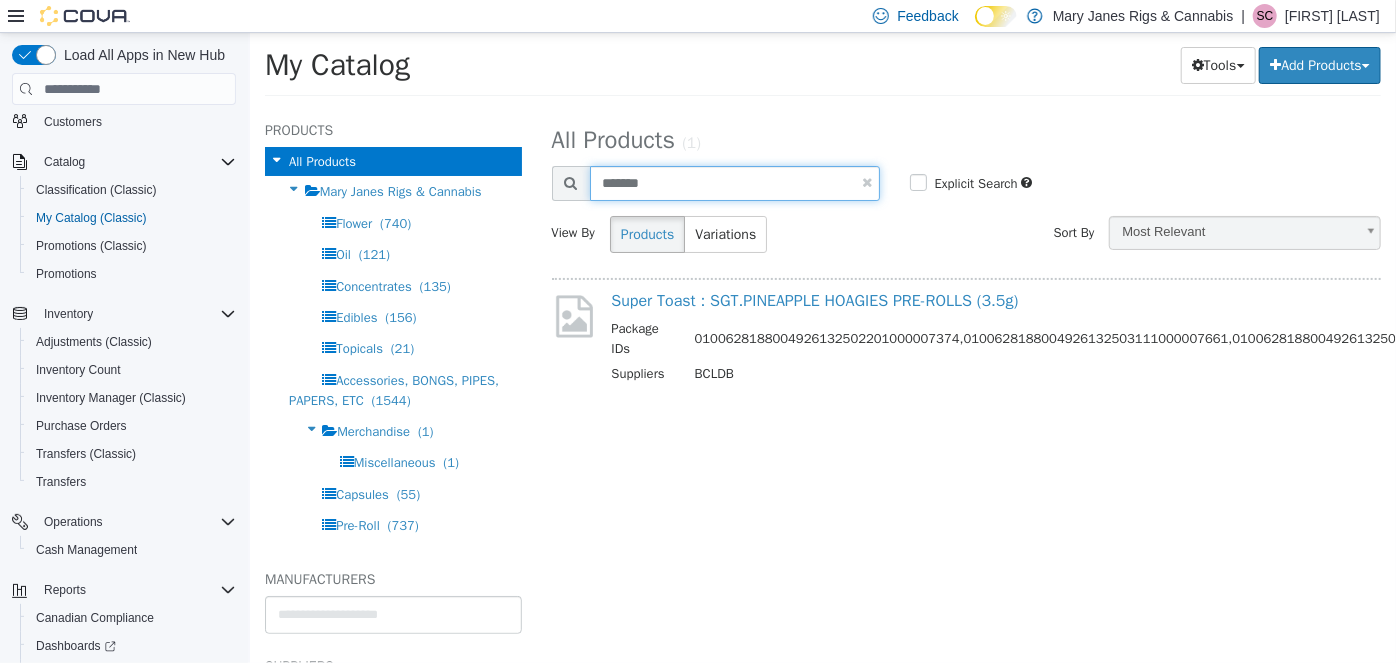 drag, startPoint x: 676, startPoint y: 185, endPoint x: 569, endPoint y: 191, distance: 107.16809 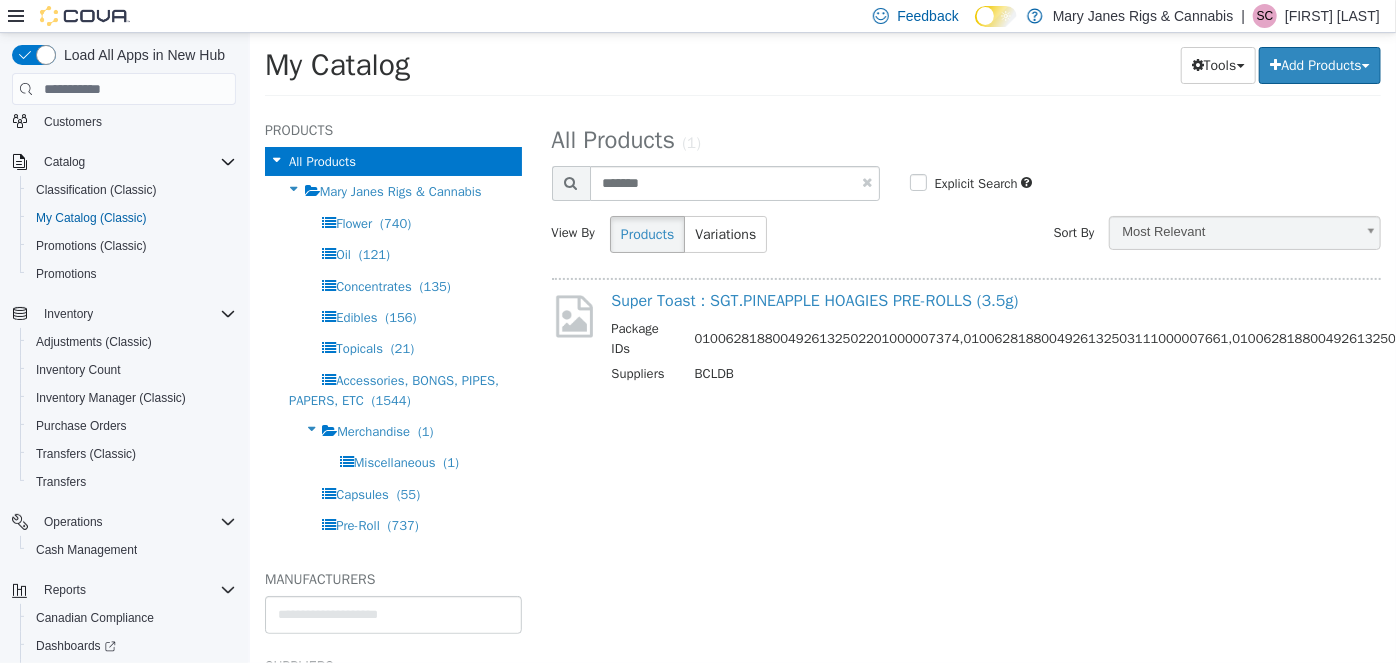 select on "**********" 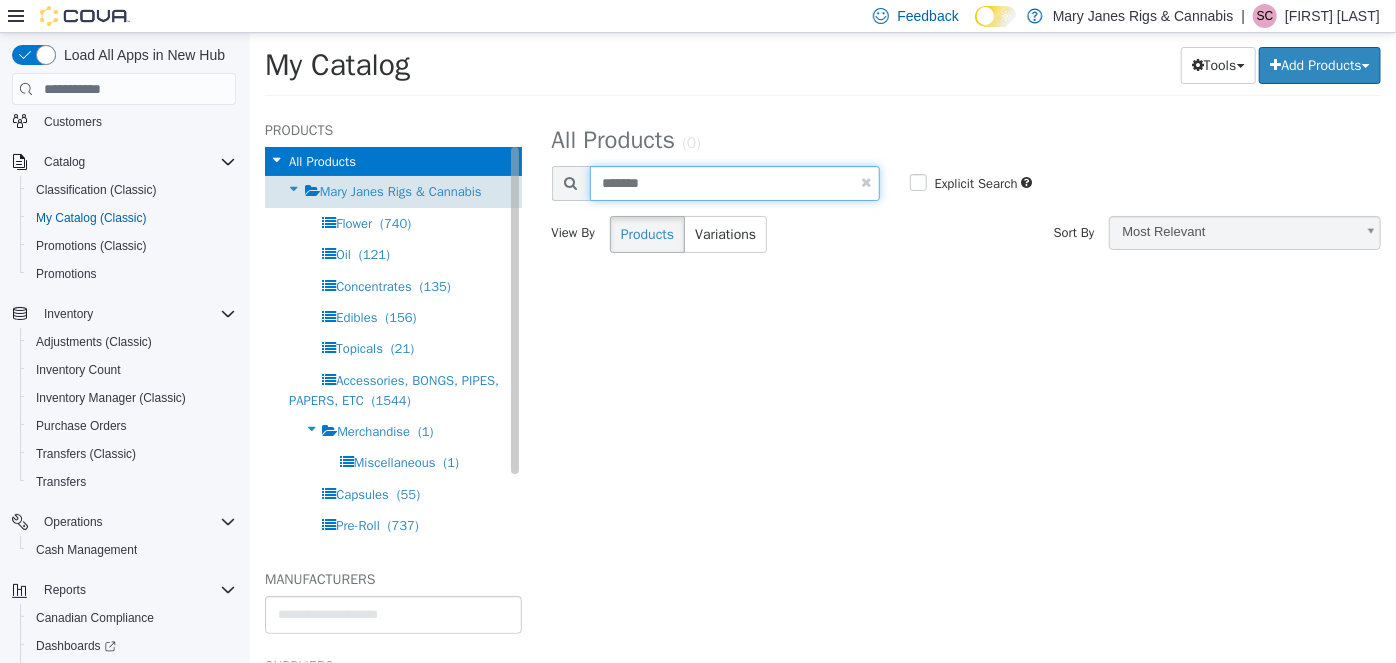 drag, startPoint x: 577, startPoint y: 189, endPoint x: 391, endPoint y: 200, distance: 186.32498 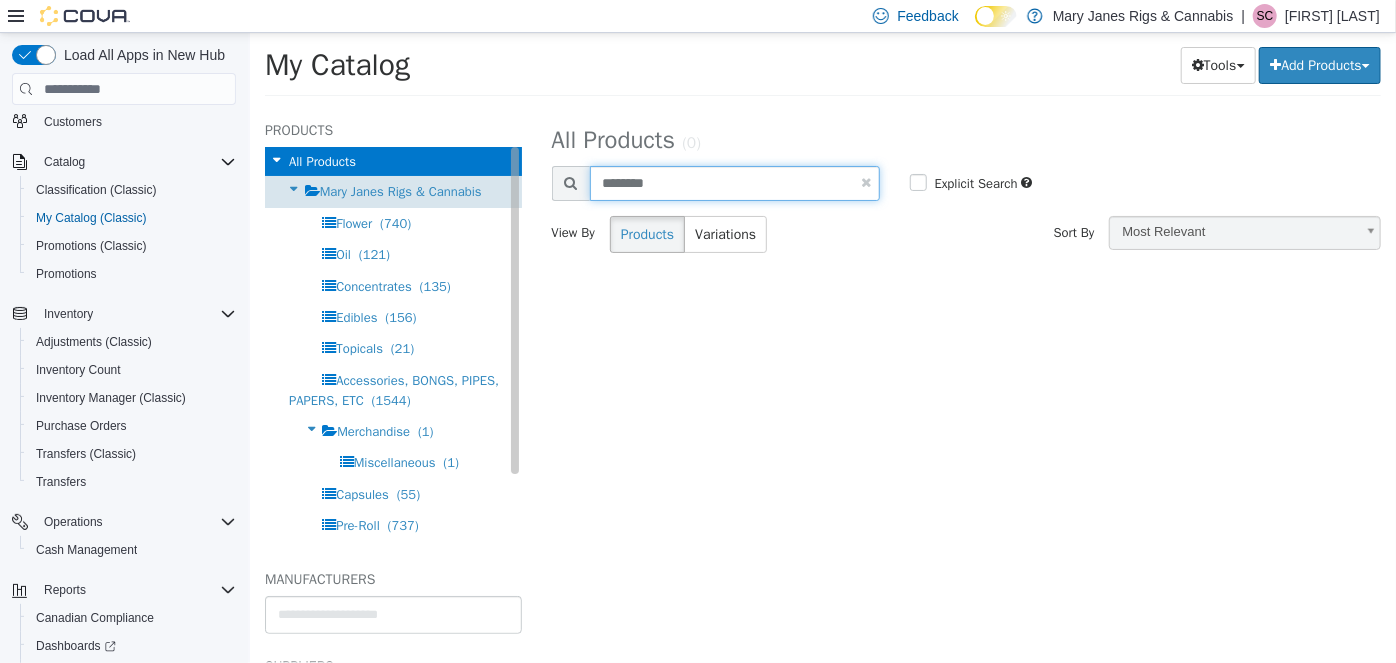 type on "********" 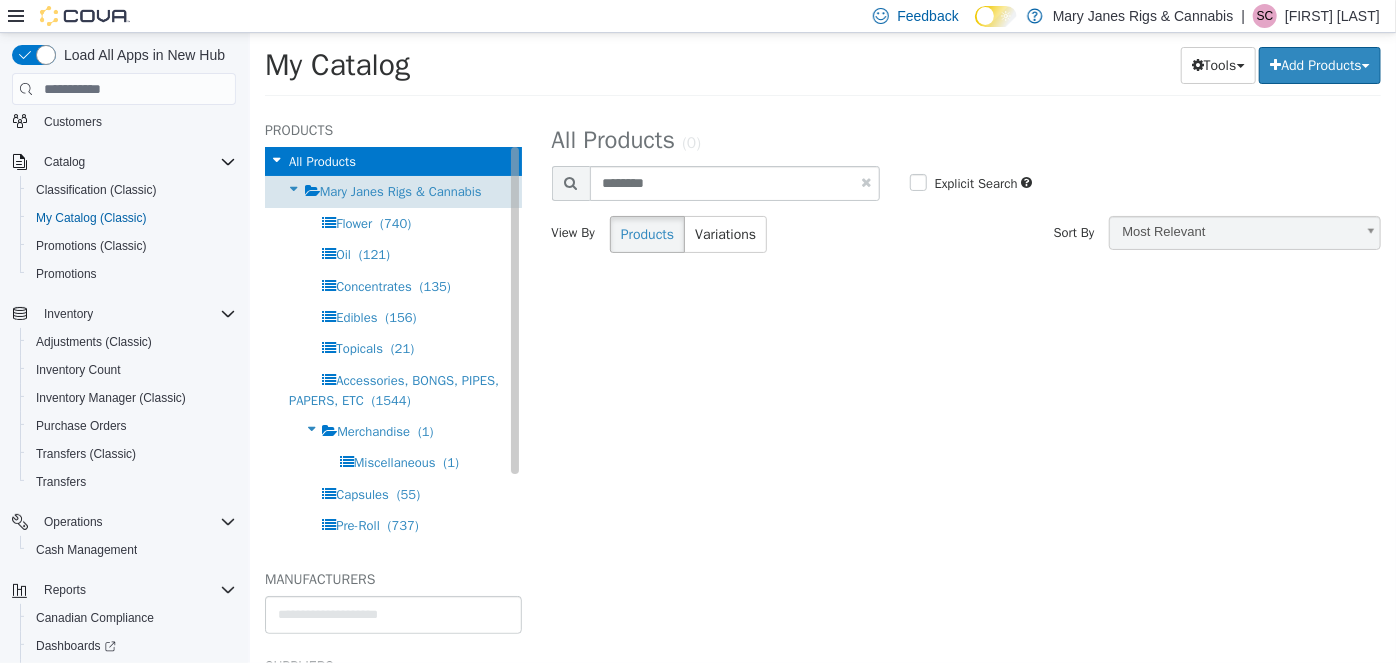 select on "**********" 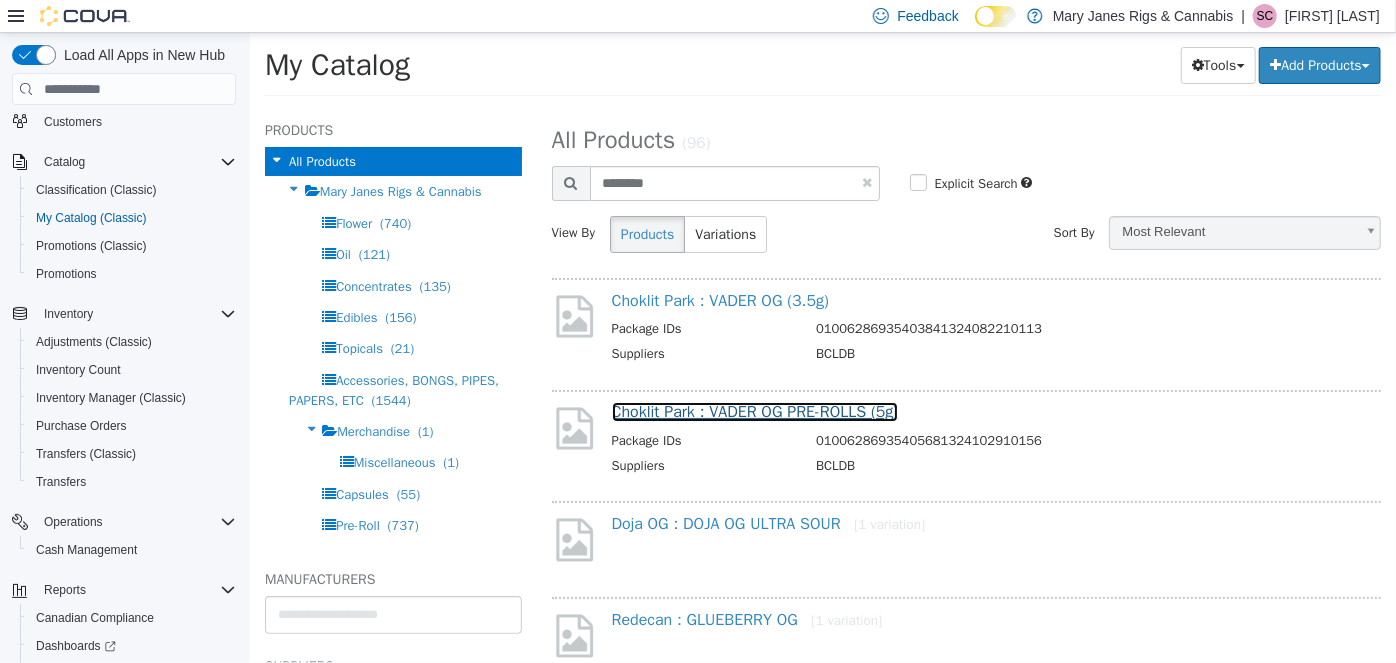 click on "Choklit Park : VADER OG PRE-ROLLS (5g)" at bounding box center [754, 412] 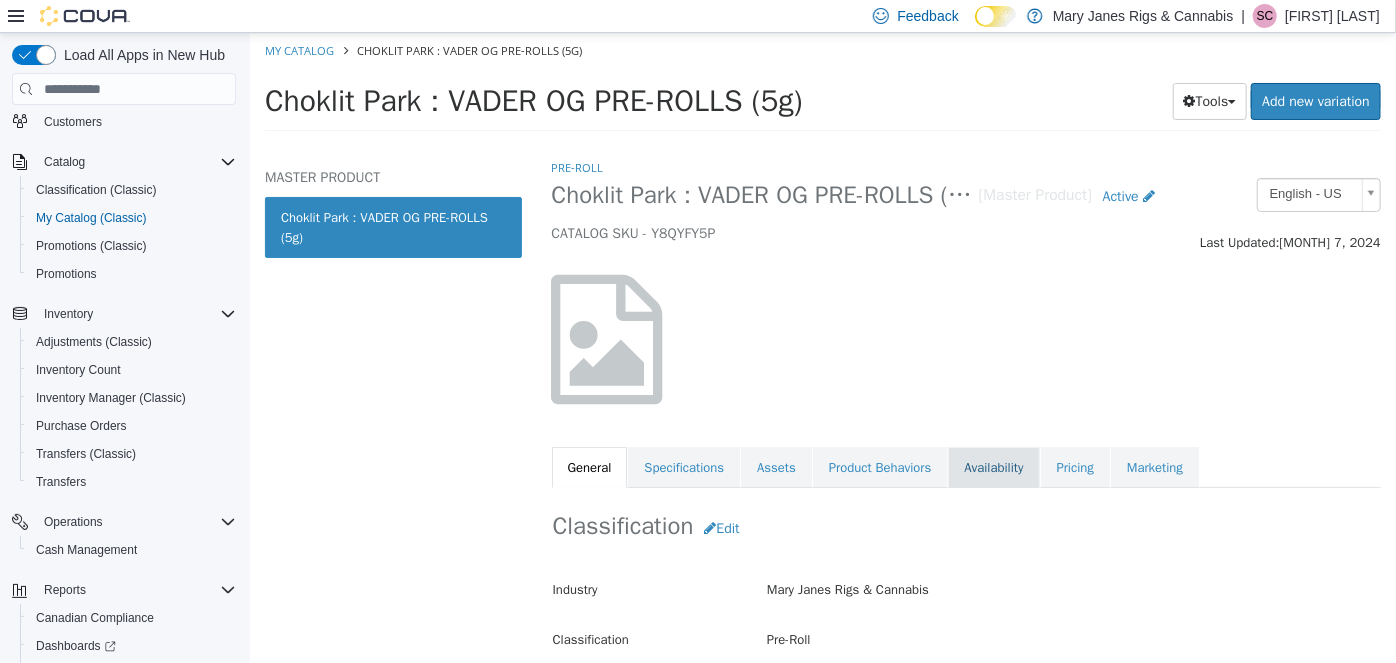 click on "Availability" at bounding box center [992, 468] 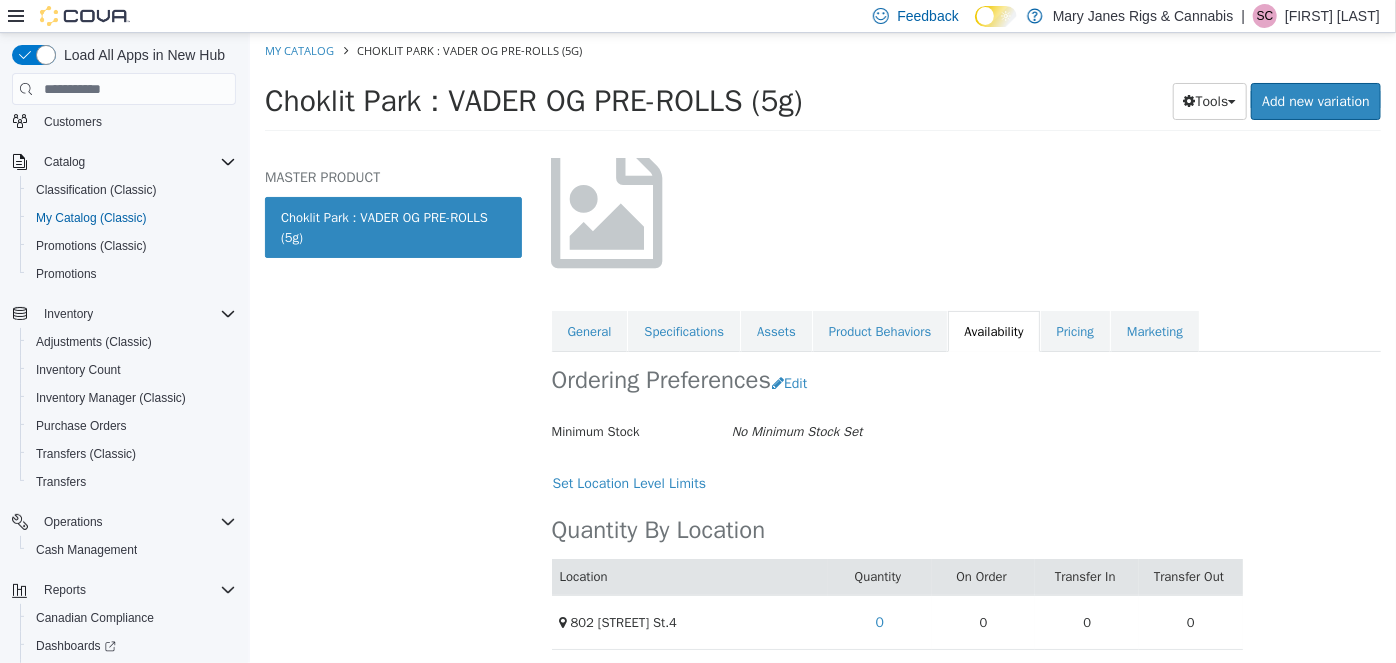 scroll, scrollTop: 141, scrollLeft: 0, axis: vertical 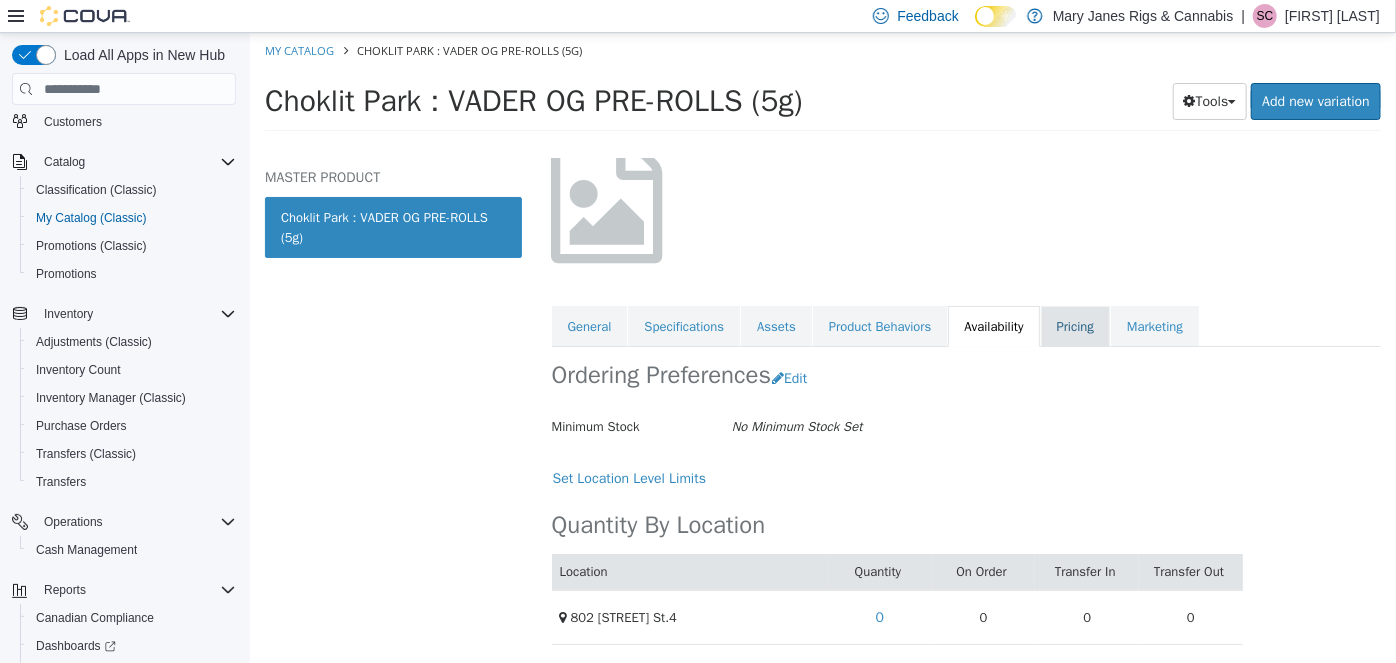 click on "Pricing" at bounding box center (1074, 327) 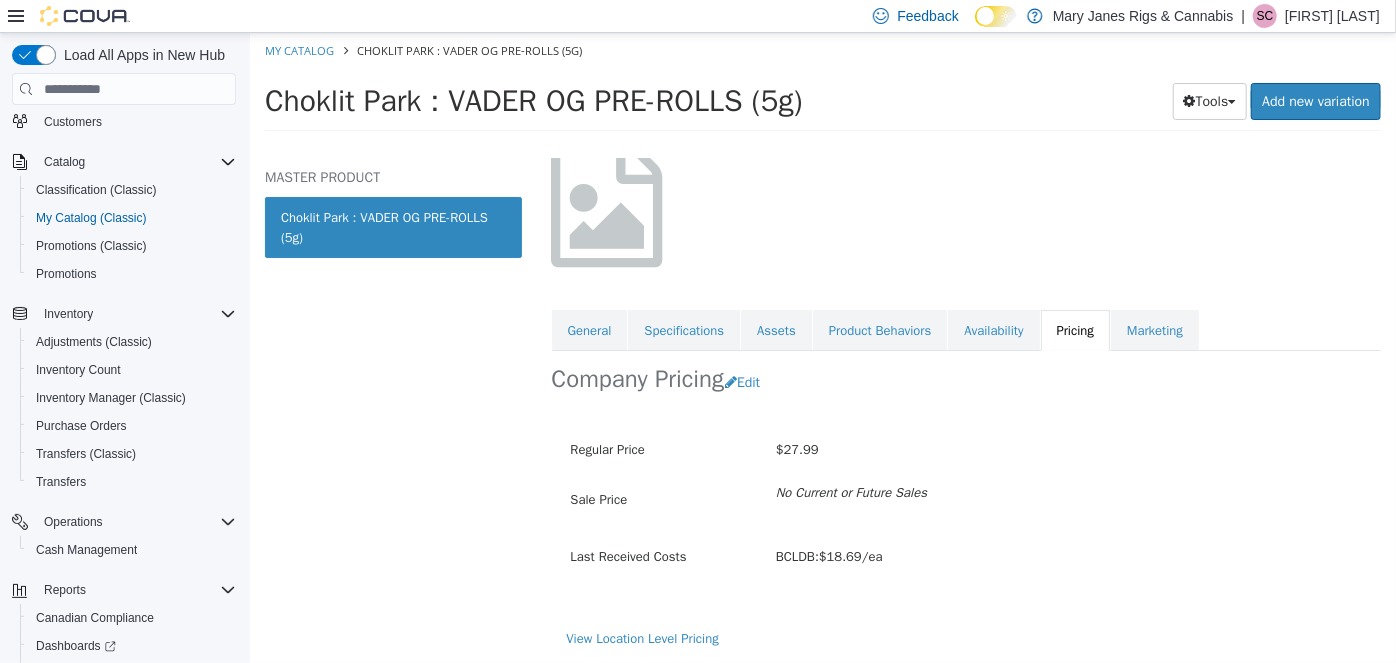 scroll, scrollTop: 136, scrollLeft: 0, axis: vertical 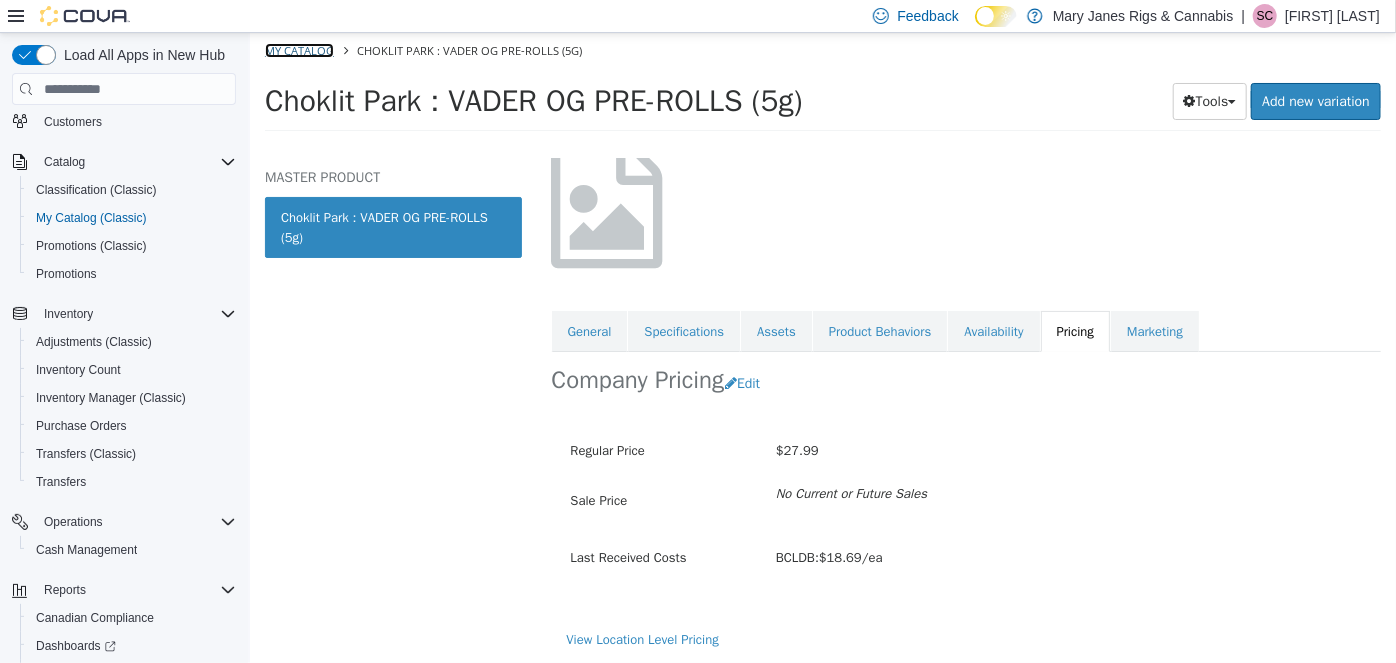 click on "My Catalog" at bounding box center (298, 50) 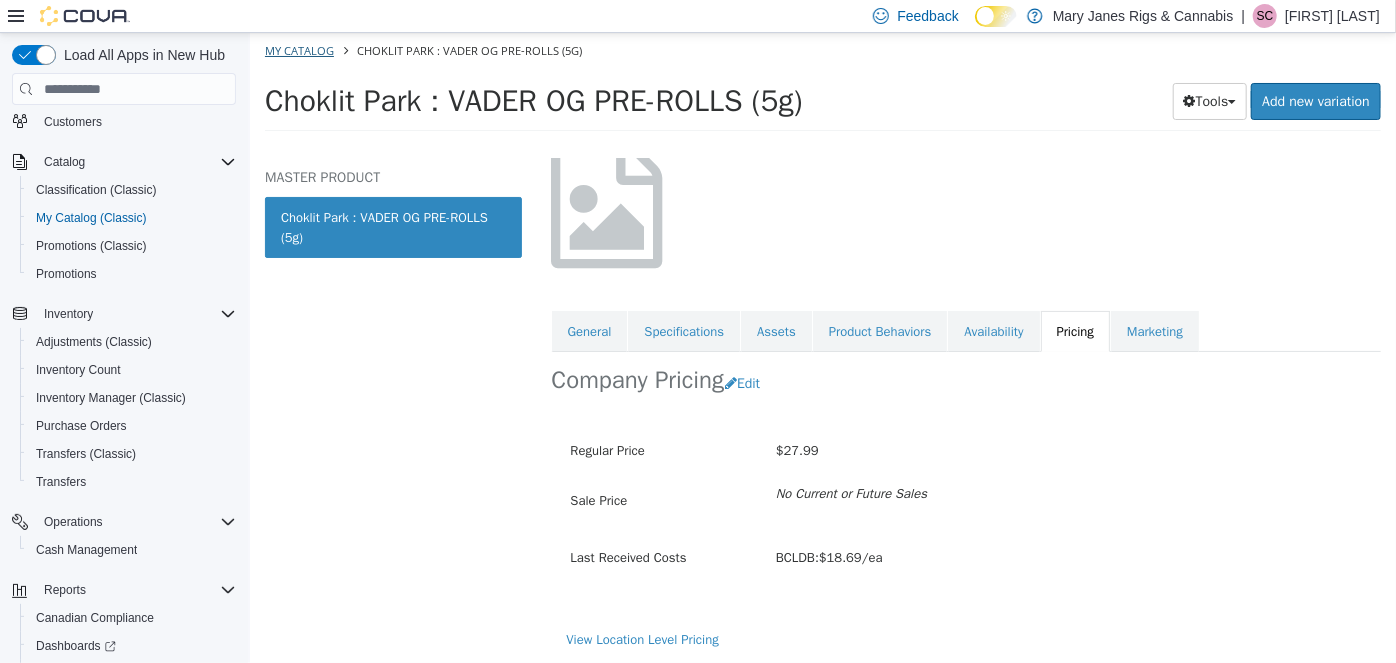 select on "**********" 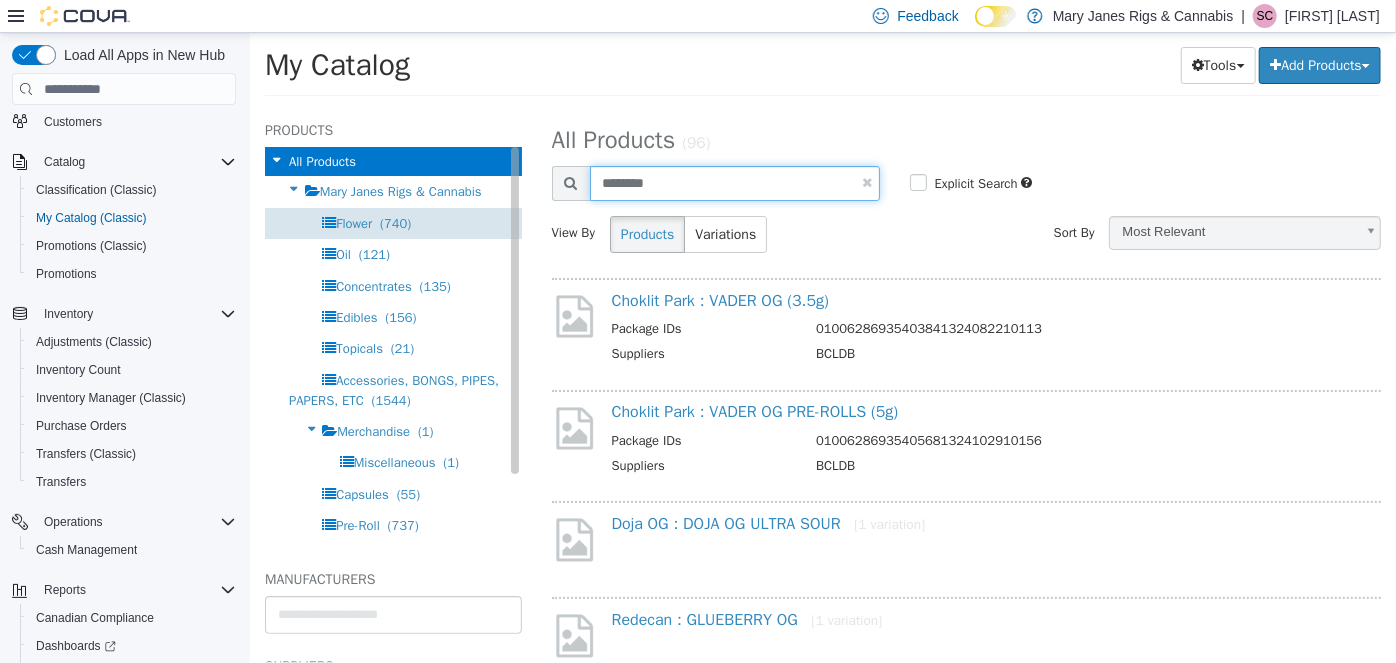 drag, startPoint x: 746, startPoint y: 192, endPoint x: 374, endPoint y: 218, distance: 372.9075 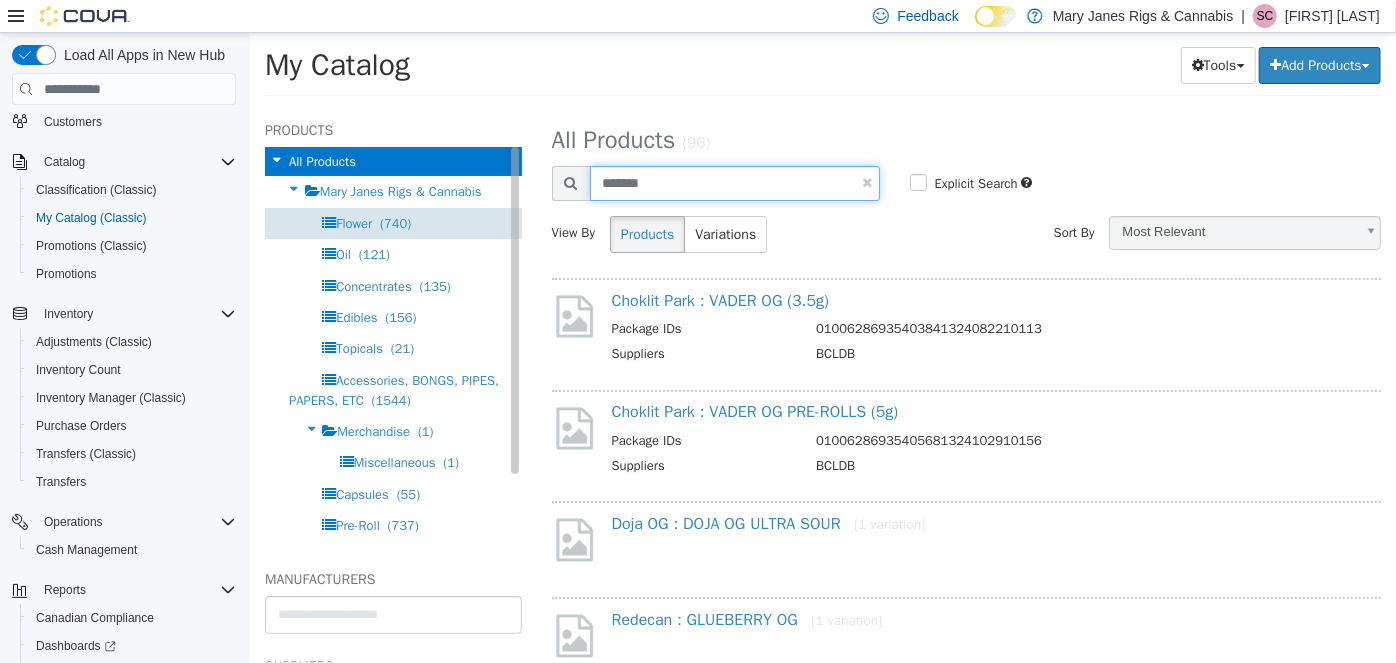 type on "*******" 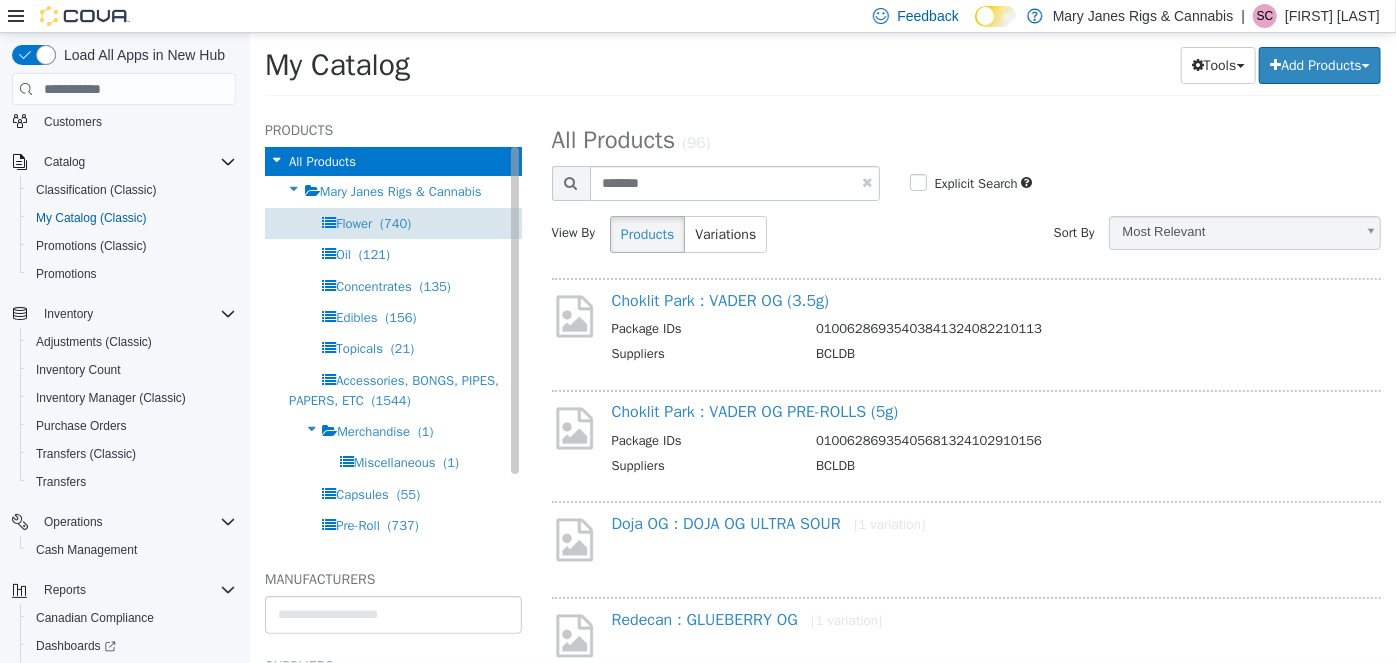 select on "**********" 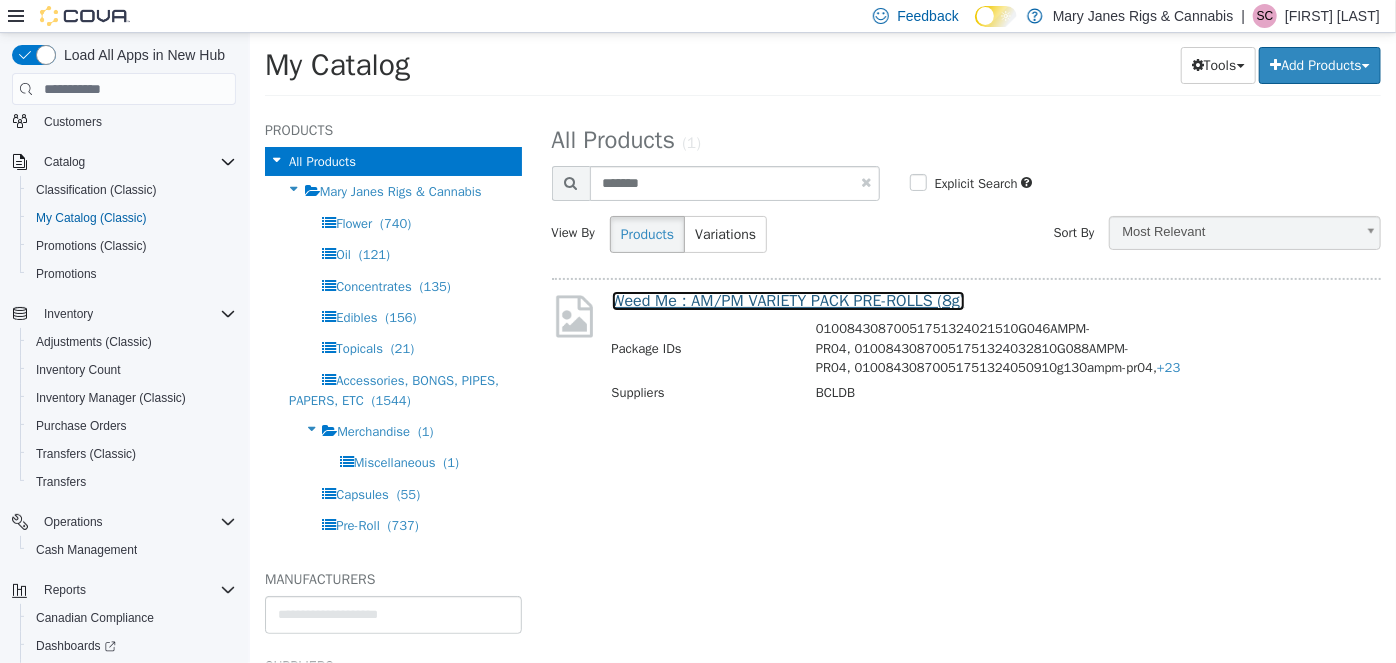 click on "Weed Me : AM/PM VARIETY PACK PRE-ROLLS (8g)" at bounding box center [787, 301] 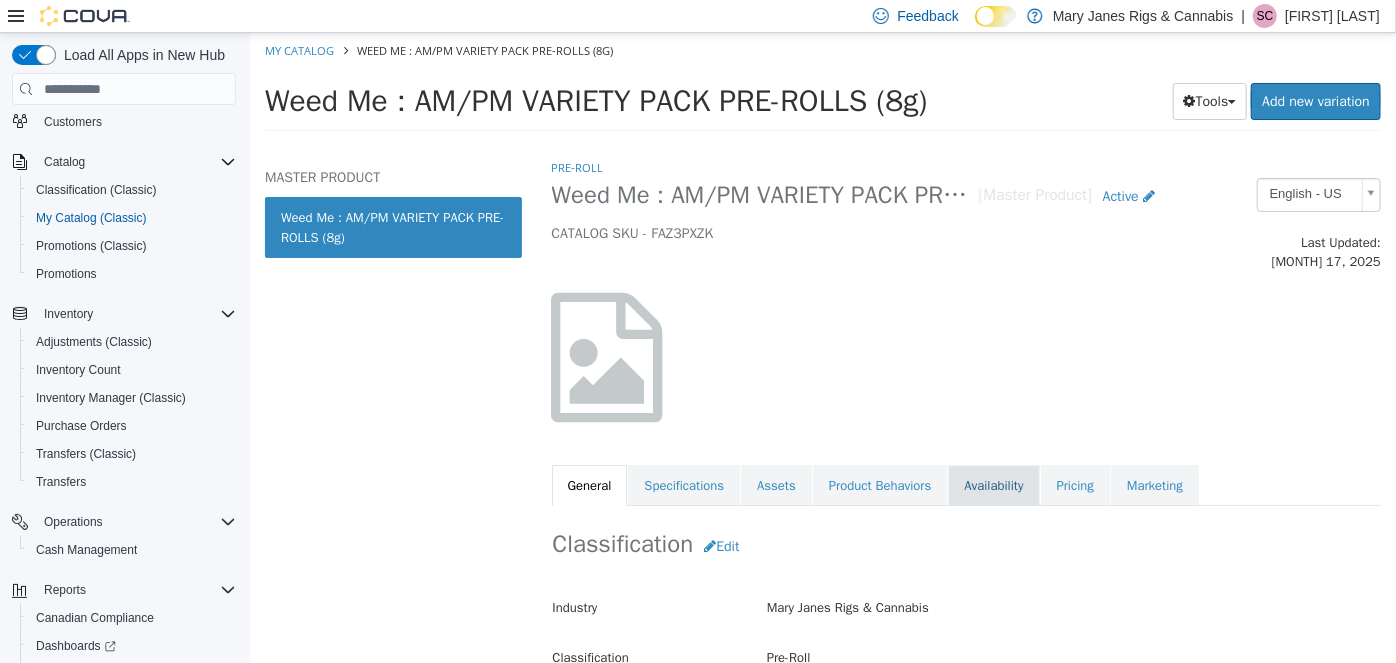 click on "Availability" at bounding box center [992, 486] 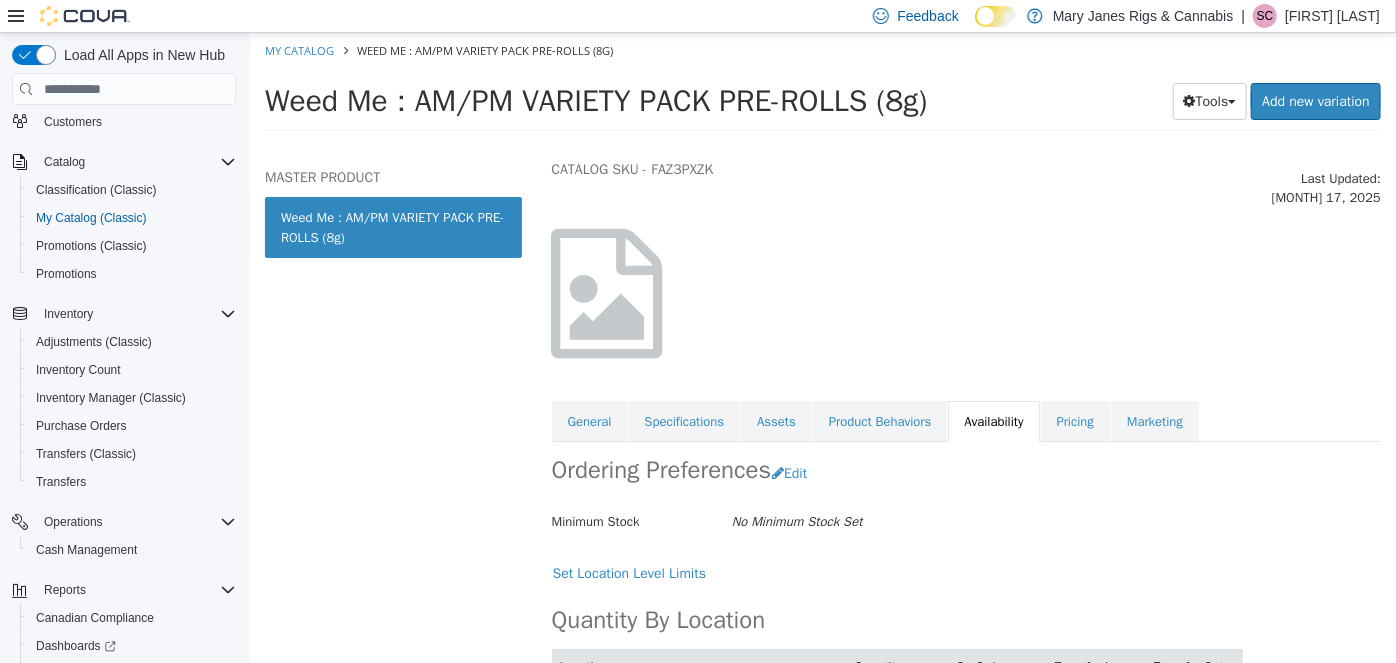scroll, scrollTop: 141, scrollLeft: 0, axis: vertical 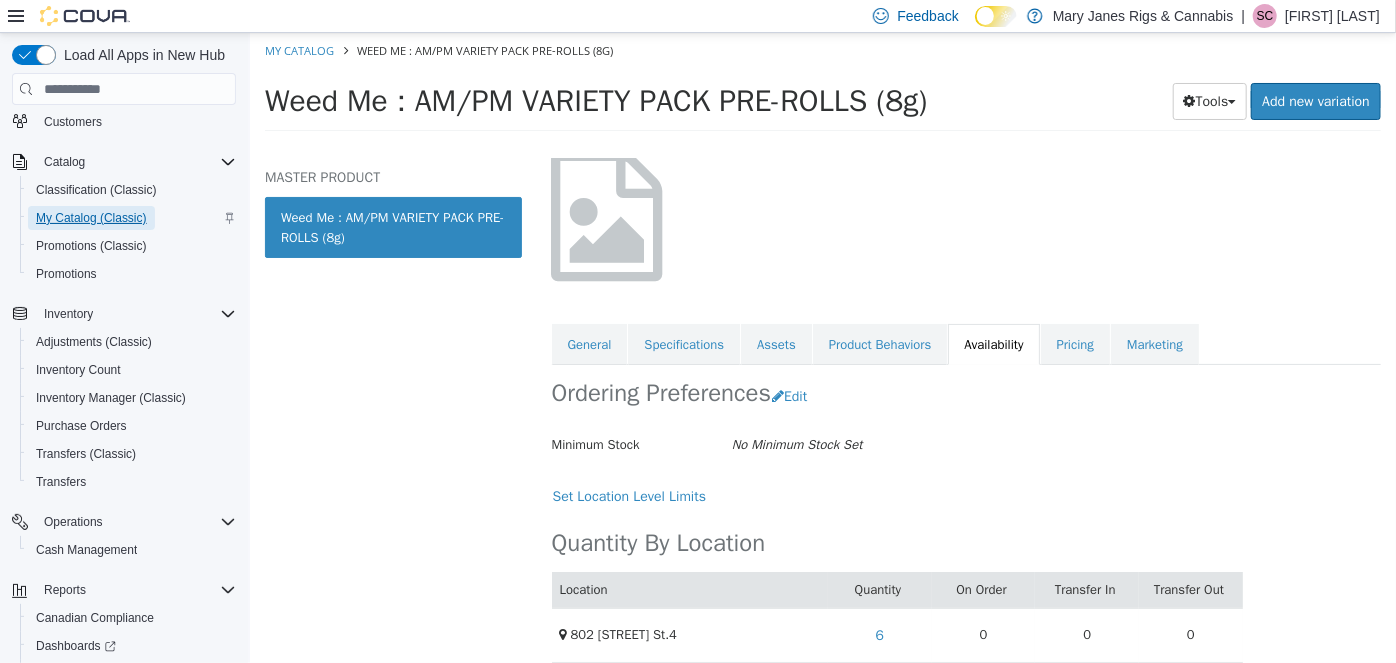 click on "My Catalog (Classic)" at bounding box center [91, 218] 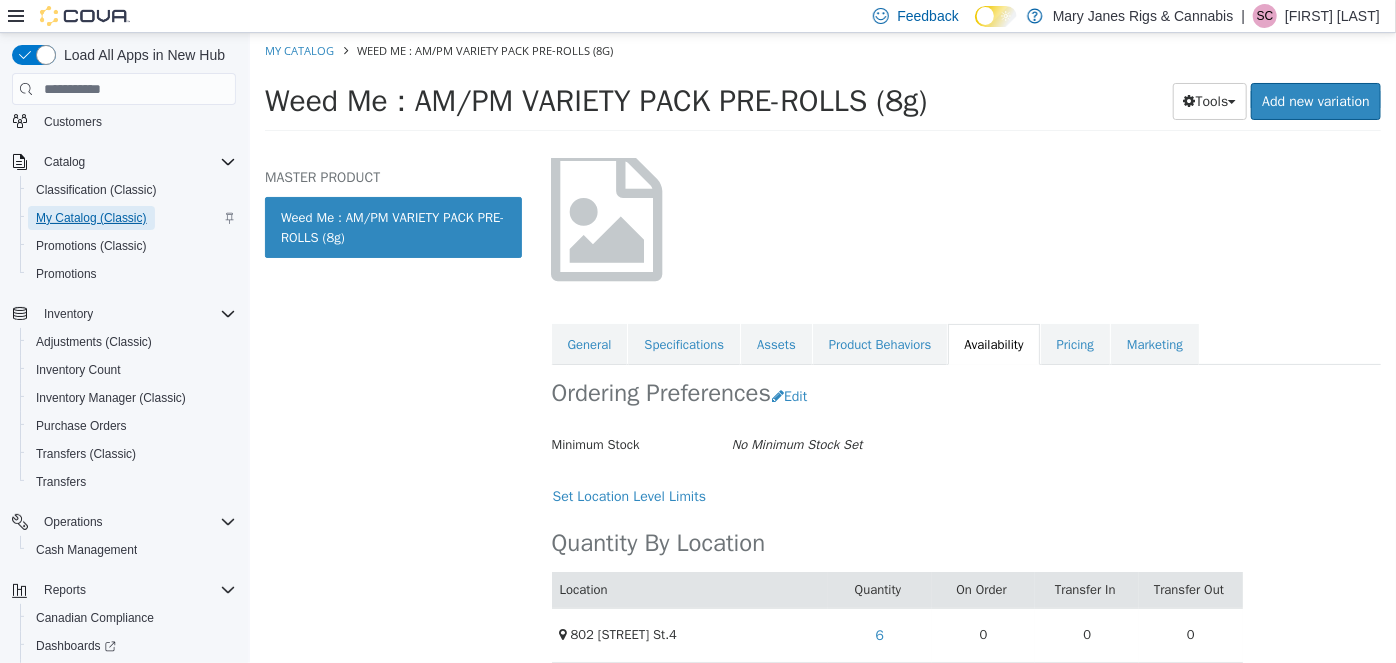 click on "My Catalog (Classic)" at bounding box center [91, 218] 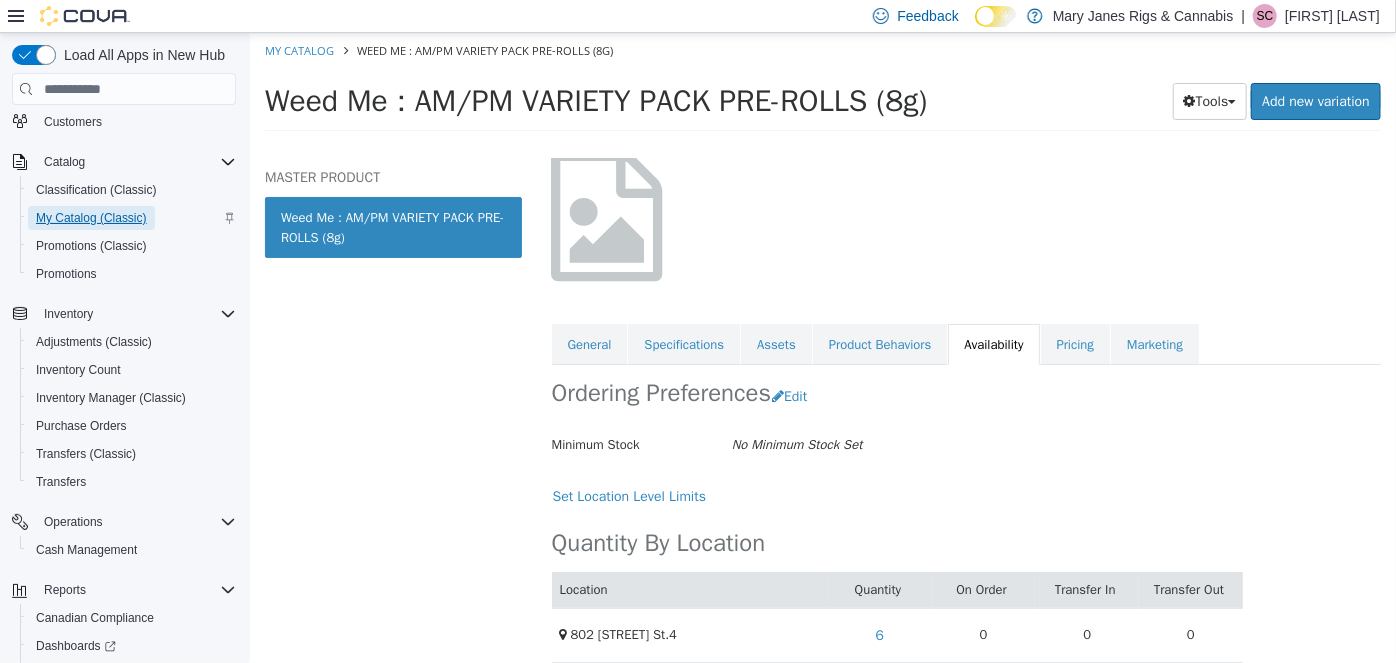 click on "My Catalog (Classic)" at bounding box center (91, 218) 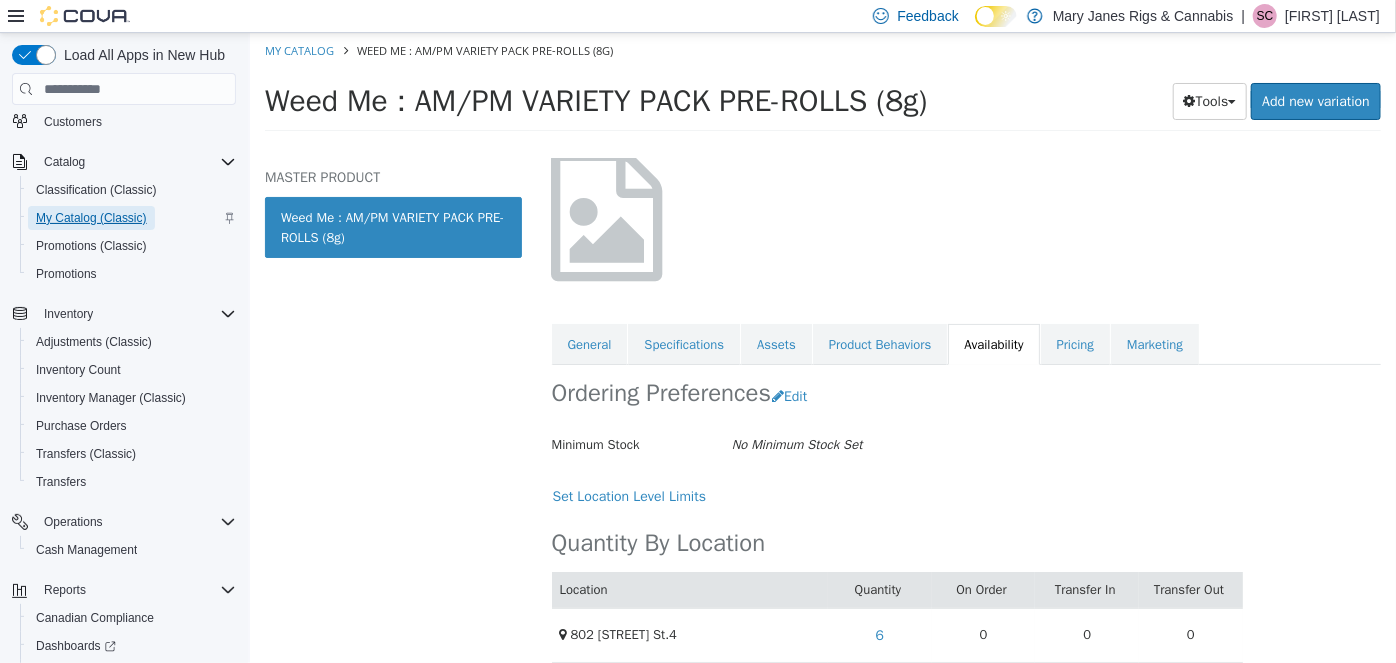click on "My Catalog (Classic)" at bounding box center [91, 218] 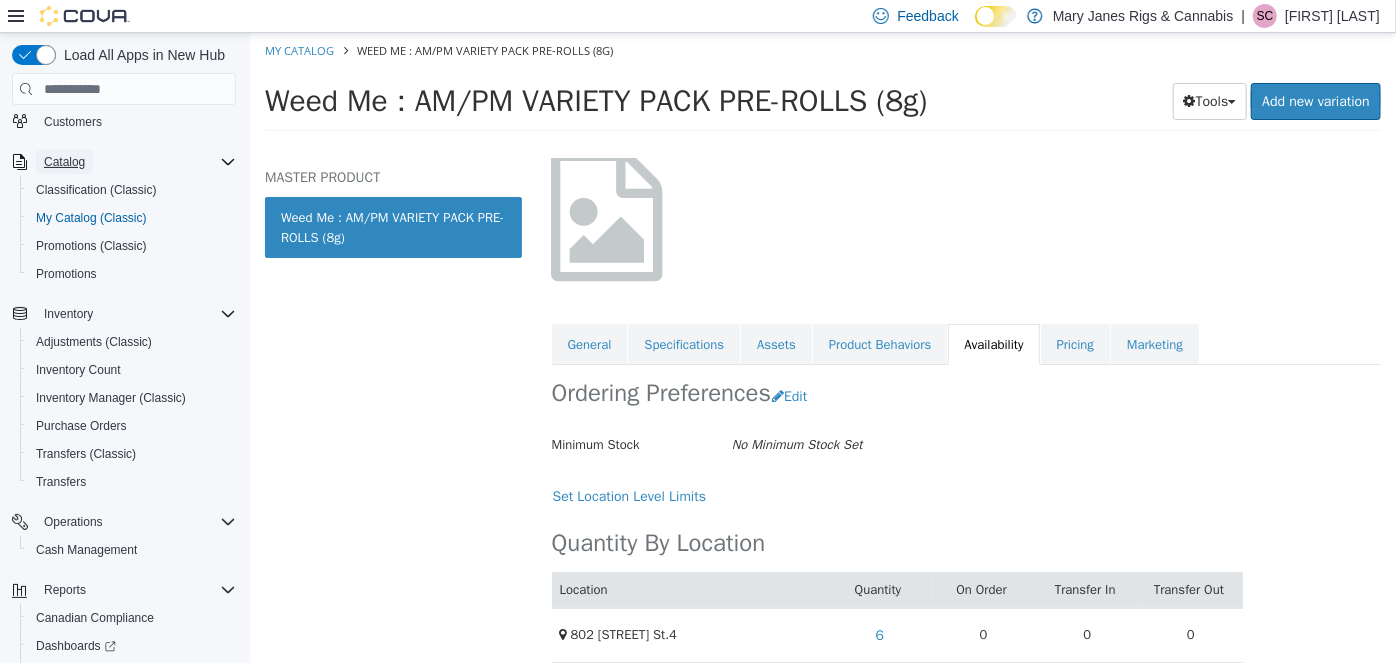 click on "Catalog" at bounding box center (64, 162) 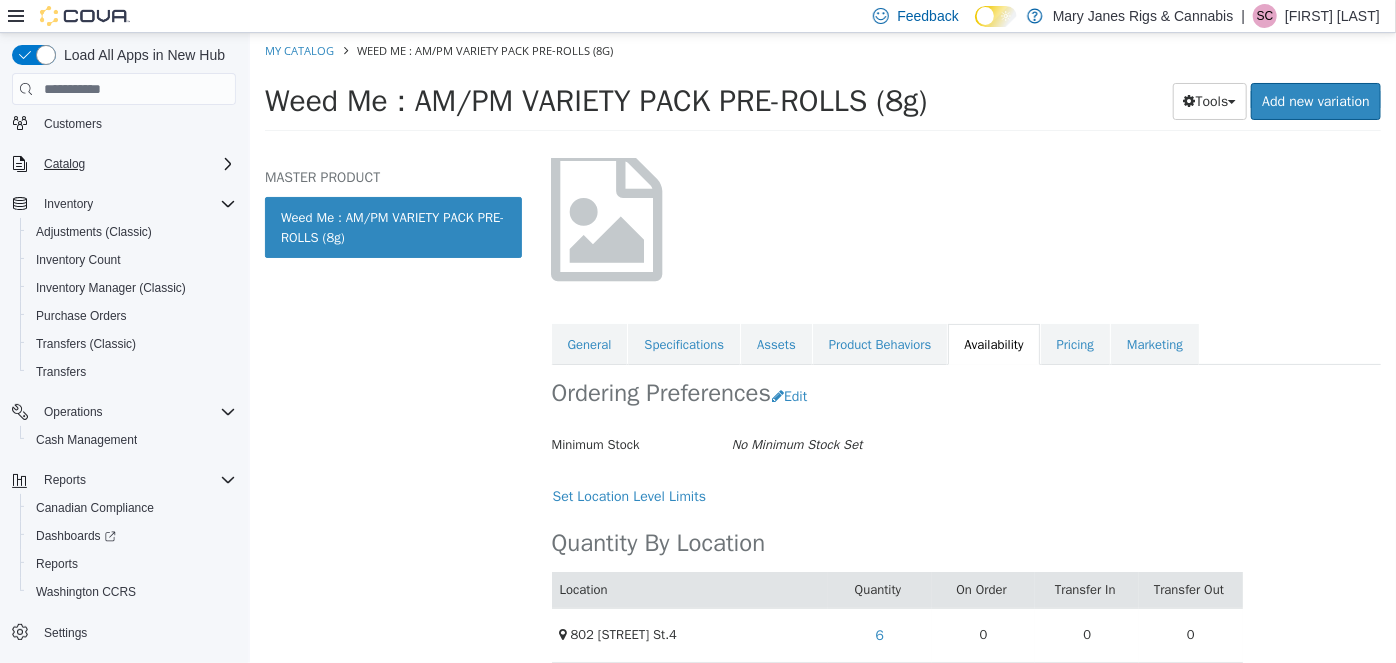 scroll, scrollTop: 88, scrollLeft: 0, axis: vertical 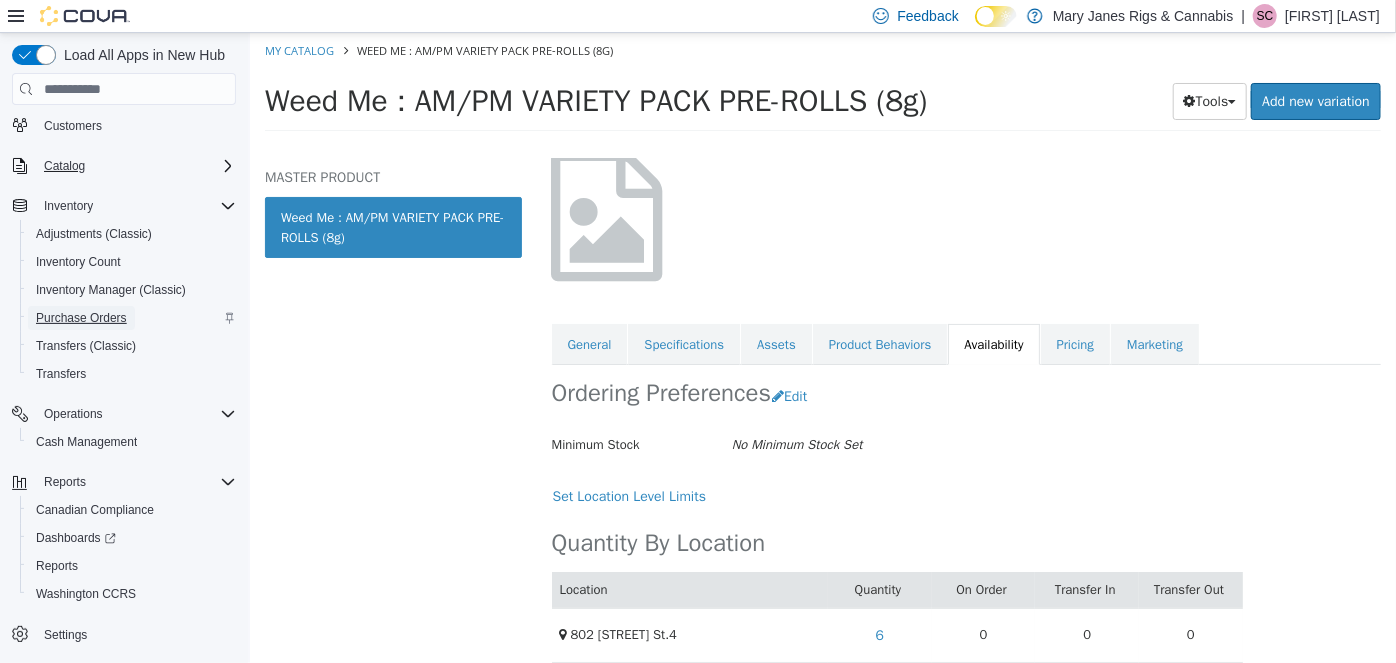 click on "Purchase Orders" at bounding box center (81, 318) 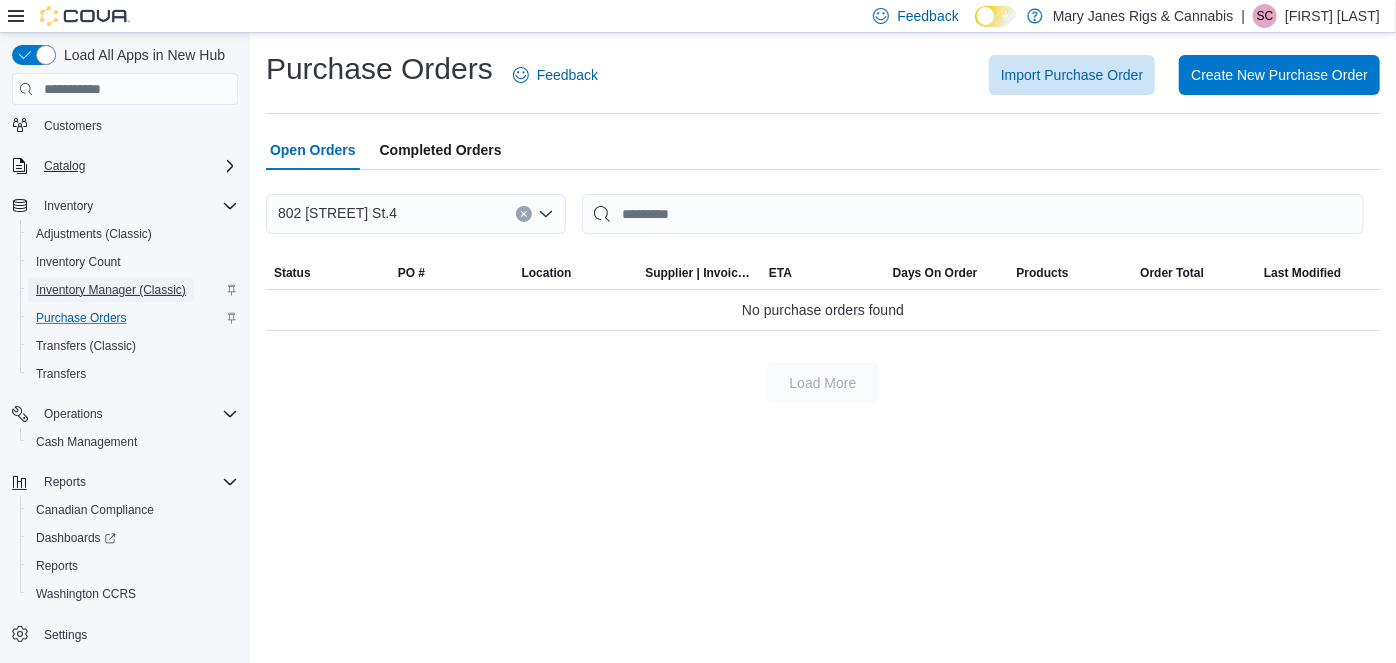 click on "Inventory Manager (Classic)" at bounding box center (111, 290) 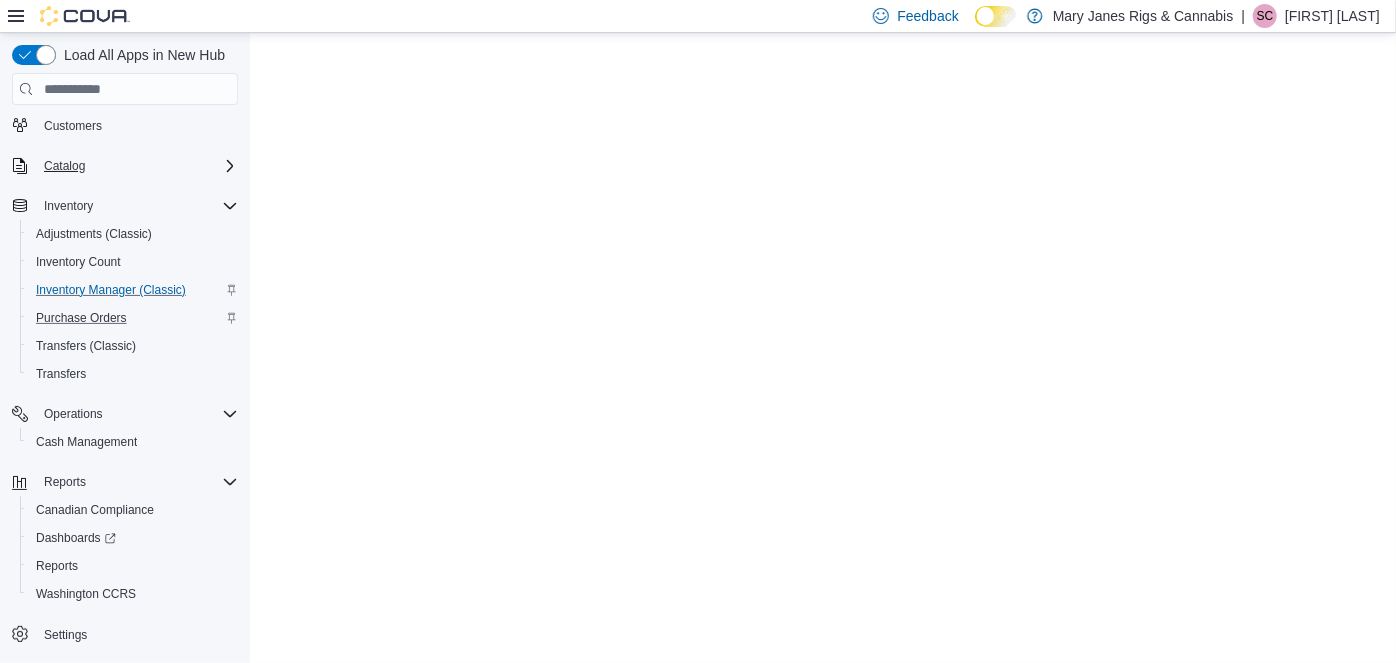 scroll, scrollTop: 0, scrollLeft: 0, axis: both 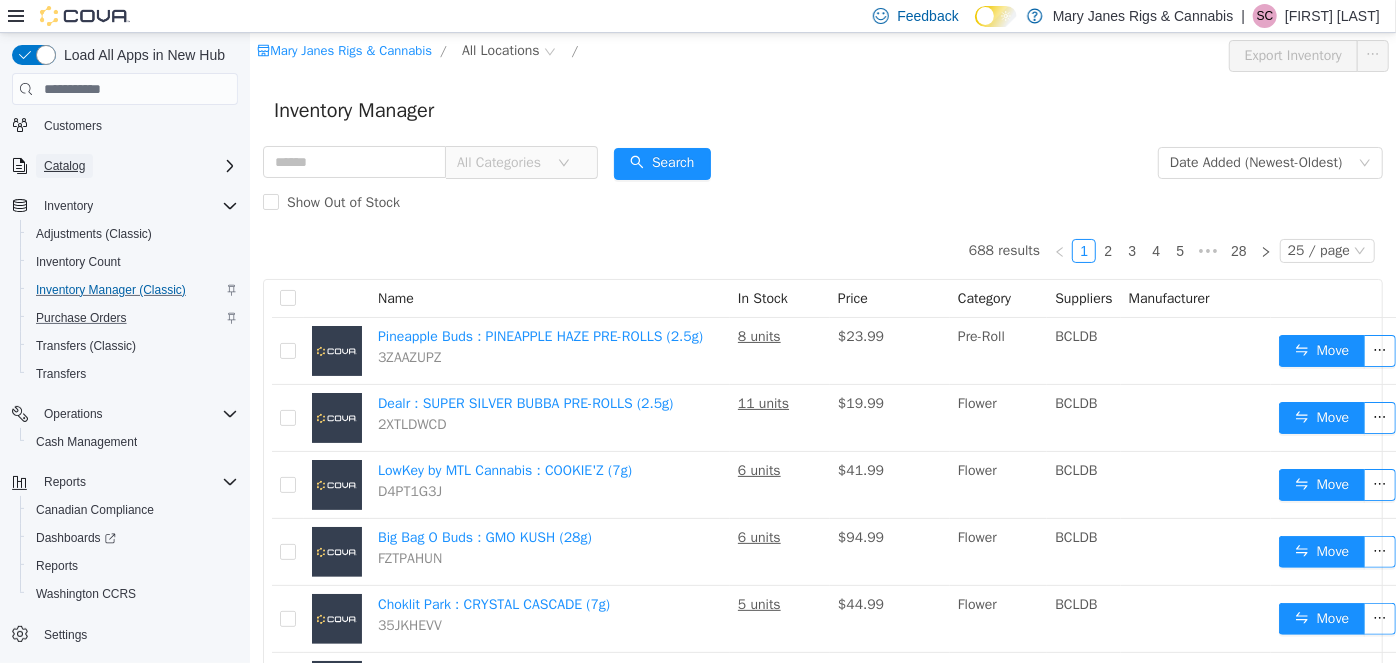 click on "Catalog" at bounding box center [64, 166] 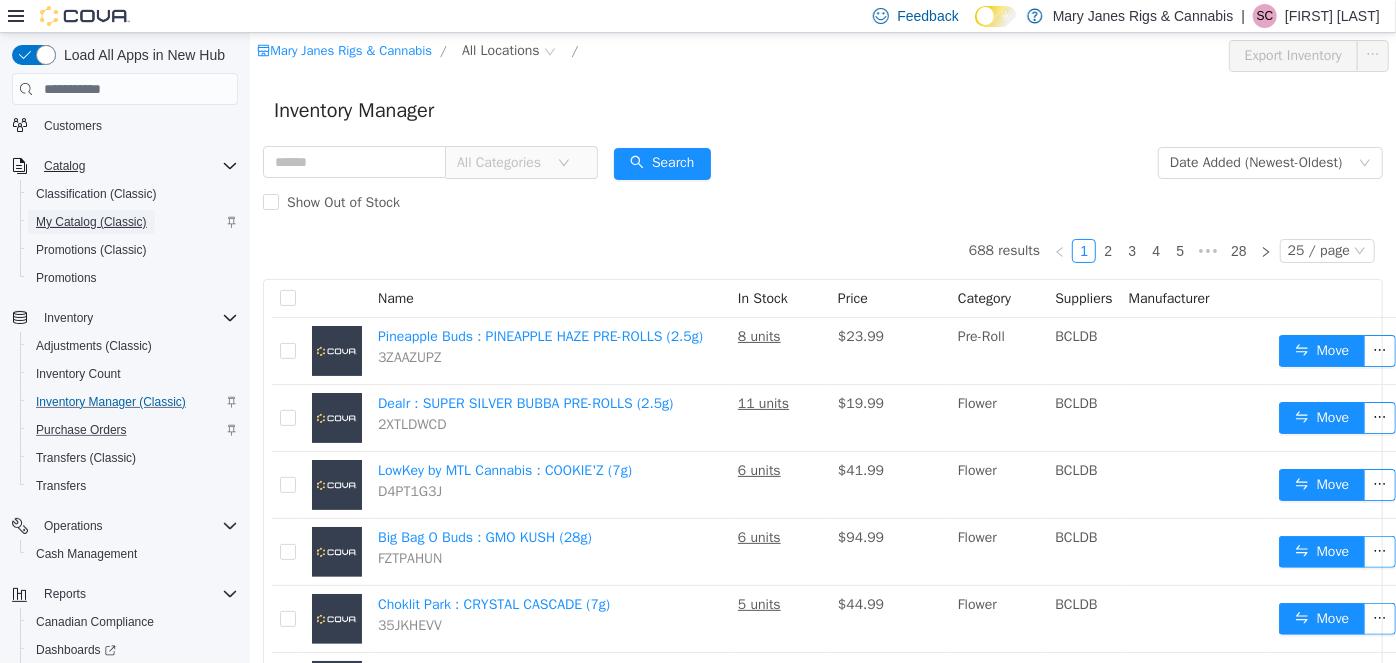 click on "My Catalog (Classic)" at bounding box center (91, 222) 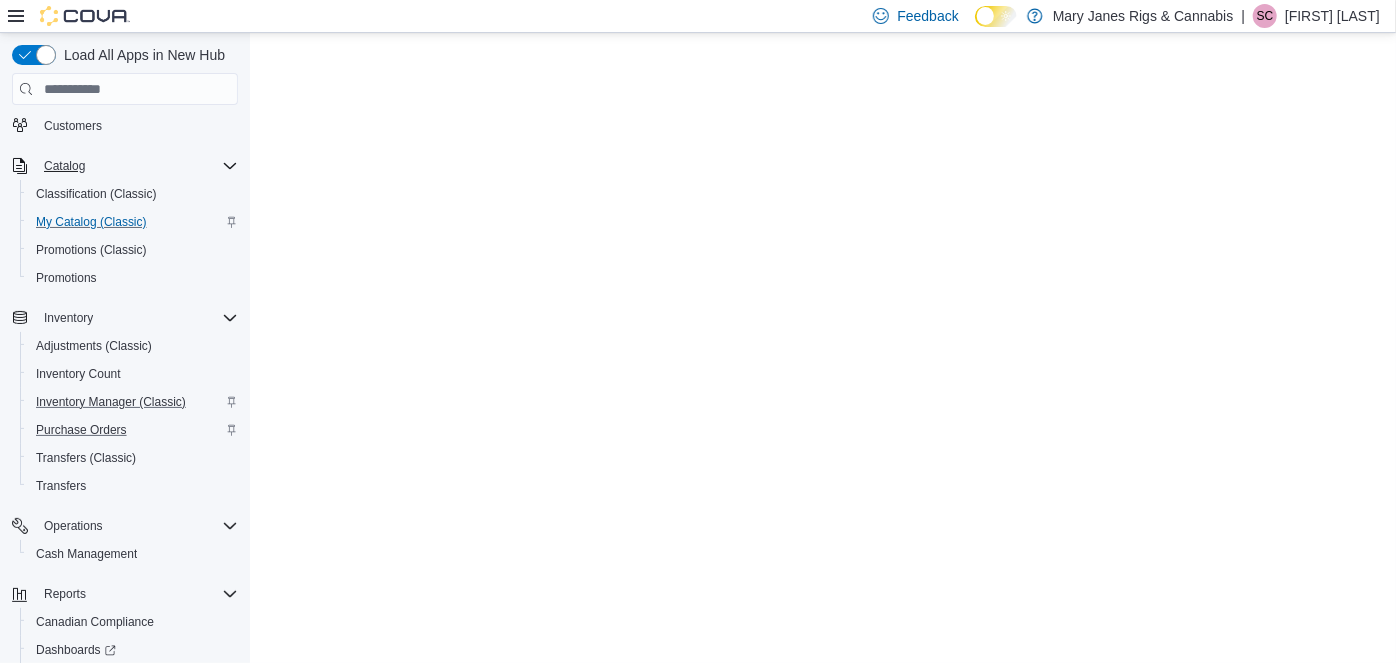 scroll, scrollTop: 0, scrollLeft: 0, axis: both 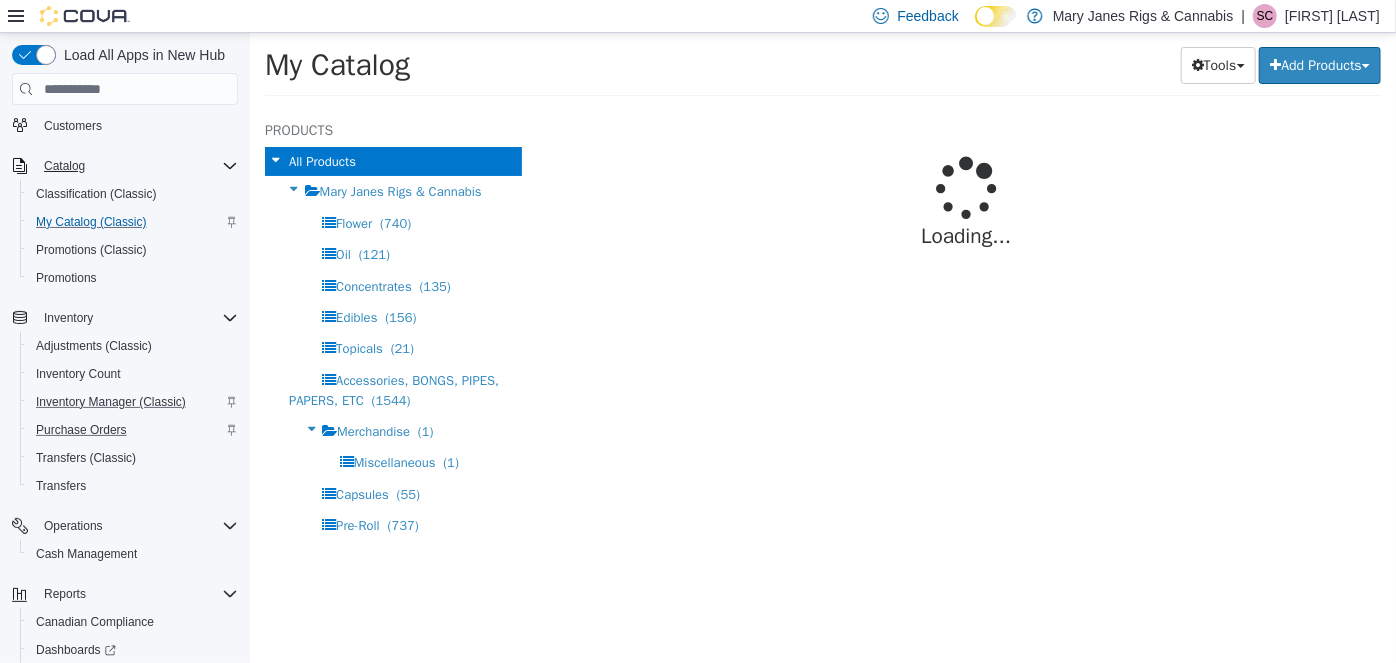 select on "**********" 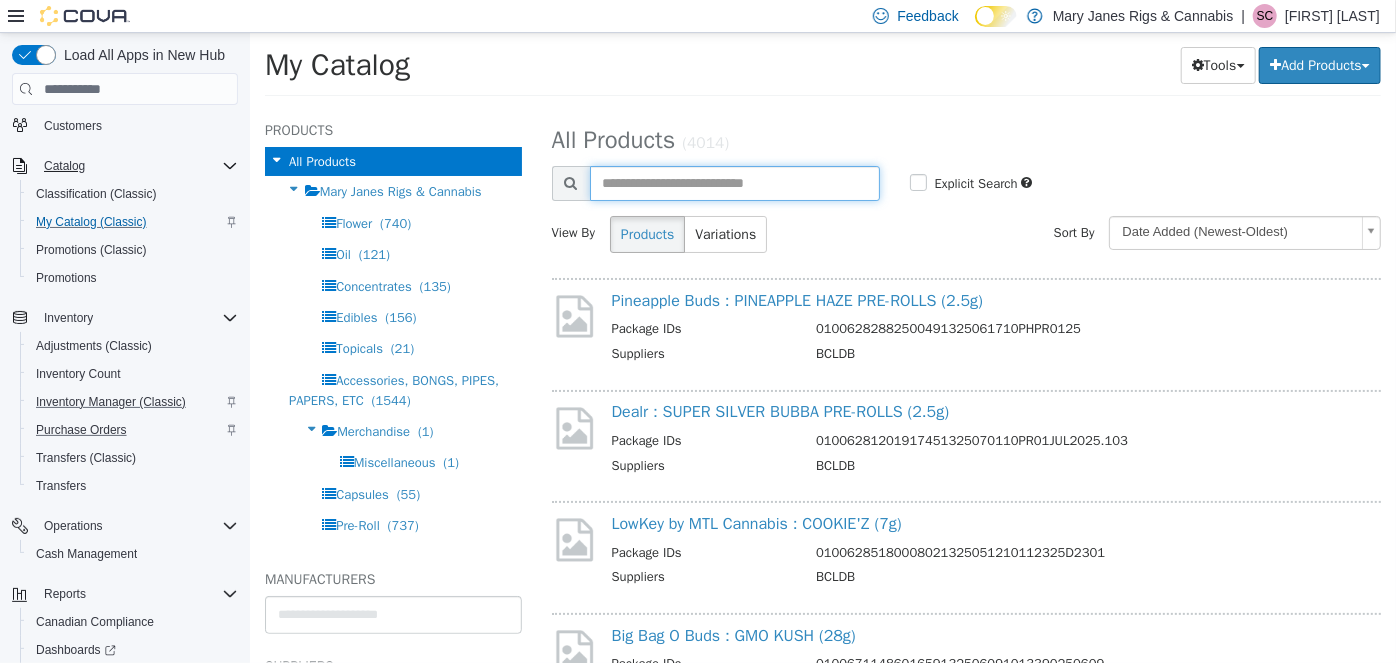 click at bounding box center [734, 183] 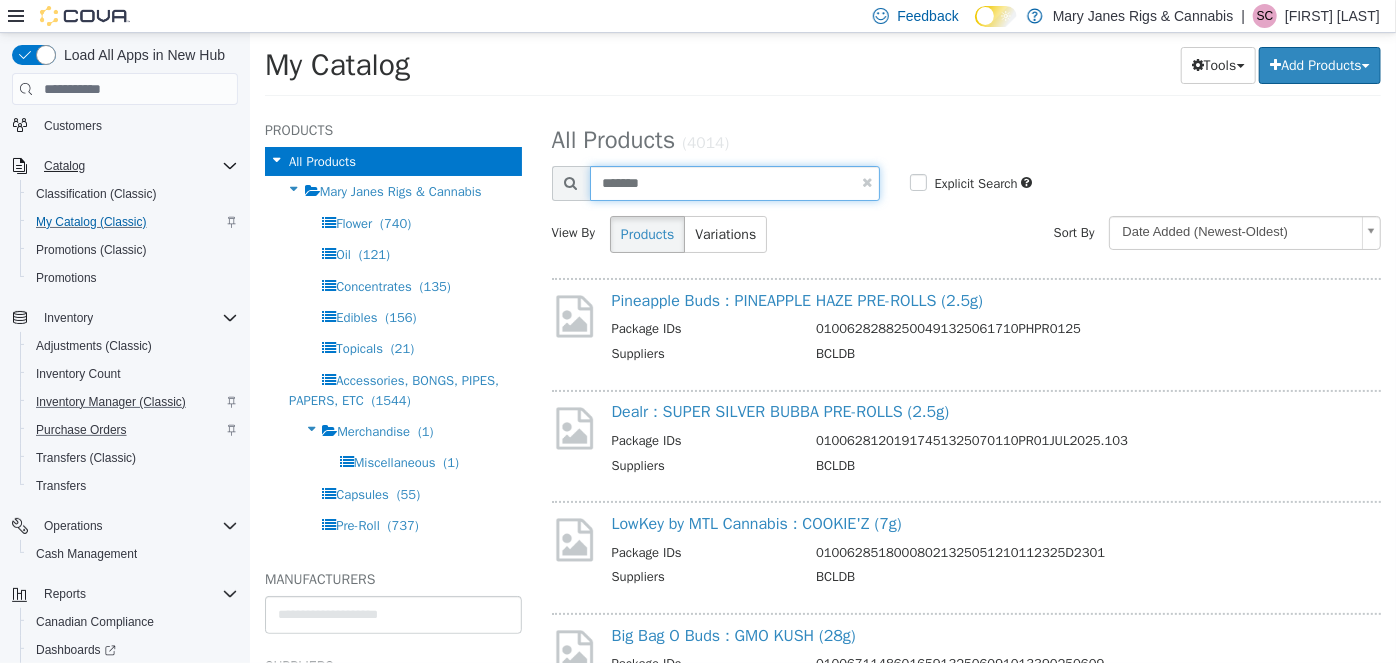 type on "*******" 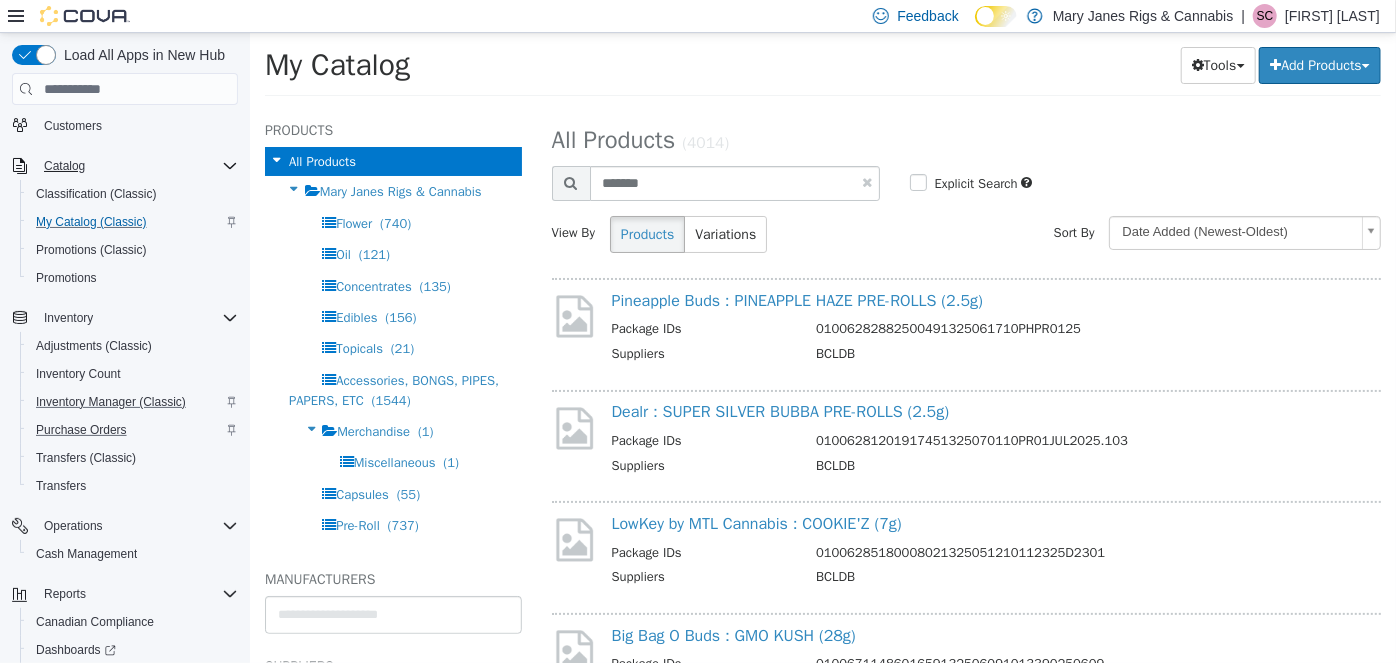 select on "**********" 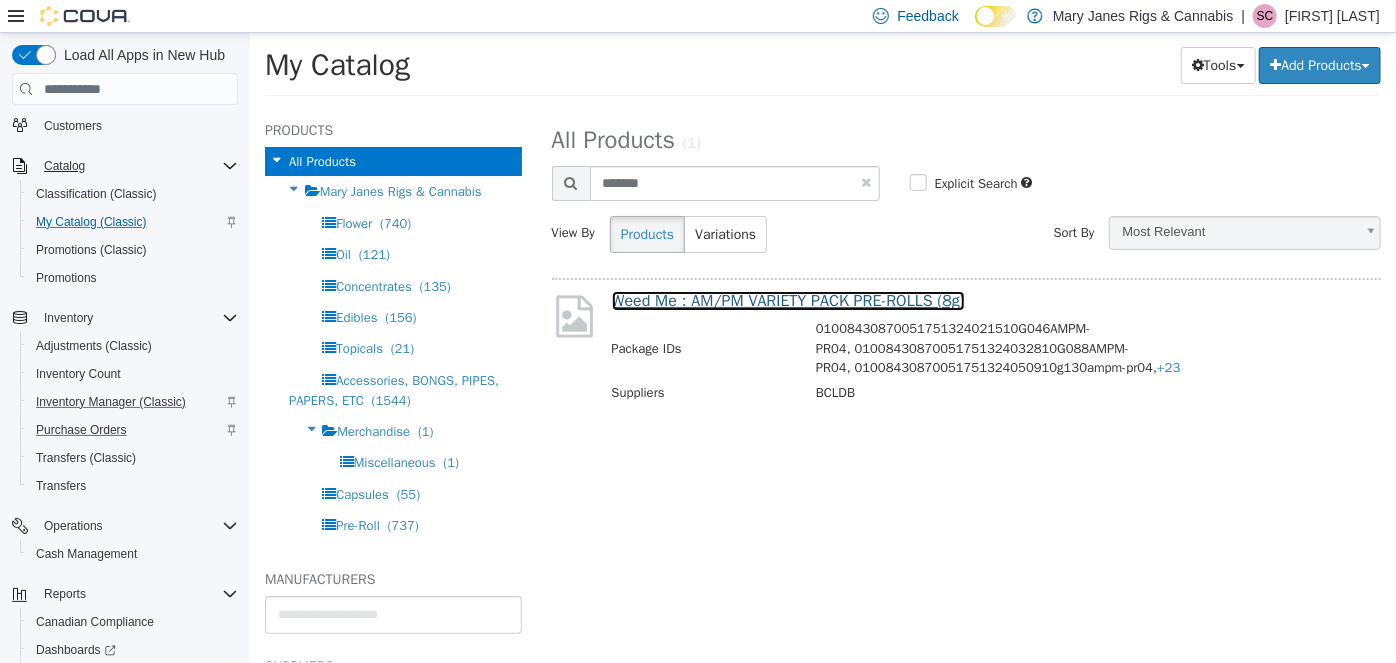 click on "Weed Me : AM/PM VARIETY PACK PRE-ROLLS (8g)" at bounding box center (787, 301) 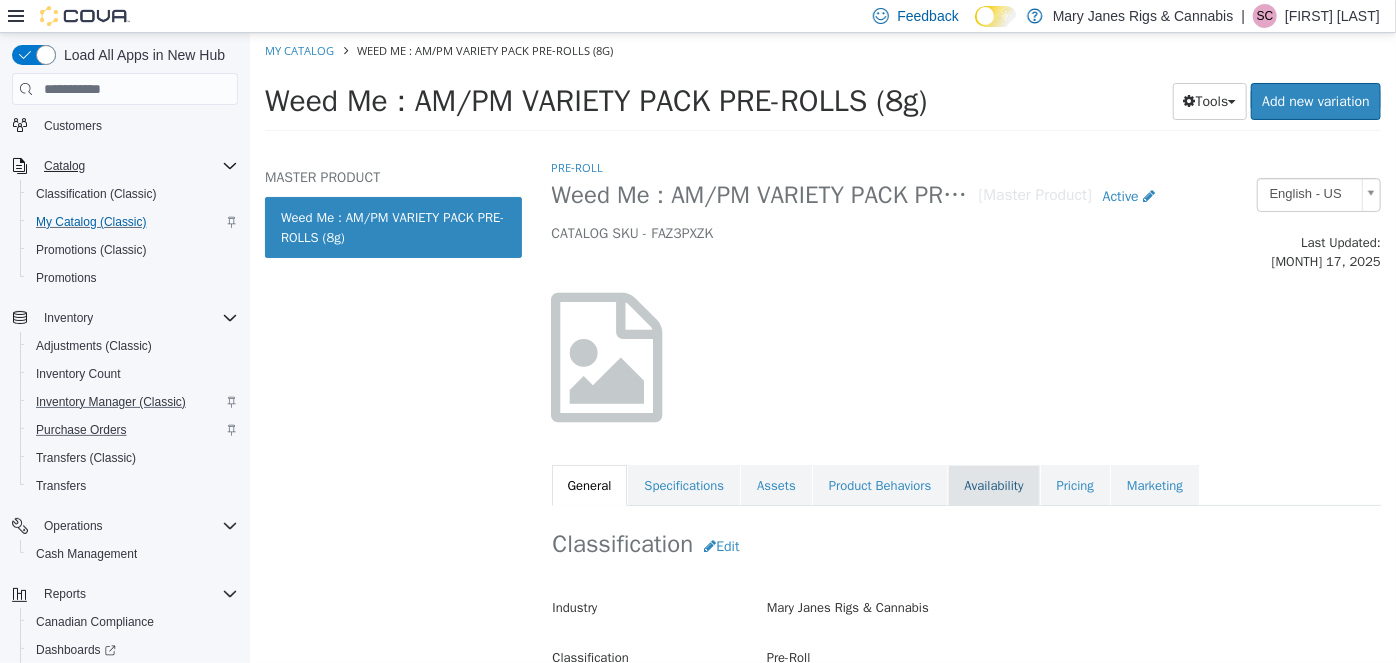 click on "Availability" at bounding box center (992, 486) 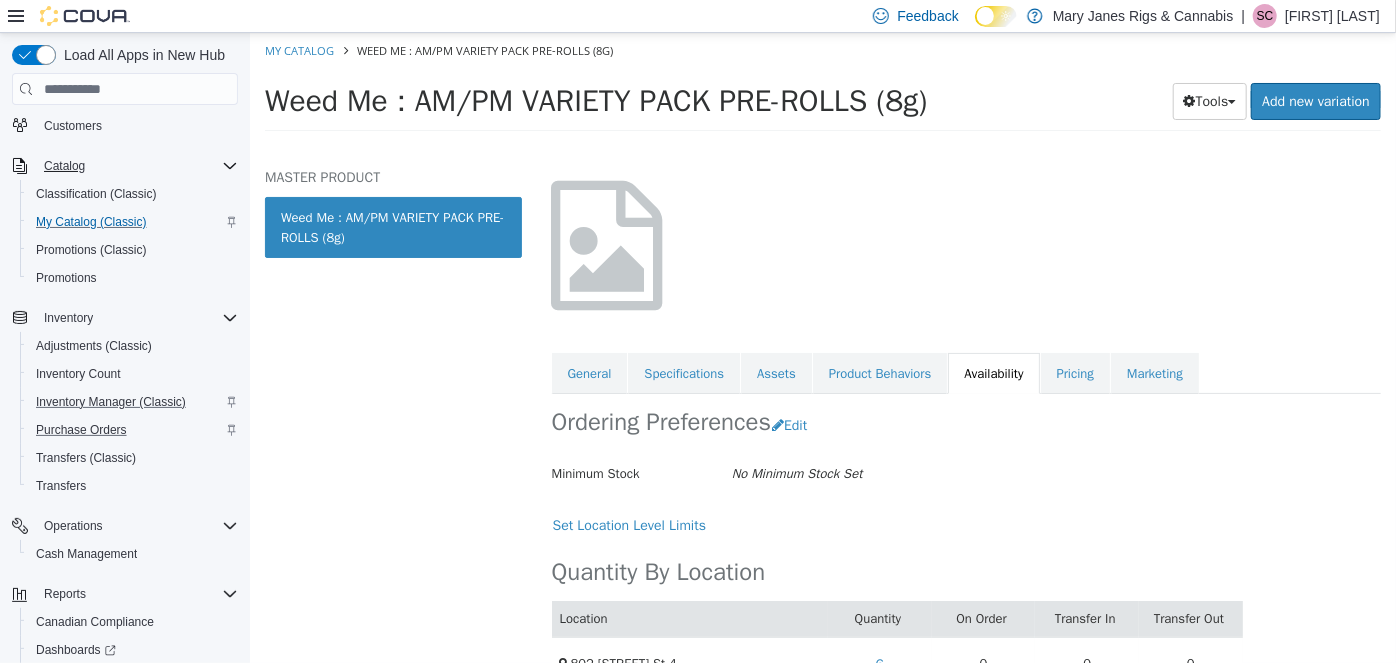 scroll, scrollTop: 141, scrollLeft: 0, axis: vertical 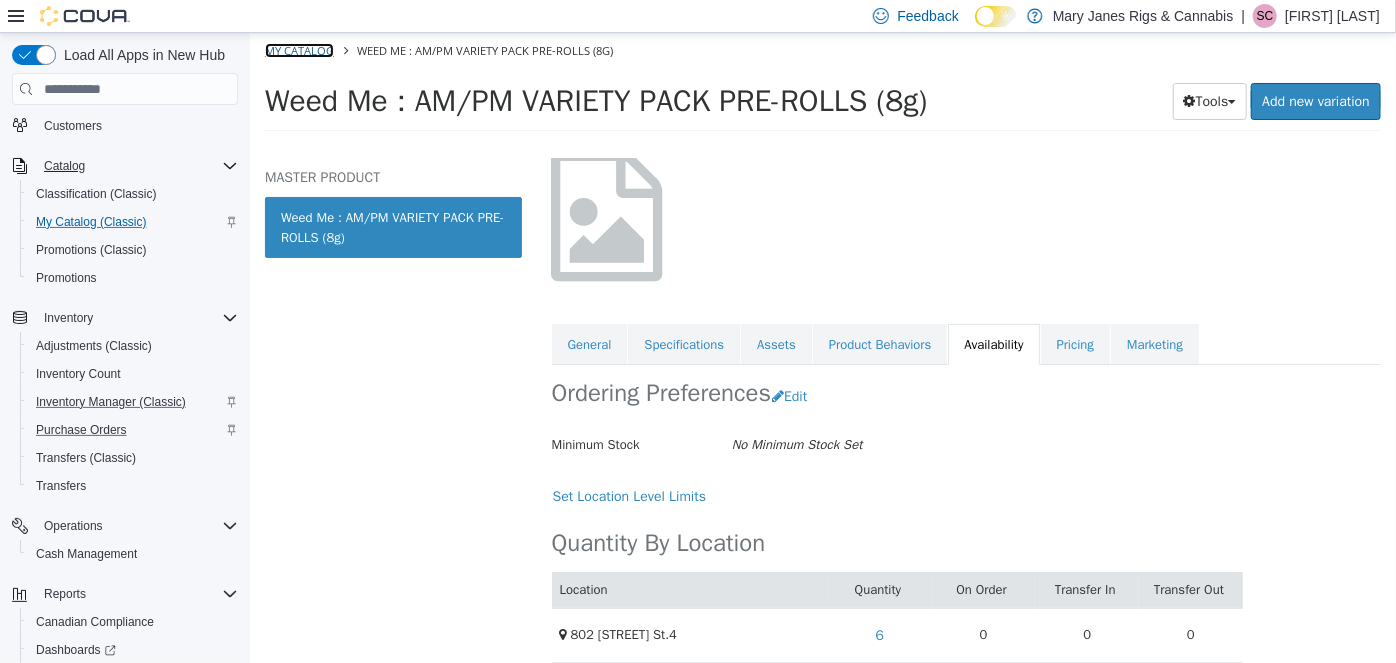 click on "My Catalog" at bounding box center (298, 50) 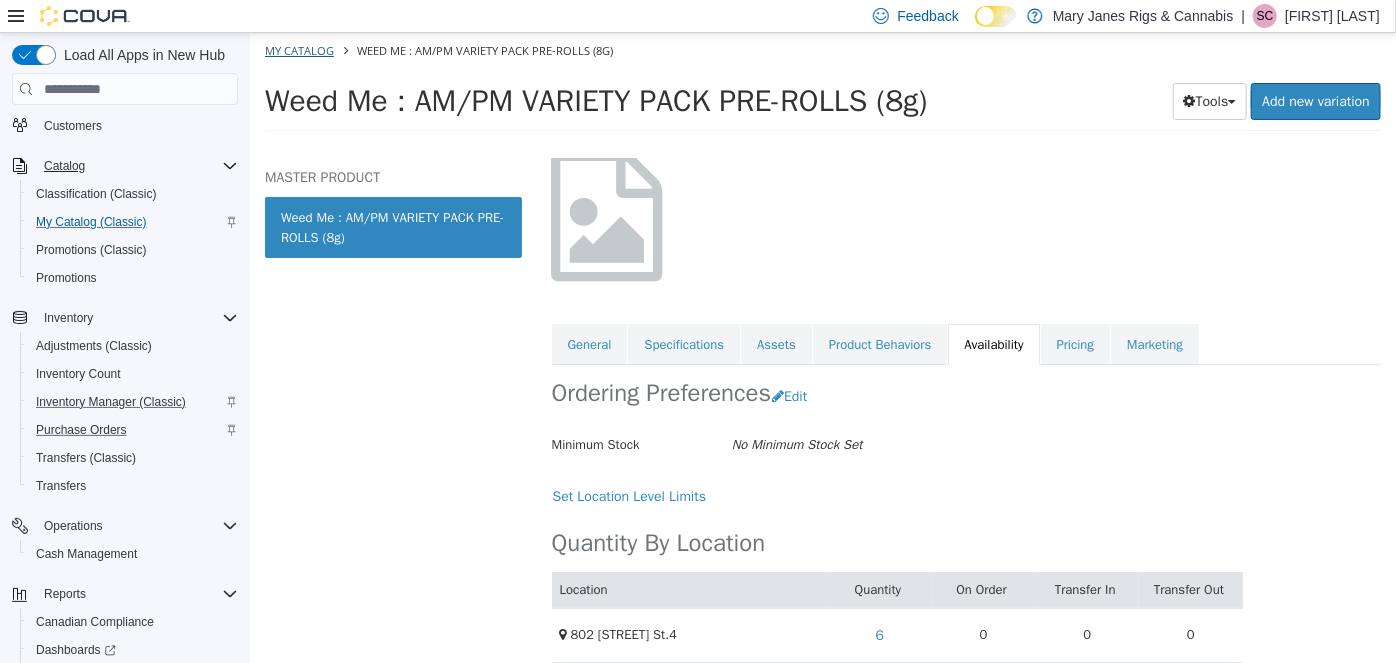 select on "**********" 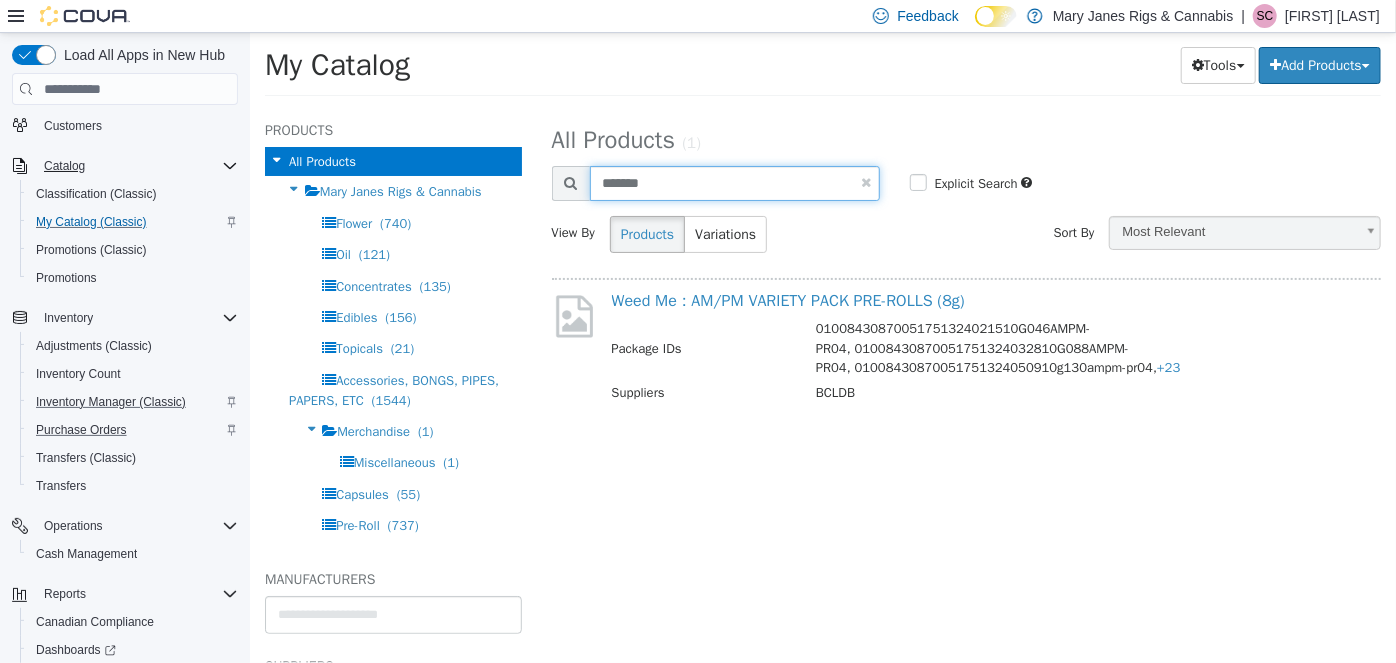 click on "*******" at bounding box center (734, 183) 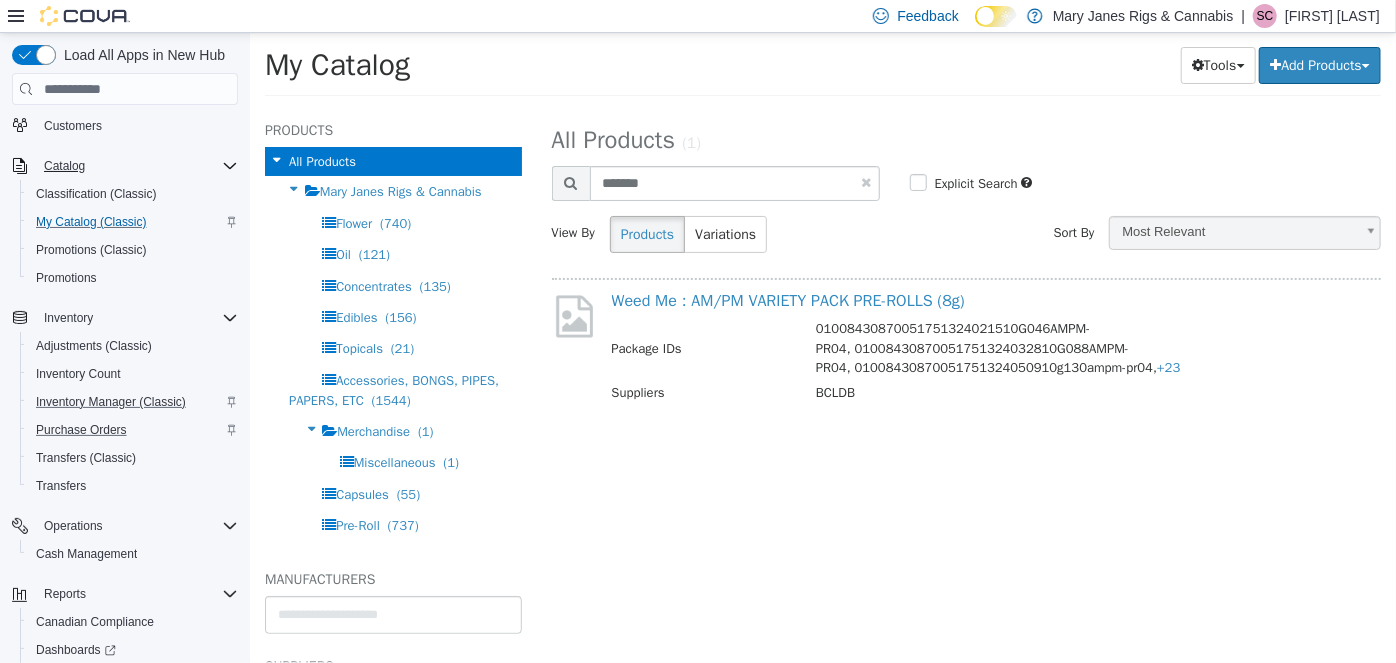 select on "**********" 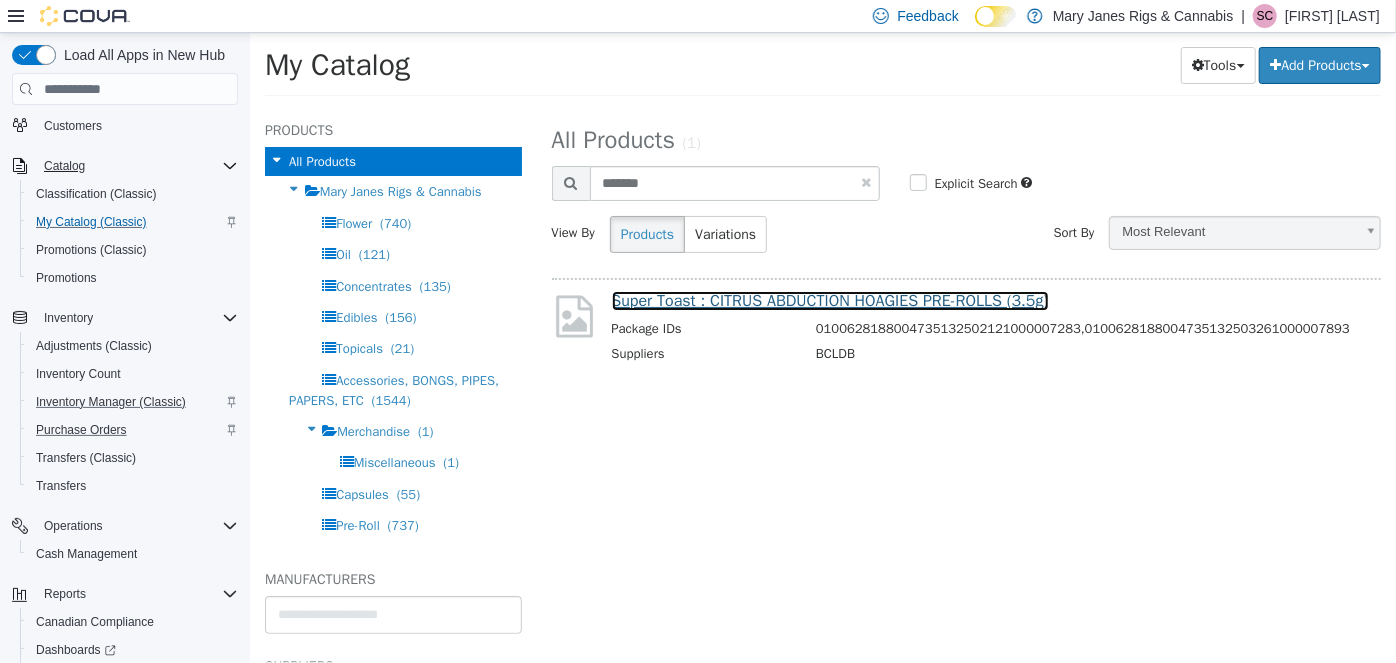 click on "Super Toast : CITRUS ABDUCTION HOAGIES PRE-ROLLS (3.5g)" at bounding box center [829, 301] 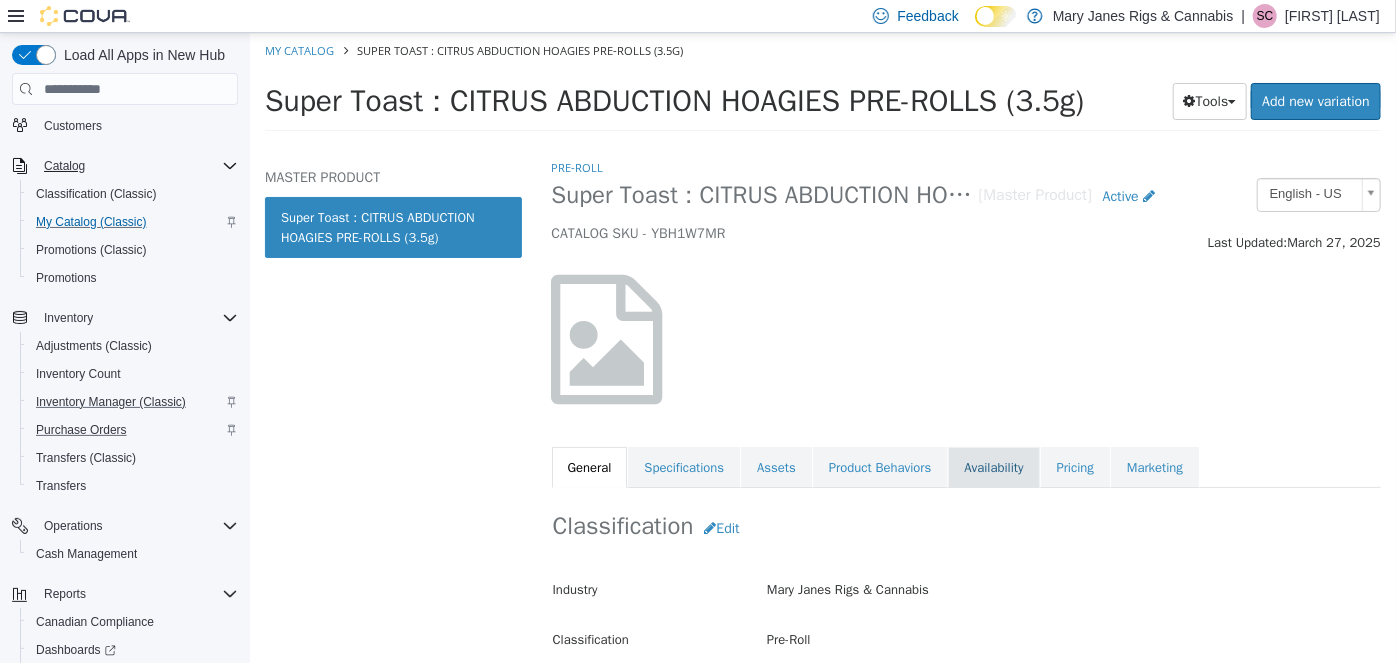 click on "Availability" at bounding box center [992, 468] 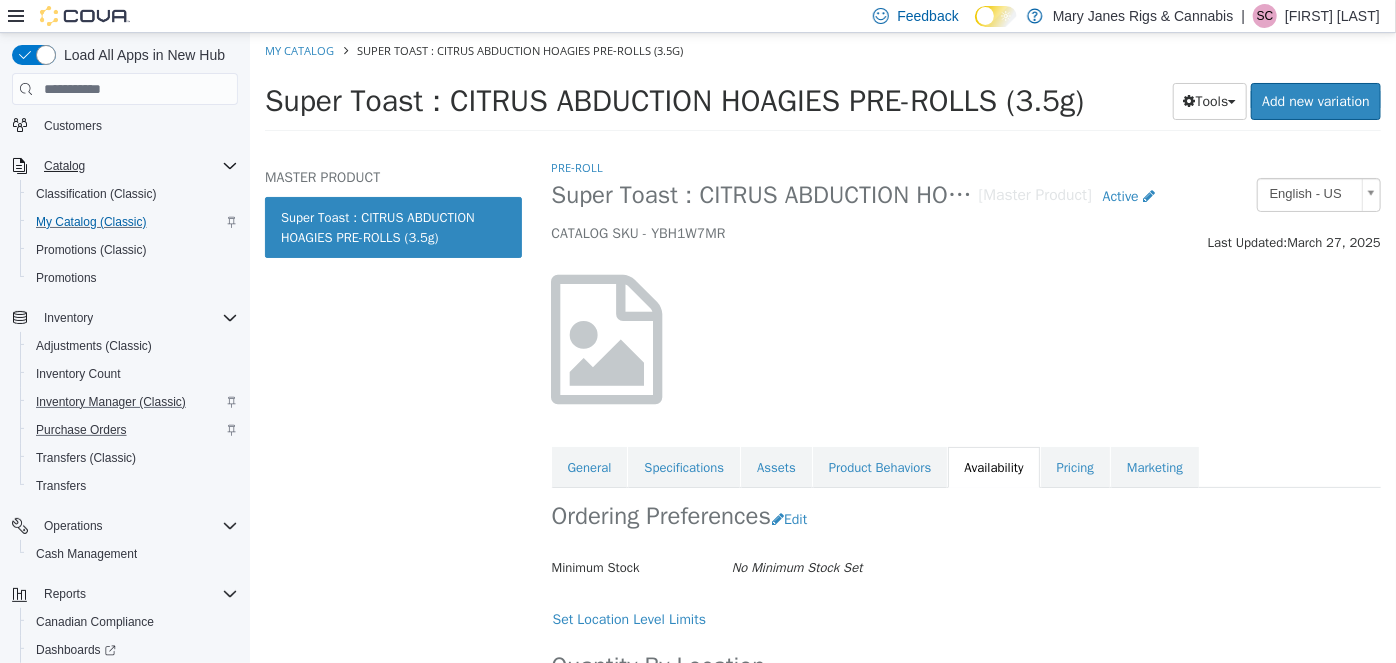 scroll, scrollTop: 141, scrollLeft: 0, axis: vertical 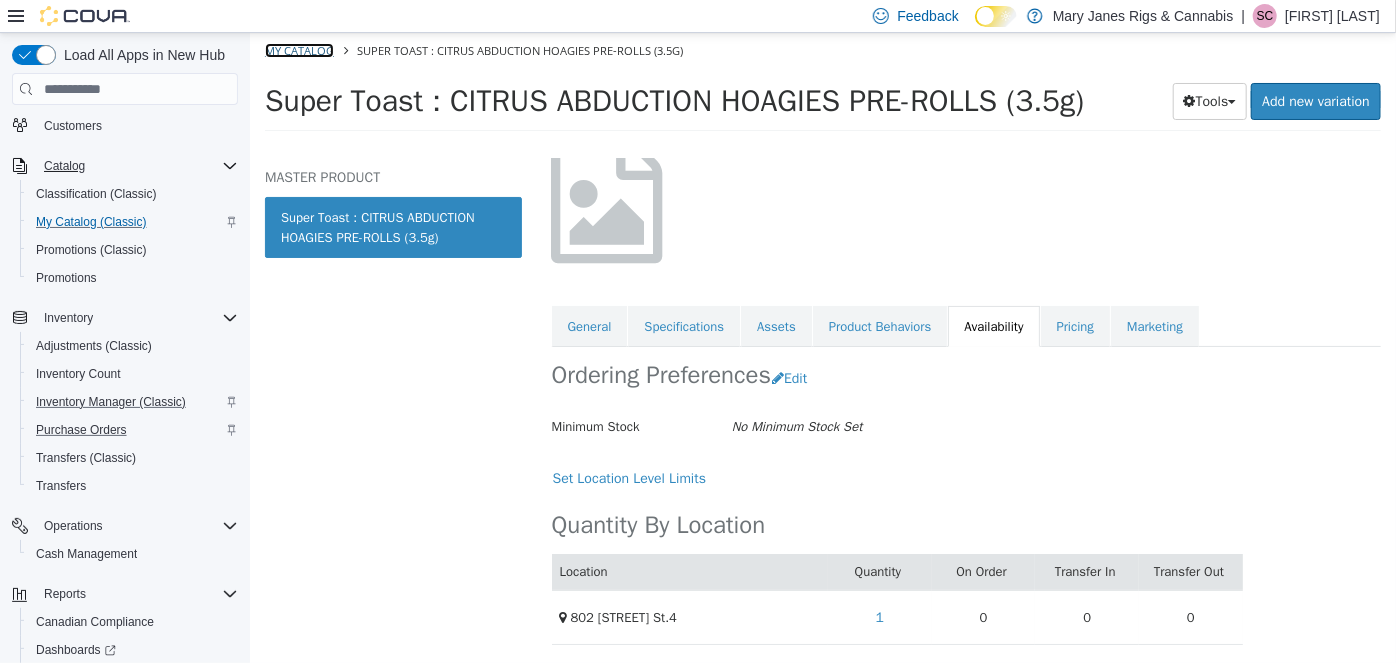 click on "My Catalog" at bounding box center [298, 50] 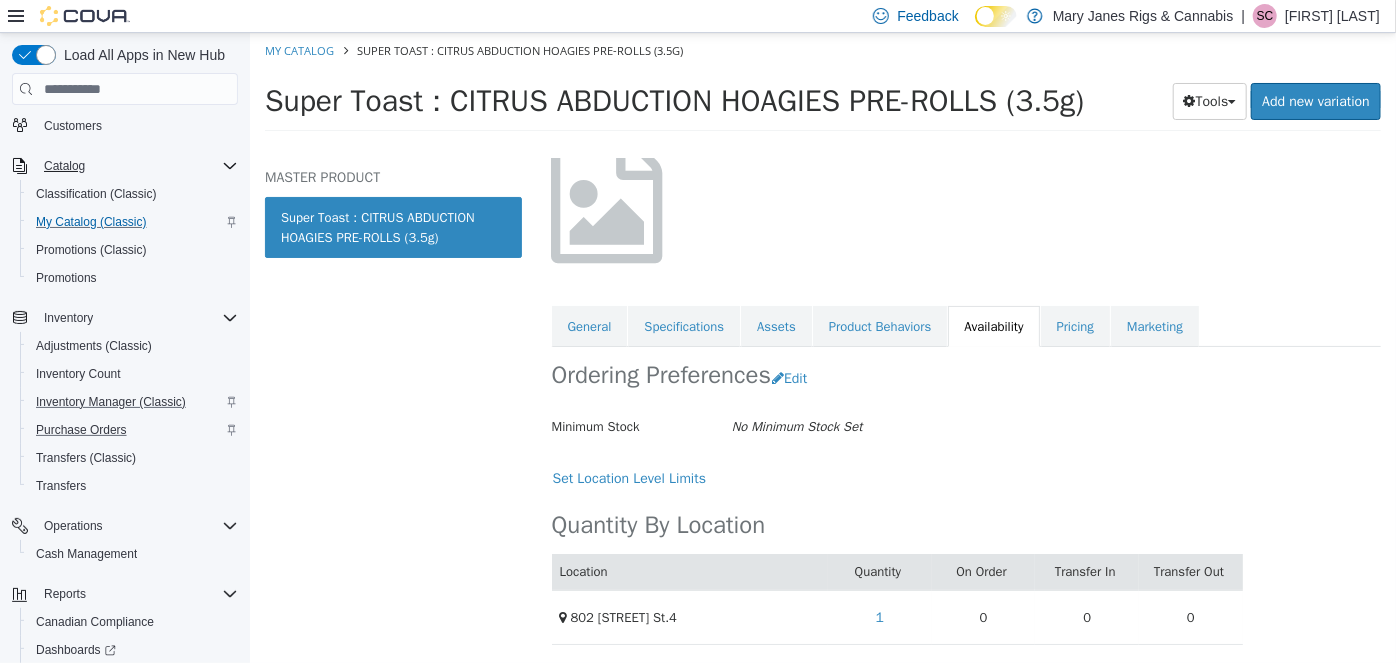select on "**********" 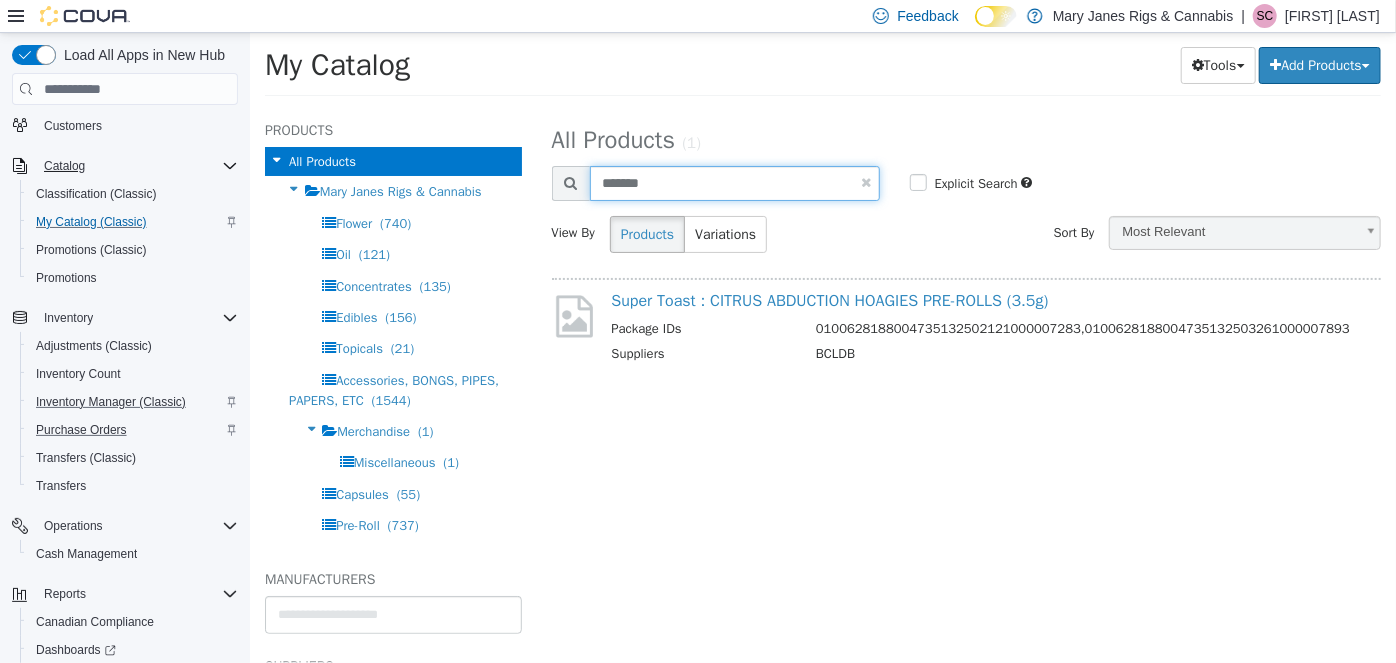 drag, startPoint x: 676, startPoint y: 175, endPoint x: 671, endPoint y: 186, distance: 12.083046 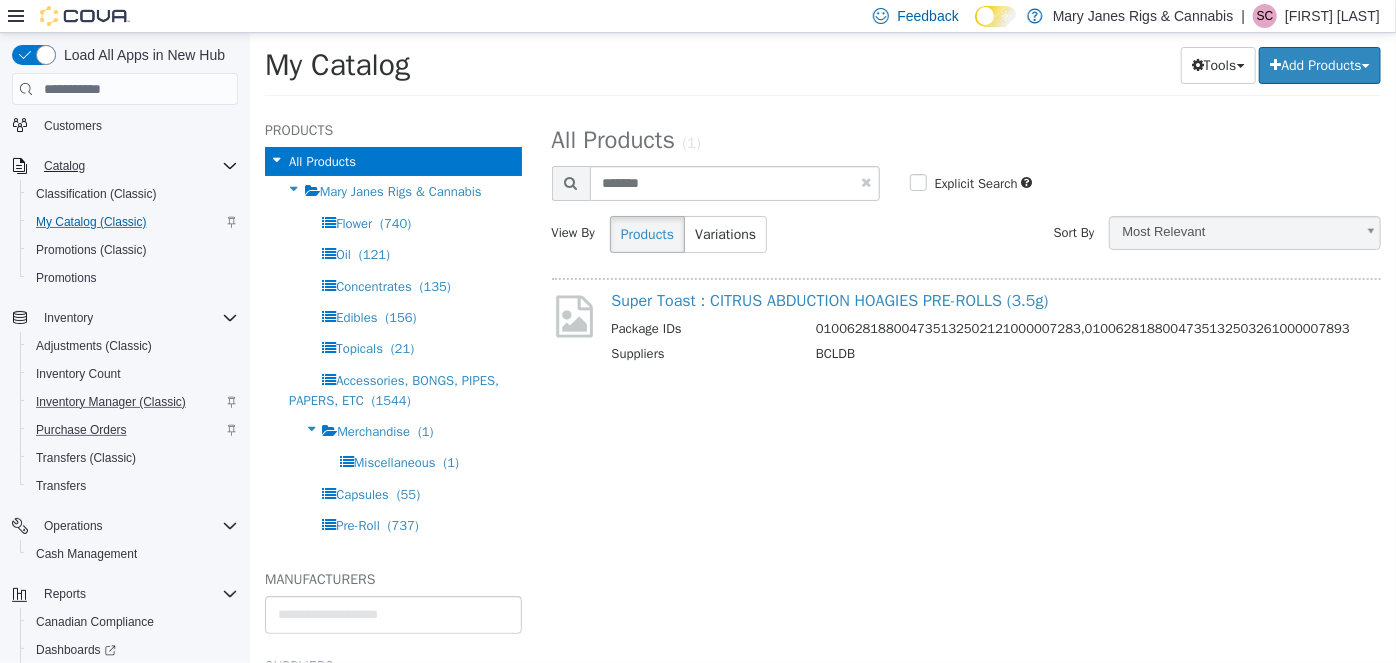 select on "**********" 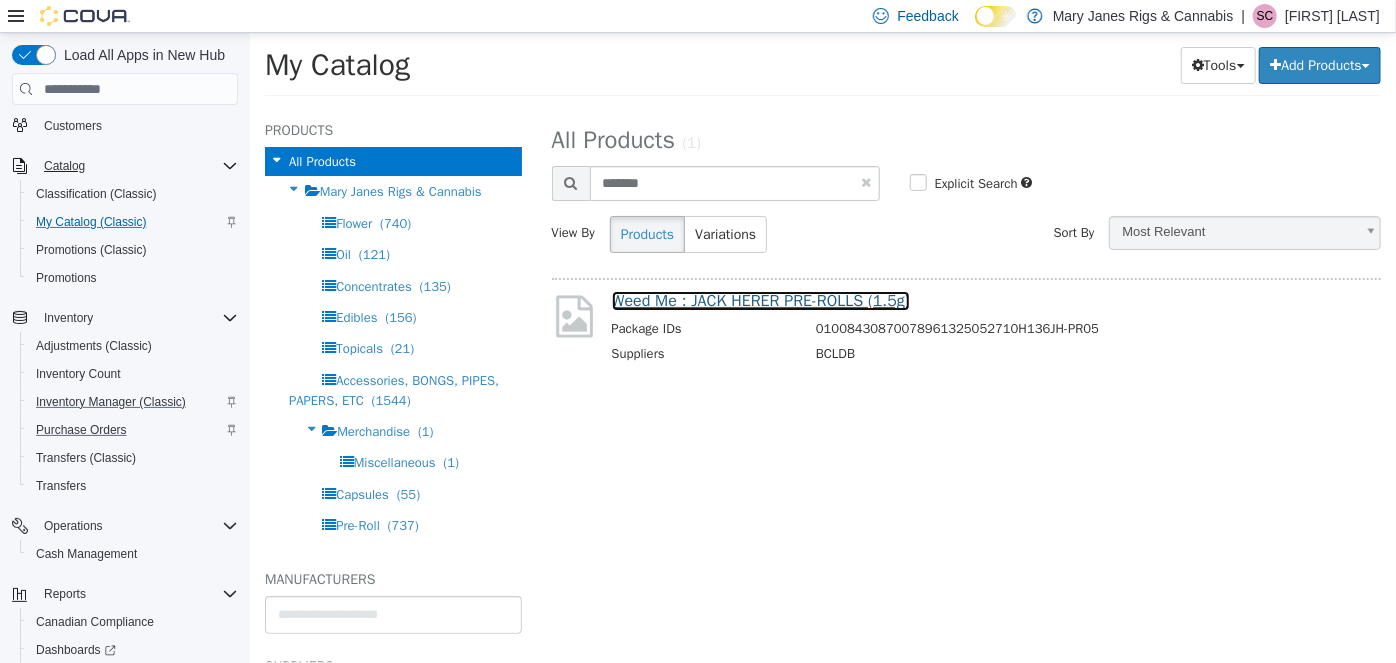 click on "Weed Me : JACK HERER PRE-ROLLS (1.5g)" at bounding box center (760, 301) 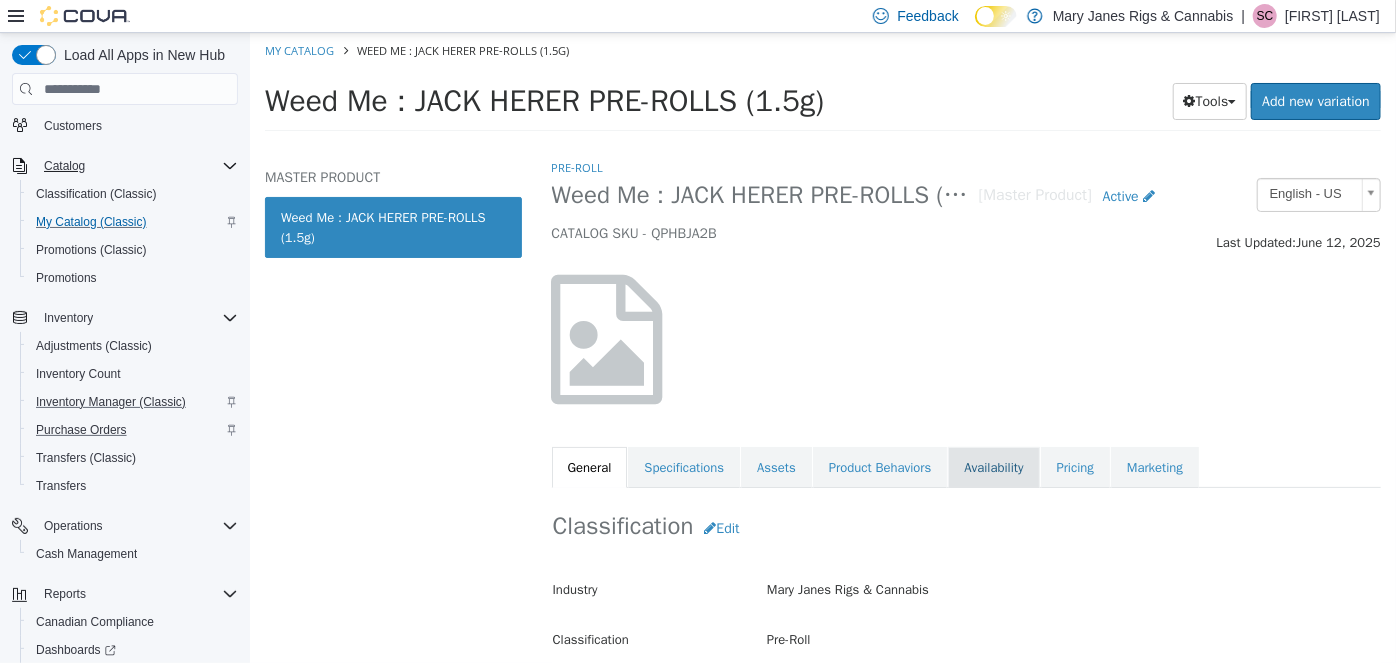 click on "Availability" at bounding box center (992, 468) 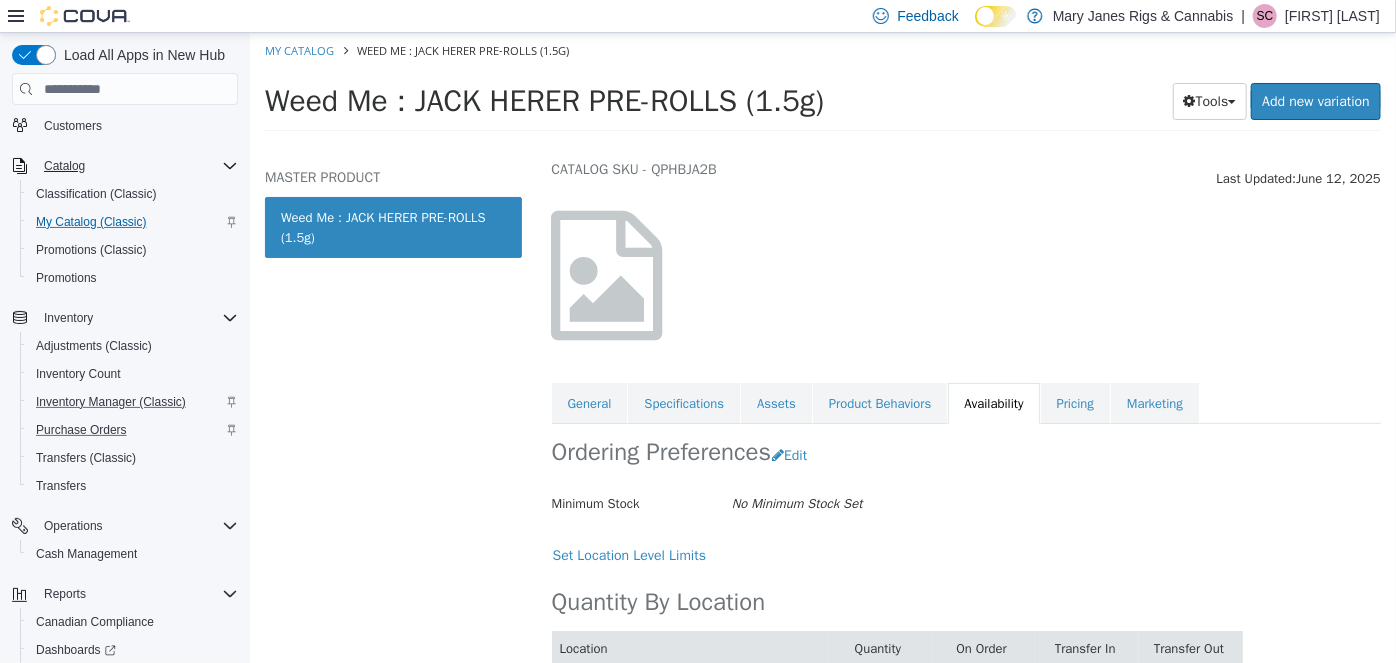 scroll, scrollTop: 141, scrollLeft: 0, axis: vertical 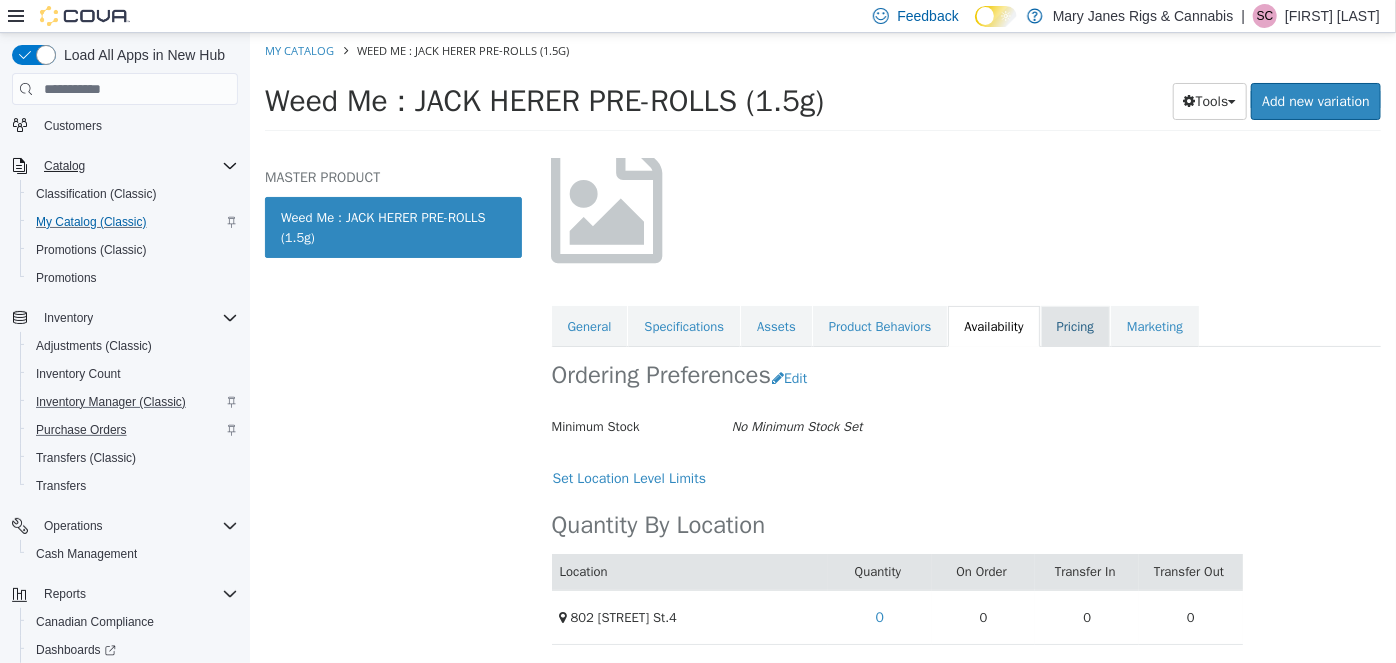 click on "Pricing" at bounding box center [1074, 327] 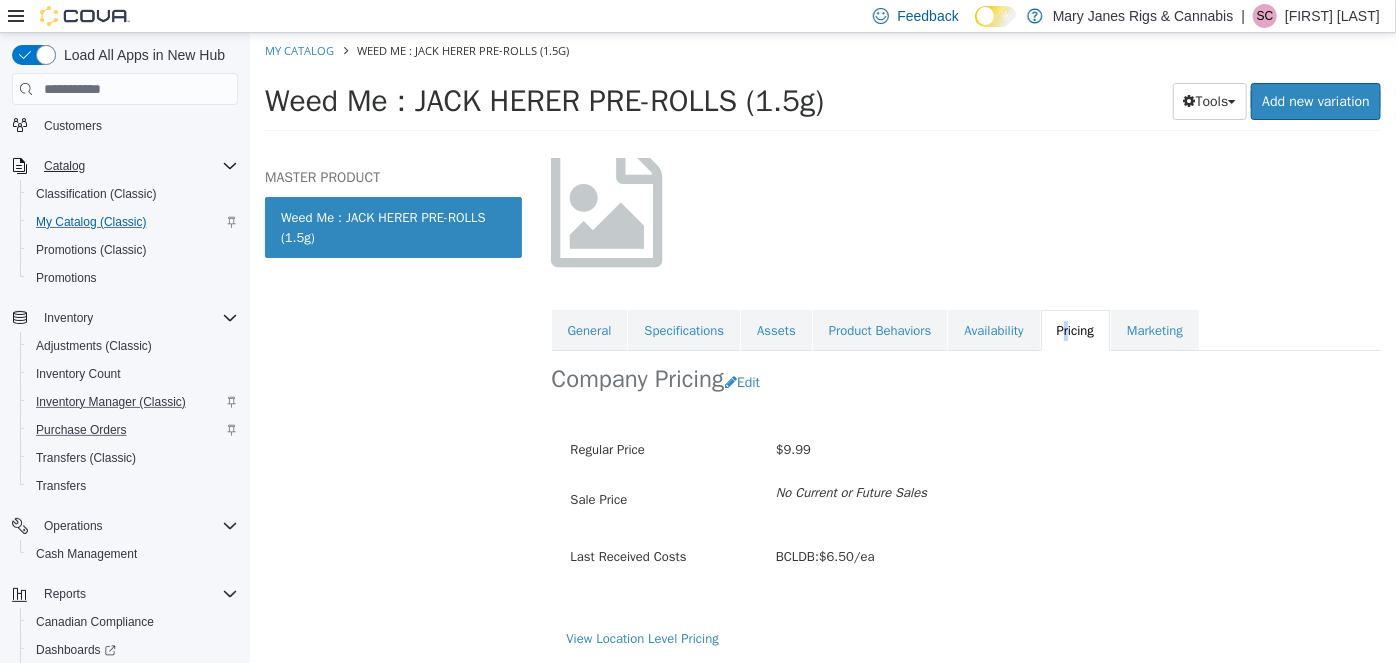 scroll, scrollTop: 136, scrollLeft: 0, axis: vertical 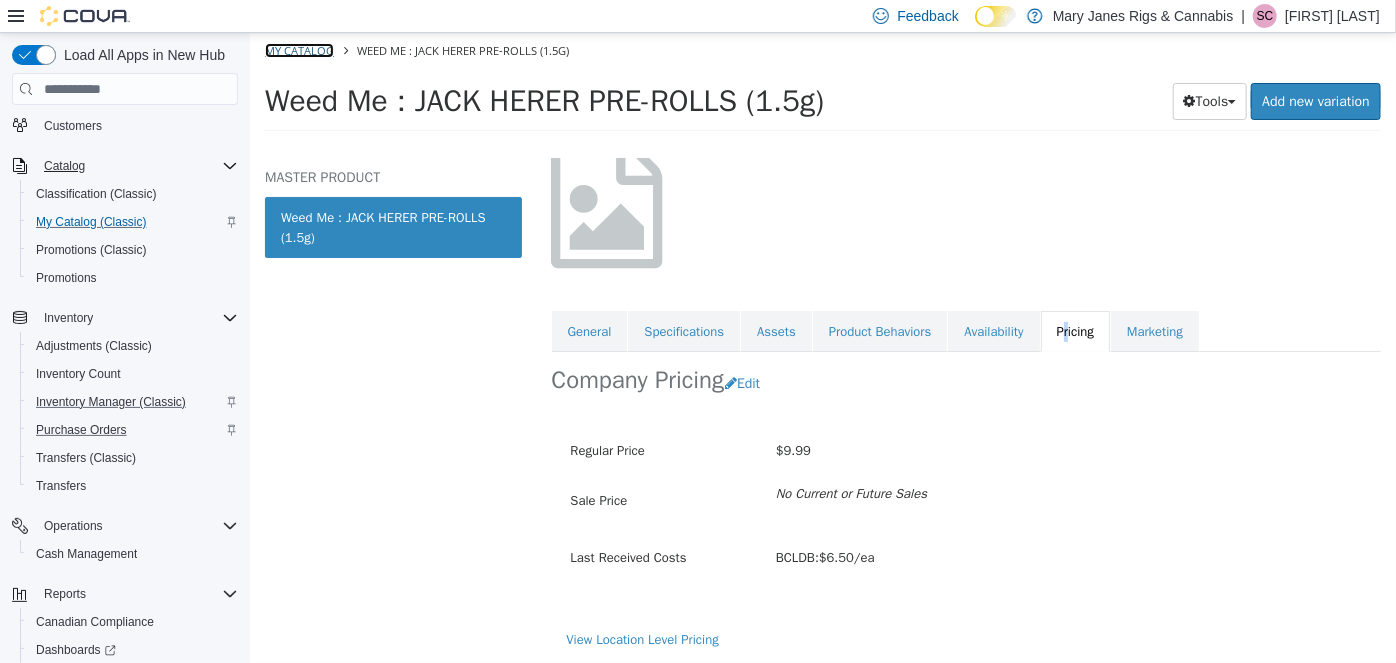 click on "My Catalog" at bounding box center (298, 50) 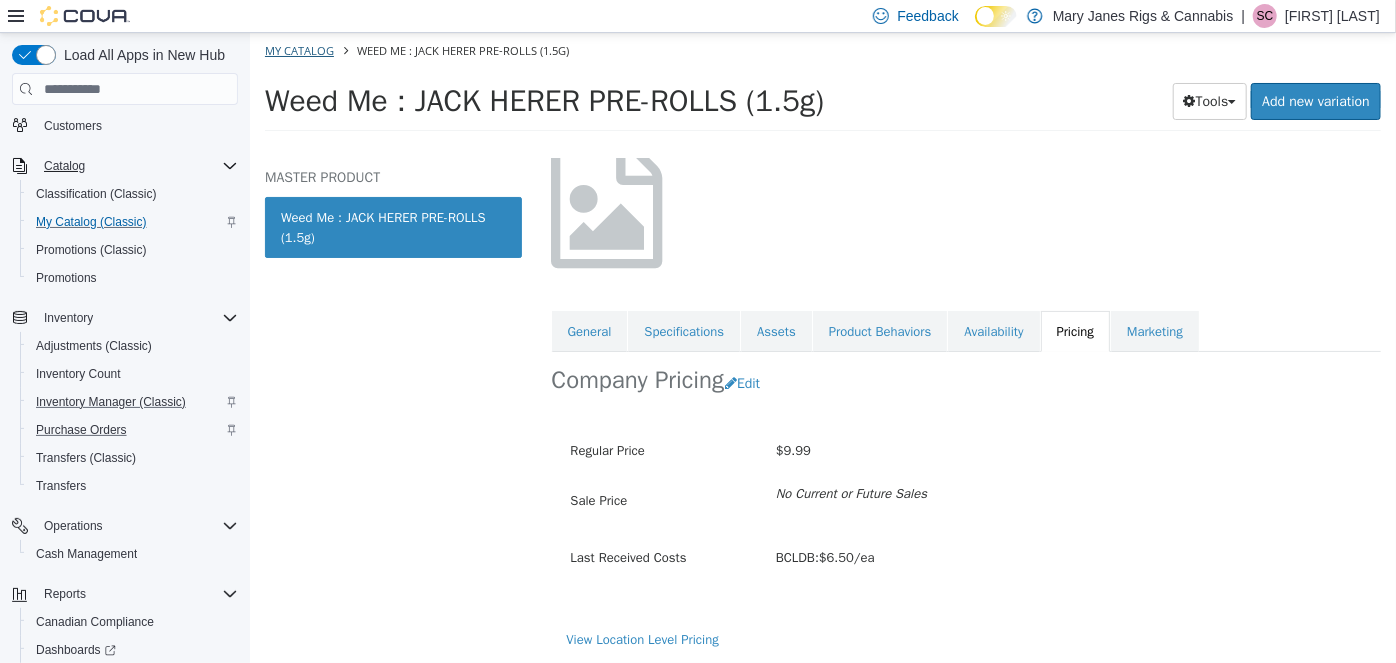 select on "**********" 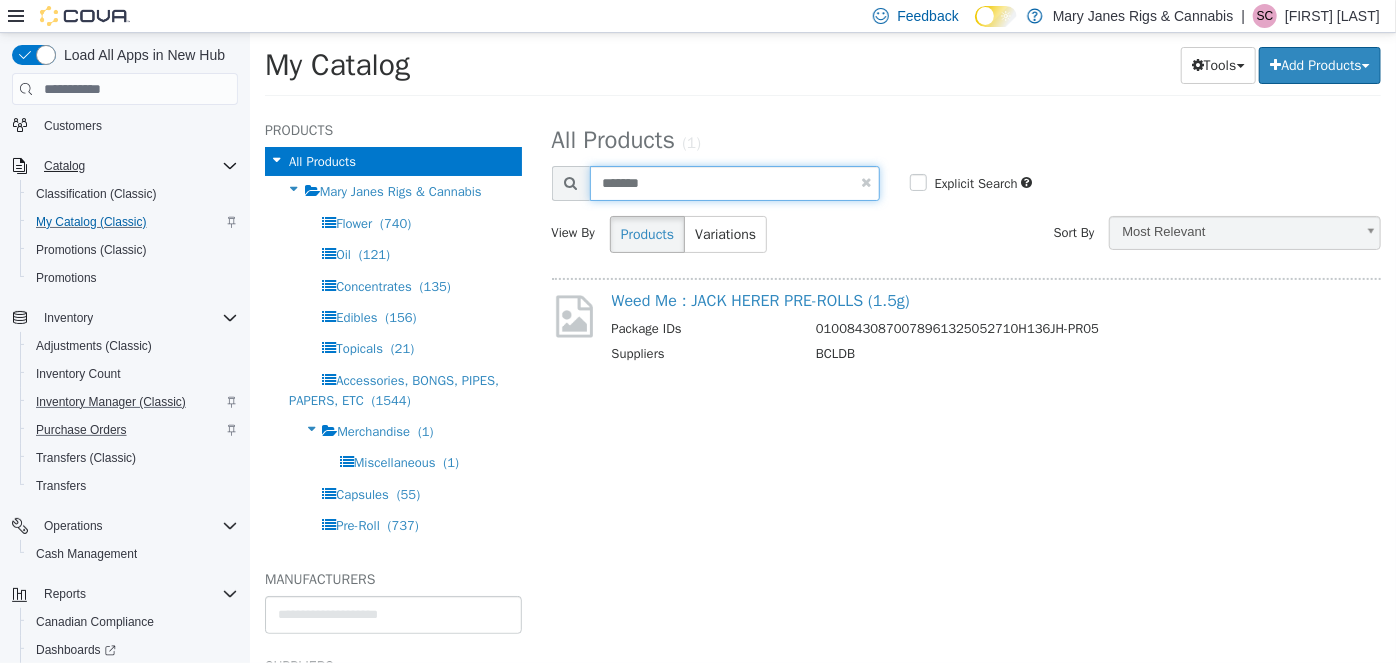 click on "*******" at bounding box center (734, 183) 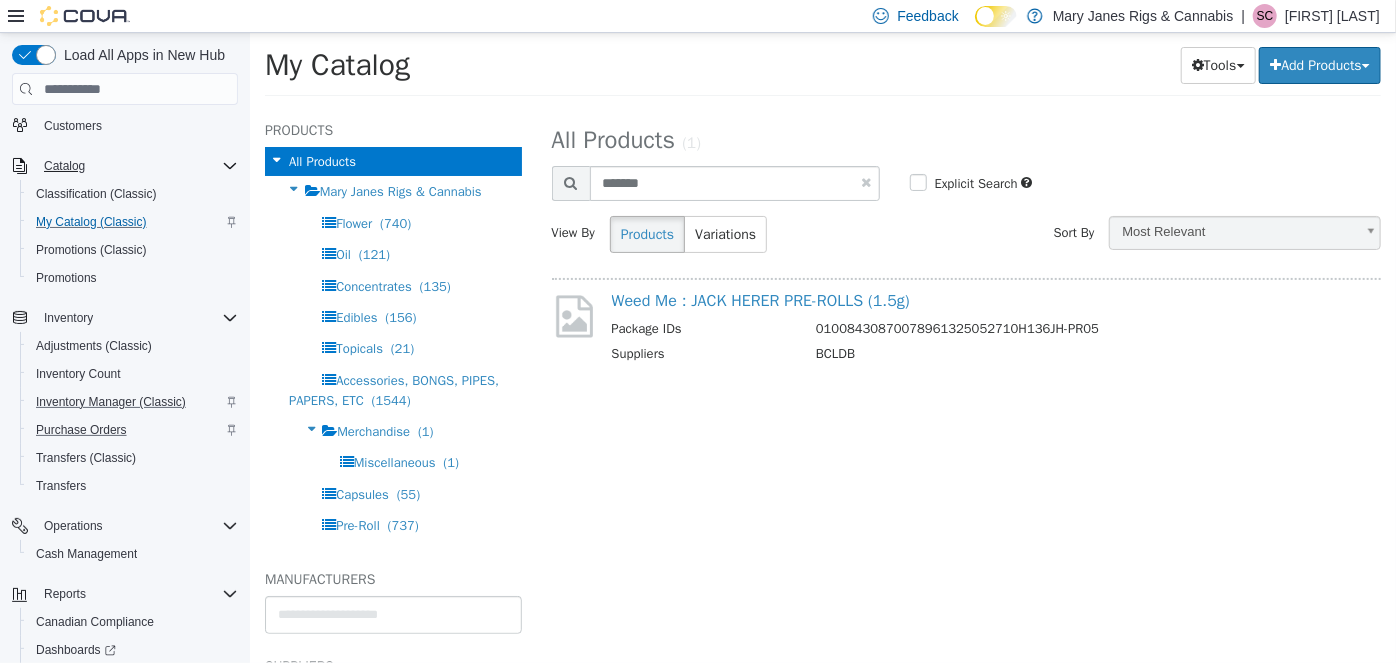 select on "**********" 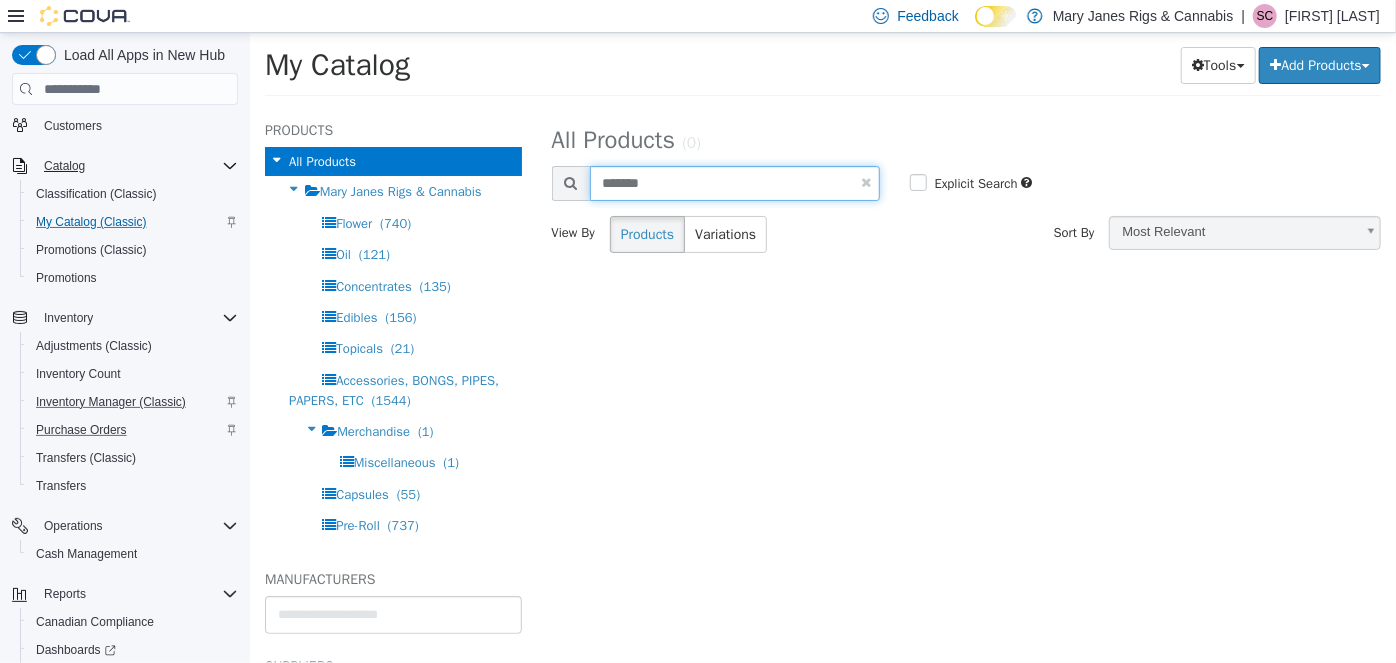 drag, startPoint x: 693, startPoint y: 178, endPoint x: 202, endPoint y: 146, distance: 492.04166 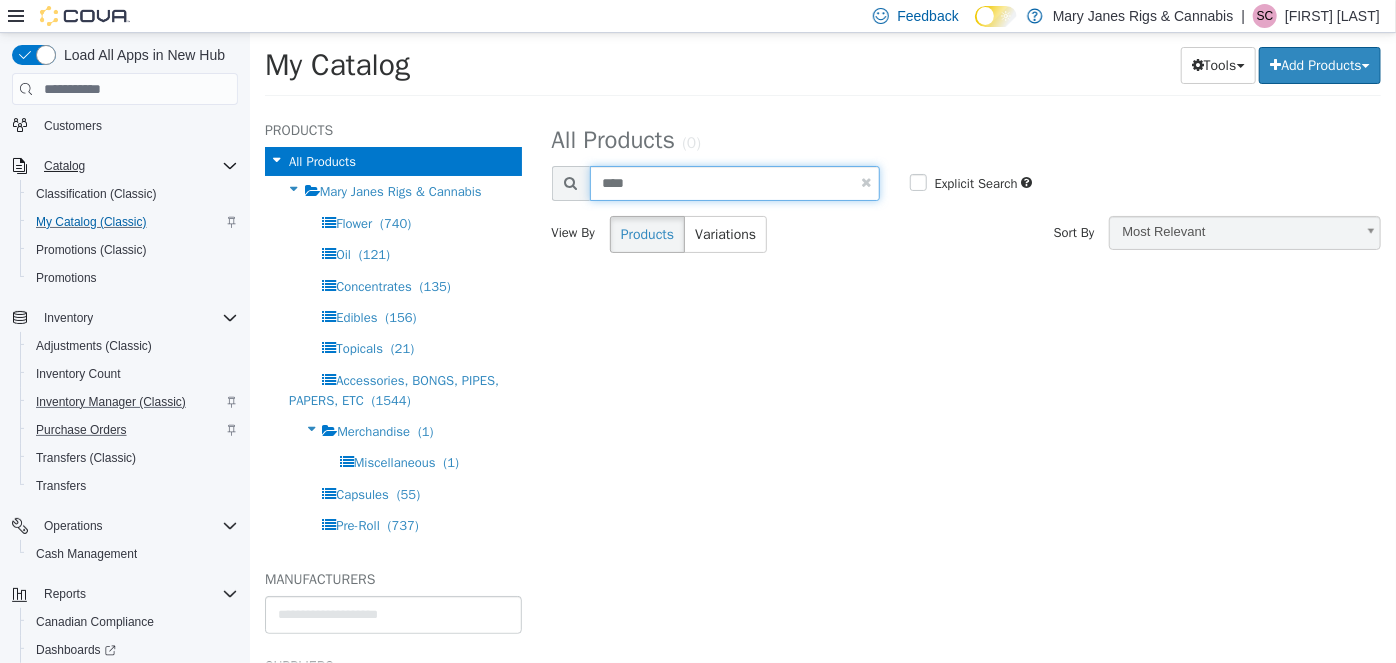 type on "****" 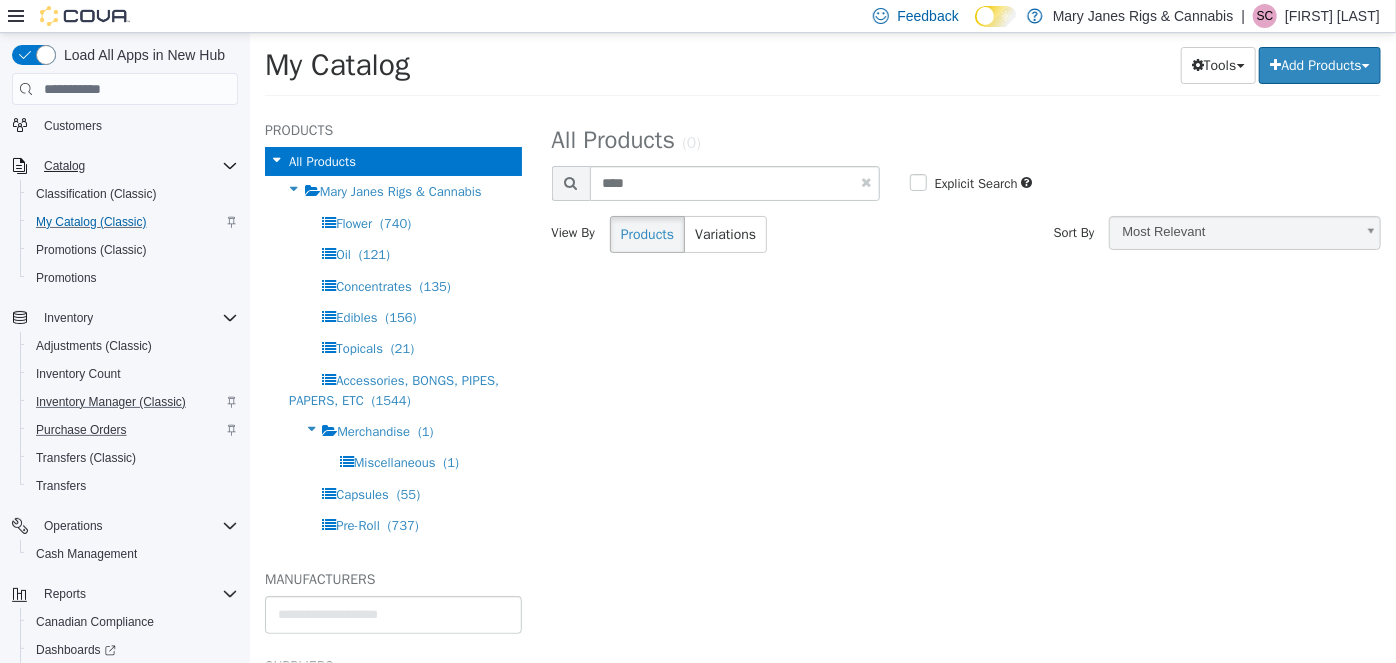 select on "**********" 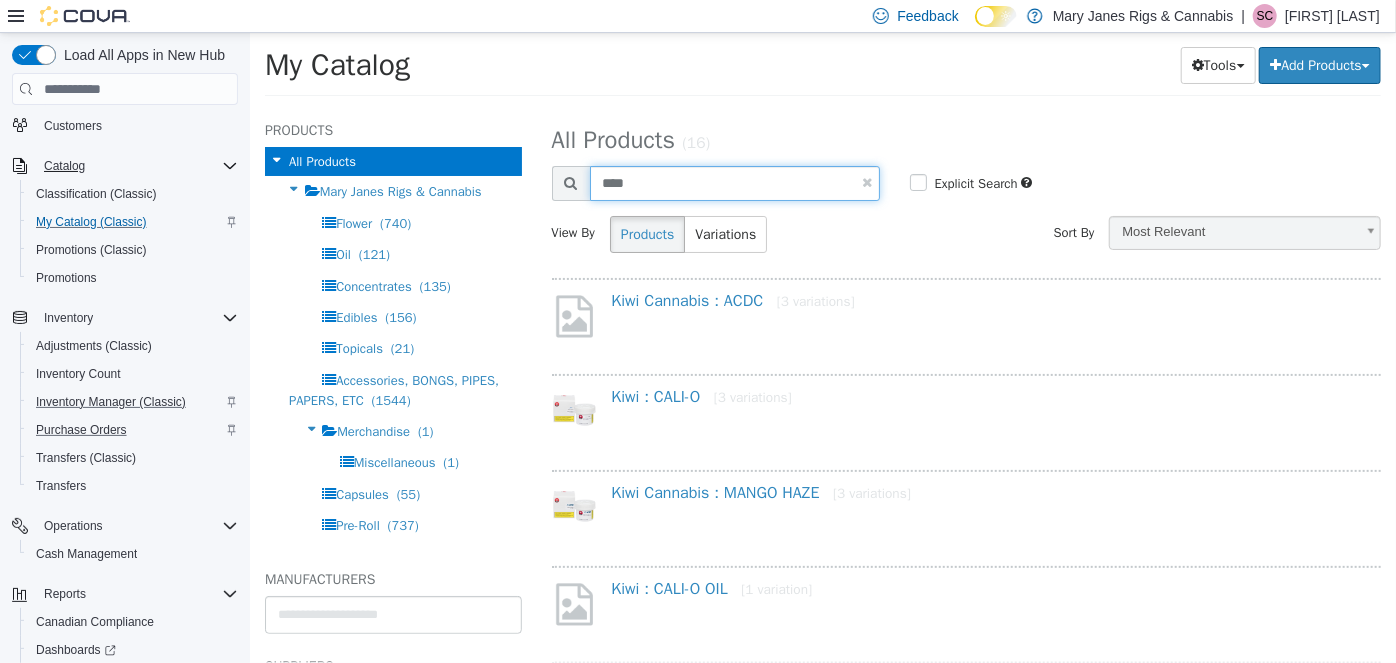 drag, startPoint x: 651, startPoint y: 186, endPoint x: 535, endPoint y: 210, distance: 118.45674 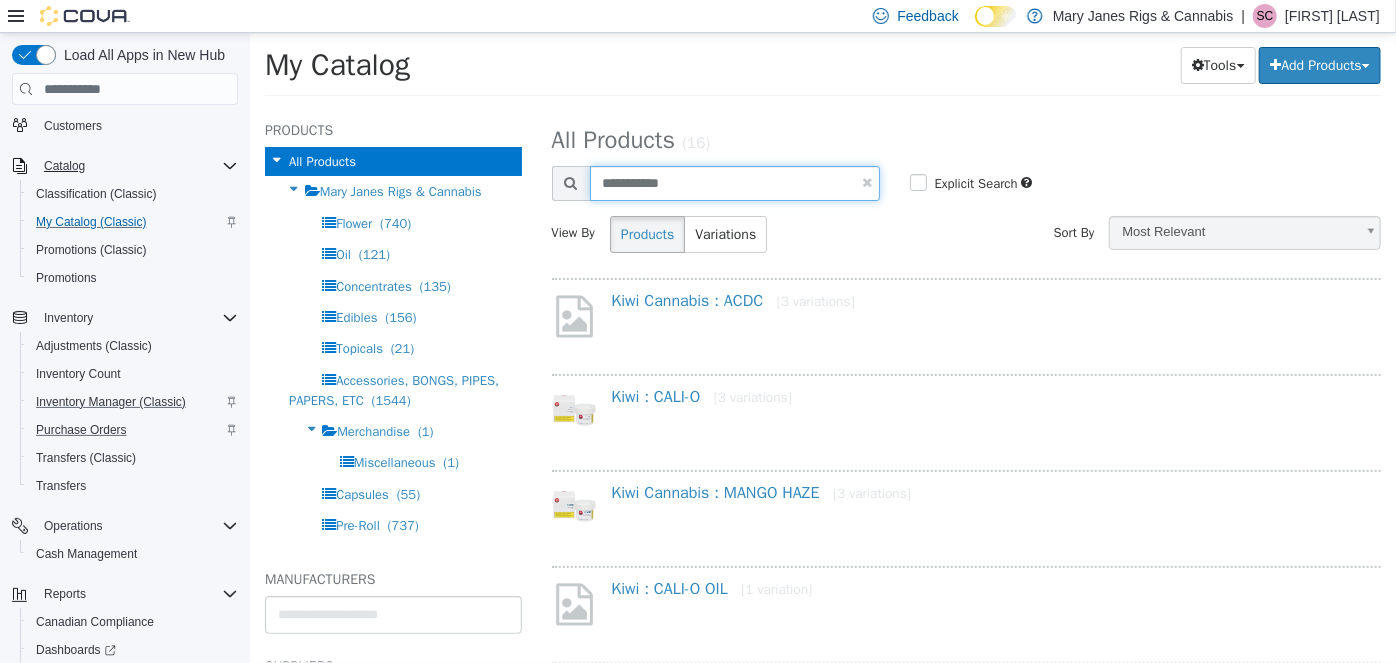 type on "**********" 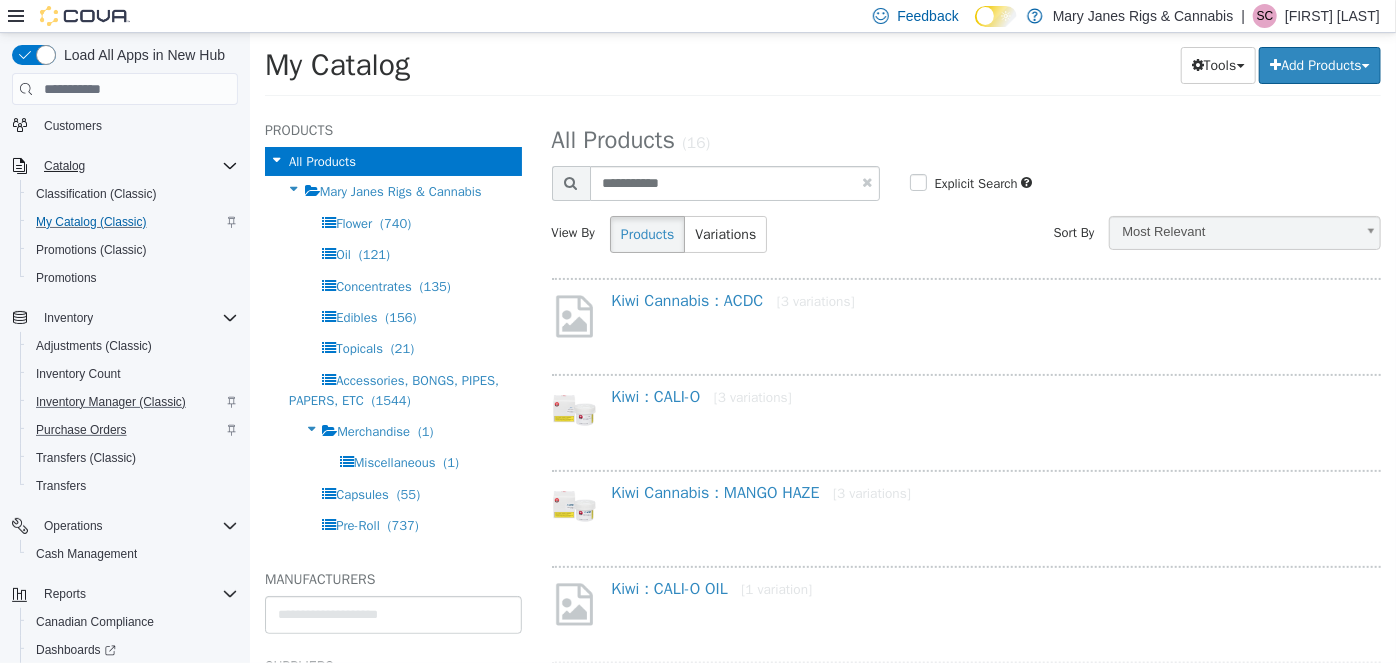 select on "**********" 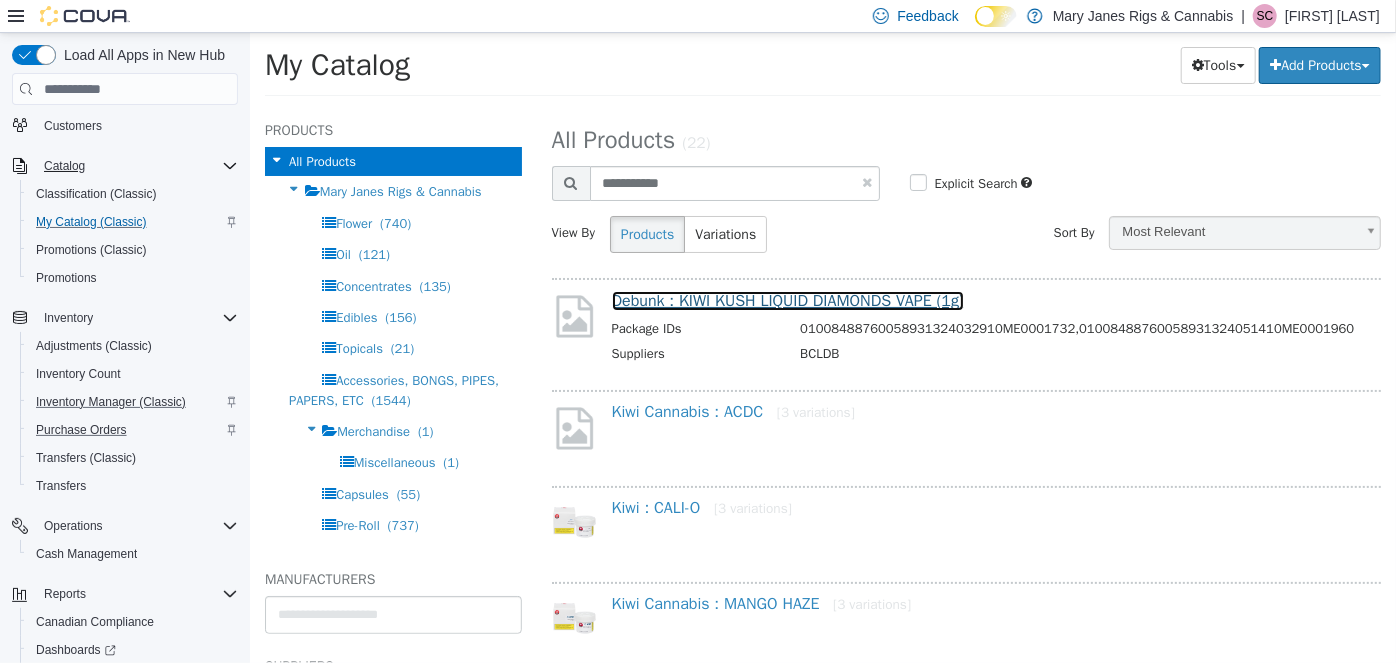 click on "Debunk : KIWI KUSH LIQUID DIAMONDS VAPE (1g)" at bounding box center [787, 301] 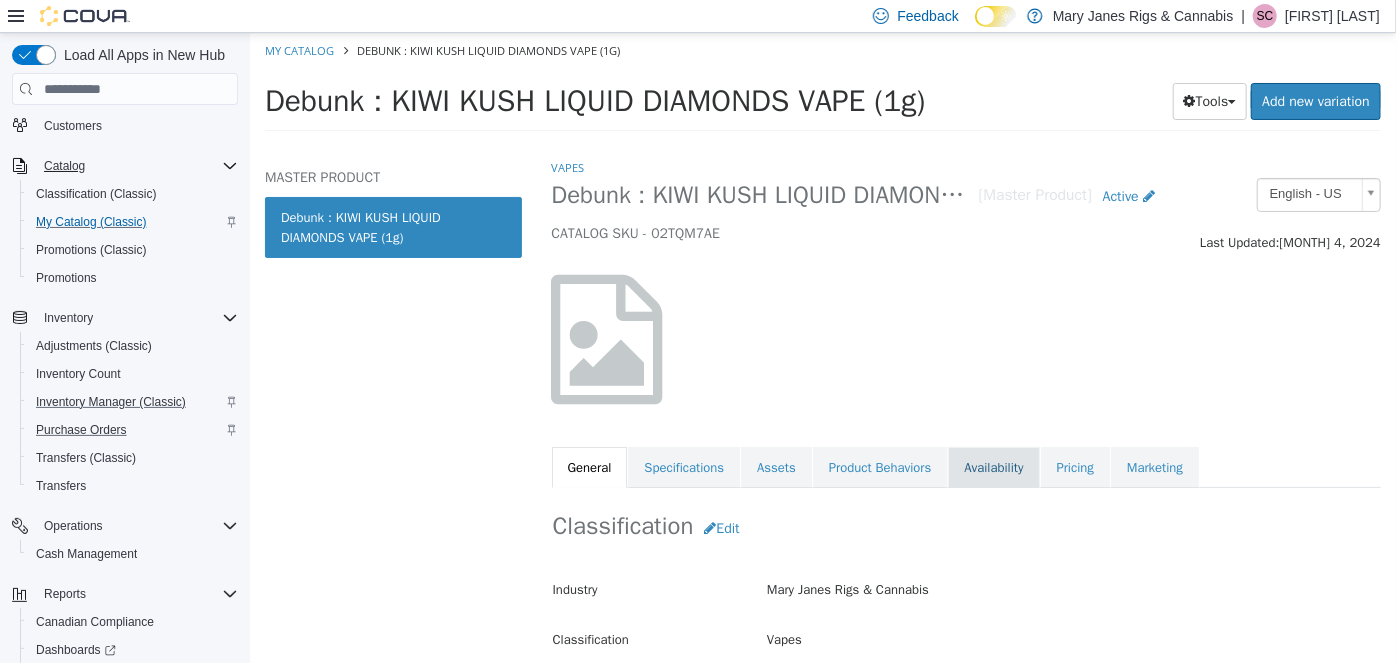 click on "Availability" at bounding box center (992, 468) 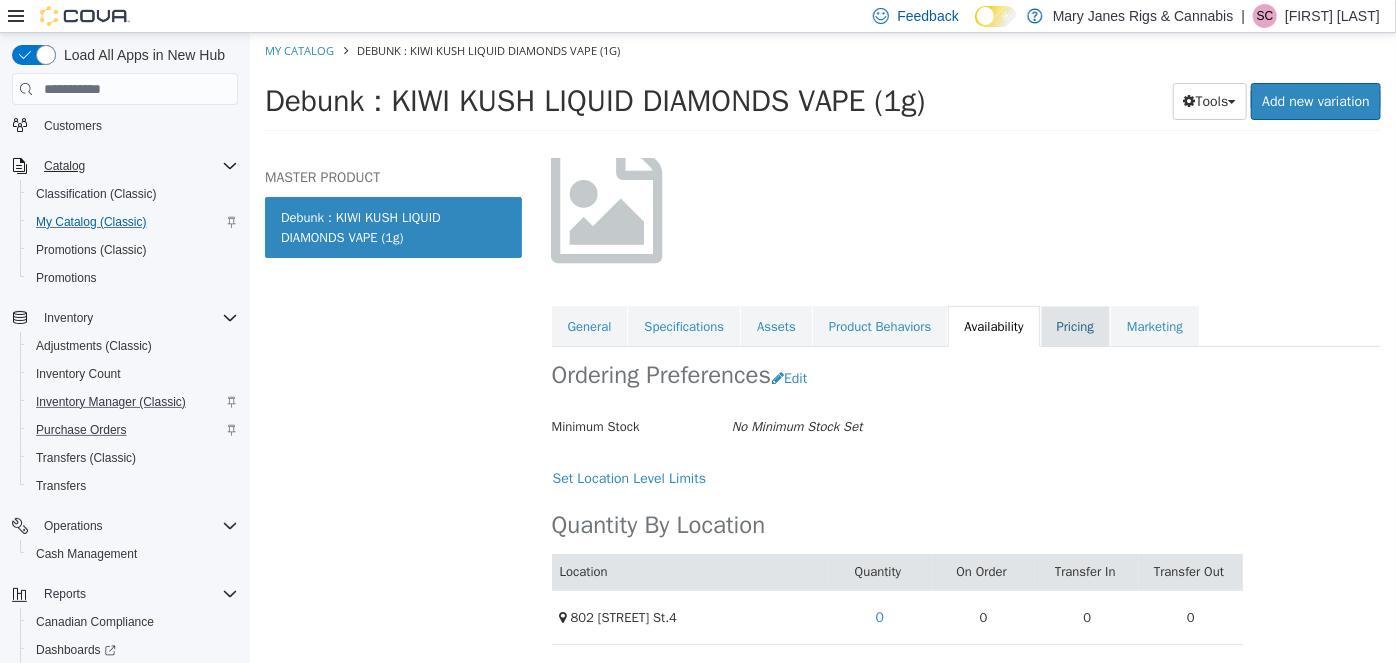 click on "Pricing" at bounding box center [1074, 327] 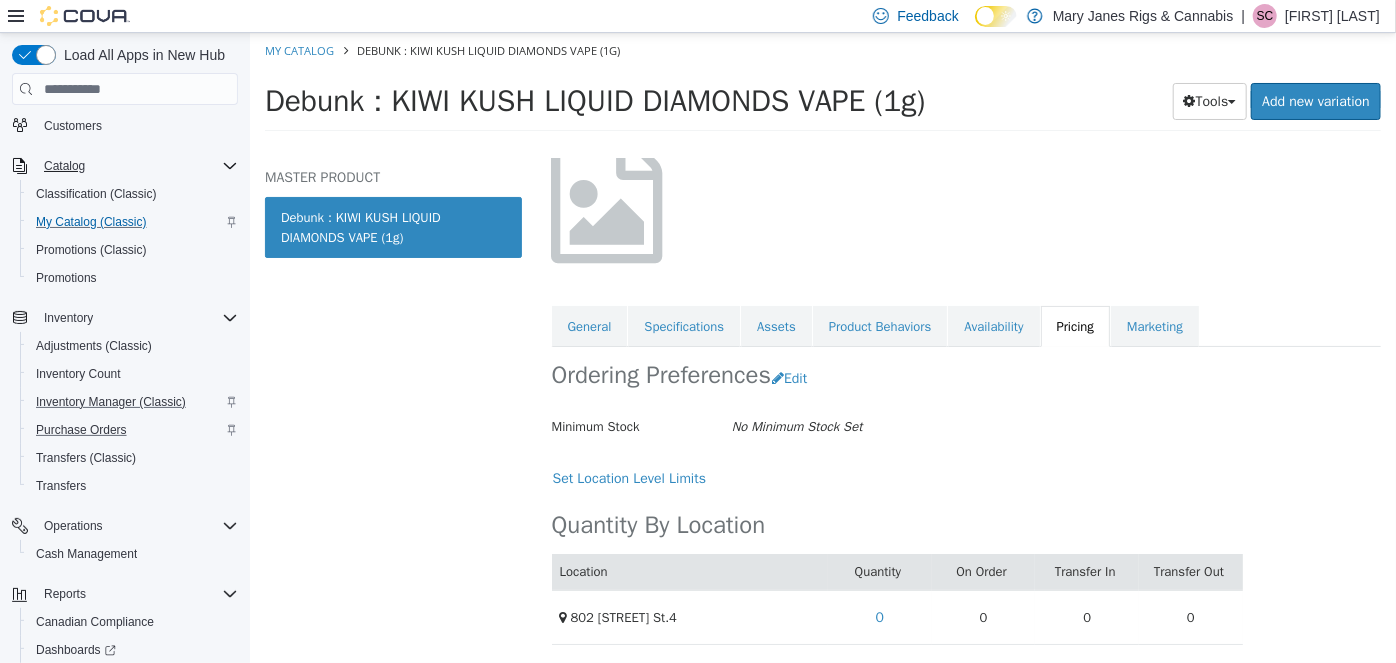scroll, scrollTop: 136, scrollLeft: 0, axis: vertical 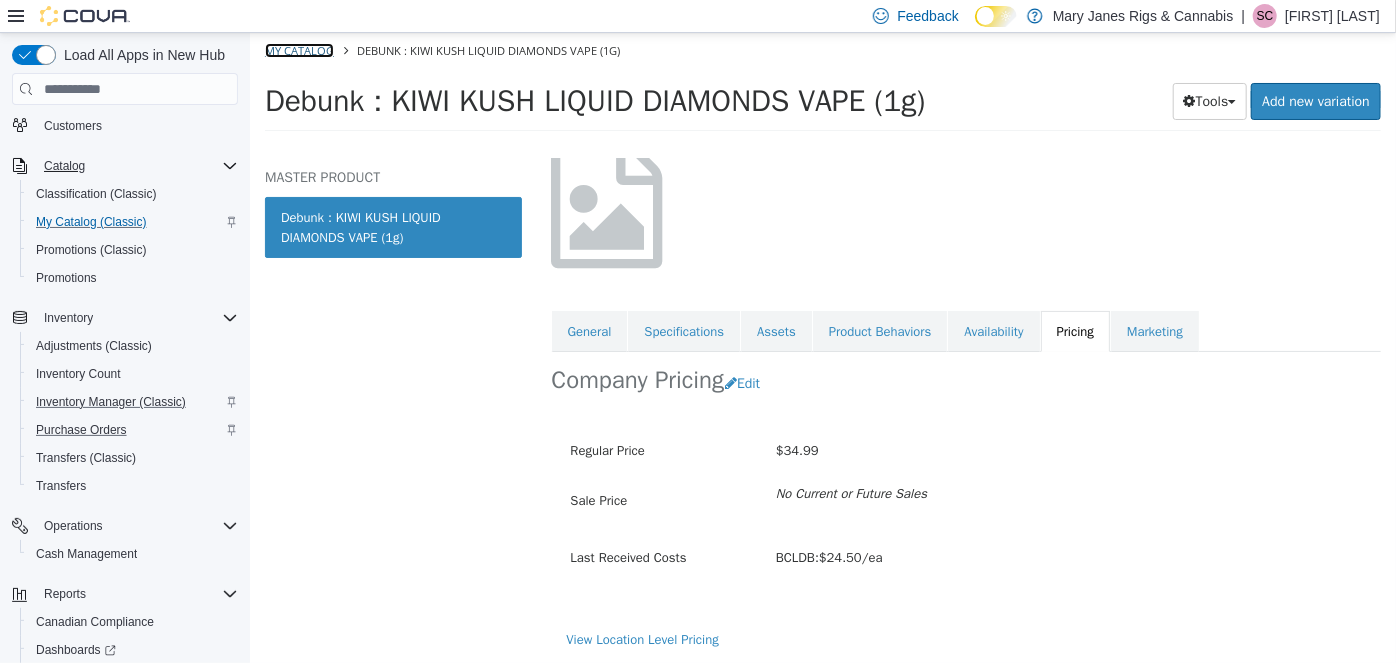 click on "My Catalog" at bounding box center [298, 50] 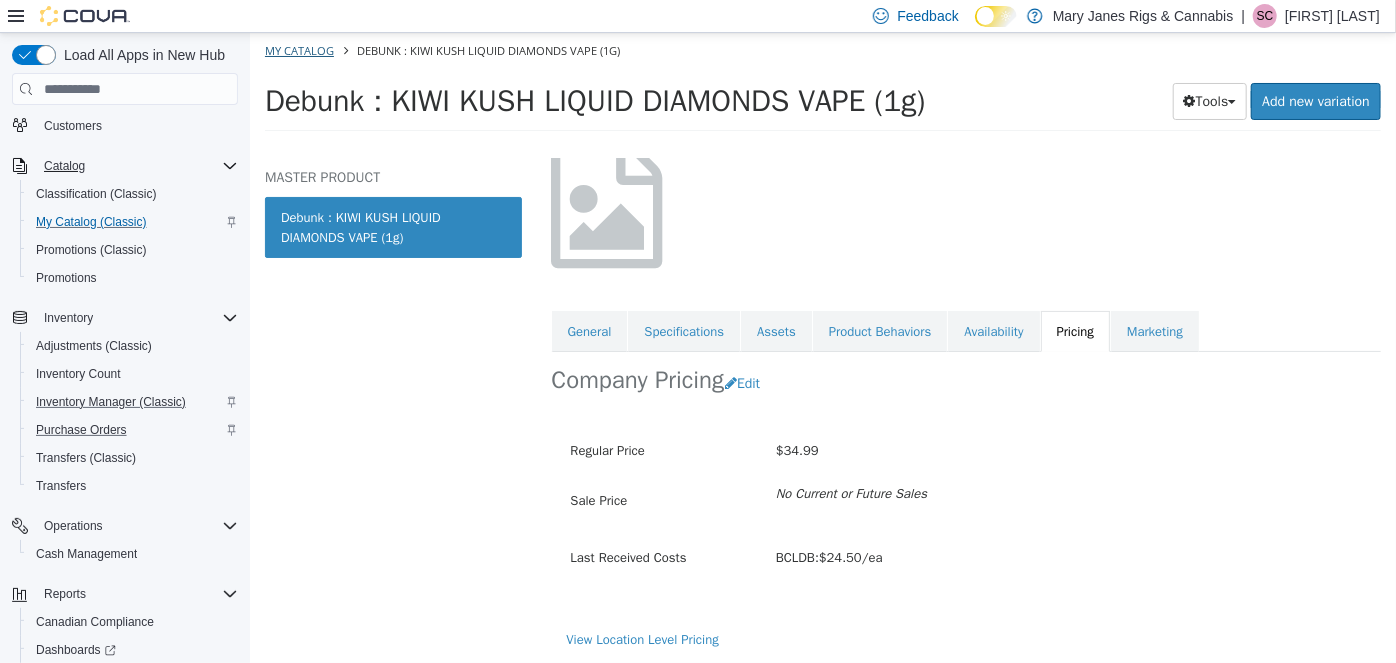 select on "**********" 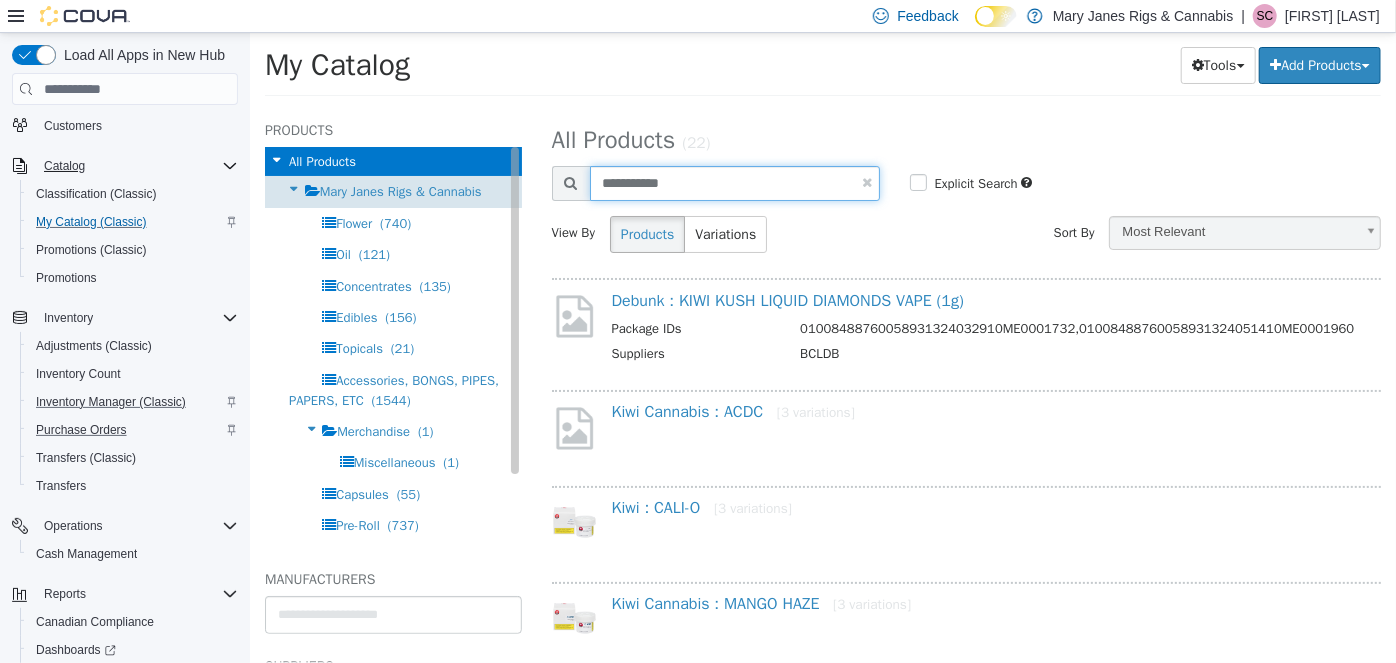 drag, startPoint x: 689, startPoint y: 188, endPoint x: 473, endPoint y: 184, distance: 216.03703 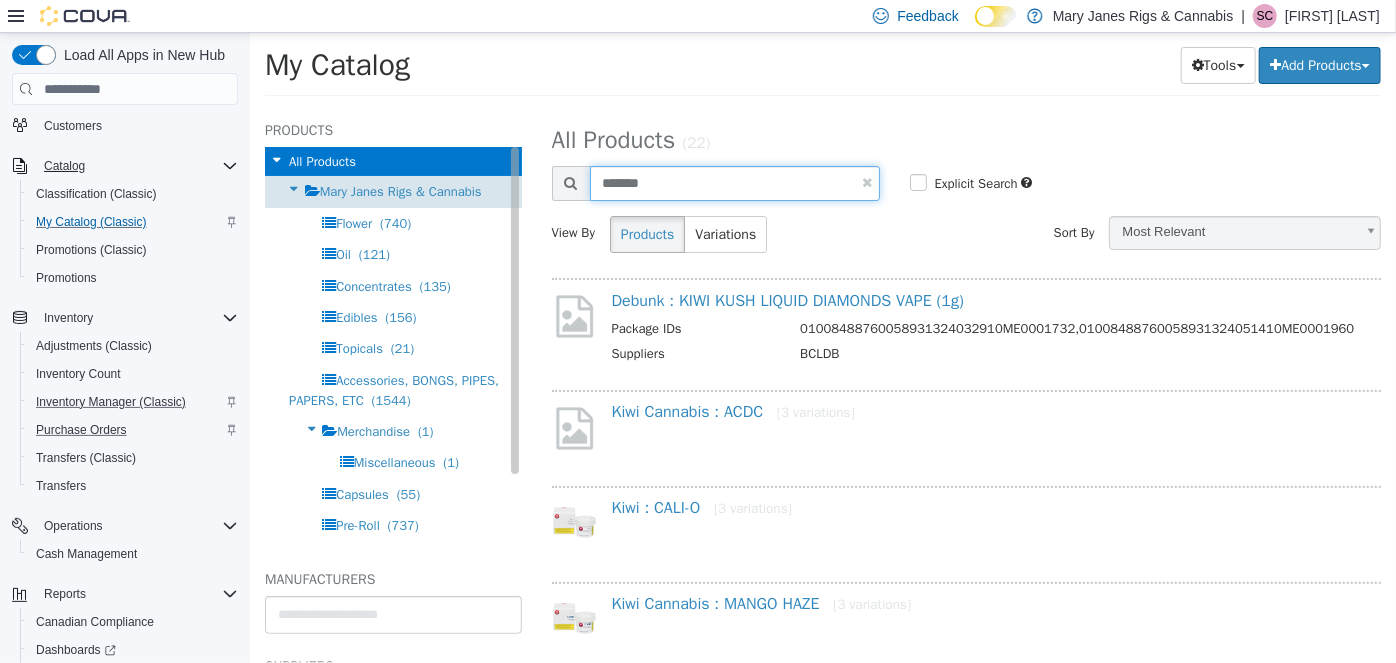 type on "*******" 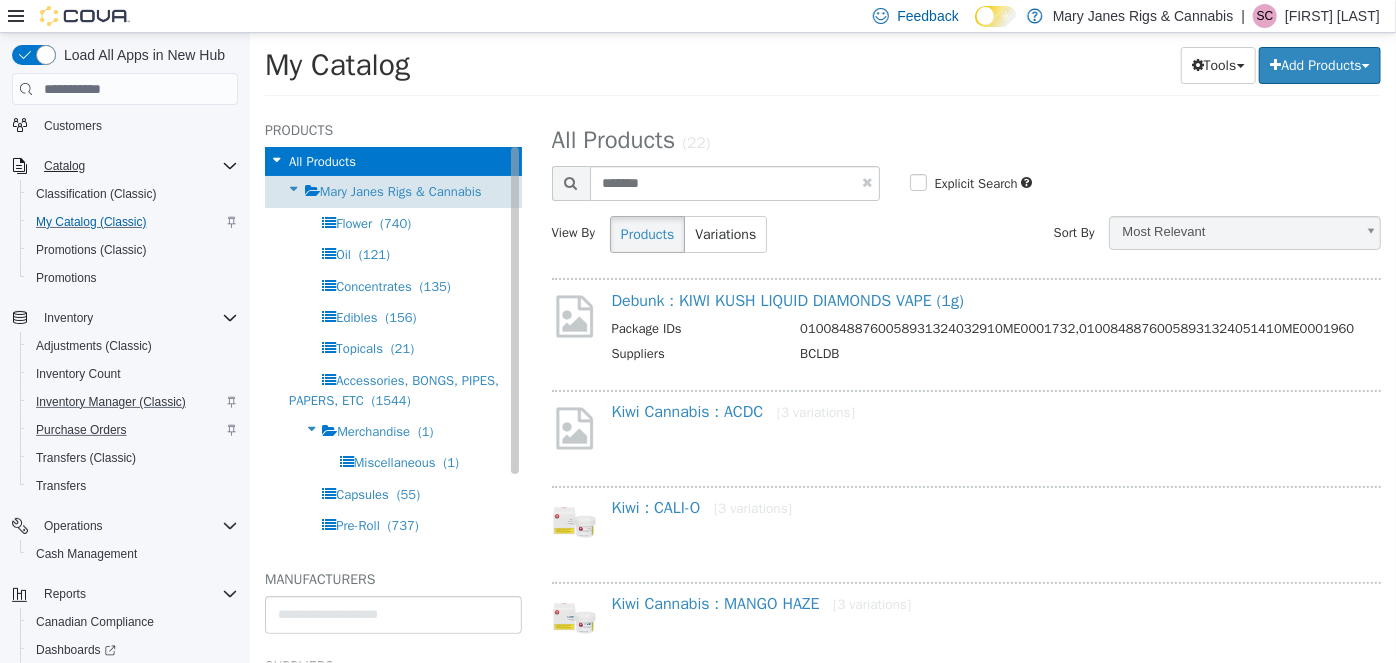 select on "**********" 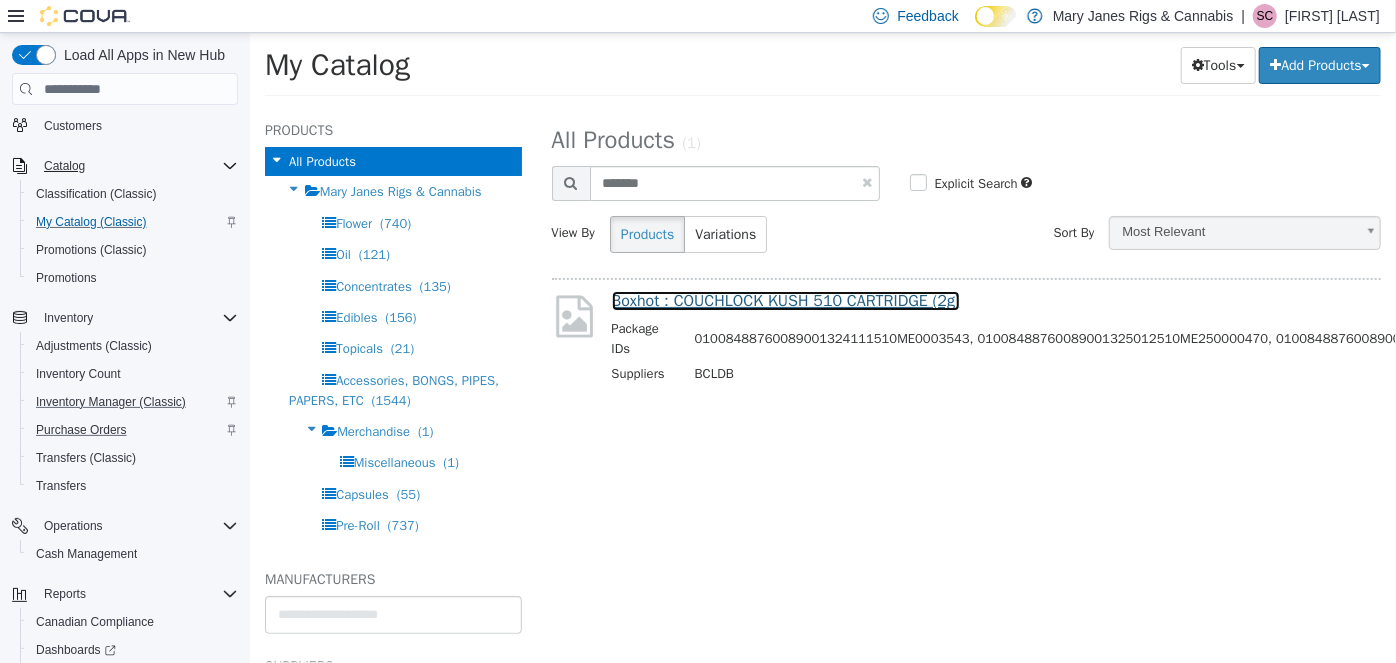click on "Boxhot : COUCHLOCK KUSH 510 CARTRIDGE (2g)" at bounding box center (785, 301) 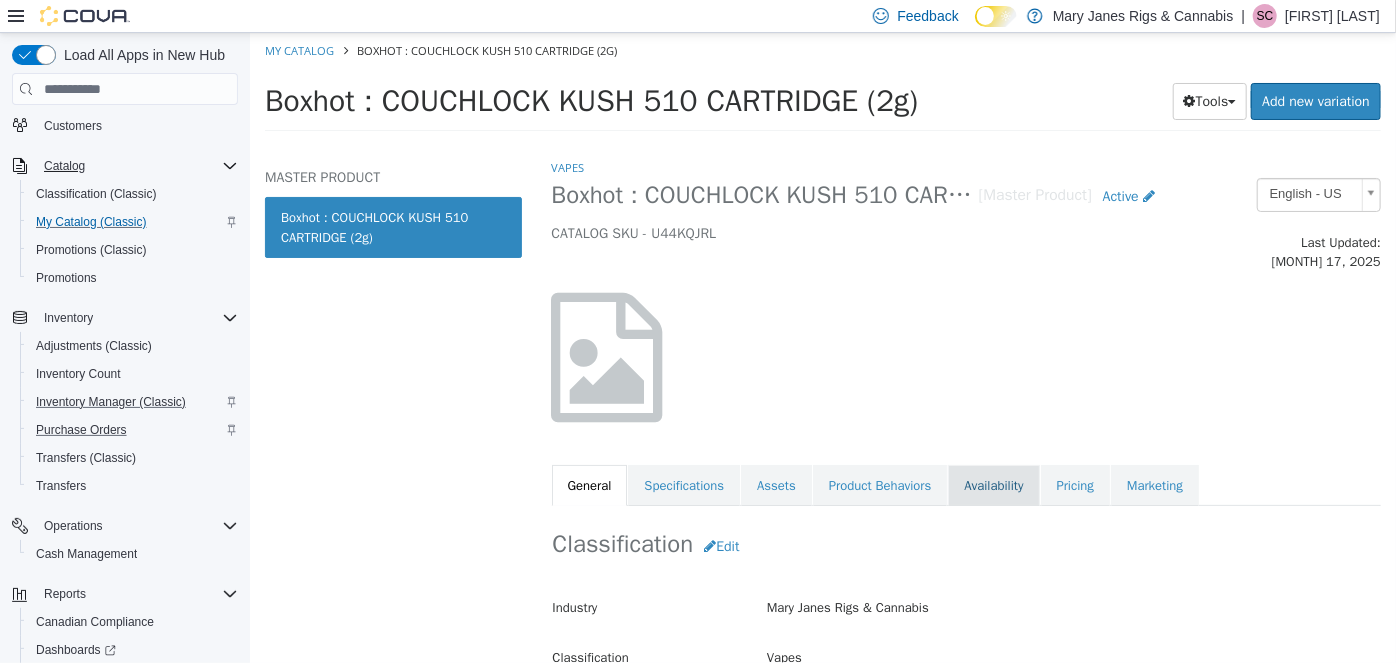 click on "Availability" at bounding box center (992, 486) 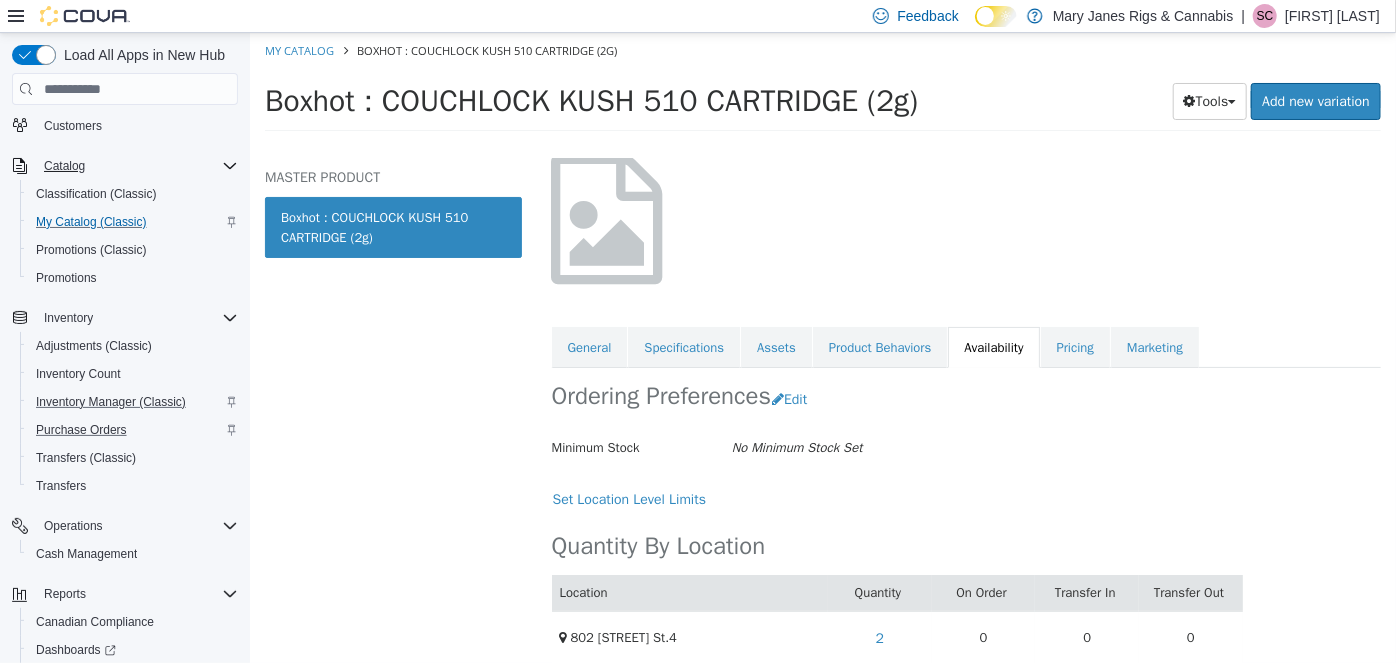 scroll, scrollTop: 141, scrollLeft: 0, axis: vertical 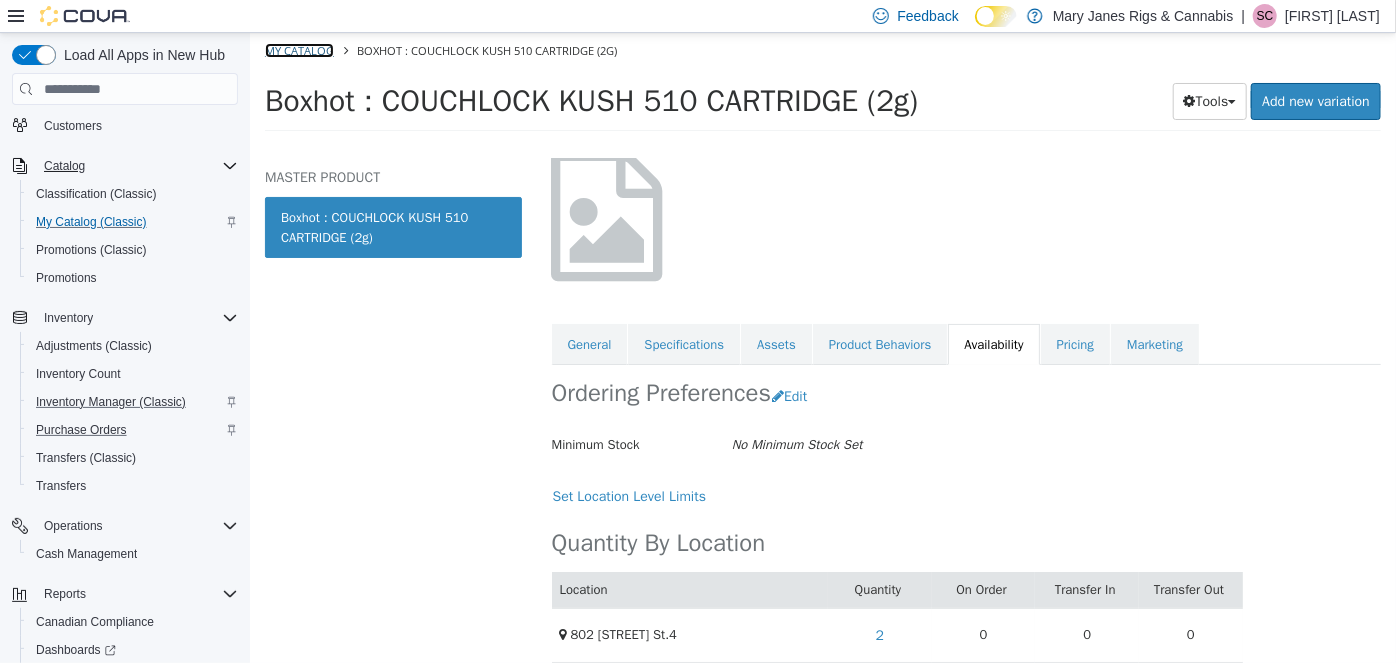click on "My Catalog" at bounding box center [298, 50] 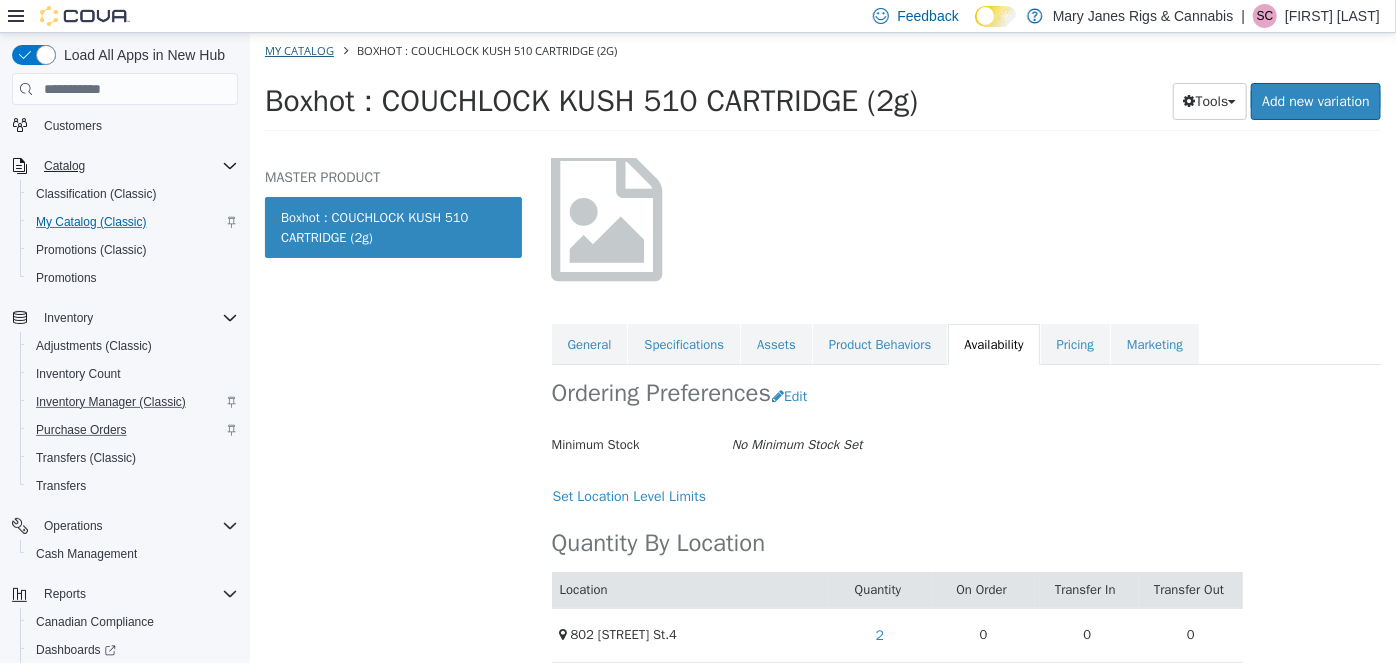 select on "**********" 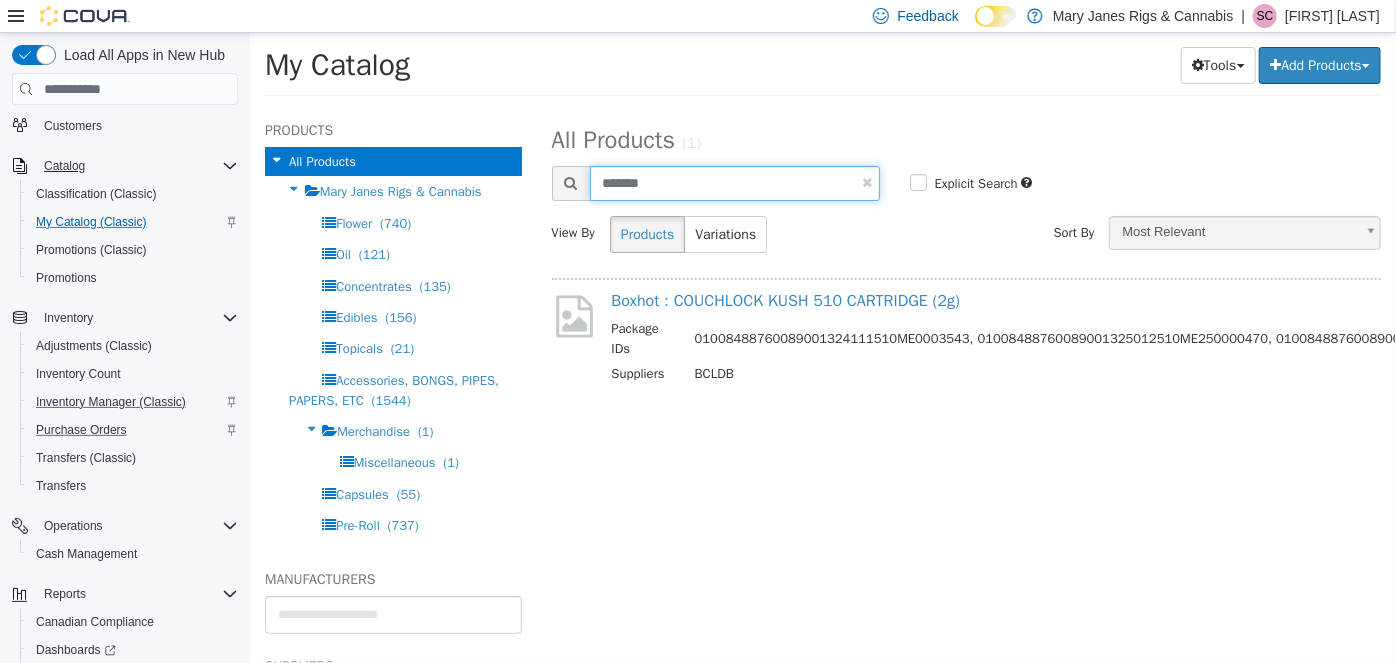 drag, startPoint x: 690, startPoint y: 176, endPoint x: 323, endPoint y: 142, distance: 368.57156 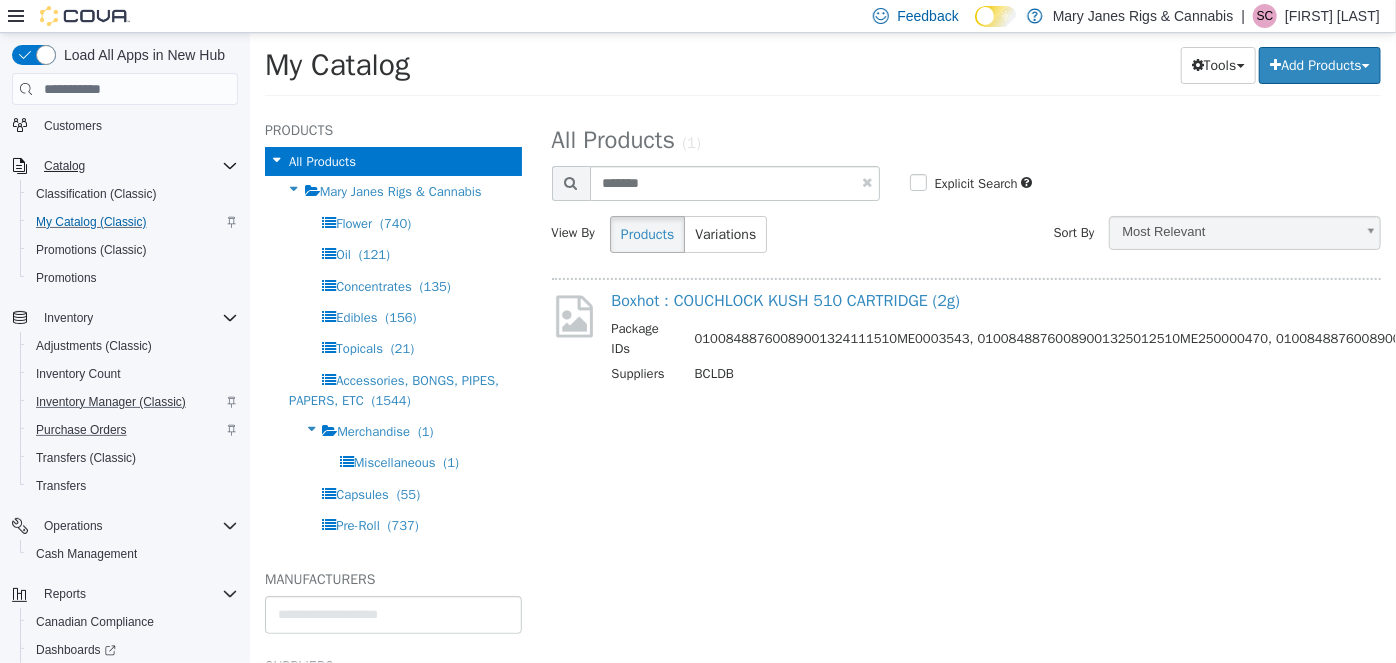 select on "**********" 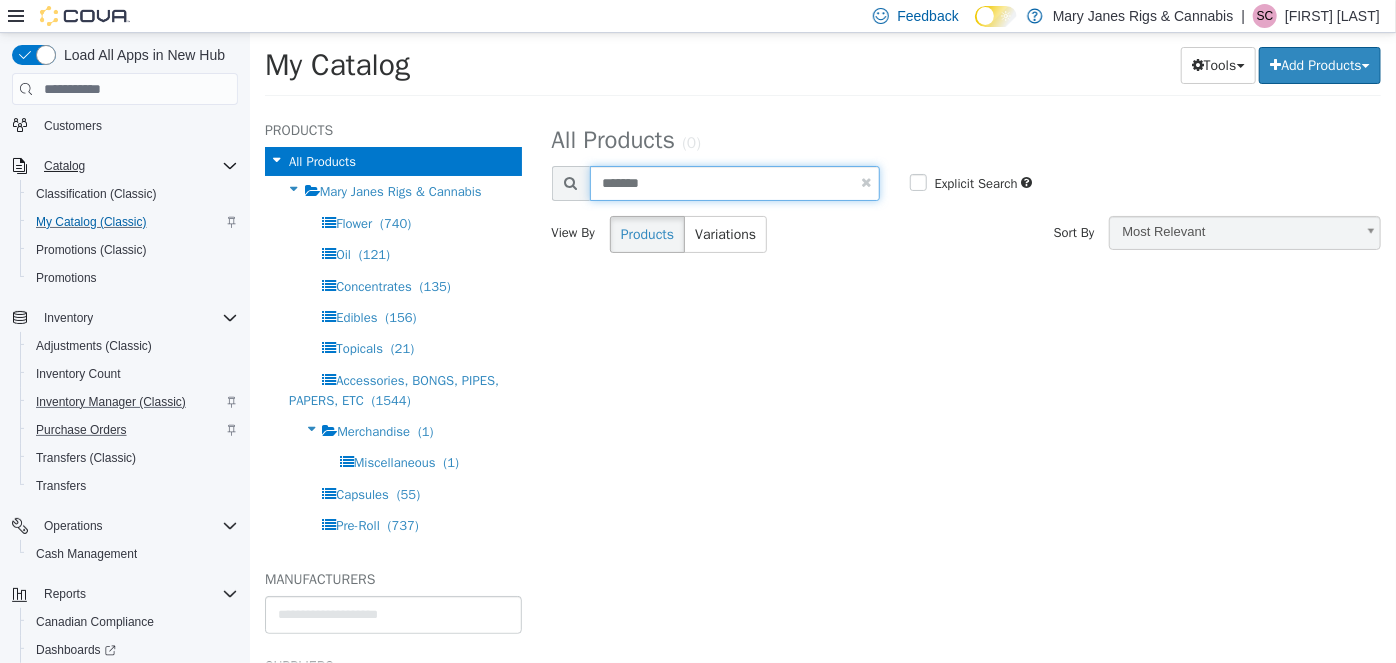 click on "*******" at bounding box center (734, 183) 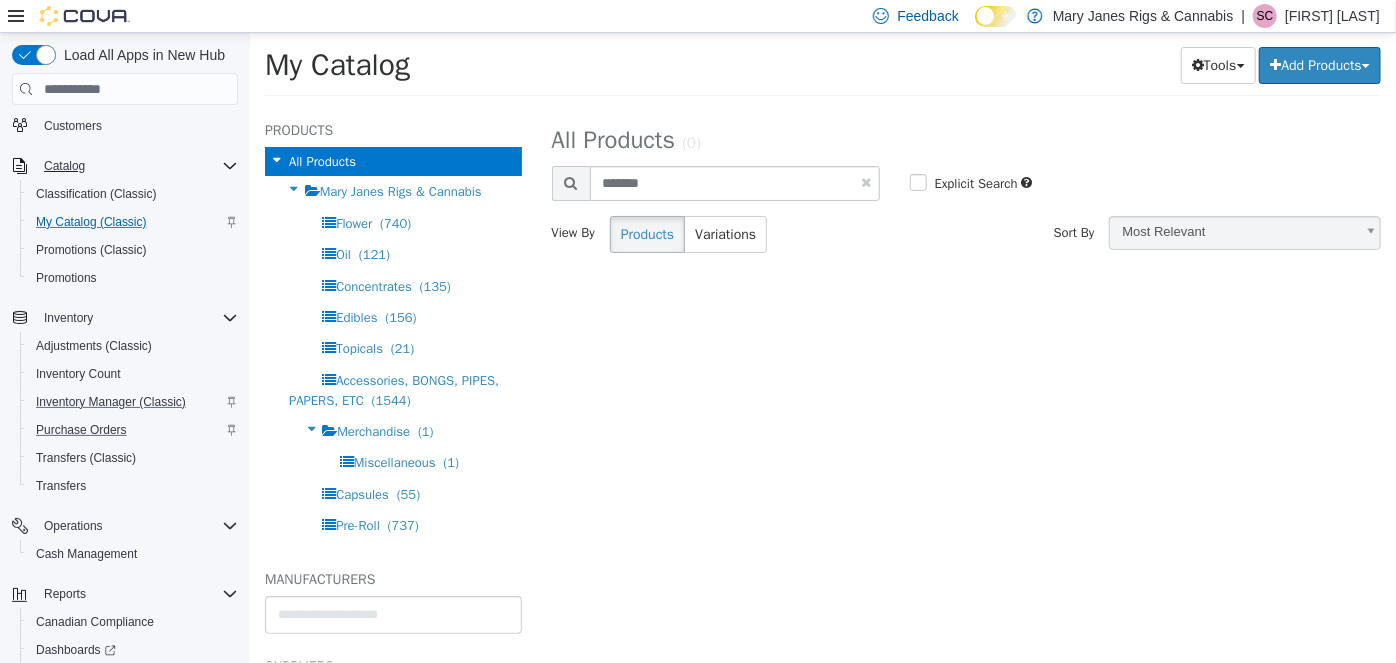 select on "**********" 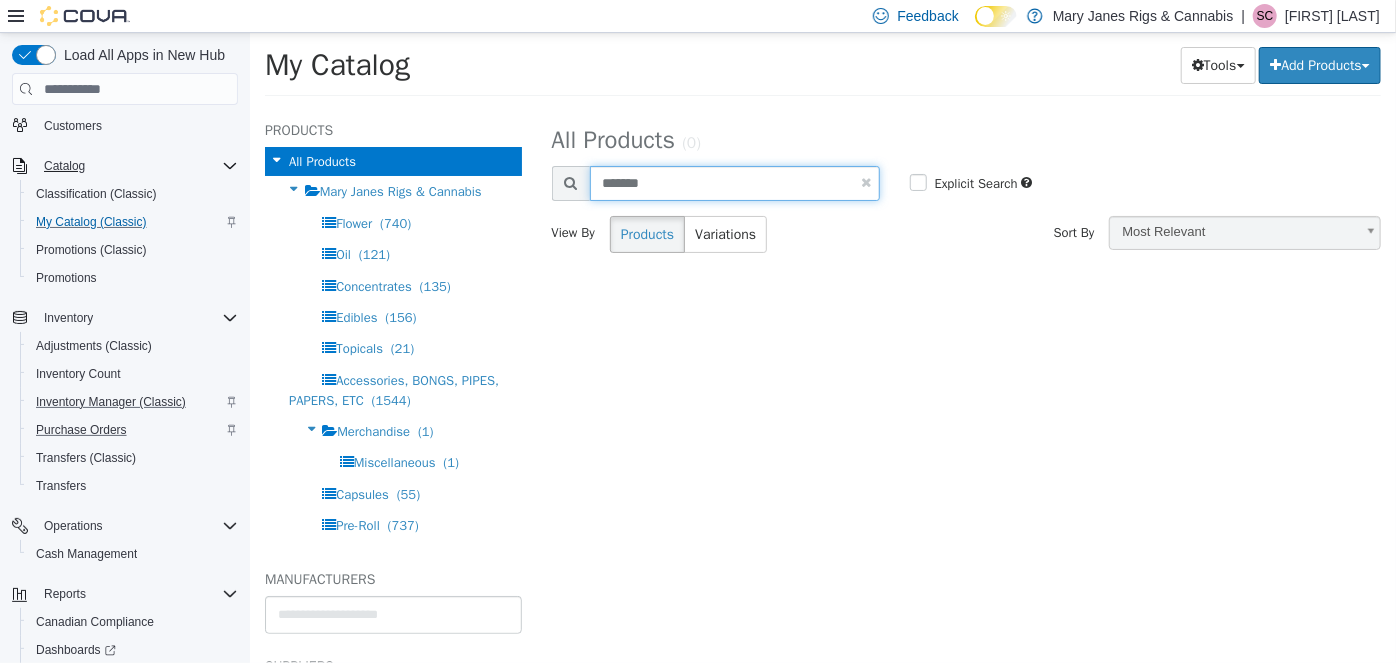 drag, startPoint x: 703, startPoint y: 187, endPoint x: 513, endPoint y: 183, distance: 190.0421 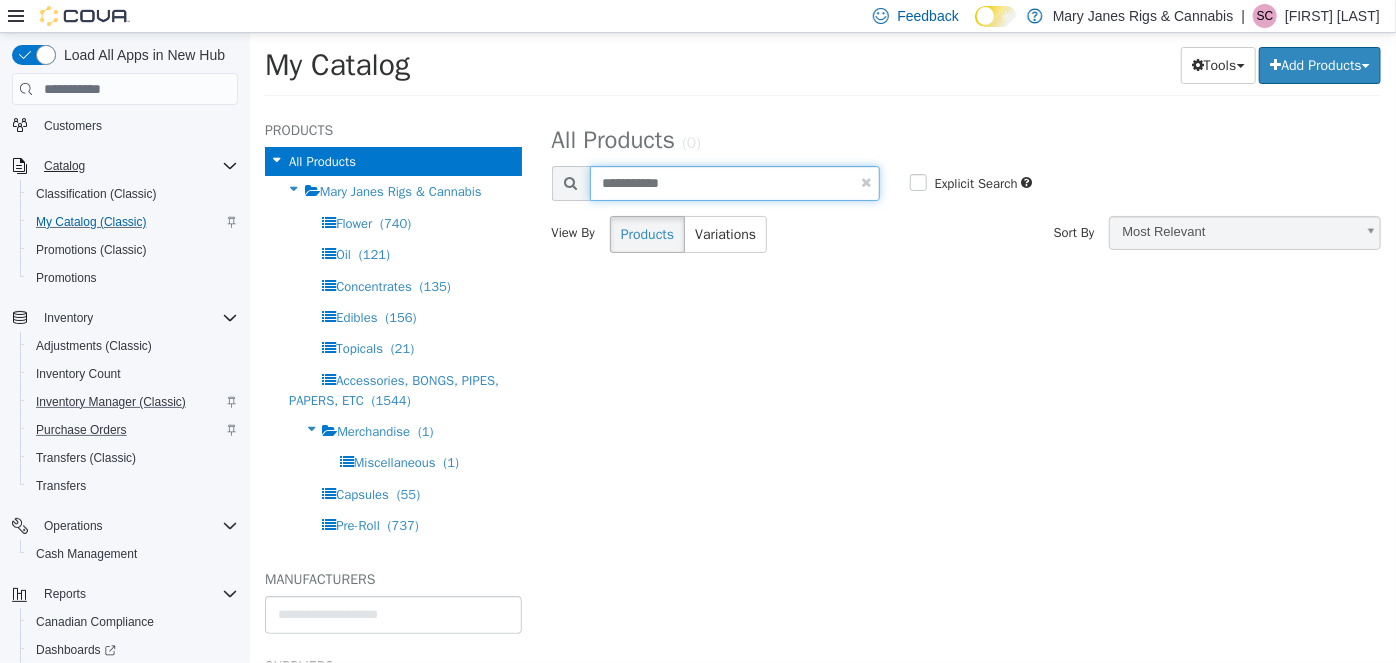 type on "**********" 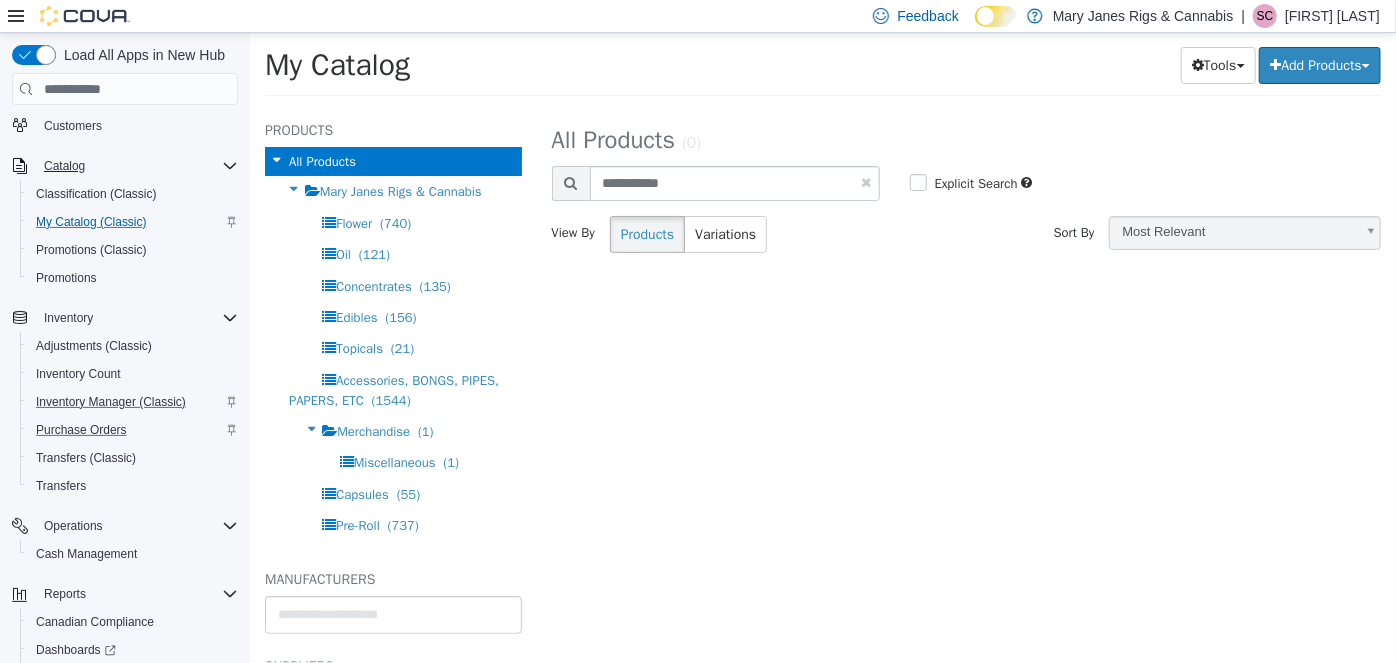 select on "**********" 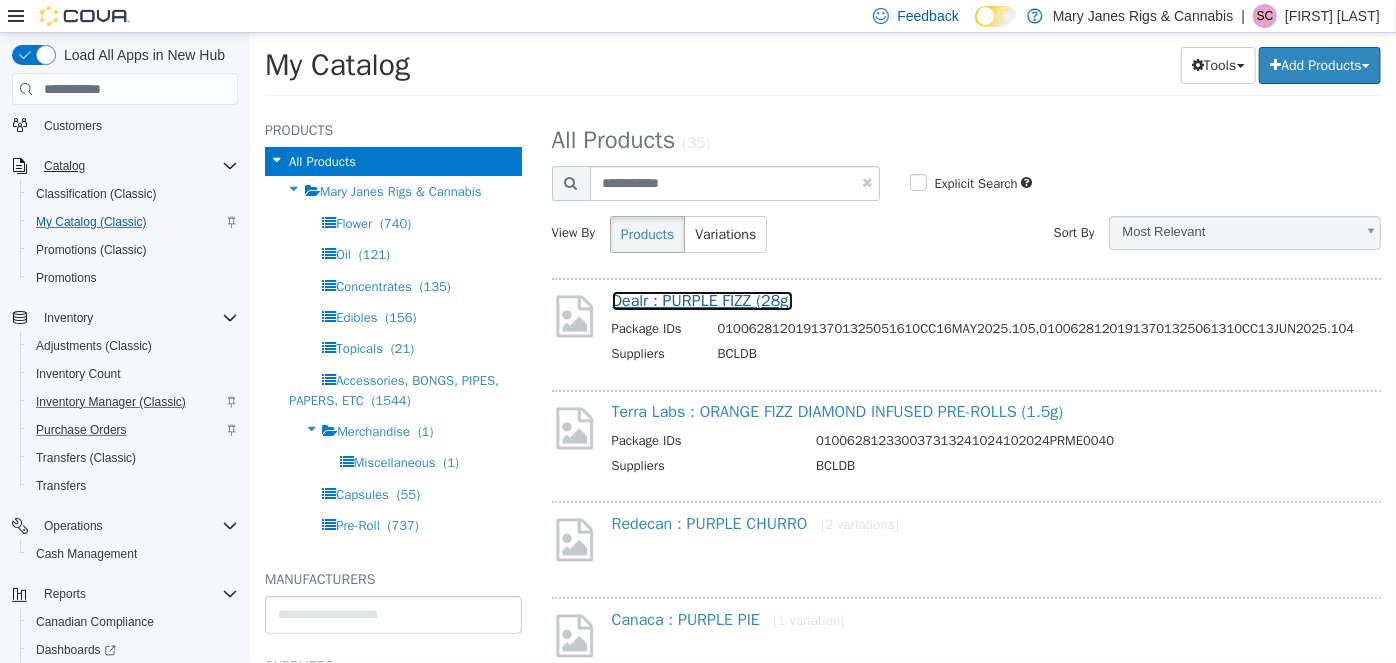click on "Dealr : PURPLE FIZZ (28g)" at bounding box center (702, 301) 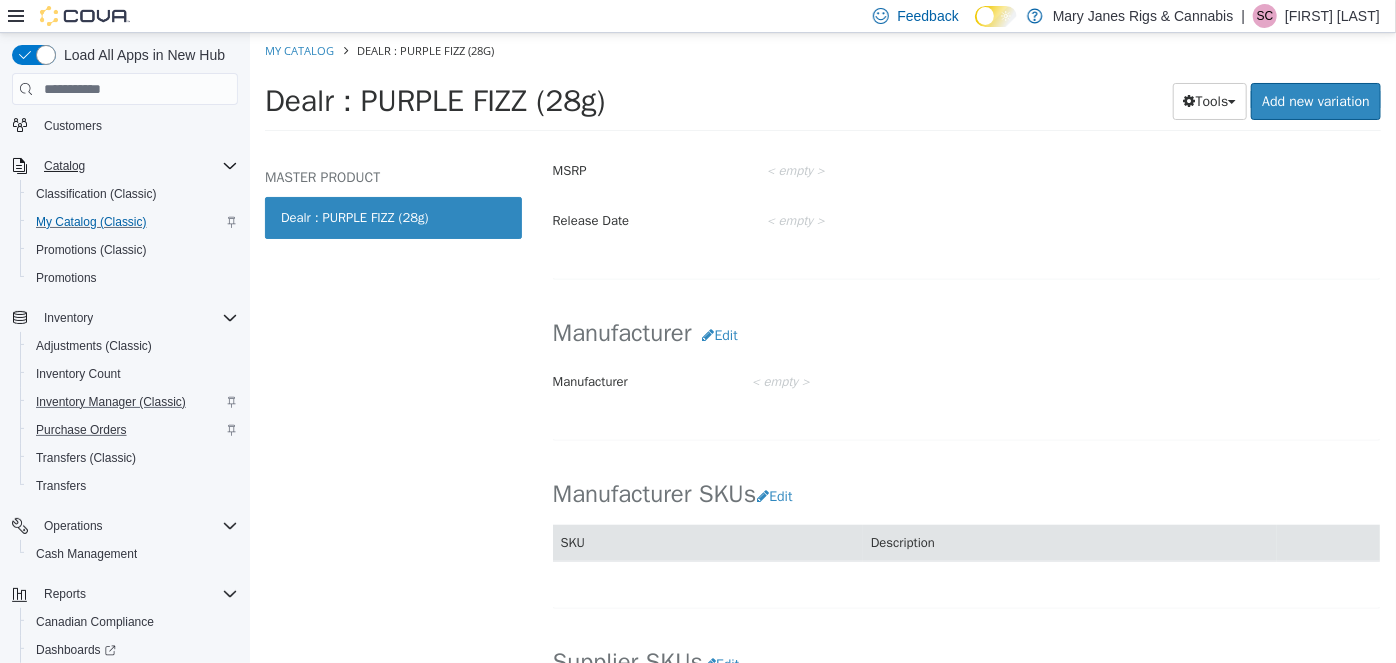 scroll, scrollTop: 1000, scrollLeft: 0, axis: vertical 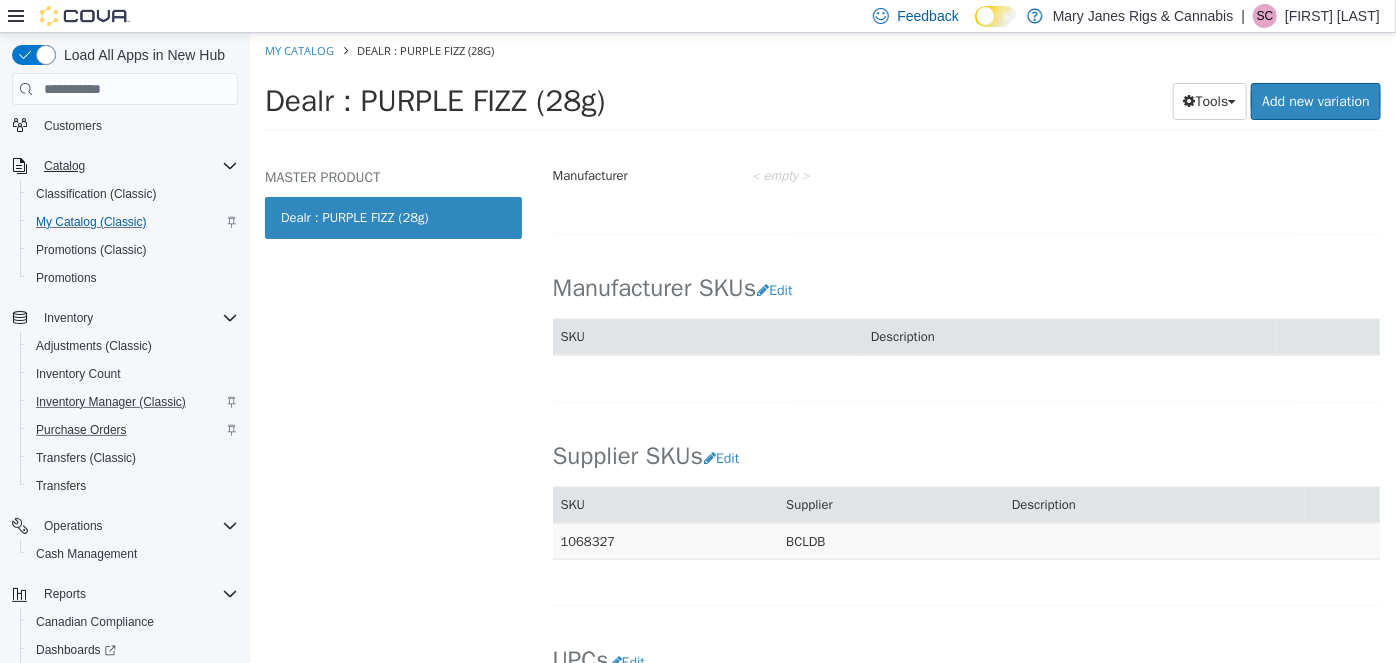 click on "1068327" at bounding box center [665, 541] 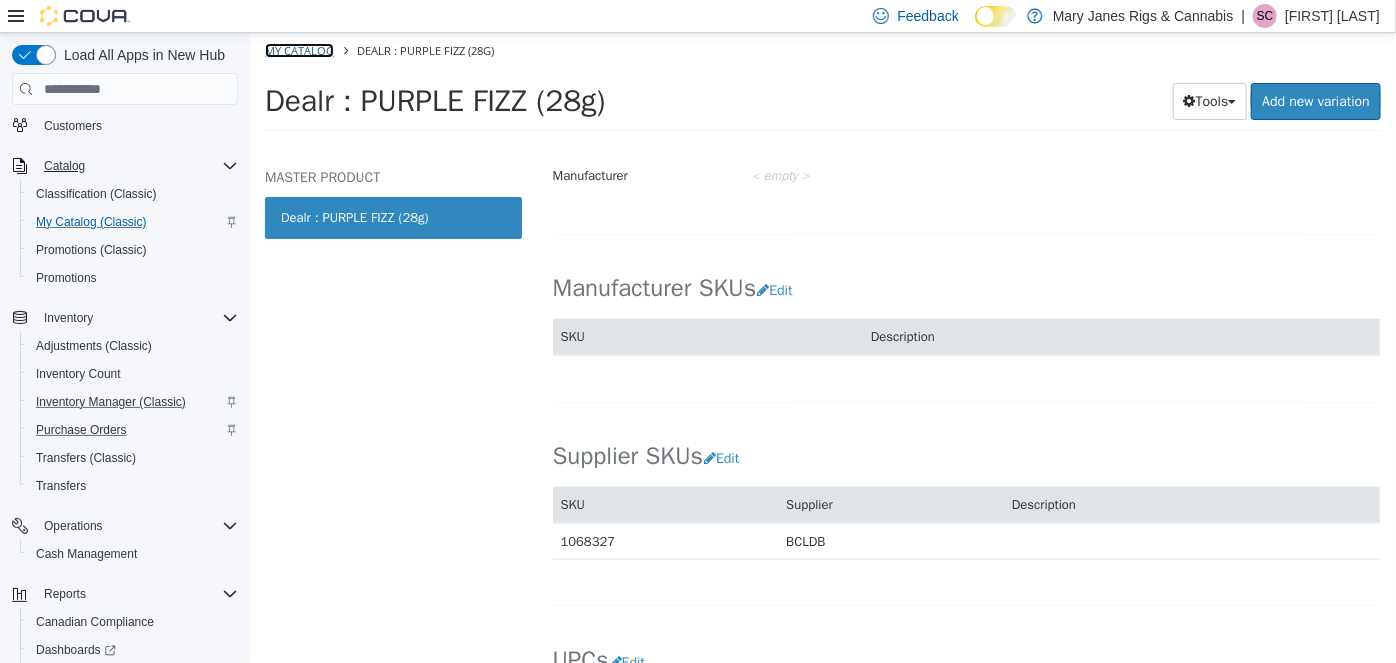 click on "My Catalog" at bounding box center [298, 50] 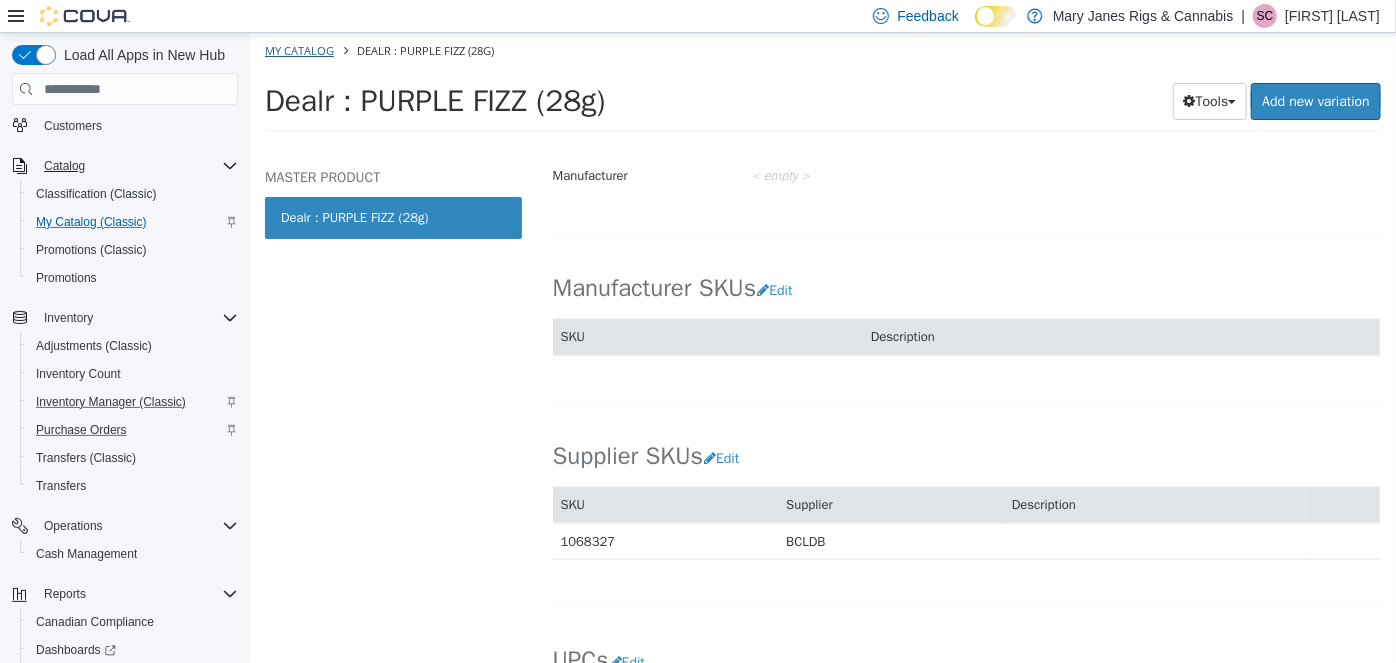 select on "**********" 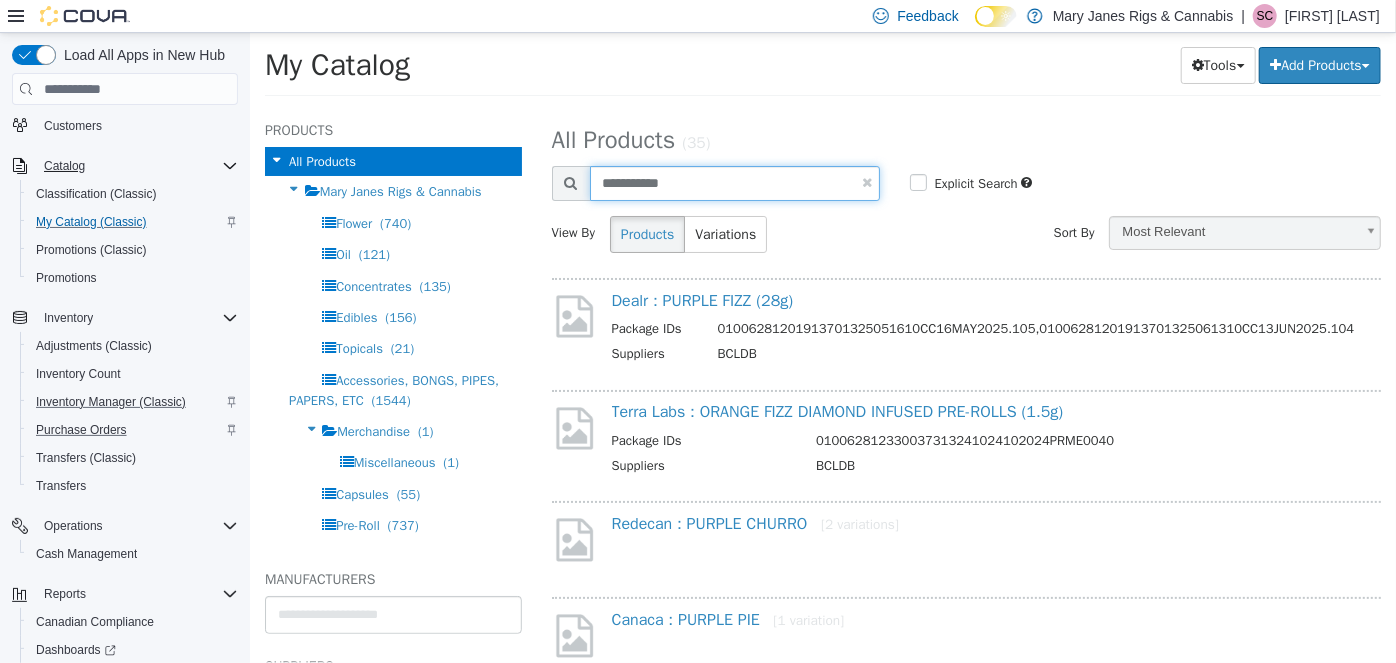 drag, startPoint x: 702, startPoint y: 181, endPoint x: 328, endPoint y: 77, distance: 388.19067 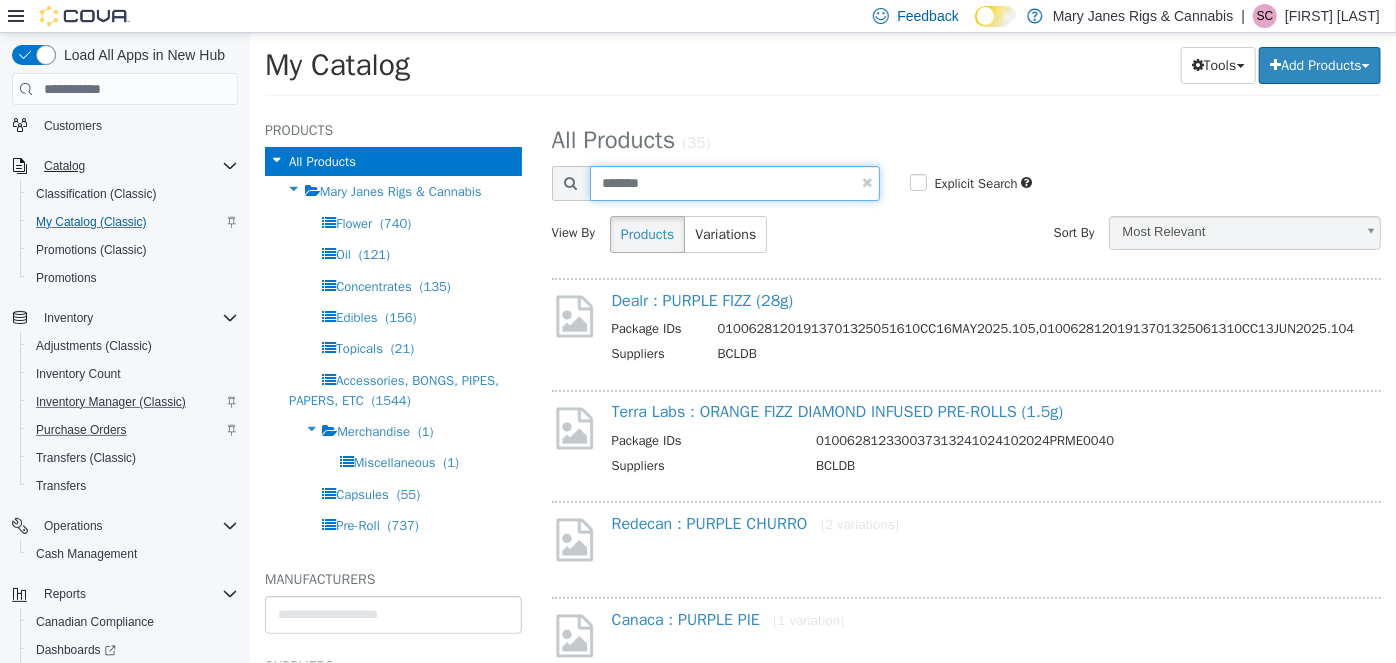 type on "*******" 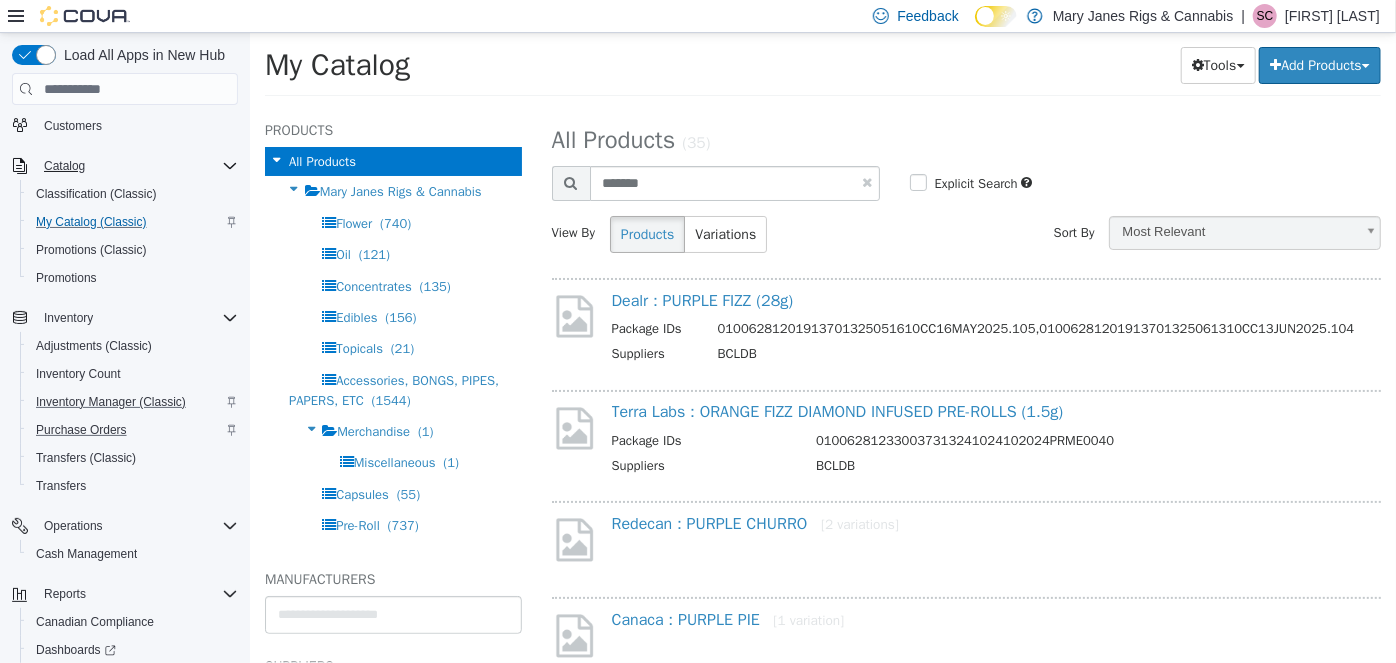 select on "**********" 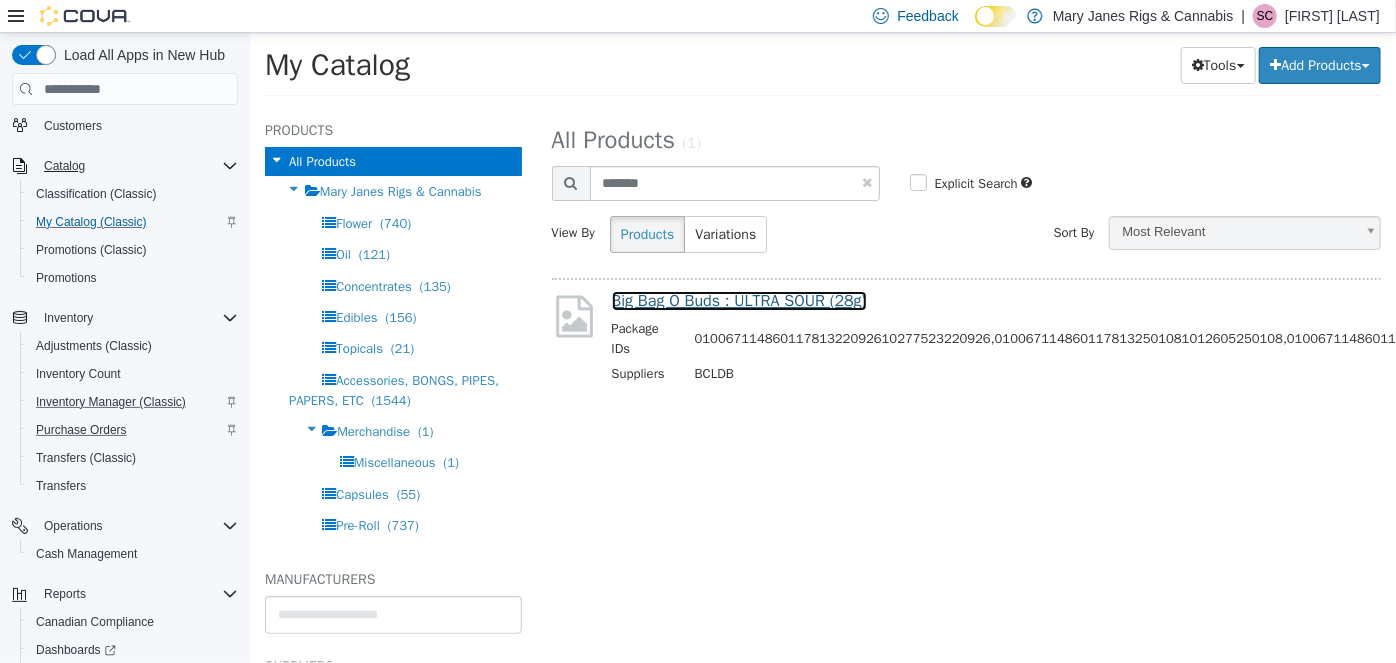 click on "Big Bag O Buds : ULTRA SOUR (28g)" at bounding box center [738, 301] 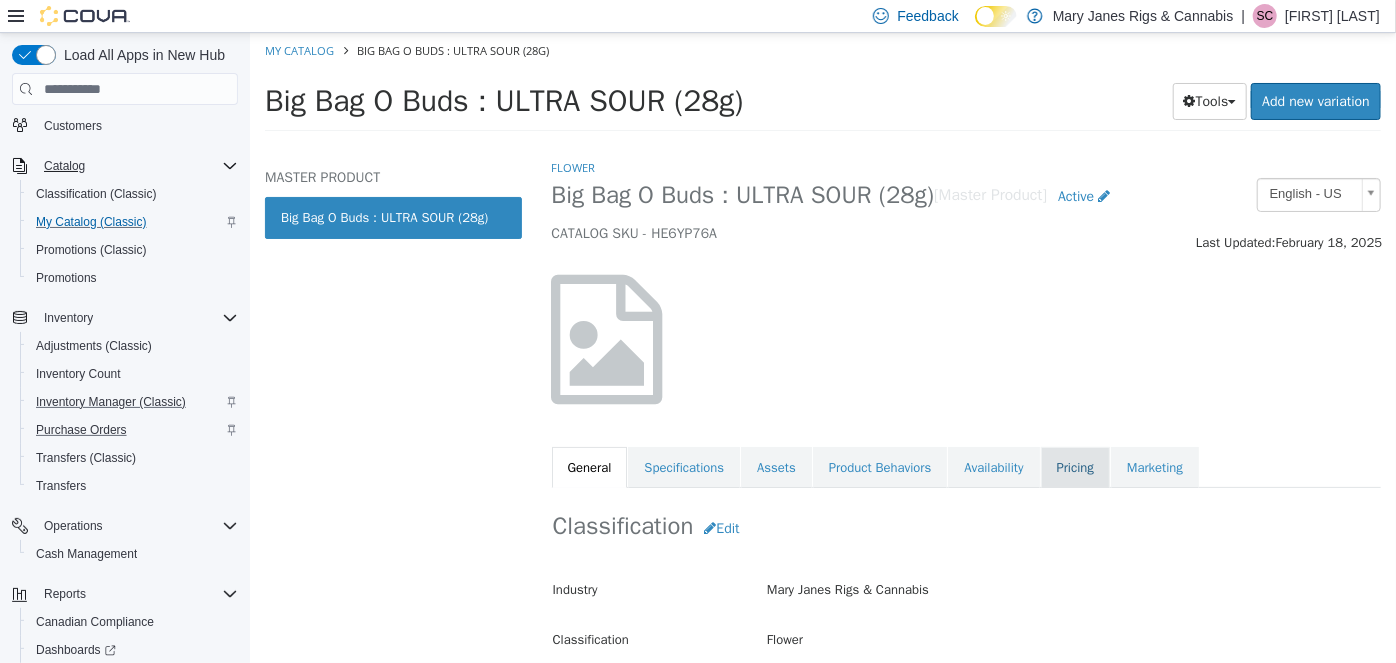 click on "Pricing" at bounding box center [1074, 468] 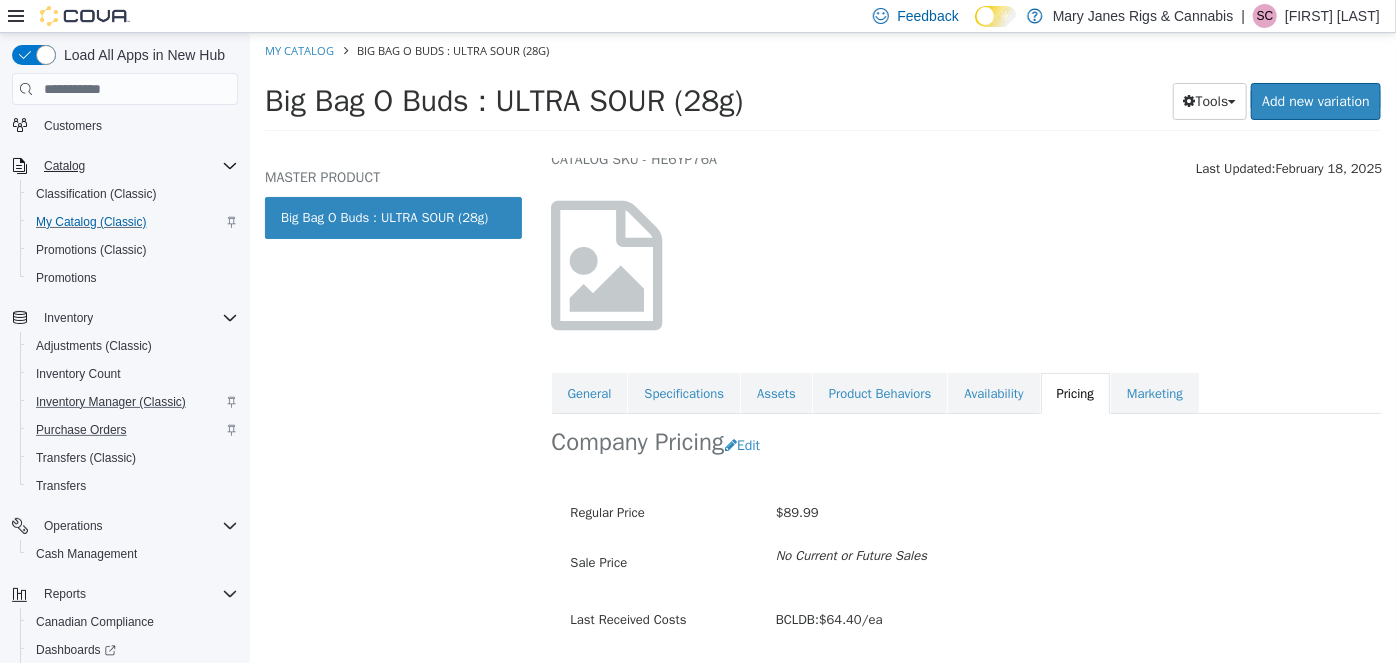 scroll, scrollTop: 136, scrollLeft: 0, axis: vertical 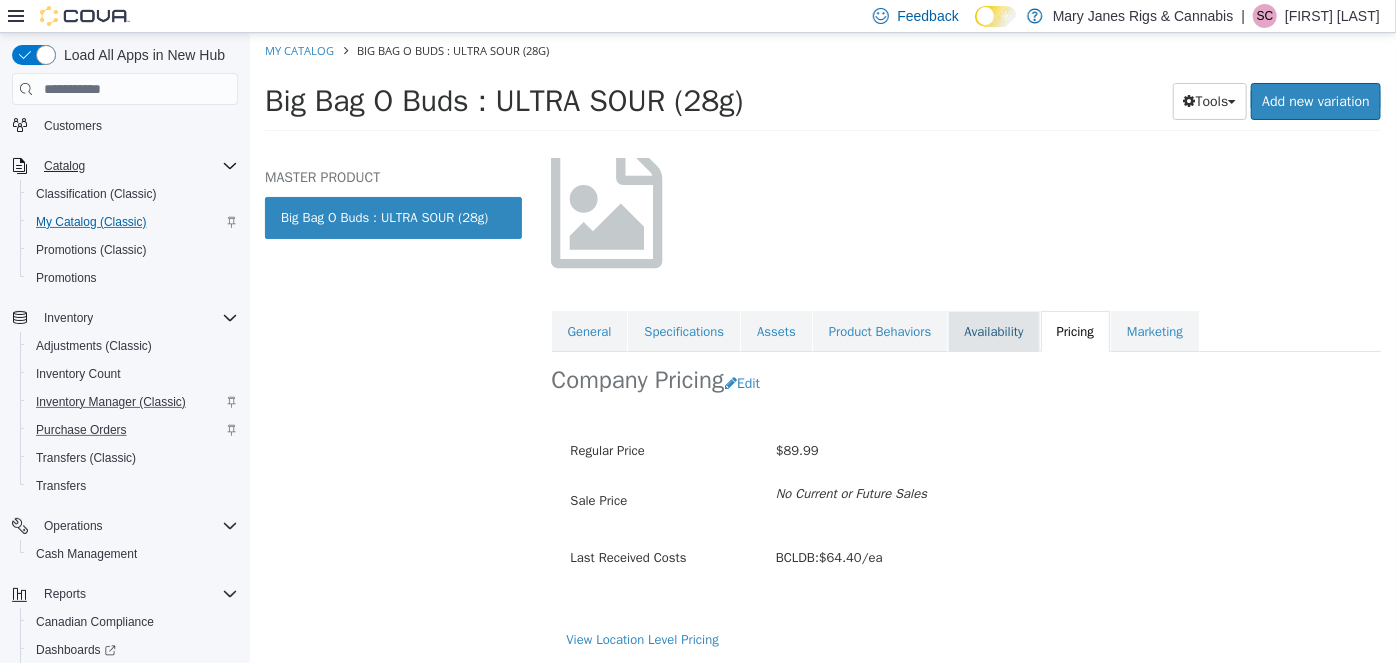click on "Availability" at bounding box center (992, 332) 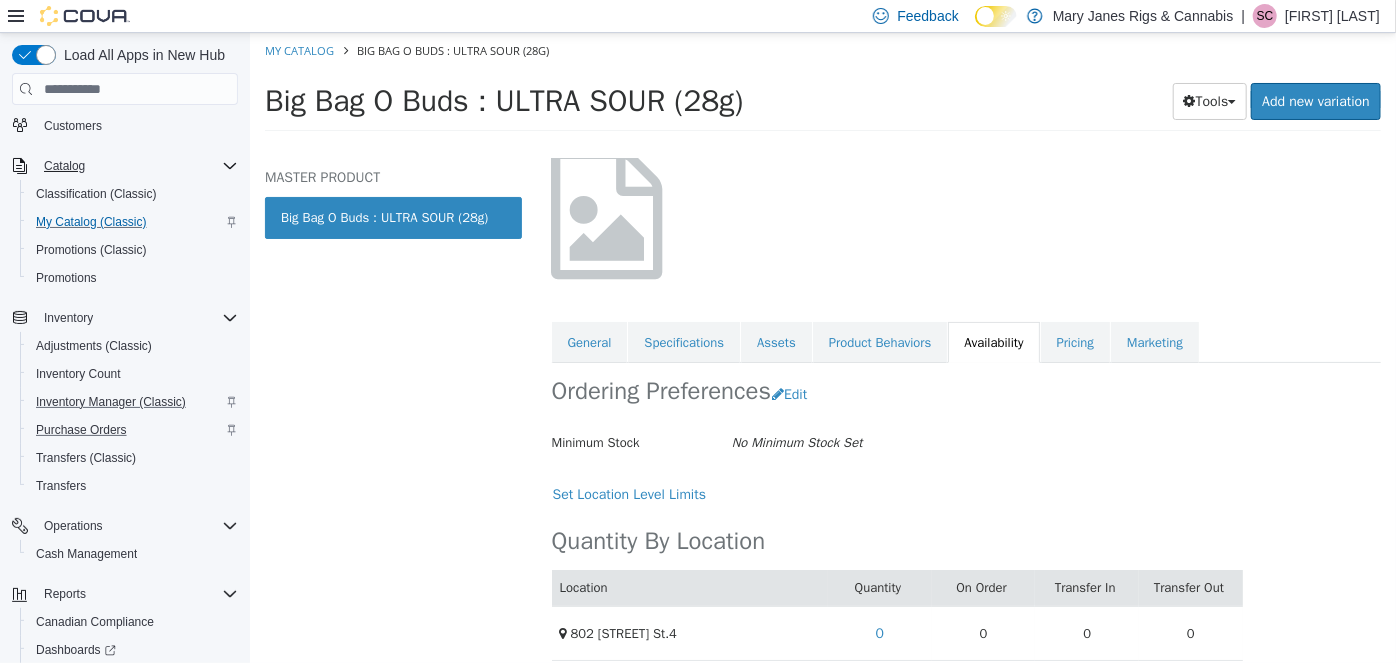 scroll, scrollTop: 141, scrollLeft: 0, axis: vertical 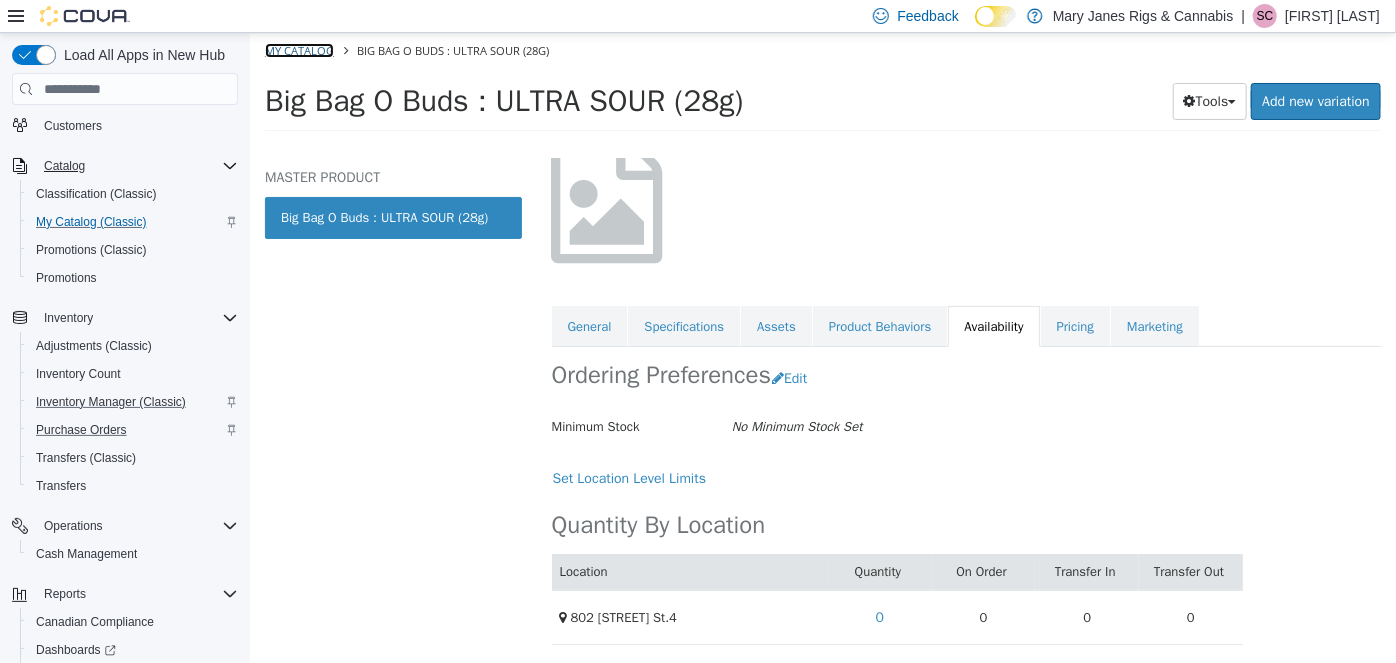 click on "My Catalog" at bounding box center (298, 50) 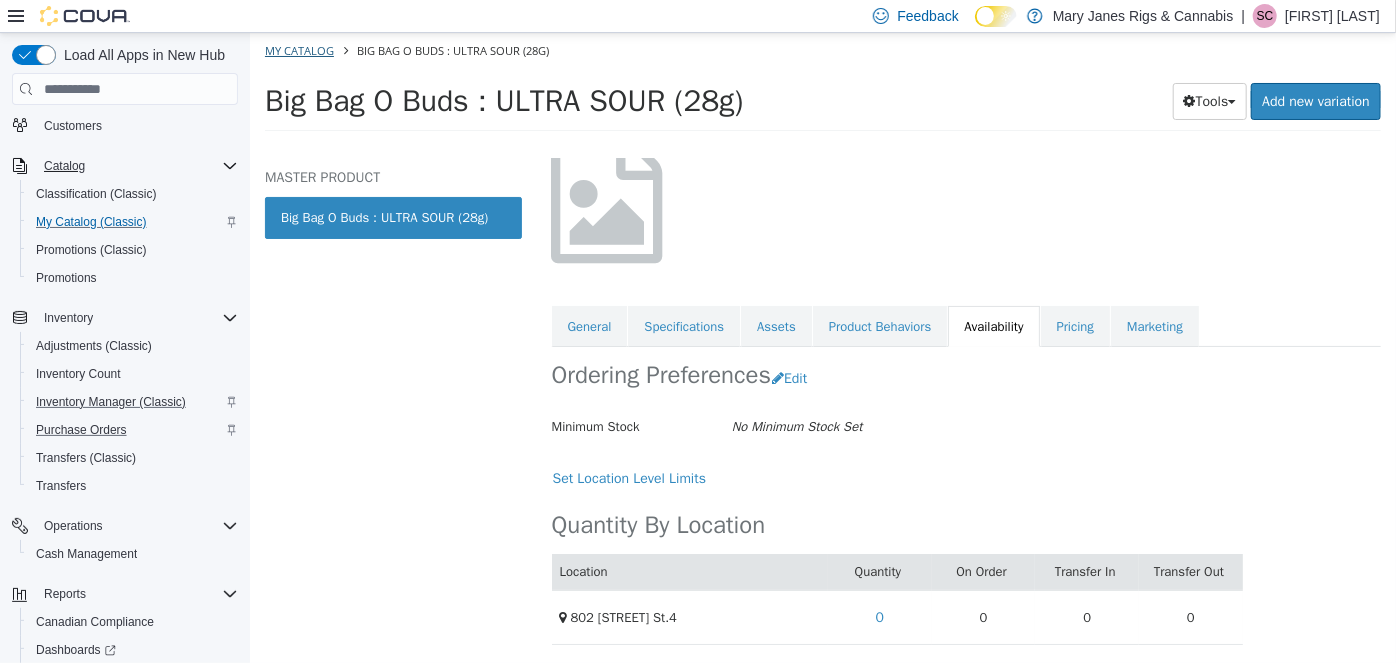 select on "**********" 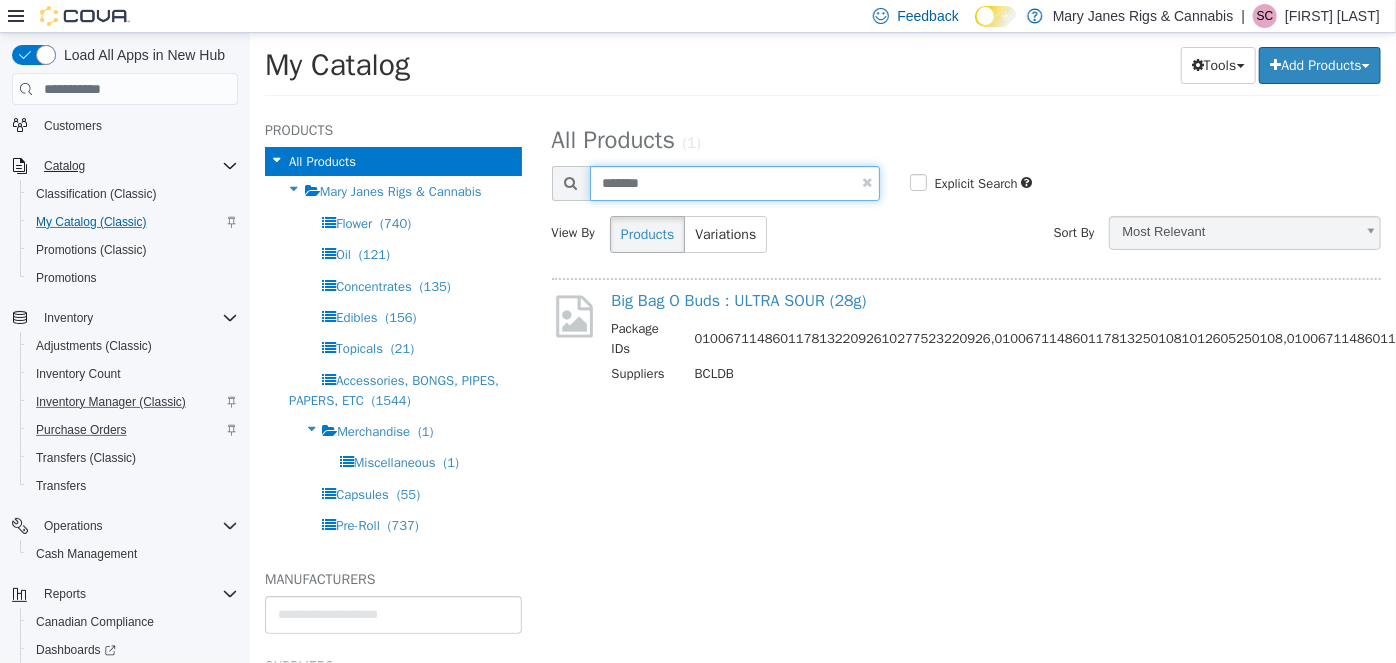drag, startPoint x: 662, startPoint y: 184, endPoint x: 562, endPoint y: 197, distance: 100.84146 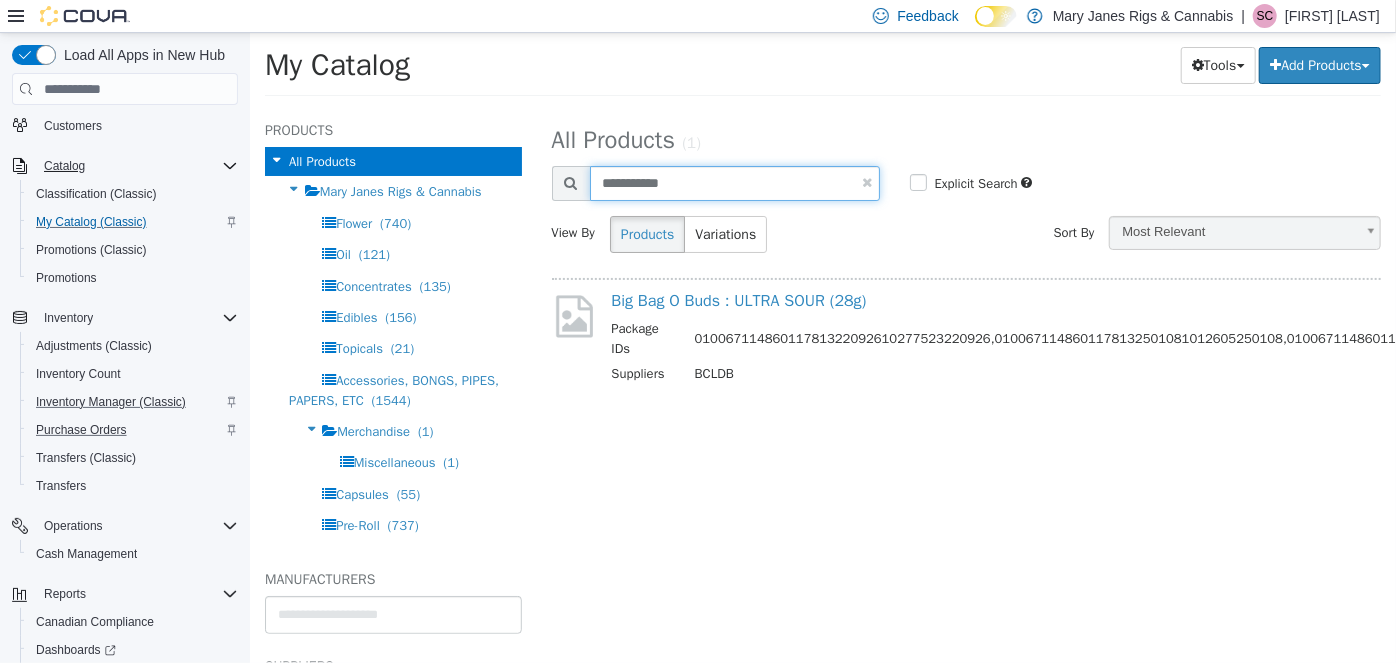 type on "**********" 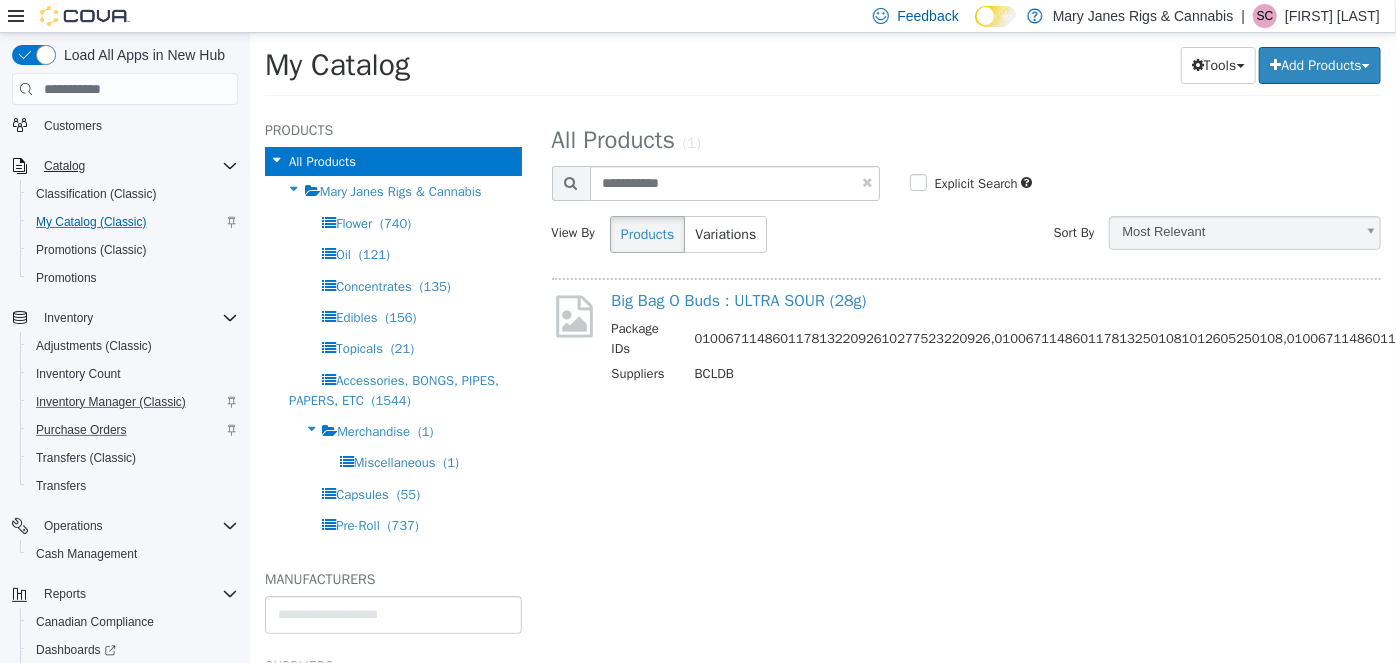 select on "**********" 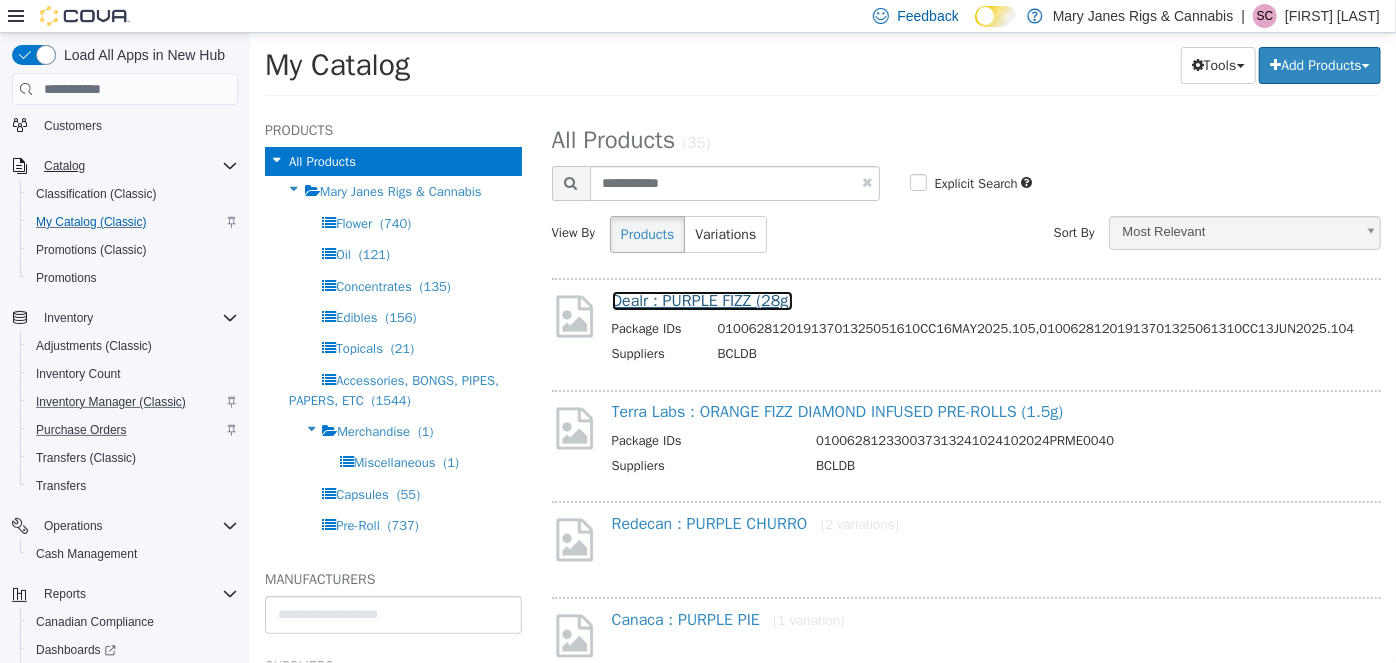click on "Dealr : PURPLE FIZZ (28g)" at bounding box center (702, 301) 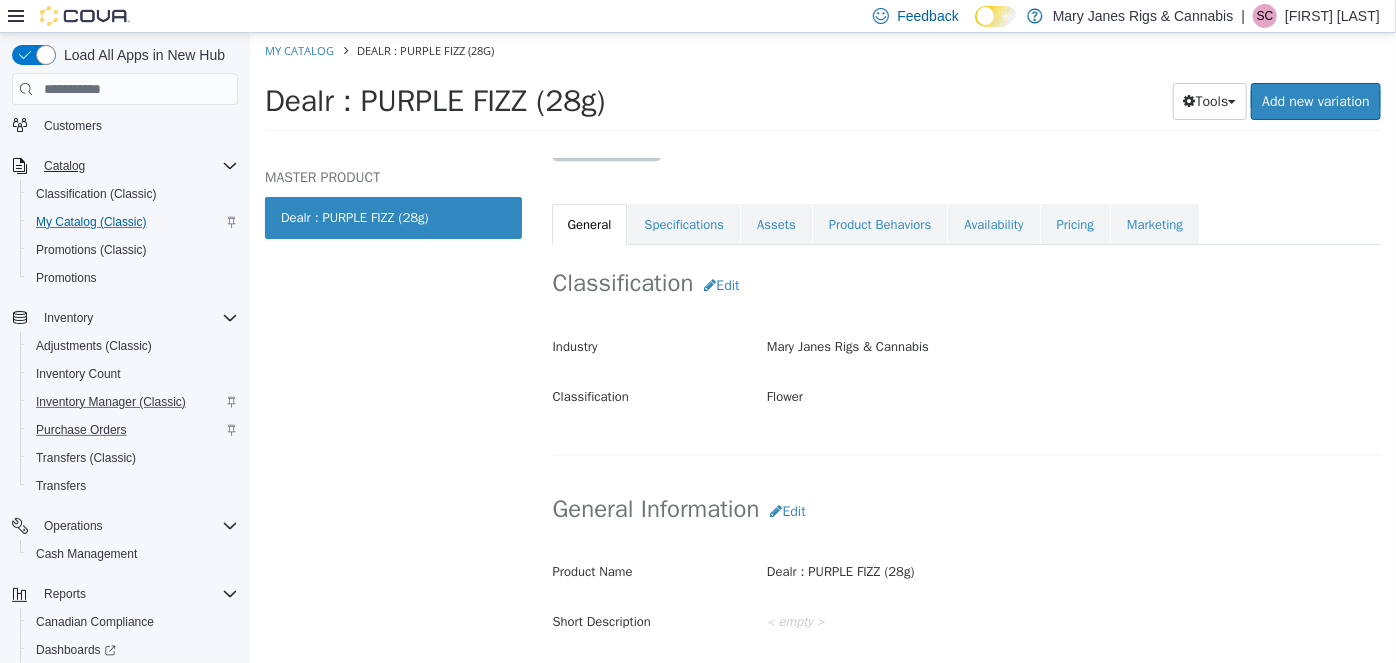 scroll, scrollTop: 0, scrollLeft: 0, axis: both 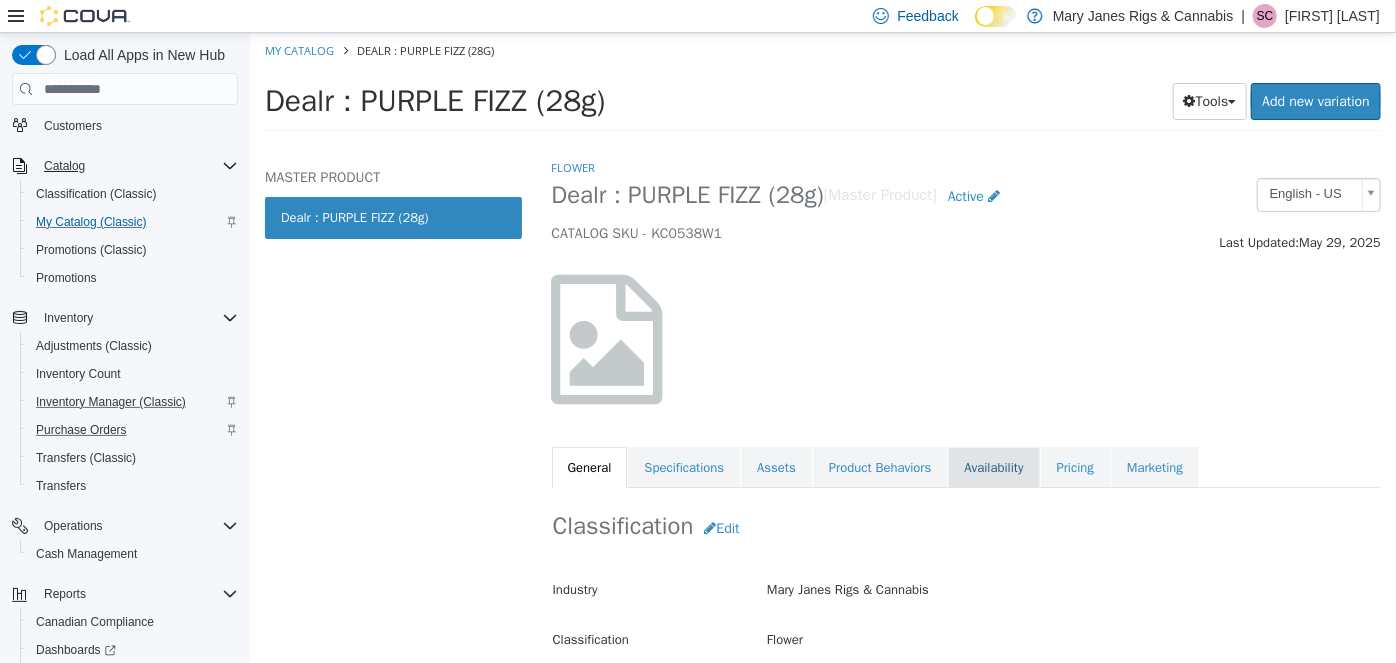 click on "Availability" at bounding box center [992, 468] 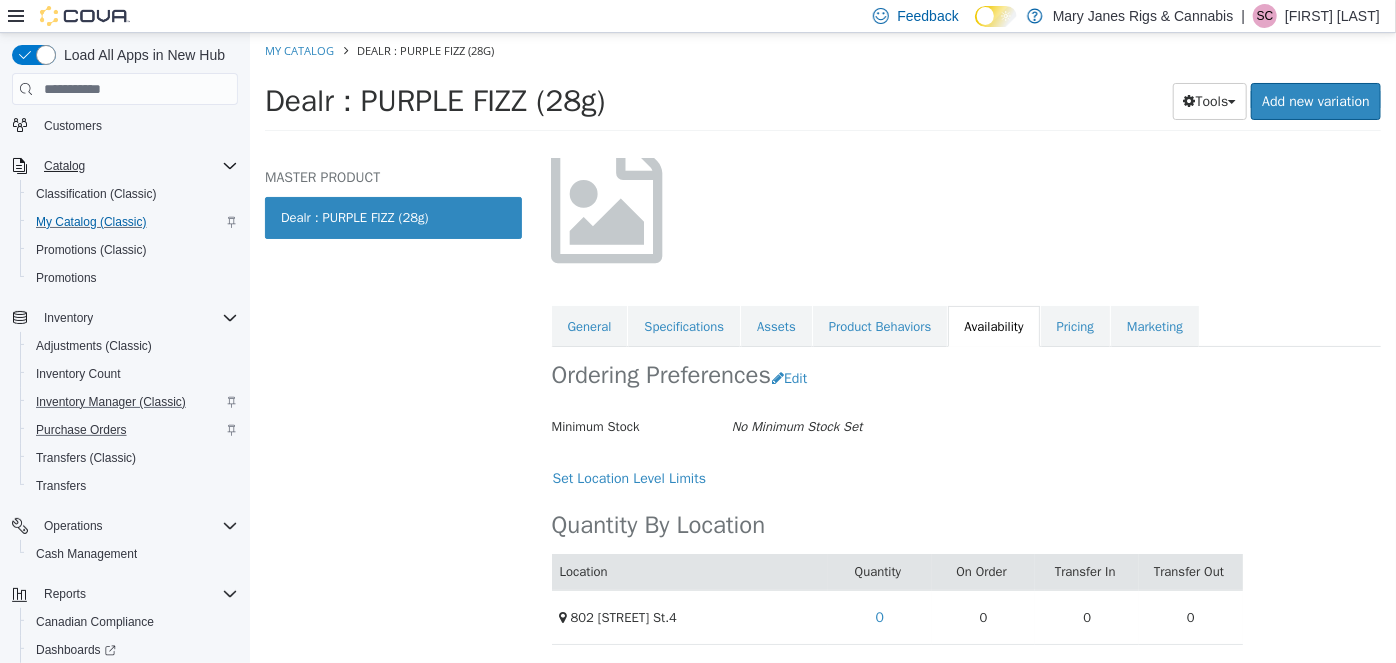 scroll, scrollTop: 0, scrollLeft: 0, axis: both 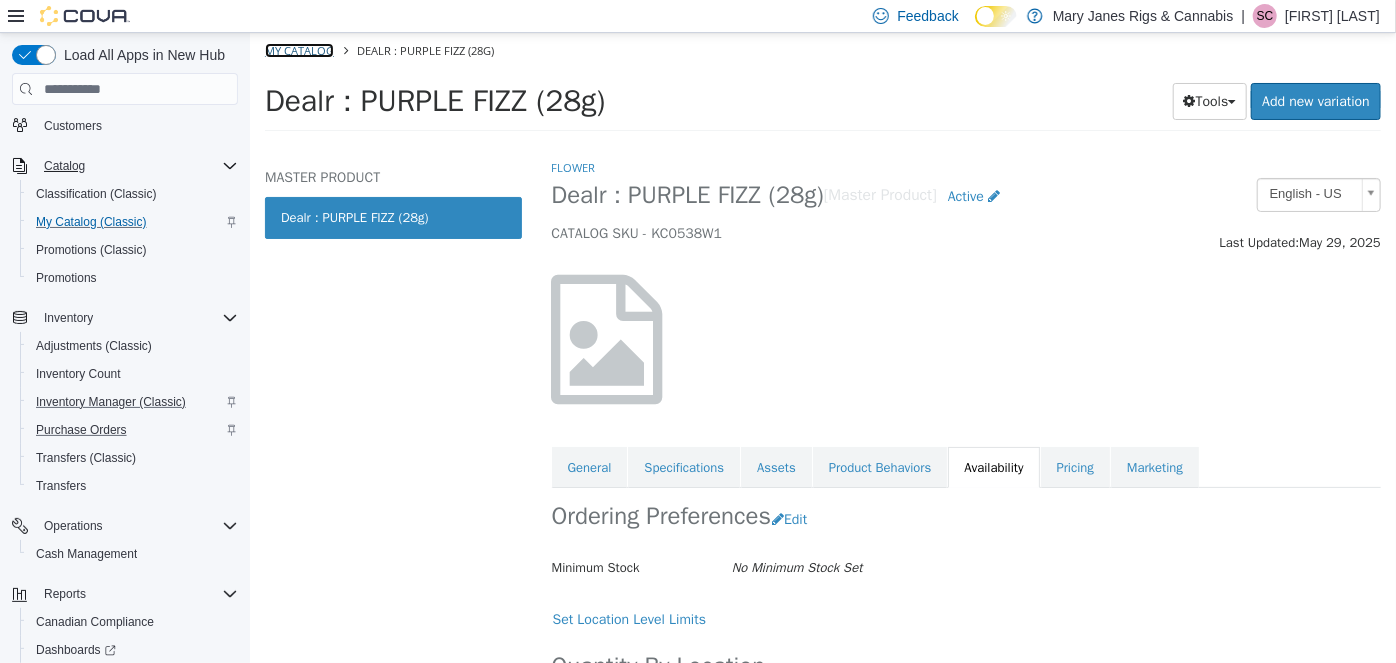 click on "My Catalog" at bounding box center (298, 50) 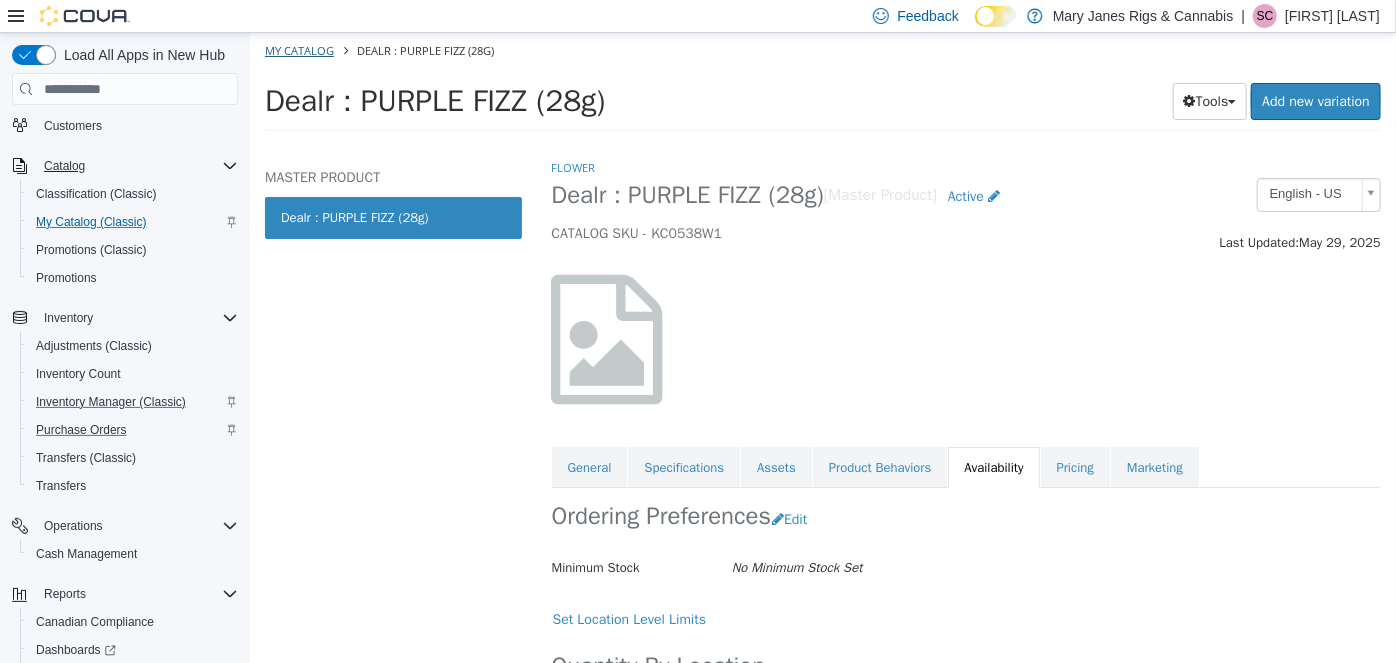 select on "**********" 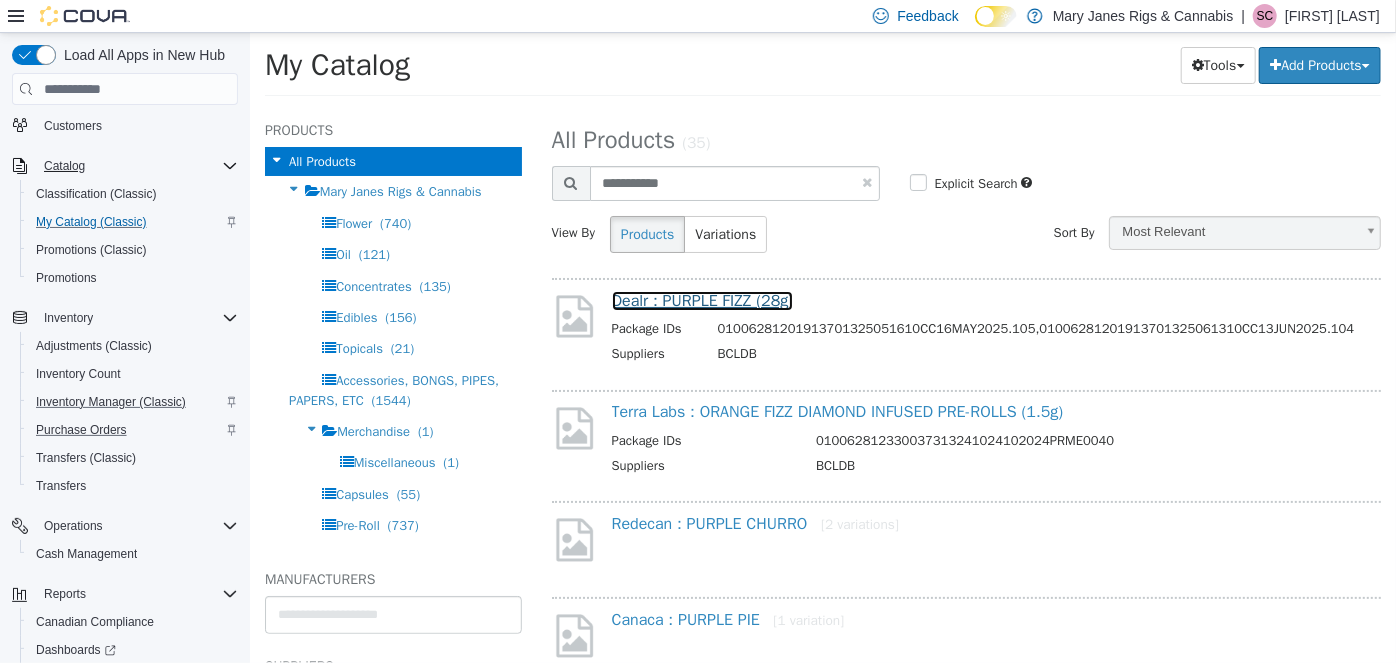 click on "Dealr : PURPLE FIZZ (28g)" at bounding box center [702, 301] 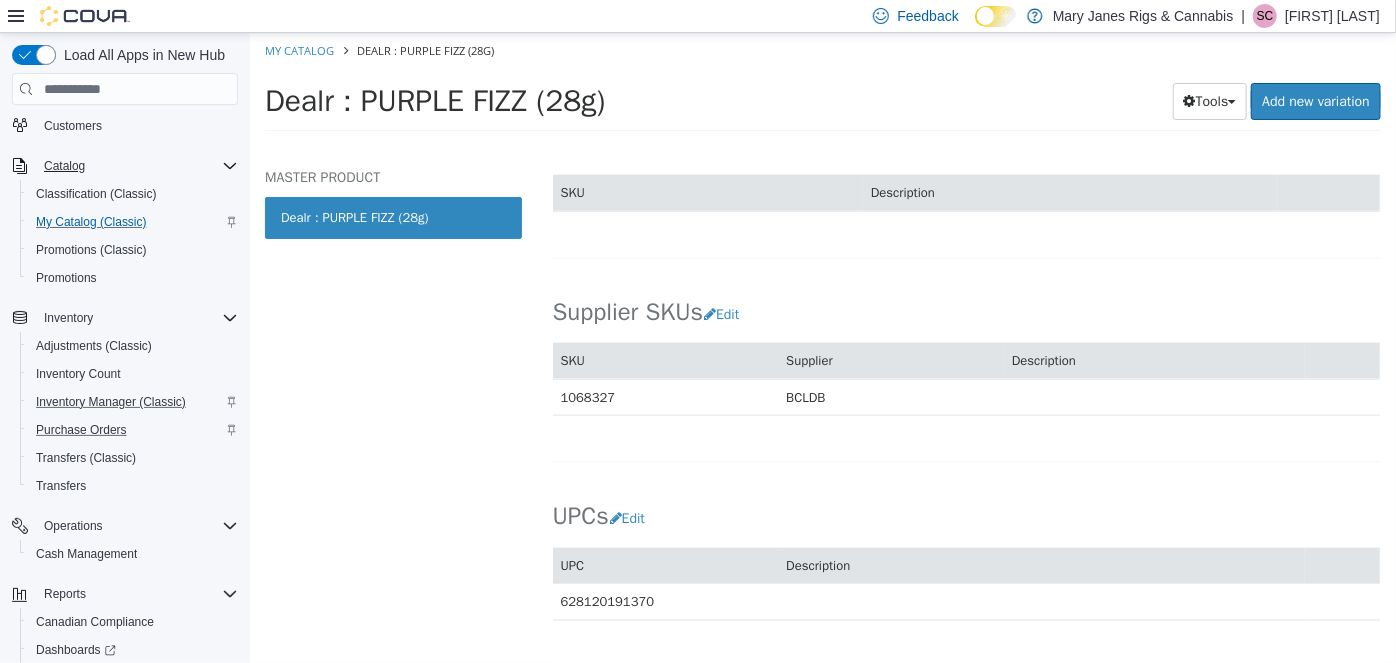 scroll, scrollTop: 1181, scrollLeft: 0, axis: vertical 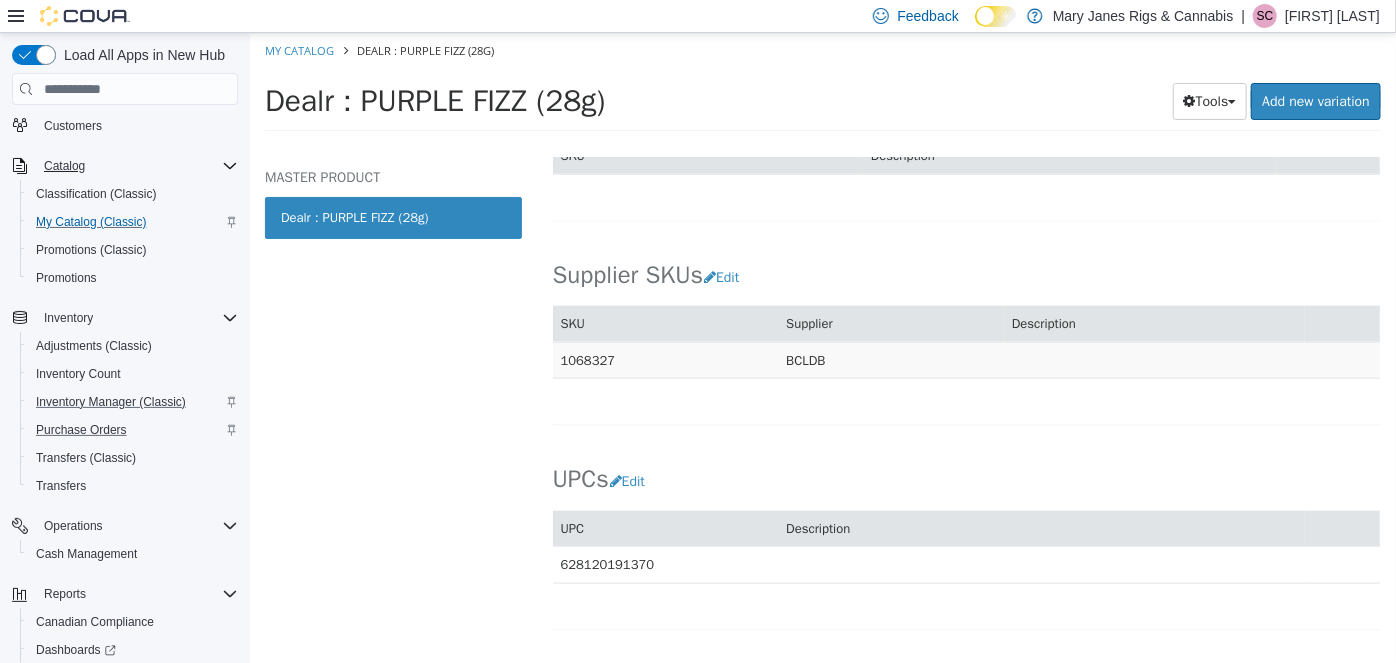 click on "1068327" at bounding box center (665, 360) 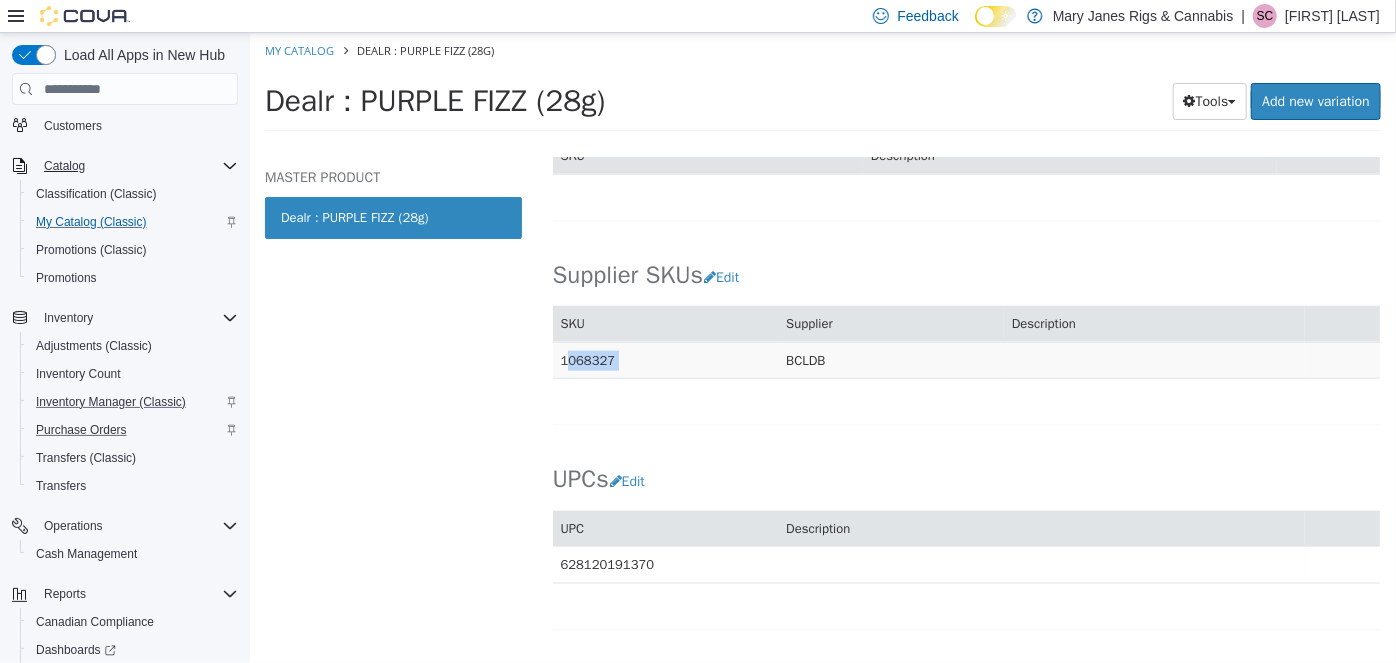 click on "1068327" at bounding box center [665, 360] 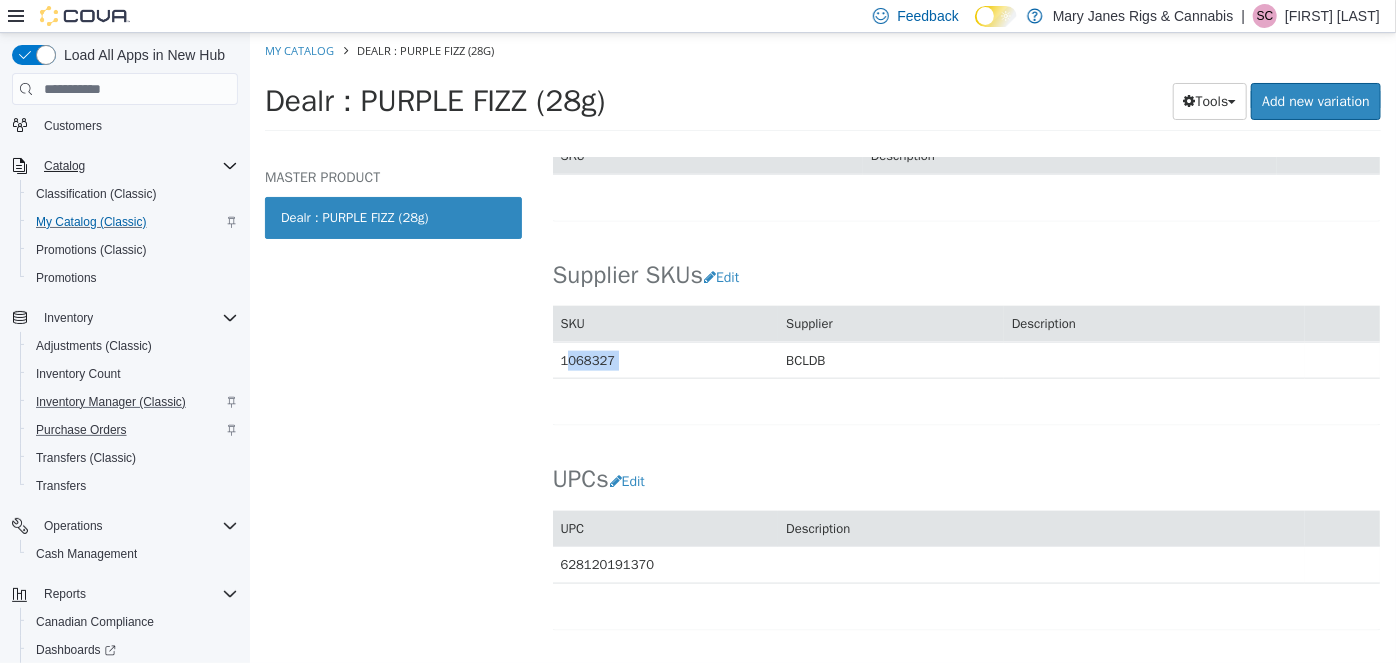 scroll, scrollTop: 636, scrollLeft: 0, axis: vertical 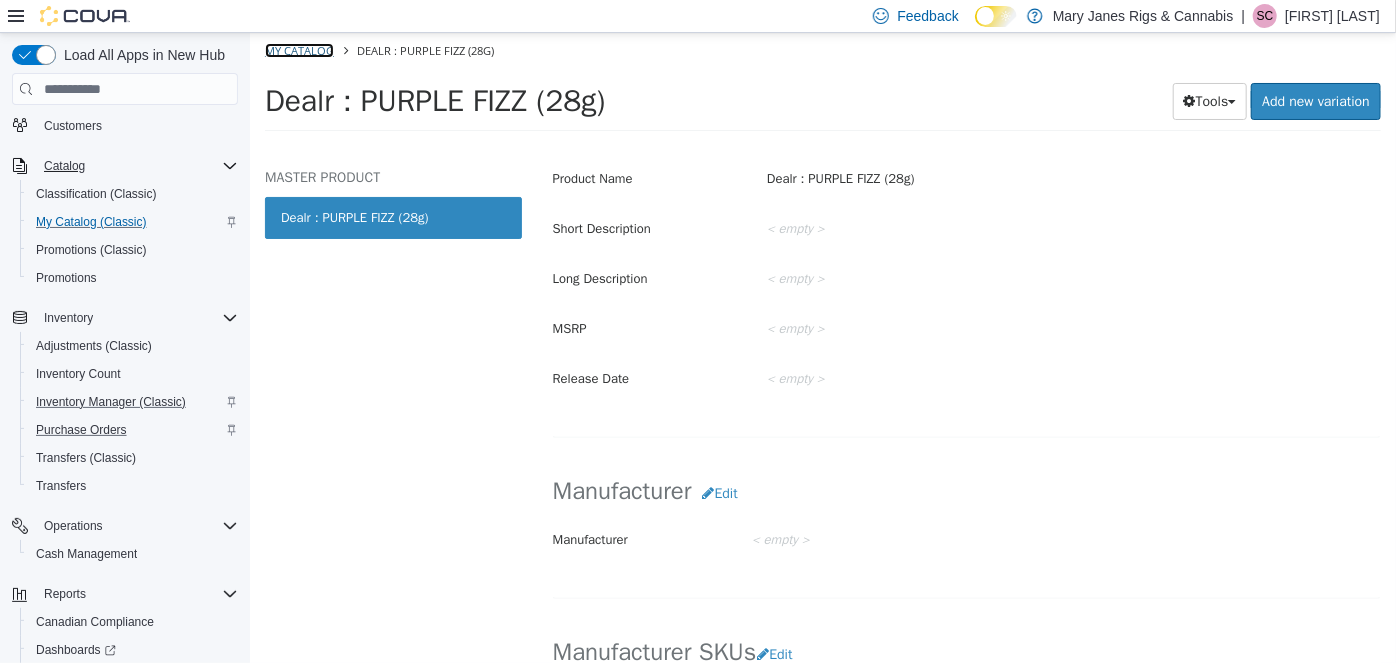click on "My Catalog" at bounding box center [298, 50] 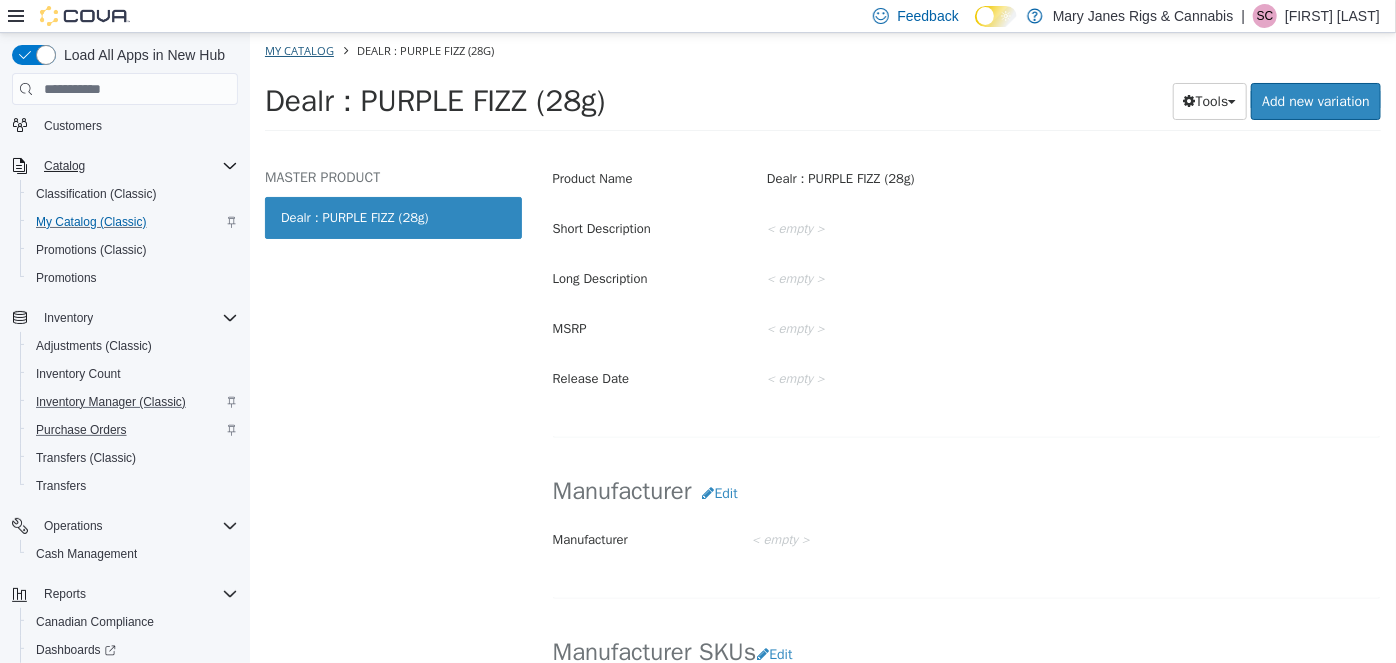 select on "**********" 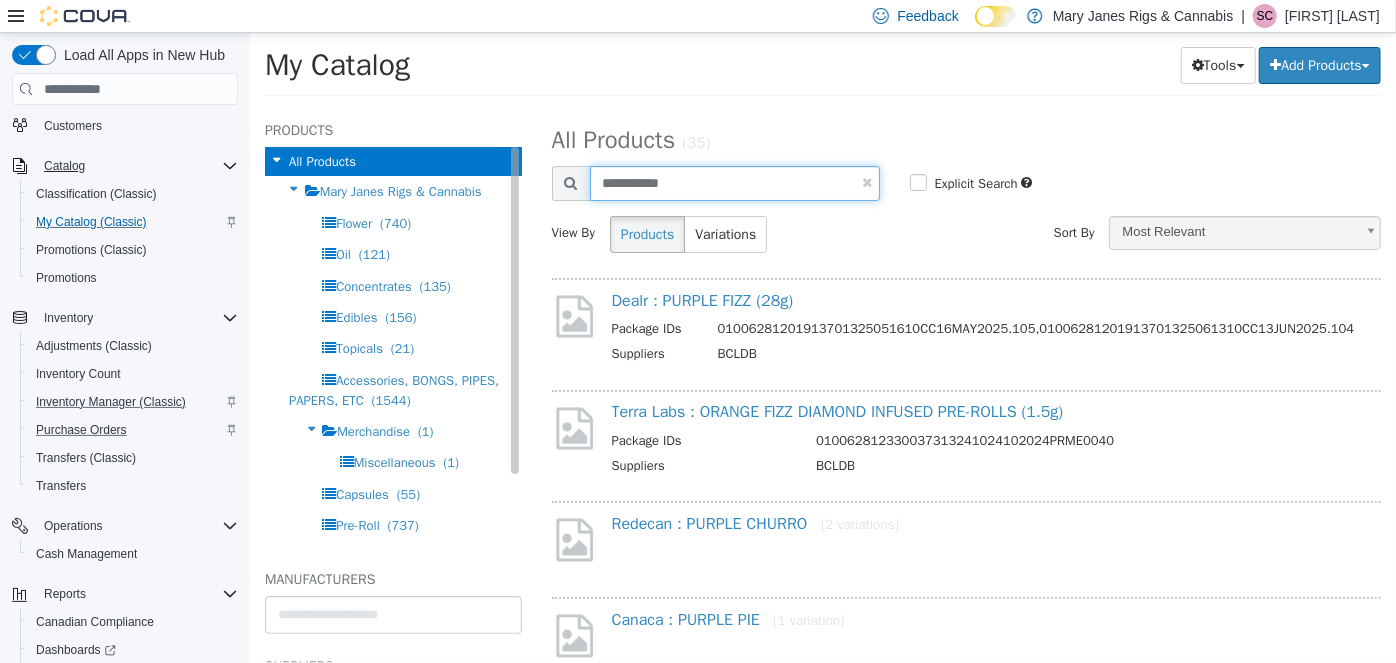 click on "**********" at bounding box center (822, 109) 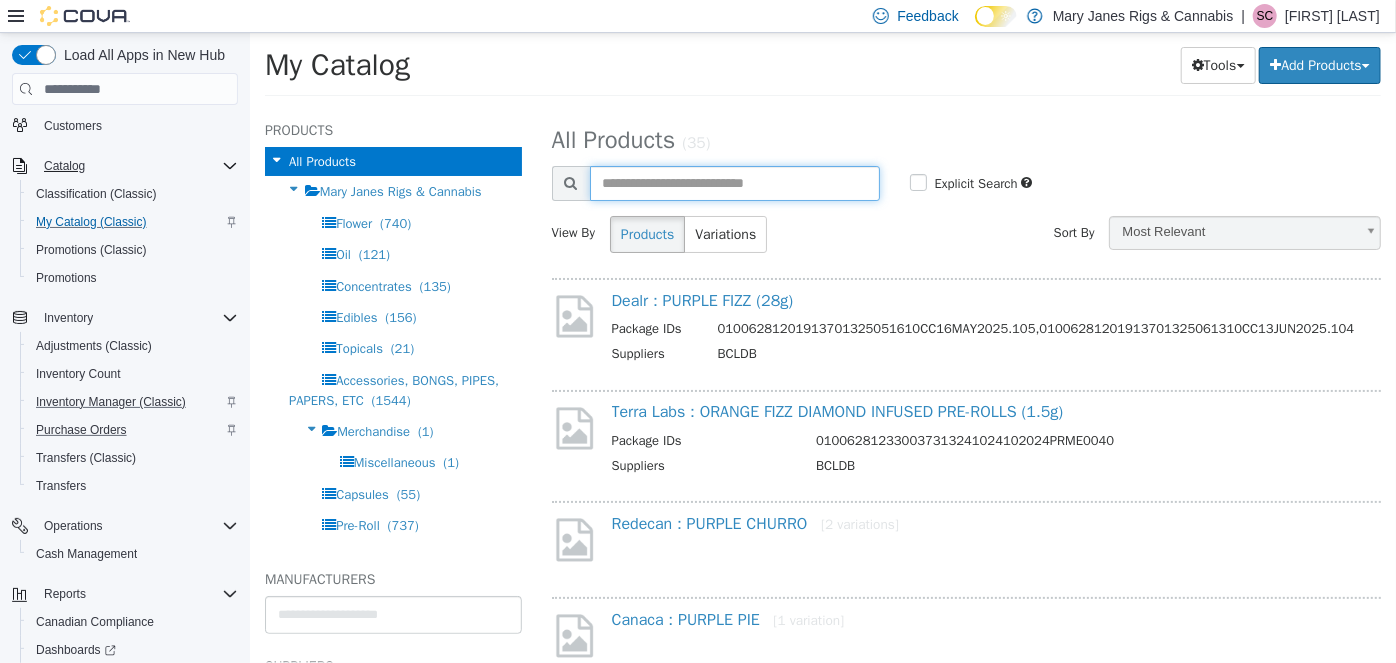paste on "*******" 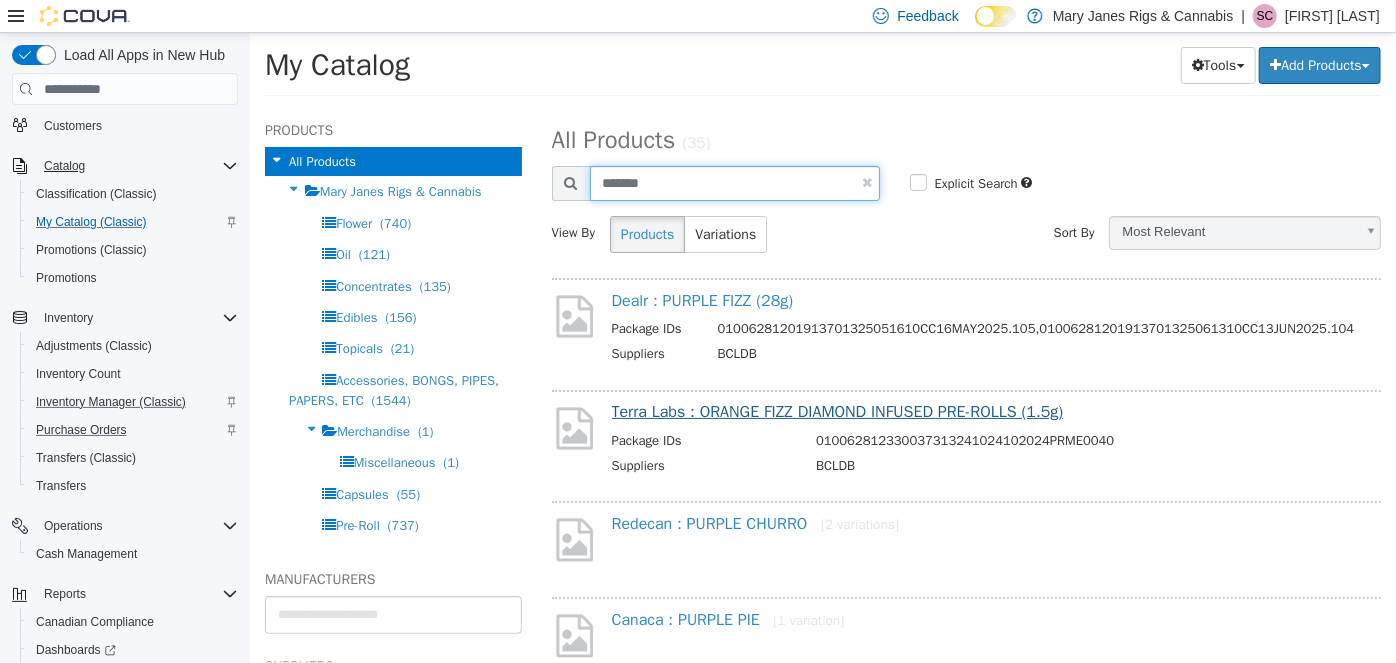 type on "*******" 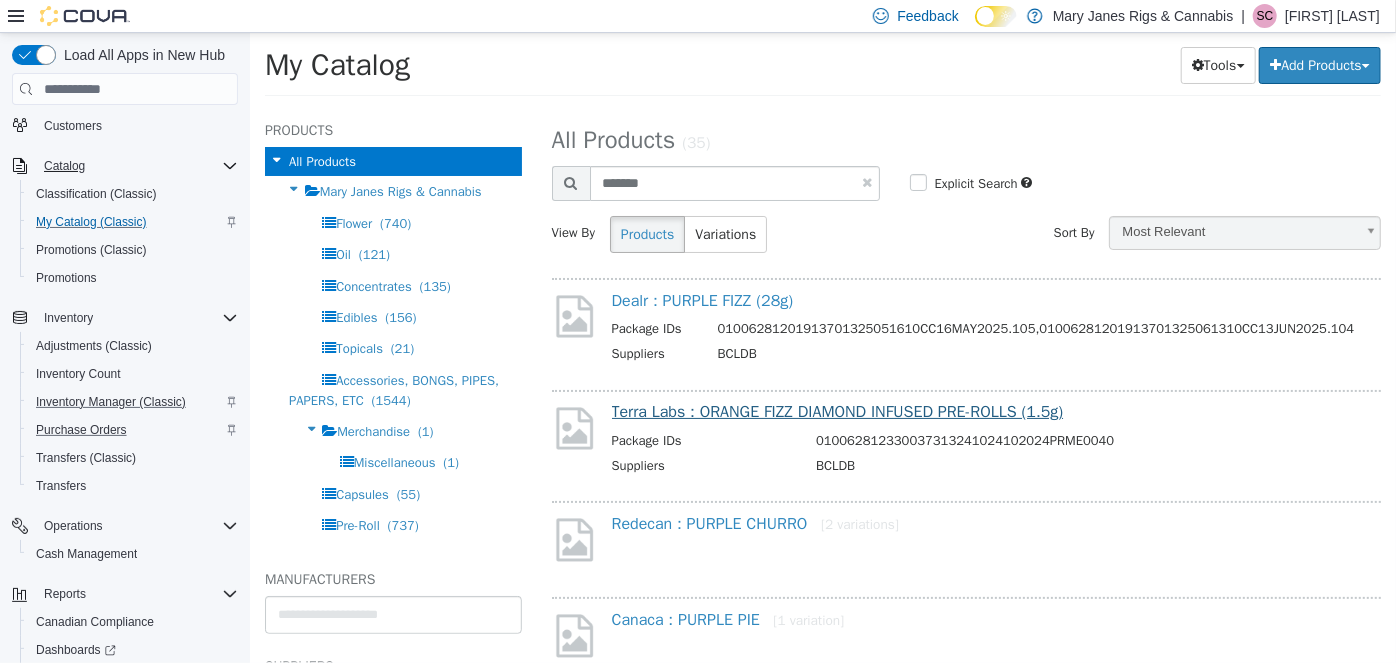 select on "**********" 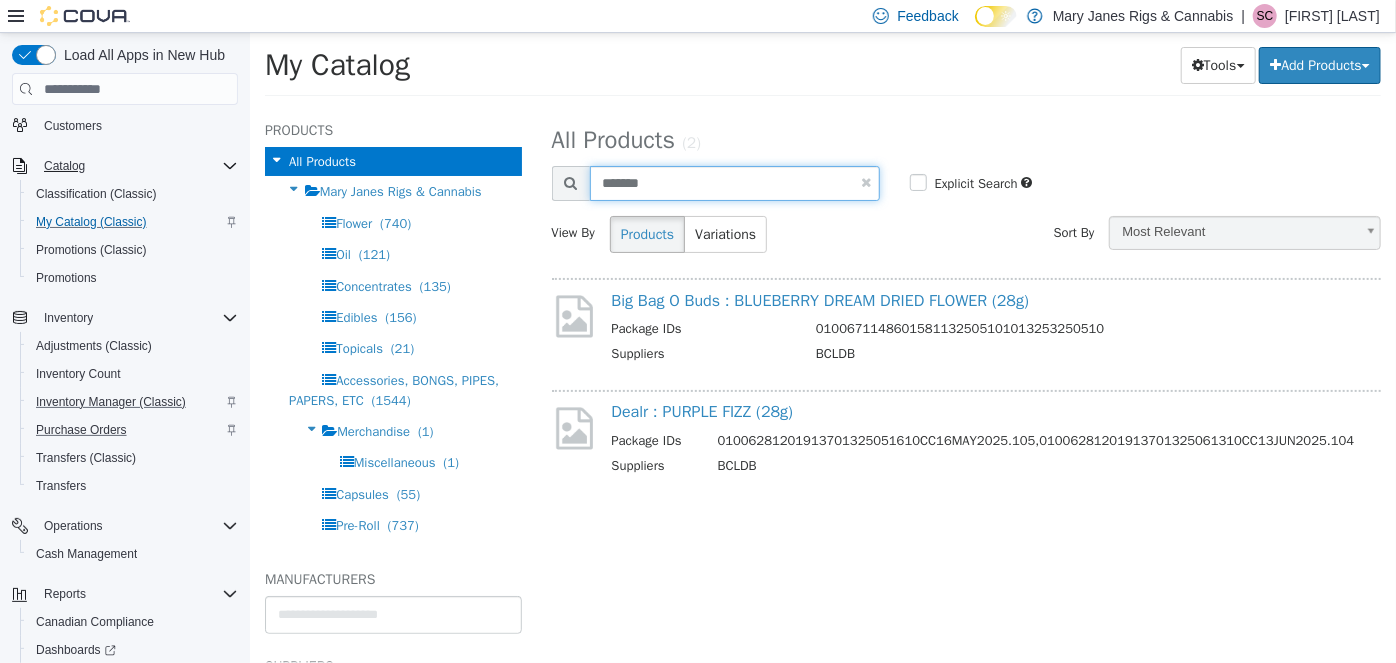 drag, startPoint x: 697, startPoint y: 177, endPoint x: 518, endPoint y: 192, distance: 179.6274 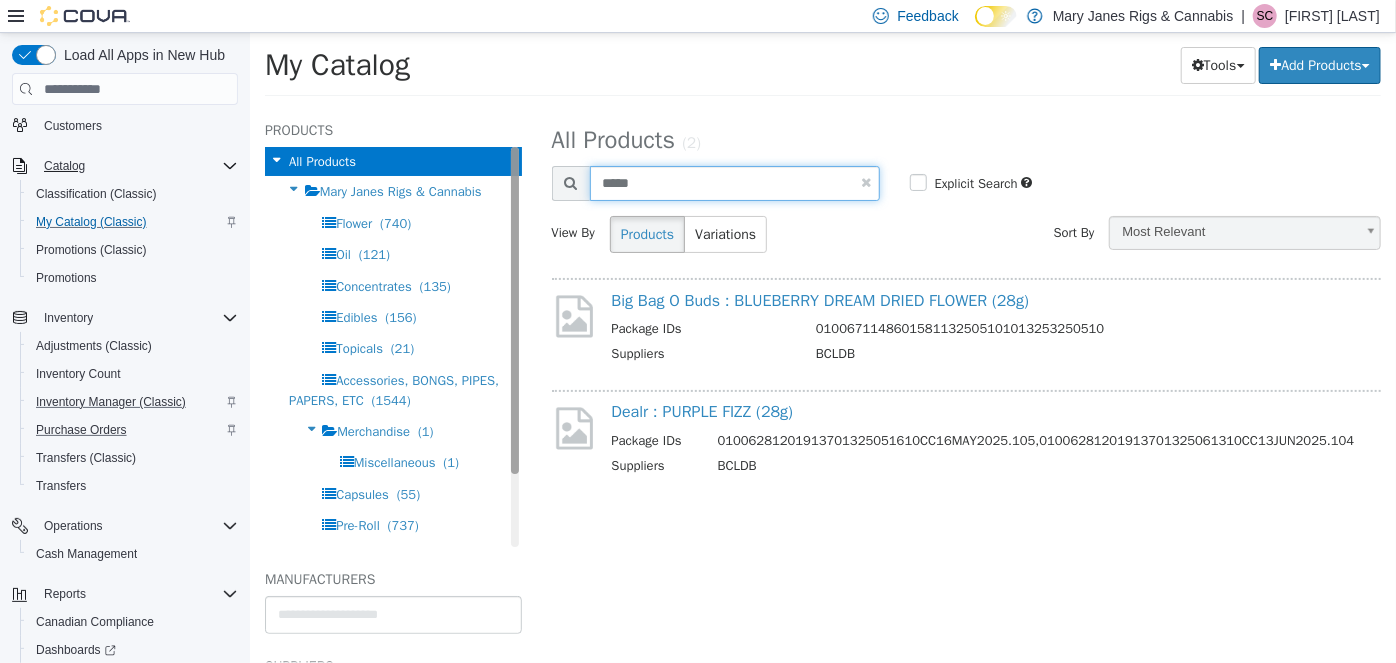 type on "*****" 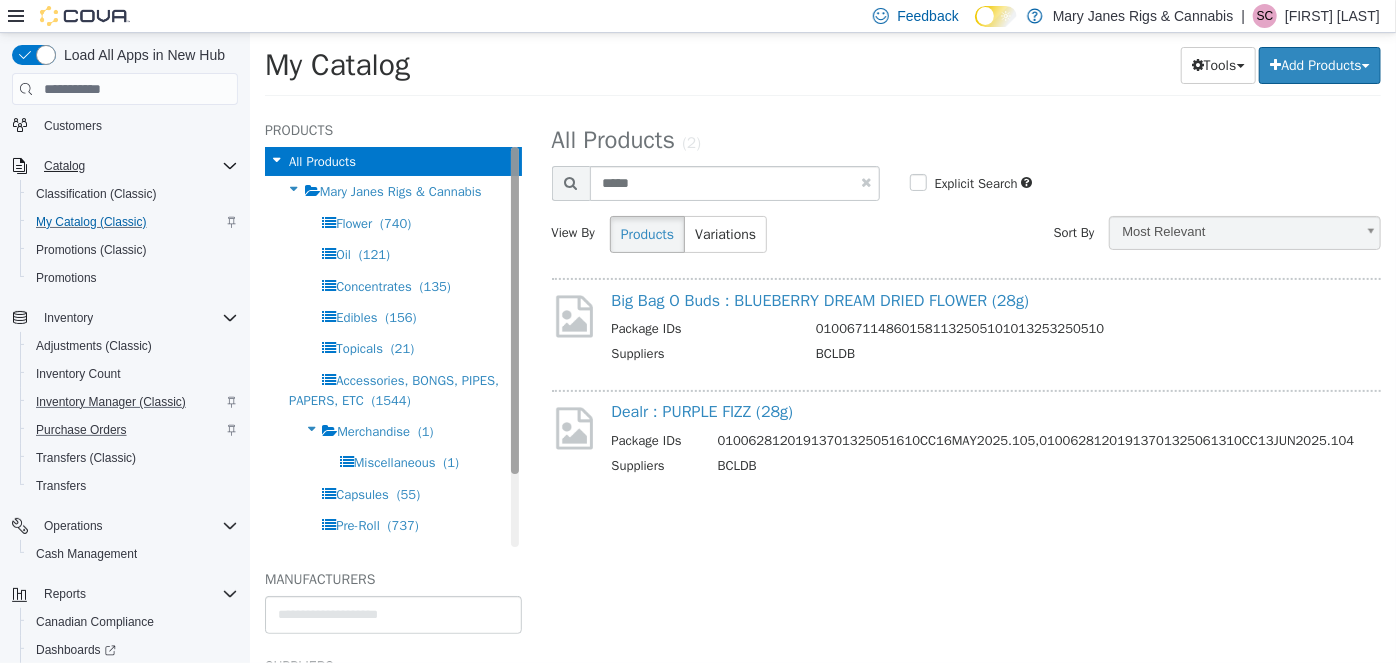 select on "**********" 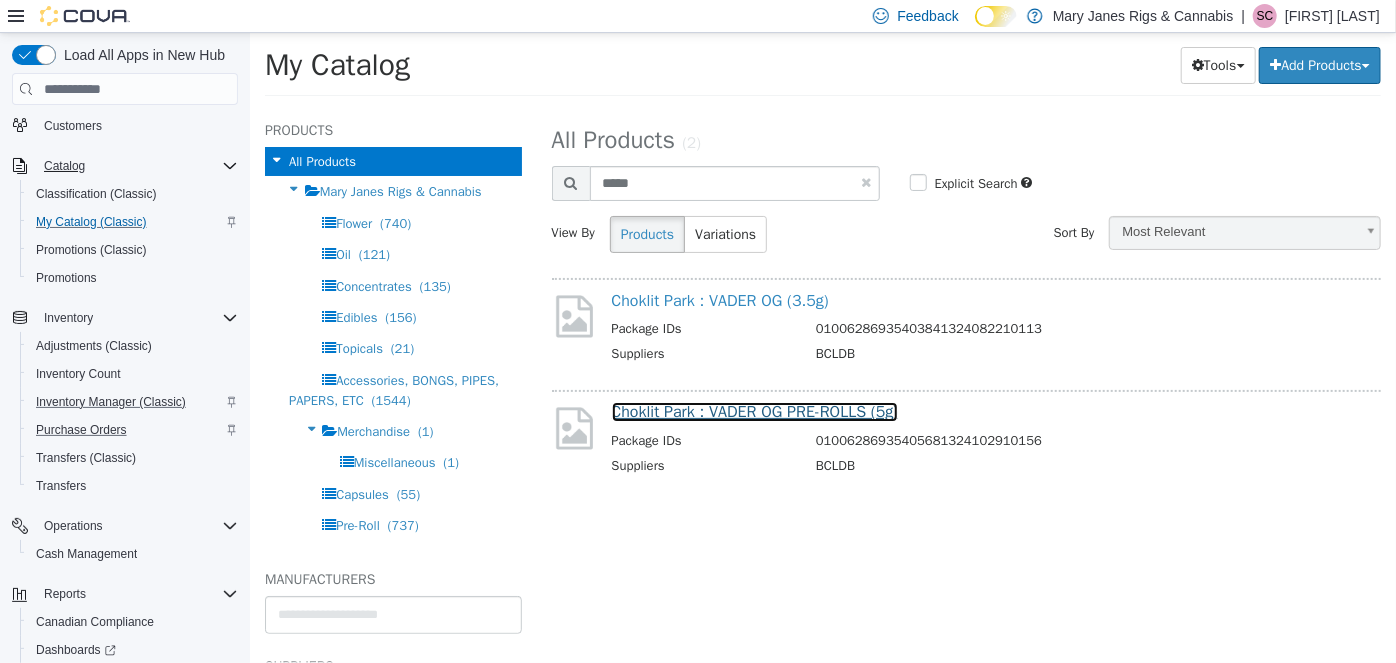 click on "Choklit Park : VADER OG PRE-ROLLS (5g)" at bounding box center (754, 412) 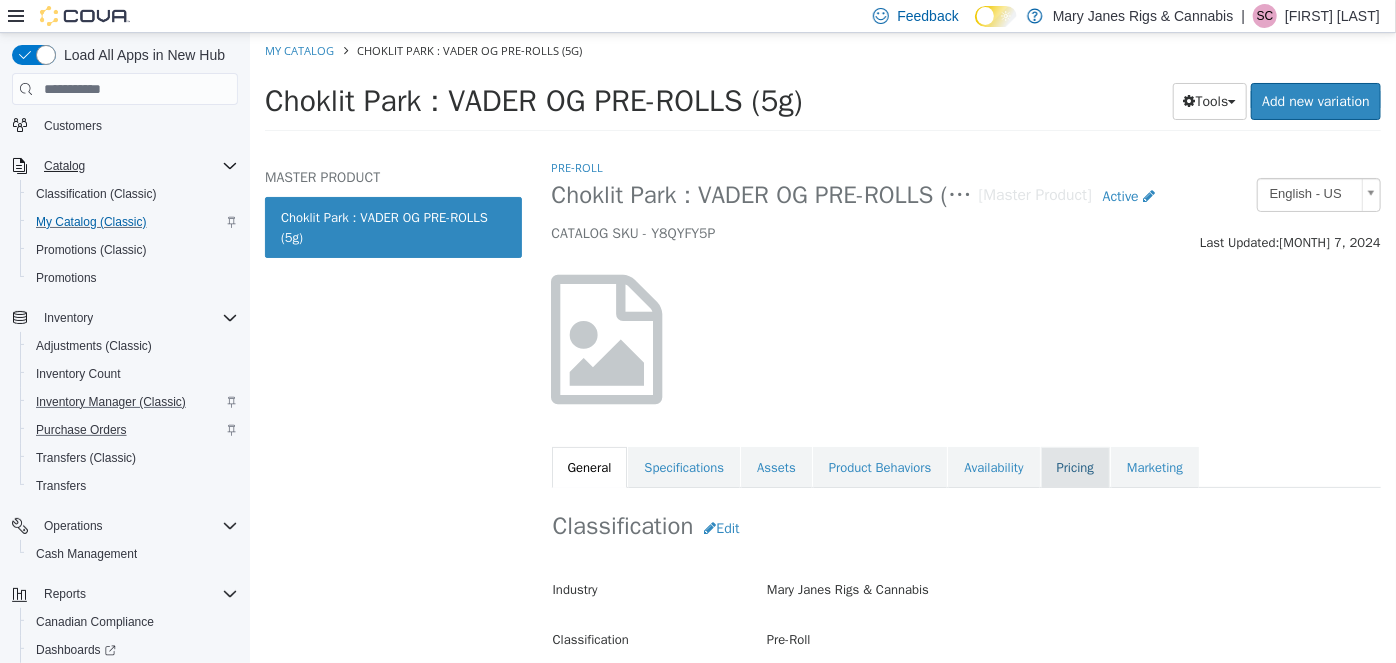 click on "Pricing" at bounding box center [1074, 468] 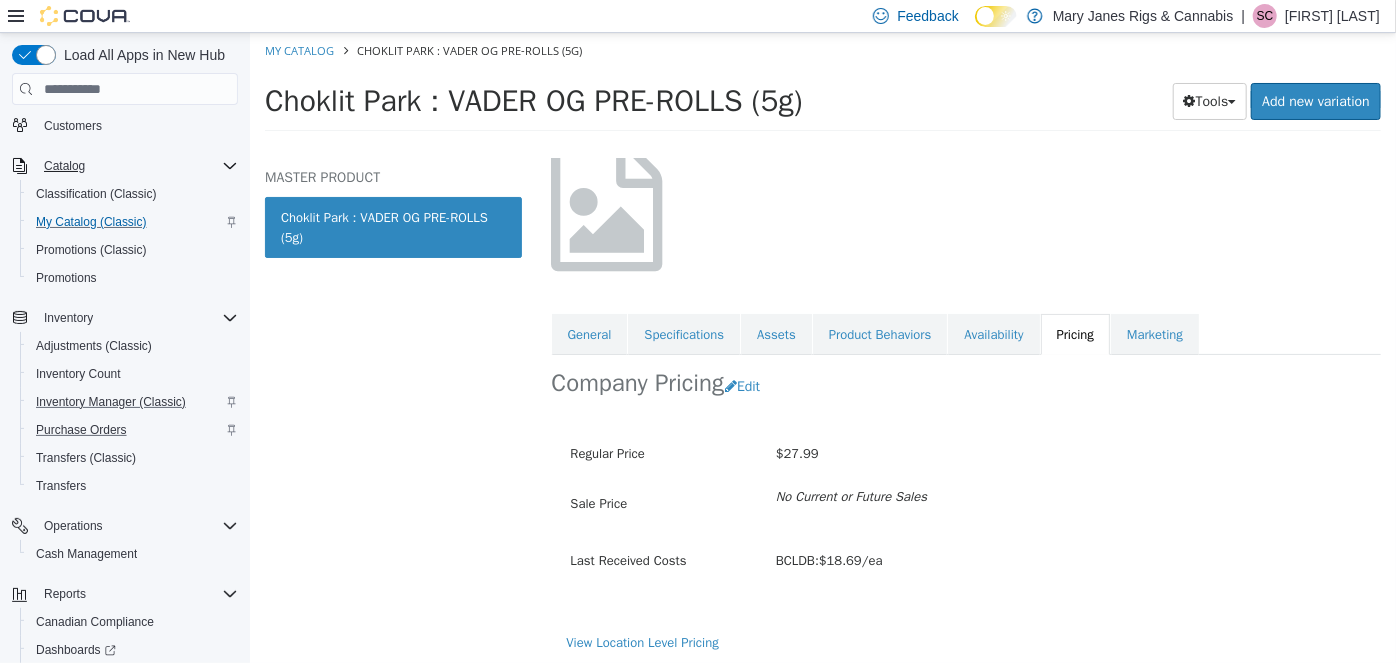 scroll, scrollTop: 136, scrollLeft: 0, axis: vertical 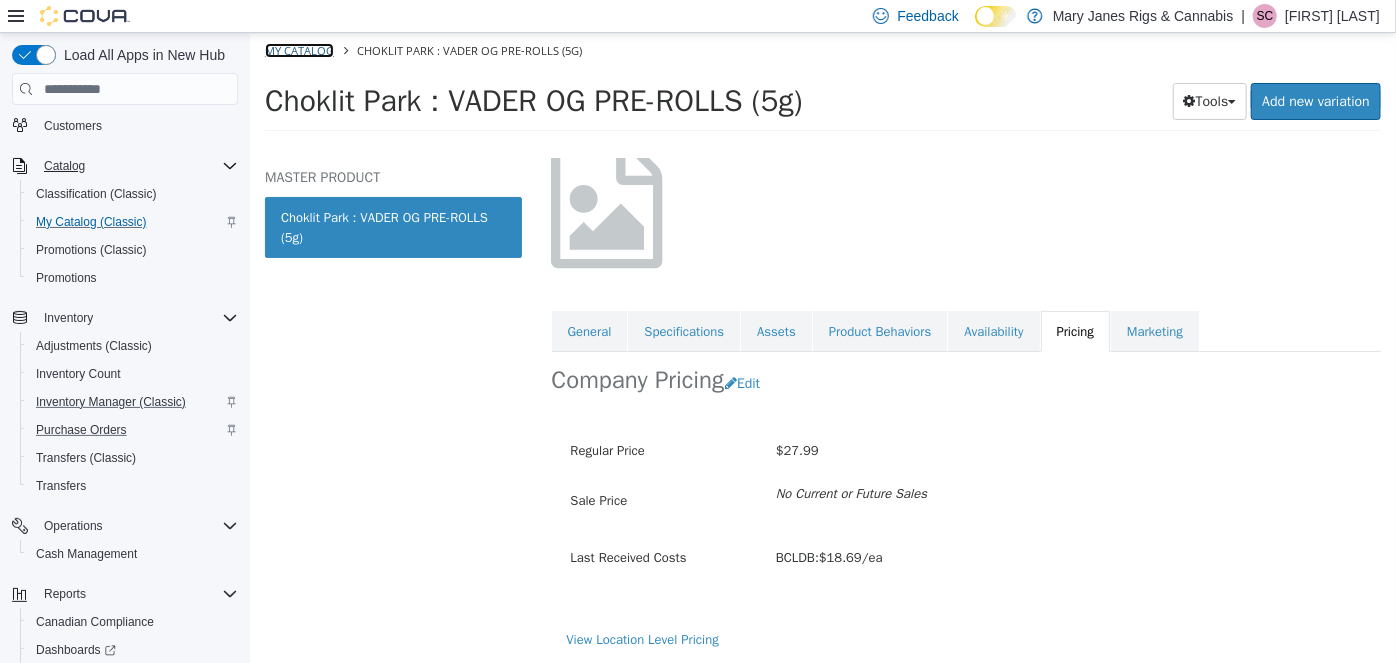 click on "My Catalog" at bounding box center [298, 50] 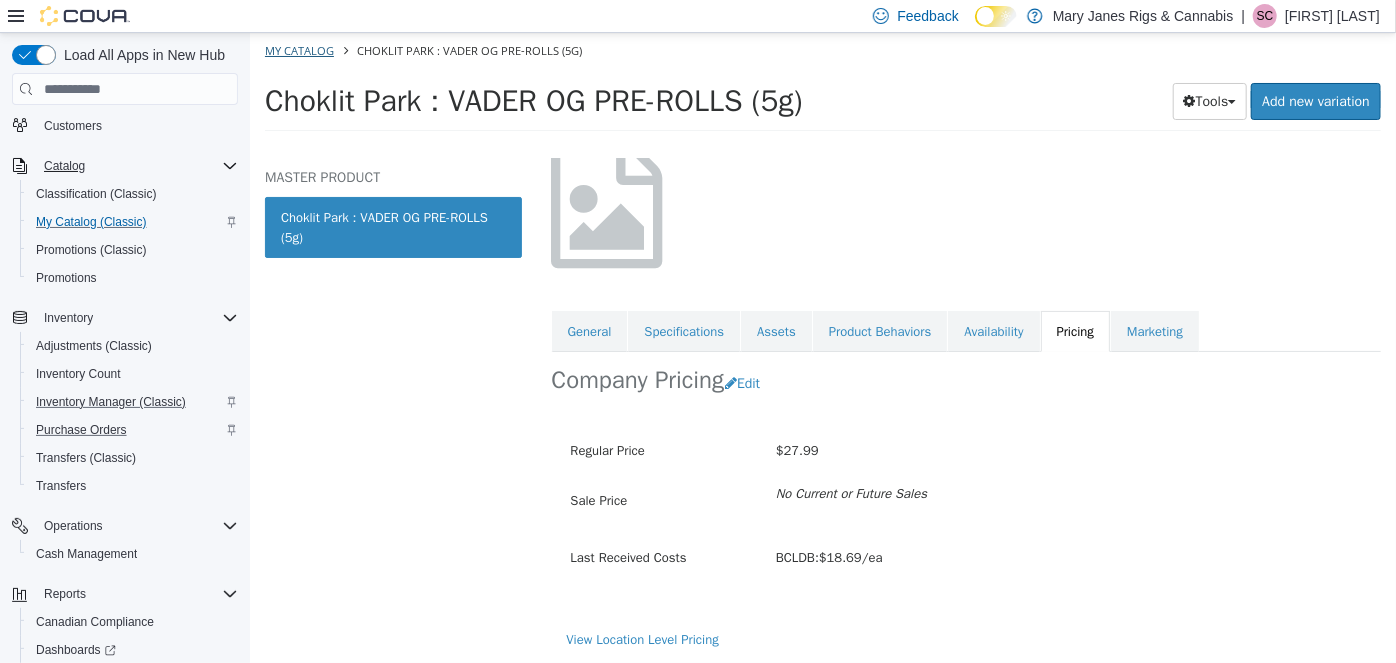select on "**********" 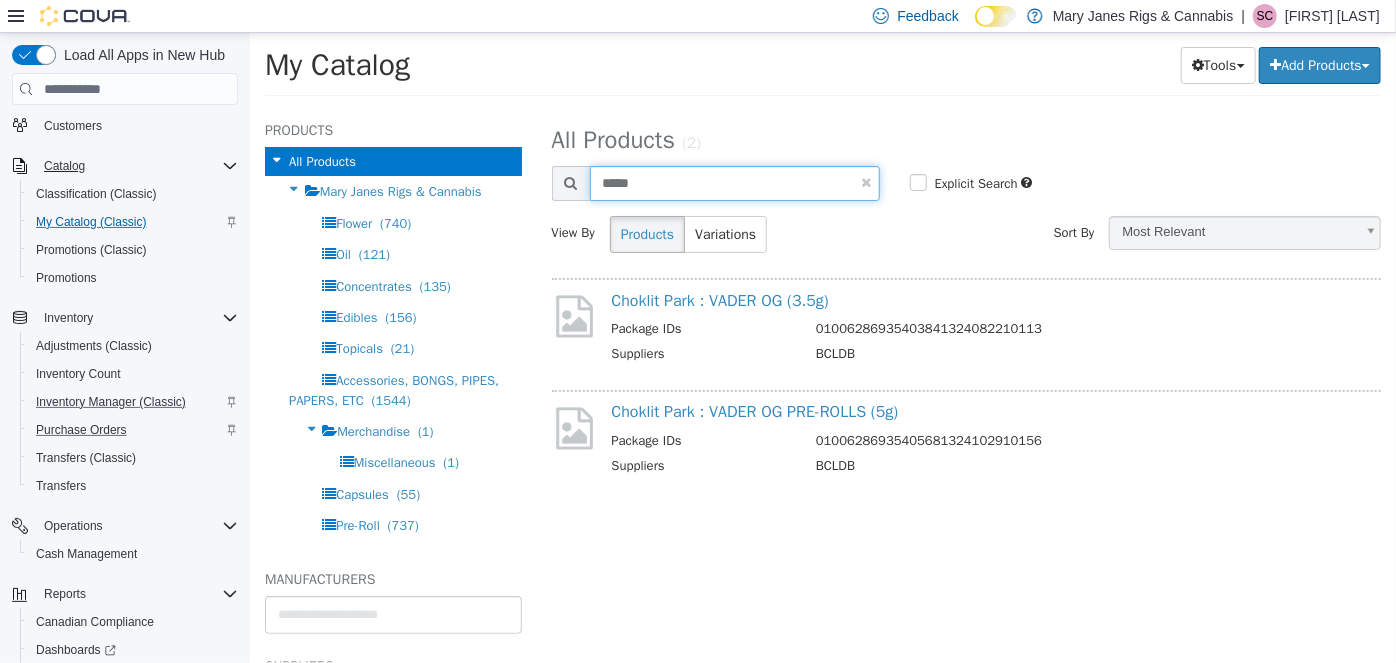 click on "*****" at bounding box center (734, 183) 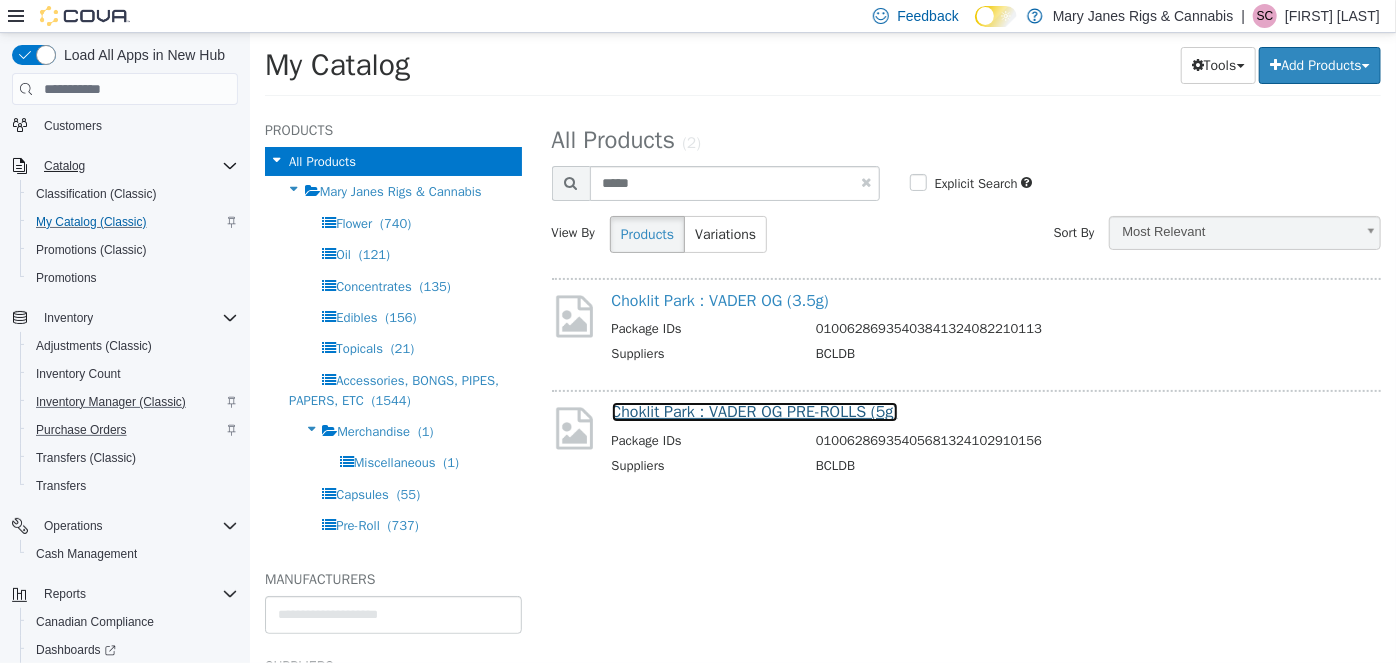 click on "Choklit Park : VADER OG PRE-ROLLS (5g)" at bounding box center (754, 412) 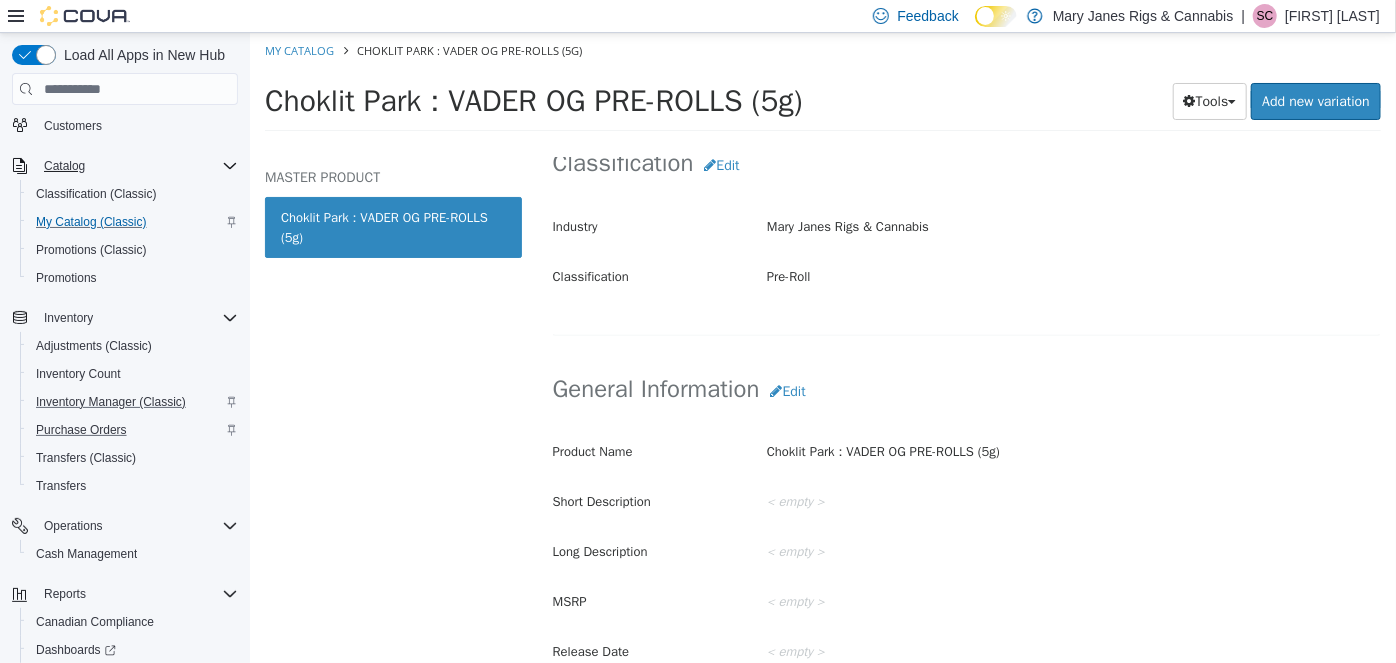 scroll, scrollTop: 90, scrollLeft: 0, axis: vertical 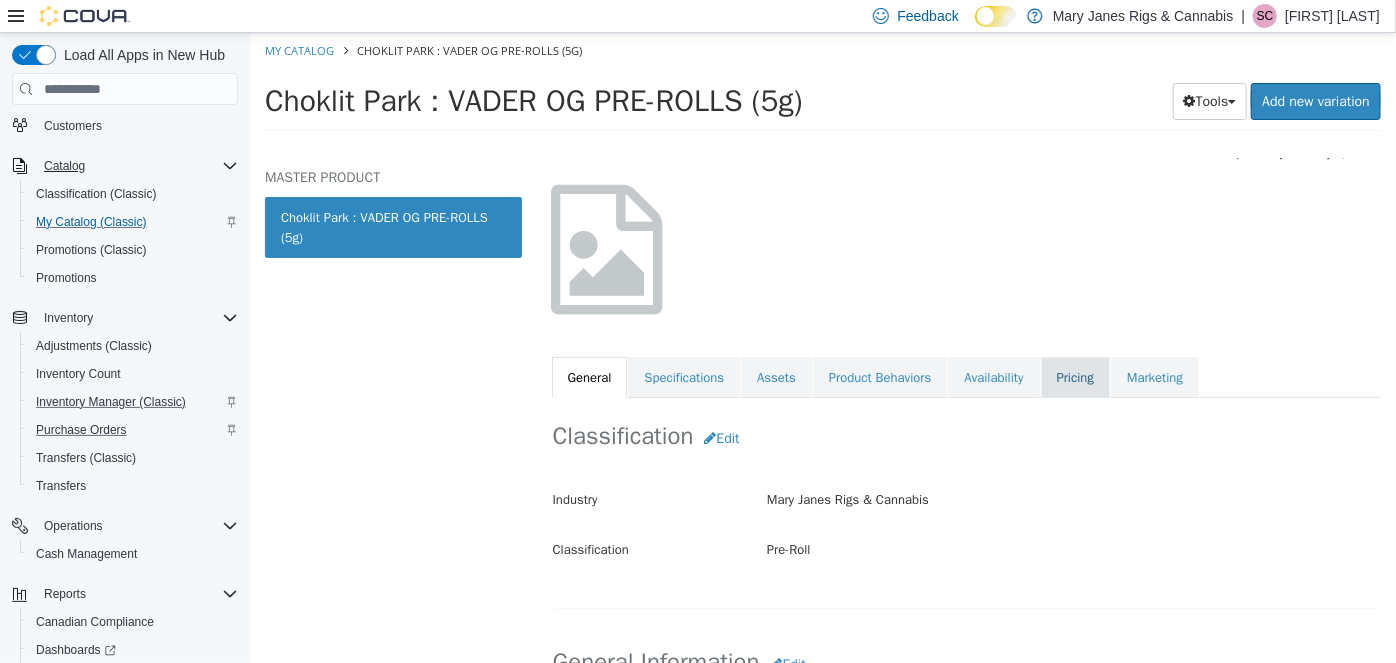 drag, startPoint x: 1064, startPoint y: 358, endPoint x: 1070, endPoint y: 389, distance: 31.575306 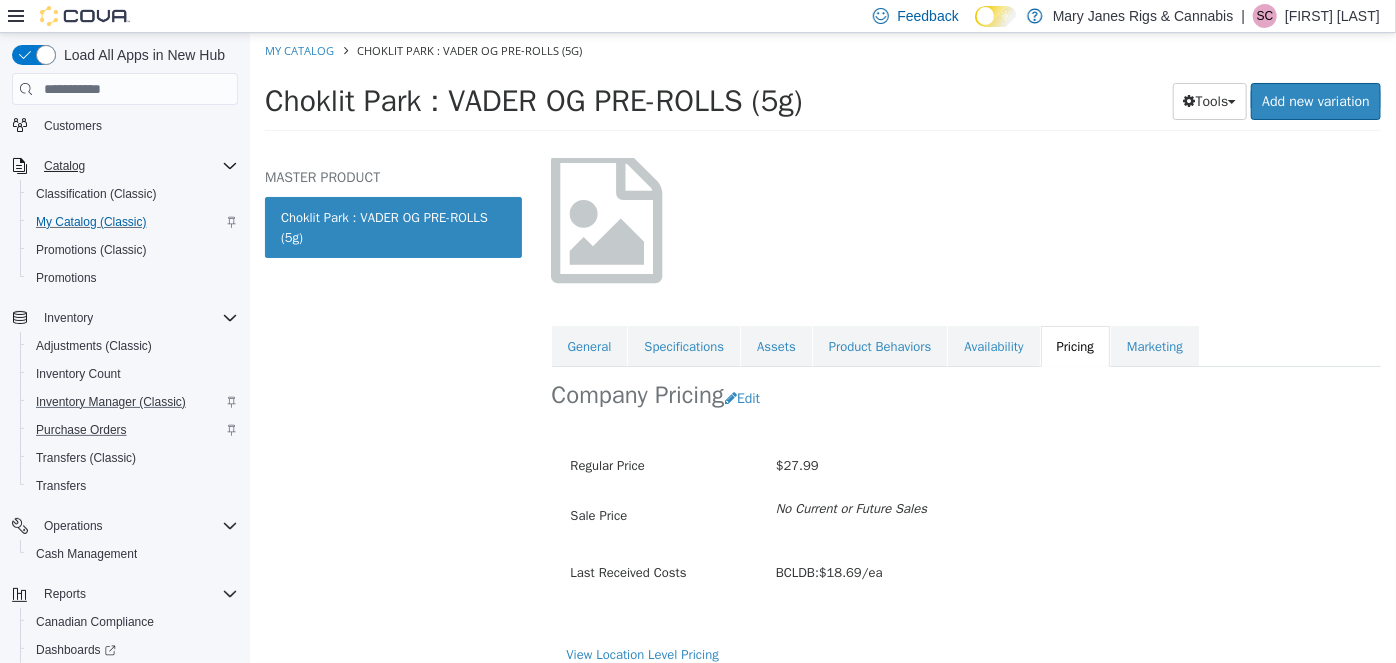 scroll, scrollTop: 136, scrollLeft: 0, axis: vertical 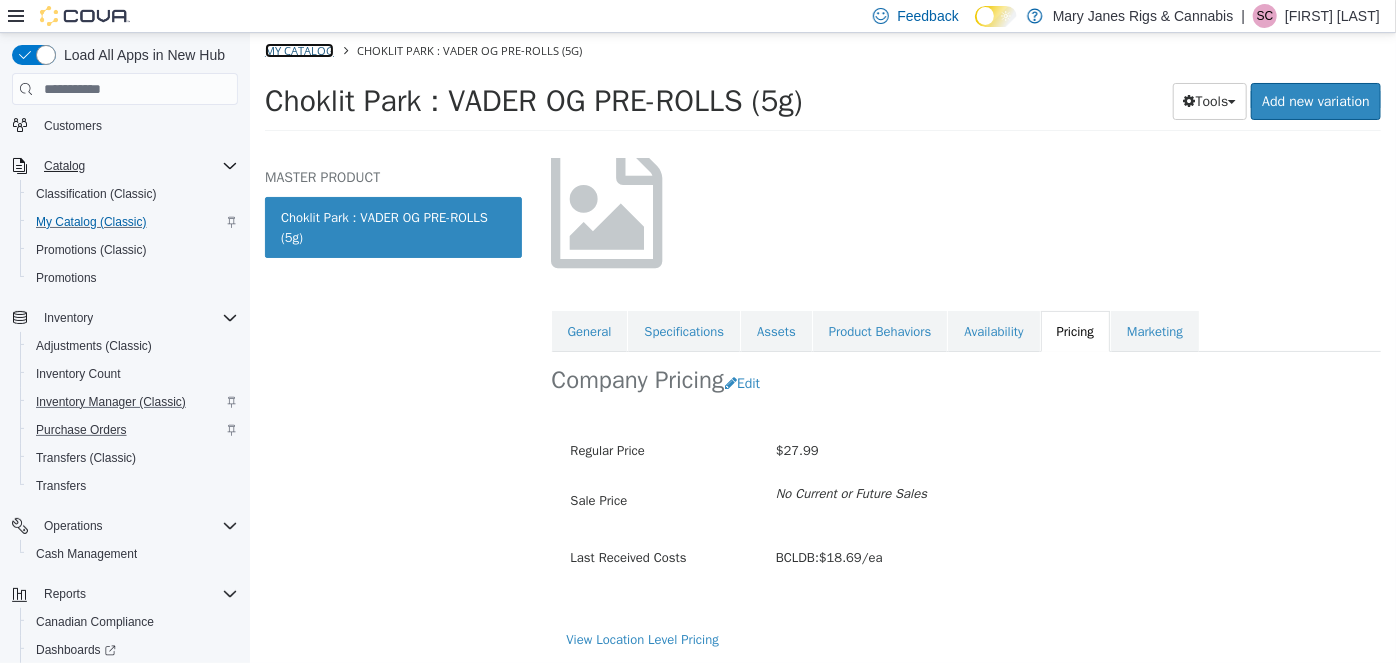 click on "My Catalog" at bounding box center (298, 50) 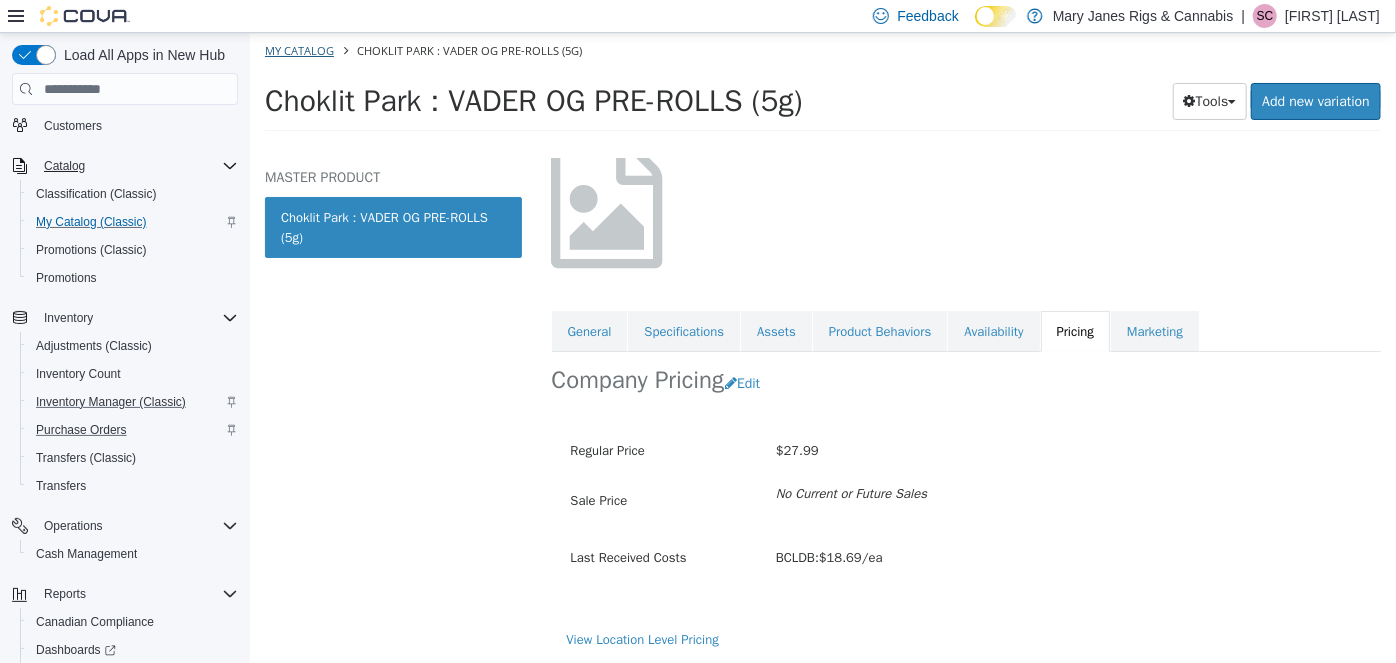 select on "**********" 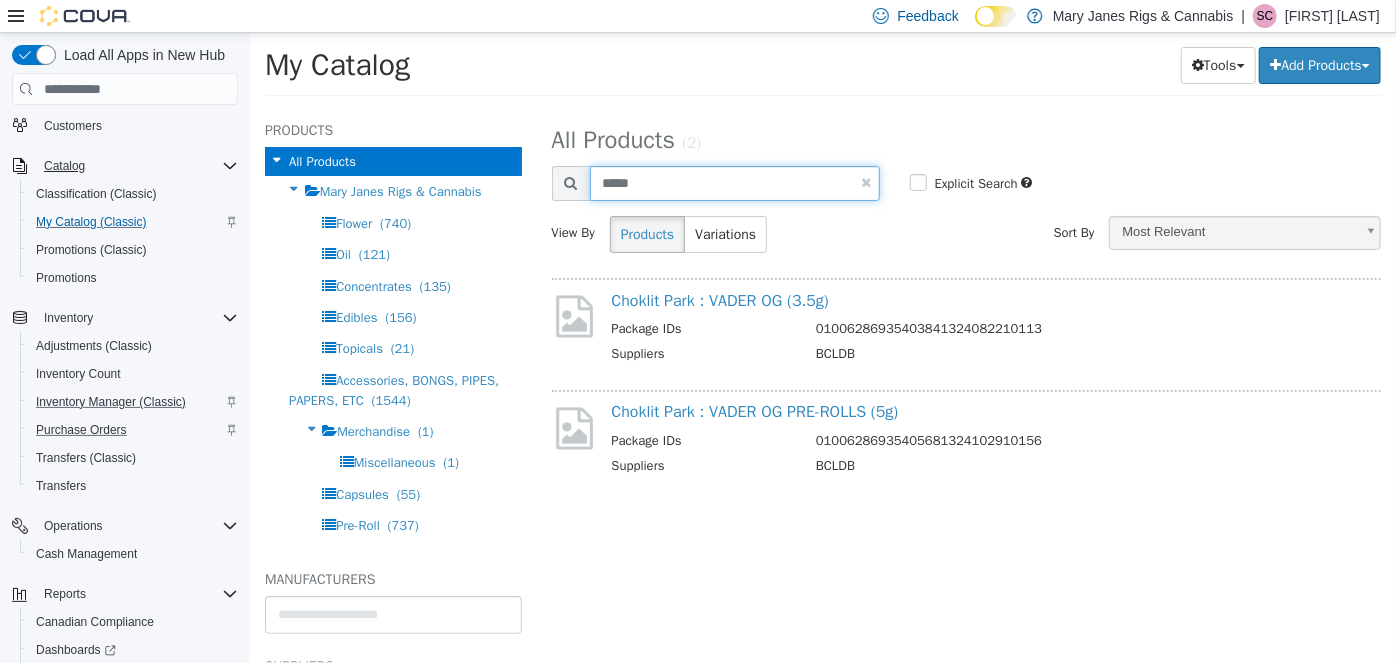 drag, startPoint x: 655, startPoint y: 189, endPoint x: 508, endPoint y: 182, distance: 147.16656 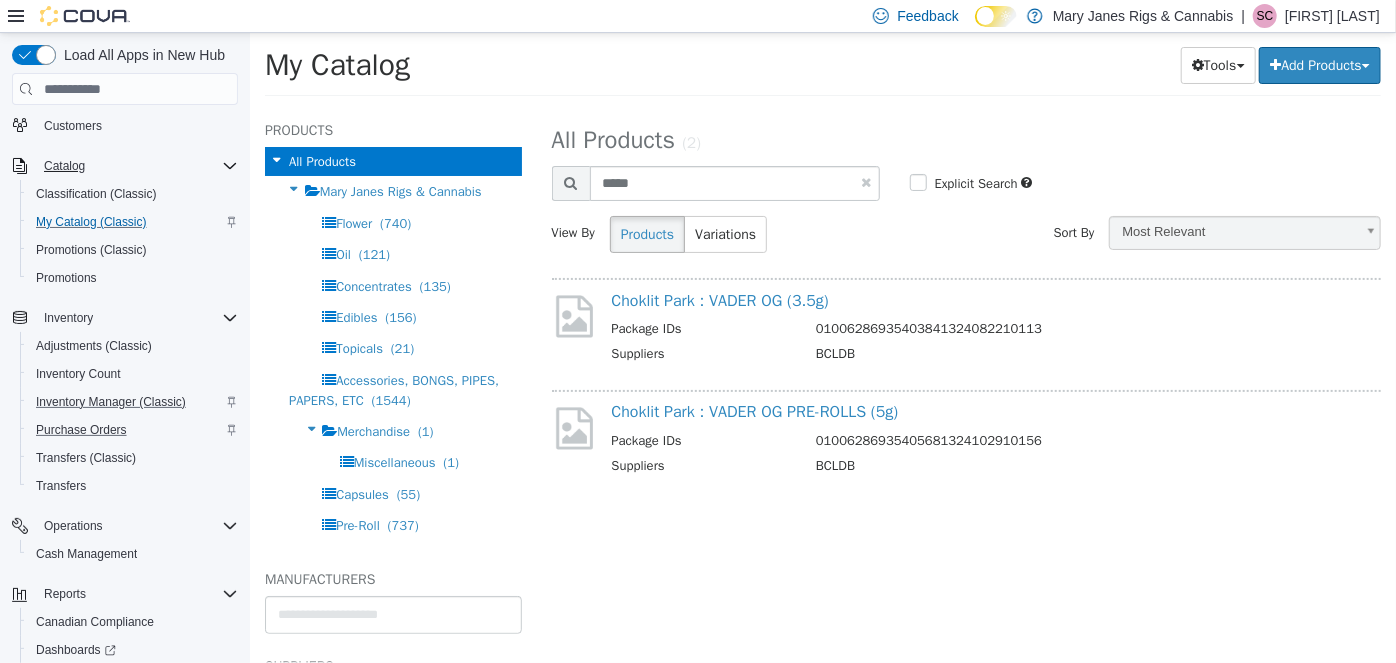 select on "**********" 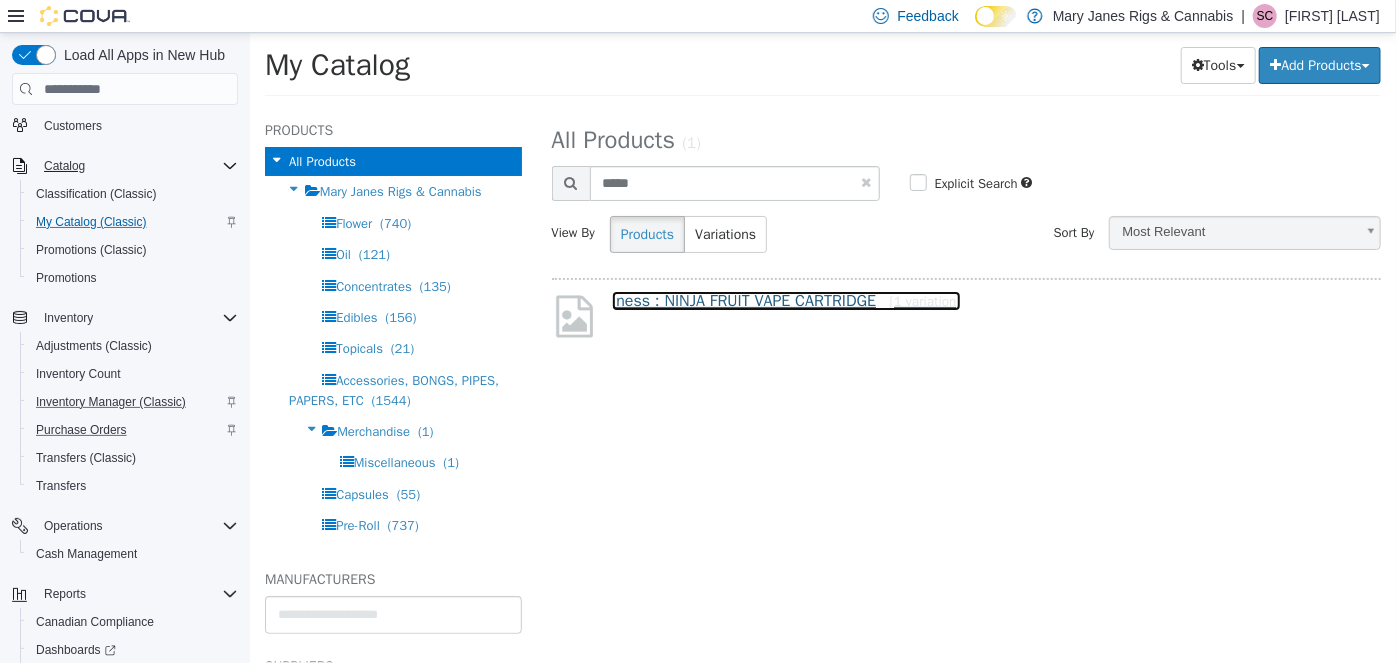click on "-ness : NINJA FRUIT VAPE CARTRIDGE
[1 variation]" at bounding box center (785, 301) 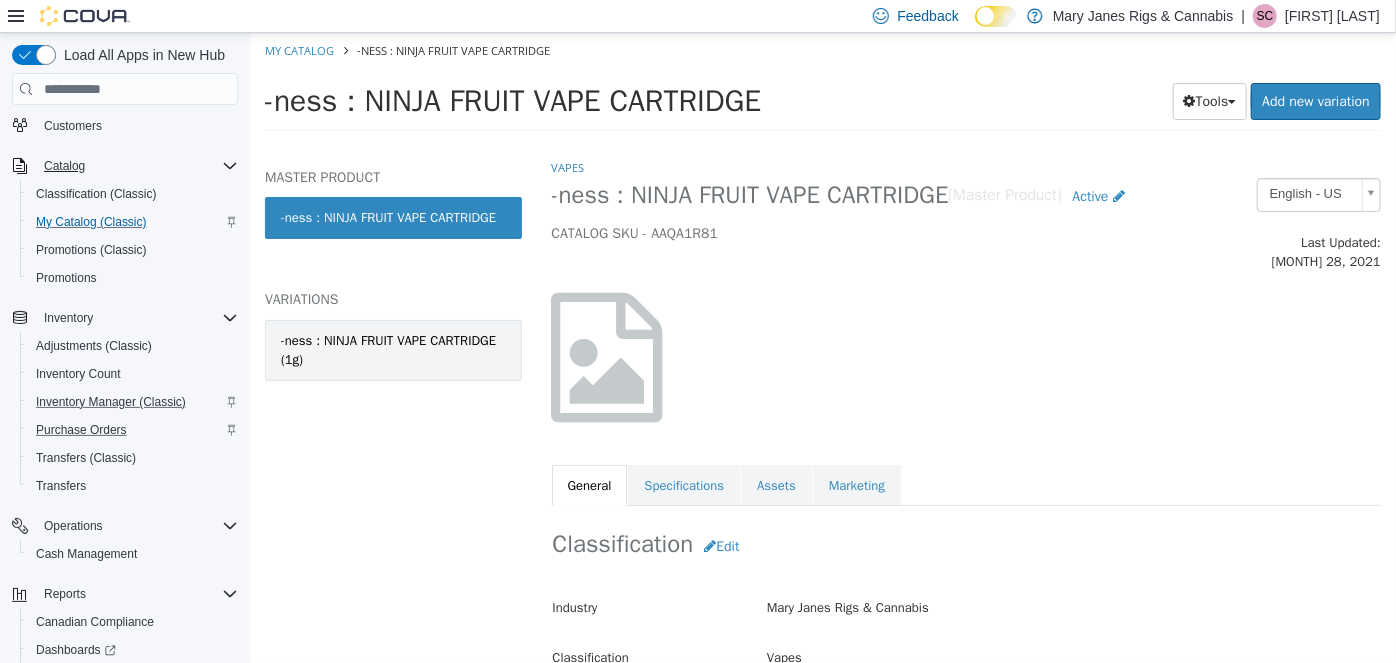 click on "-ness : NINJA FRUIT VAPE CARTRIDGE (1g)" at bounding box center (392, 350) 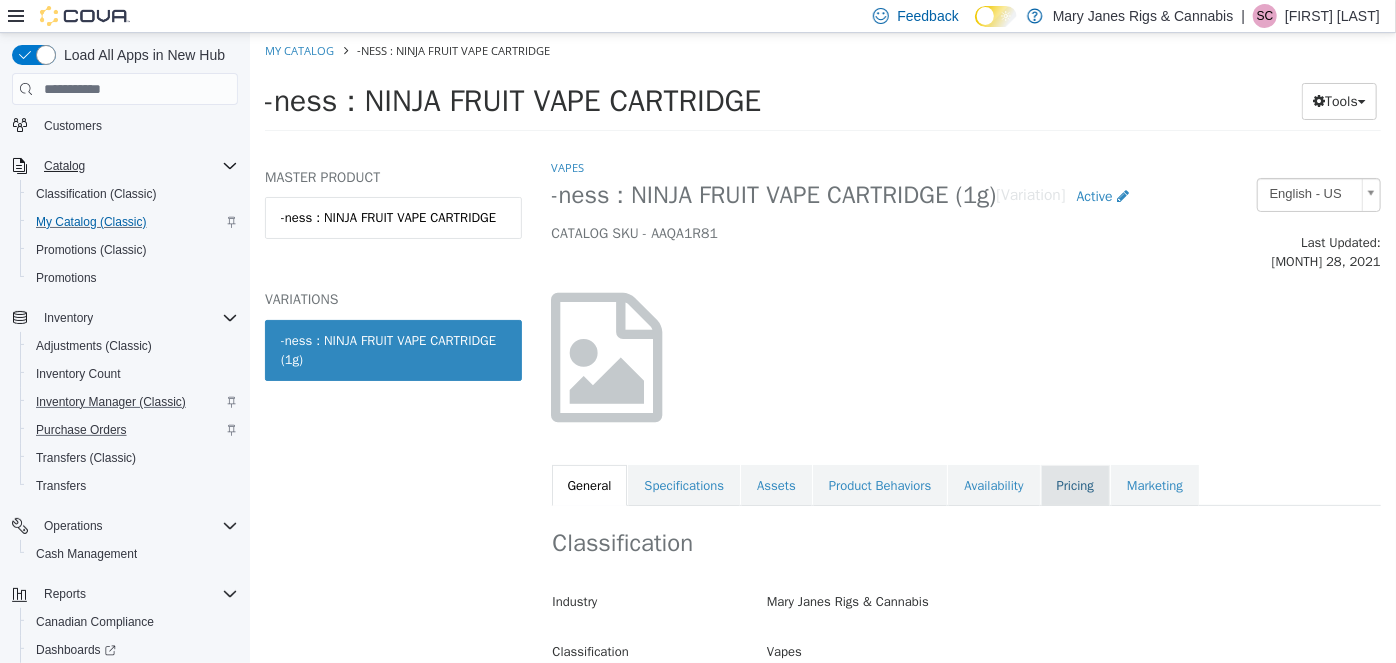 click on "Pricing" at bounding box center (1074, 486) 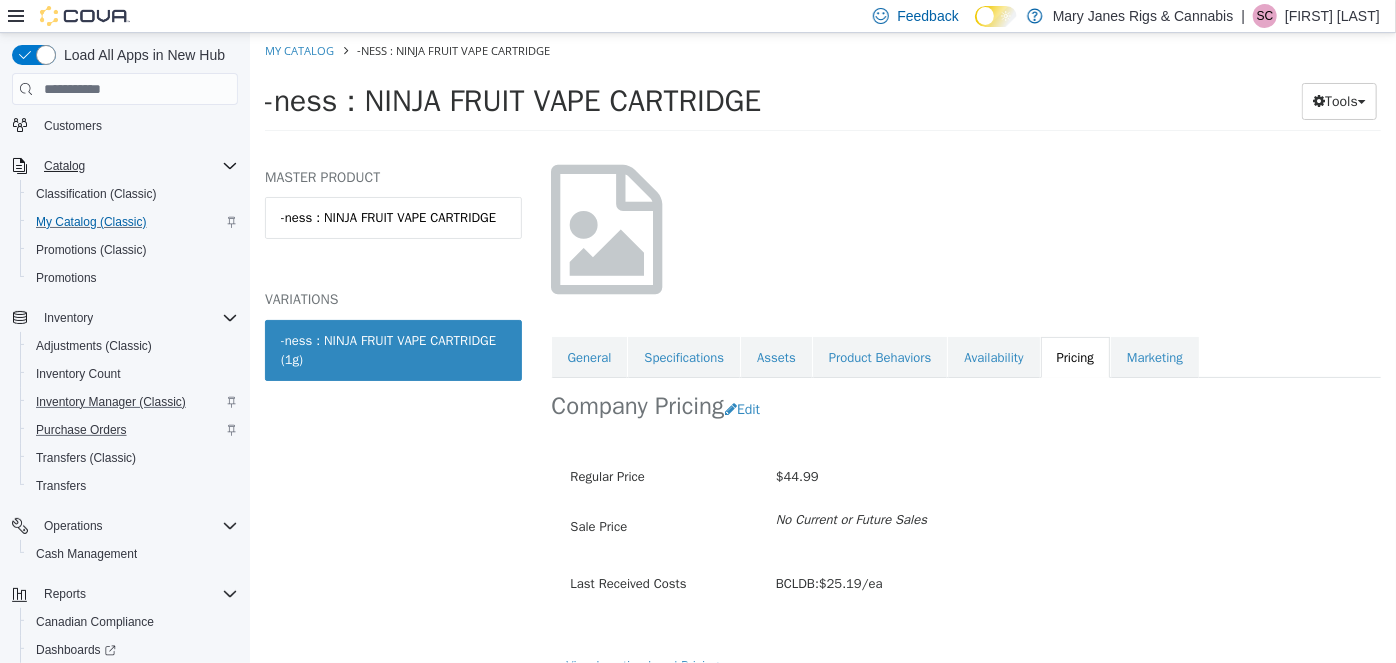 scroll, scrollTop: 136, scrollLeft: 0, axis: vertical 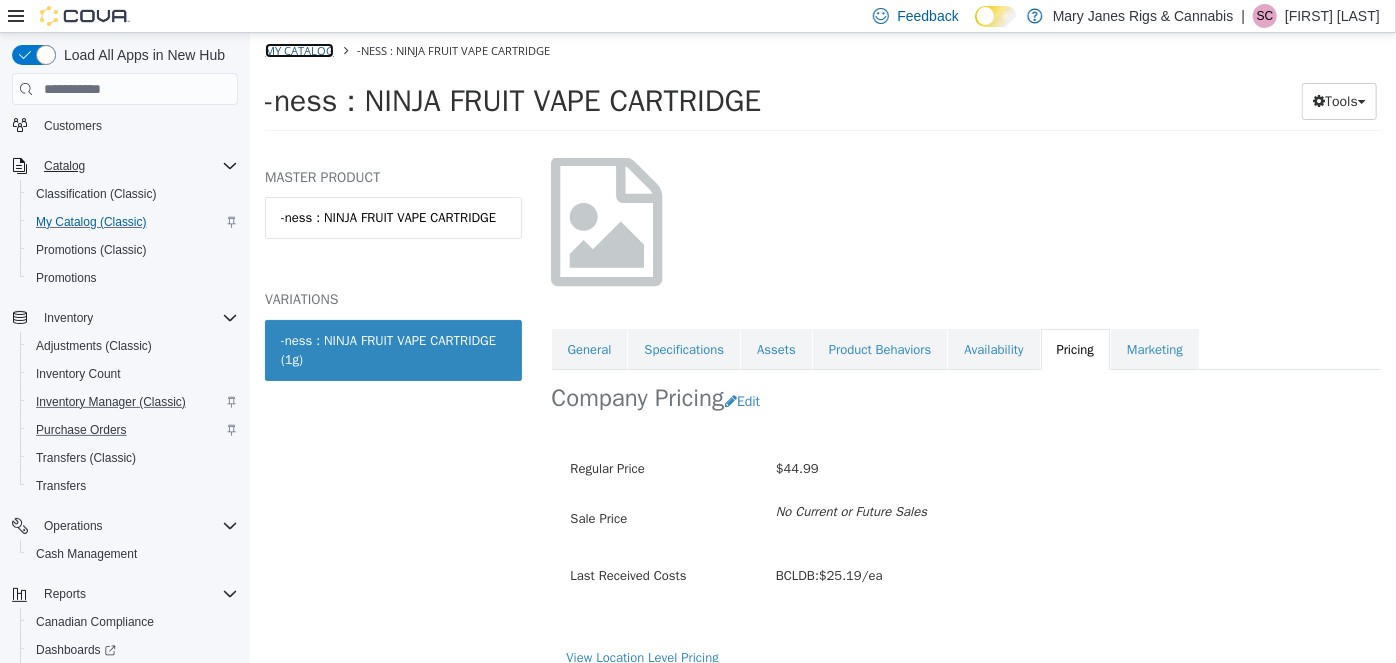 click on "My Catalog" at bounding box center (298, 50) 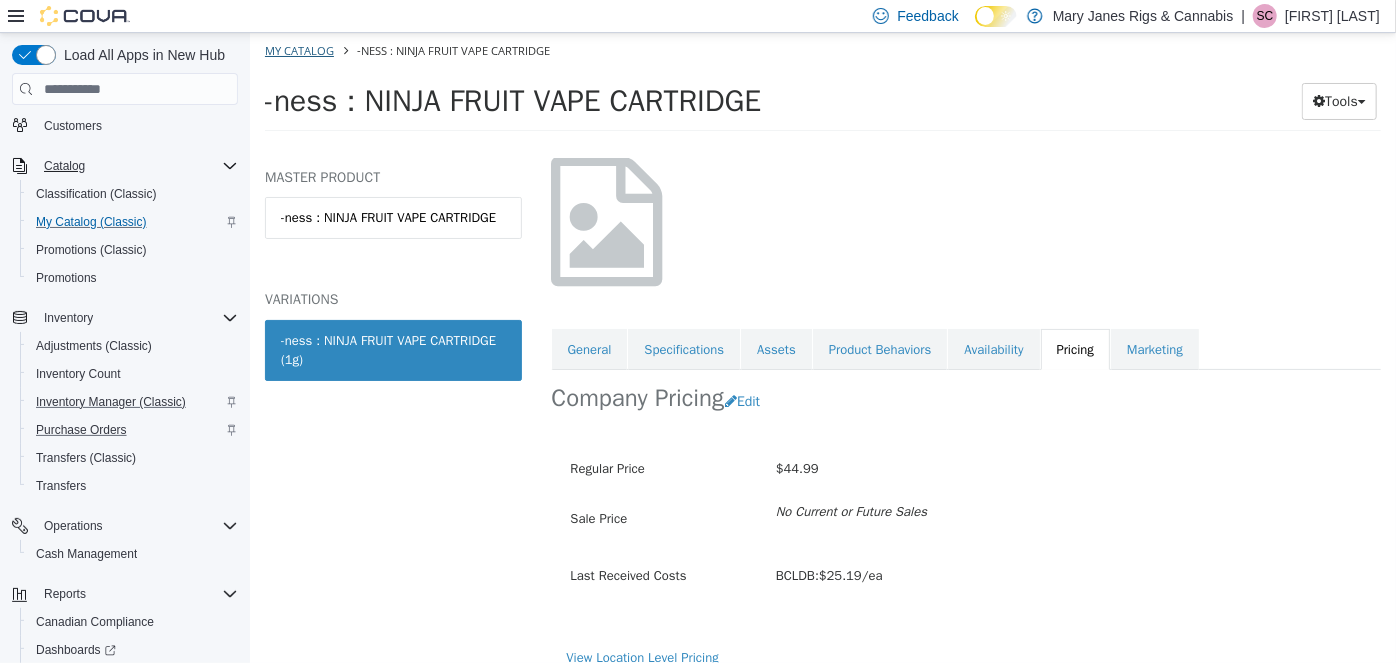 select on "**********" 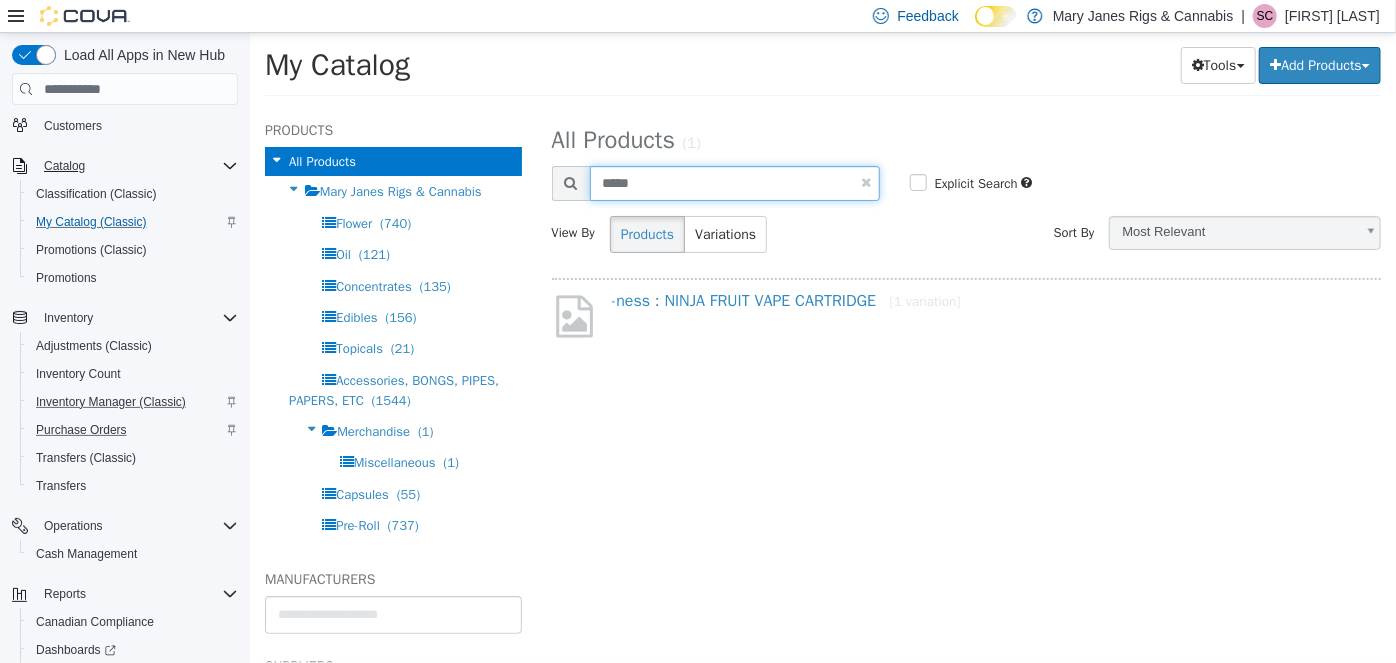 drag, startPoint x: 613, startPoint y: 189, endPoint x: 527, endPoint y: 189, distance: 86 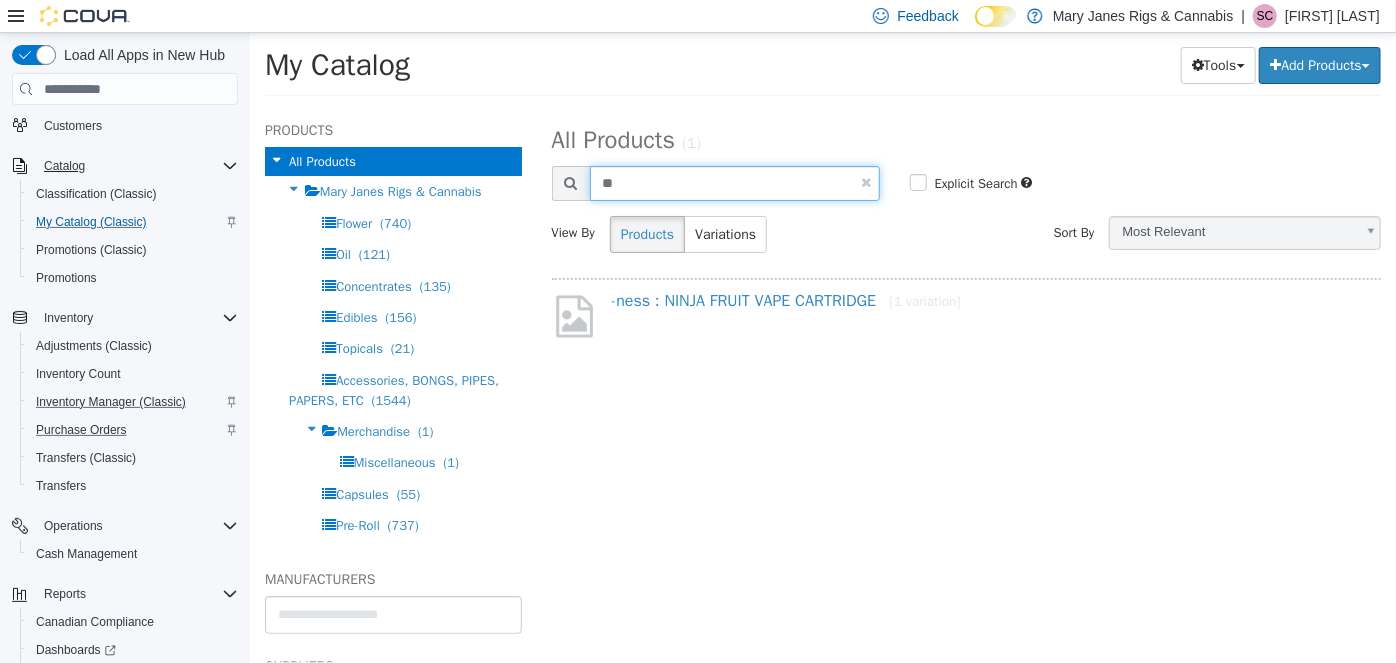 type on "*" 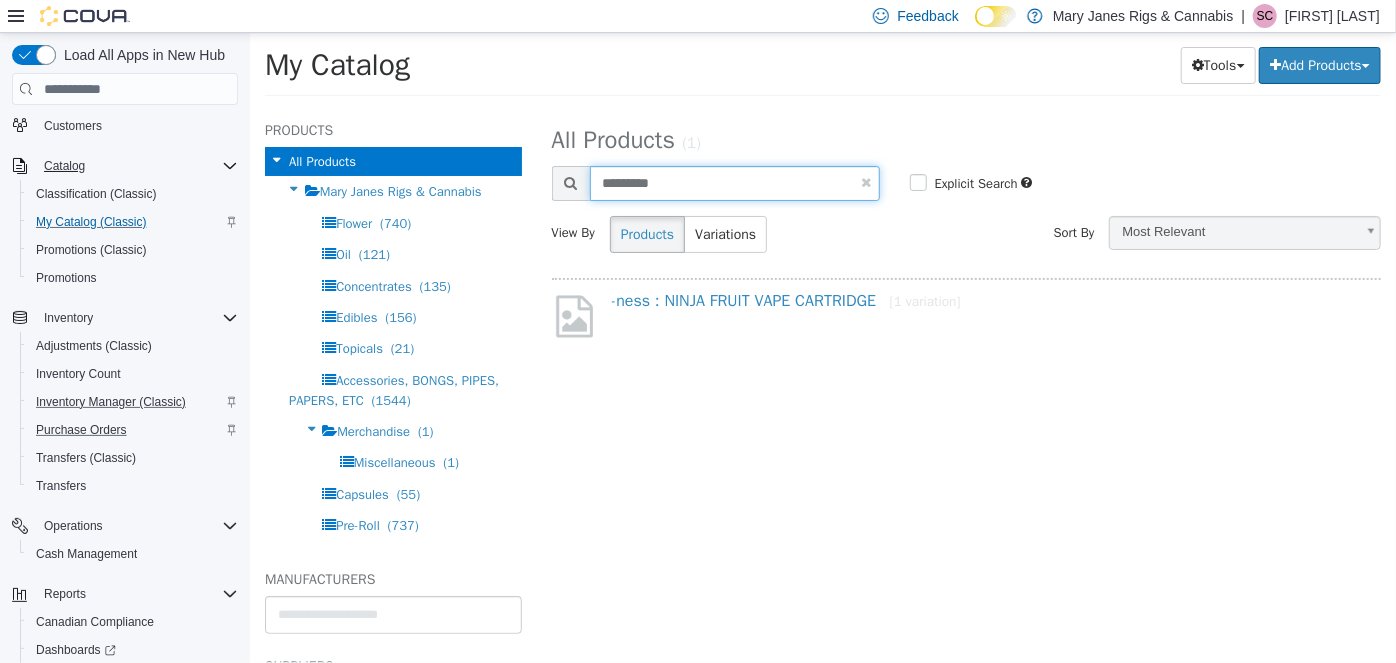 type on "*********" 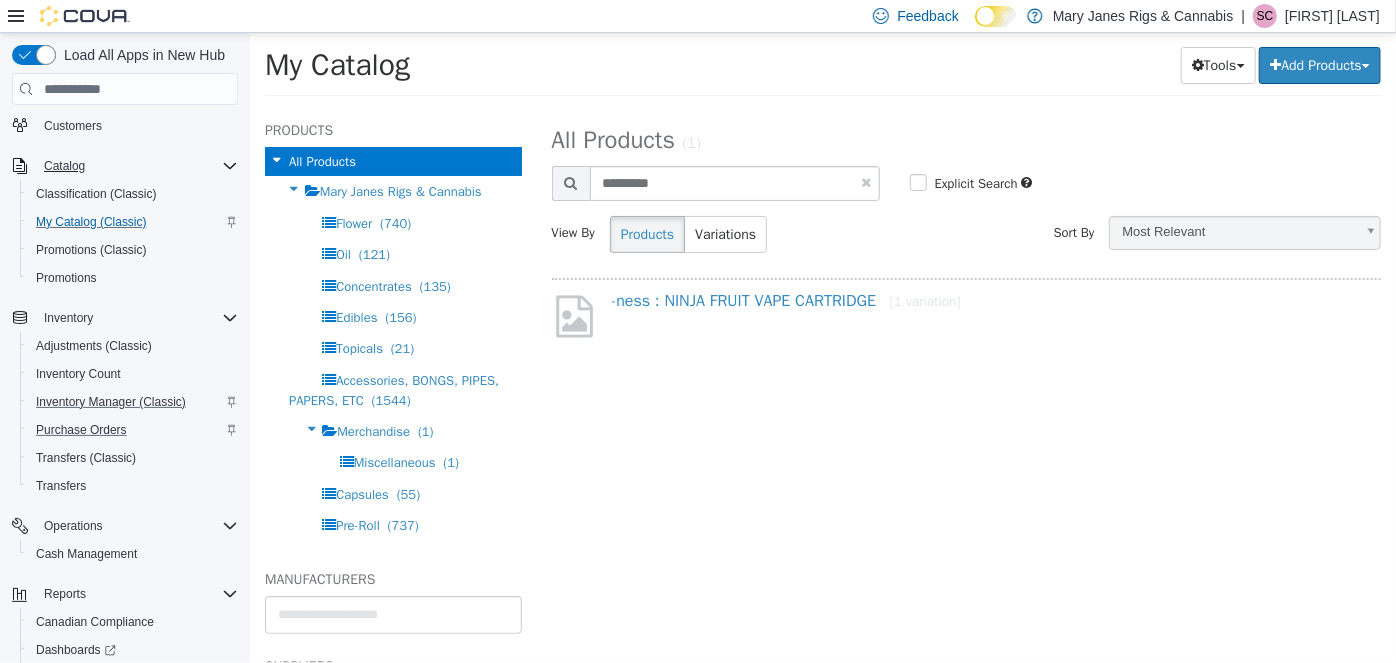 select on "**********" 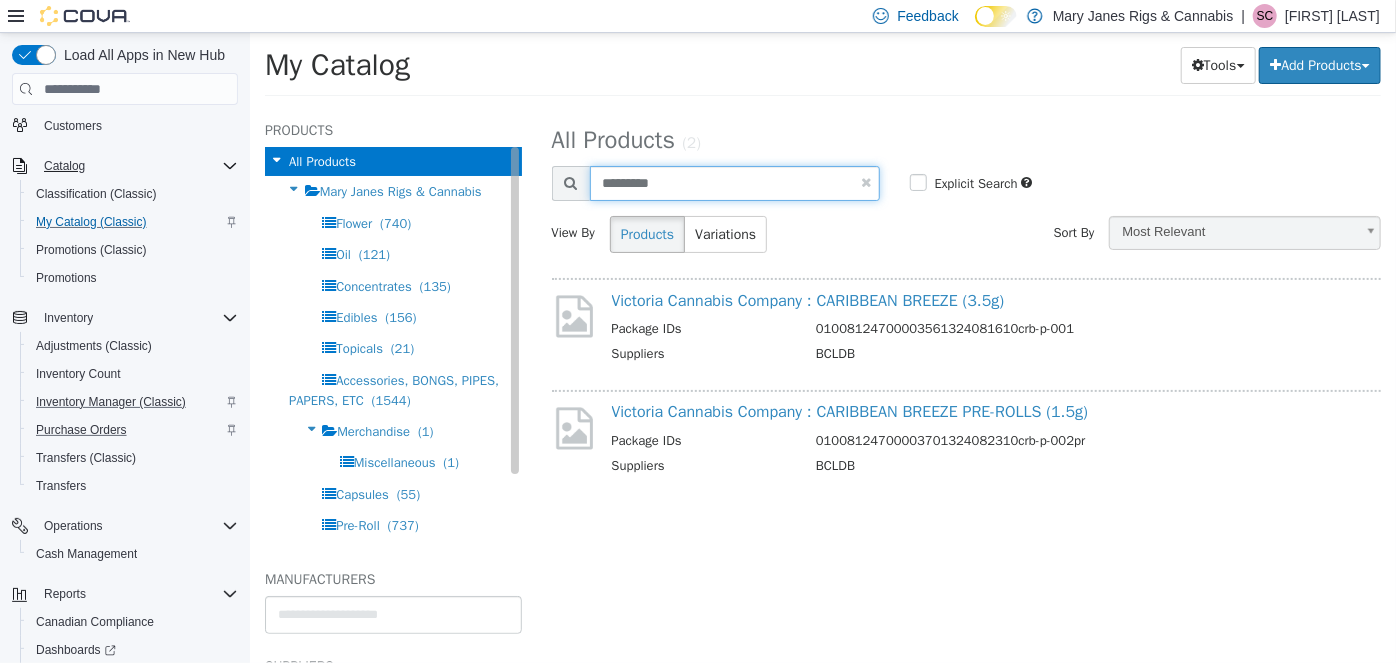 drag, startPoint x: 664, startPoint y: 186, endPoint x: 335, endPoint y: 170, distance: 329.38882 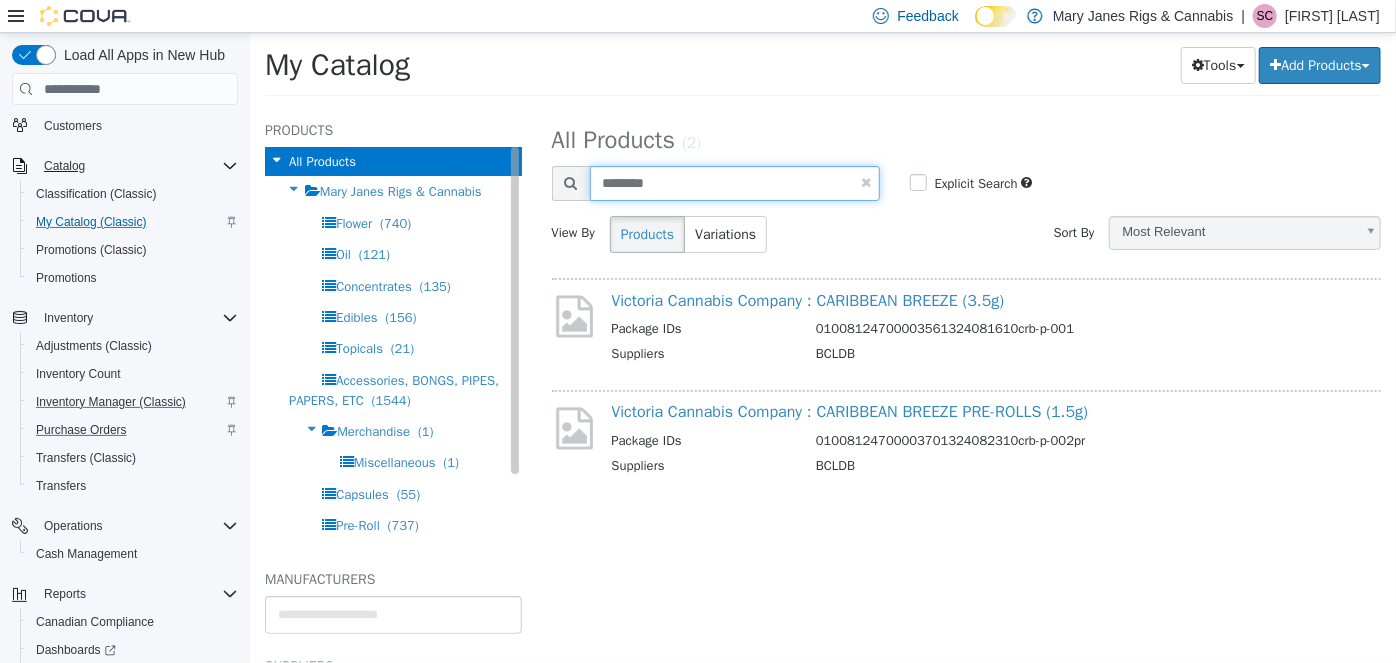 type on "********" 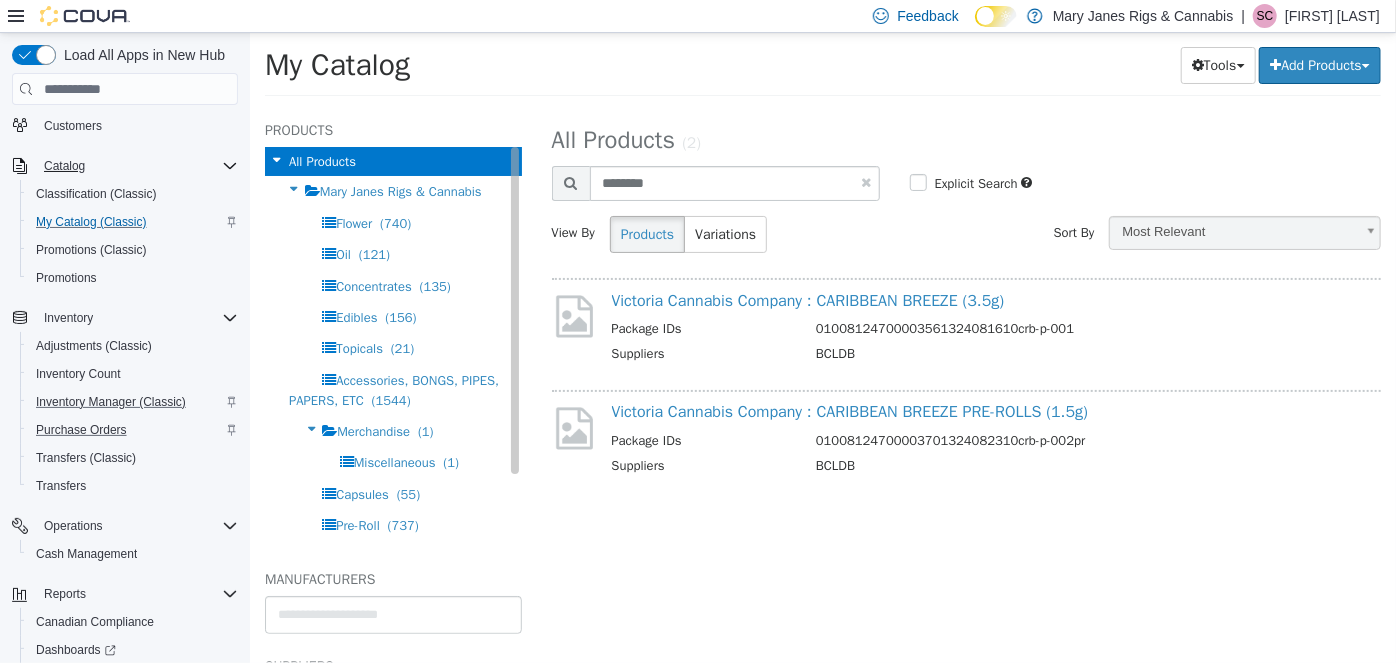select on "**********" 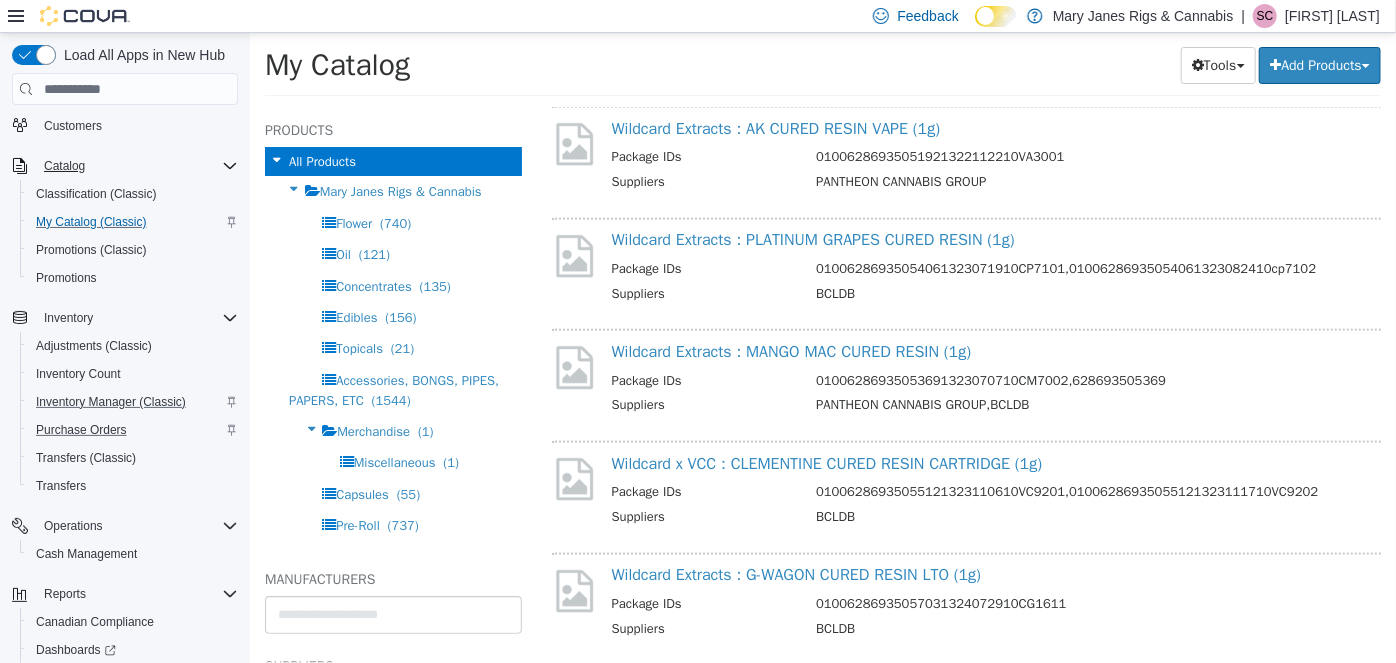 scroll, scrollTop: 1363, scrollLeft: 0, axis: vertical 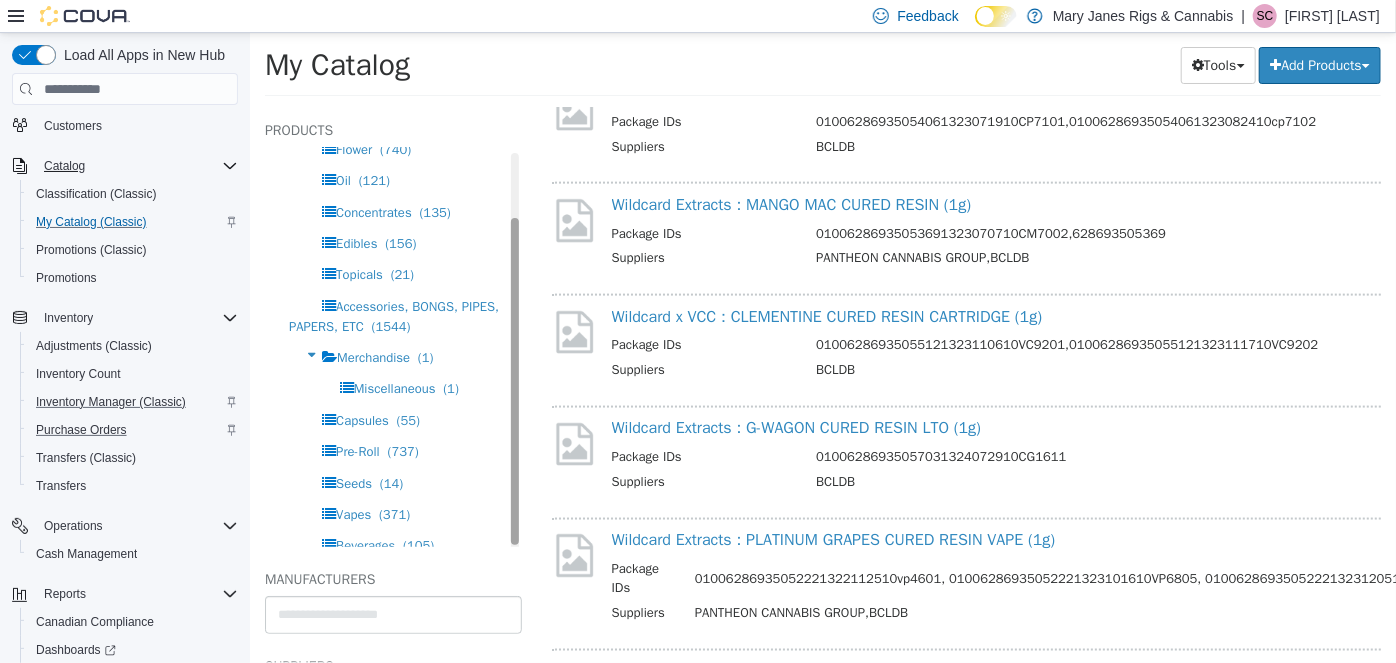 drag, startPoint x: 495, startPoint y: 454, endPoint x: 497, endPoint y: 520, distance: 66.0303 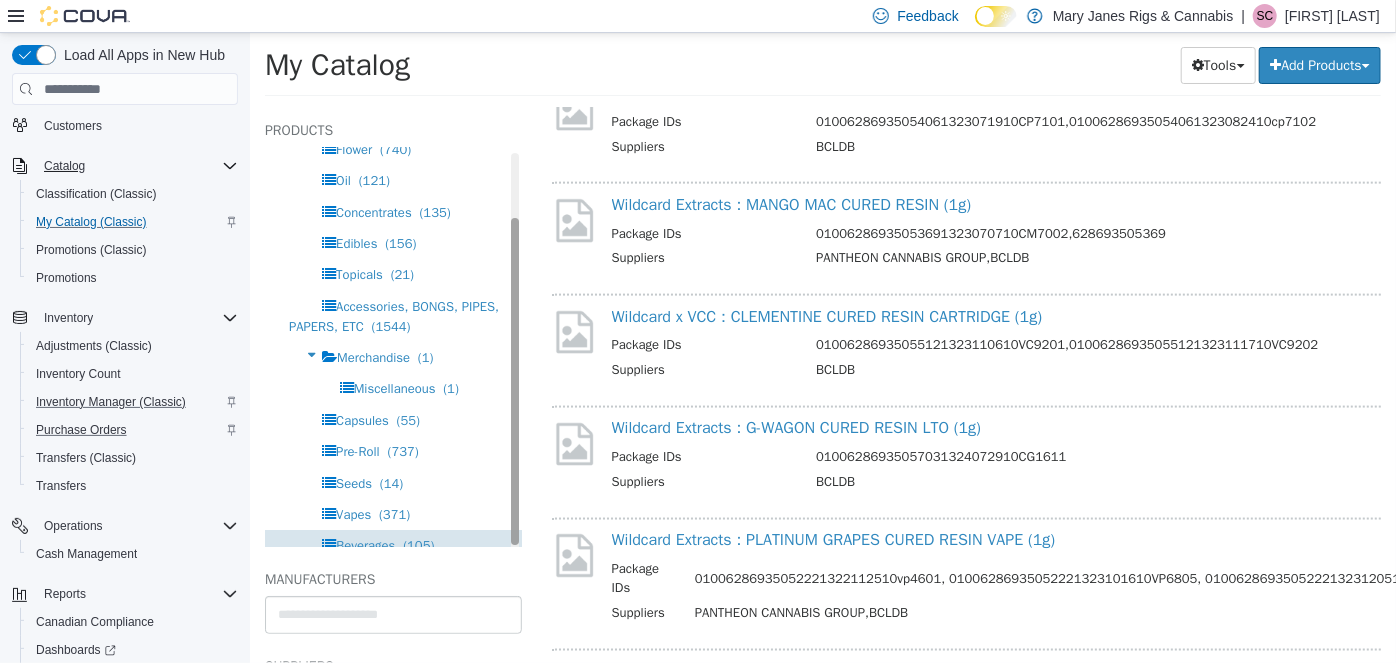 scroll, scrollTop: 80, scrollLeft: 0, axis: vertical 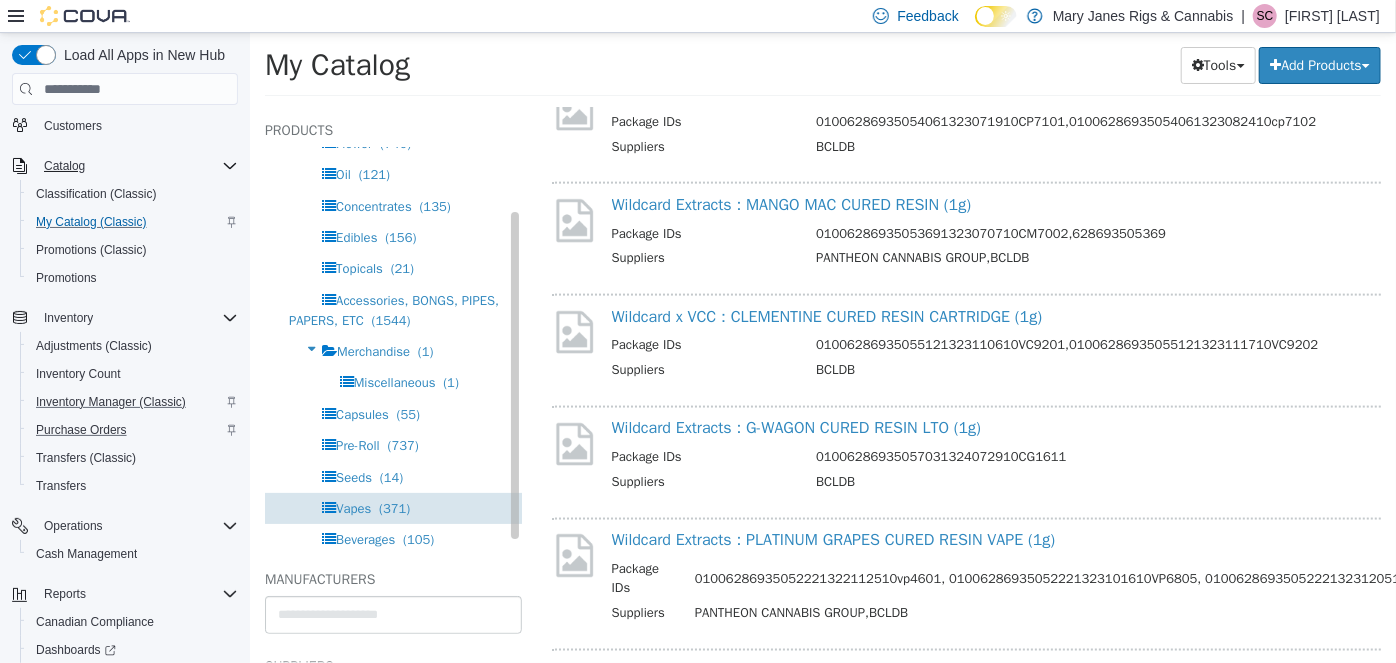click on "Vapes
(371)" at bounding box center (392, 508) 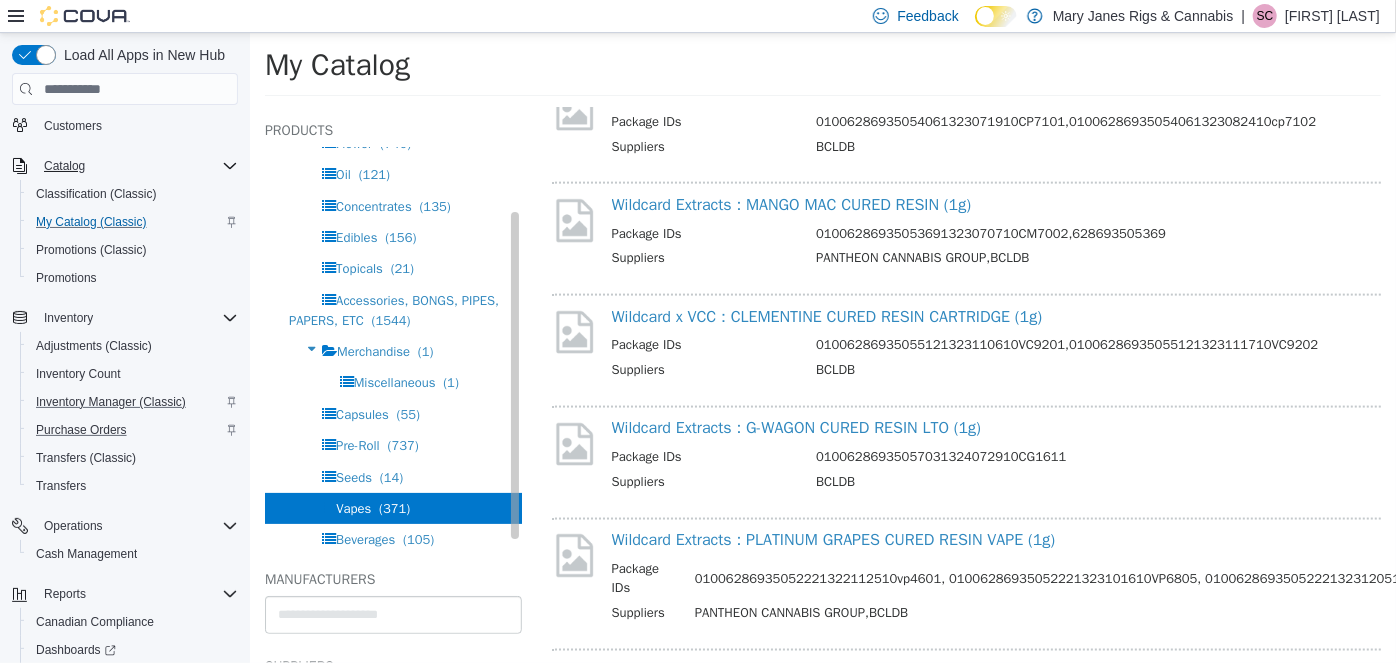 scroll, scrollTop: 0, scrollLeft: 0, axis: both 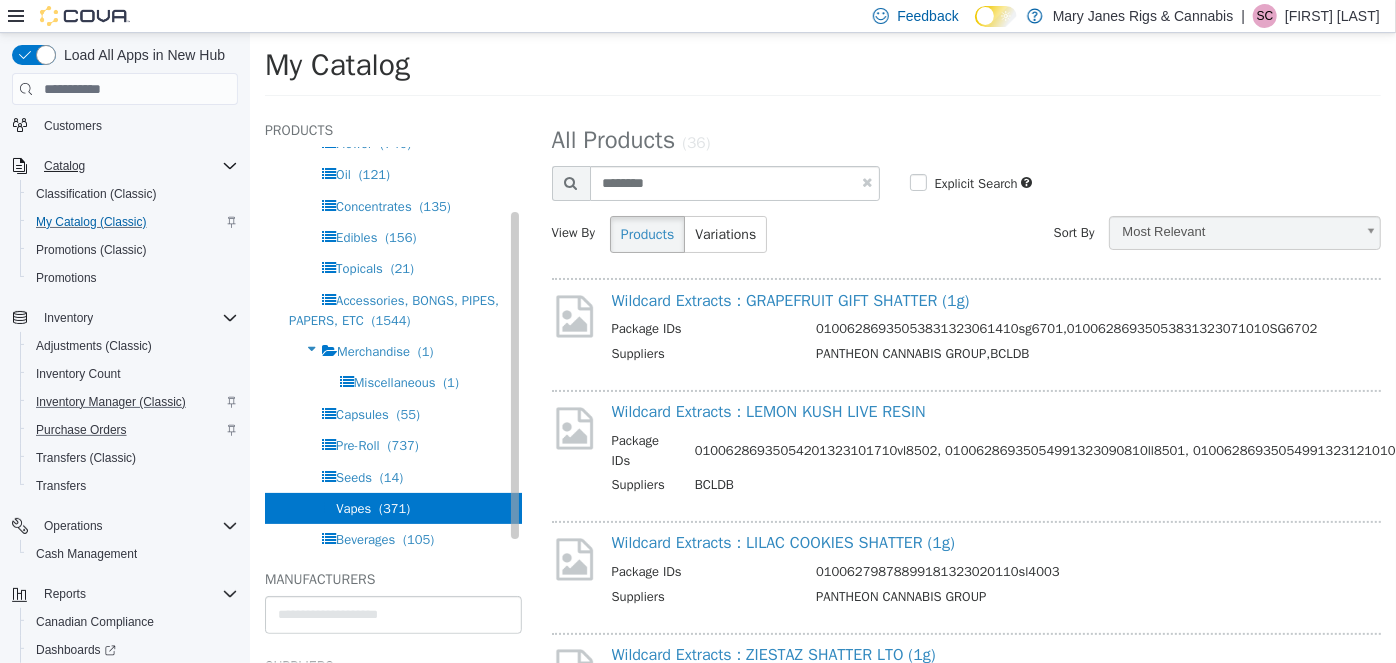 select on "**********" 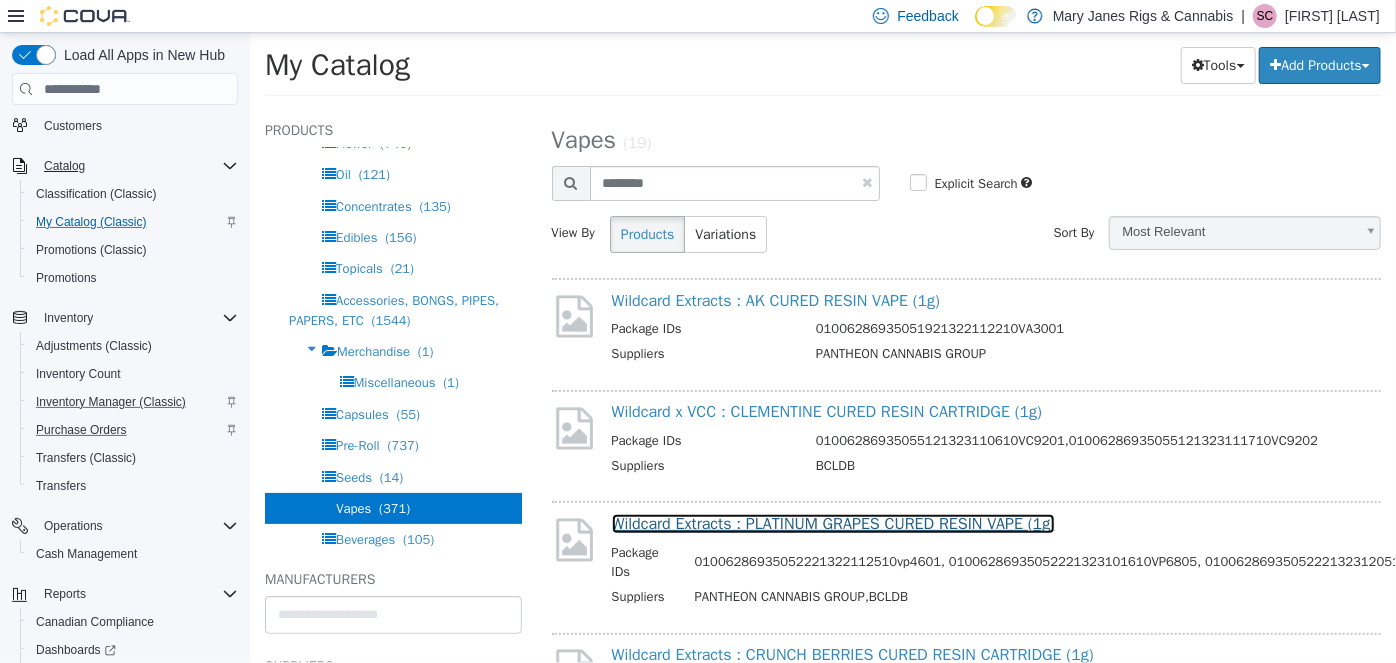 click on "Wildcard Extracts : PLATINUM GRAPES CURED RESIN VAPE (1g)" at bounding box center [833, 524] 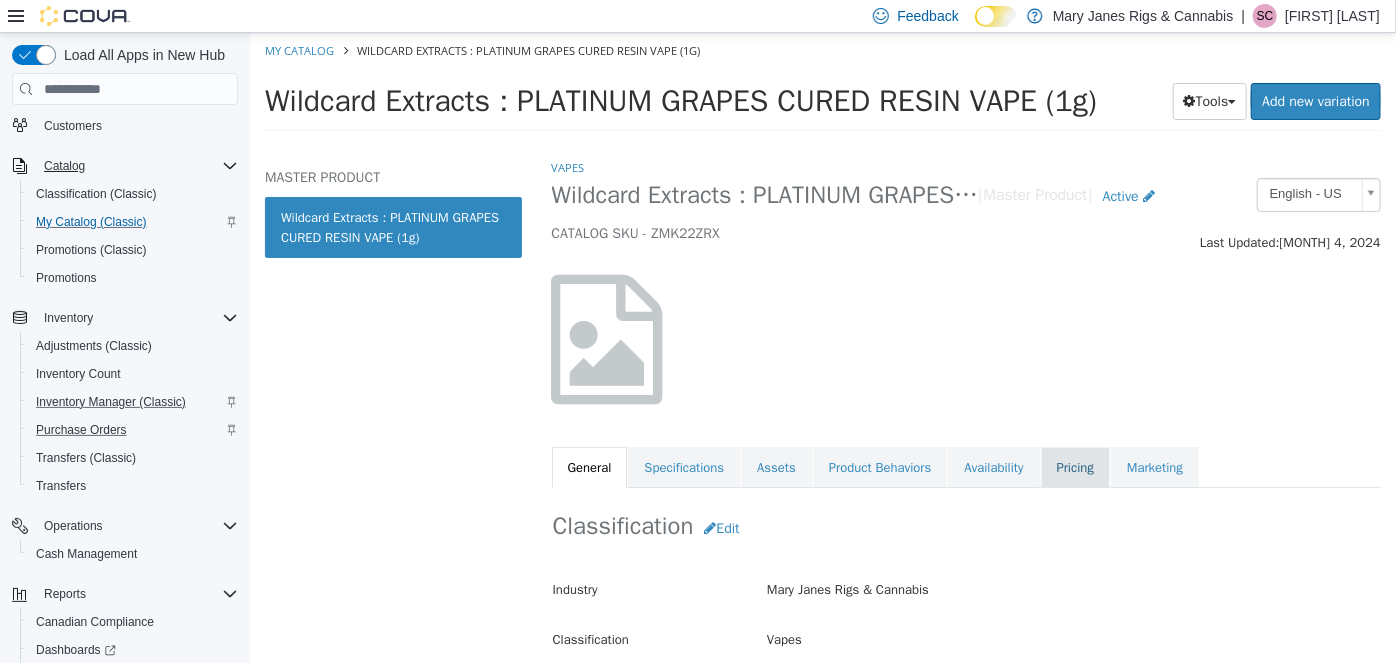 click on "Pricing" at bounding box center [1074, 468] 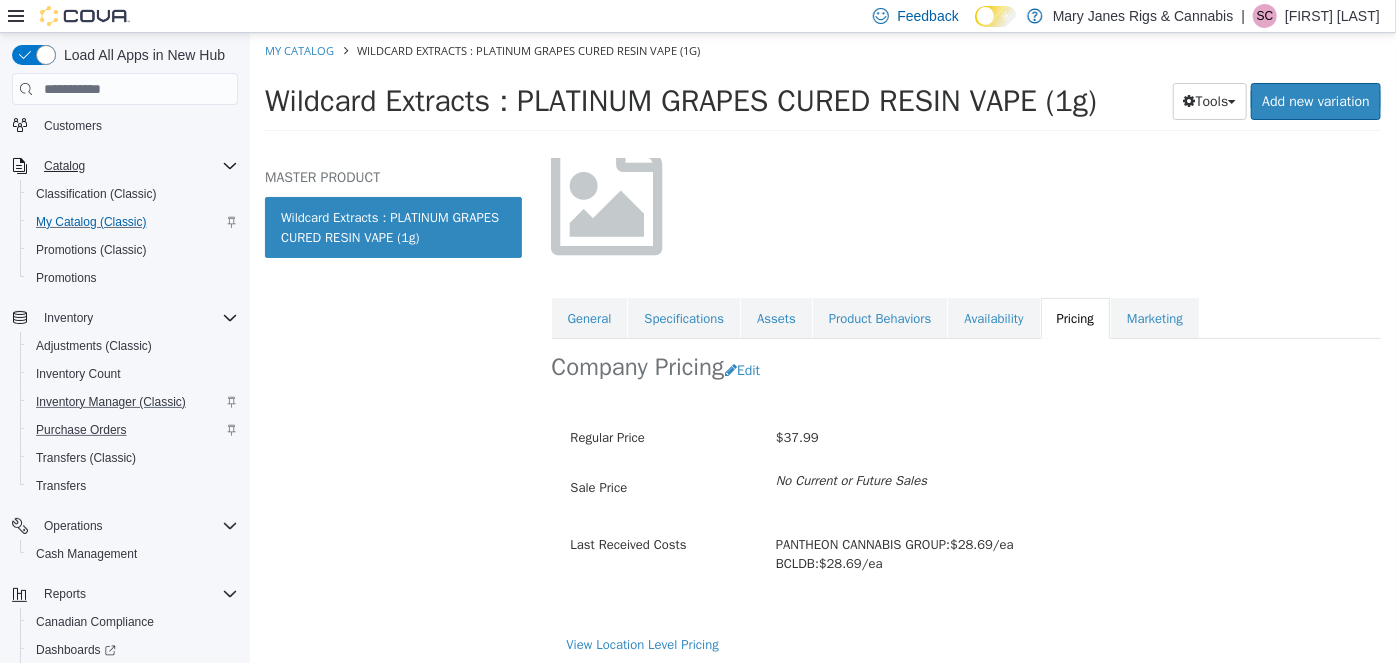 scroll, scrollTop: 154, scrollLeft: 0, axis: vertical 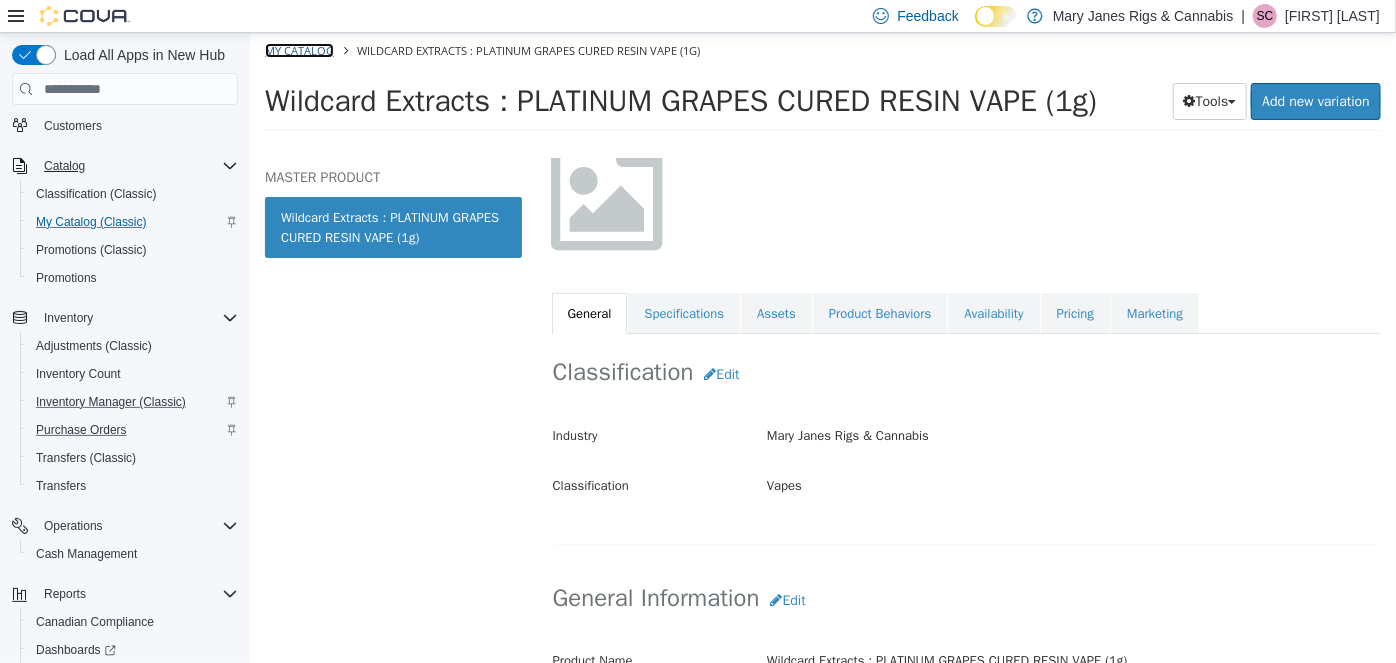 click on "My Catalog" at bounding box center (298, 50) 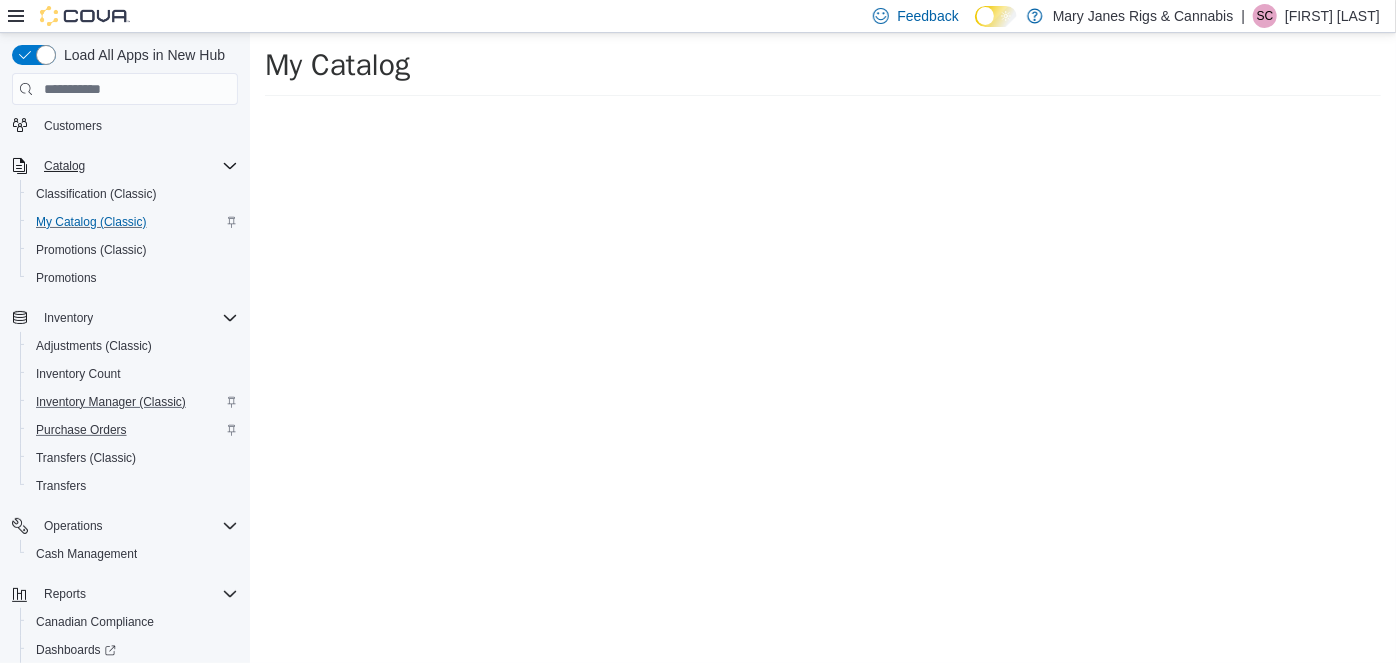 select on "**********" 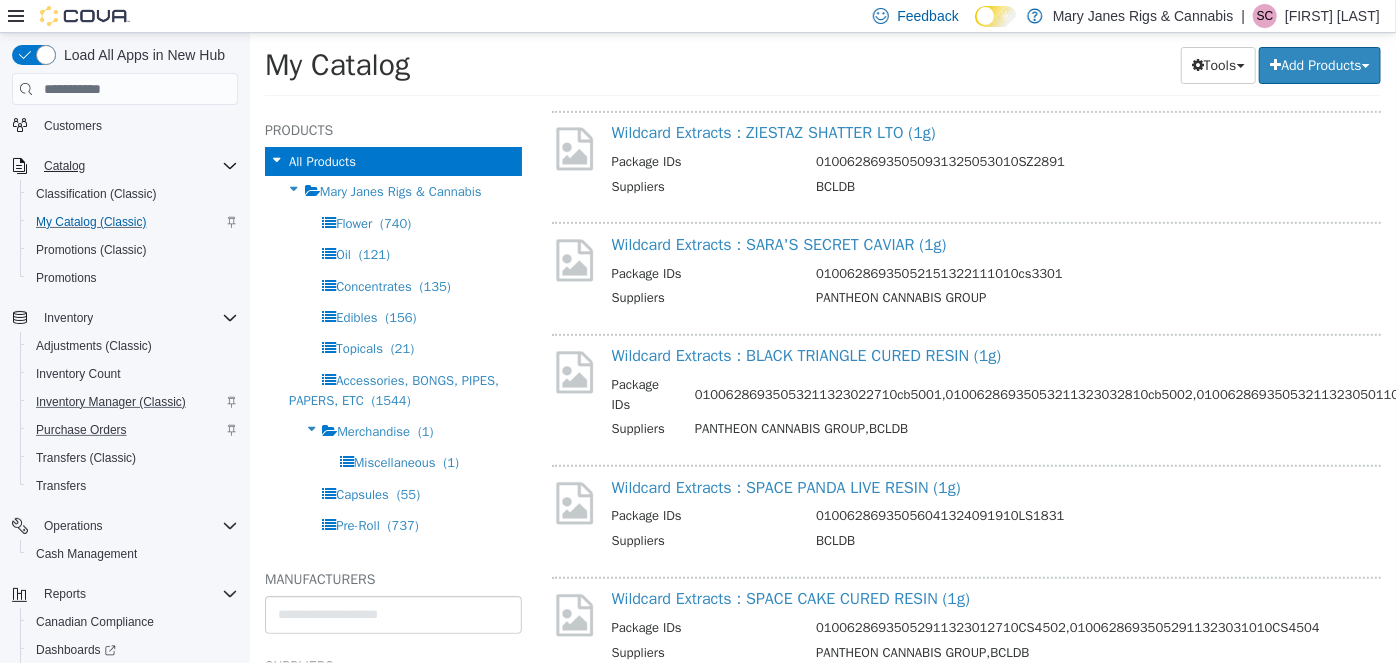 scroll, scrollTop: 545, scrollLeft: 0, axis: vertical 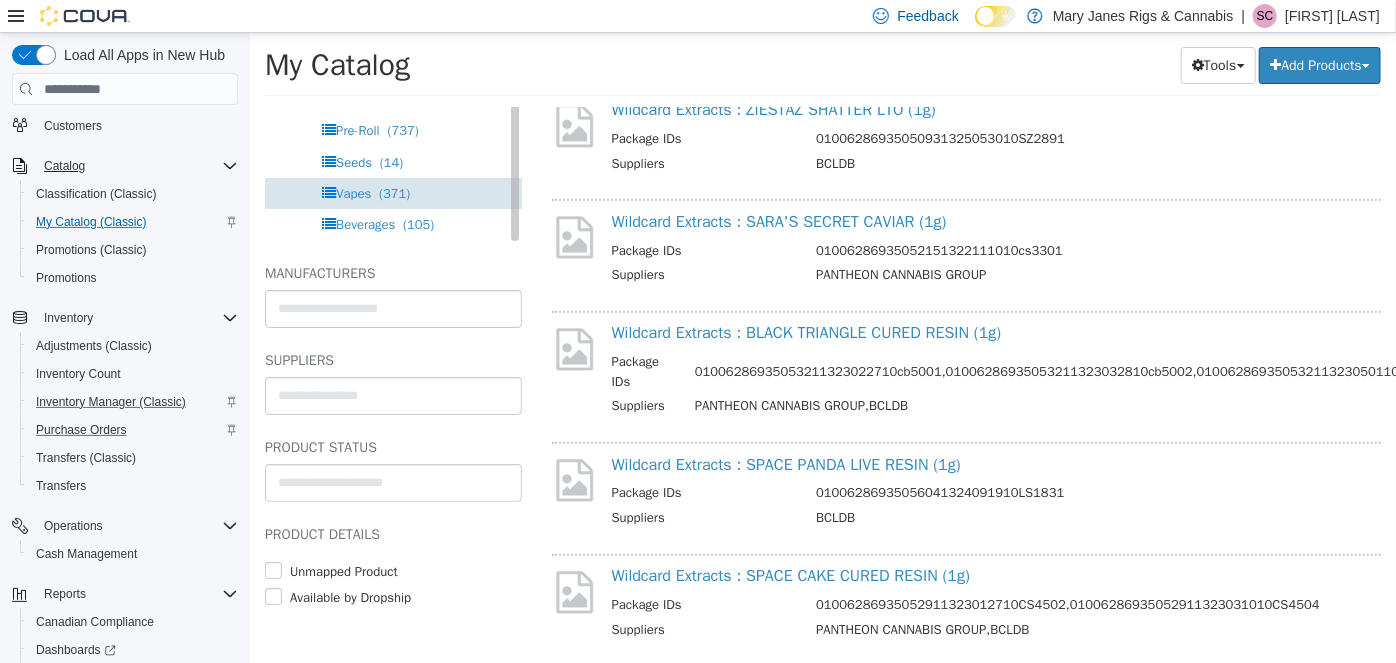 click on "Vapes" at bounding box center [352, 193] 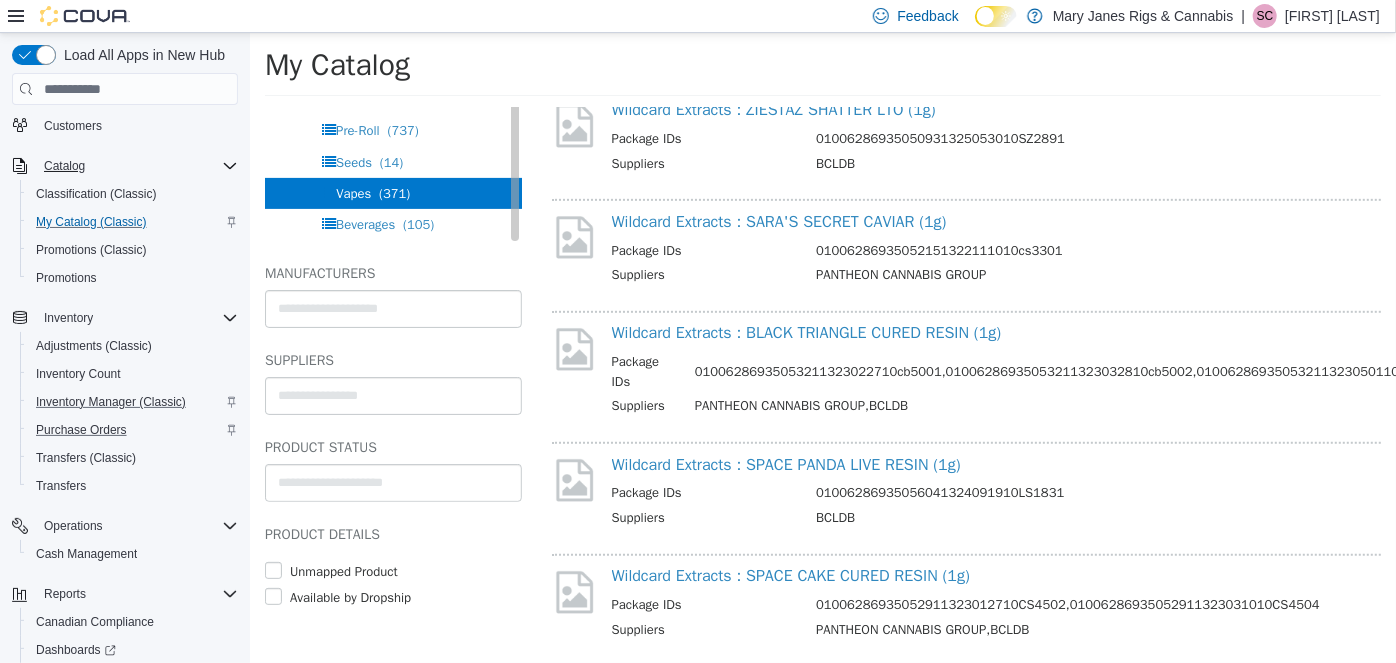 scroll, scrollTop: 0, scrollLeft: 0, axis: both 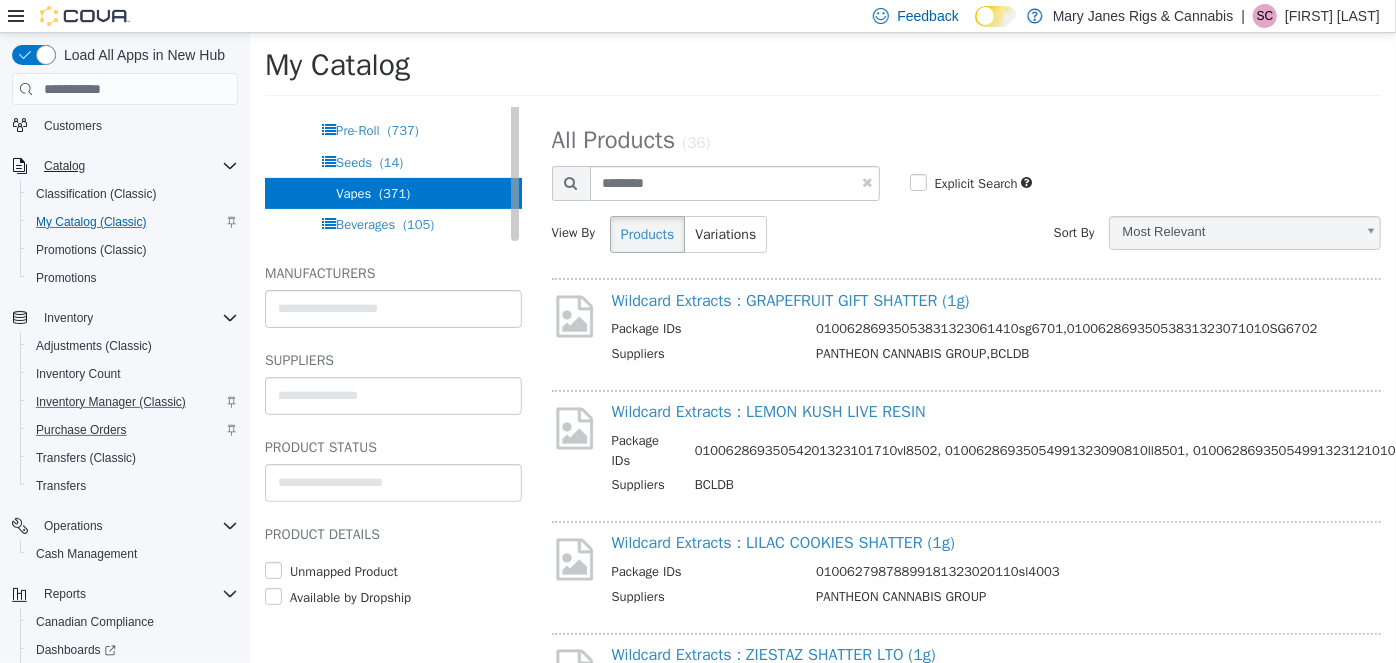 select on "**********" 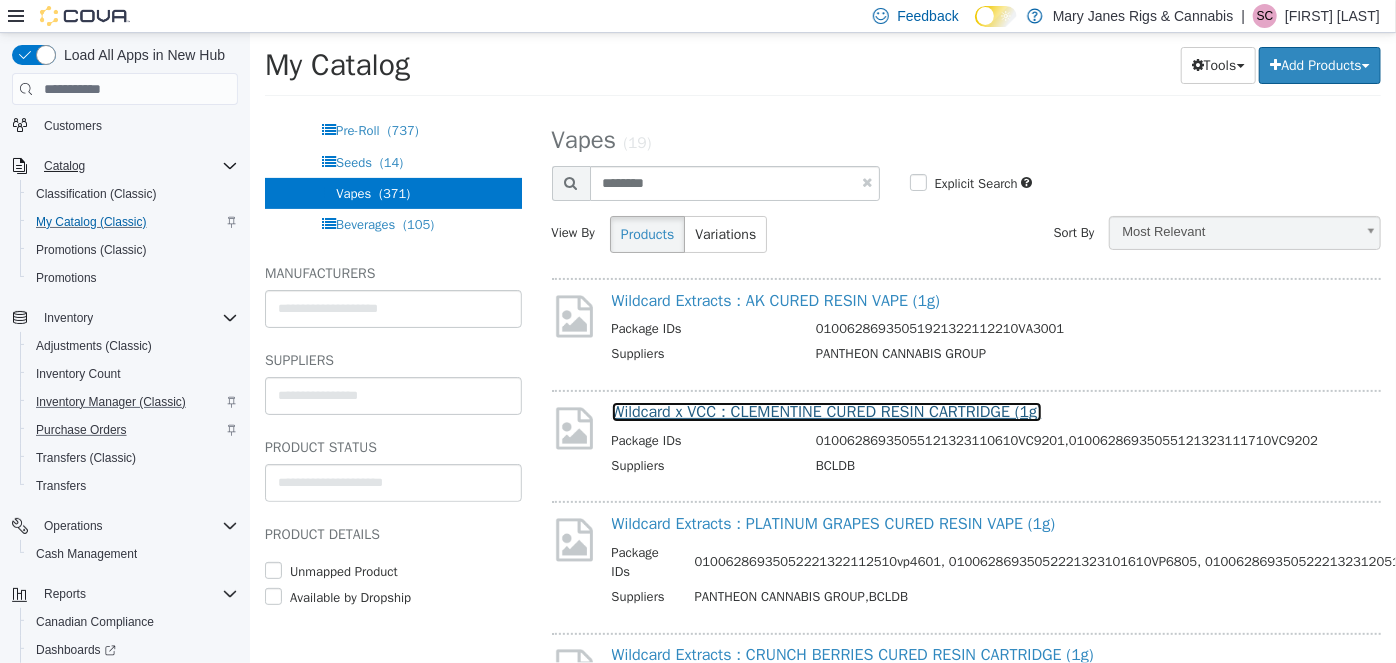 click on "Wildcard x VCC : CLEMENTINE CURED RESIN CARTRIDGE (1g)" at bounding box center [826, 412] 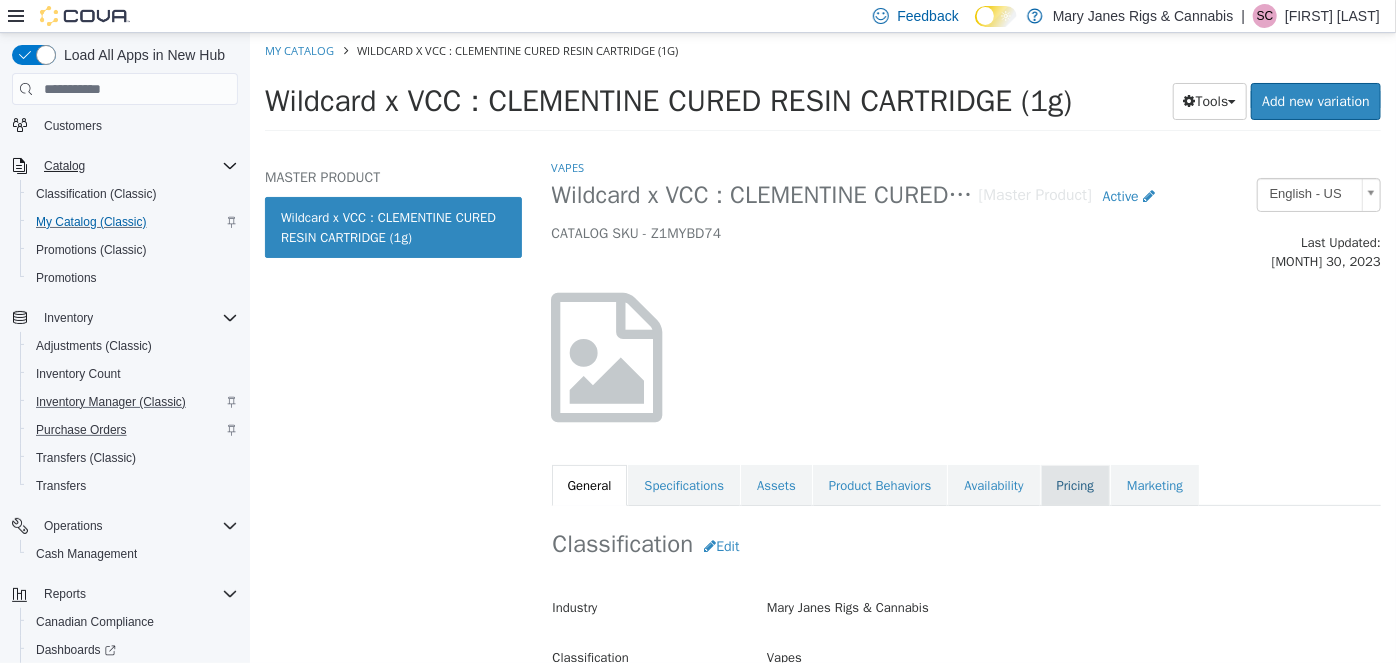 click on "Pricing" at bounding box center [1074, 486] 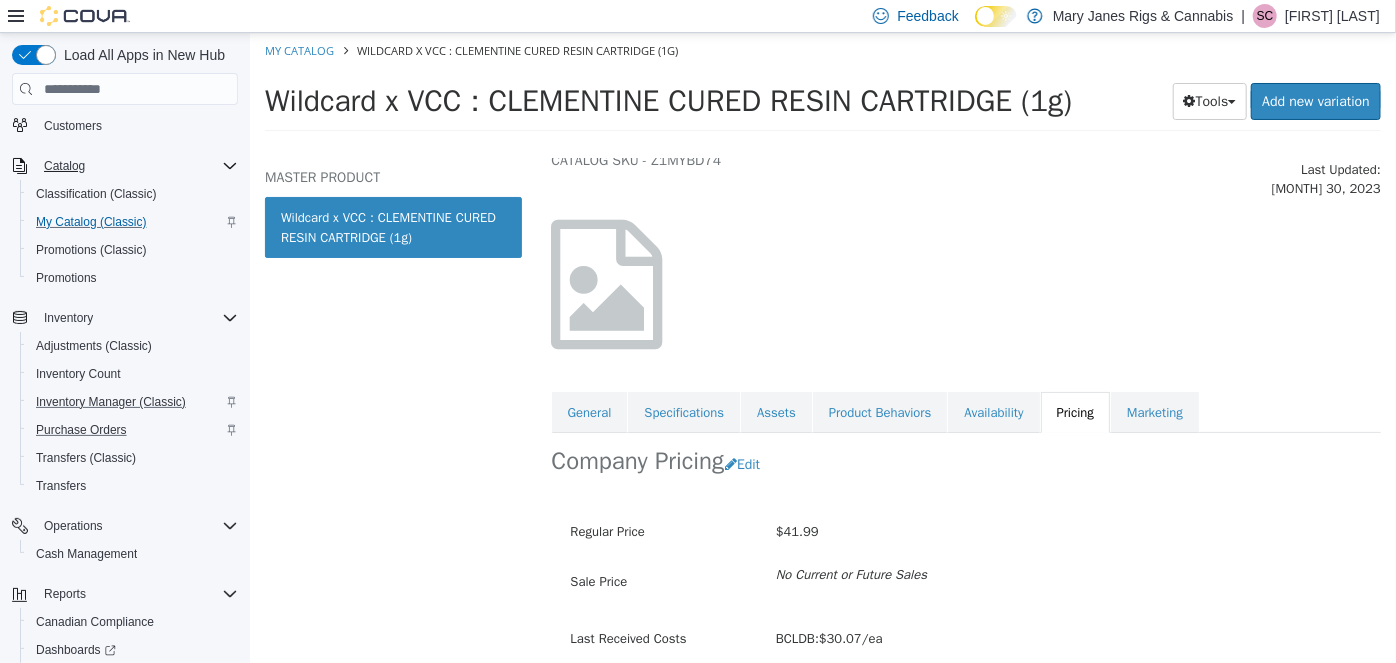 scroll, scrollTop: 136, scrollLeft: 0, axis: vertical 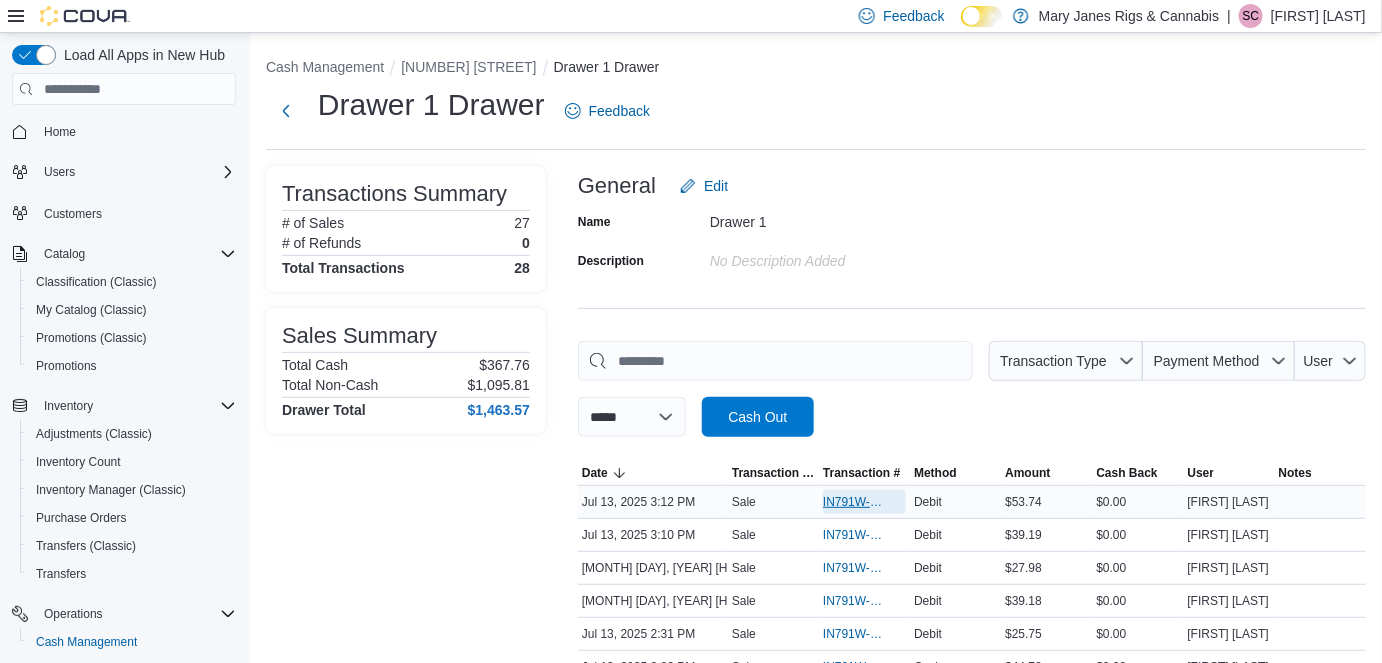 click on "IN791W-32452" at bounding box center [854, 502] 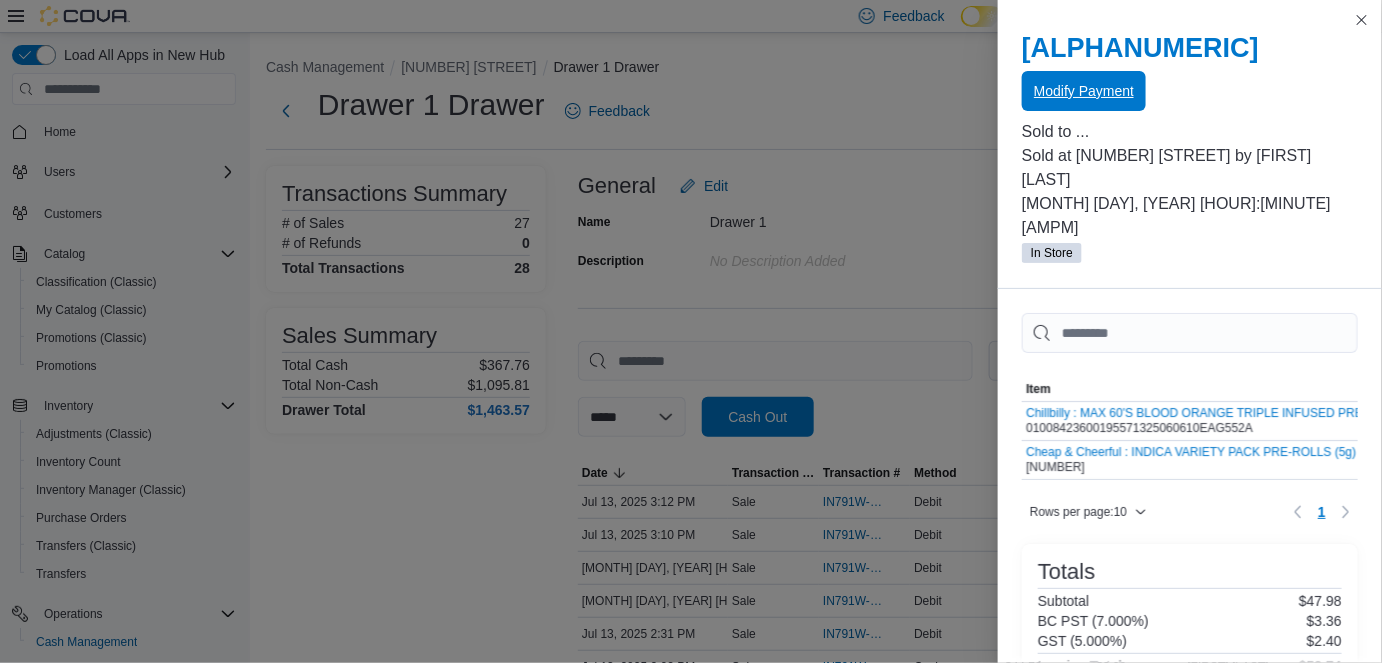 click on "Modify Payment" at bounding box center (1084, 91) 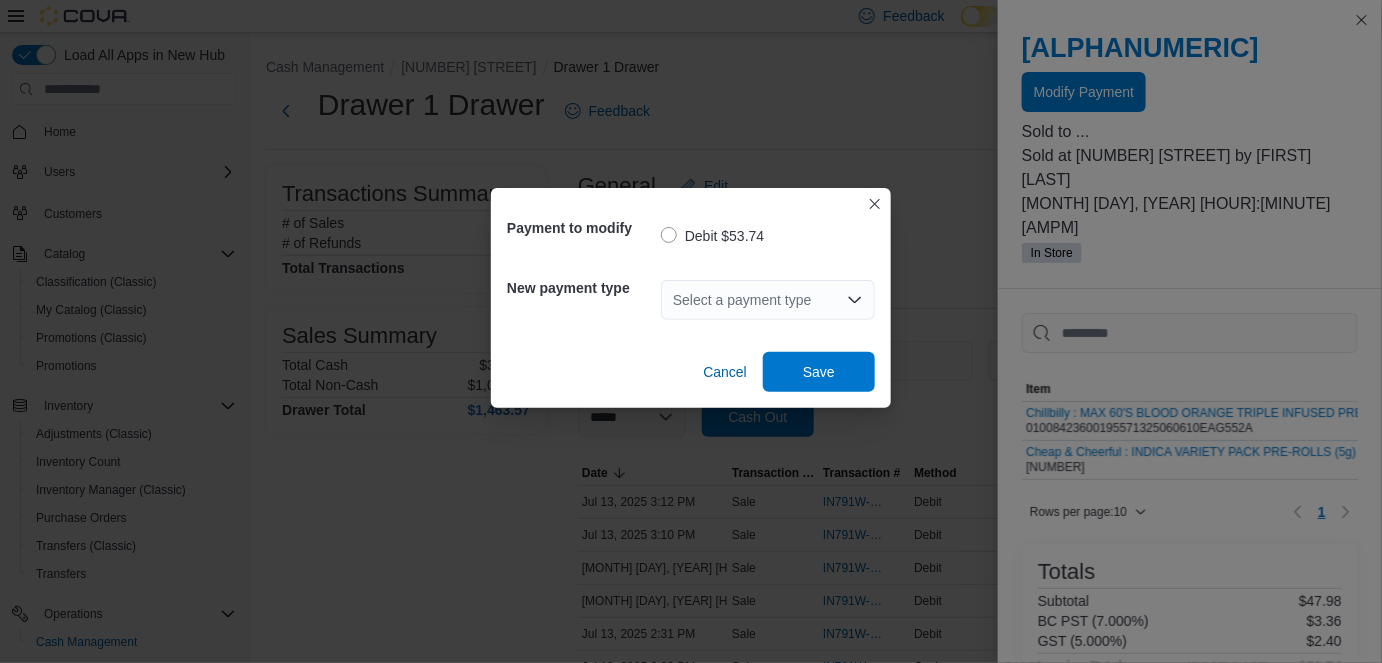 click on "Select a payment type" at bounding box center (768, 300) 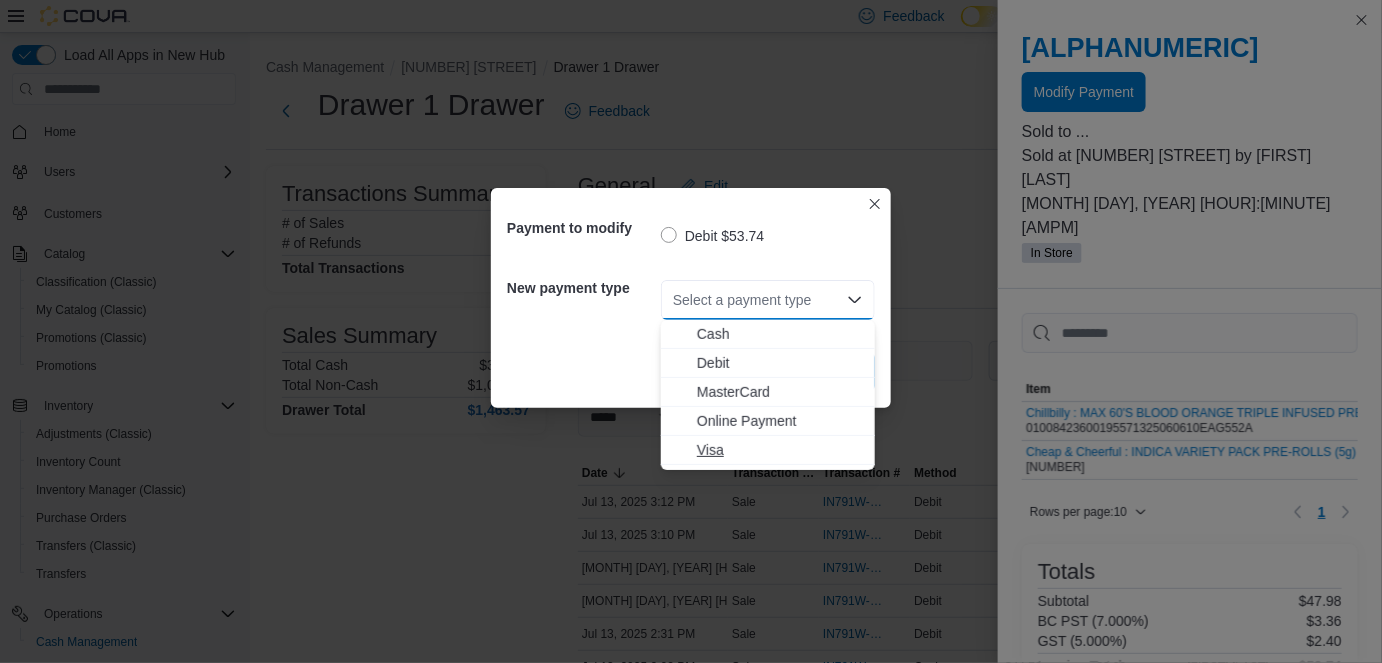 click on "Visa" at bounding box center (780, 450) 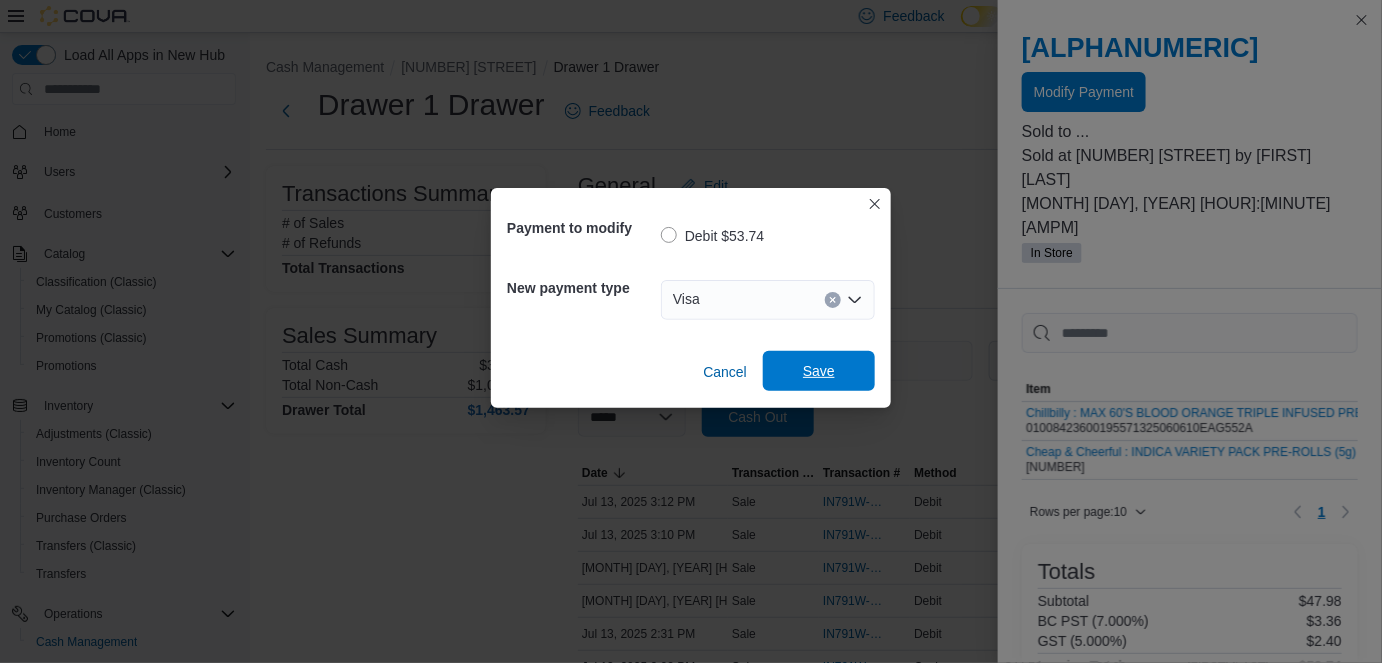 click on "Save" at bounding box center (819, 371) 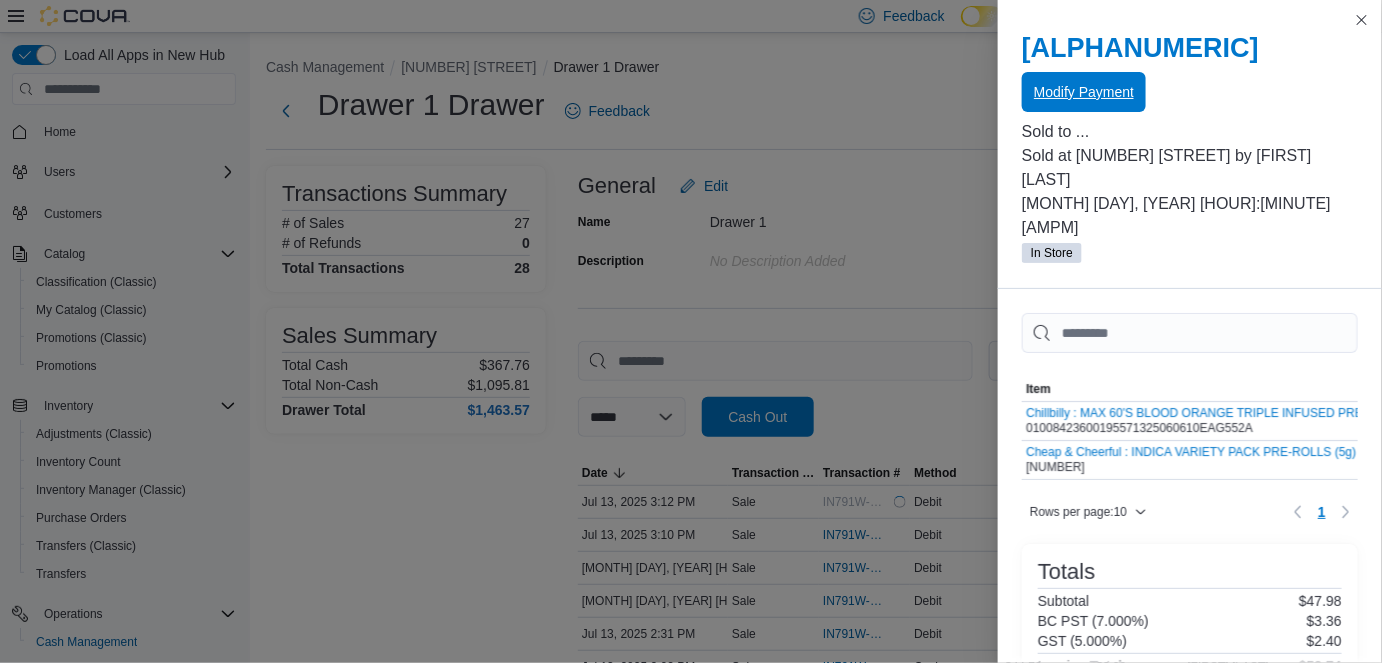 scroll, scrollTop: 0, scrollLeft: 0, axis: both 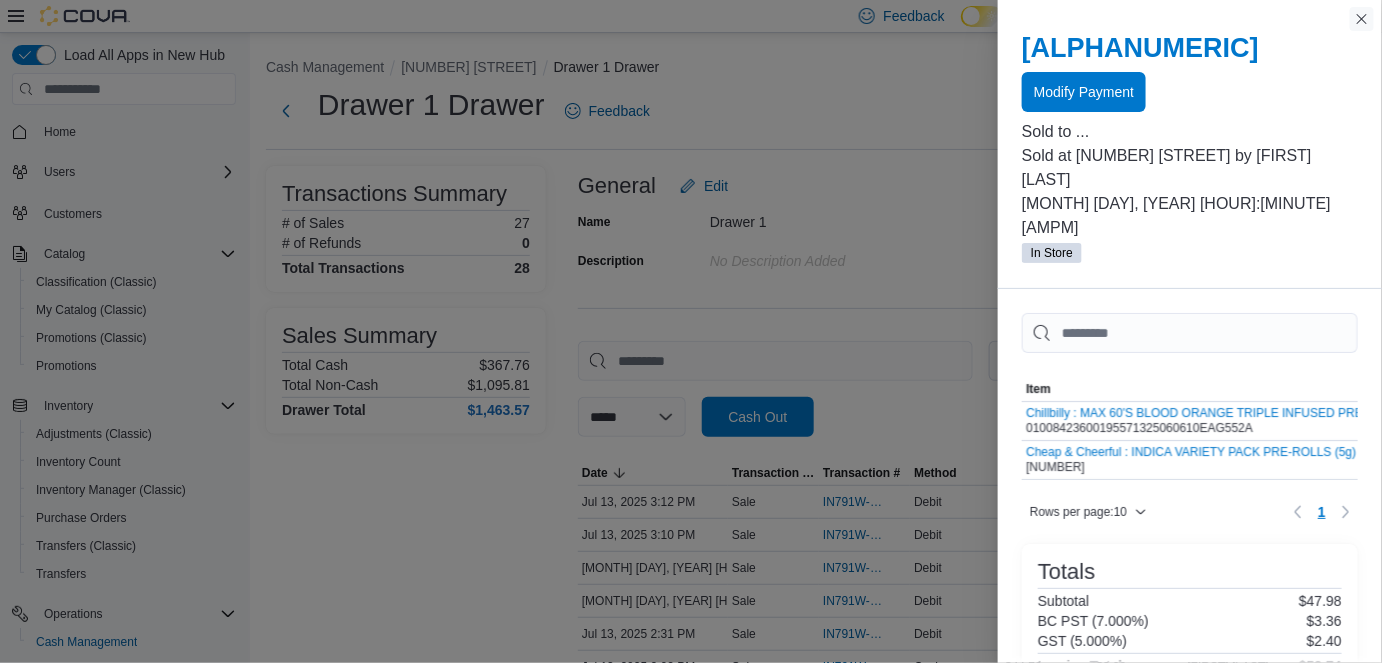 click at bounding box center [1362, 19] 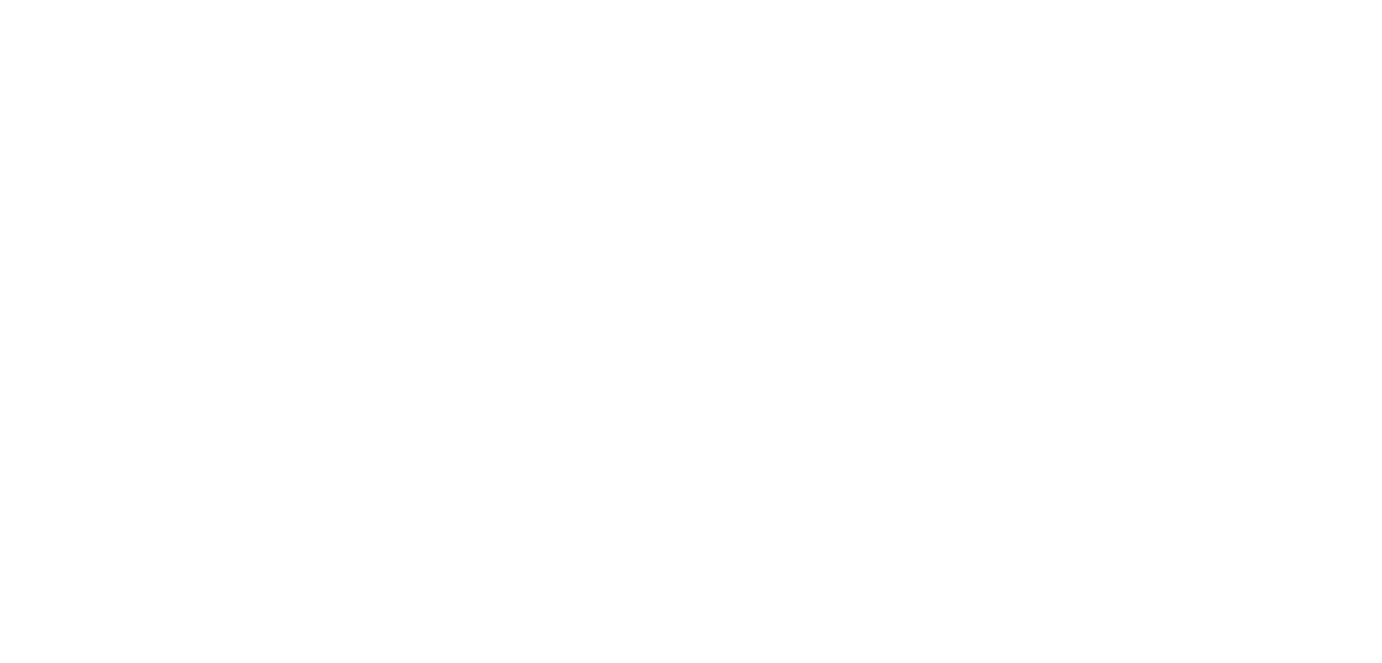 scroll, scrollTop: 0, scrollLeft: 0, axis: both 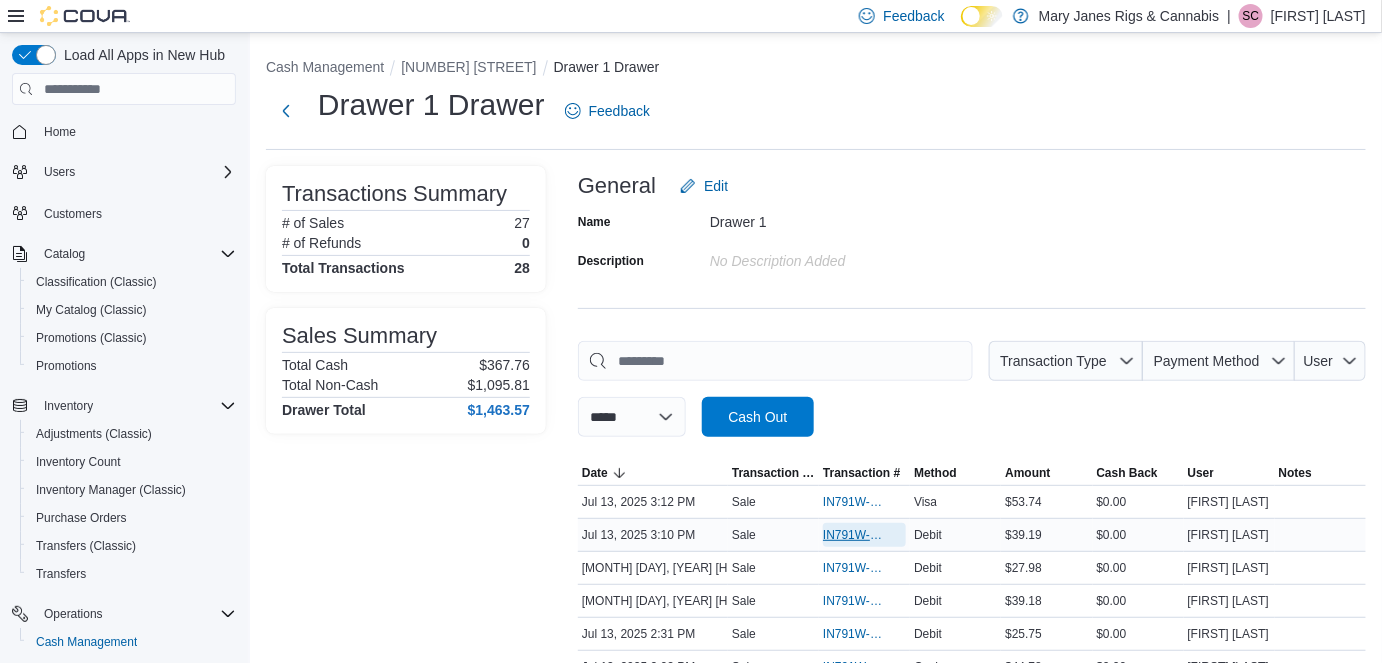 click on "IN791W-32451" at bounding box center (854, 535) 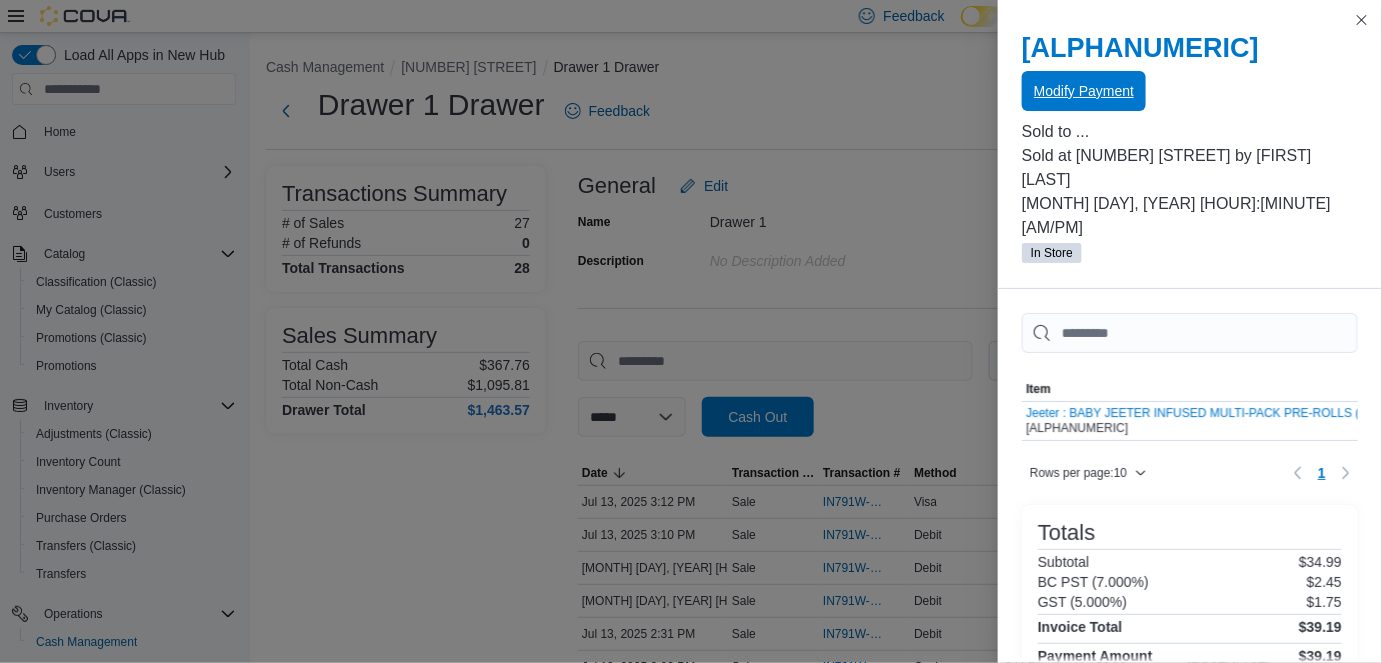 click on "Modify Payment" at bounding box center [1084, 91] 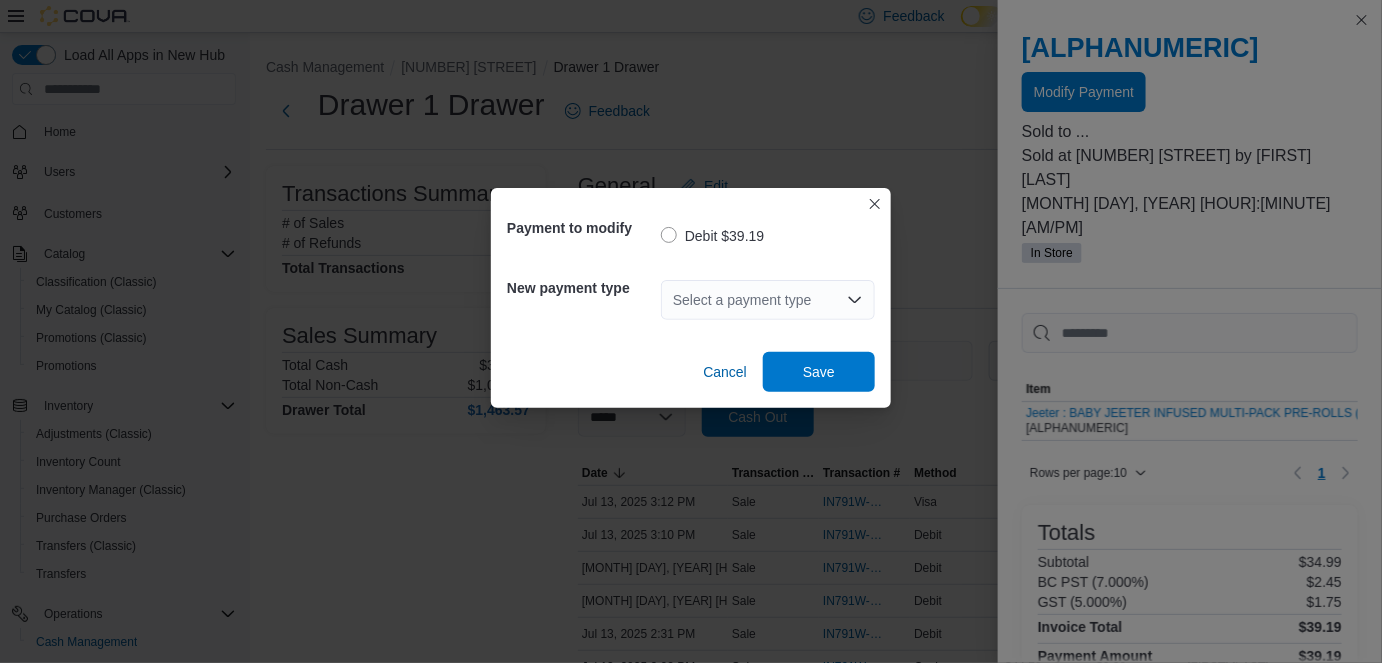 click on "Select a payment type" at bounding box center [768, 300] 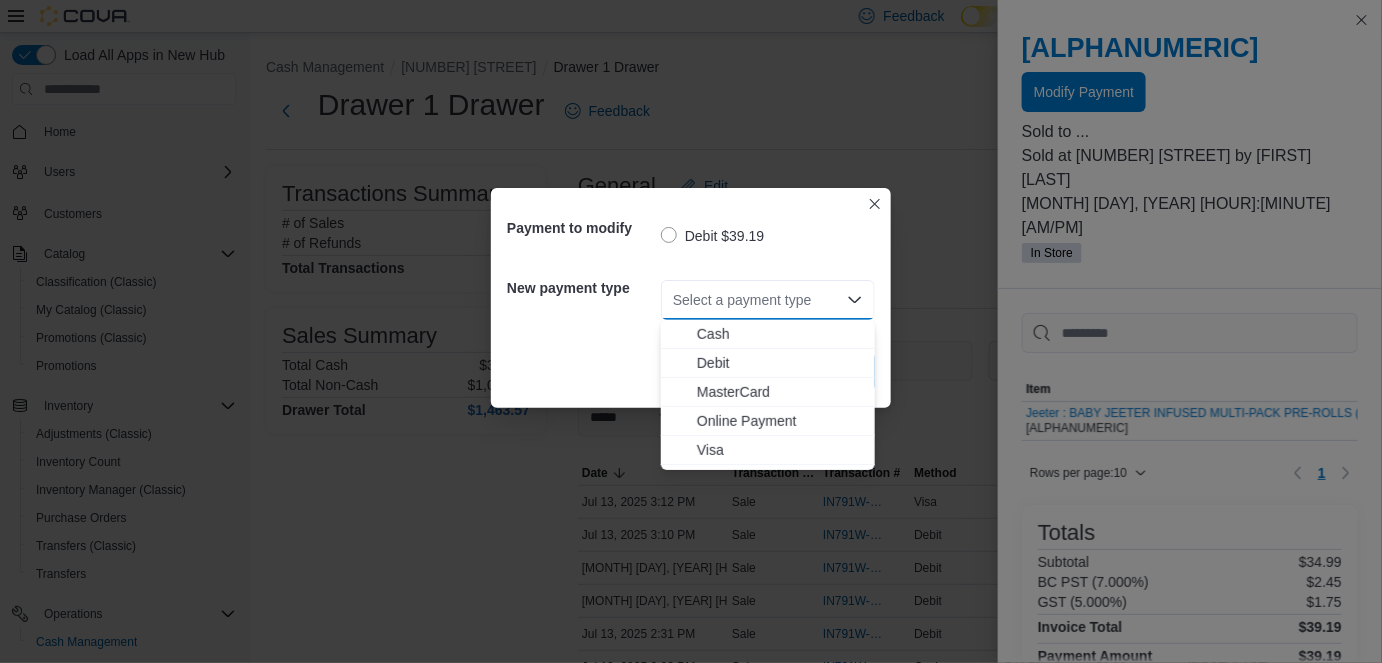 click on "Visa" at bounding box center (780, 450) 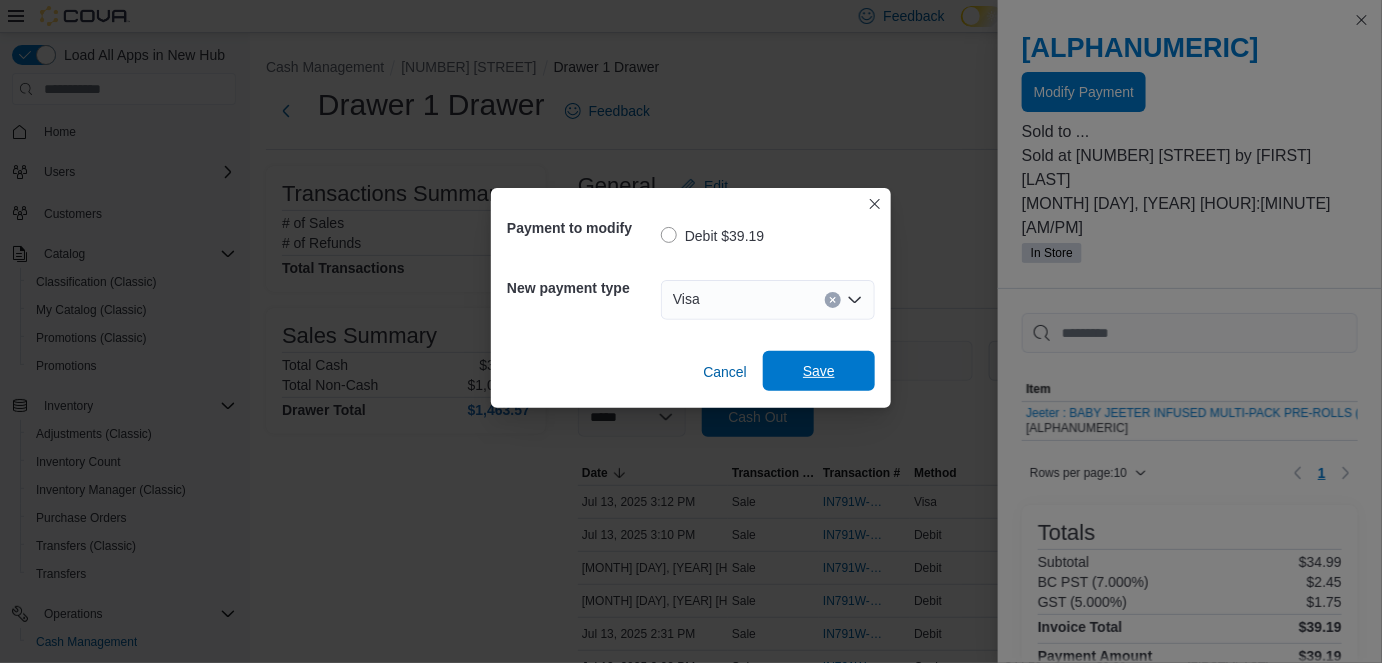 click on "Save" at bounding box center [819, 371] 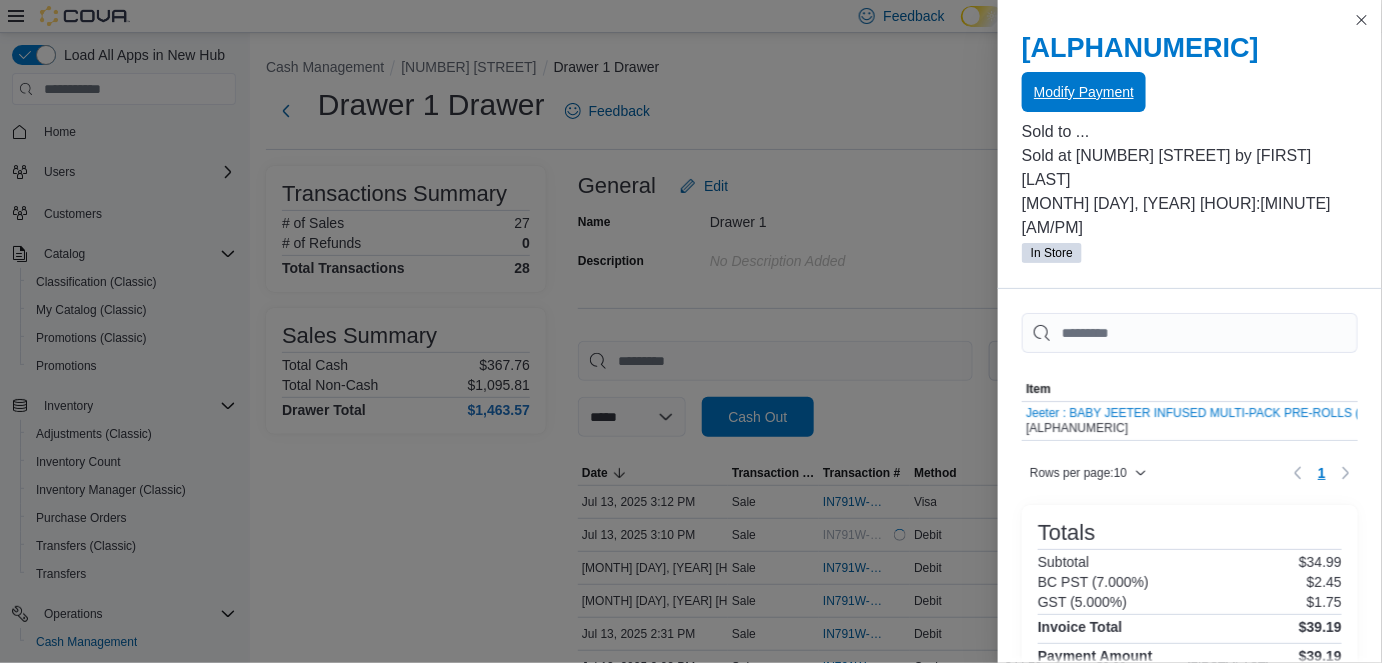 scroll, scrollTop: 0, scrollLeft: 0, axis: both 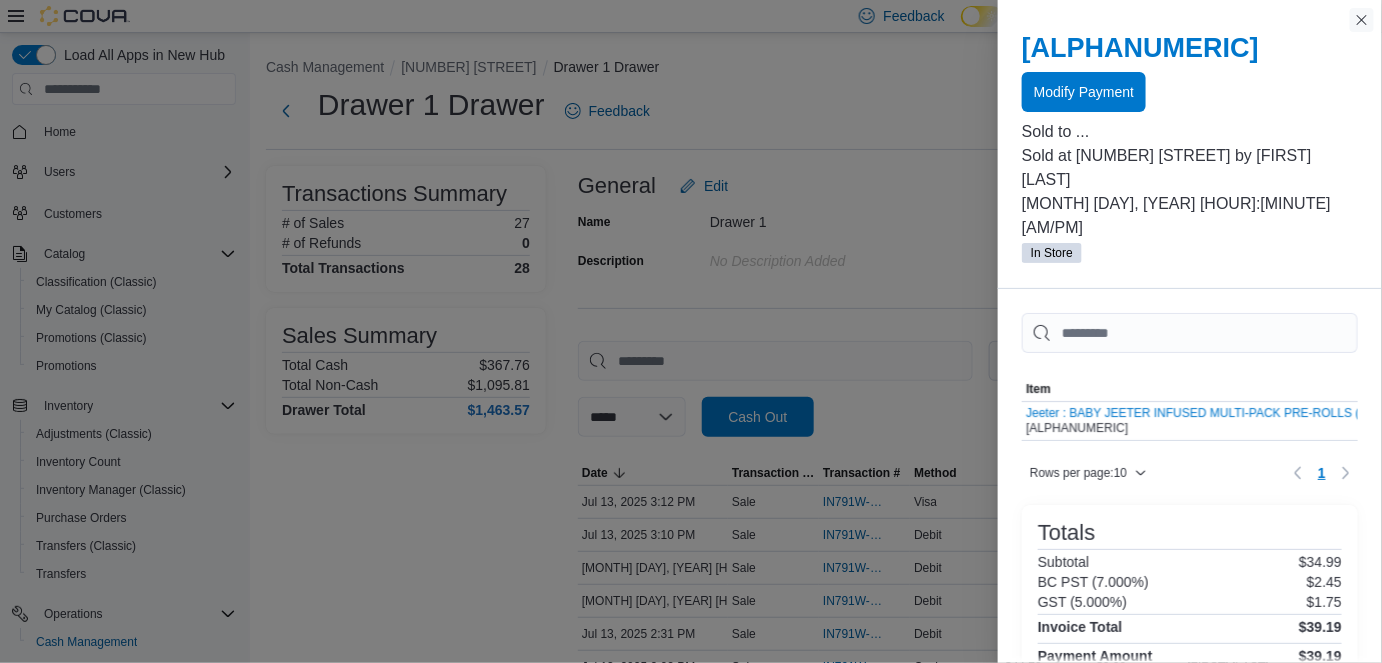 click at bounding box center (1362, 20) 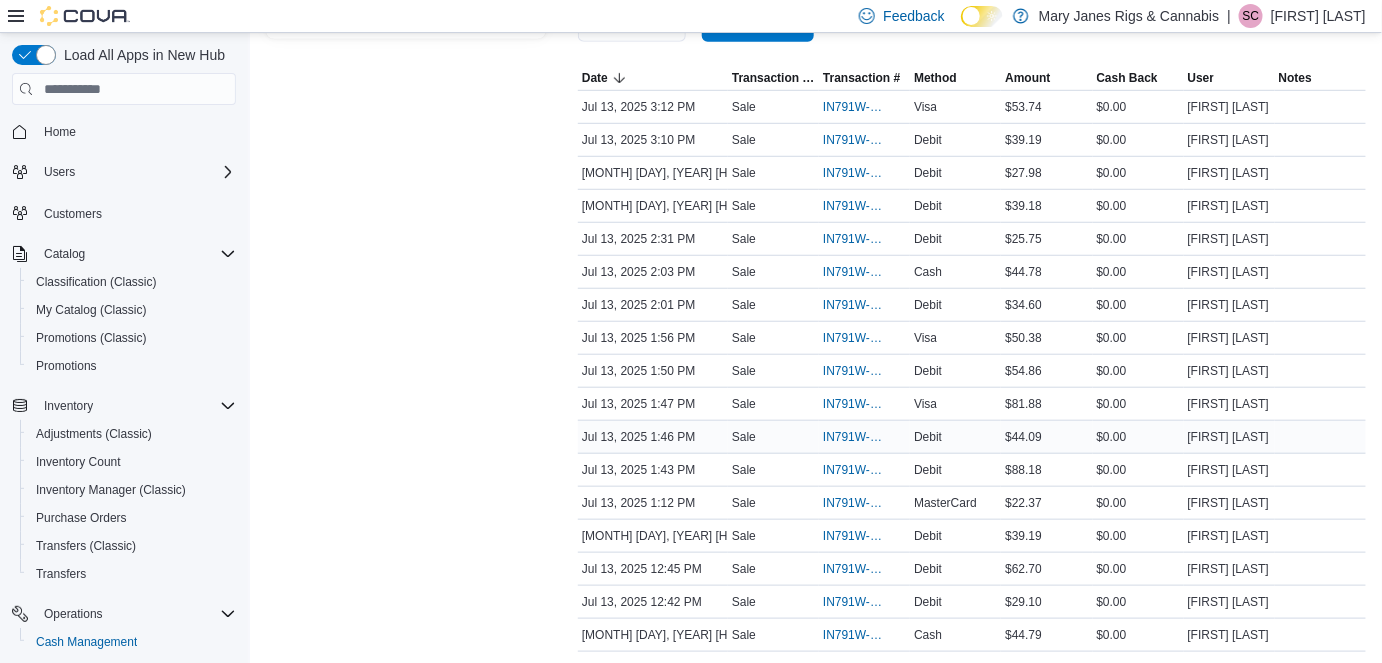 scroll, scrollTop: 304, scrollLeft: 0, axis: vertical 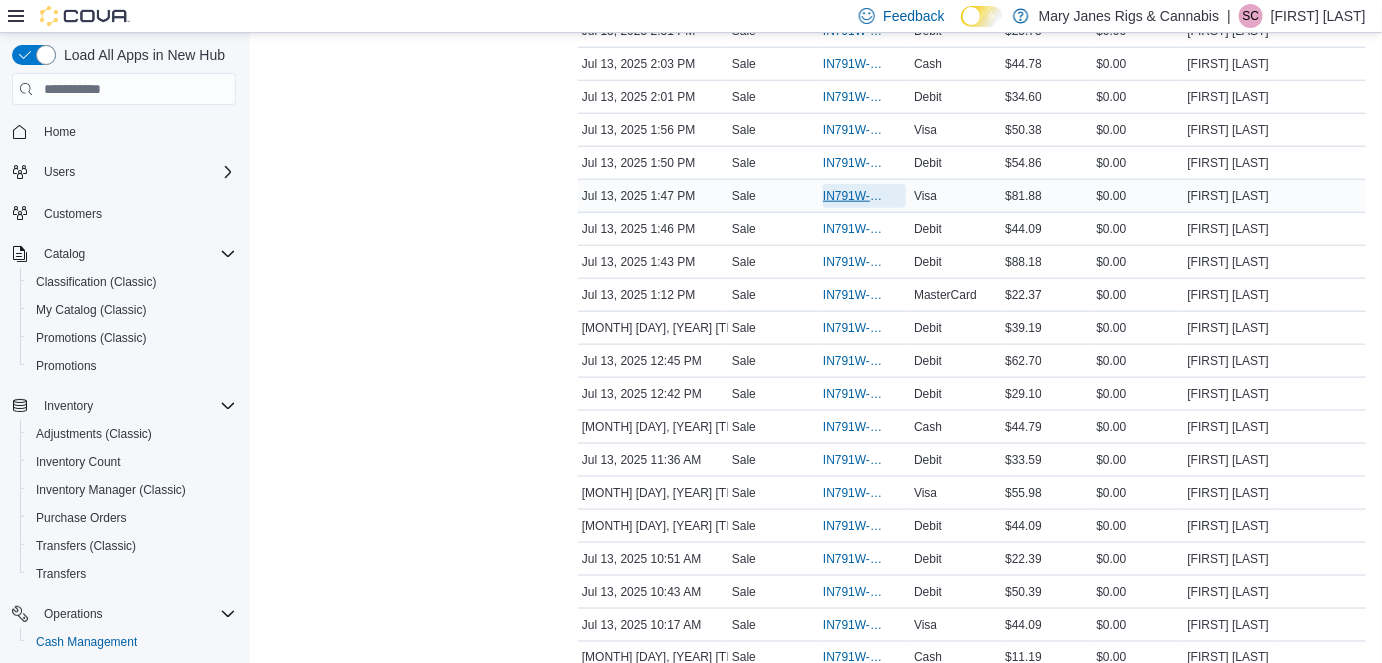 click on "IN791W-32443" at bounding box center [854, 196] 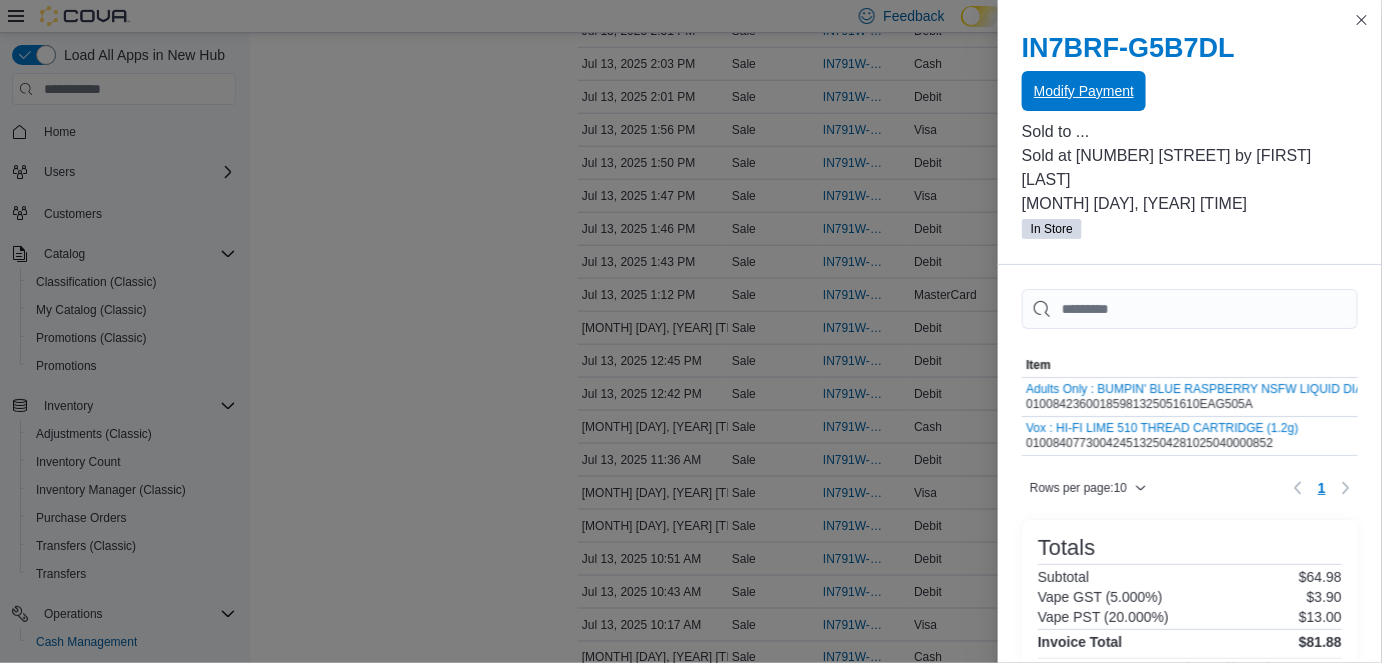 click on "Modify Payment" at bounding box center (1084, 91) 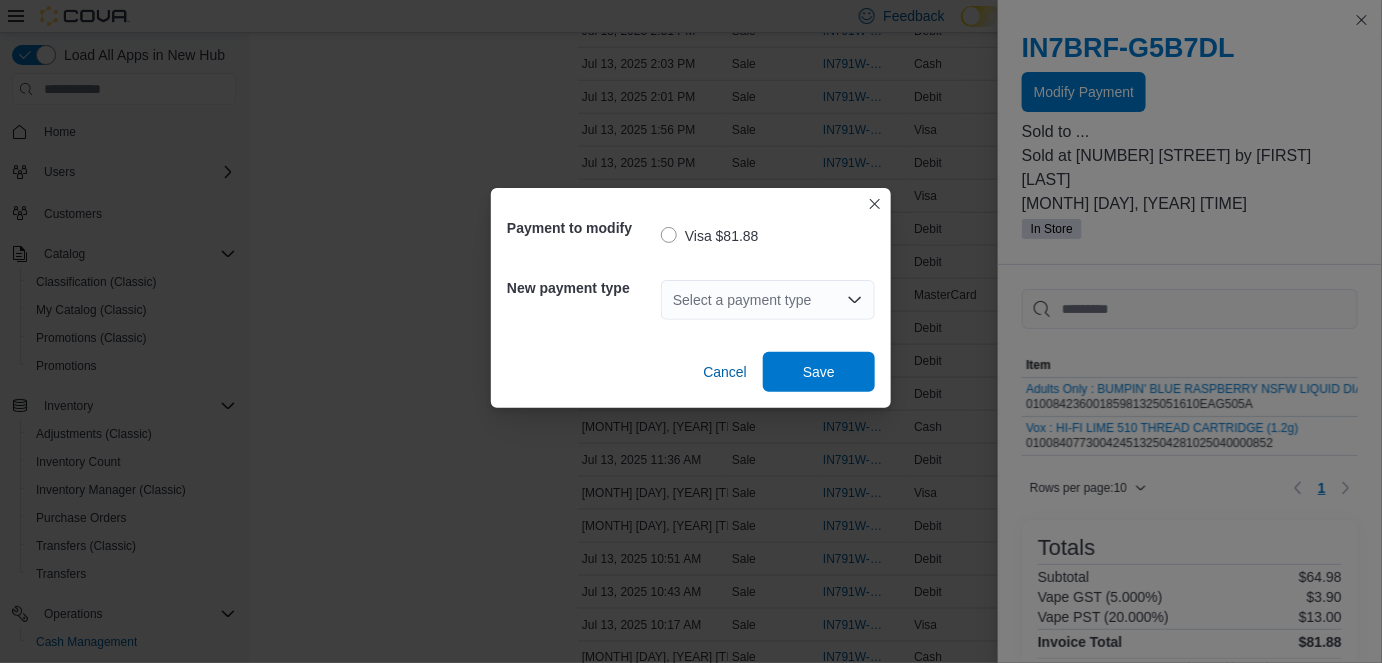 click on "Select a payment type" at bounding box center (768, 300) 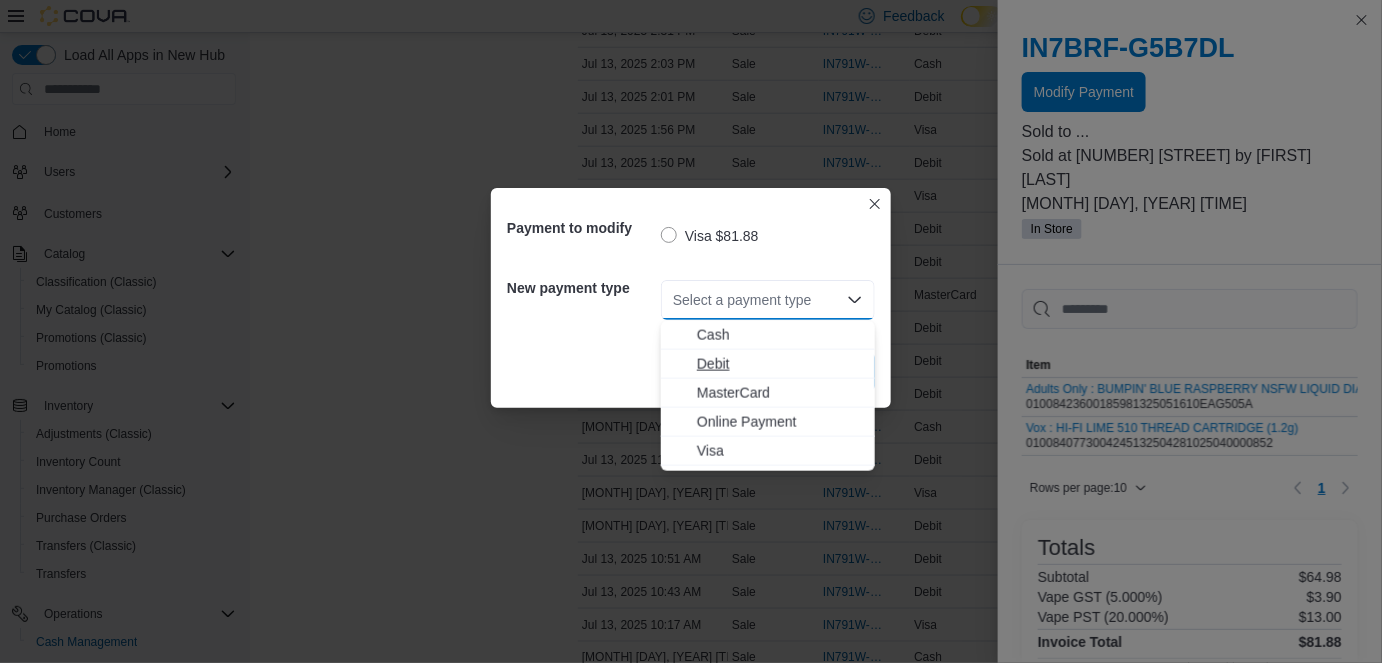 click on "Debit" at bounding box center [780, 364] 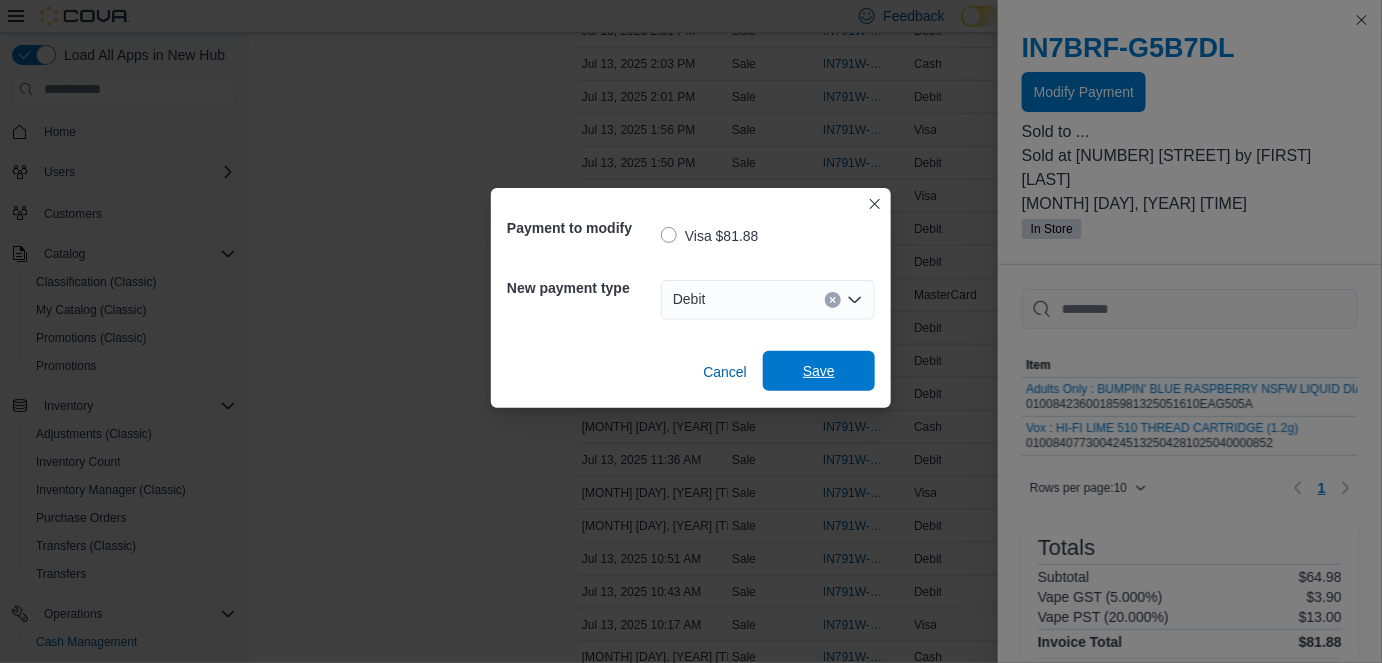 click on "Save" at bounding box center [819, 371] 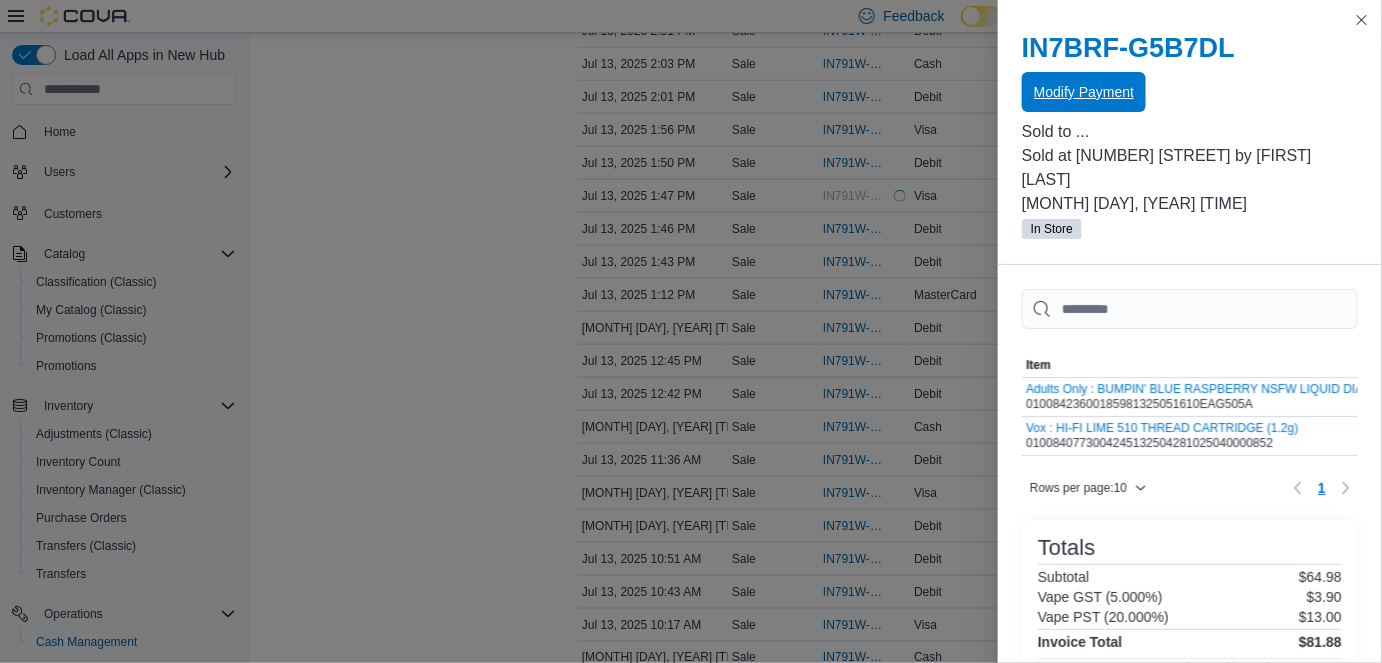 scroll, scrollTop: 0, scrollLeft: 0, axis: both 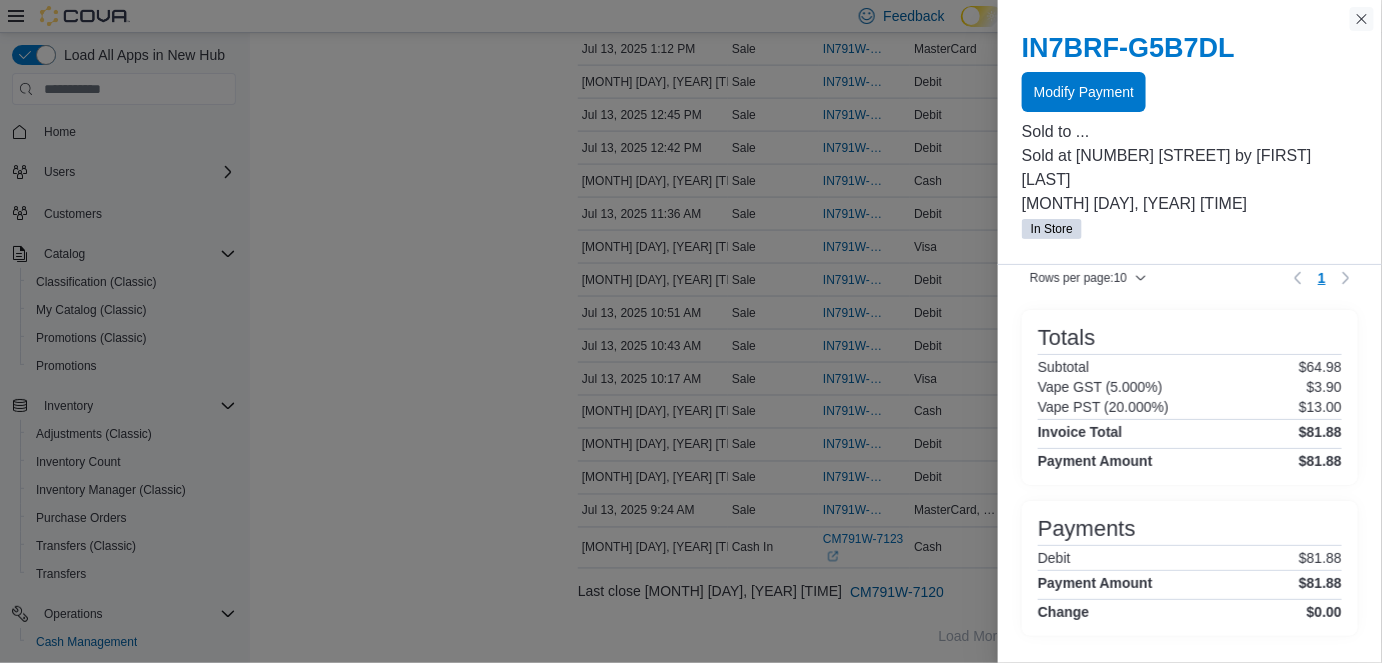 click at bounding box center (1362, 19) 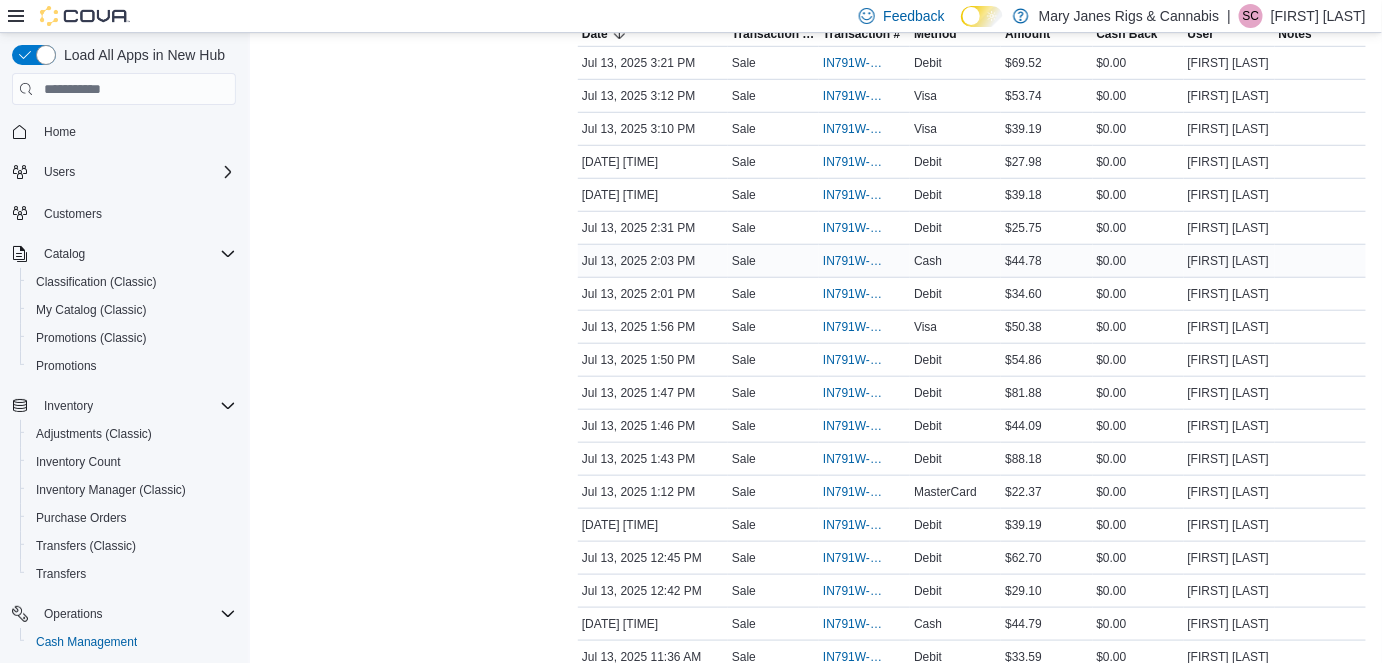scroll, scrollTop: 545, scrollLeft: 0, axis: vertical 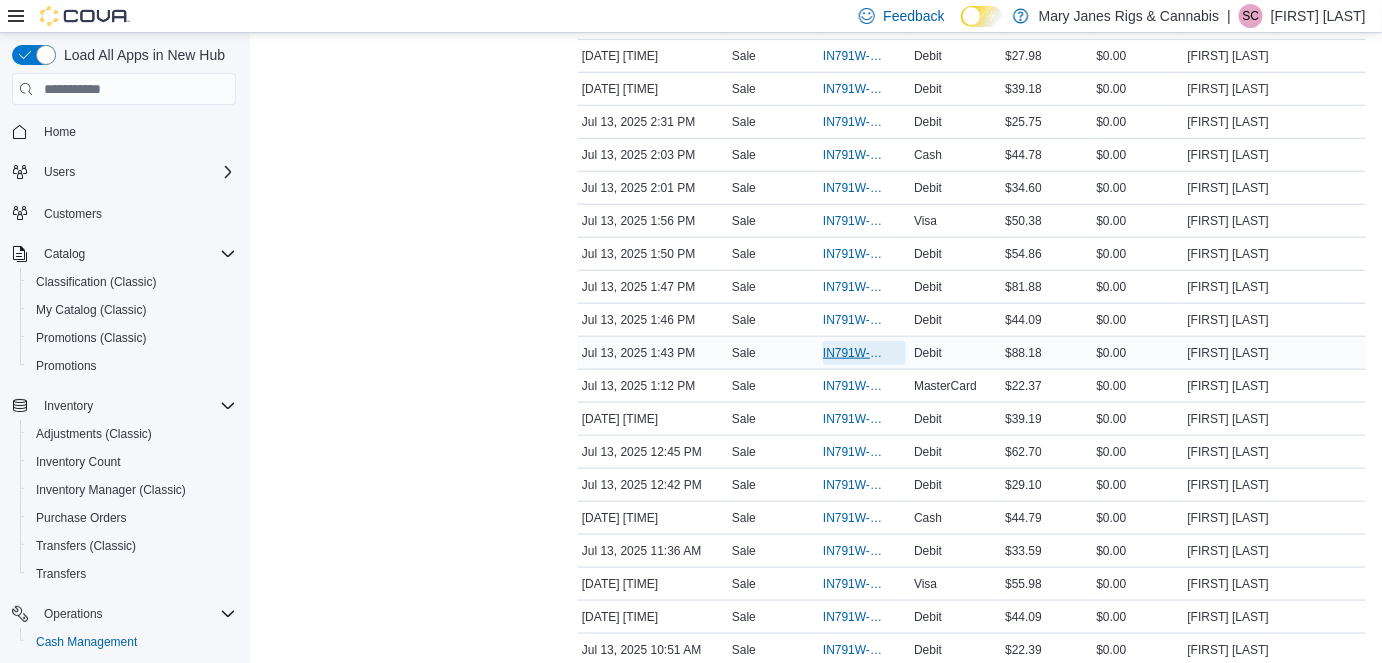 click on "IN791W-32441" at bounding box center [854, 353] 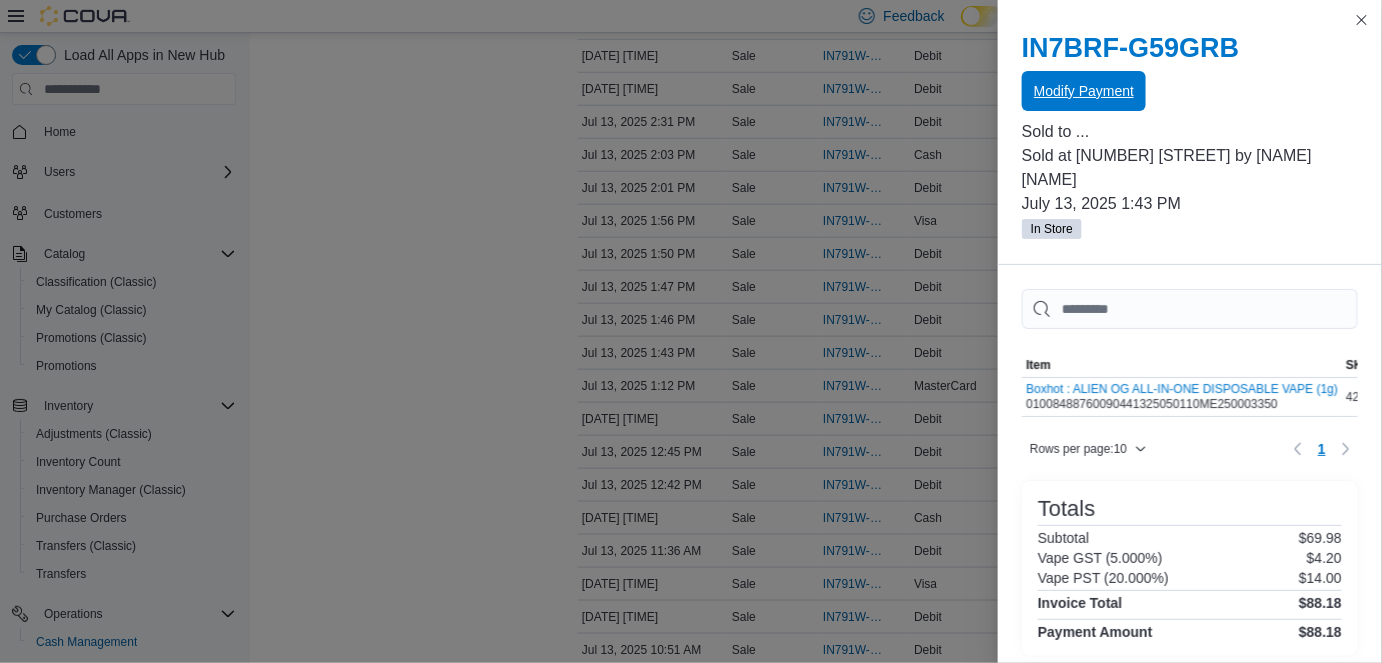 click on "Modify Payment" at bounding box center (1084, 91) 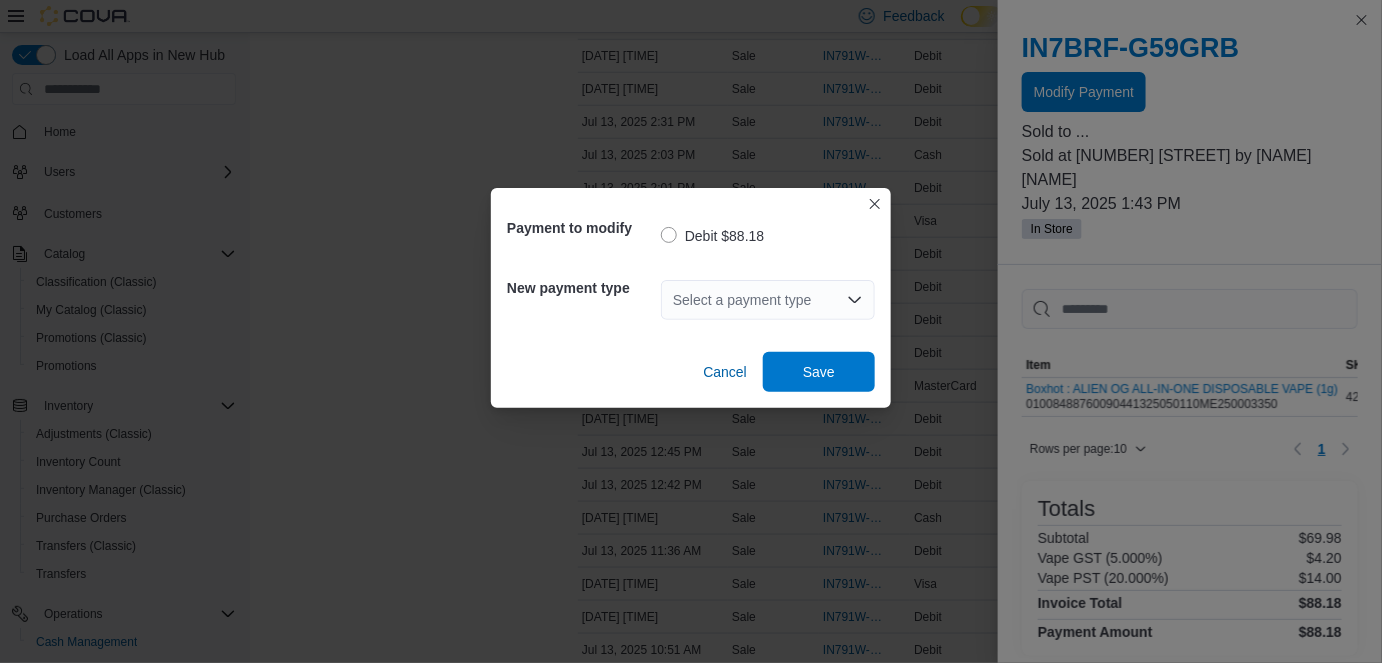 click on "Select a payment type" at bounding box center [768, 300] 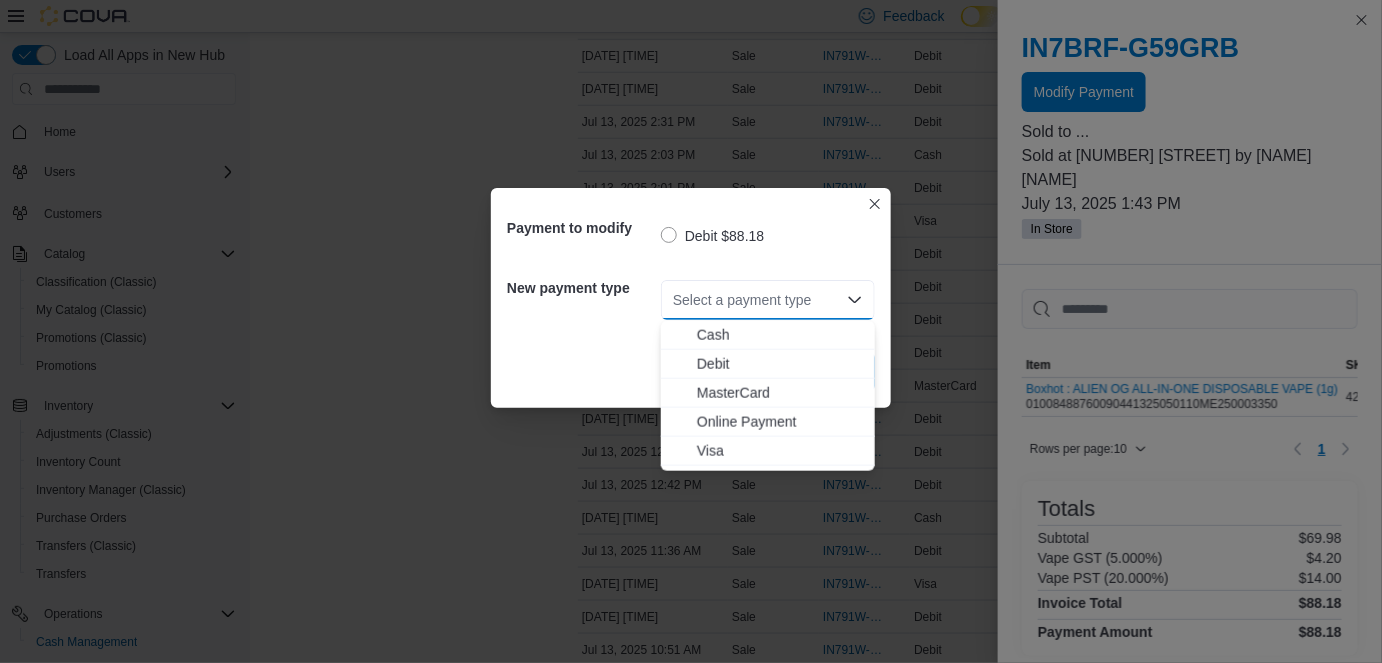 click on "Visa" at bounding box center (780, 451) 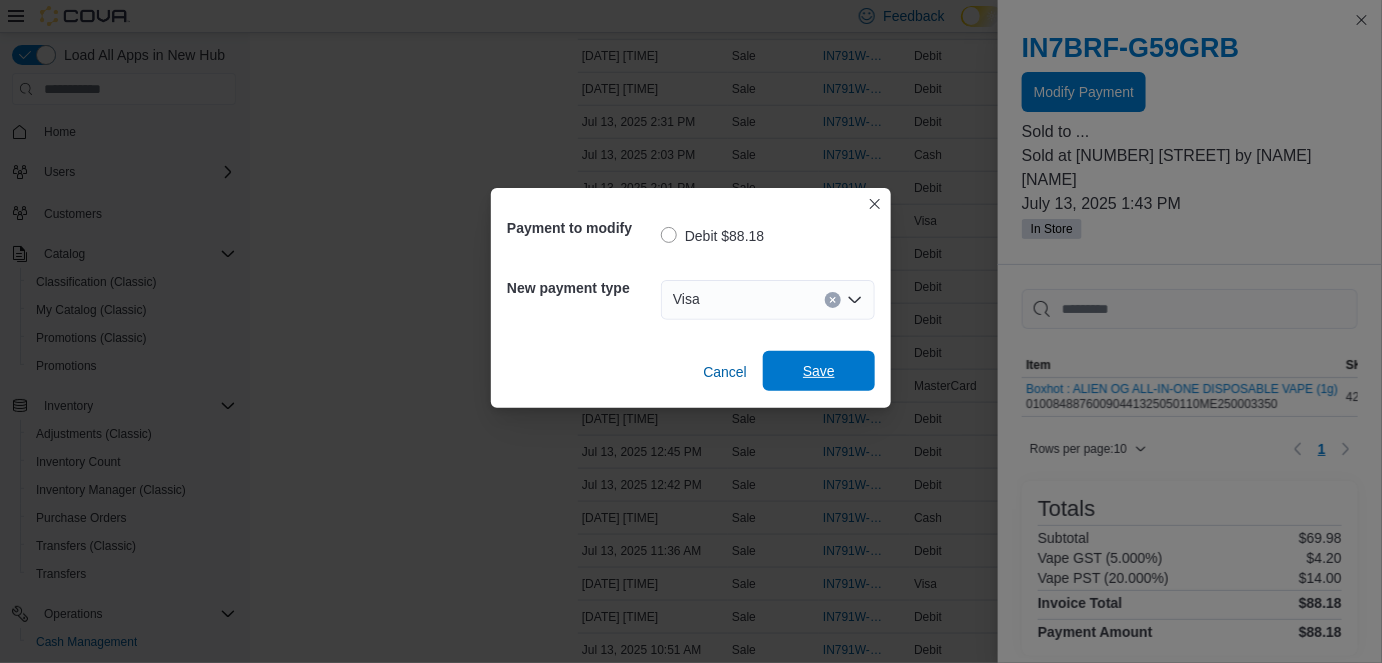 click on "Save" at bounding box center (819, 371) 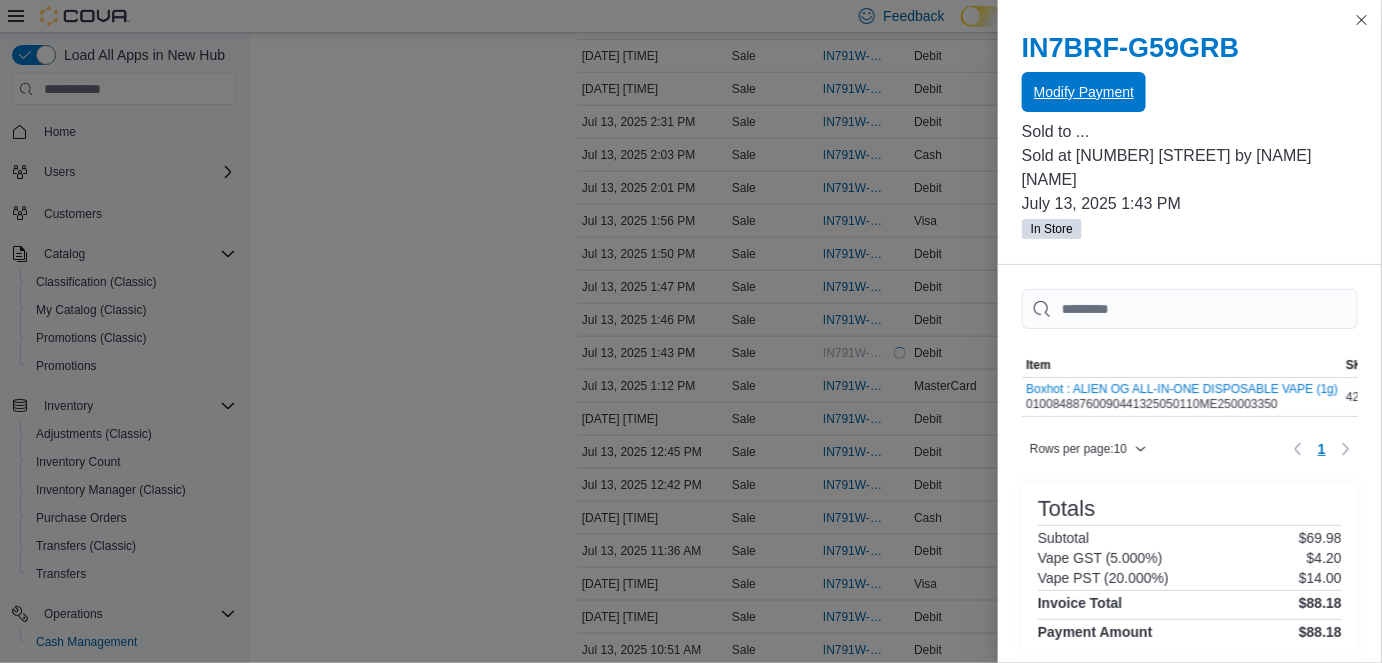 scroll, scrollTop: 0, scrollLeft: 0, axis: both 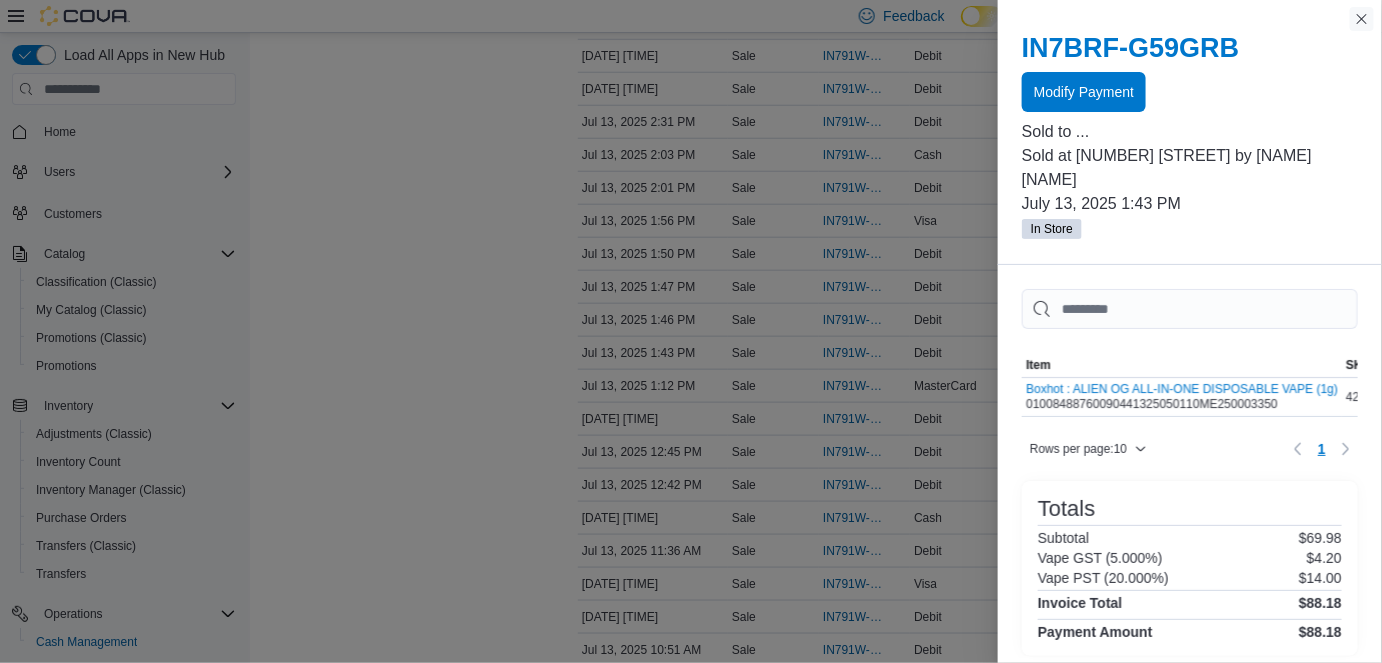 click at bounding box center (1362, 19) 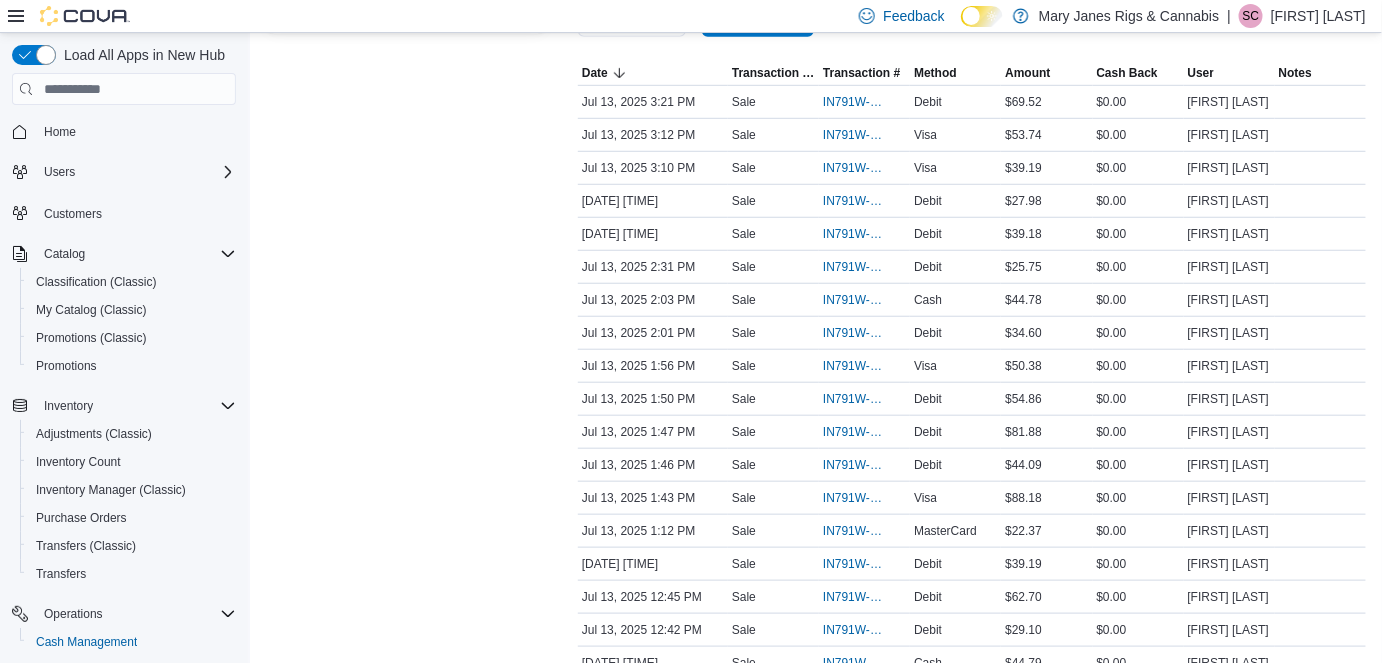 scroll, scrollTop: 454, scrollLeft: 0, axis: vertical 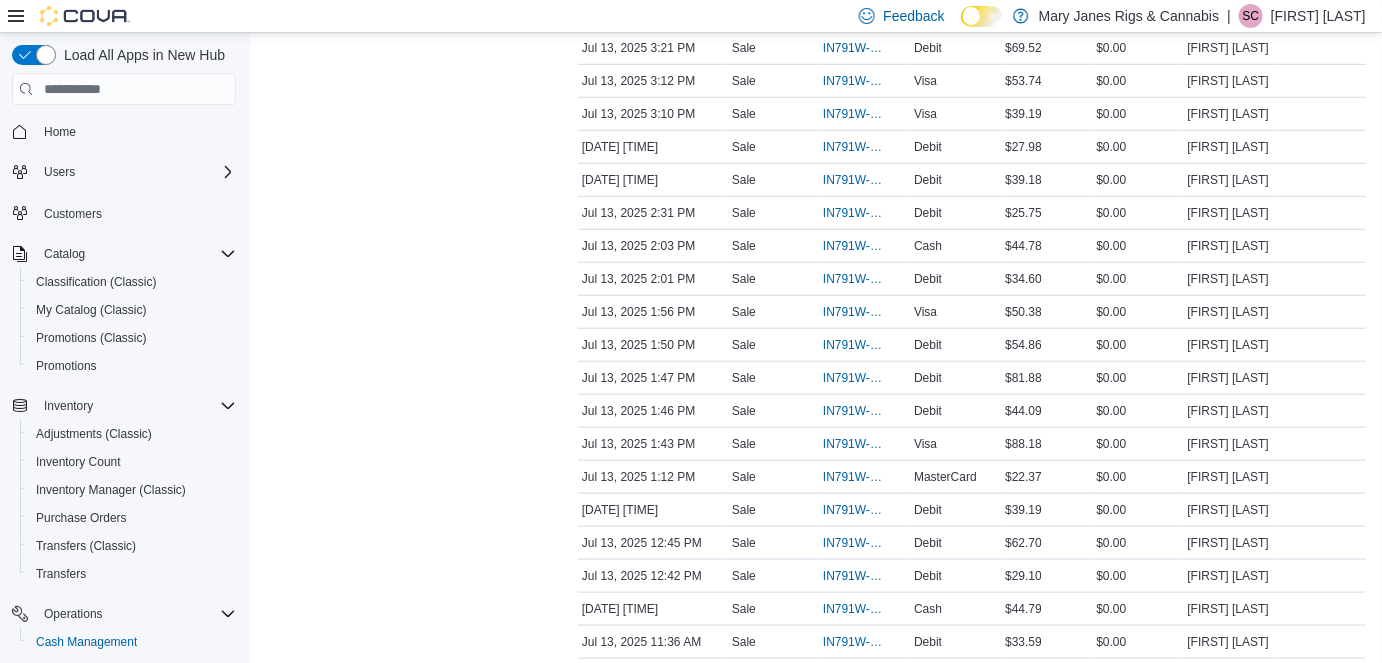 click on "[FIRST] [LAST]" at bounding box center [1318, 16] 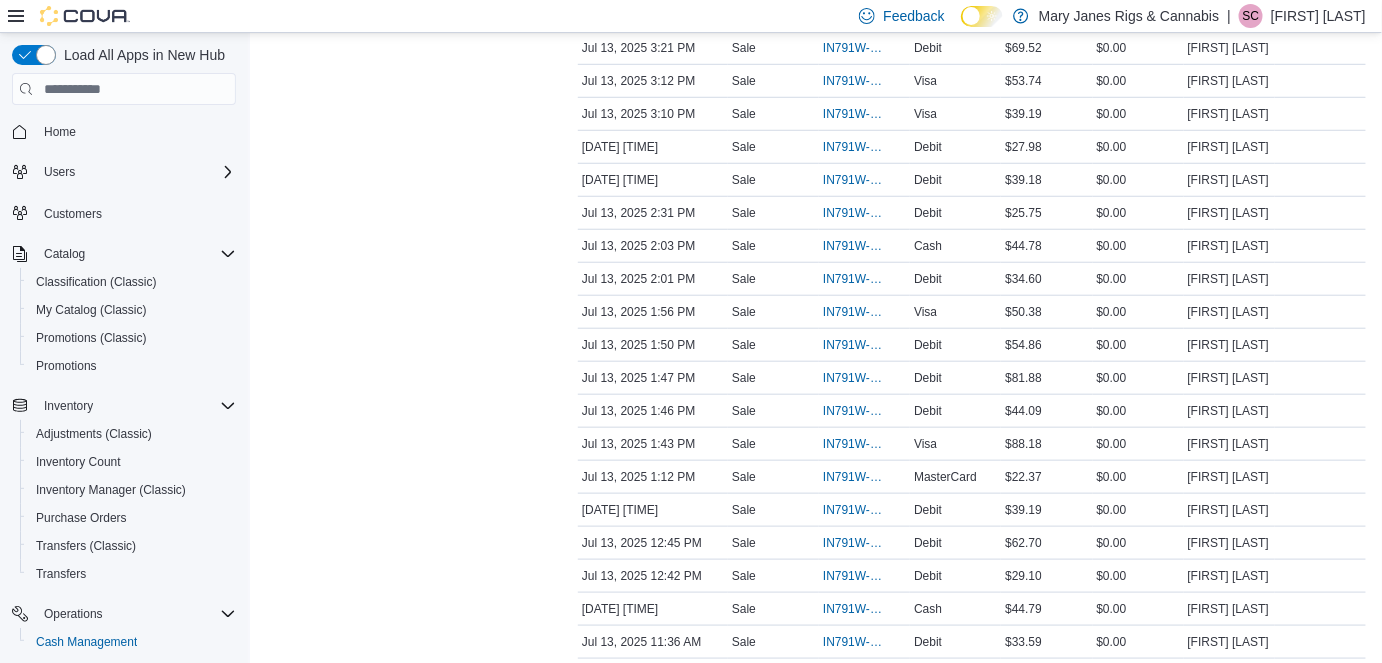 scroll, scrollTop: 0, scrollLeft: 0, axis: both 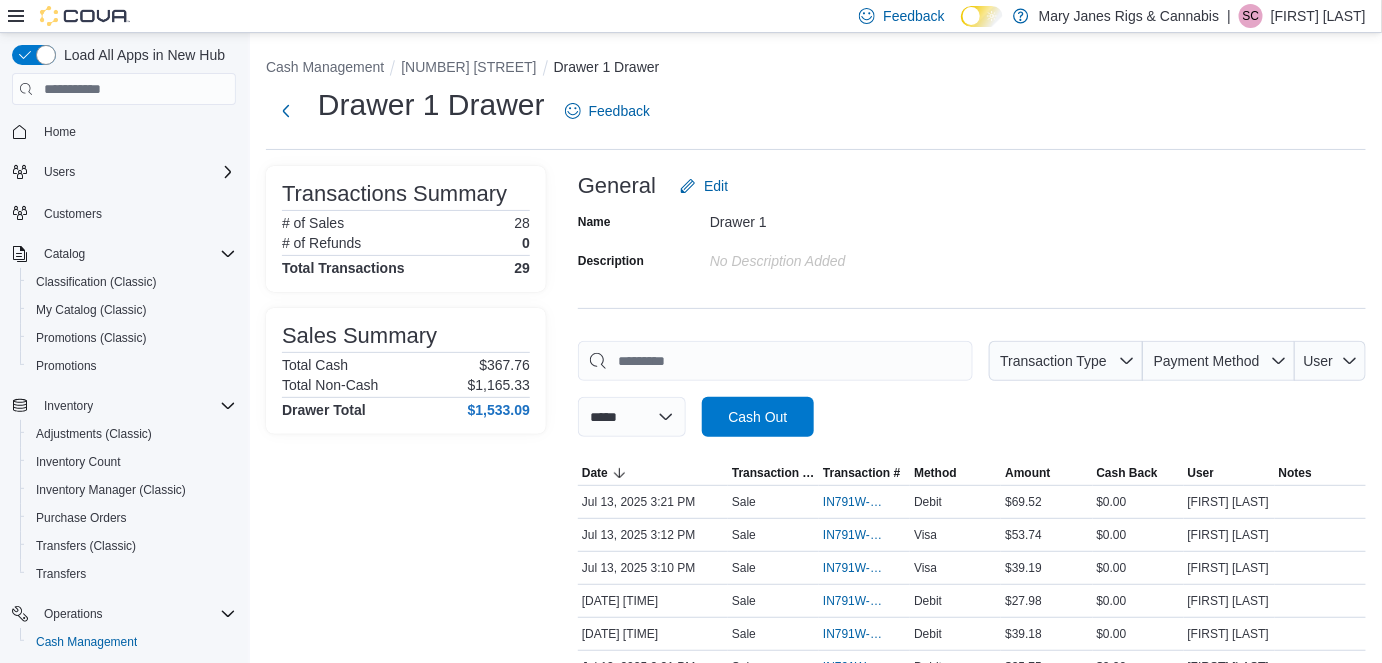 click on "[FIRST] [LAST]" at bounding box center [1318, 16] 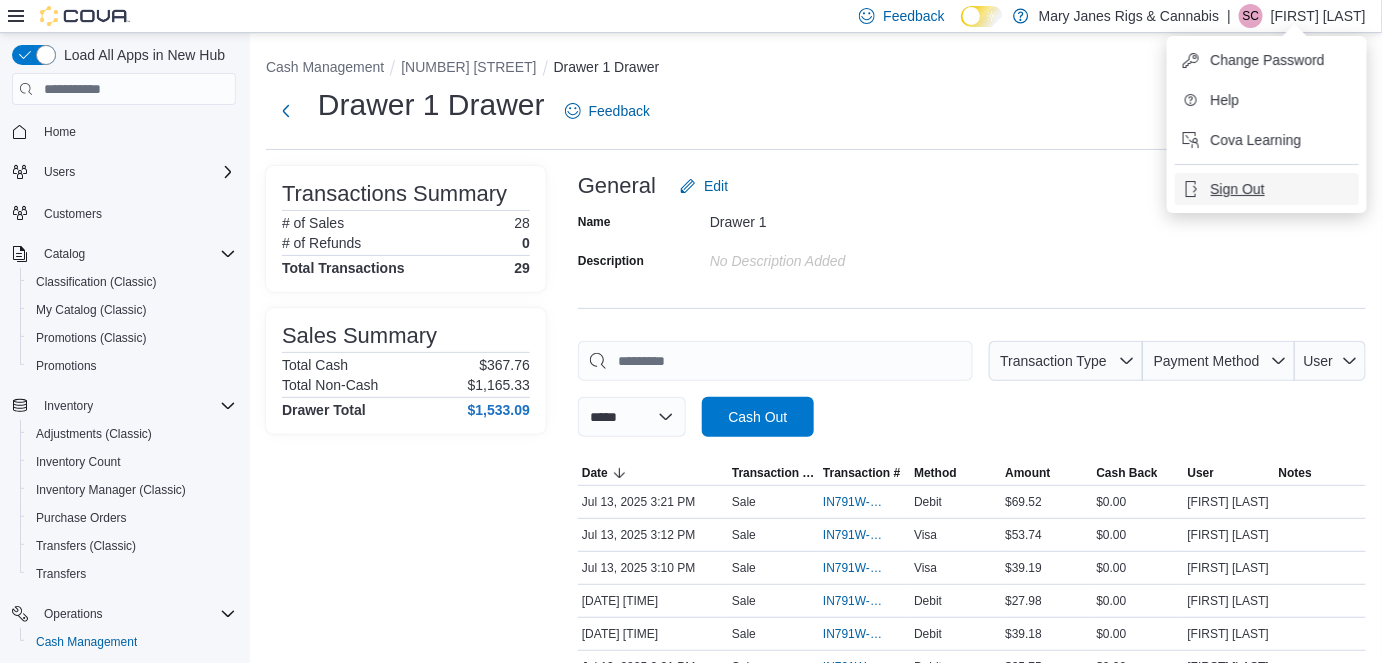 click on "Sign Out" at bounding box center (1238, 189) 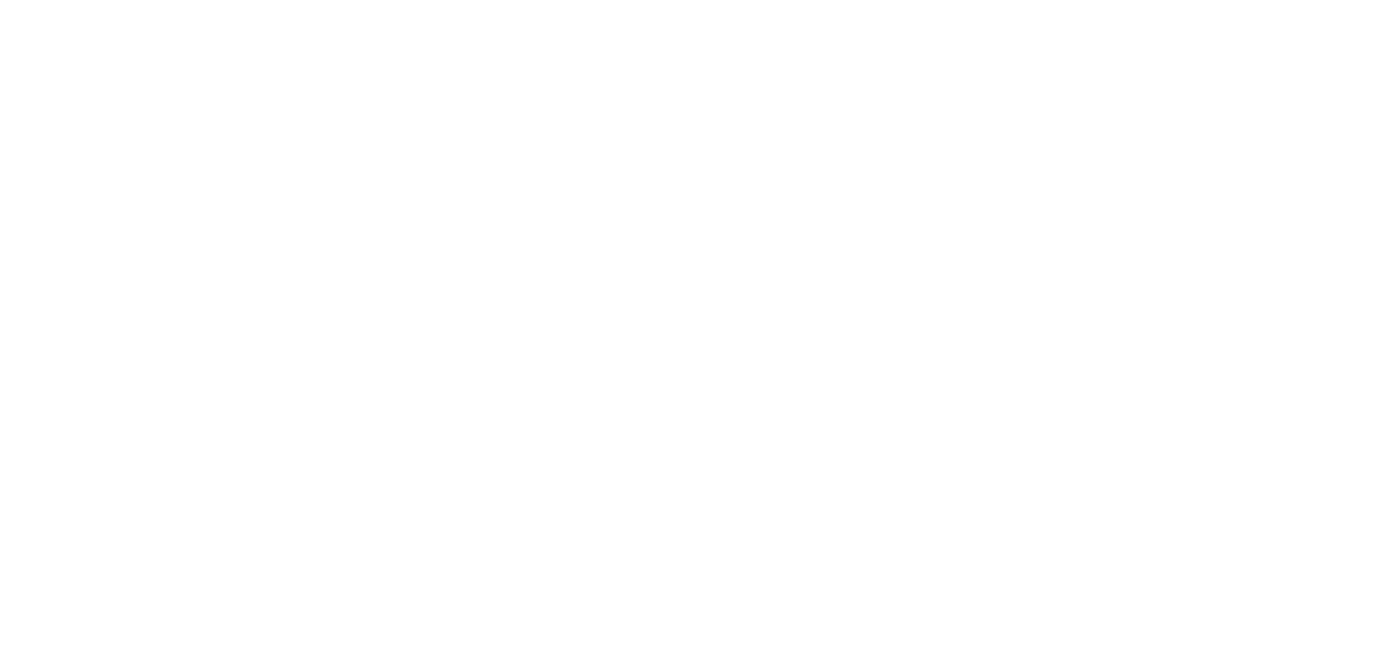 scroll, scrollTop: 0, scrollLeft: 0, axis: both 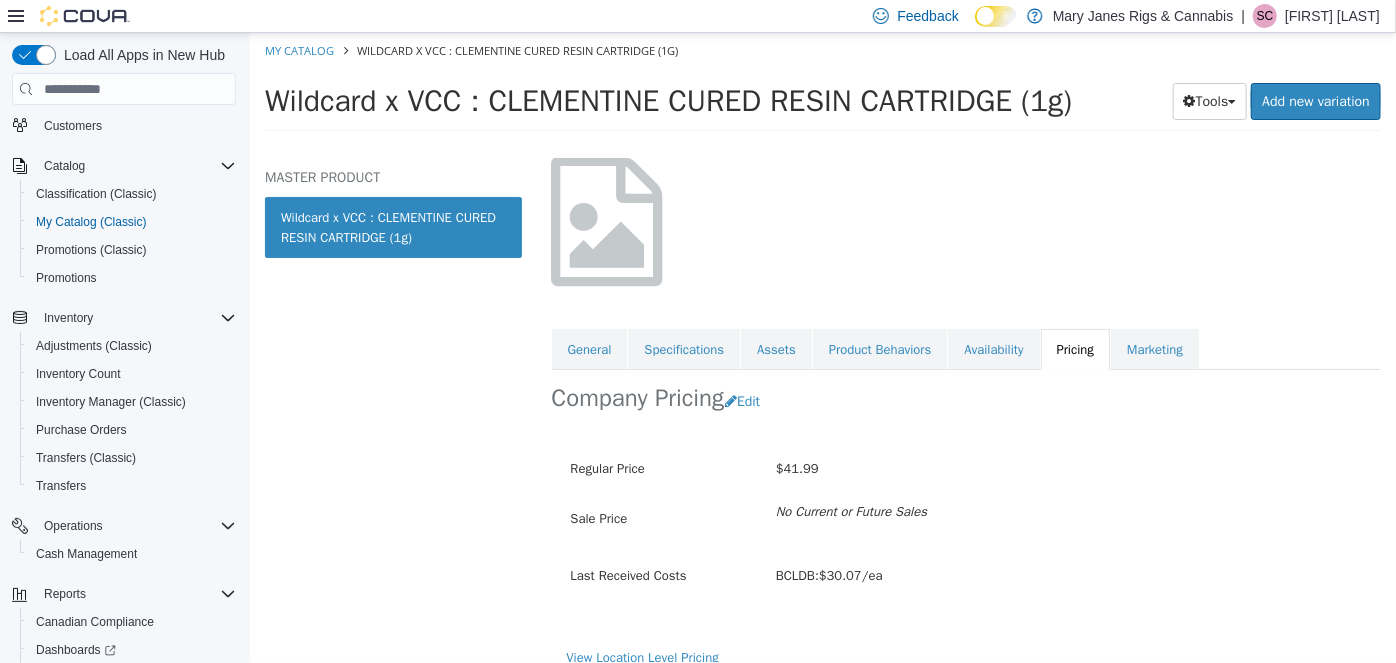 click on "[FIRST] [LAST]" at bounding box center (1332, 16) 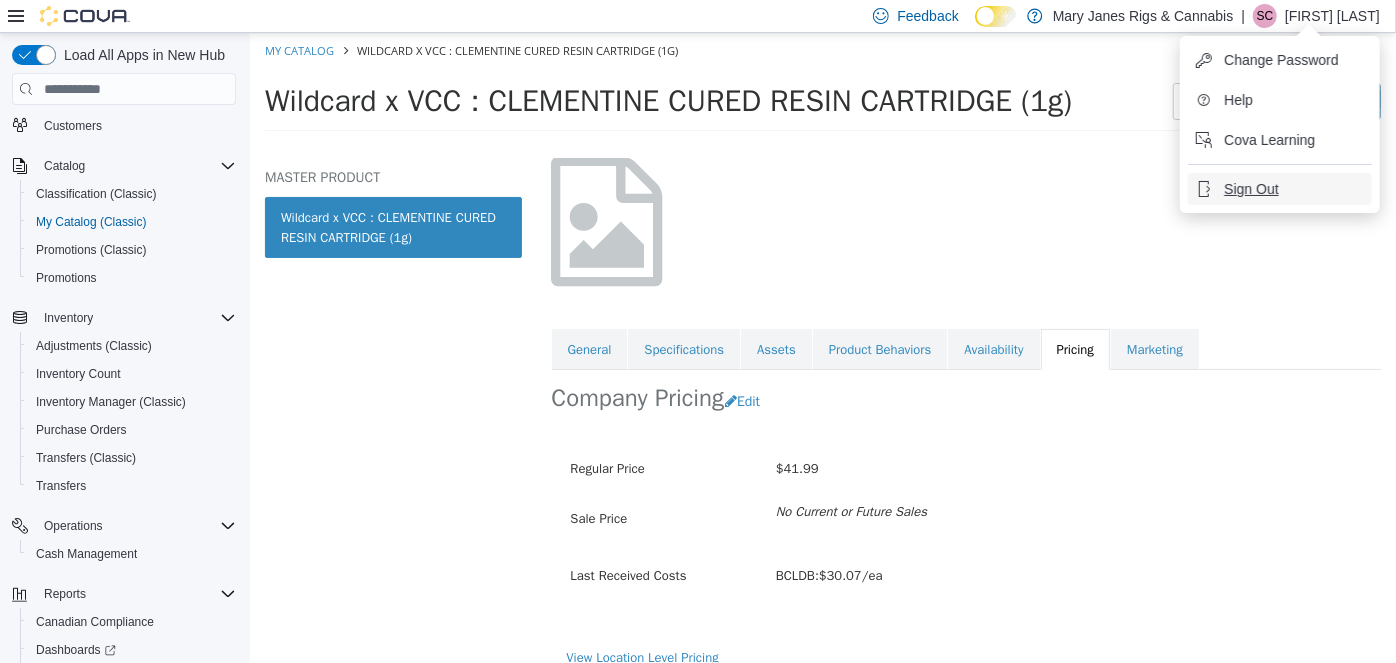 drag, startPoint x: 1258, startPoint y: 186, endPoint x: 1202, endPoint y: 177, distance: 56.718605 